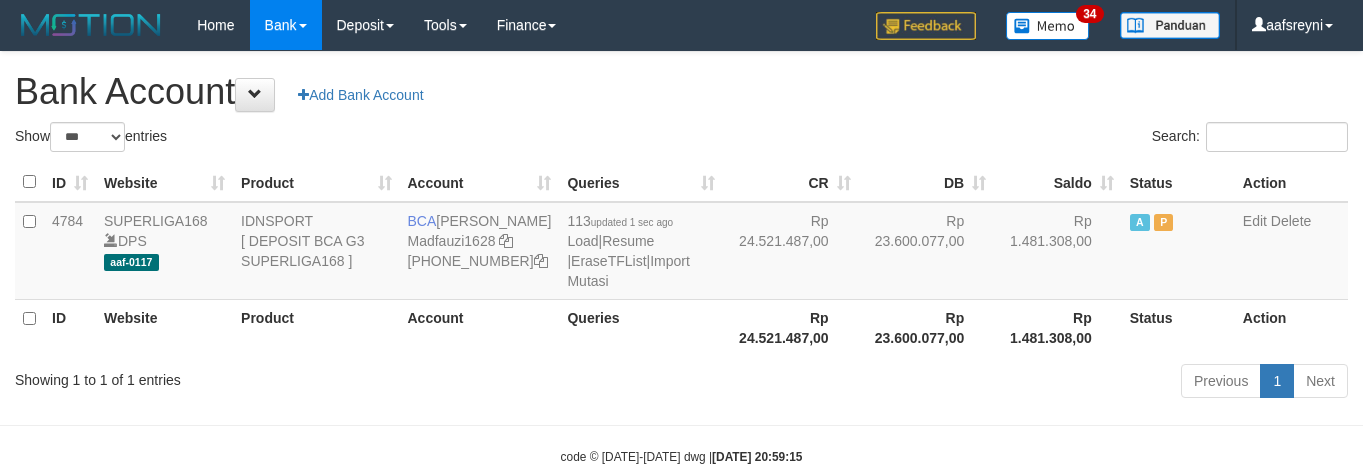 select on "***" 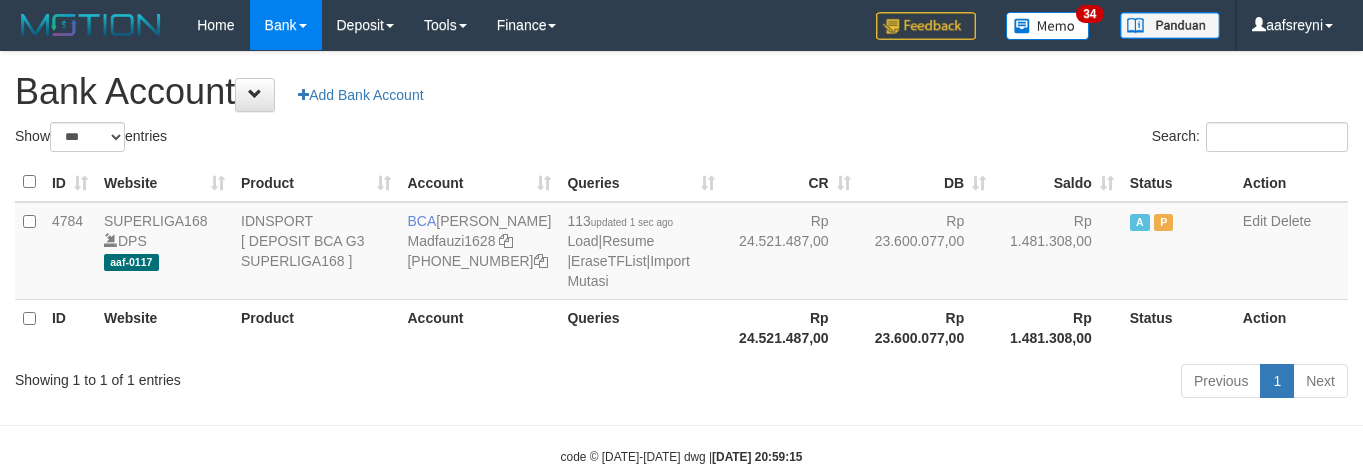 scroll, scrollTop: 0, scrollLeft: 0, axis: both 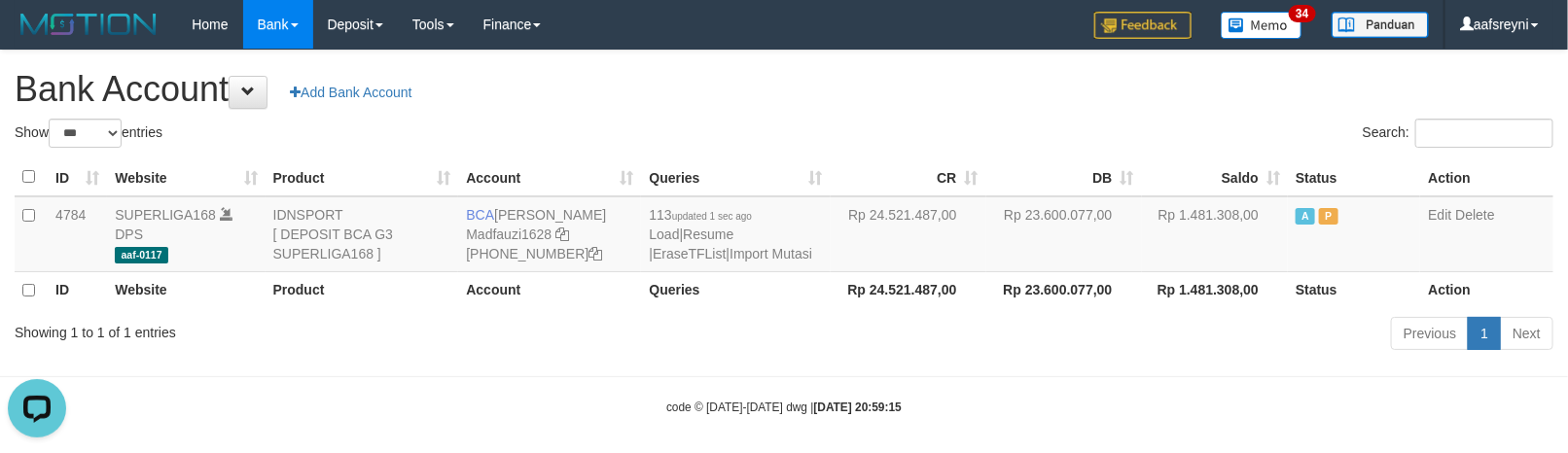 click on "Show  ** ** ** *** ***  entries" at bounding box center [392, 135] 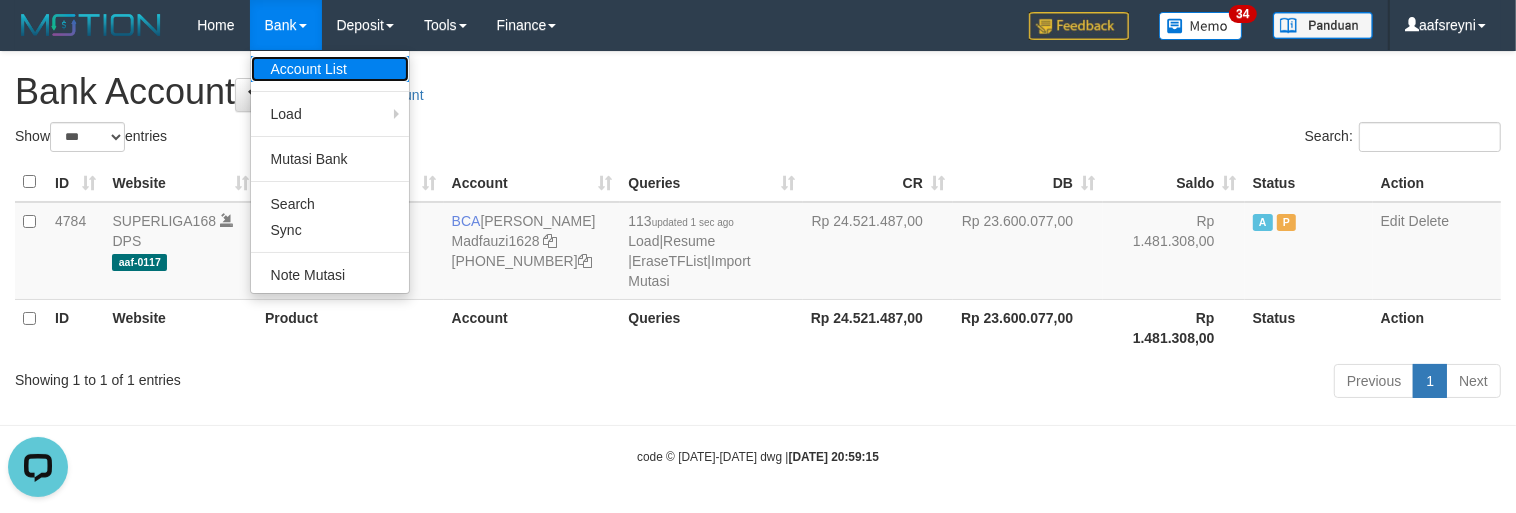 drag, startPoint x: 308, startPoint y: 70, endPoint x: 410, endPoint y: 105, distance: 107.837845 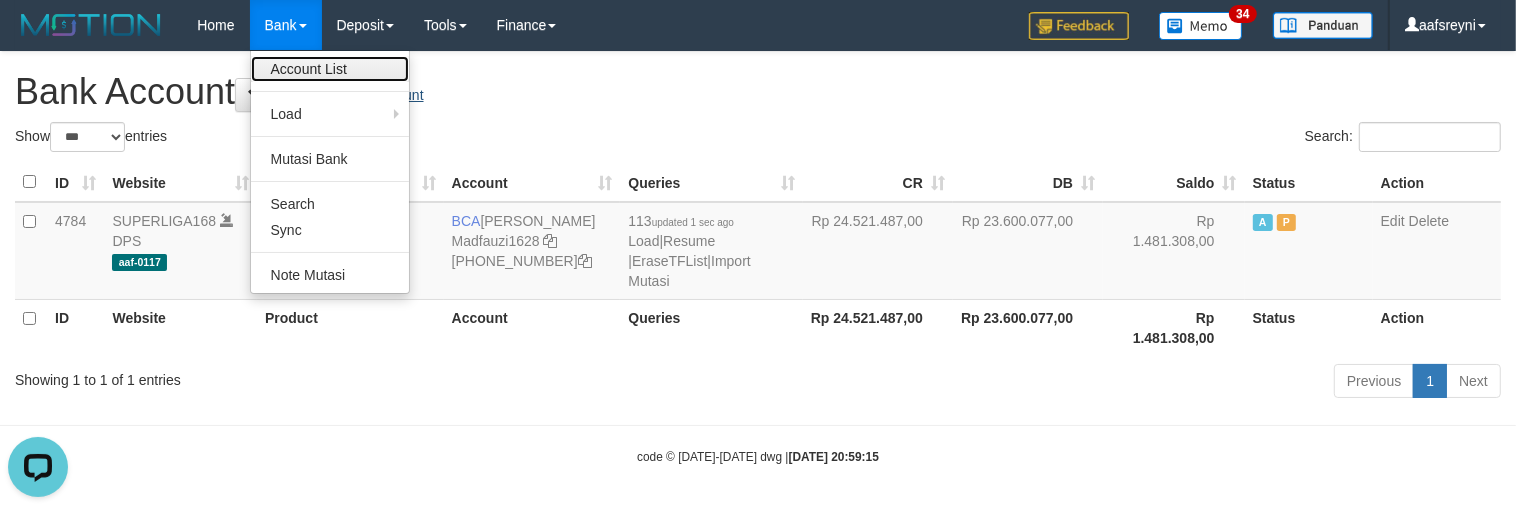 click on "Account List" at bounding box center [330, 69] 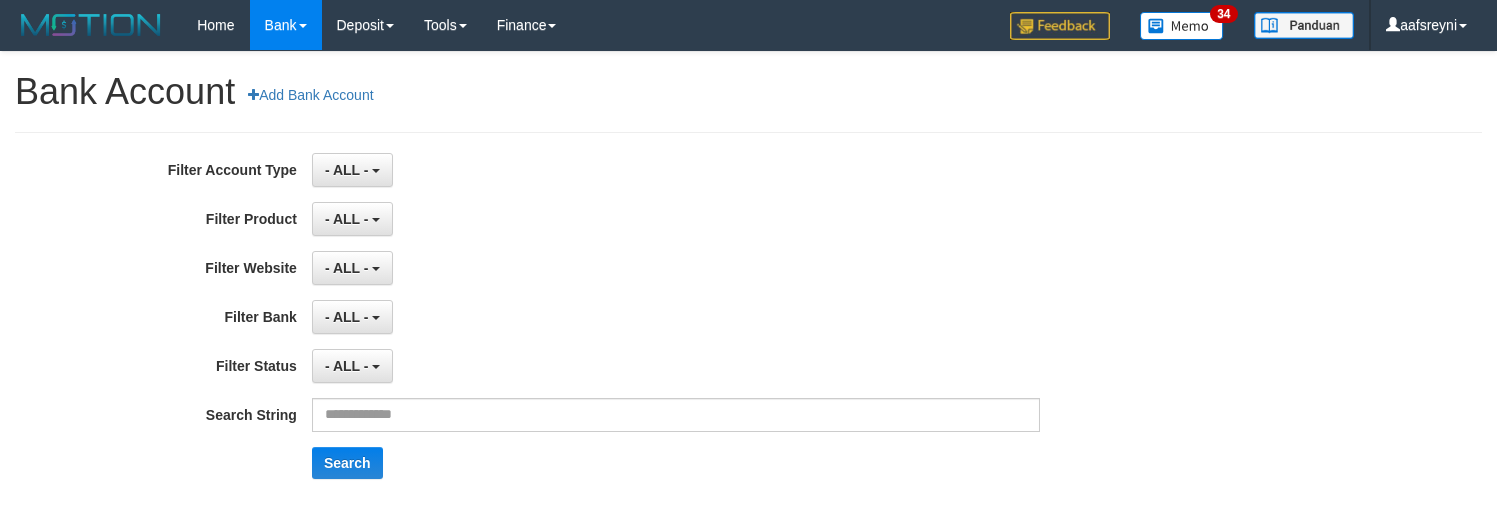 scroll, scrollTop: 0, scrollLeft: 0, axis: both 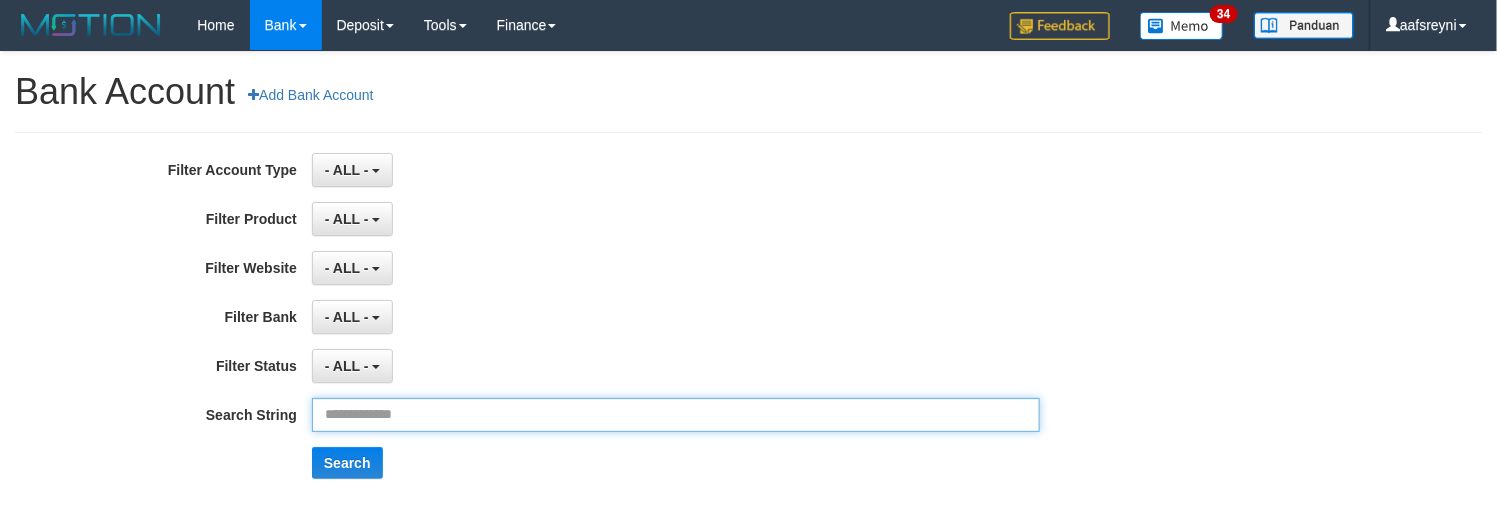 click at bounding box center [676, 415] 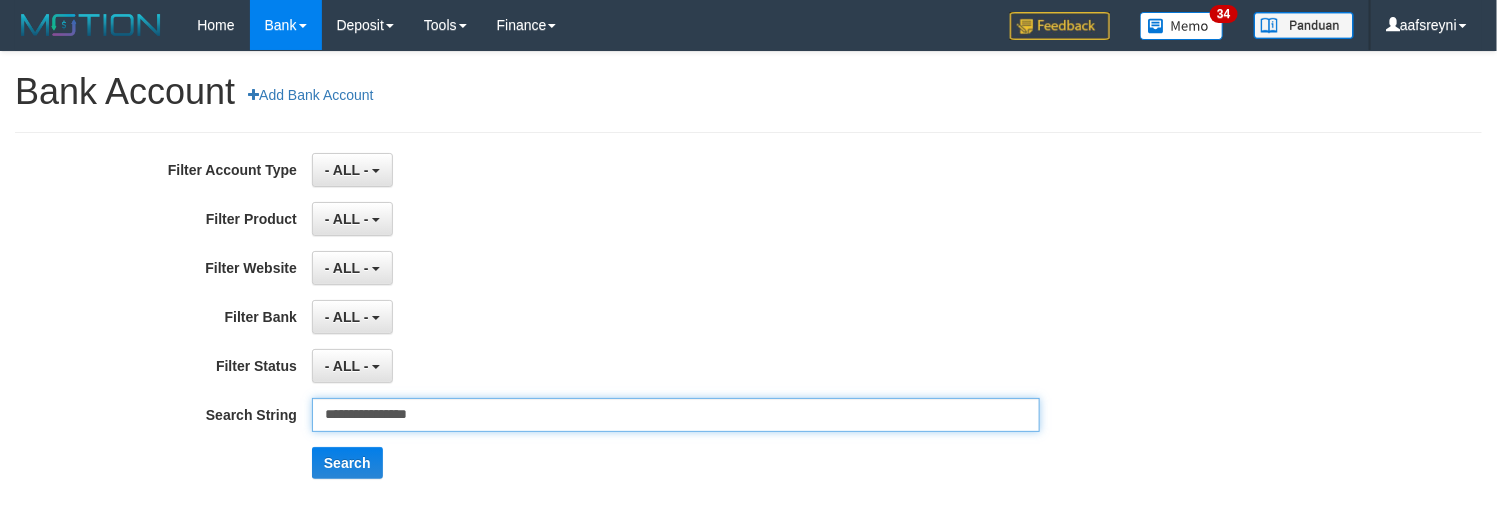 type on "**********" 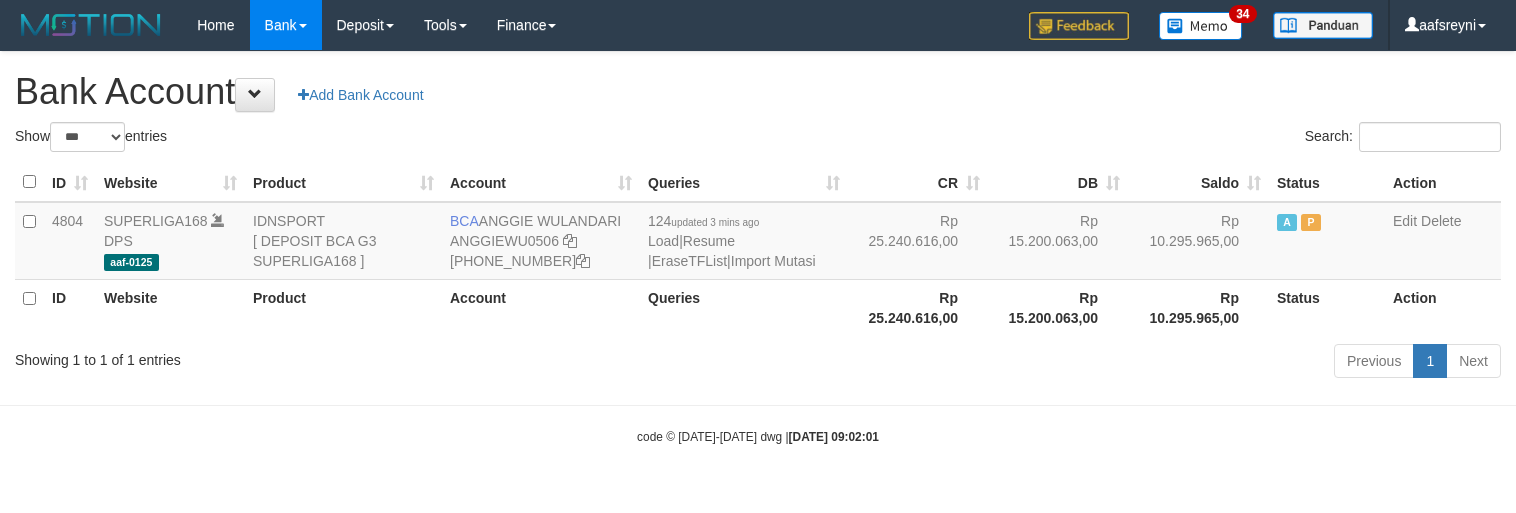 select on "***" 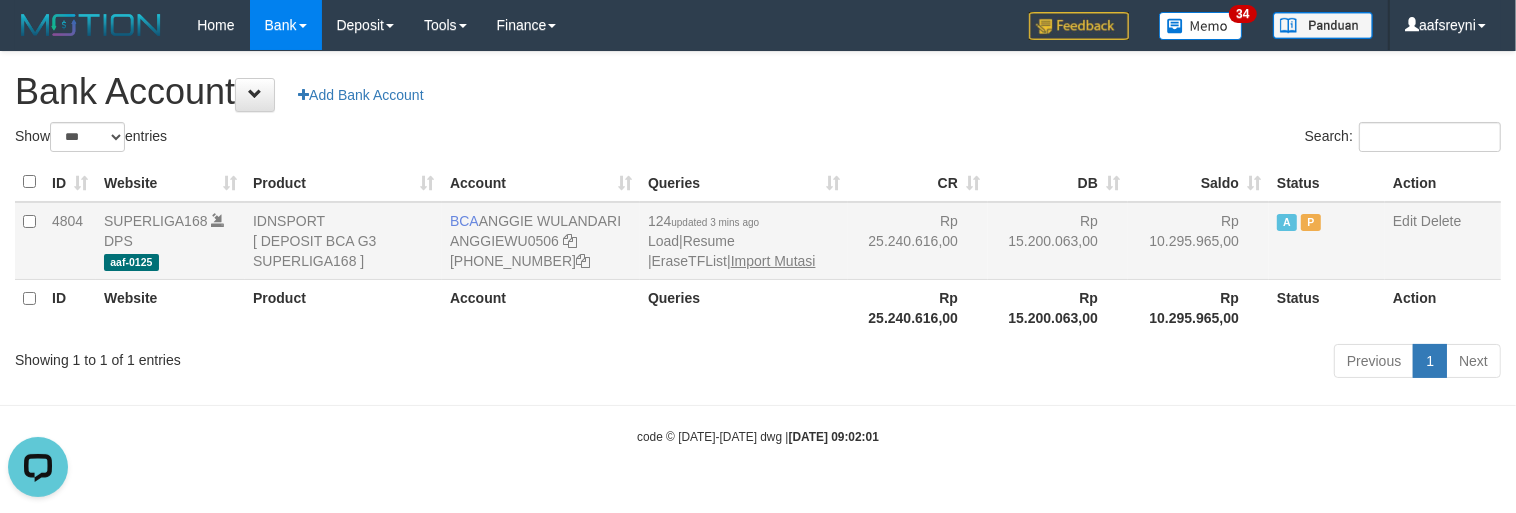 scroll, scrollTop: 0, scrollLeft: 0, axis: both 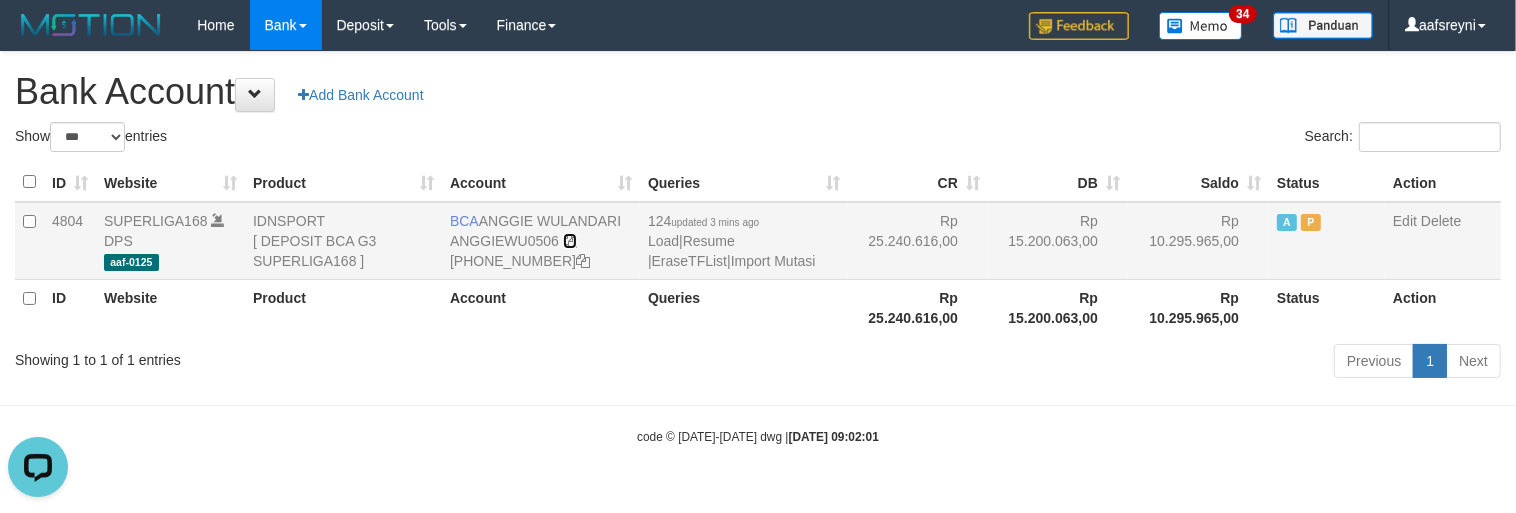 click at bounding box center (570, 241) 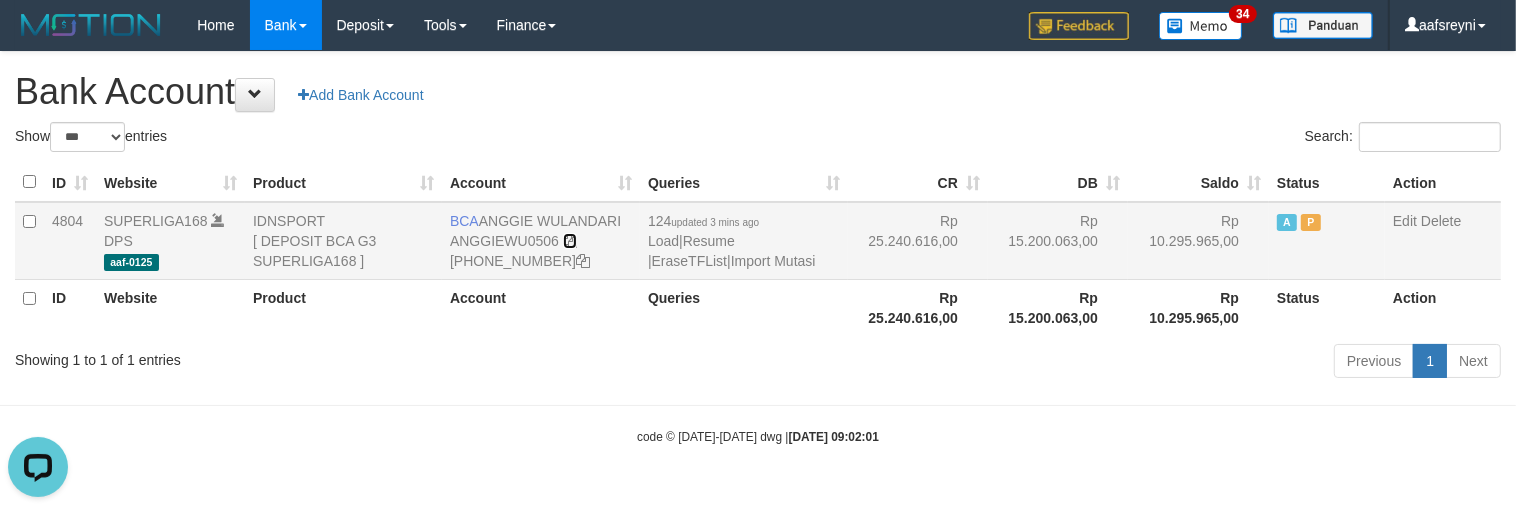 click at bounding box center [570, 241] 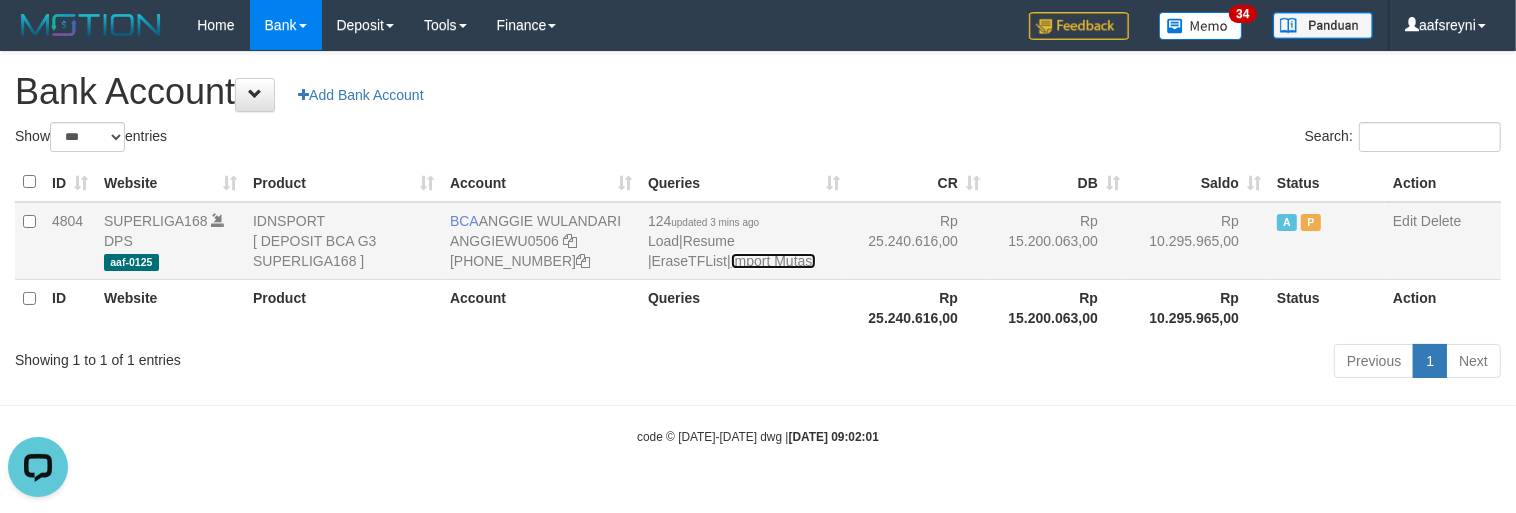 click on "Import Mutasi" at bounding box center (773, 261) 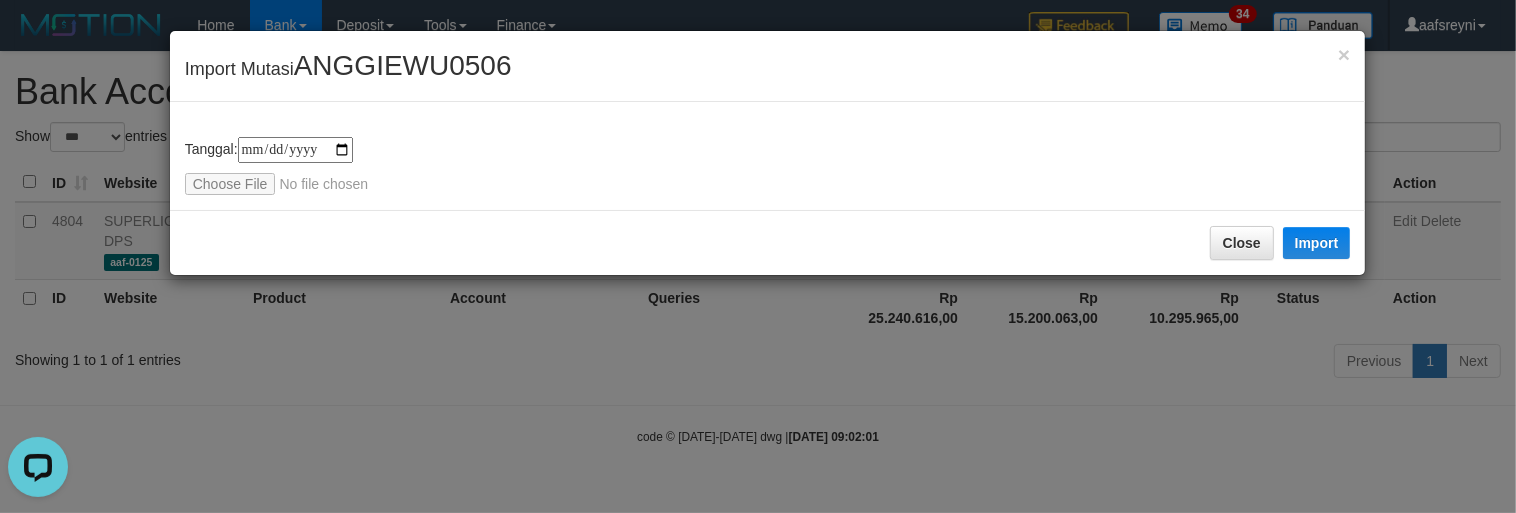 type on "**********" 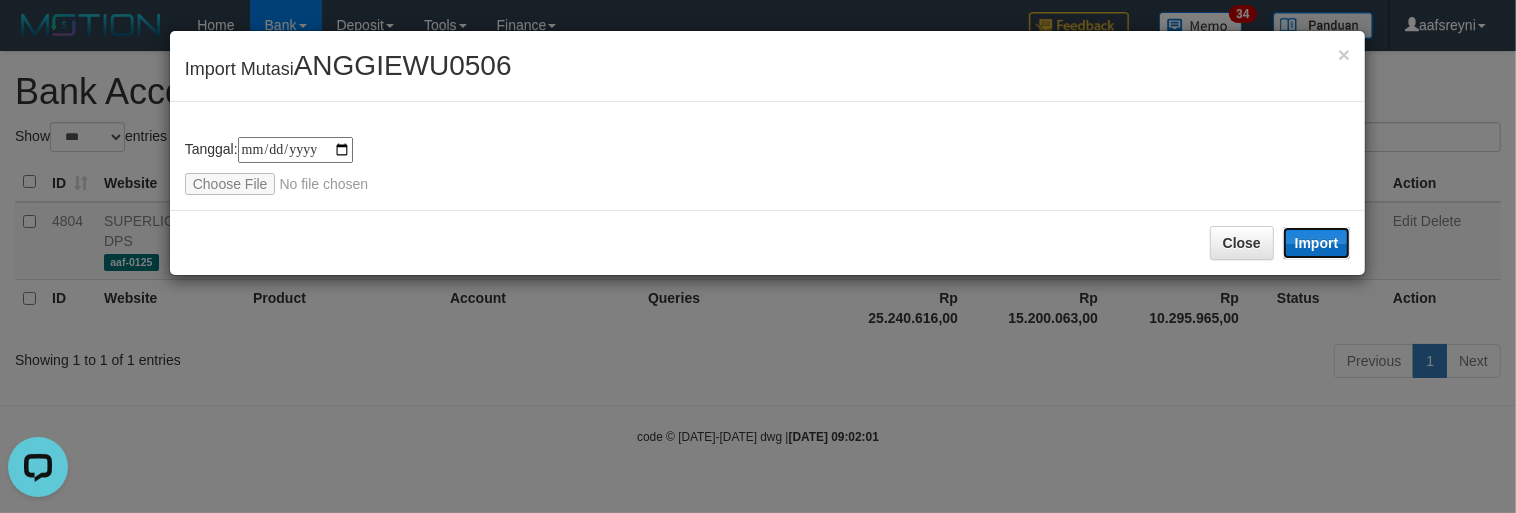 click on "Import" at bounding box center (1317, 243) 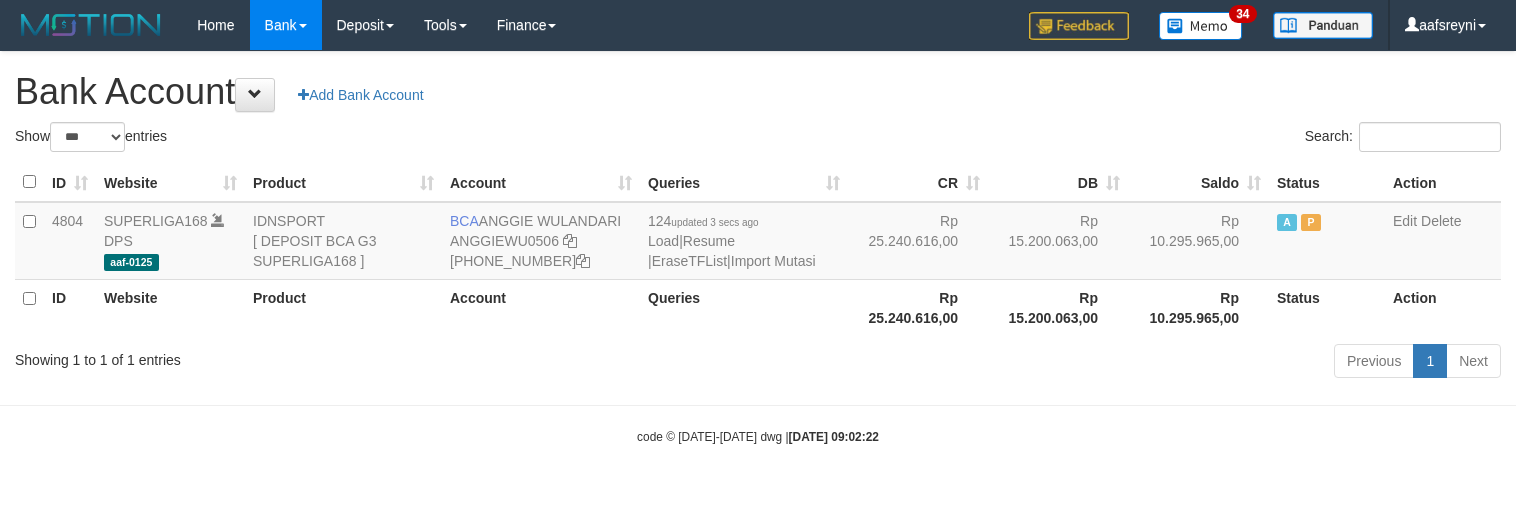 select on "***" 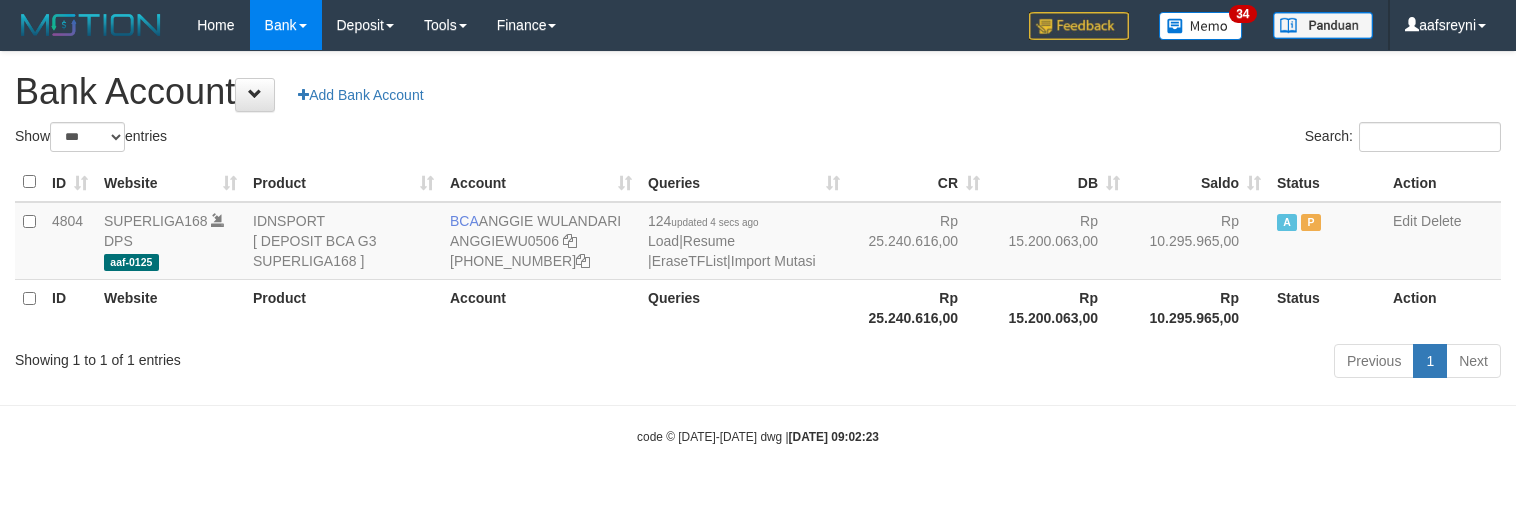 select on "***" 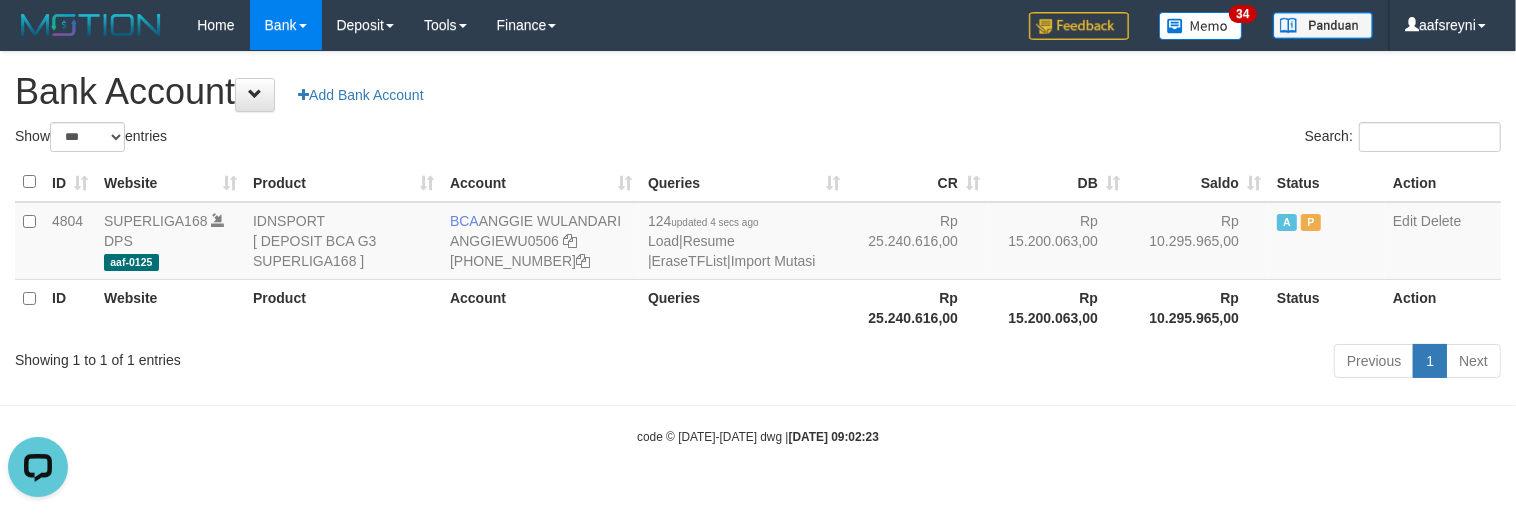 scroll, scrollTop: 0, scrollLeft: 0, axis: both 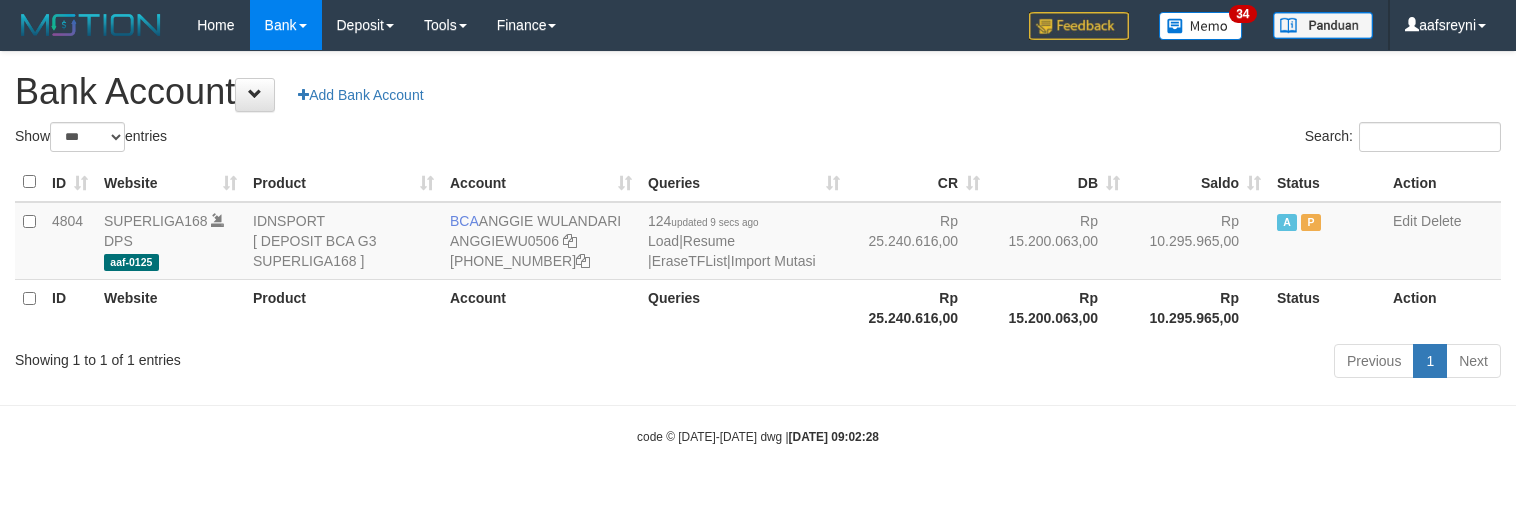 select on "***" 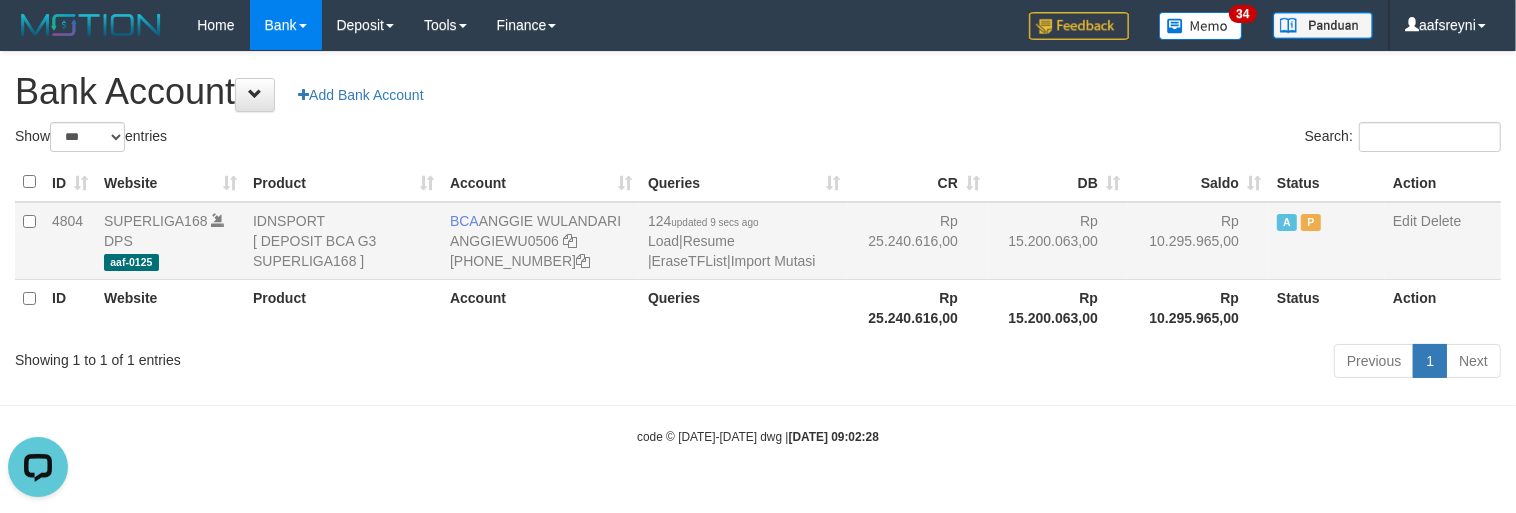 scroll, scrollTop: 0, scrollLeft: 0, axis: both 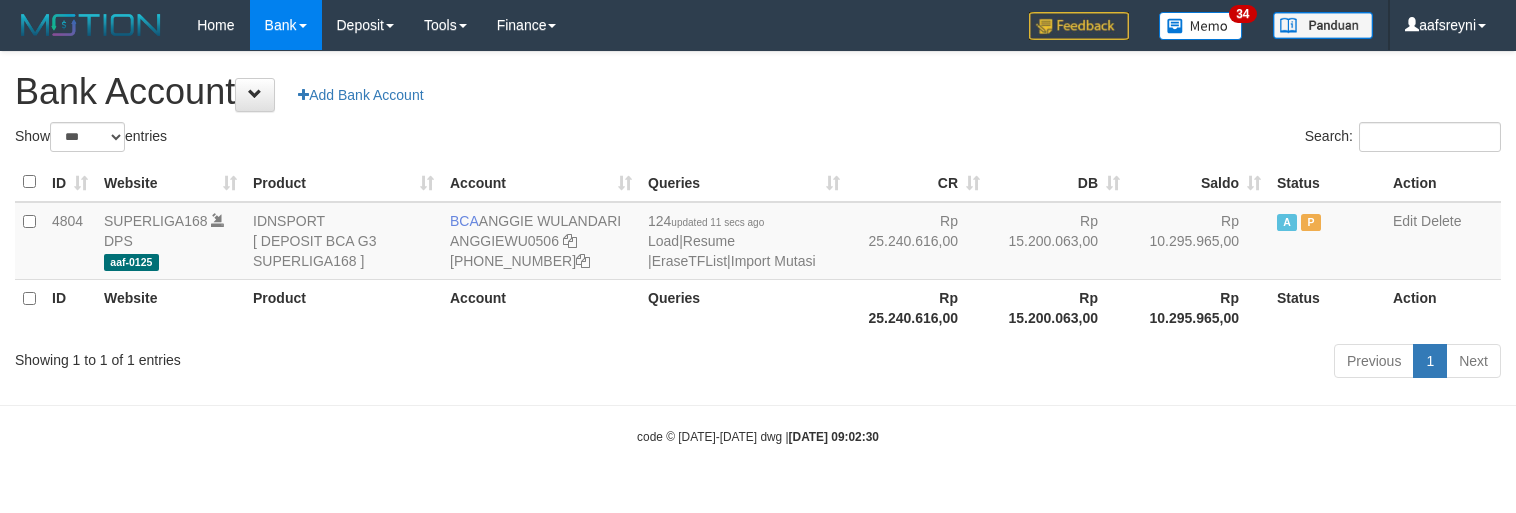 select on "***" 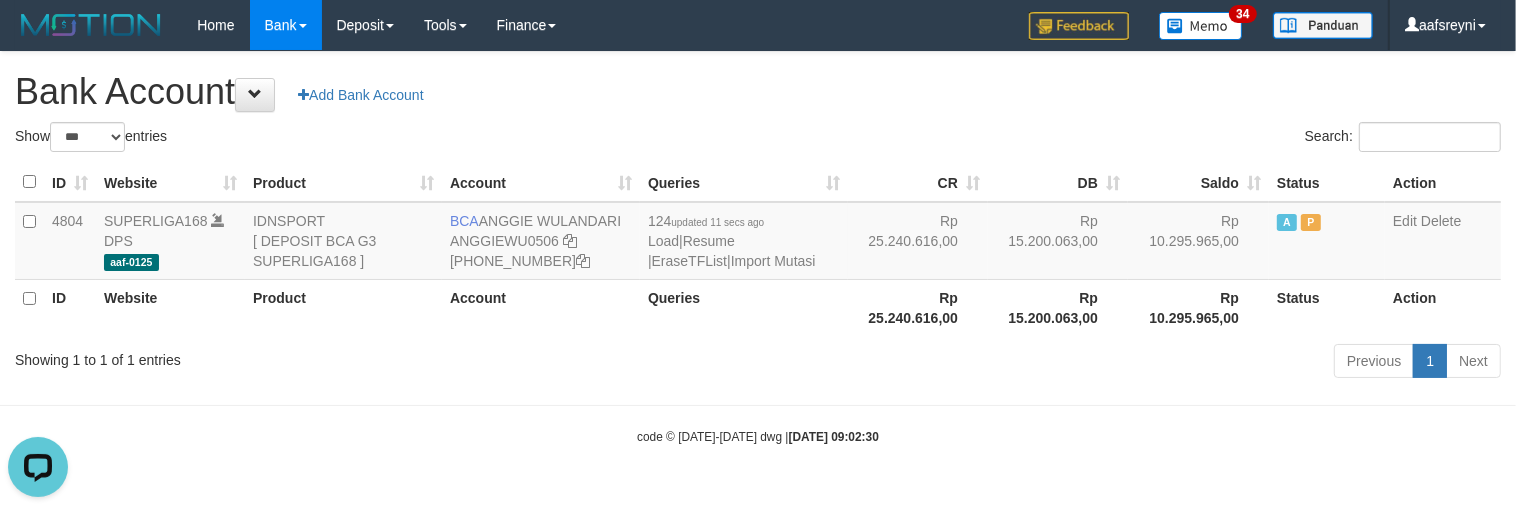 scroll, scrollTop: 0, scrollLeft: 0, axis: both 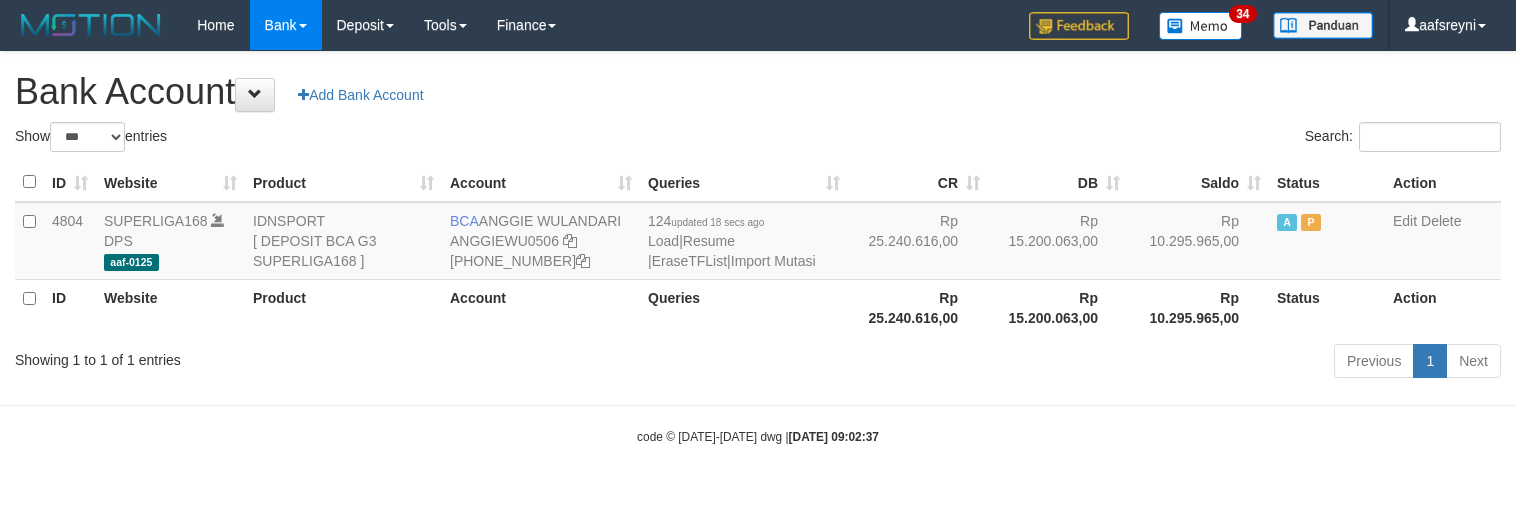 select on "***" 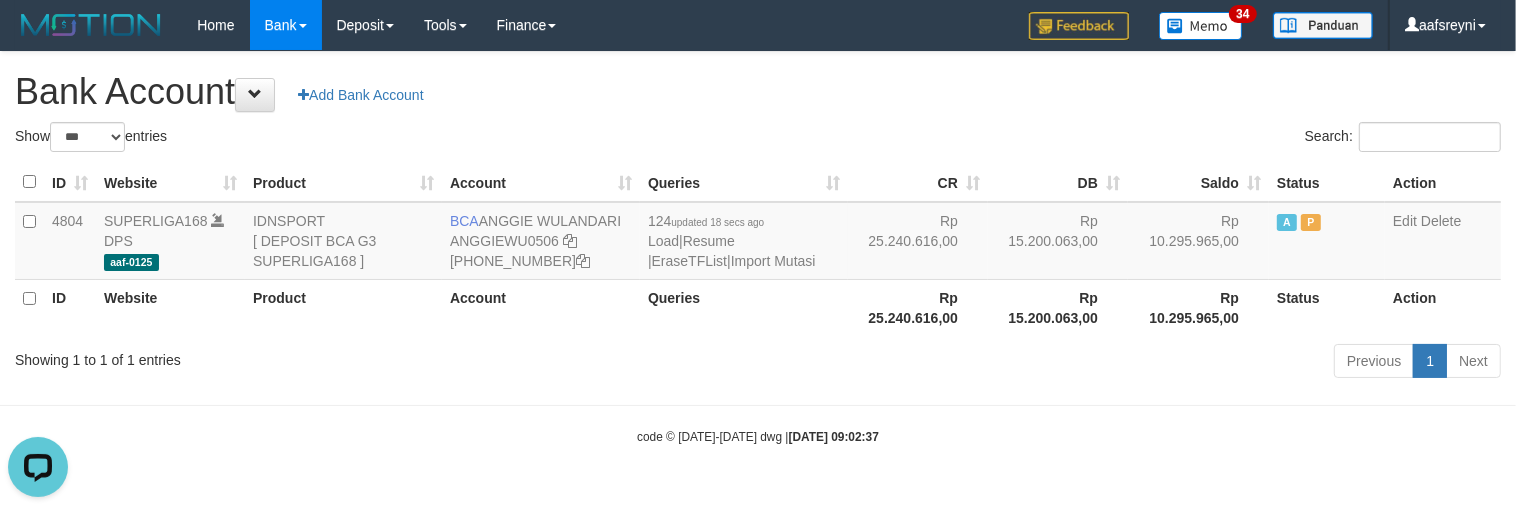 scroll, scrollTop: 0, scrollLeft: 0, axis: both 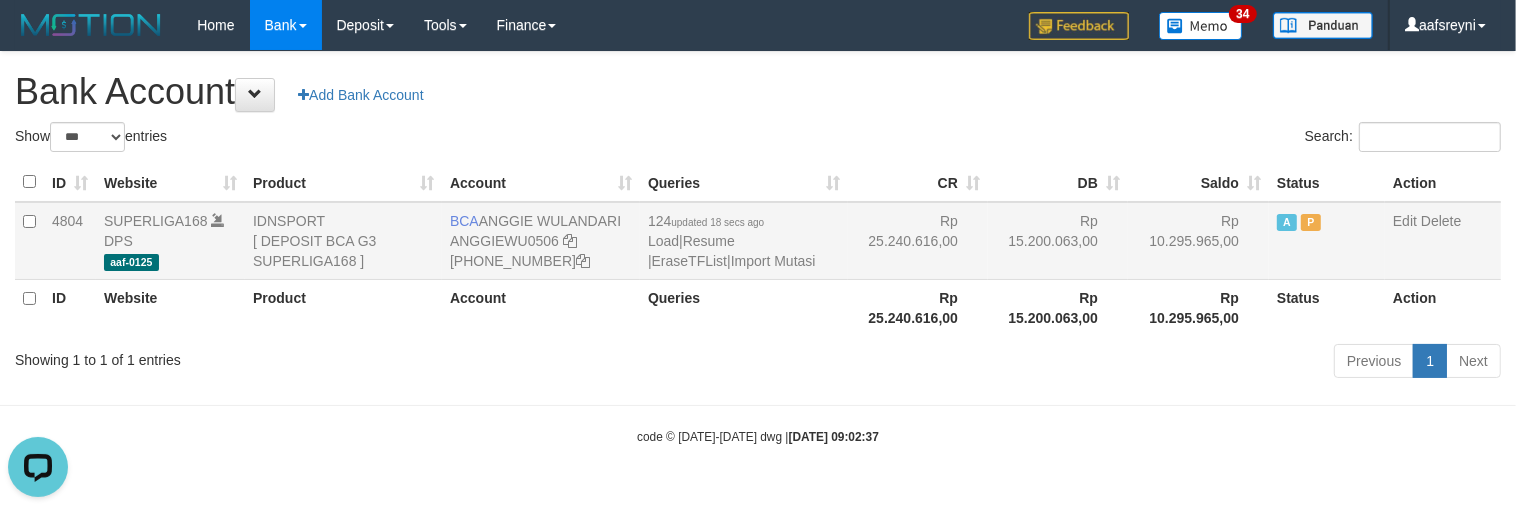 click on "Rp 15.200.063,00" at bounding box center [1058, 241] 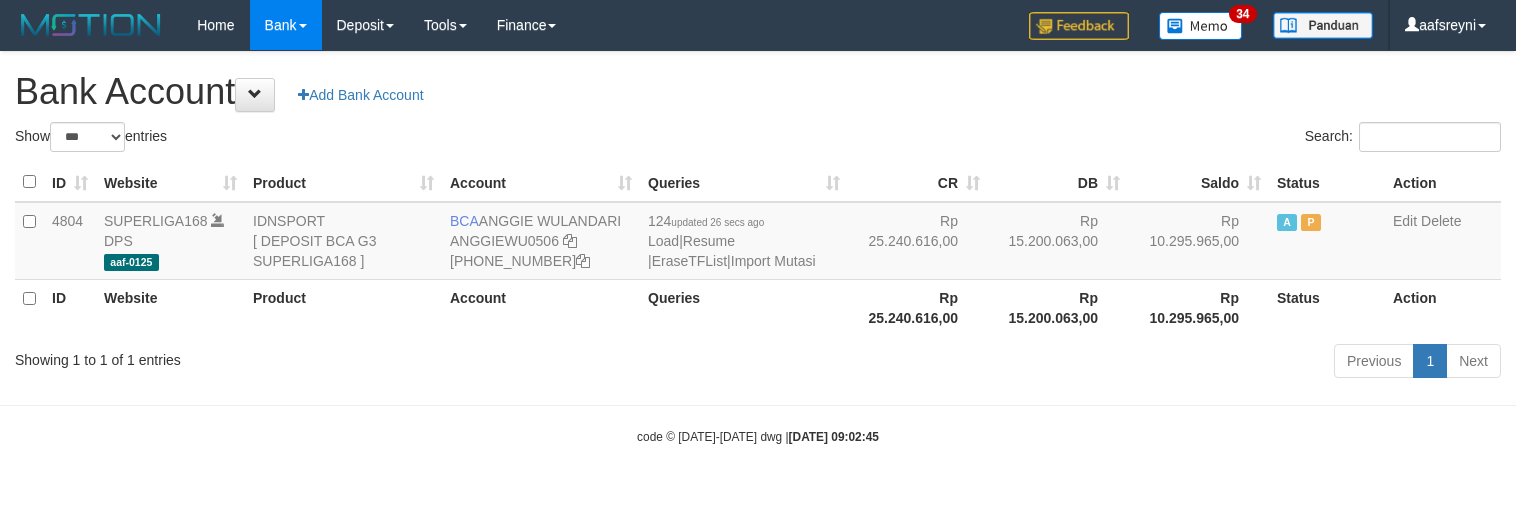 select on "***" 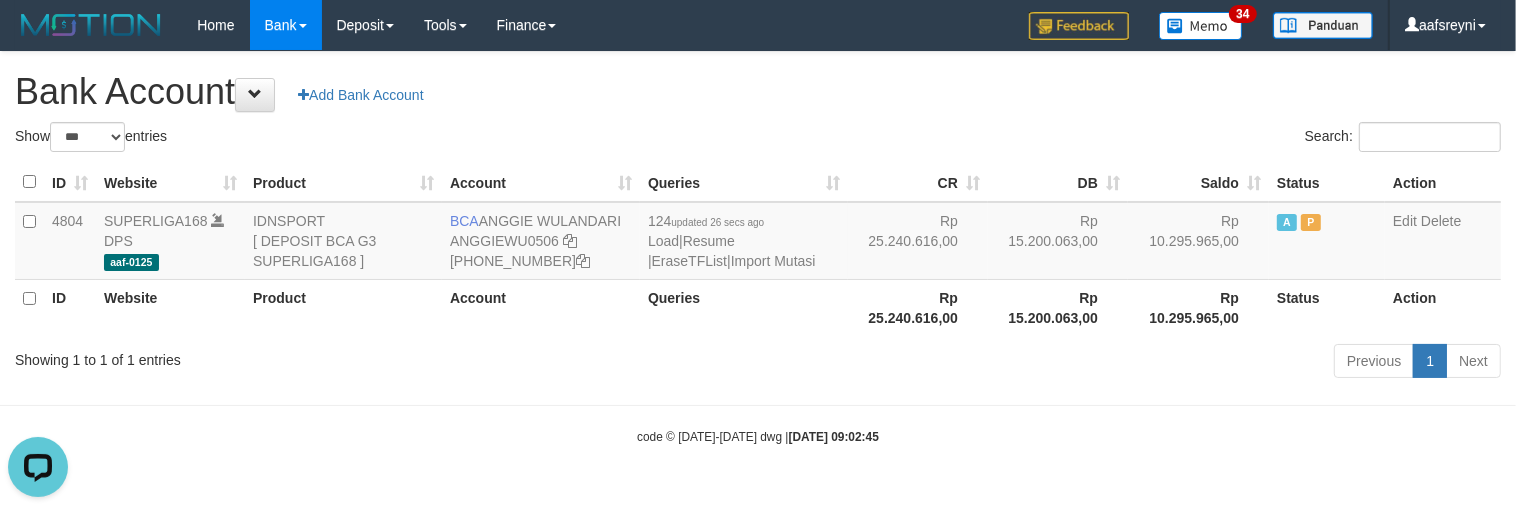 scroll, scrollTop: 0, scrollLeft: 0, axis: both 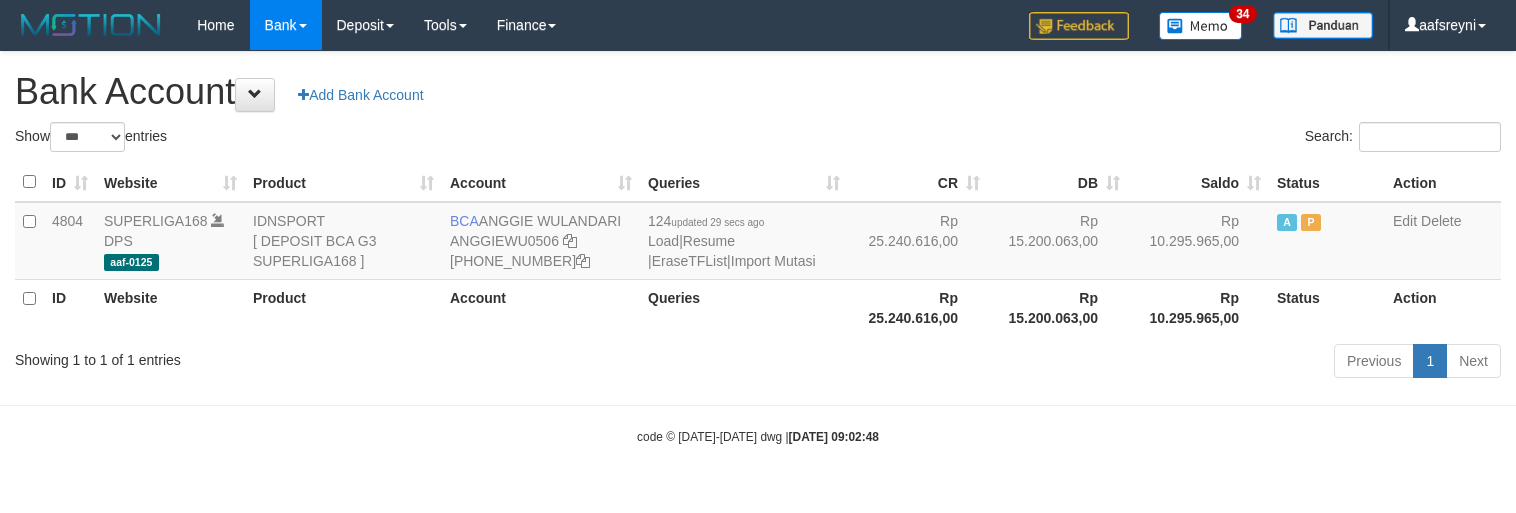 select on "***" 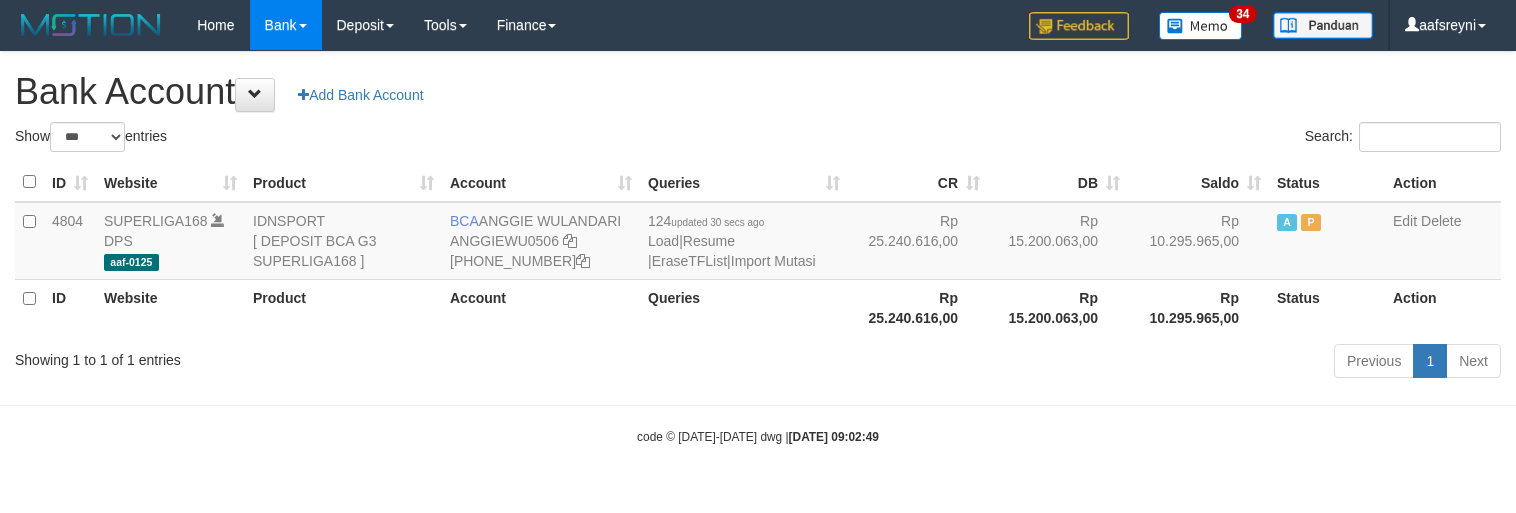 select on "***" 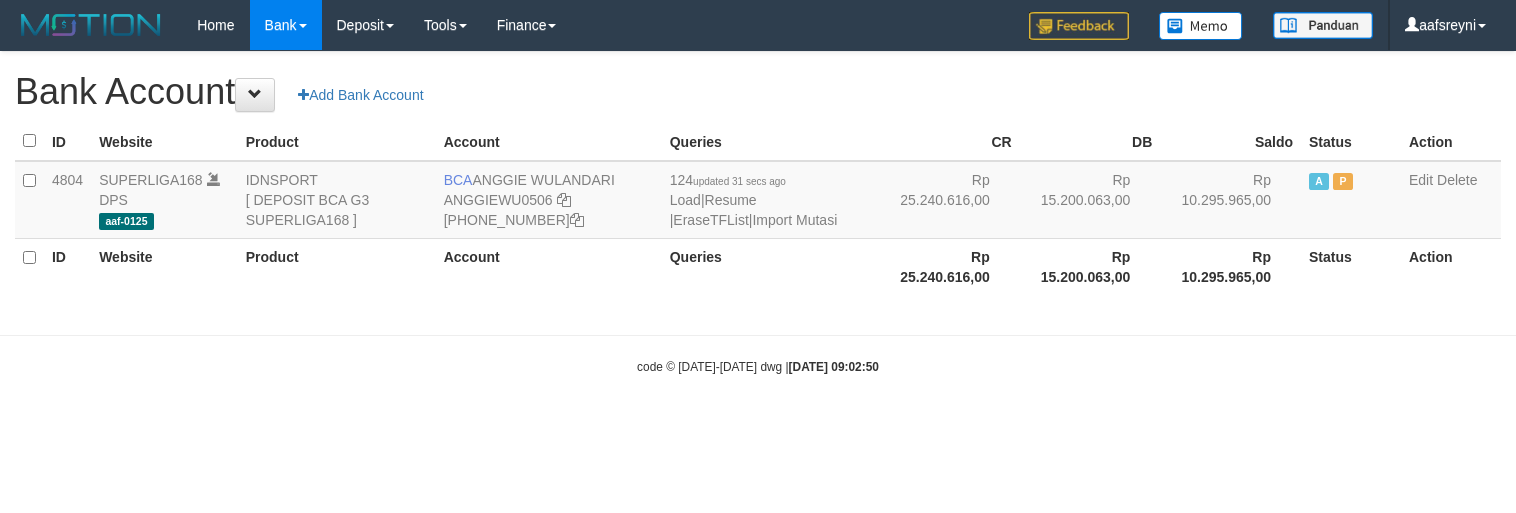 scroll, scrollTop: 0, scrollLeft: 0, axis: both 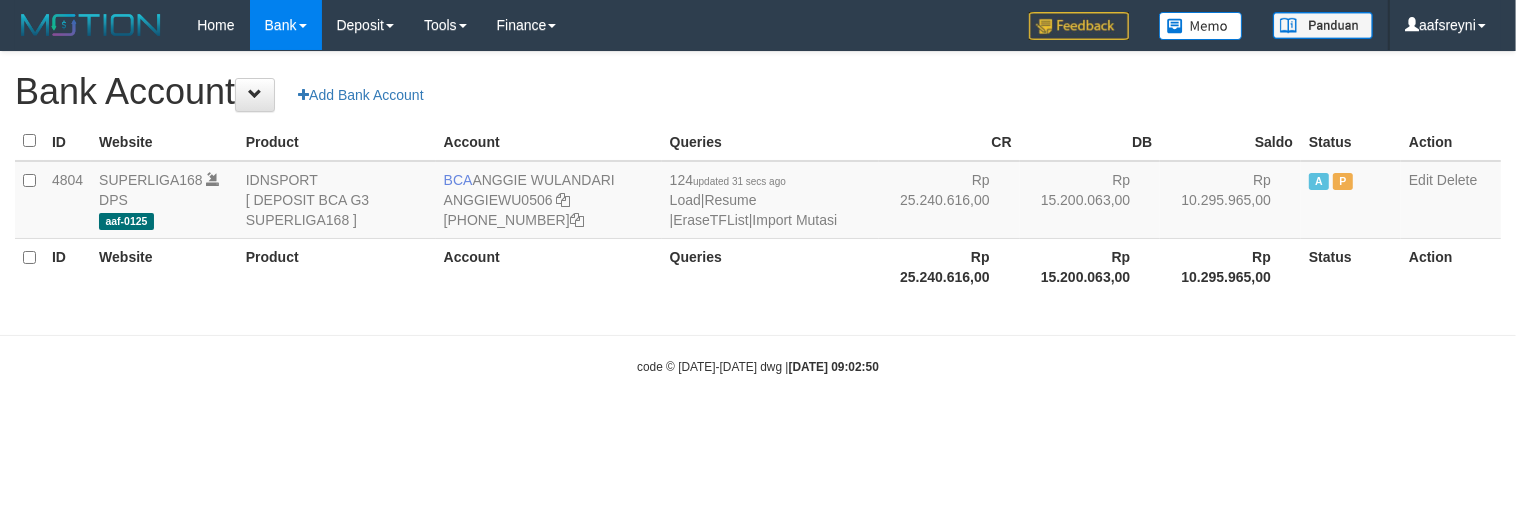 select on "***" 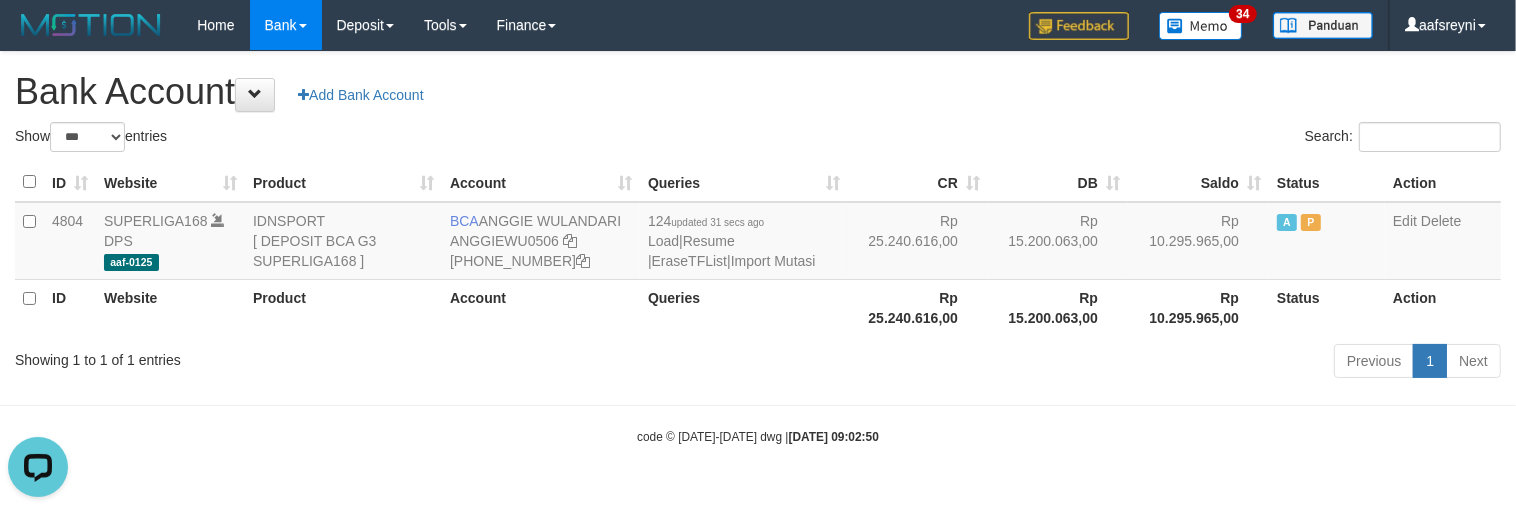 scroll, scrollTop: 0, scrollLeft: 0, axis: both 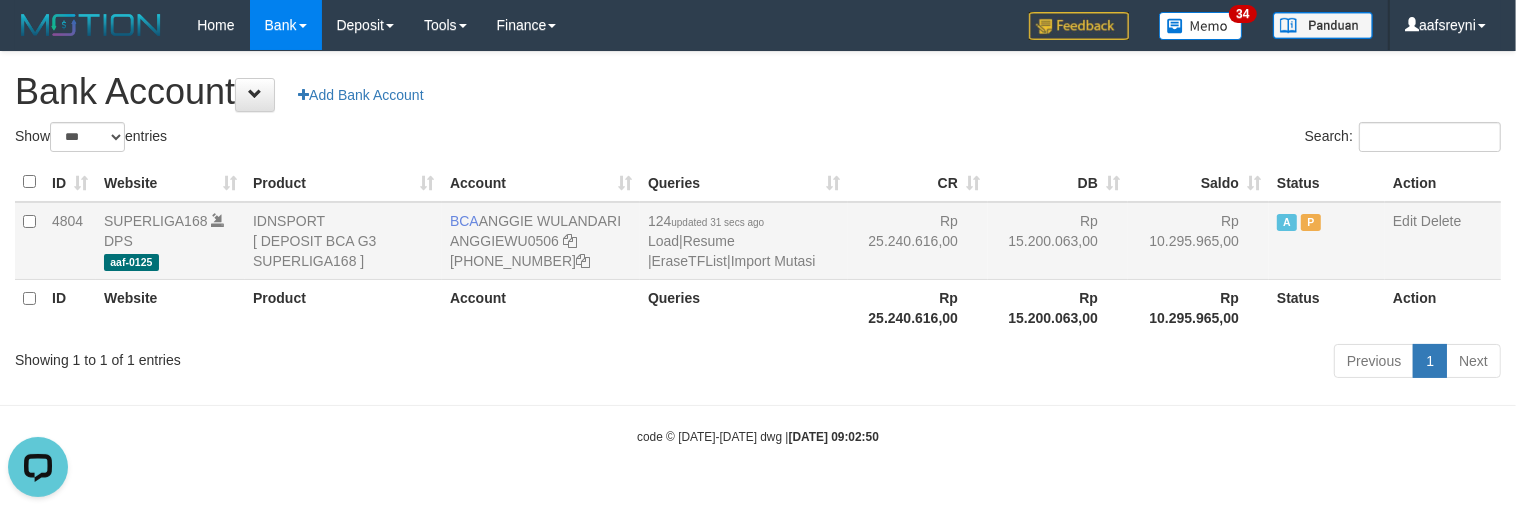 click on "Rp 15.200.063,00" at bounding box center [1058, 241] 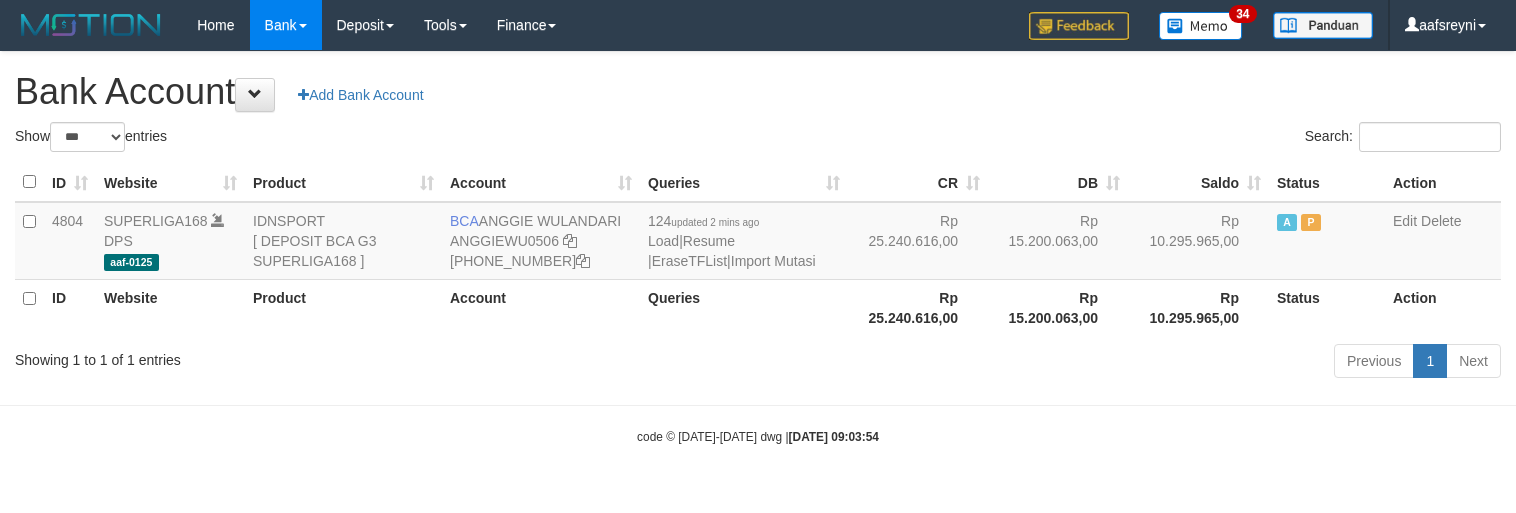 select on "***" 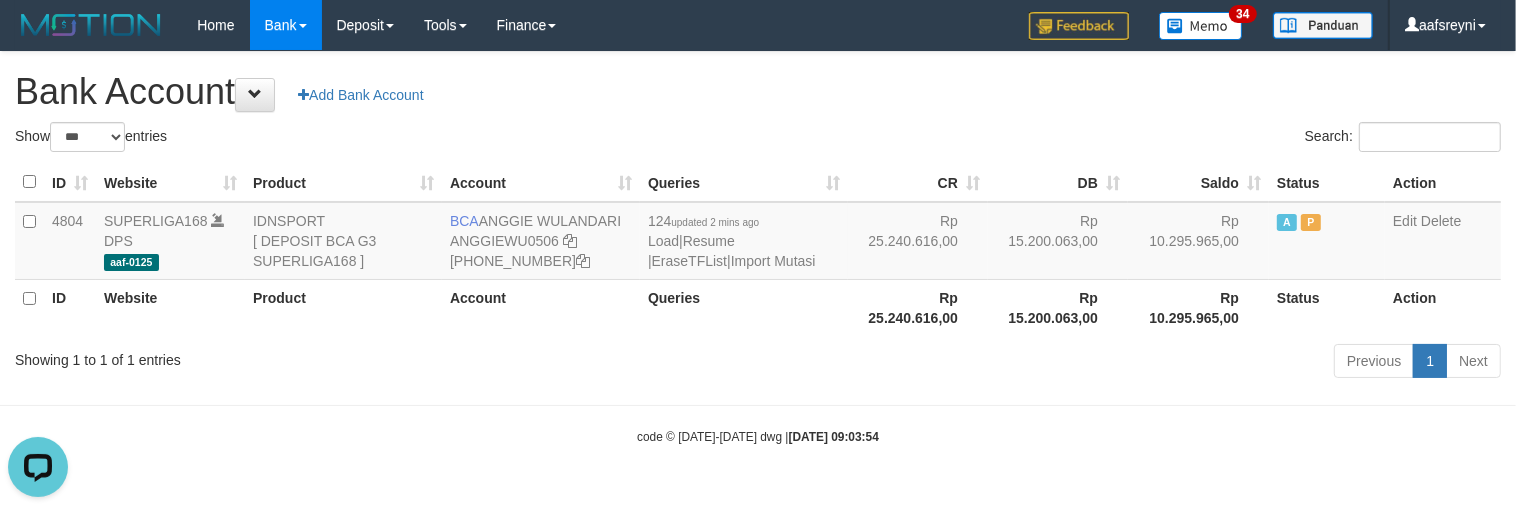 scroll, scrollTop: 0, scrollLeft: 0, axis: both 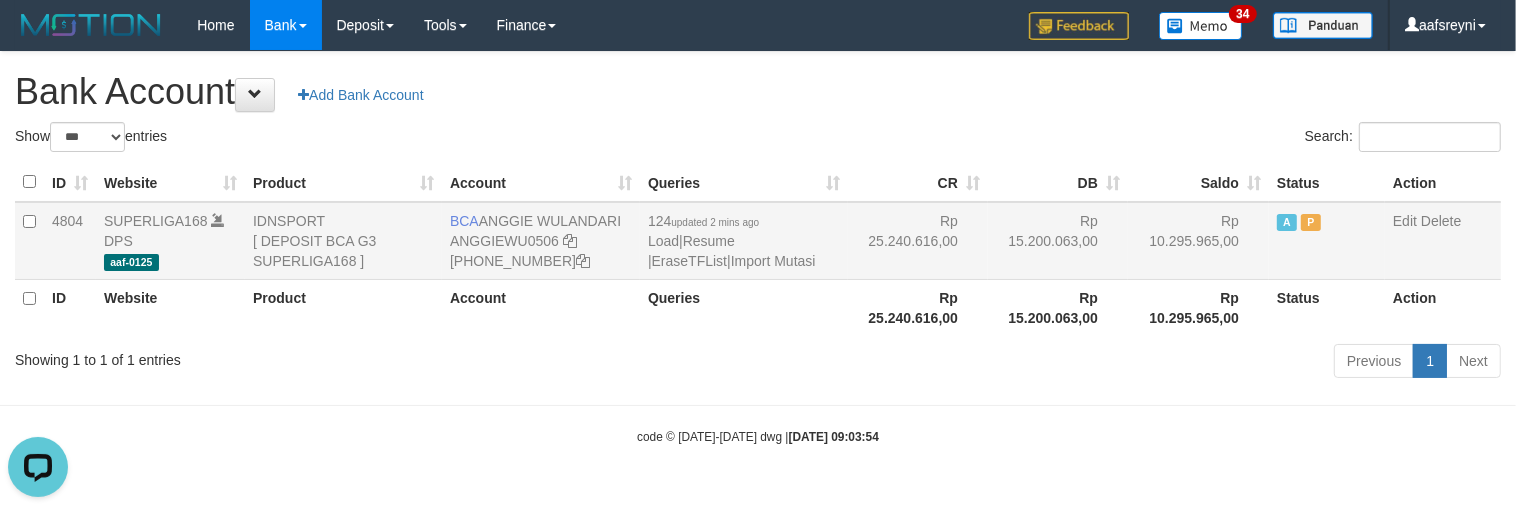drag, startPoint x: 991, startPoint y: 306, endPoint x: 1345, endPoint y: 226, distance: 362.927 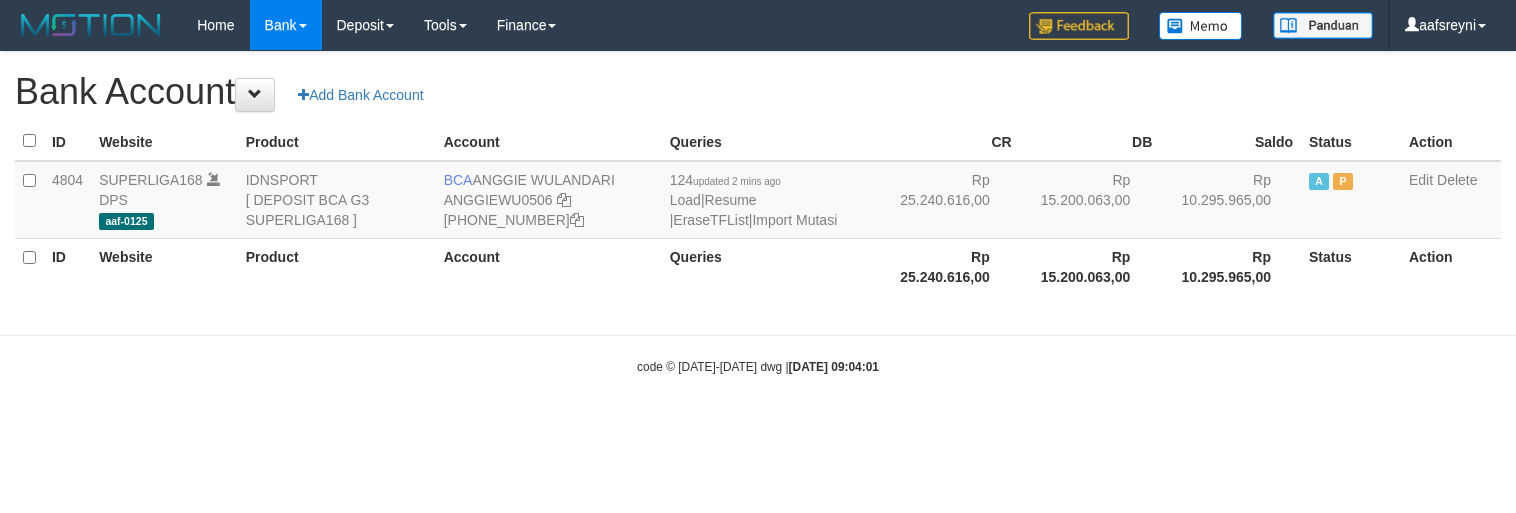 scroll, scrollTop: 0, scrollLeft: 0, axis: both 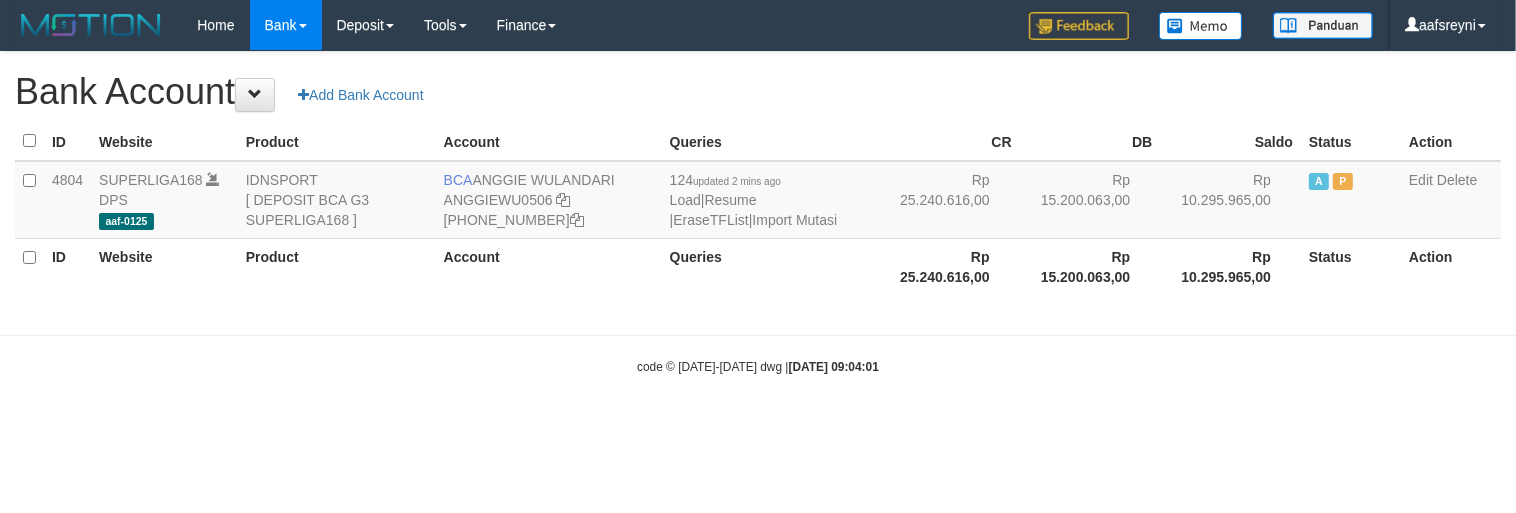 select on "***" 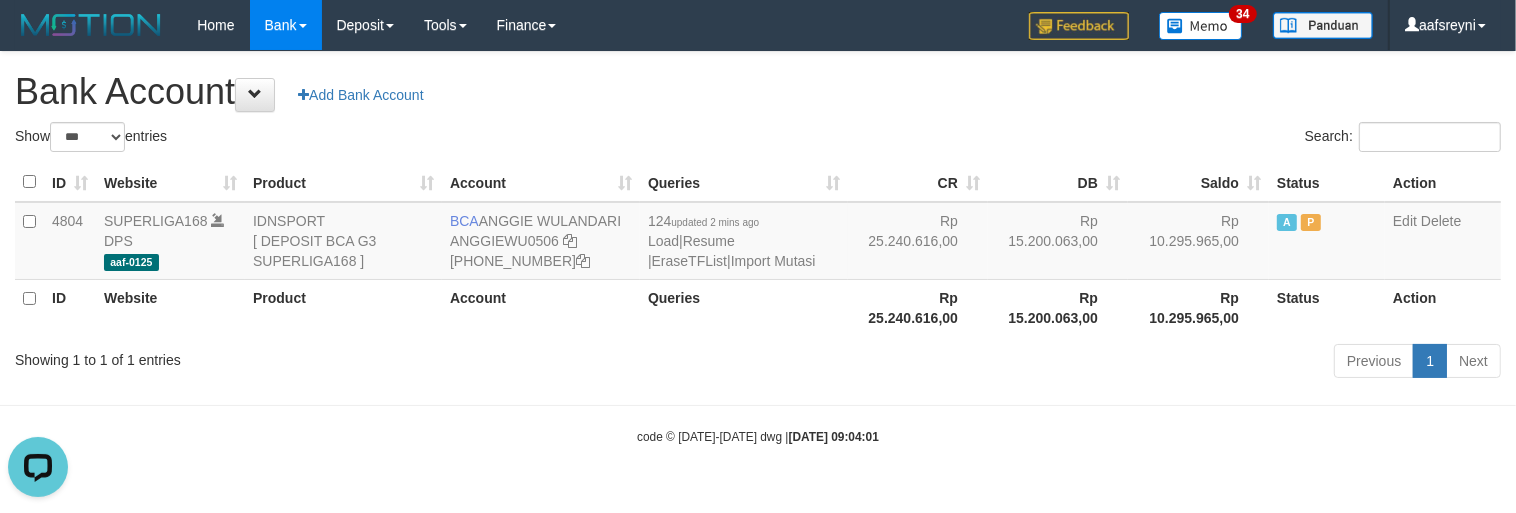 scroll, scrollTop: 0, scrollLeft: 0, axis: both 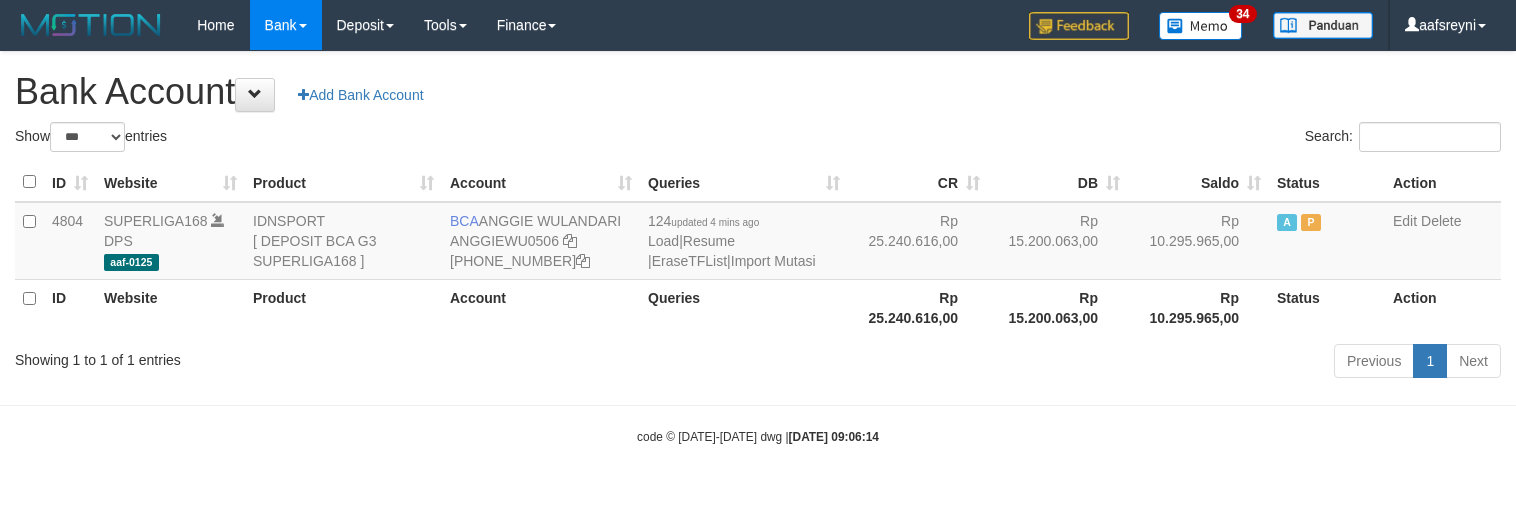select on "***" 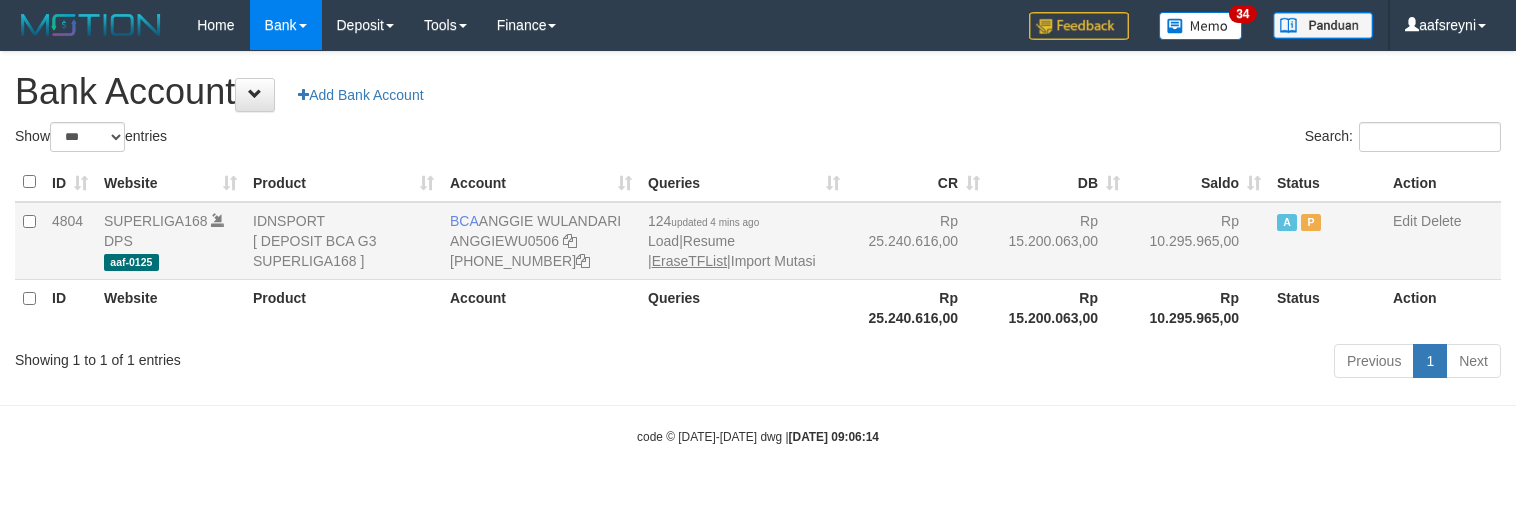scroll, scrollTop: 0, scrollLeft: 0, axis: both 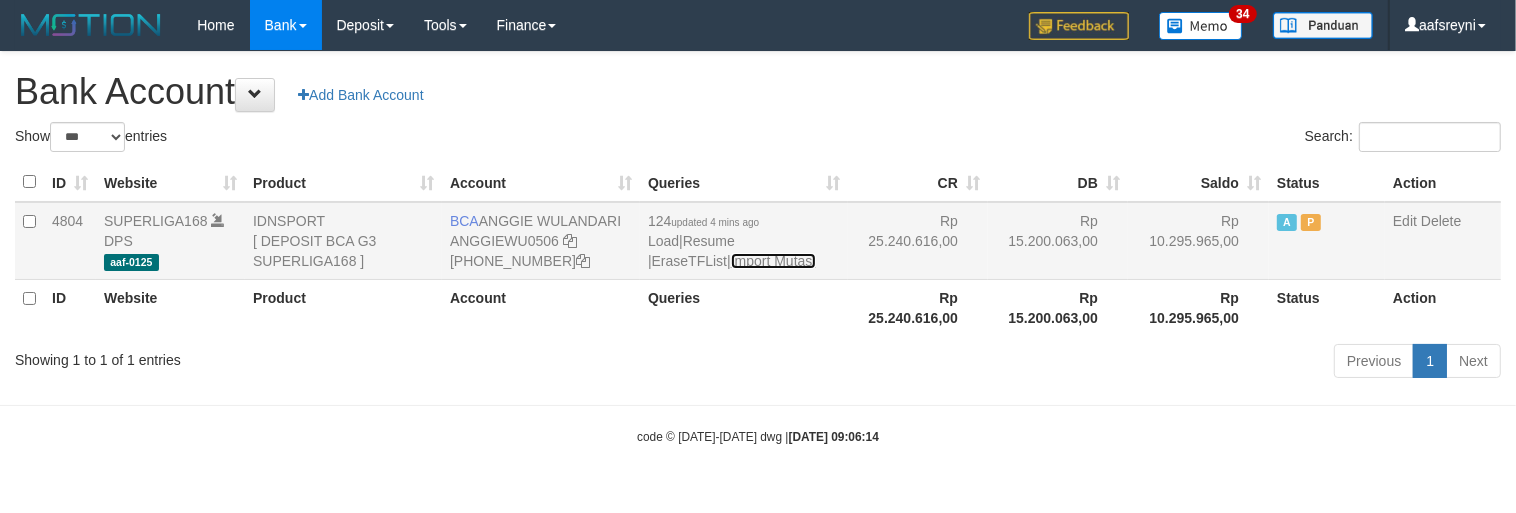 click on "Import Mutasi" at bounding box center (773, 261) 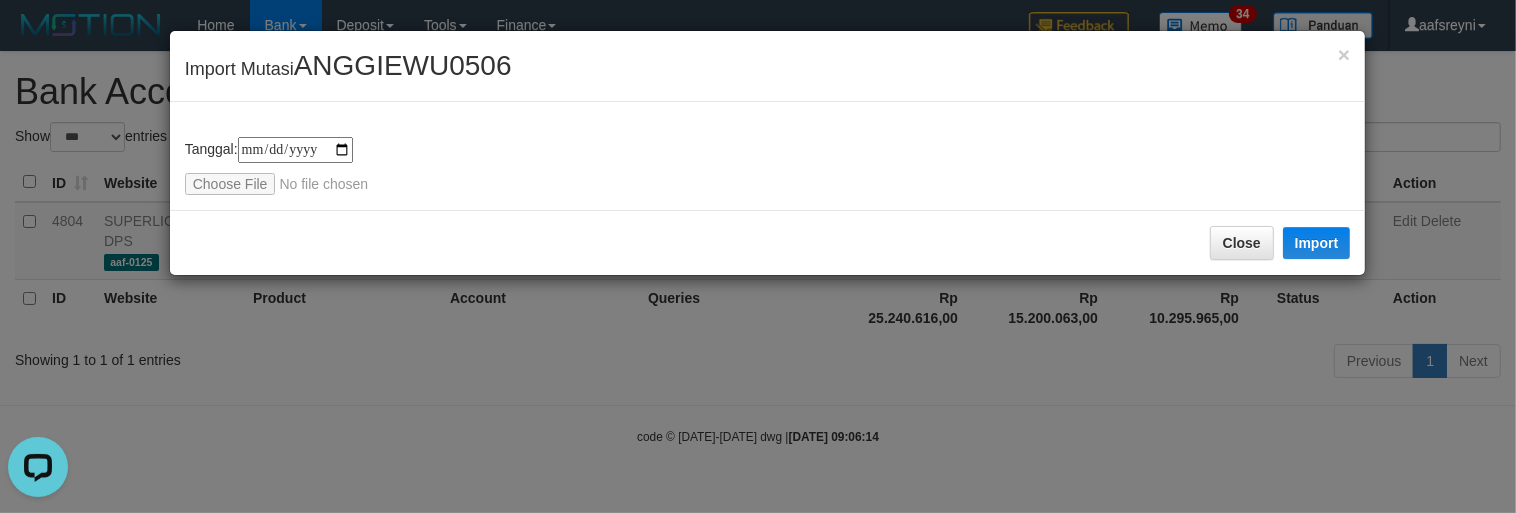 scroll, scrollTop: 0, scrollLeft: 0, axis: both 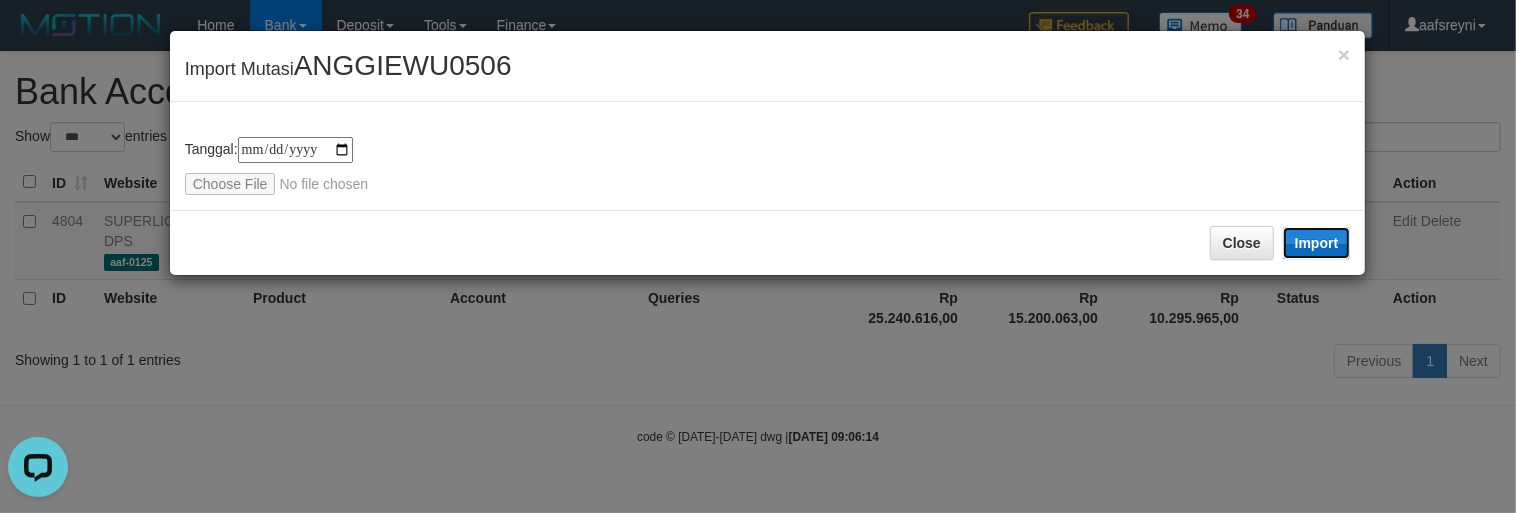 click on "Import" at bounding box center (1317, 243) 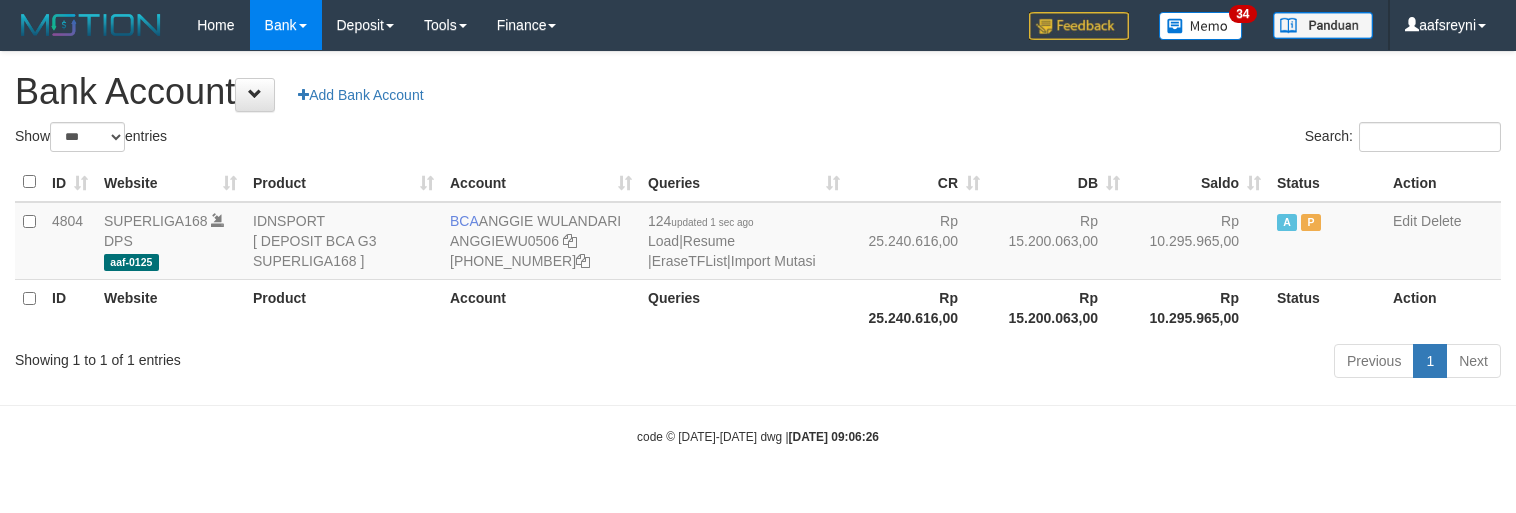 select on "***" 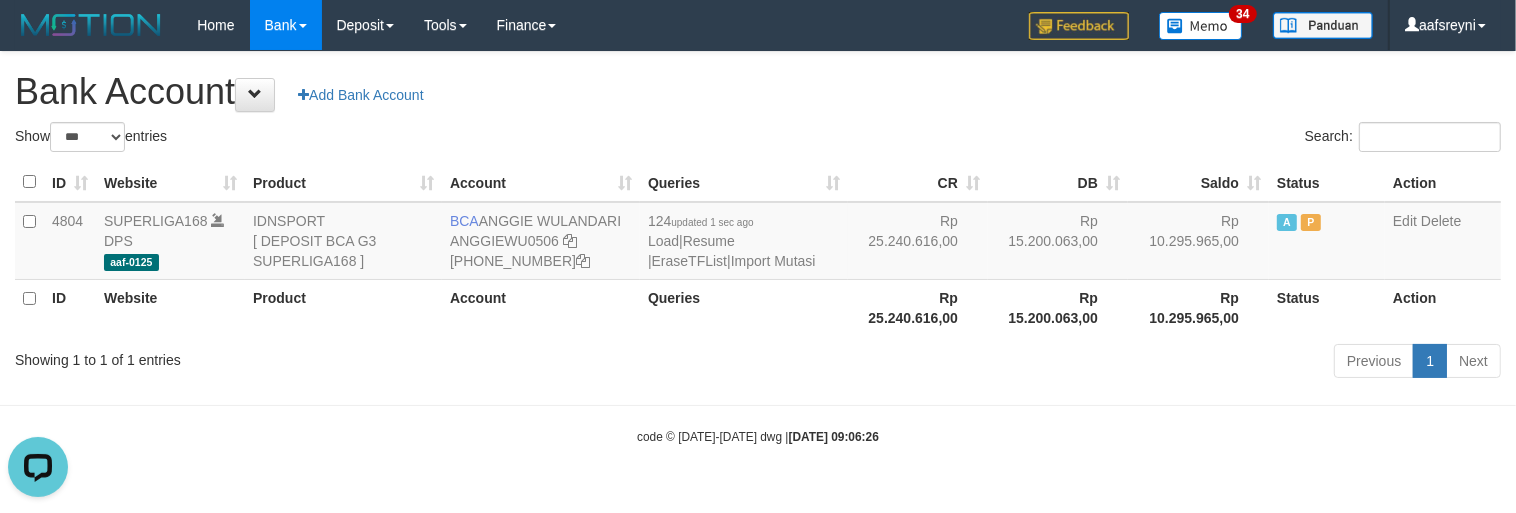 scroll, scrollTop: 0, scrollLeft: 0, axis: both 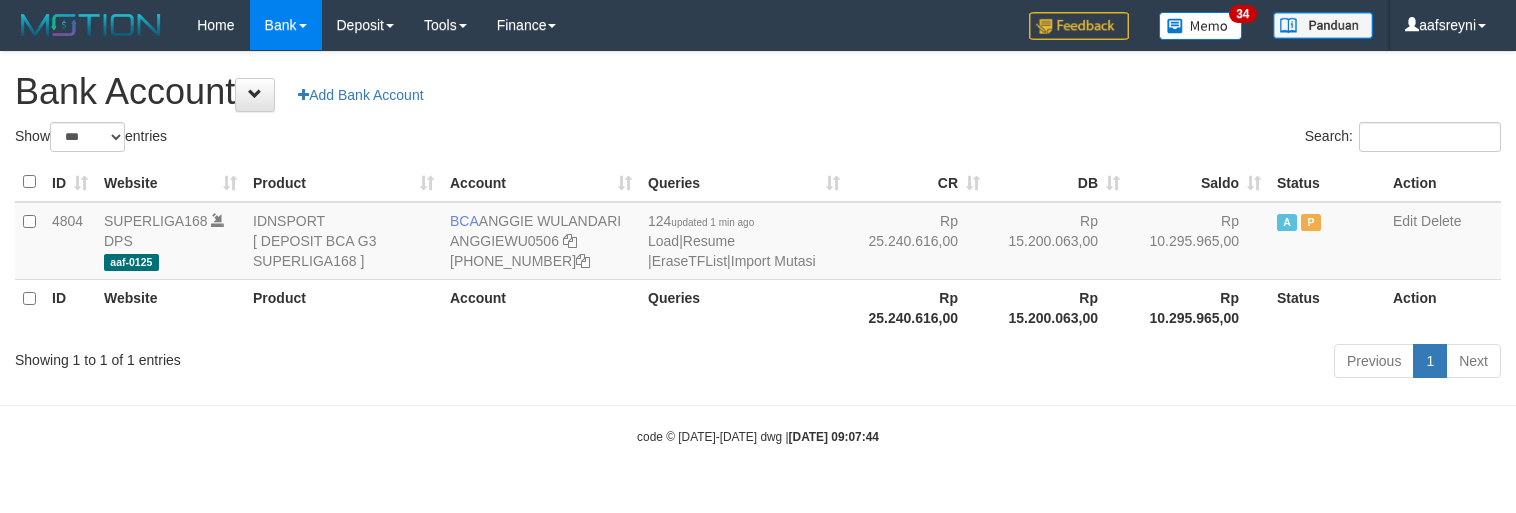 select on "***" 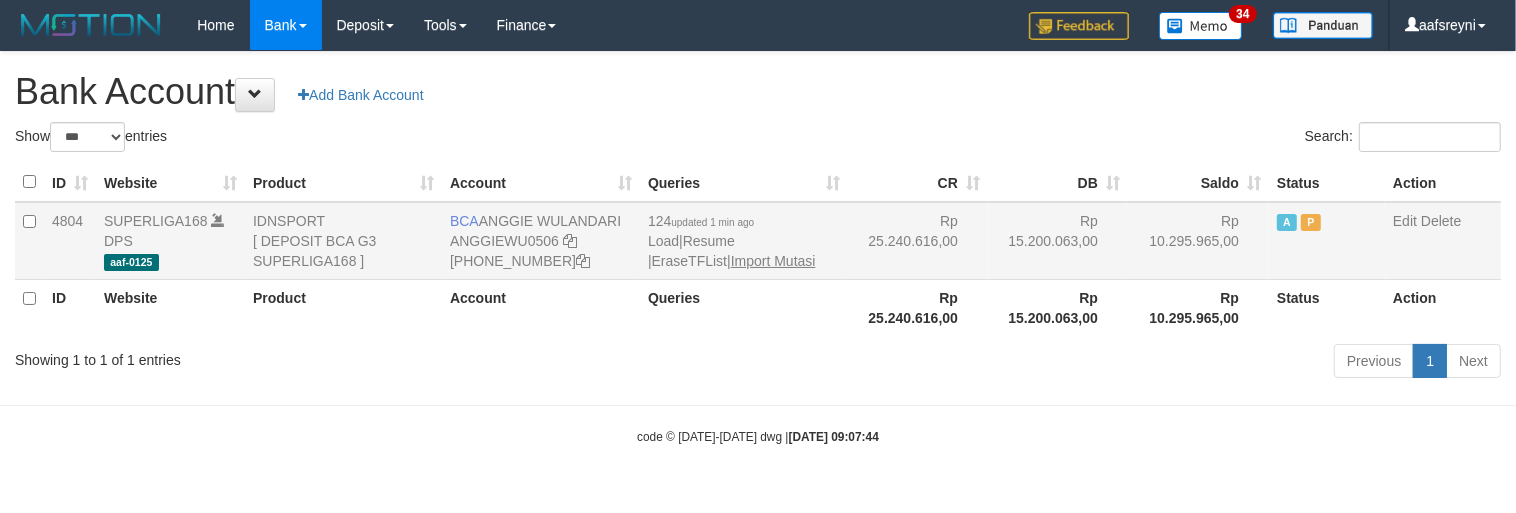 click on "124  updated 1 min ago
Load
|
Resume
|
EraseTFList
|
Import Mutasi" at bounding box center [744, 241] 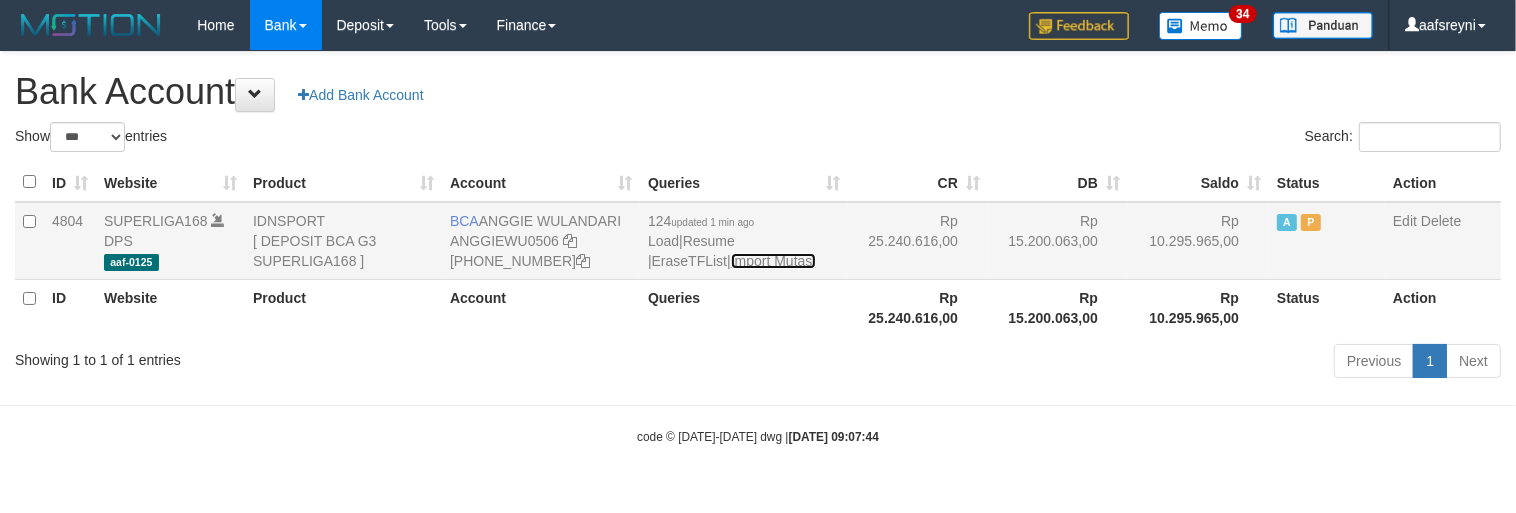 click on "Import Mutasi" at bounding box center (773, 261) 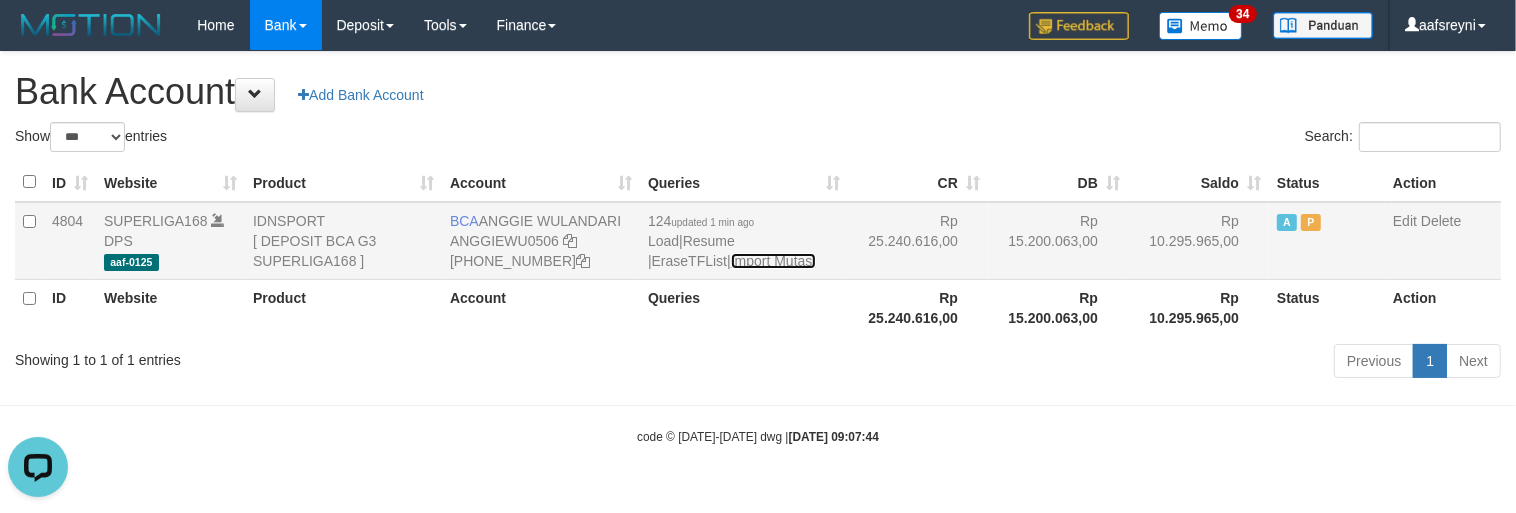 scroll, scrollTop: 0, scrollLeft: 0, axis: both 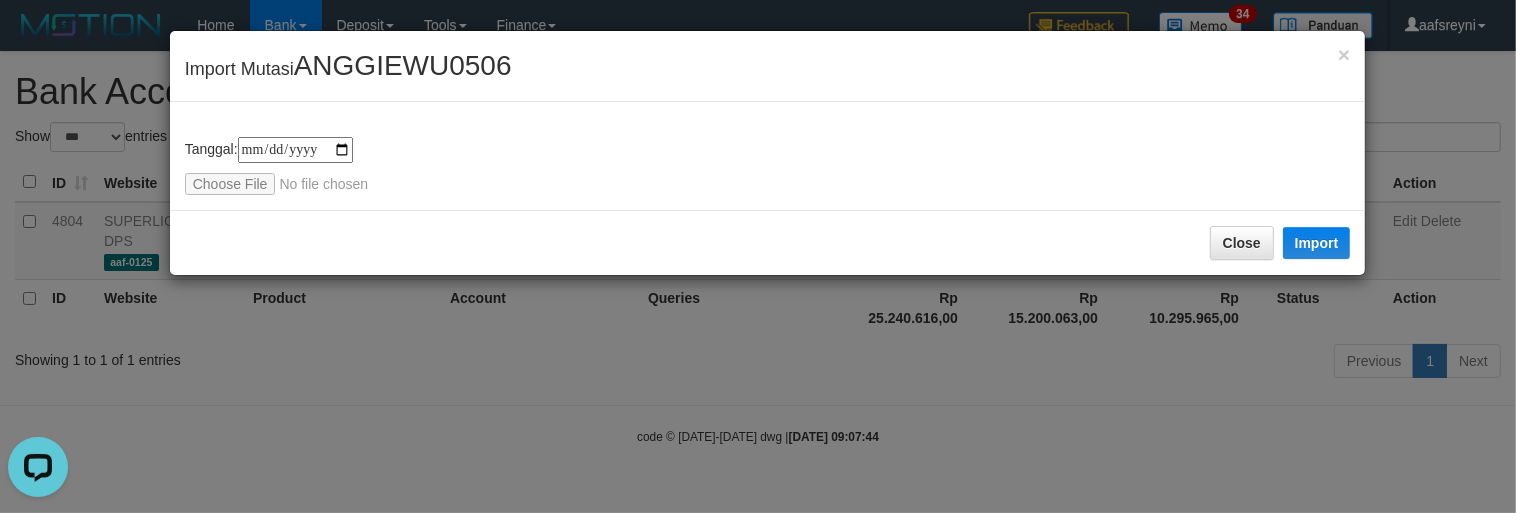 type on "**********" 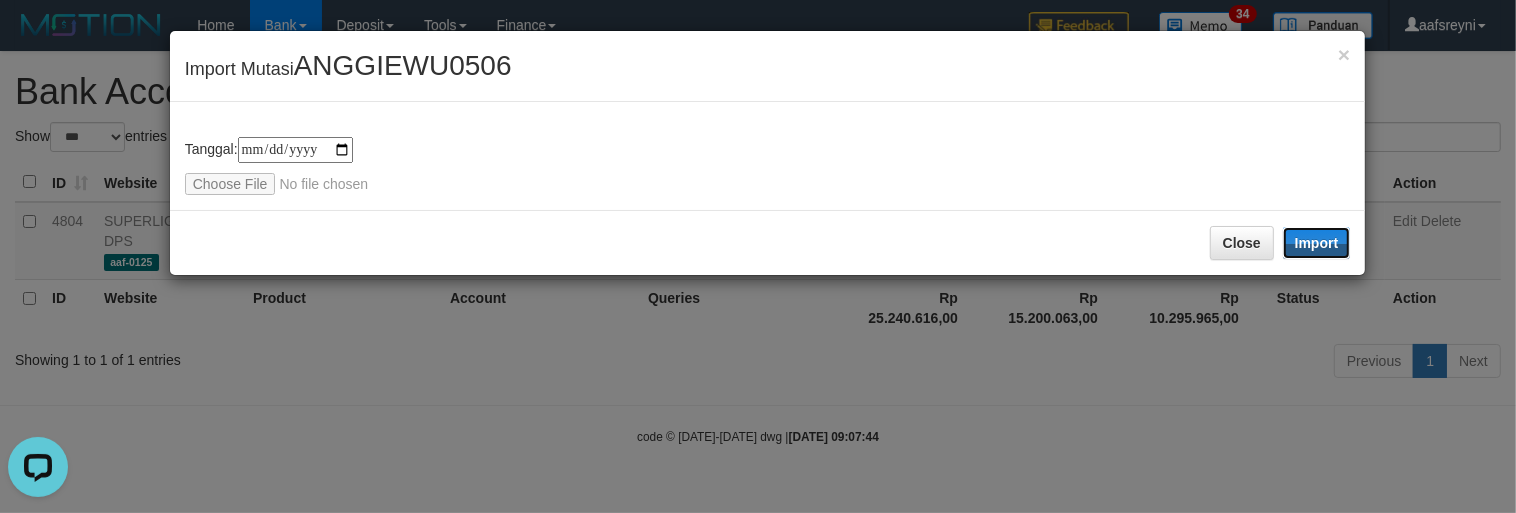 click on "Import" at bounding box center [1317, 243] 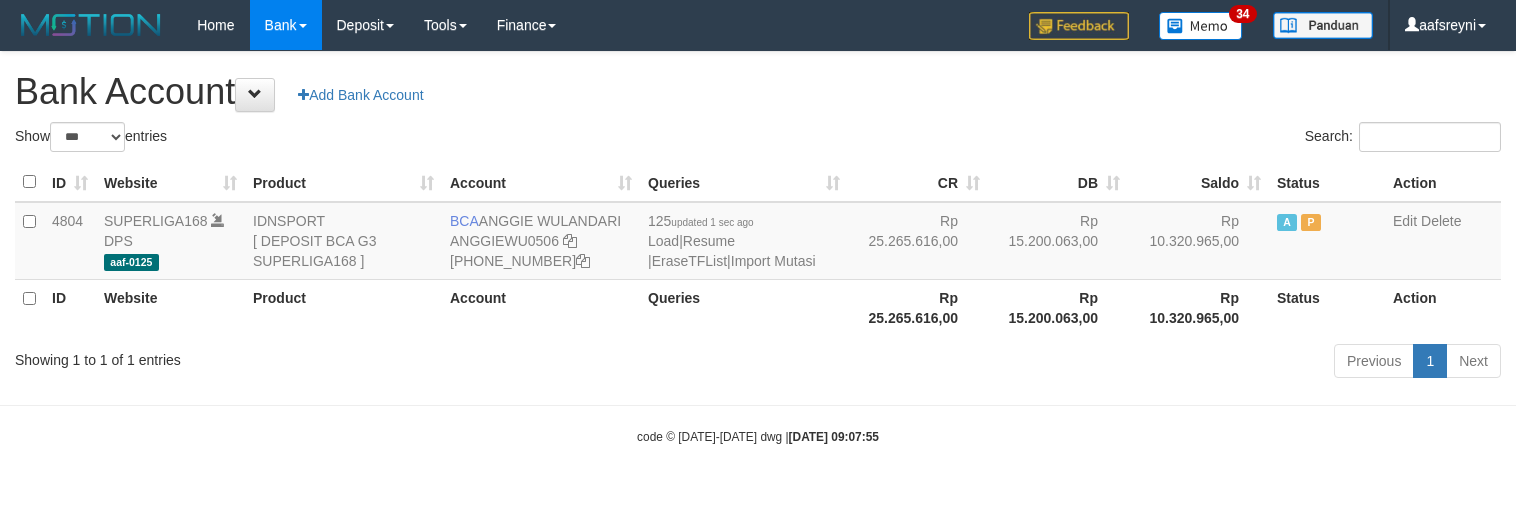select on "***" 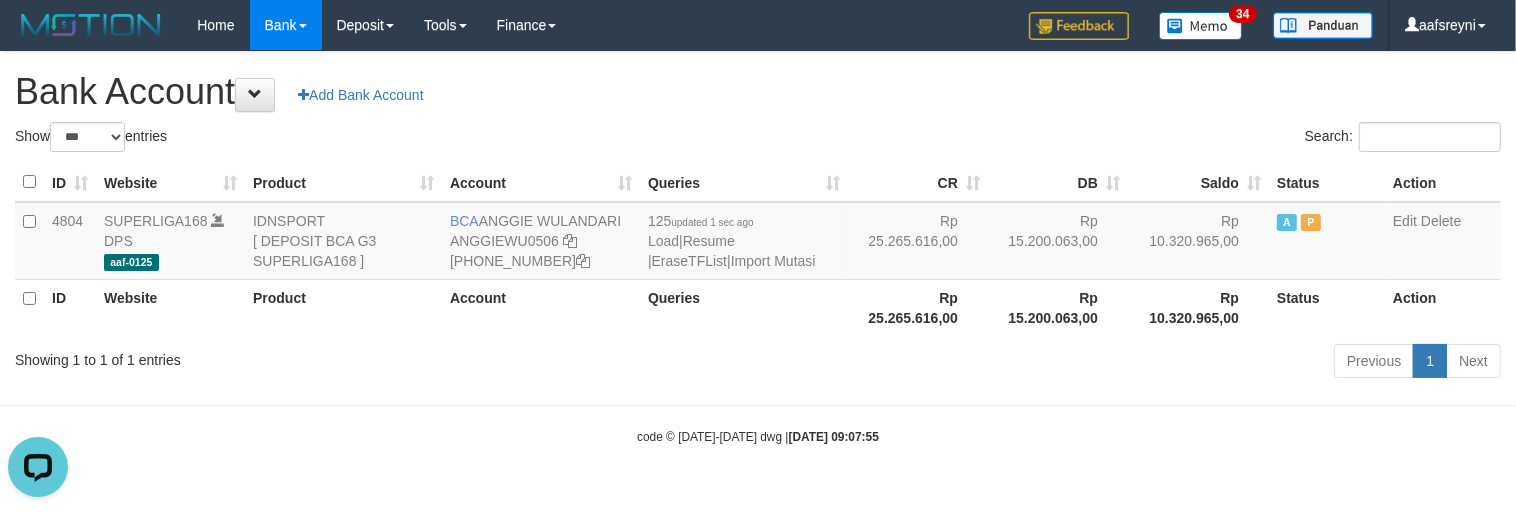 scroll, scrollTop: 0, scrollLeft: 0, axis: both 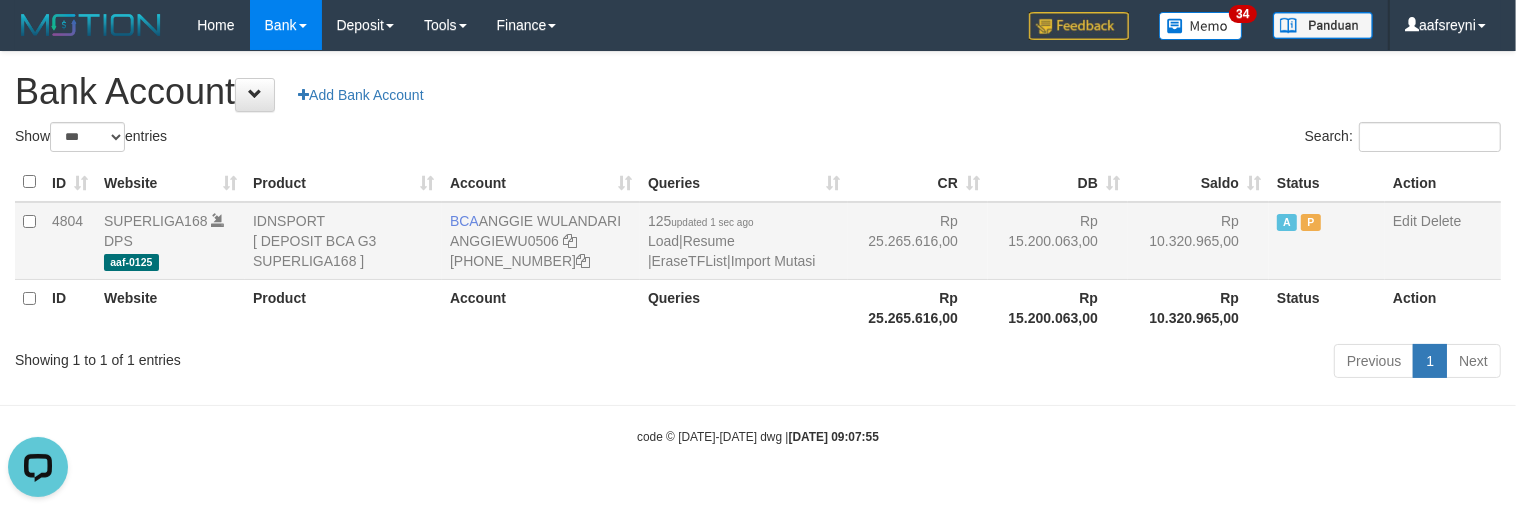 click on "Rp 25.265.616,00" at bounding box center (918, 241) 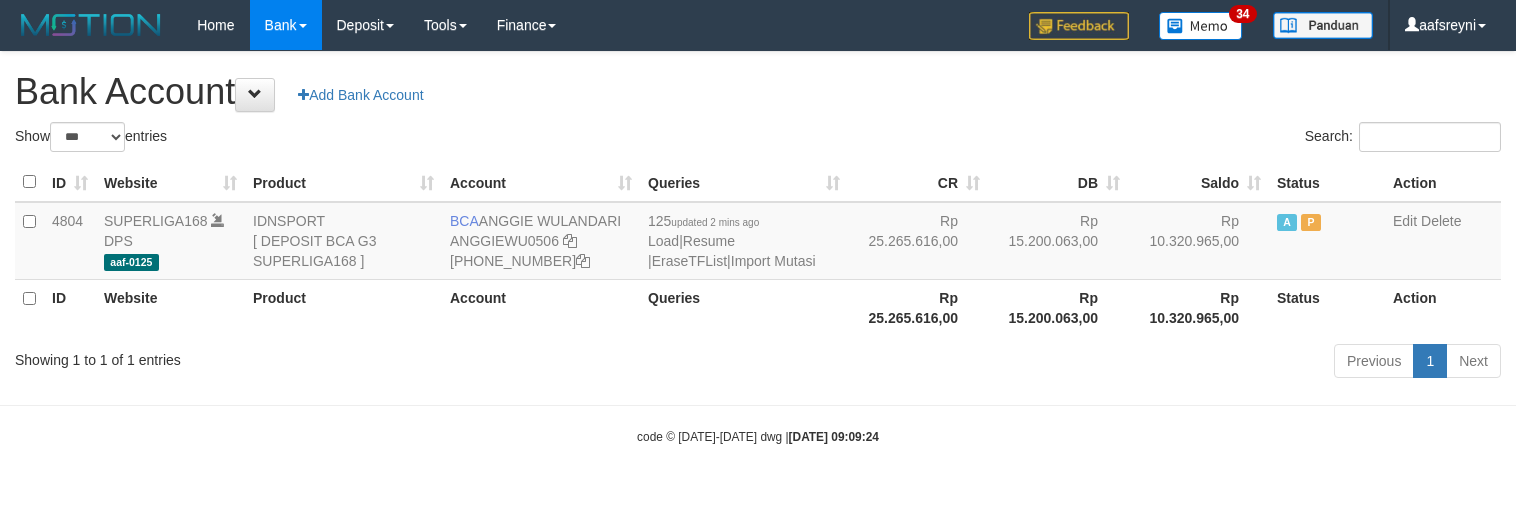 select on "***" 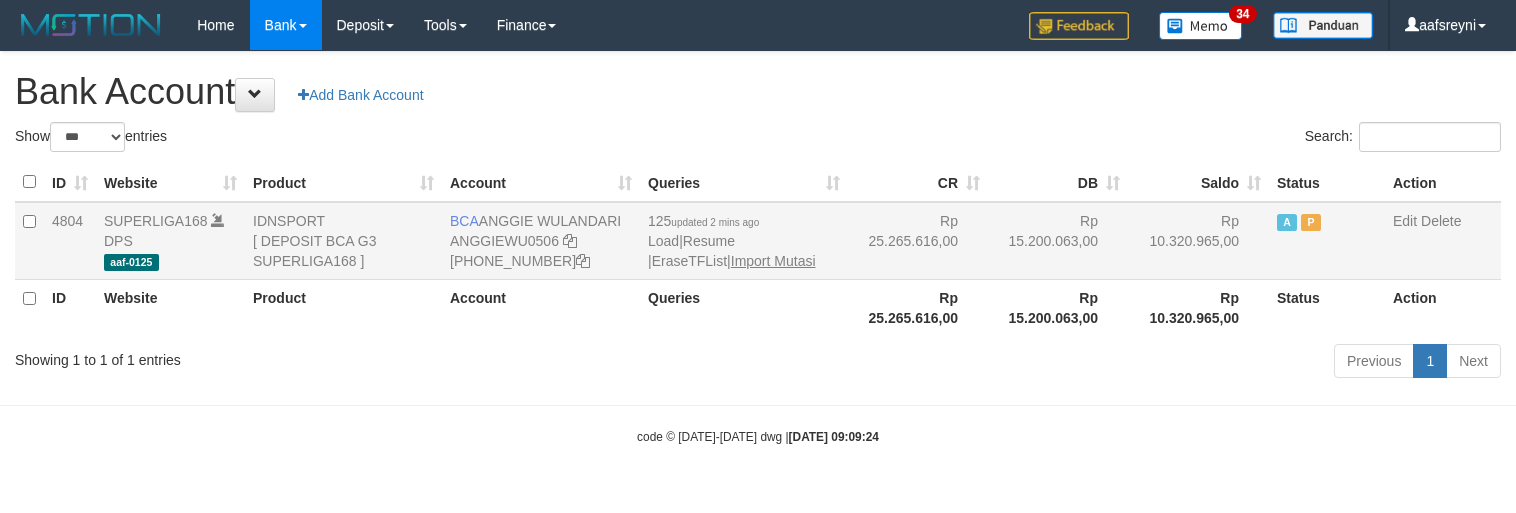 scroll, scrollTop: 0, scrollLeft: 0, axis: both 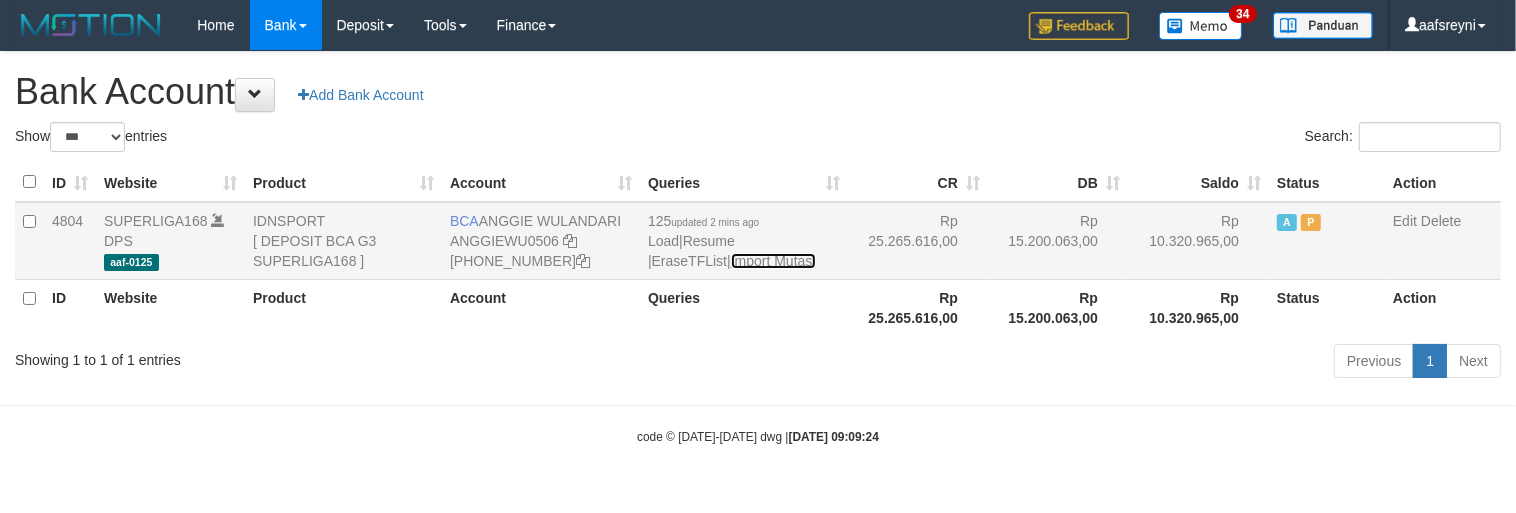 click on "Import Mutasi" at bounding box center [773, 261] 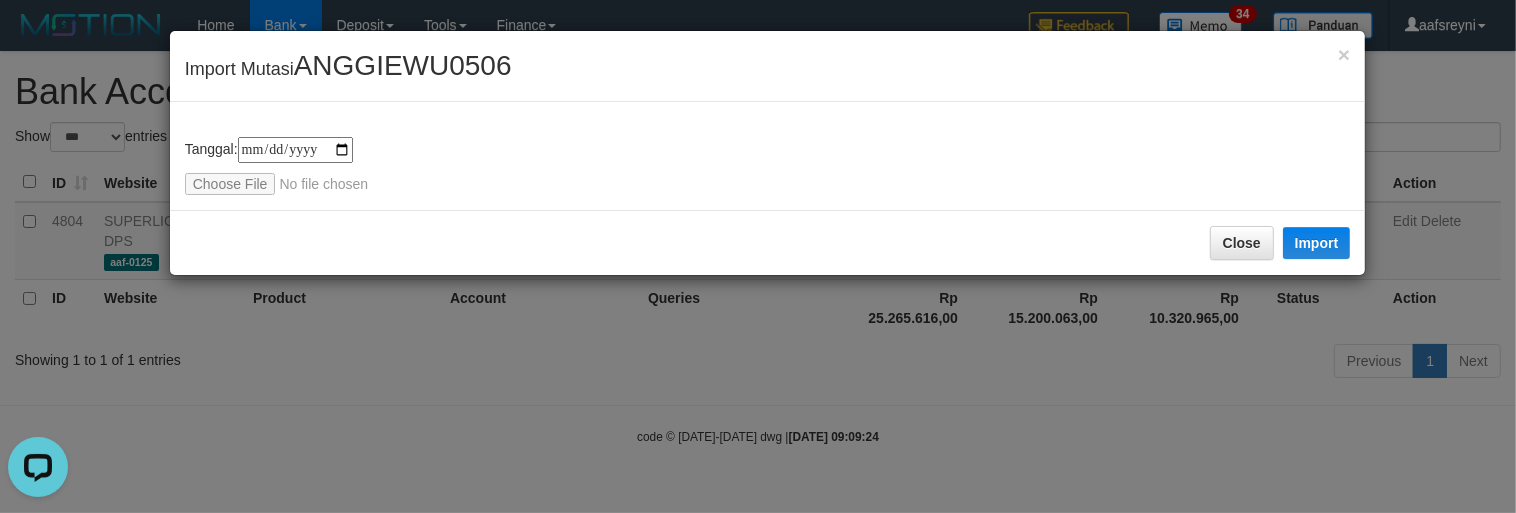 scroll, scrollTop: 0, scrollLeft: 0, axis: both 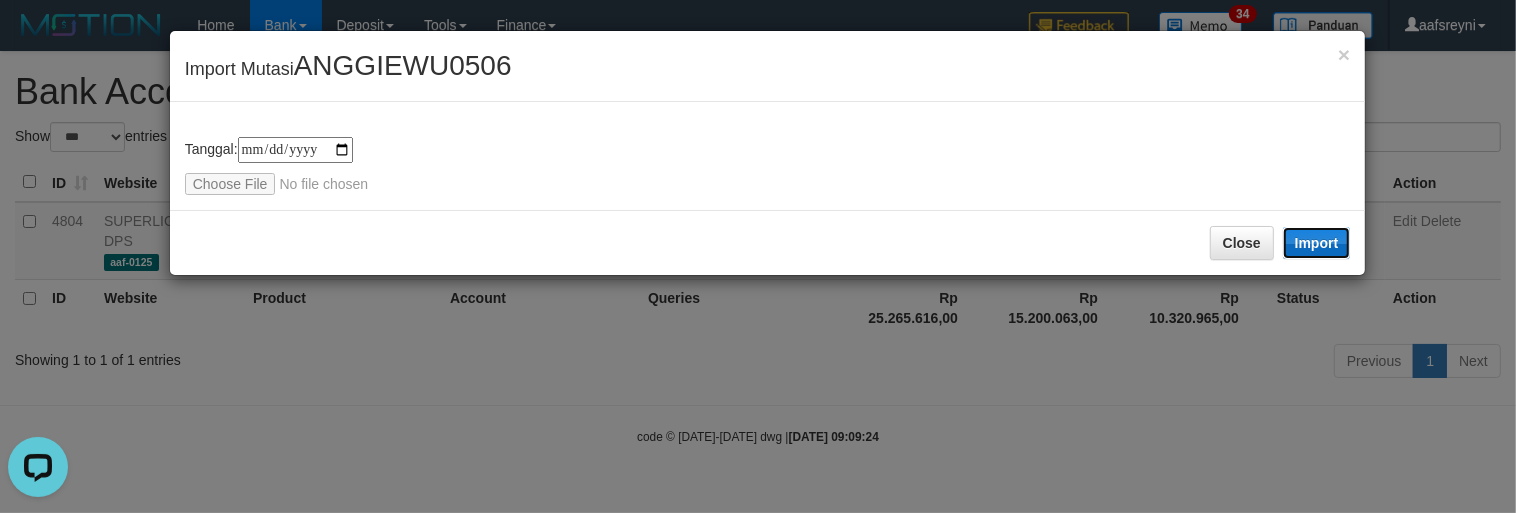 click on "Import" at bounding box center [1317, 243] 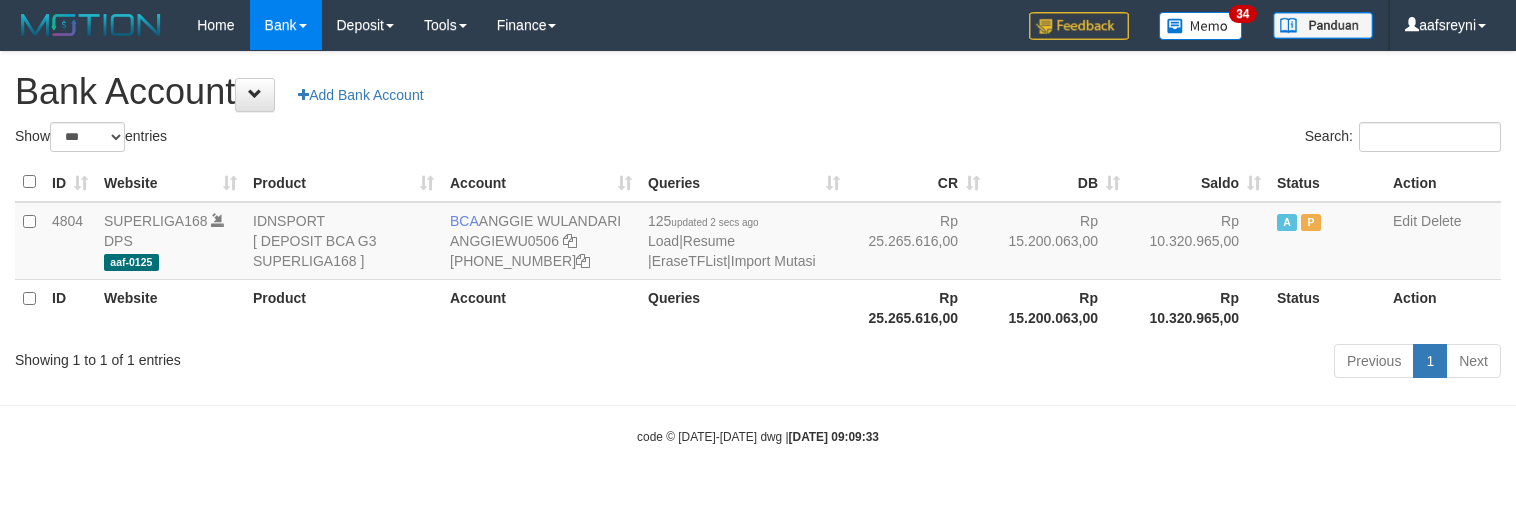 select on "***" 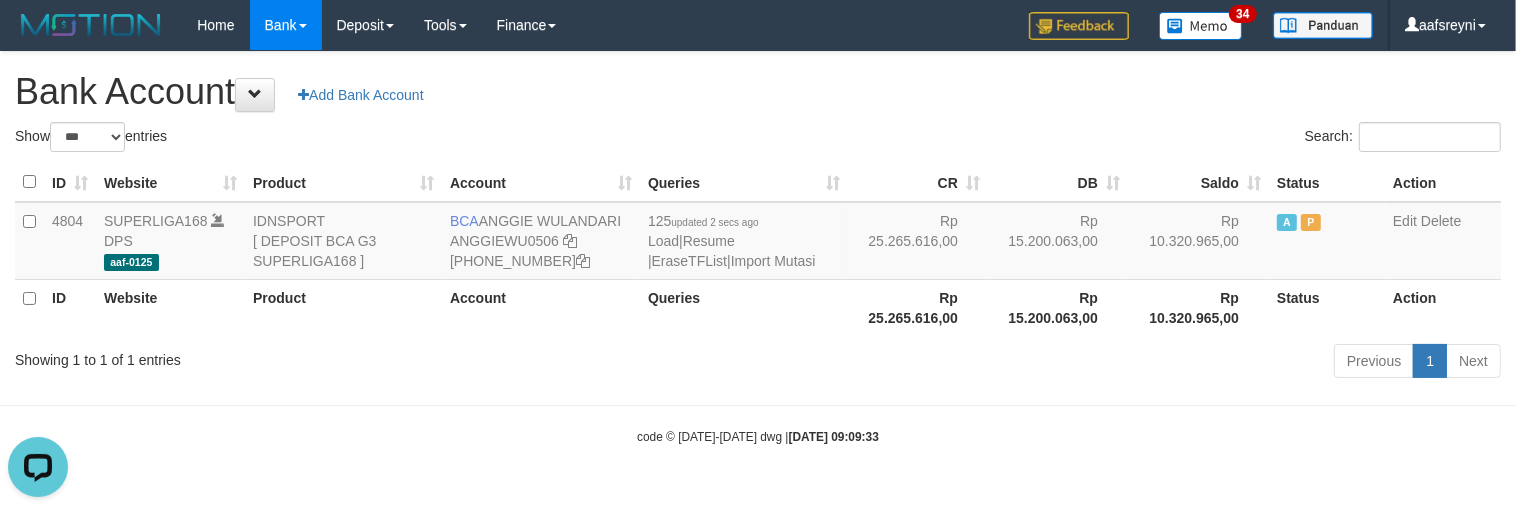 scroll, scrollTop: 0, scrollLeft: 0, axis: both 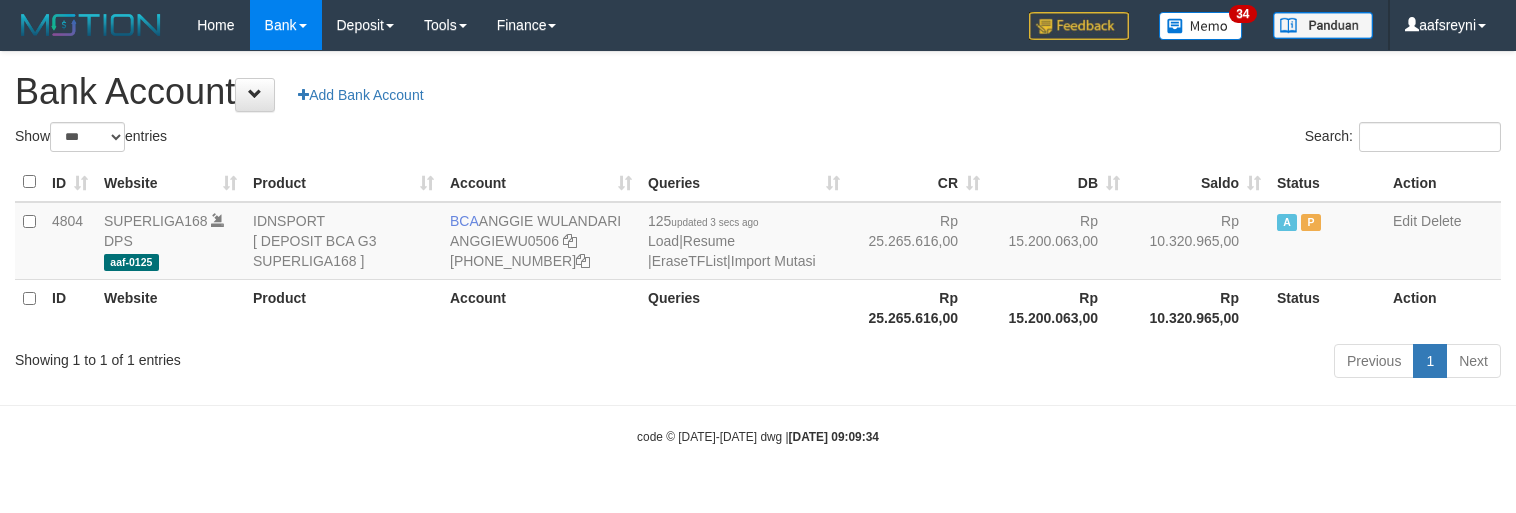 select on "***" 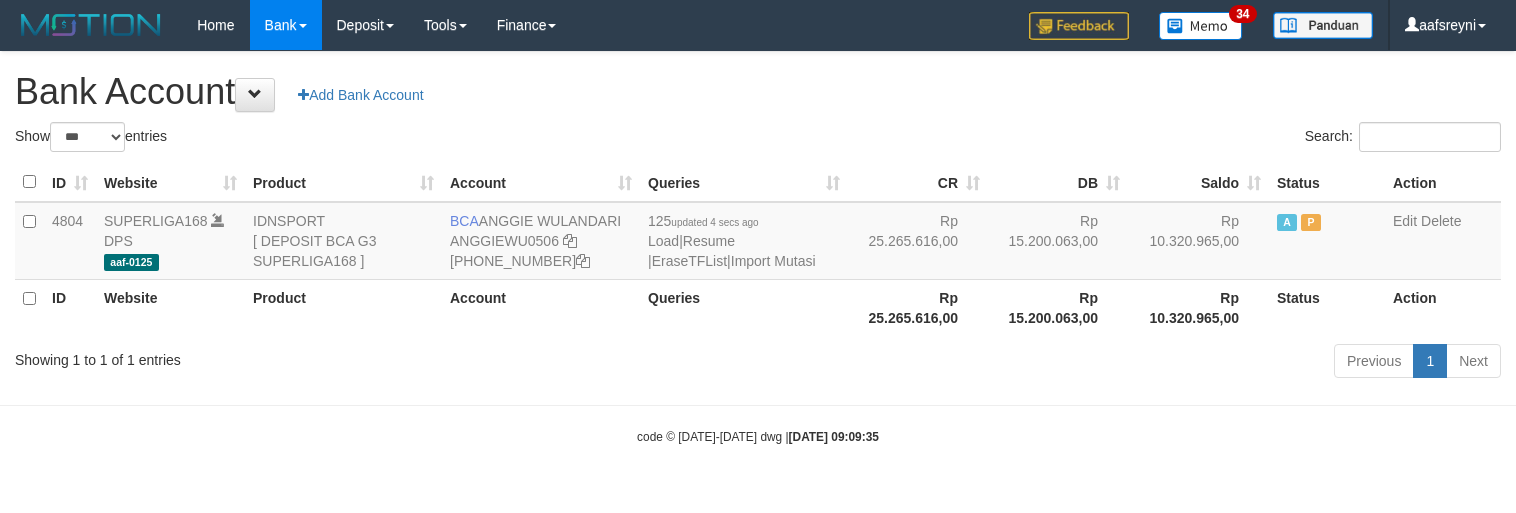 select on "***" 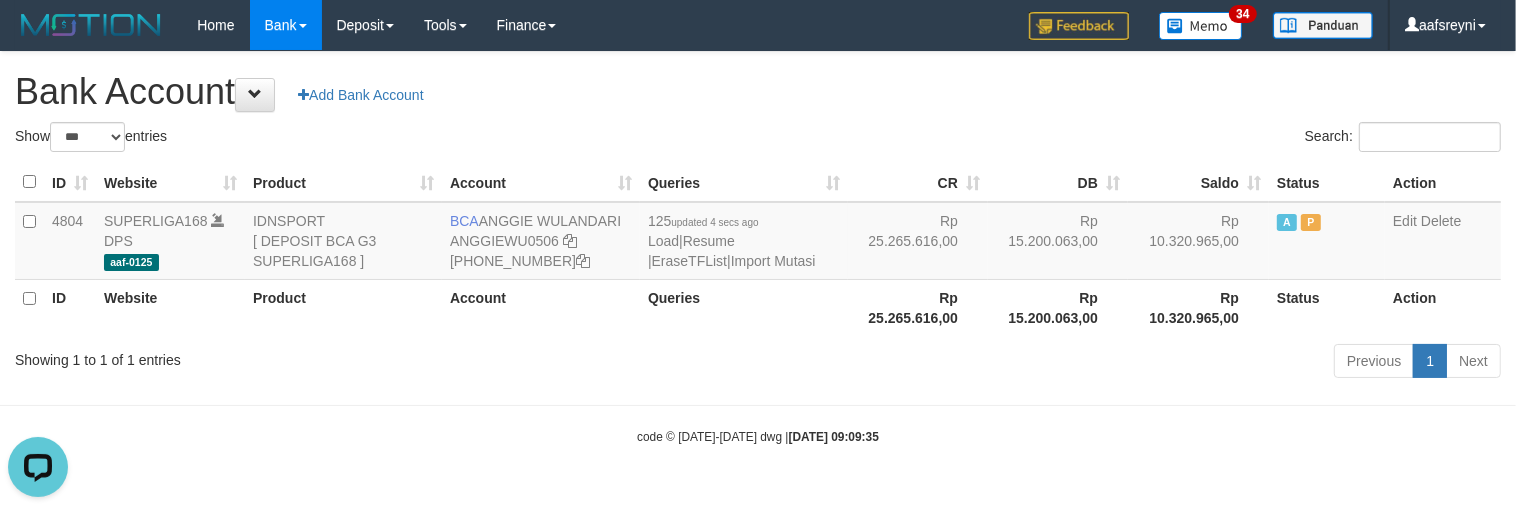 scroll, scrollTop: 0, scrollLeft: 0, axis: both 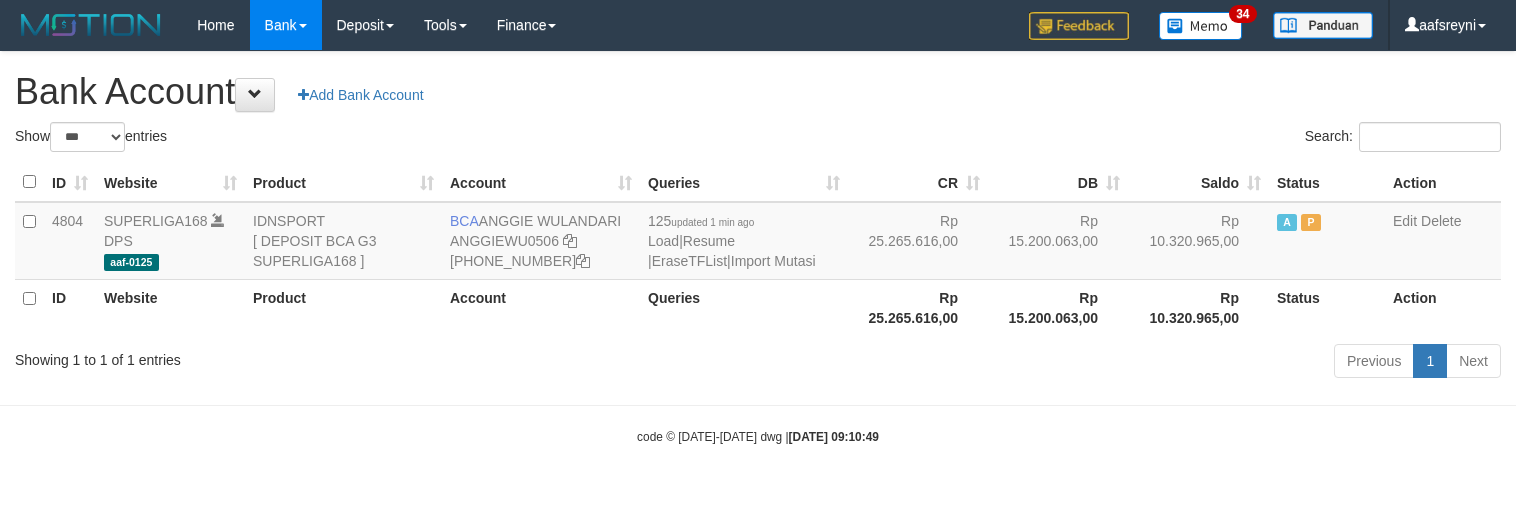 select on "***" 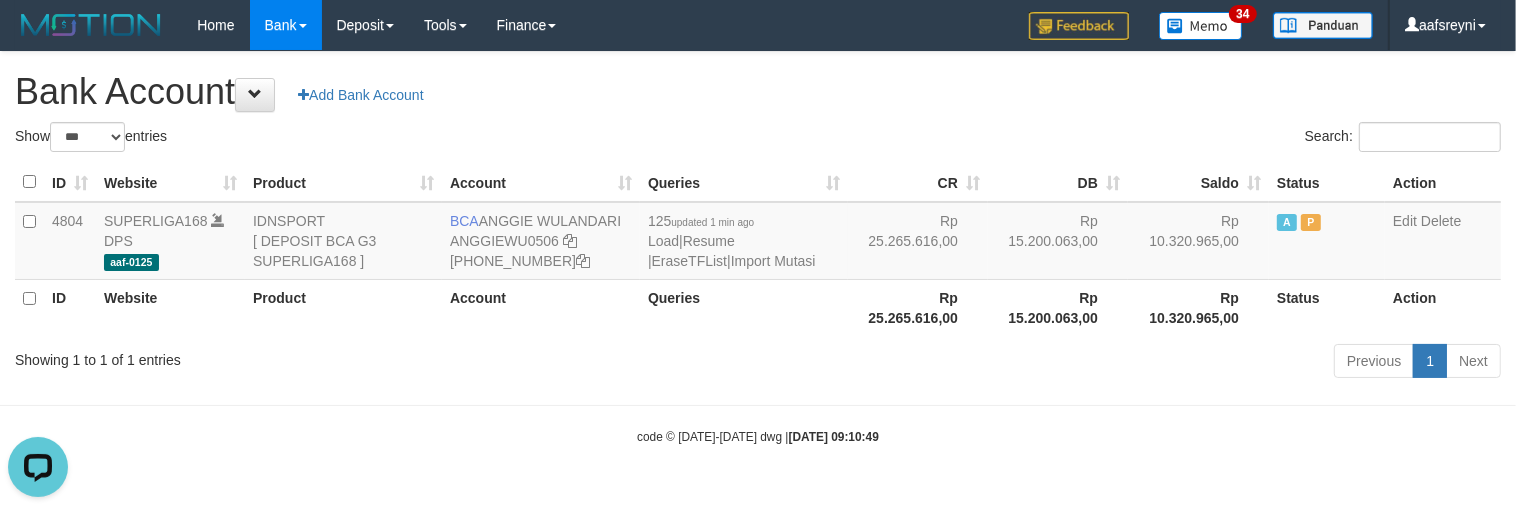 scroll, scrollTop: 0, scrollLeft: 0, axis: both 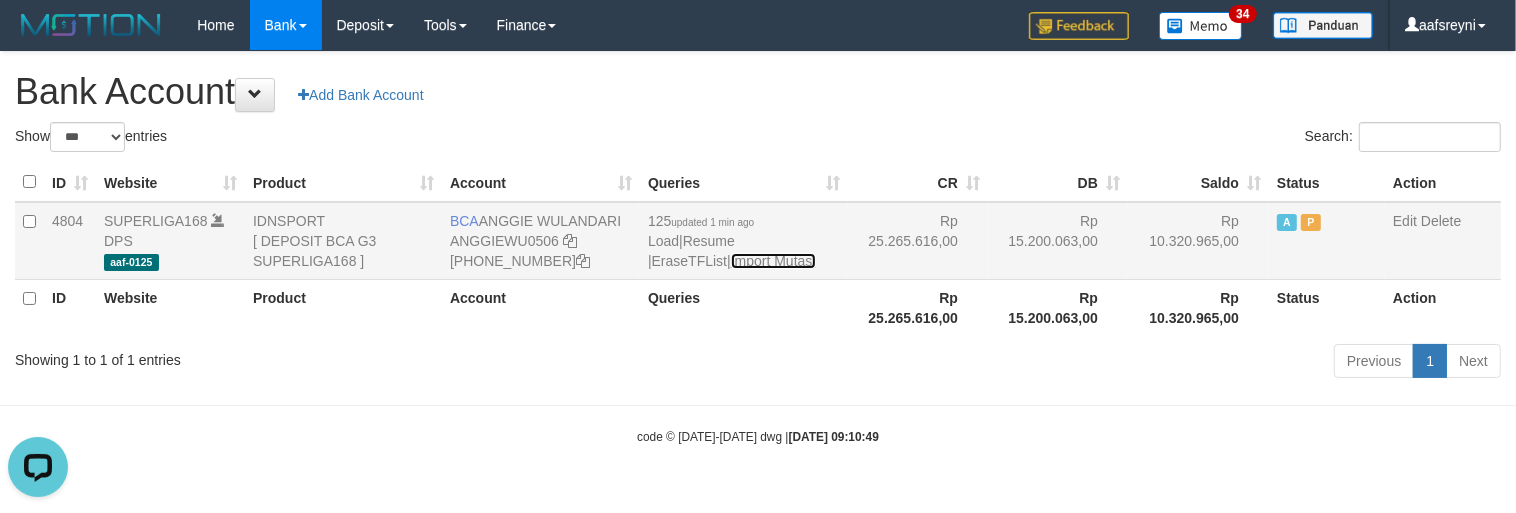 click on "Import Mutasi" at bounding box center (773, 261) 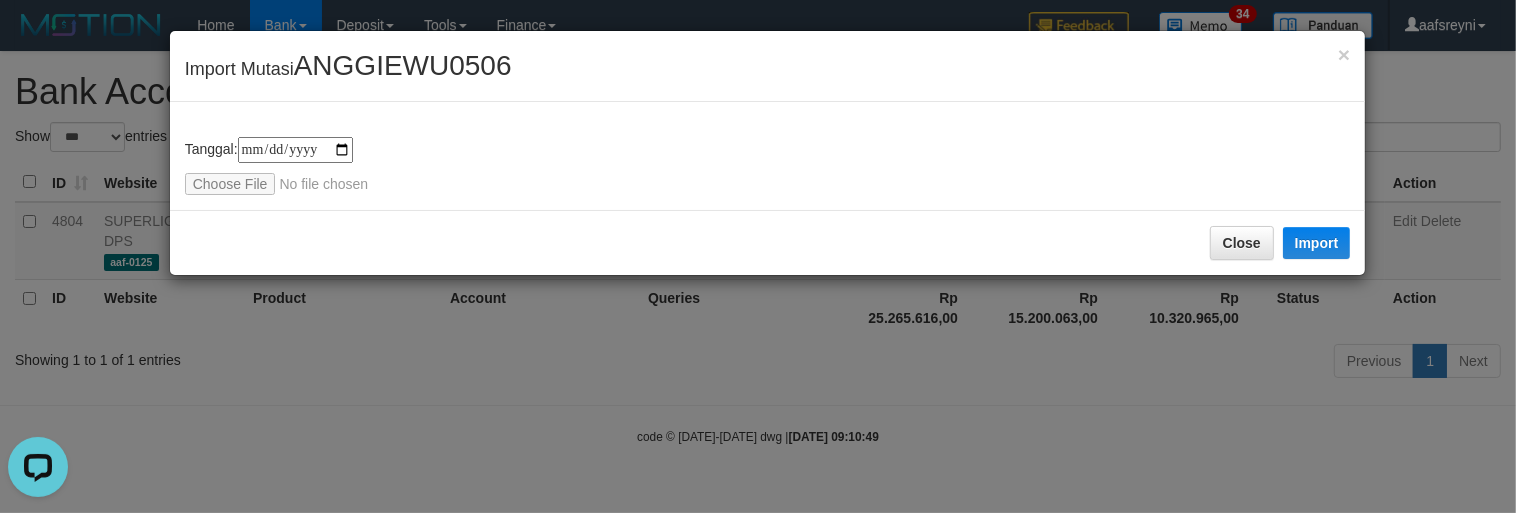 type on "**********" 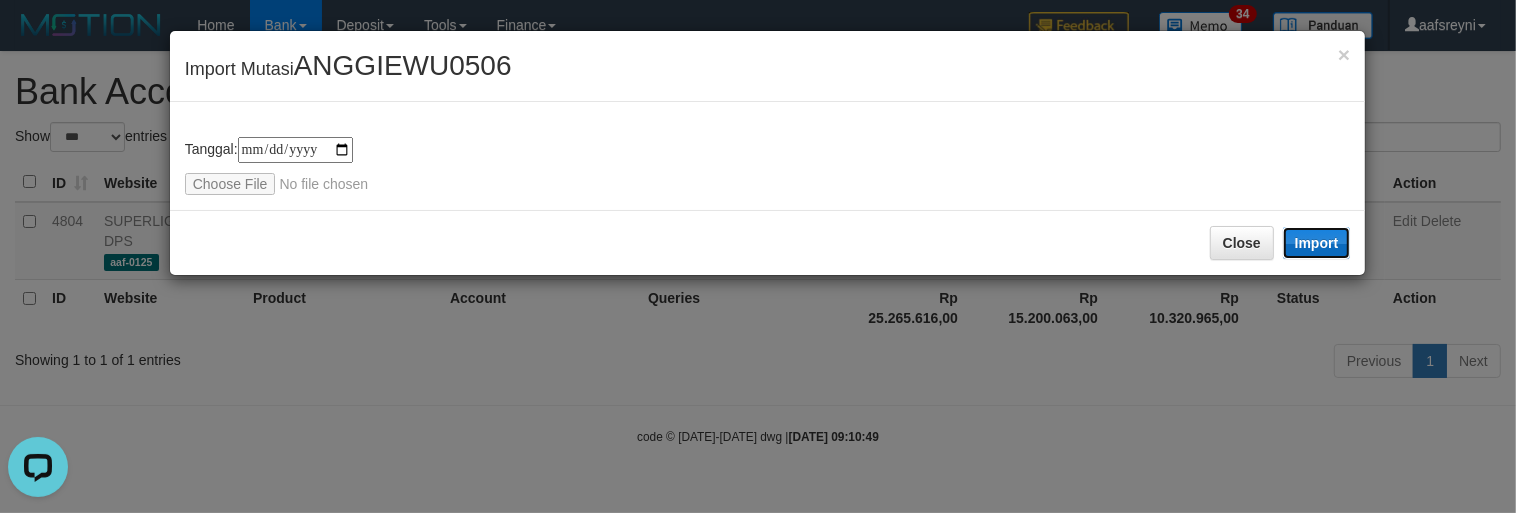 click on "Import" at bounding box center (1317, 243) 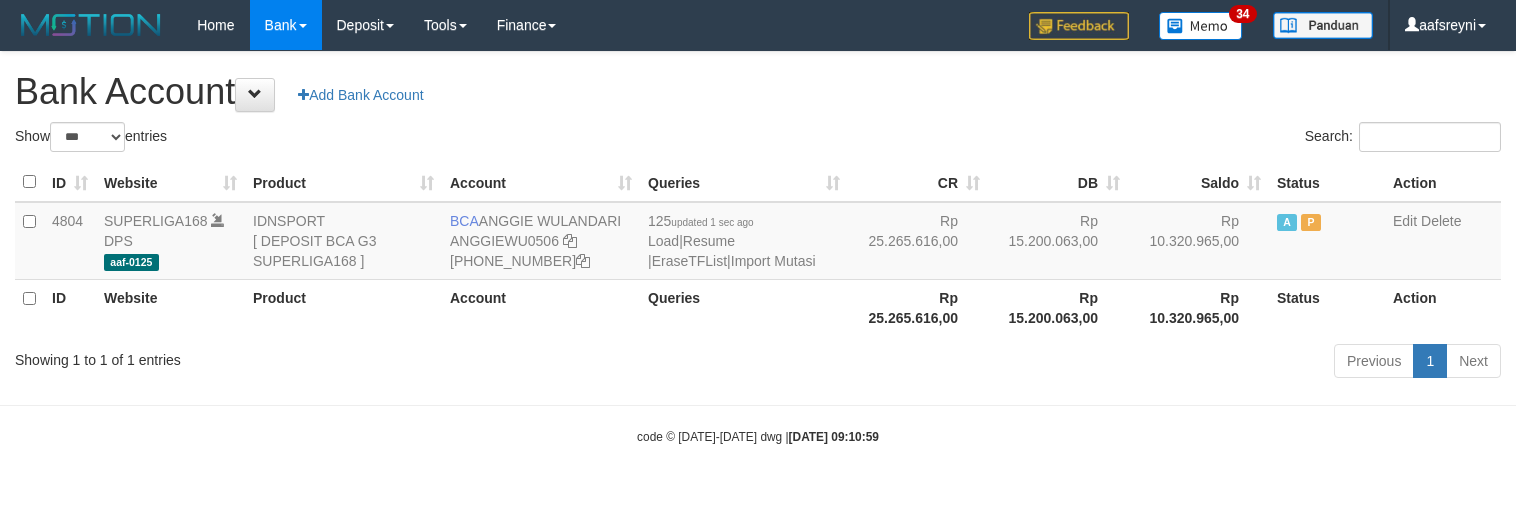 select on "***" 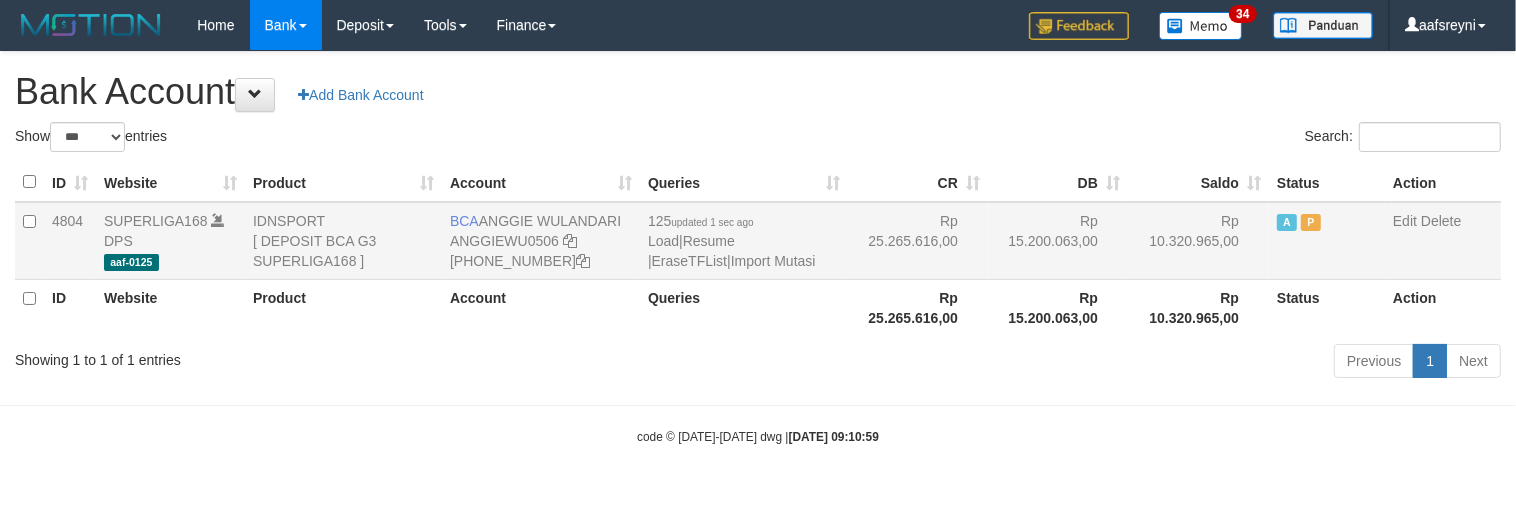 drag, startPoint x: 1020, startPoint y: 216, endPoint x: 1430, endPoint y: 201, distance: 410.2743 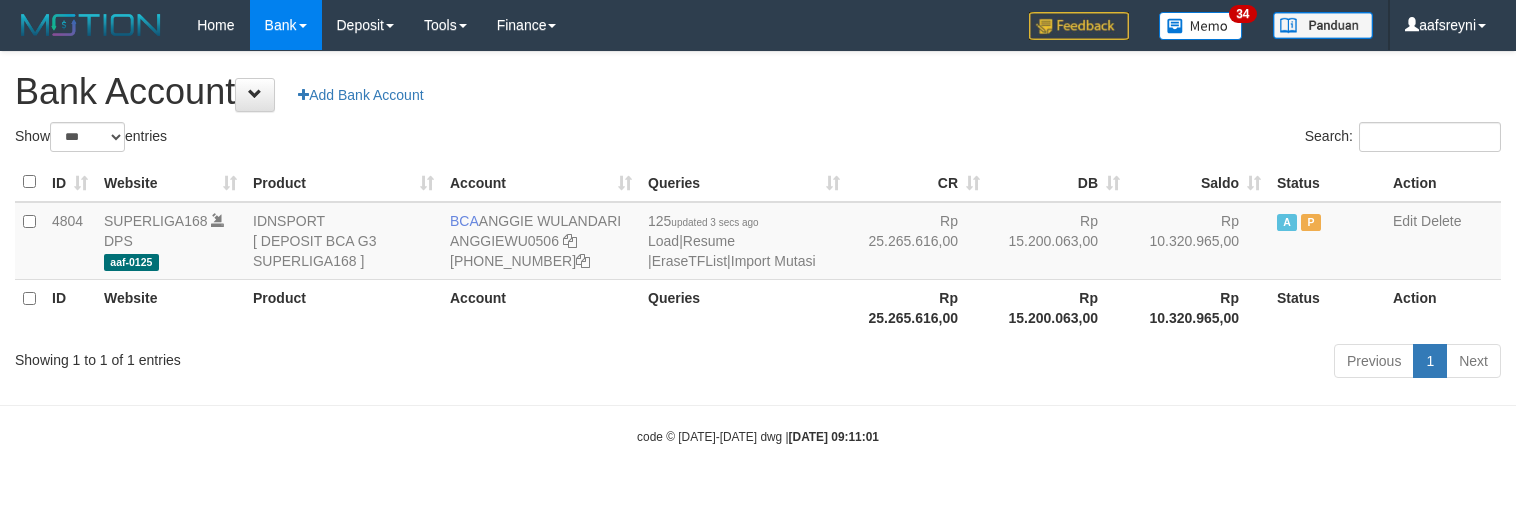 select on "***" 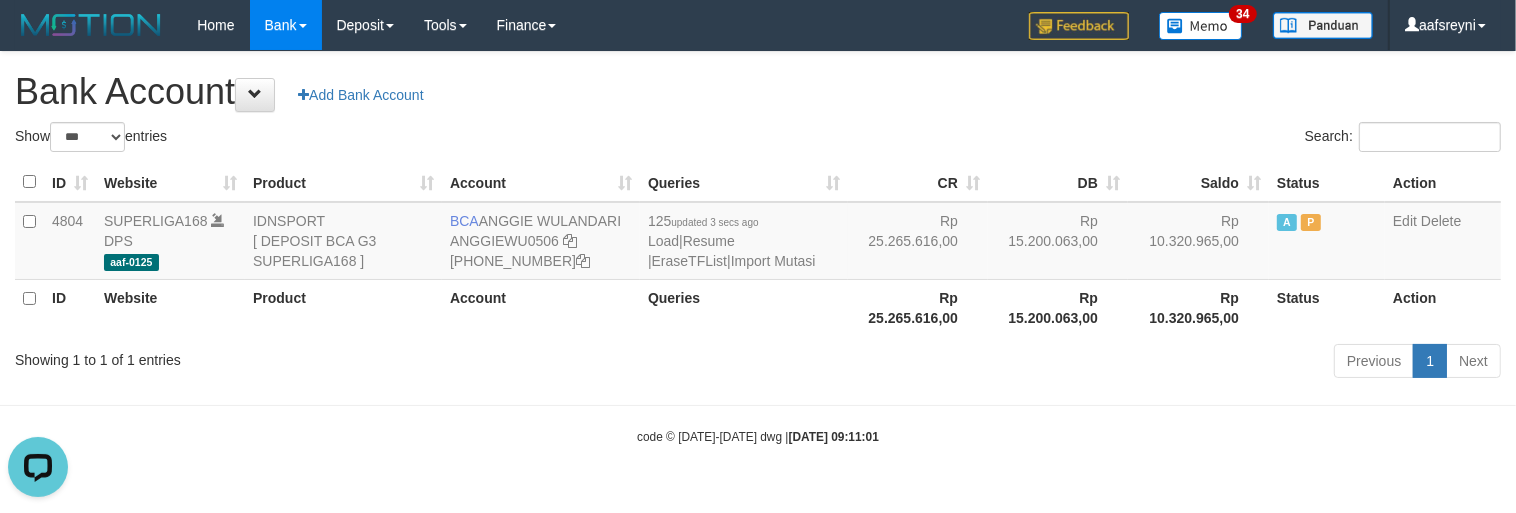 scroll, scrollTop: 0, scrollLeft: 0, axis: both 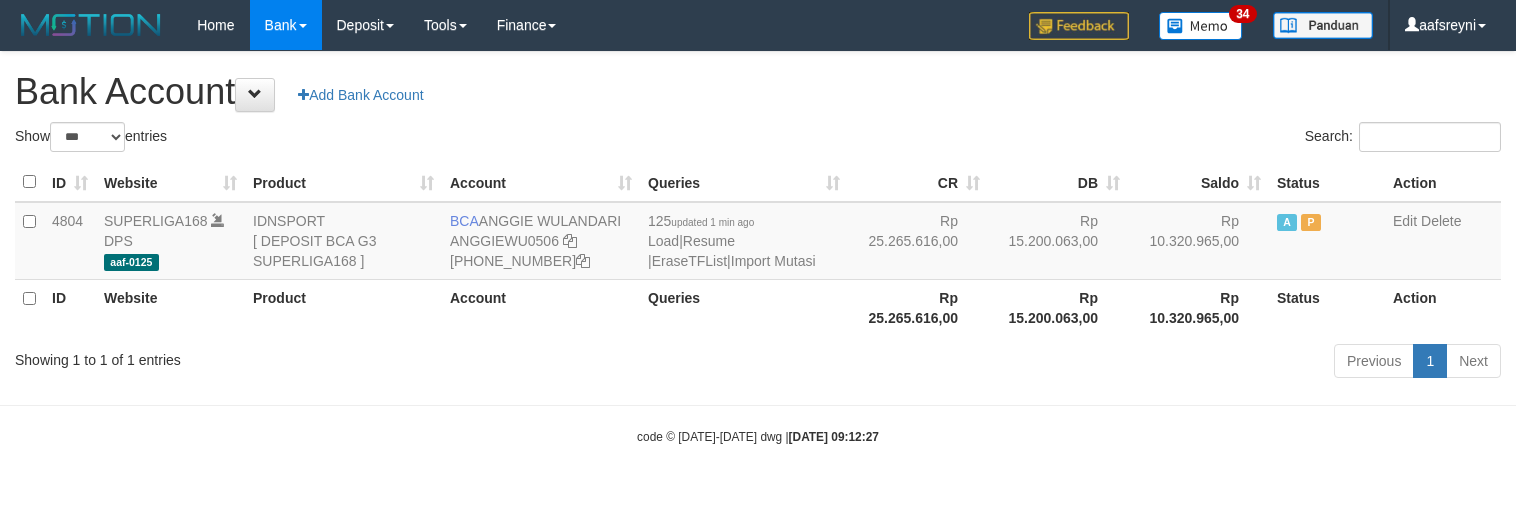 select on "***" 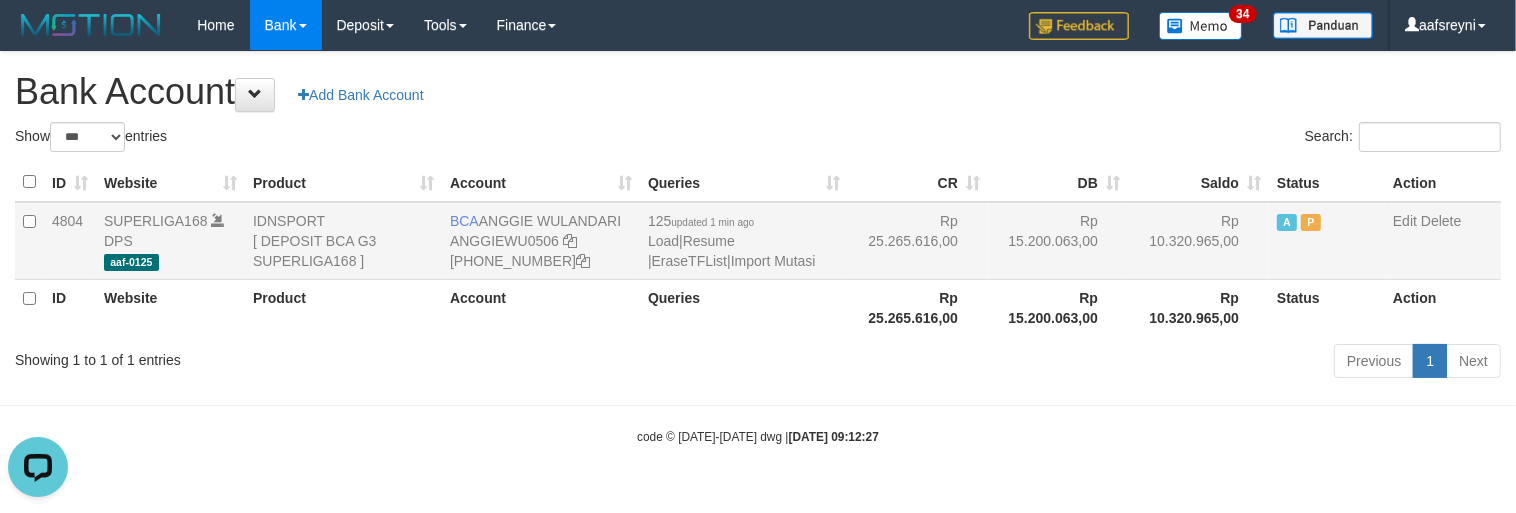 scroll, scrollTop: 0, scrollLeft: 0, axis: both 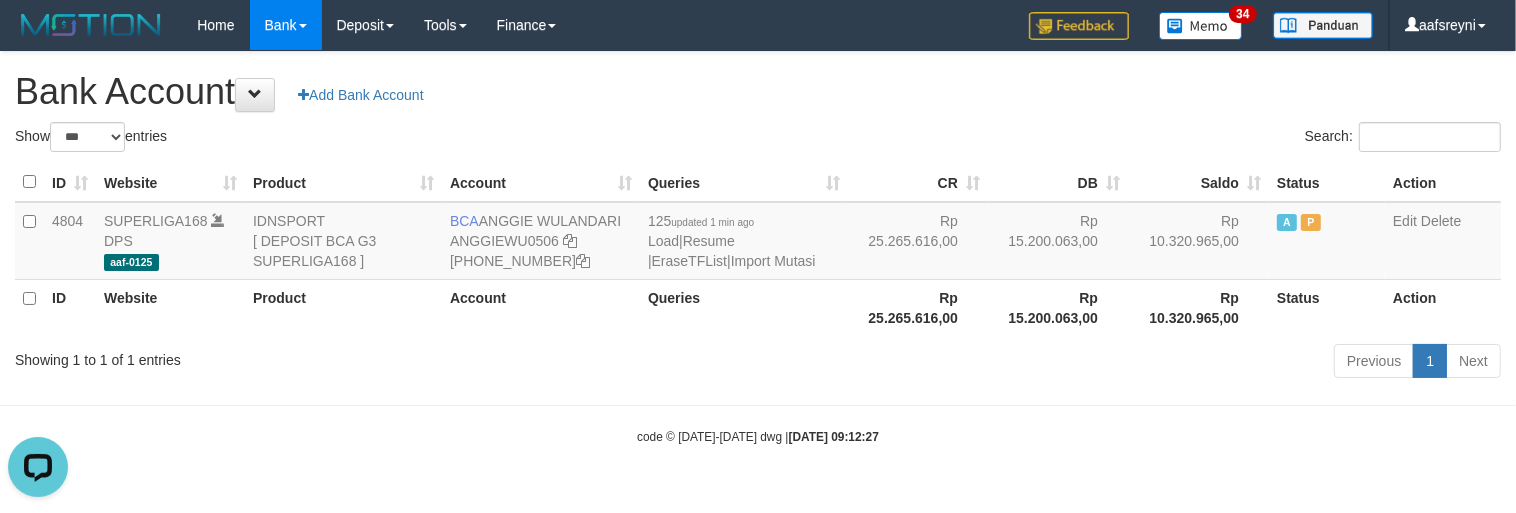 click on "Rp 25.265.616,00" at bounding box center [918, 307] 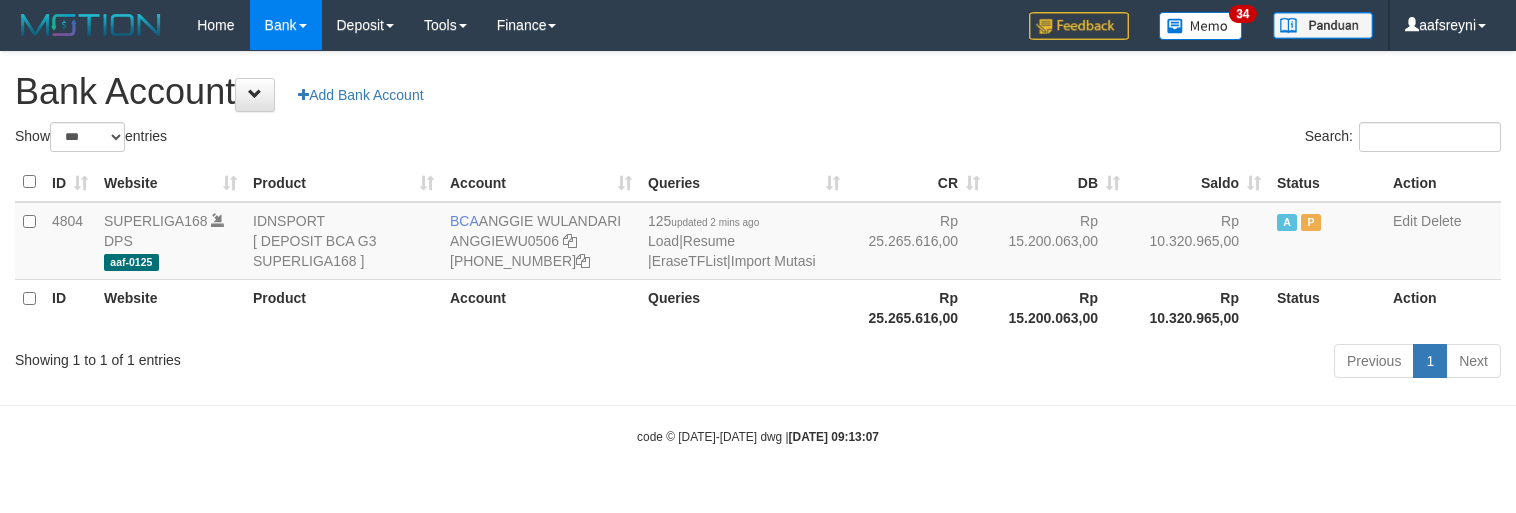 select on "***" 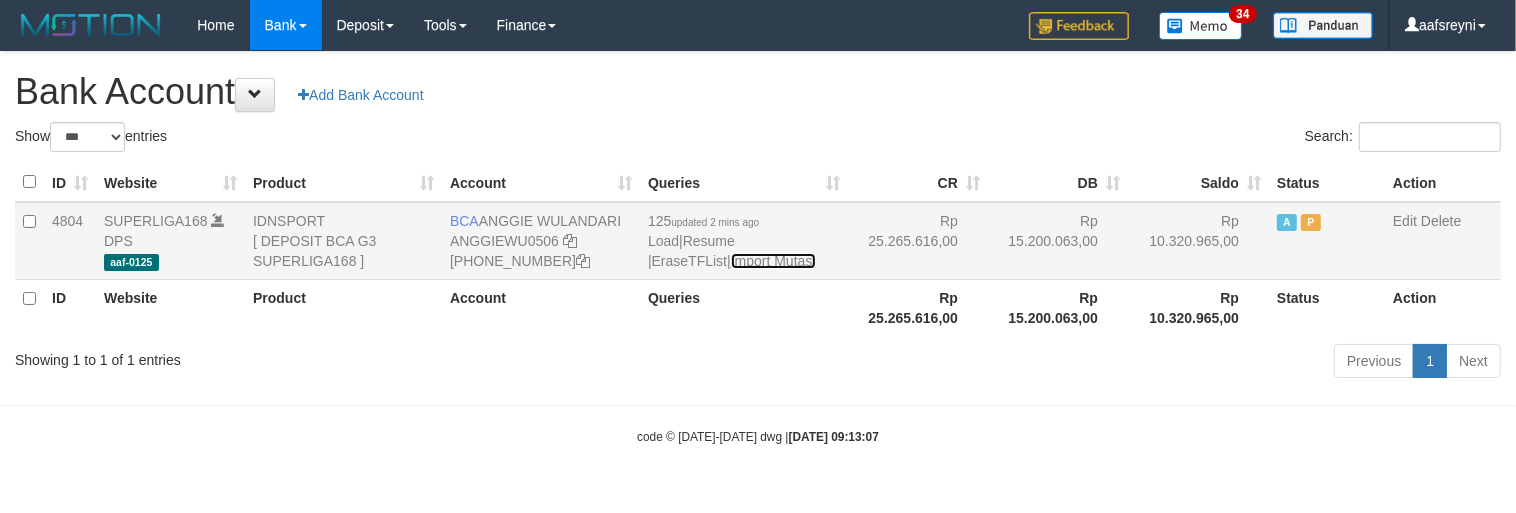 click on "Import Mutasi" at bounding box center [773, 261] 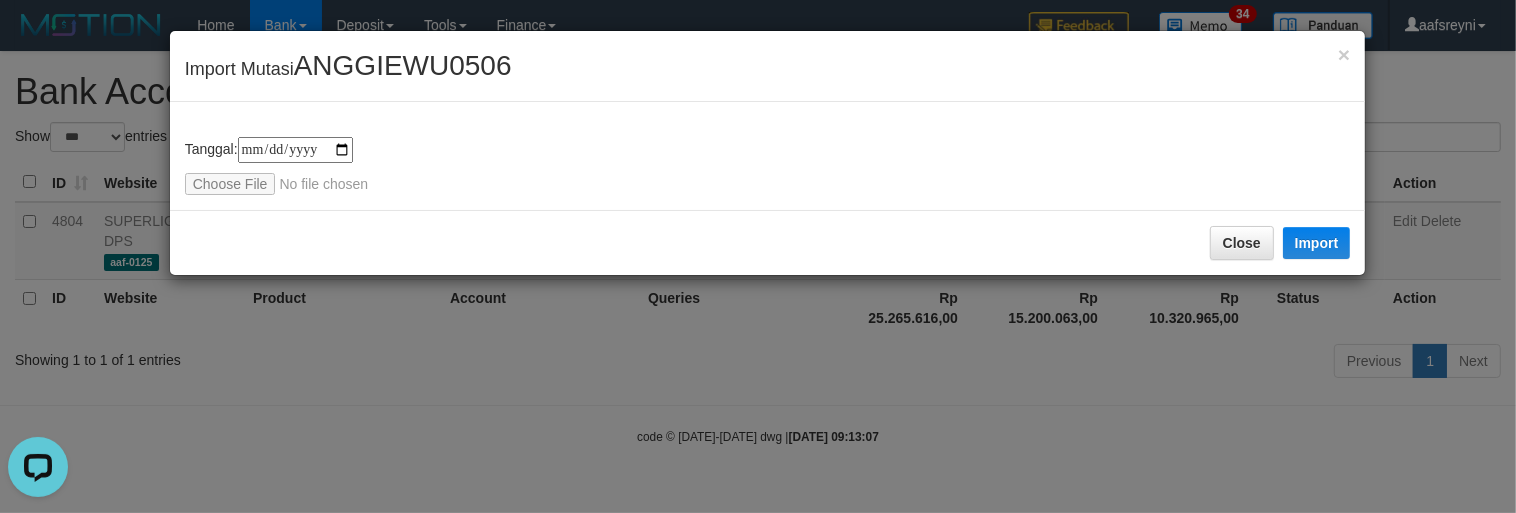 scroll, scrollTop: 0, scrollLeft: 0, axis: both 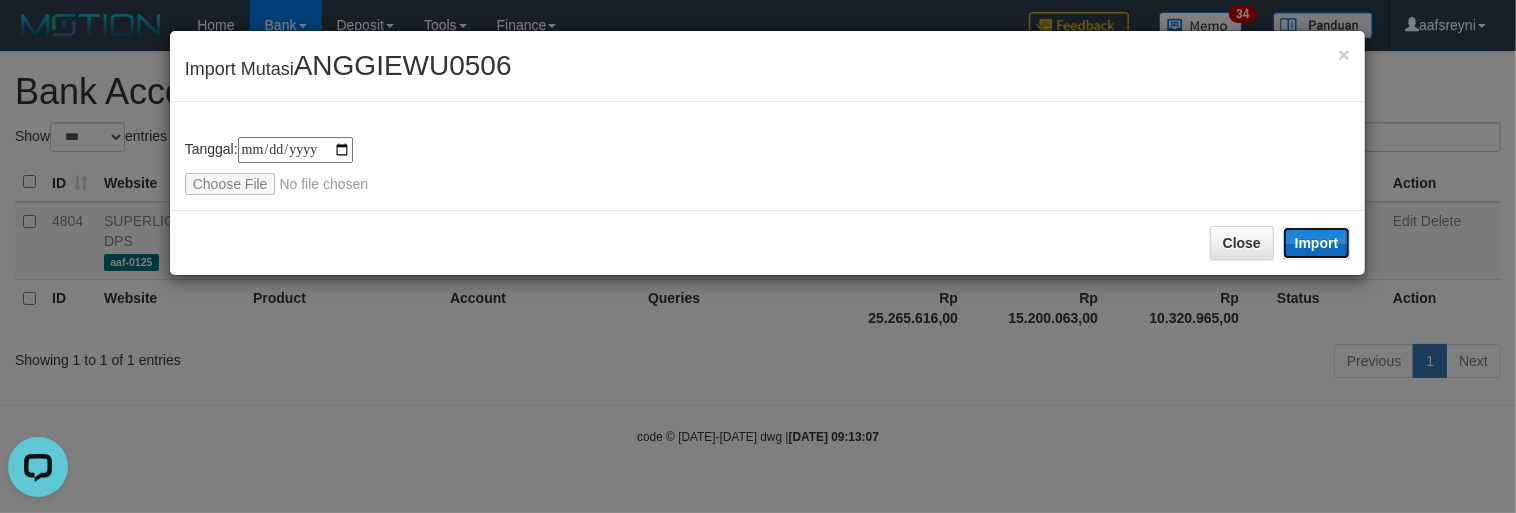 click on "Import" at bounding box center (1317, 243) 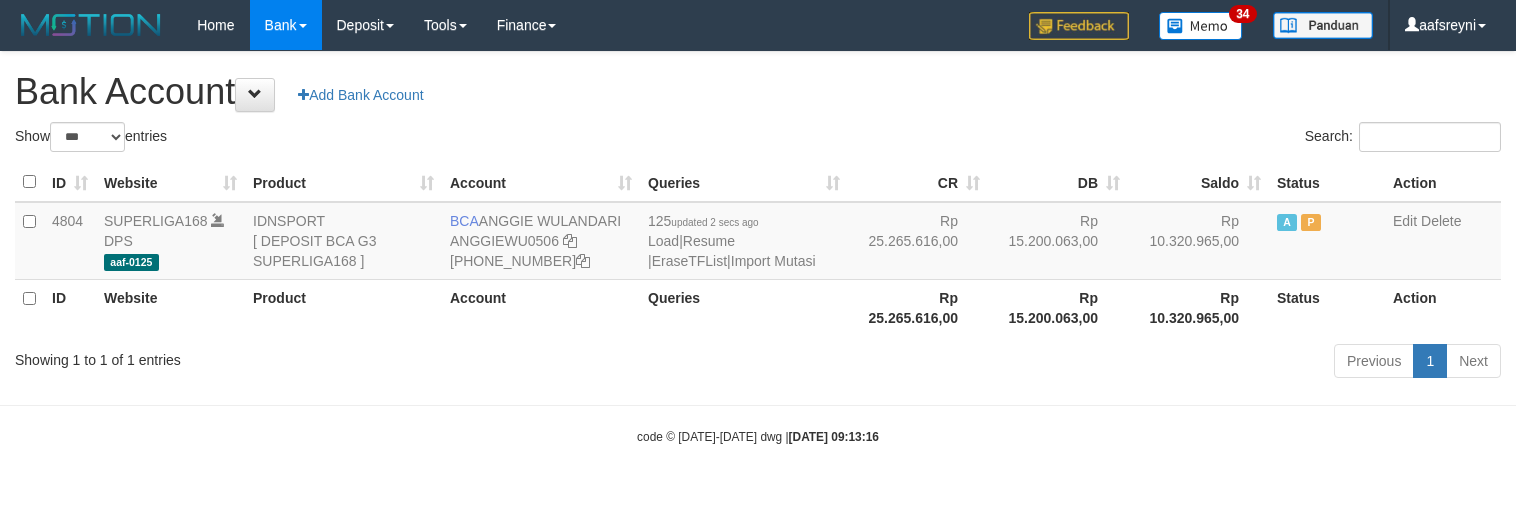 select on "***" 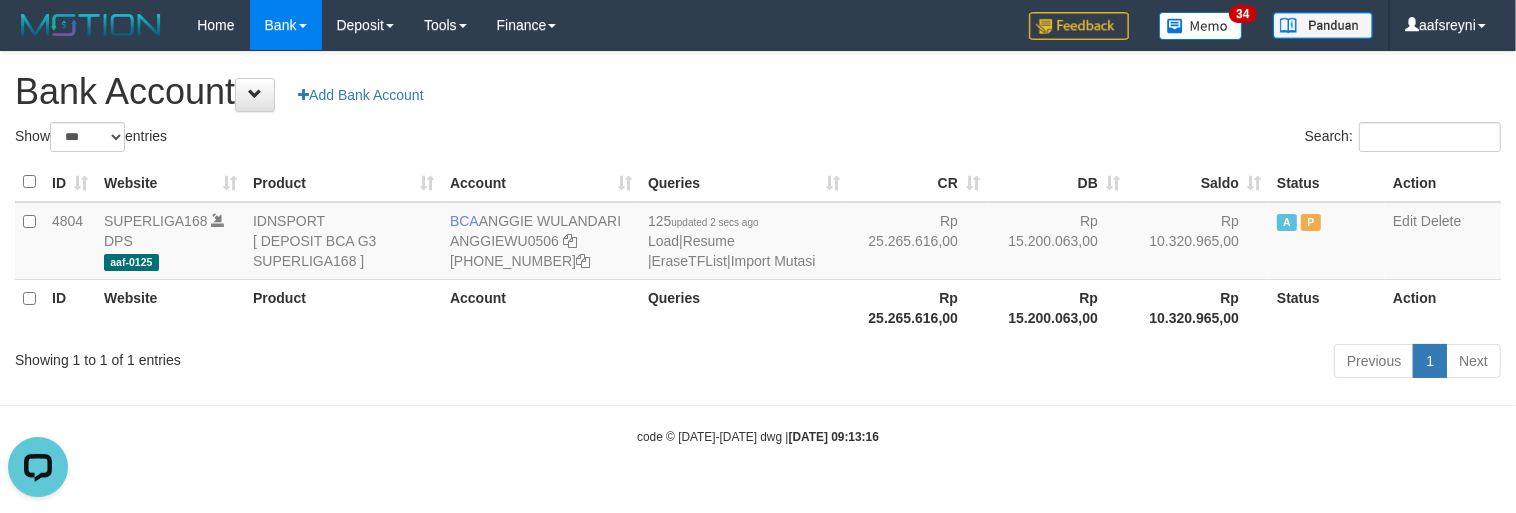 scroll, scrollTop: 0, scrollLeft: 0, axis: both 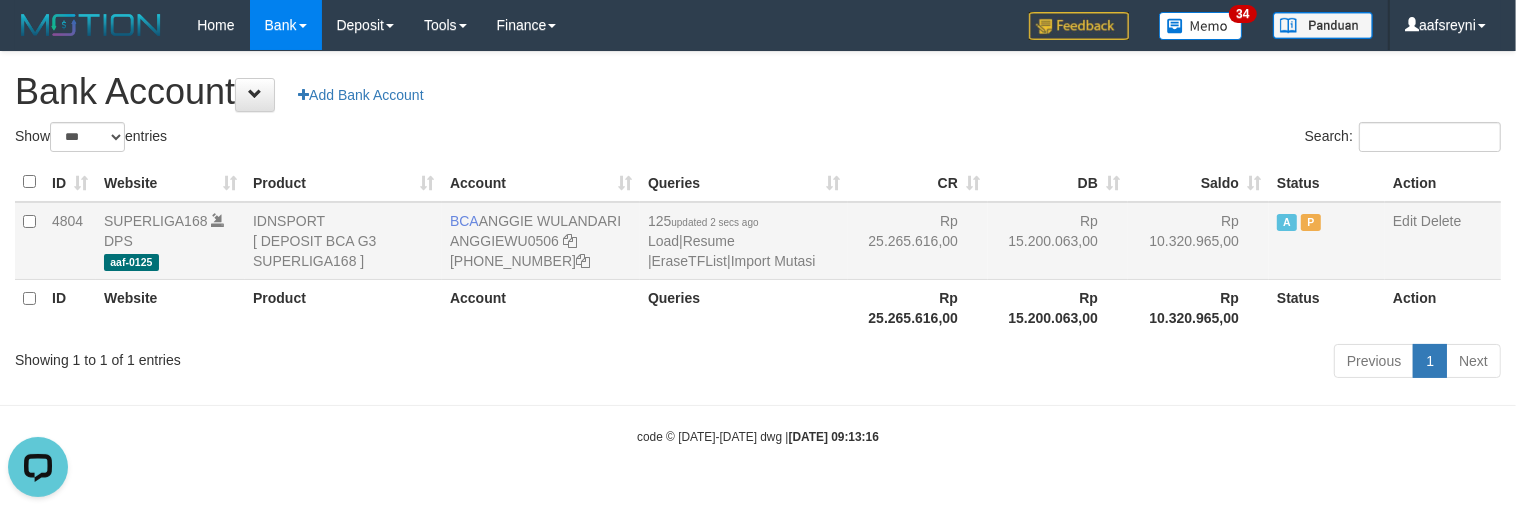 click on "Rp 15.200.063,00" at bounding box center [1058, 241] 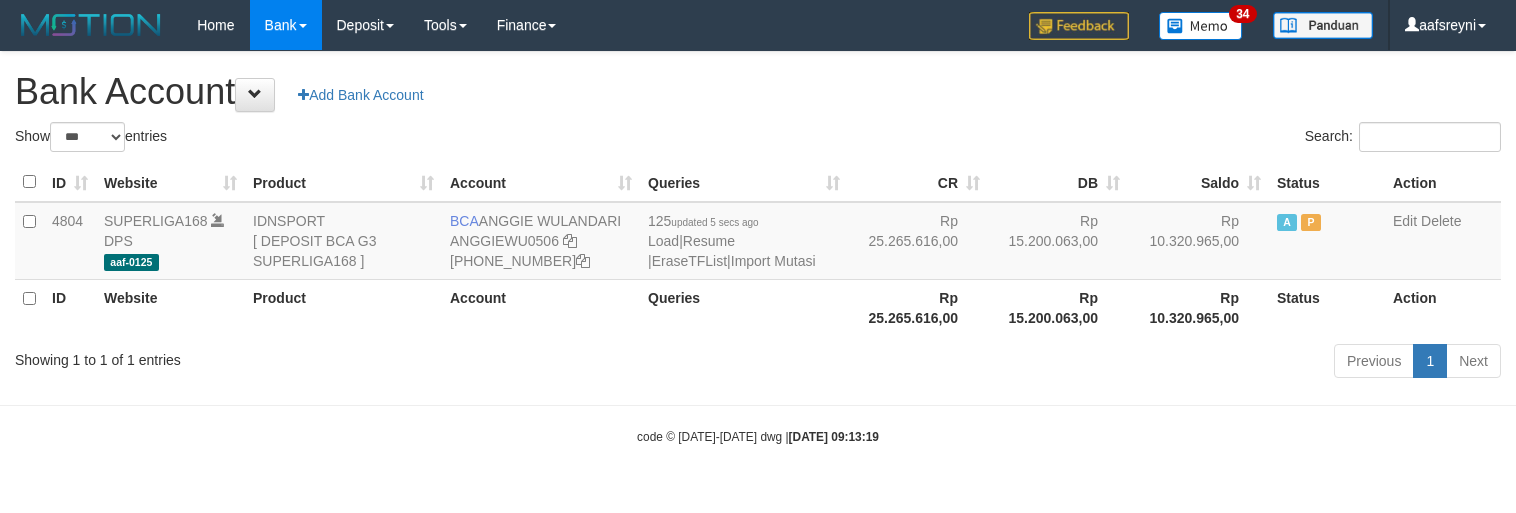 select on "***" 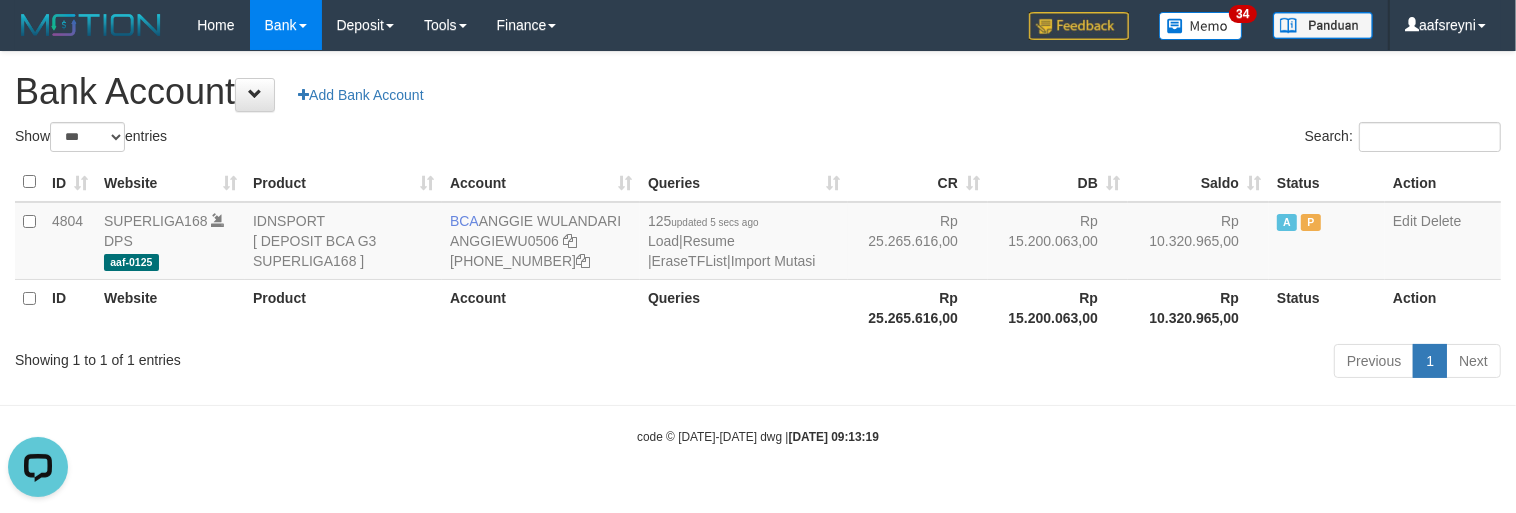 scroll, scrollTop: 0, scrollLeft: 0, axis: both 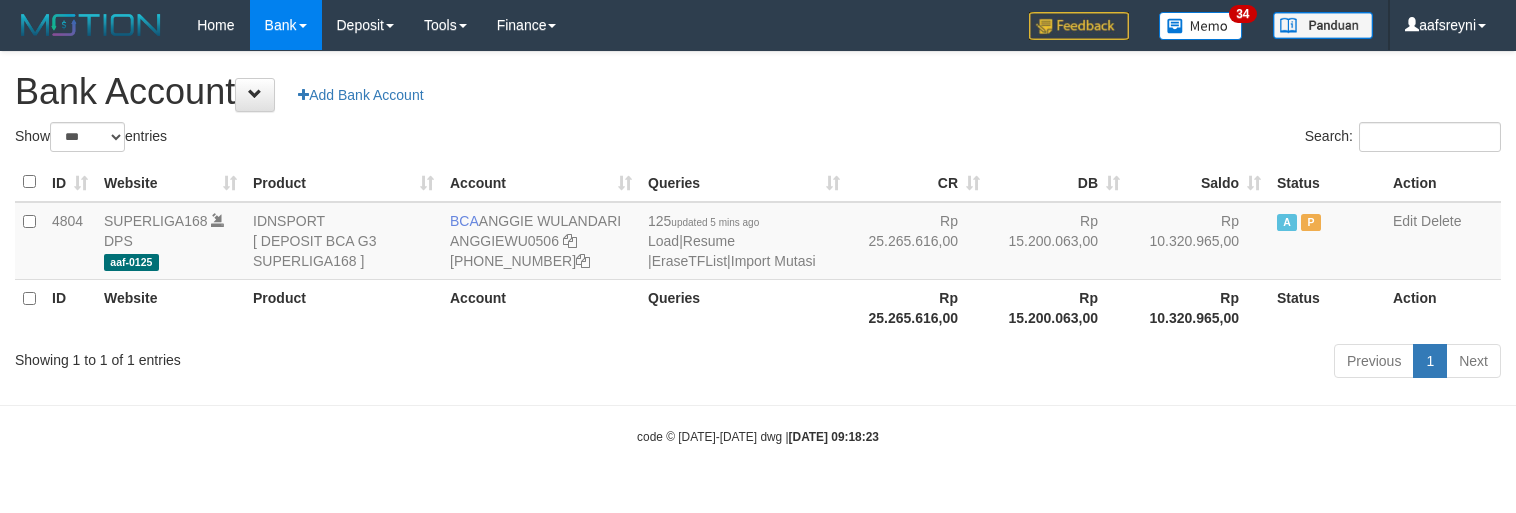 select on "***" 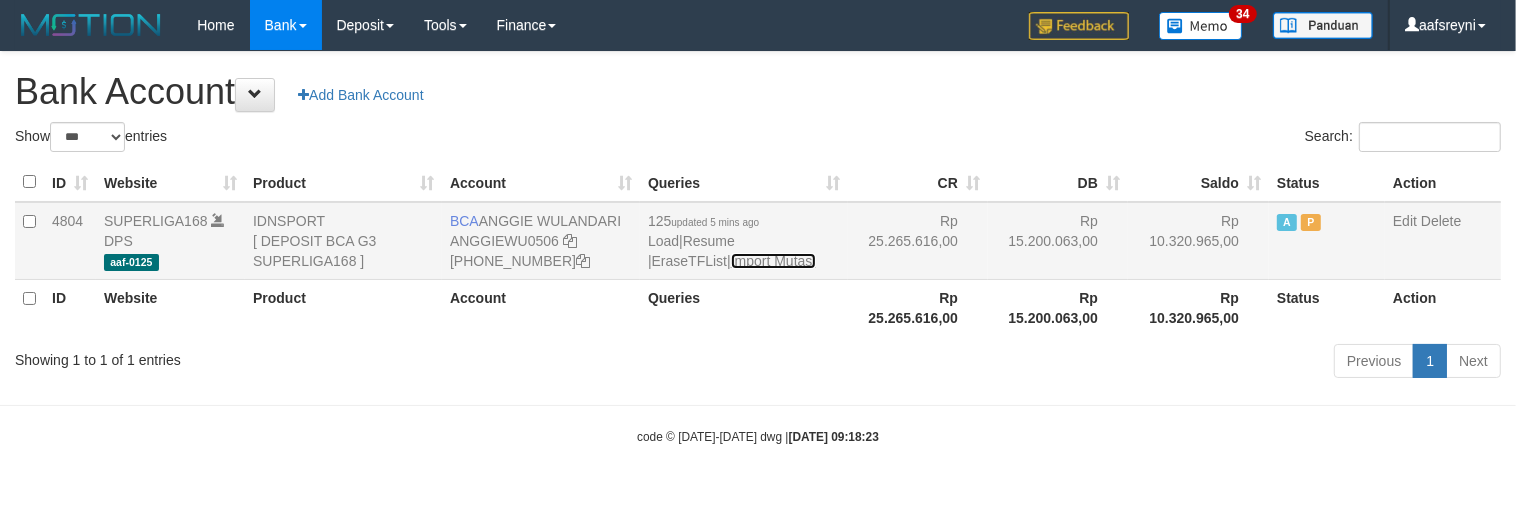 click on "Import Mutasi" at bounding box center (773, 261) 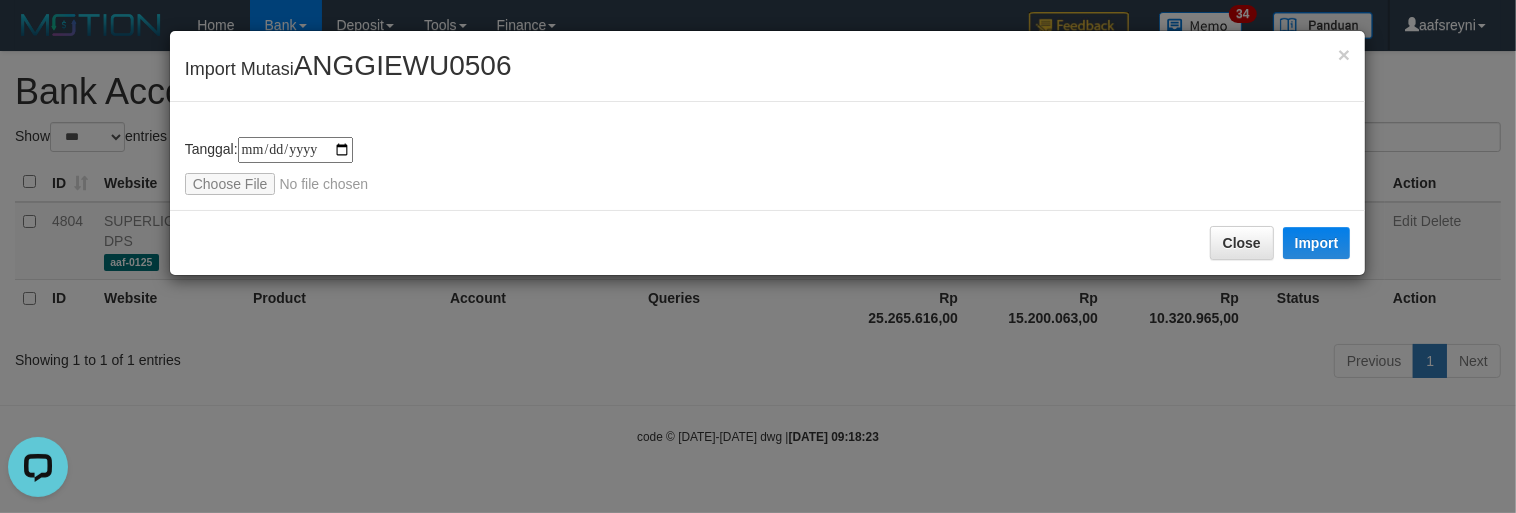 scroll, scrollTop: 0, scrollLeft: 0, axis: both 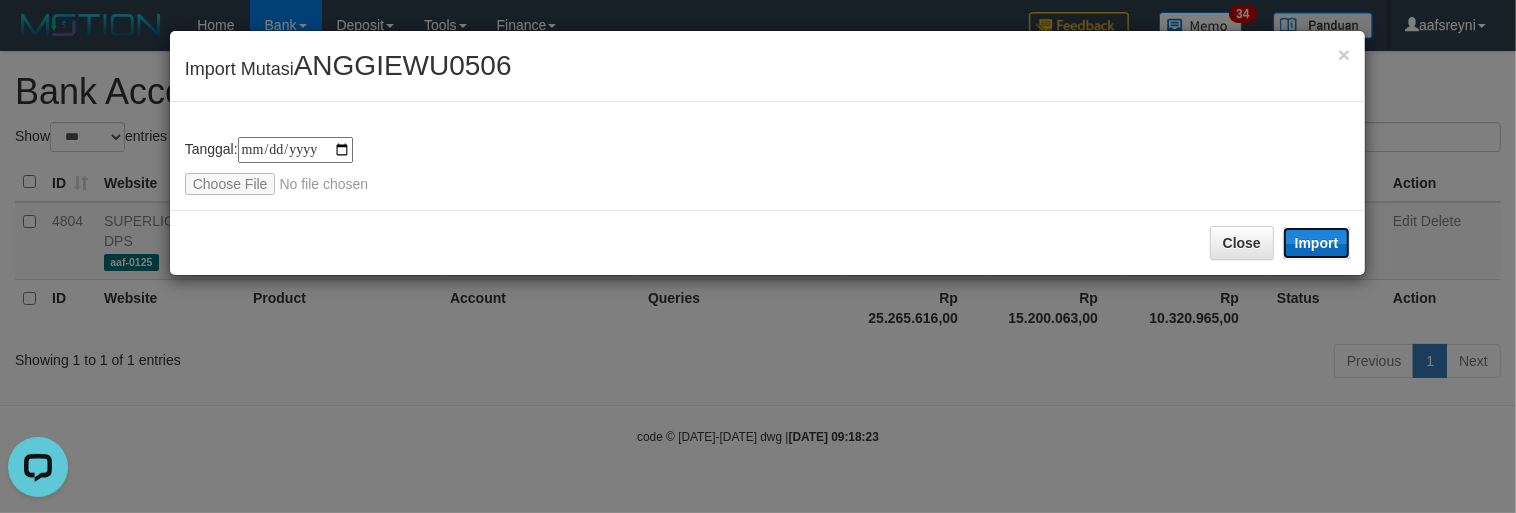click on "Import" at bounding box center (1317, 243) 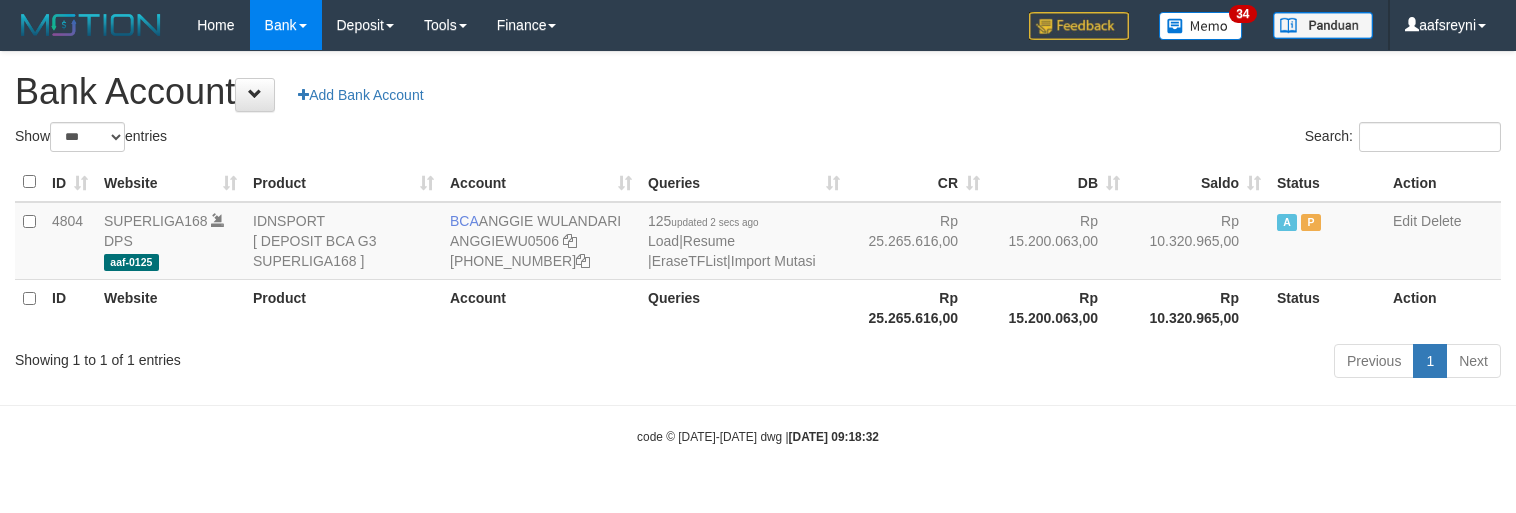 select on "***" 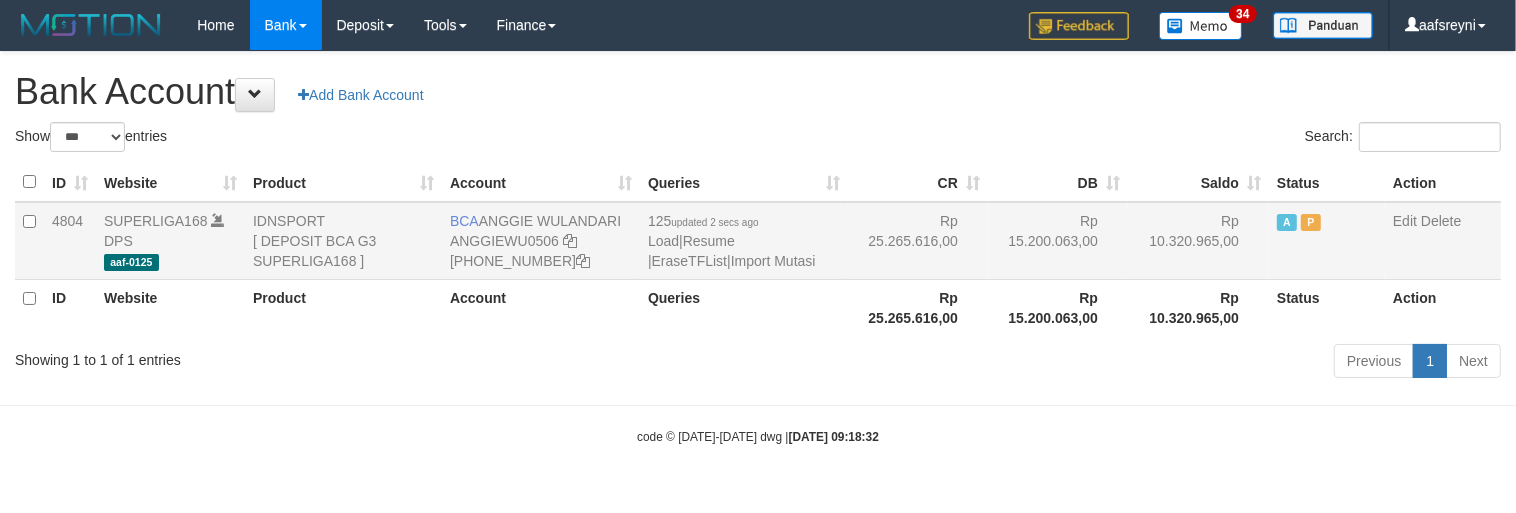 drag, startPoint x: 853, startPoint y: 195, endPoint x: 865, endPoint y: 202, distance: 13.892444 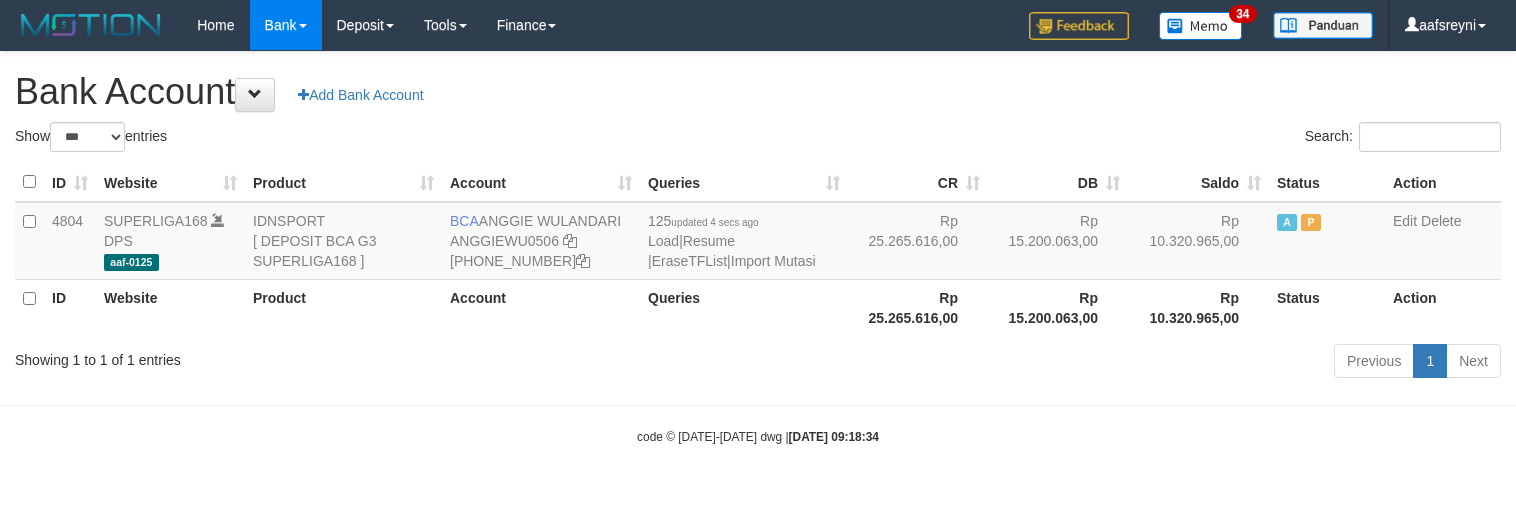 select on "***" 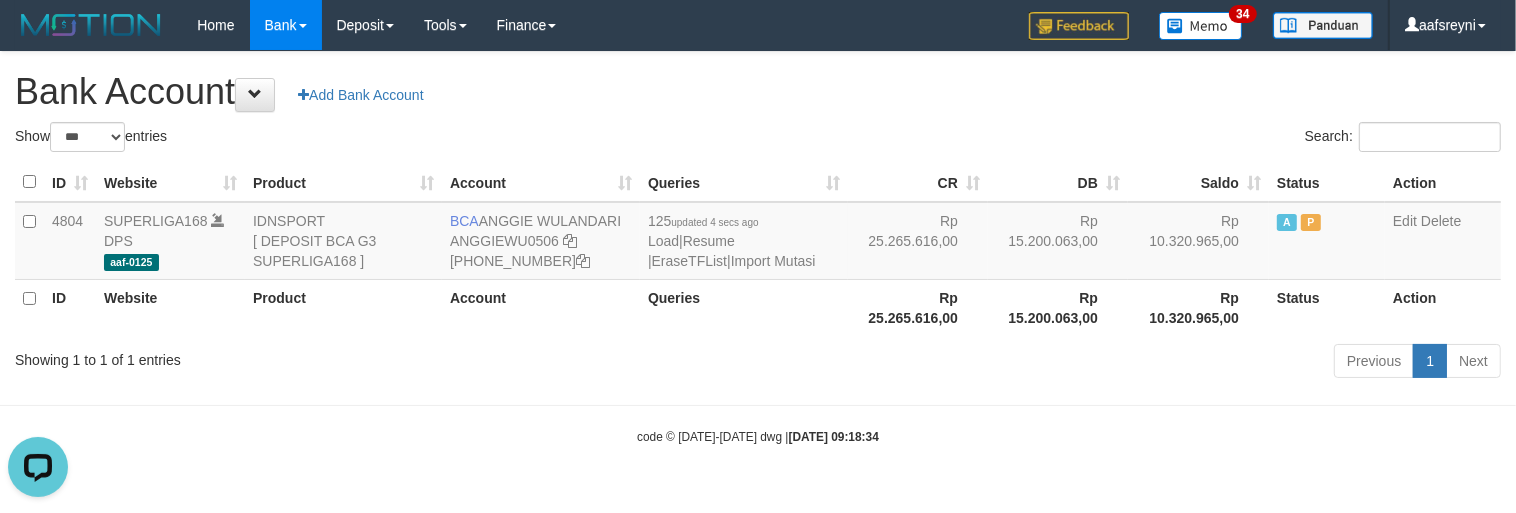 scroll, scrollTop: 0, scrollLeft: 0, axis: both 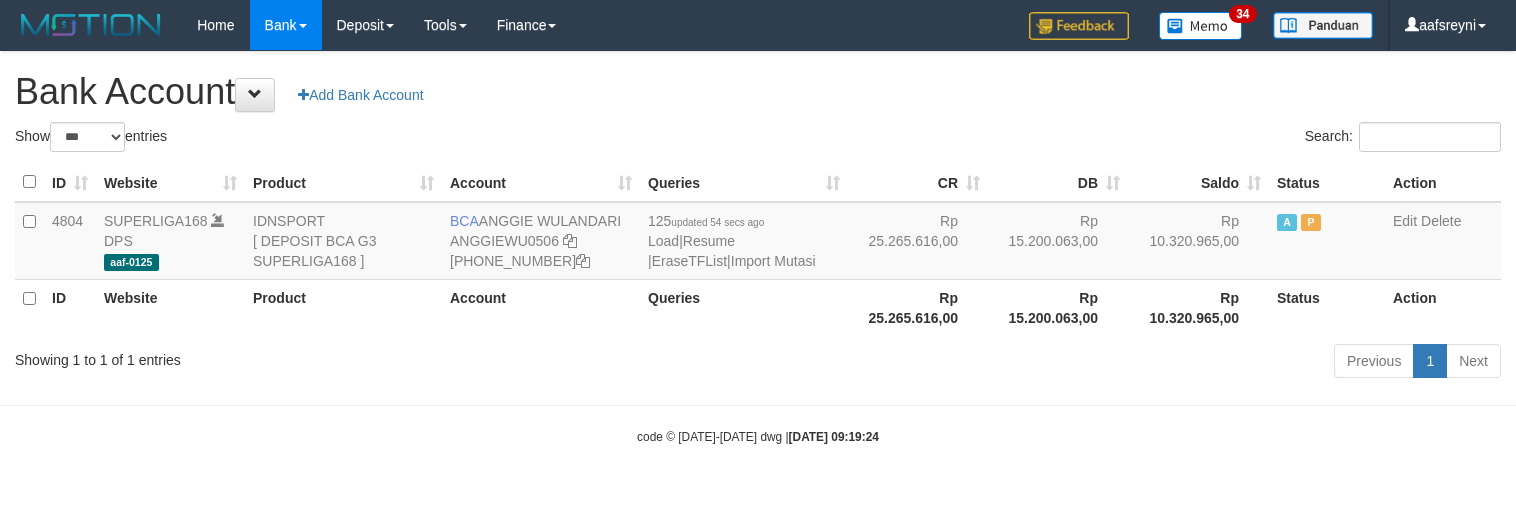 select on "***" 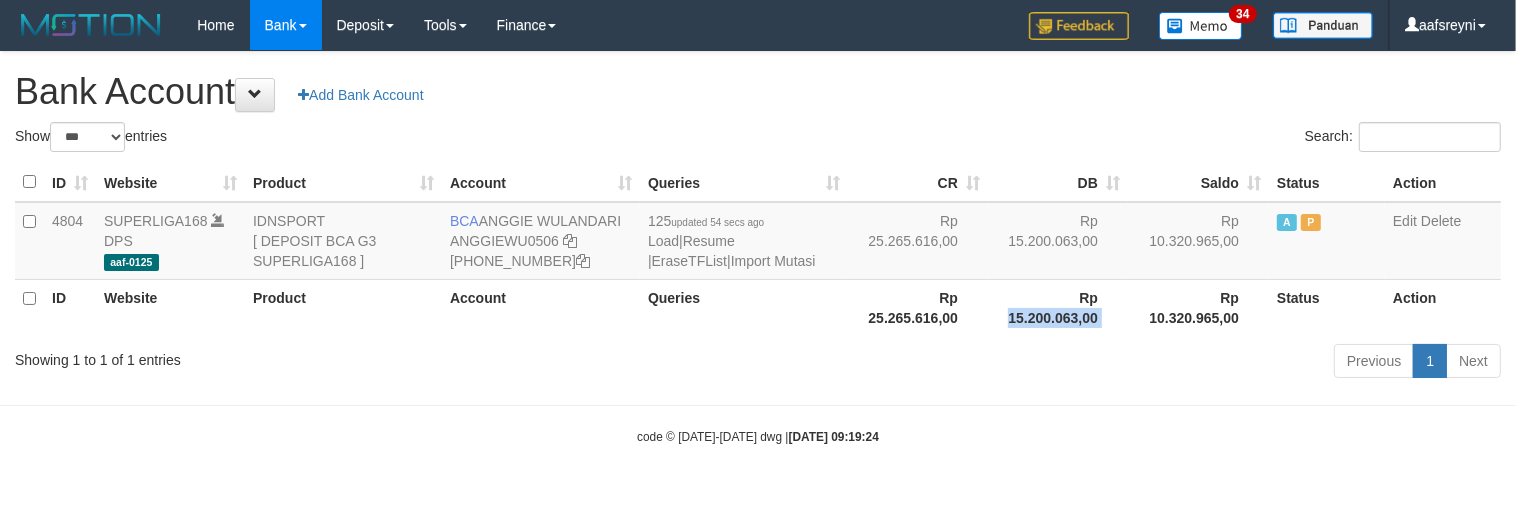 click on "ID Website Product Account Queries Rp 25.265.616,00 Rp 15.200.063,00 Rp 10.320.965,00 Status Action" at bounding box center [758, 307] 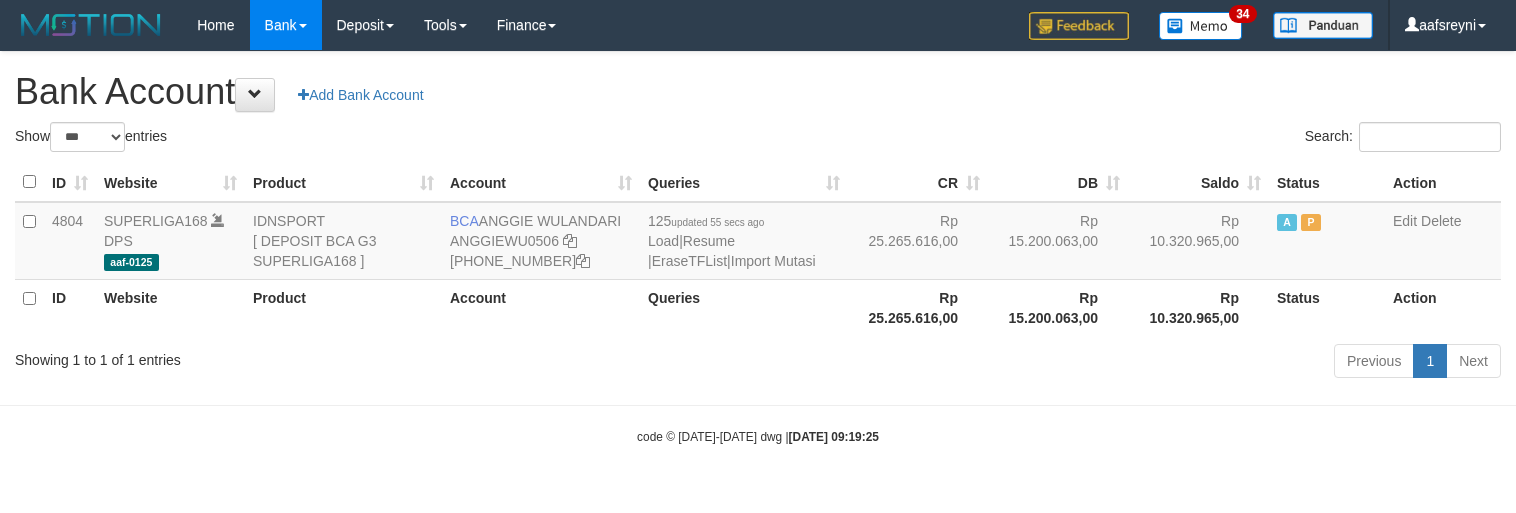 select on "***" 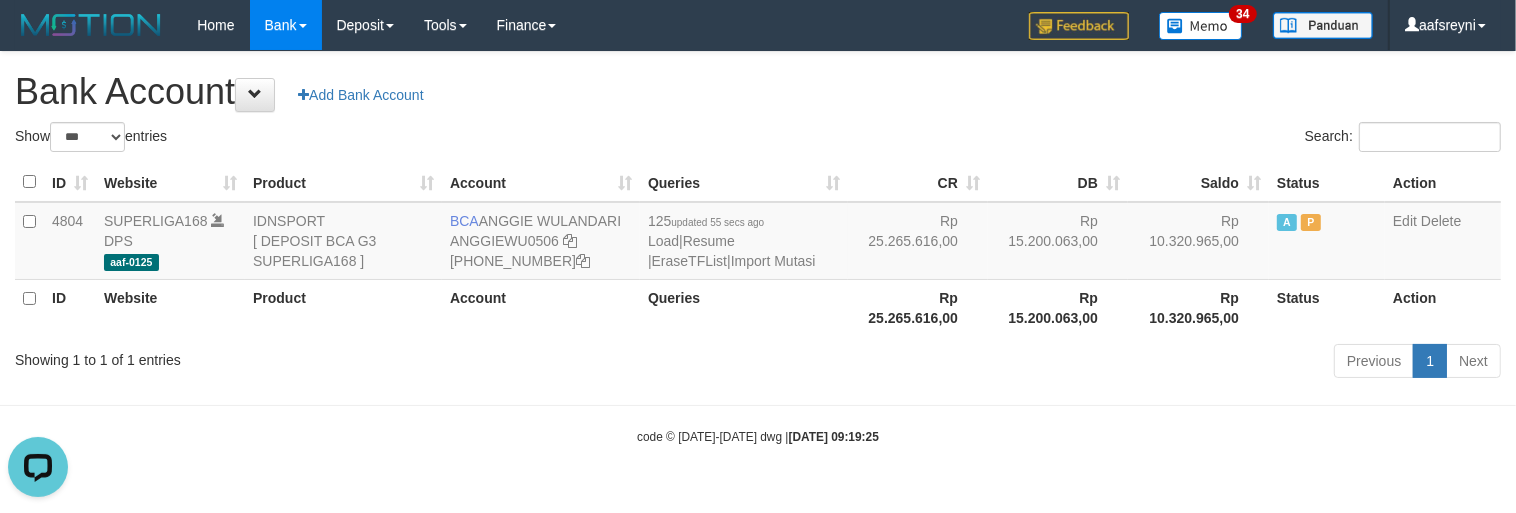 scroll, scrollTop: 0, scrollLeft: 0, axis: both 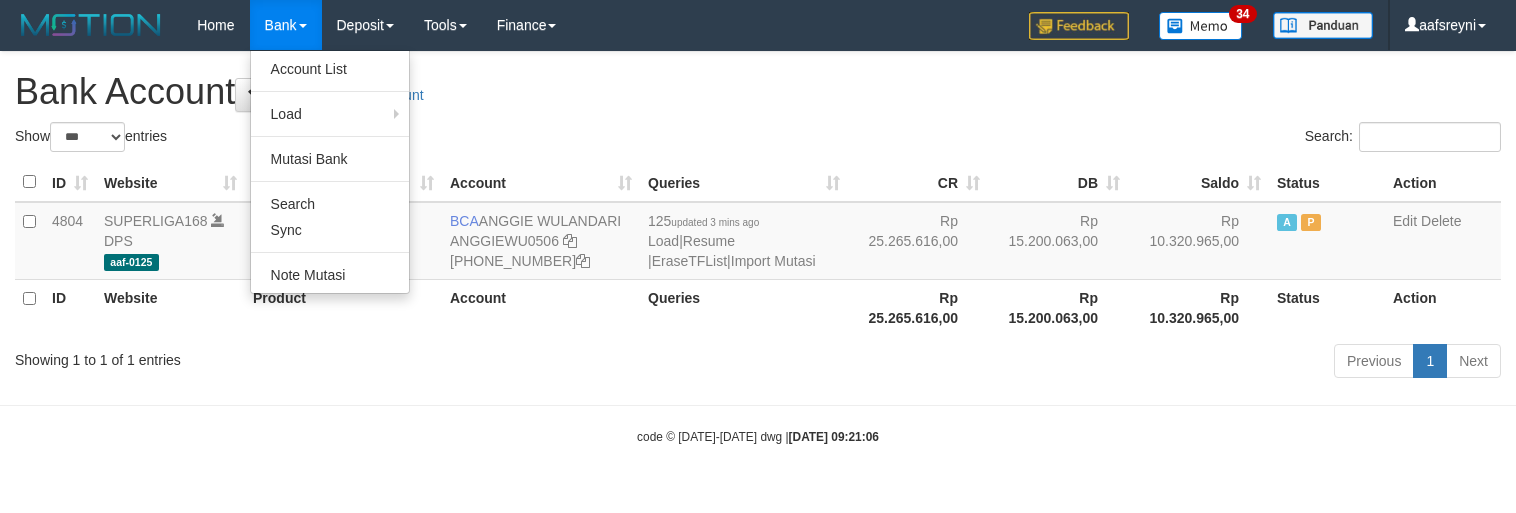 select on "***" 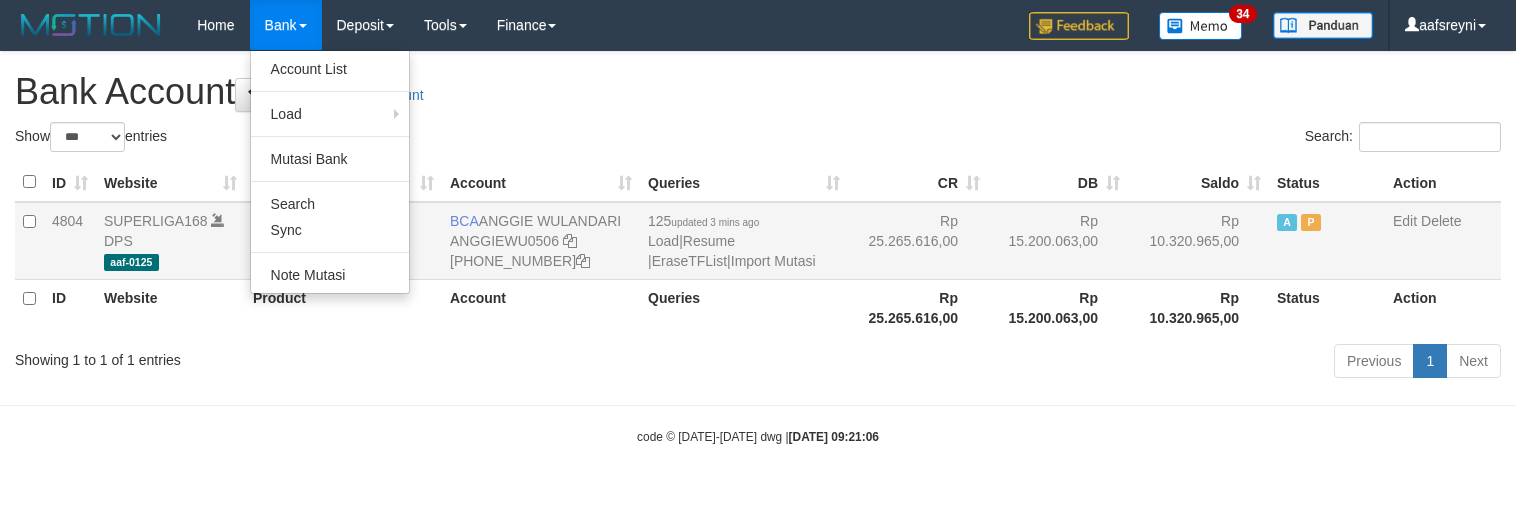 scroll, scrollTop: 0, scrollLeft: 0, axis: both 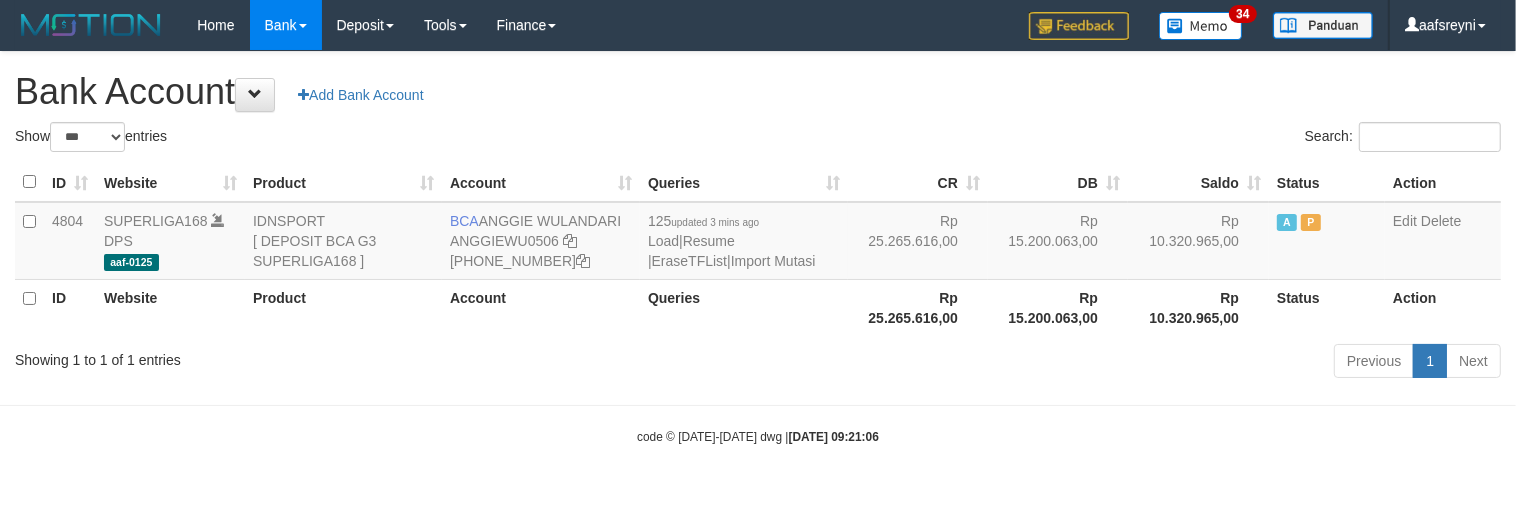 click on "Rp 25.265.616,00" at bounding box center [918, 307] 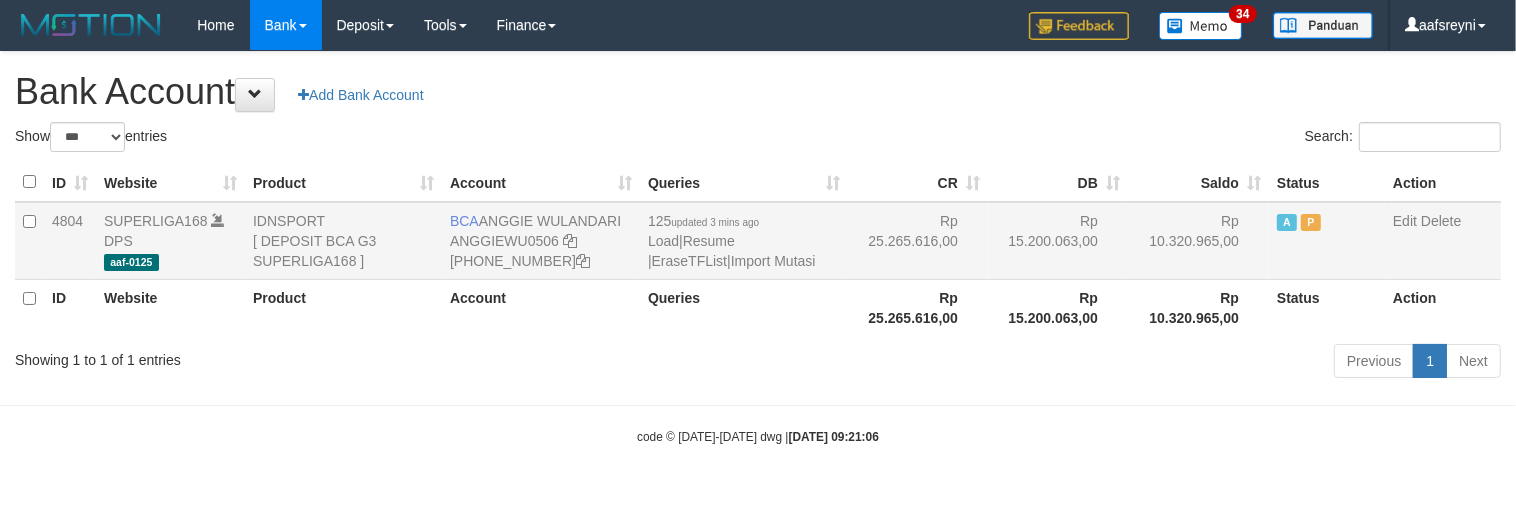 click on "125  updated 3 mins ago
Load
|
Resume
|
EraseTFList
|
Import Mutasi" at bounding box center (744, 241) 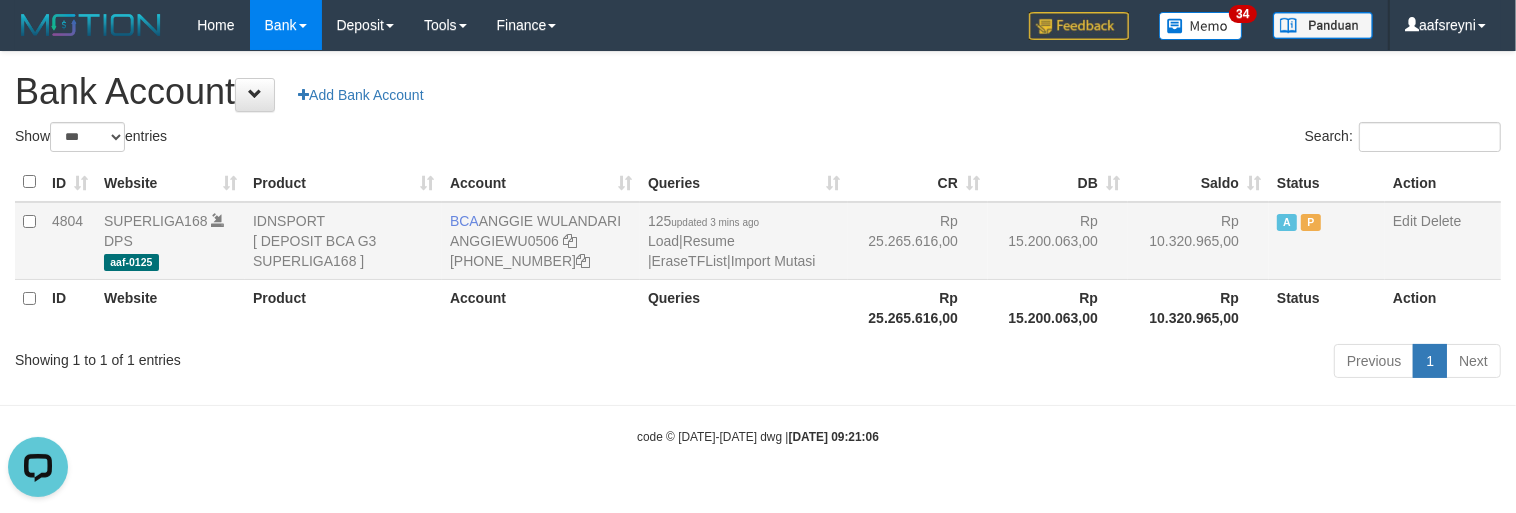 scroll, scrollTop: 0, scrollLeft: 0, axis: both 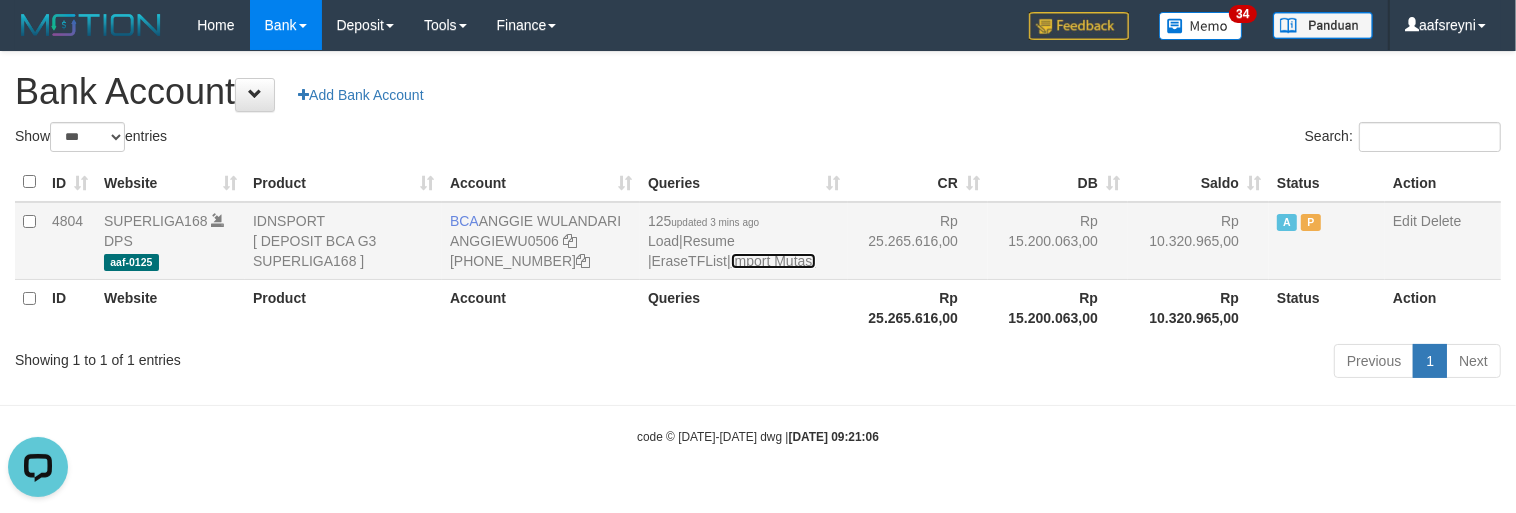 click on "Import Mutasi" at bounding box center [773, 261] 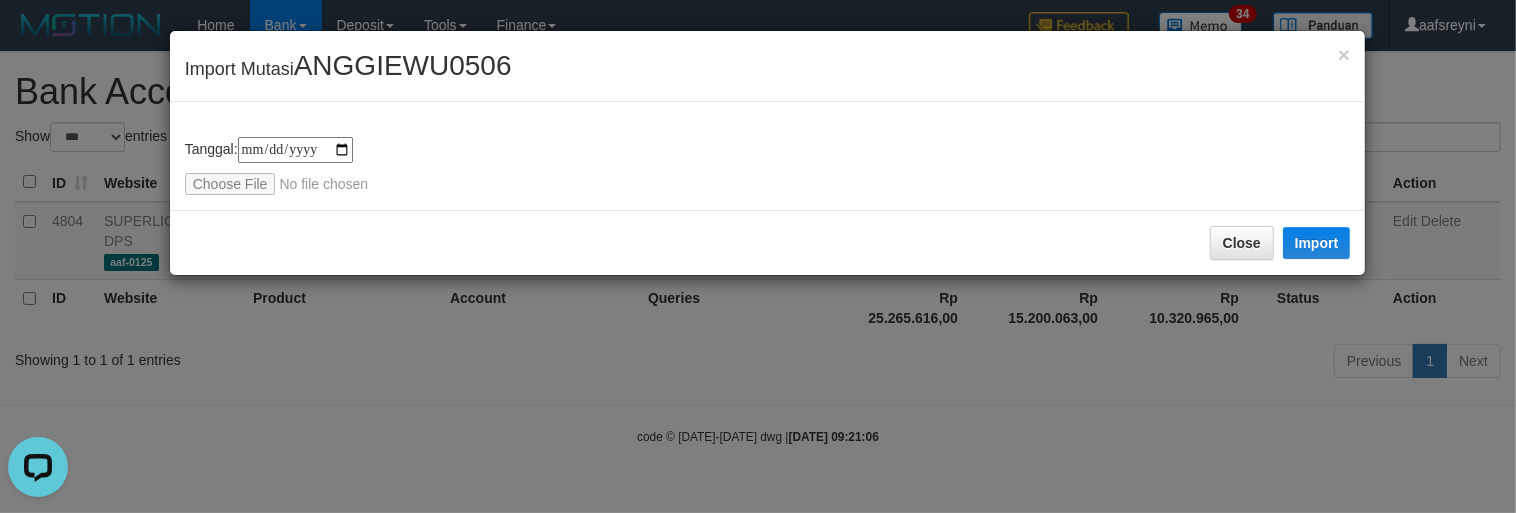 type on "**********" 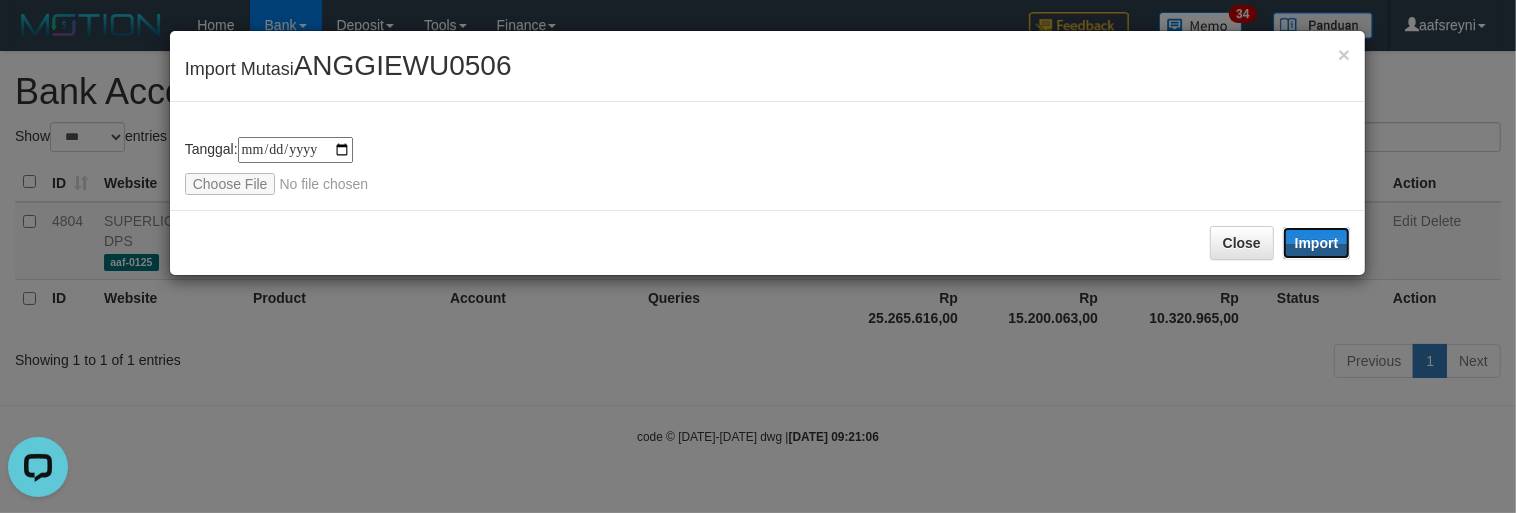 click on "Import" at bounding box center (1317, 243) 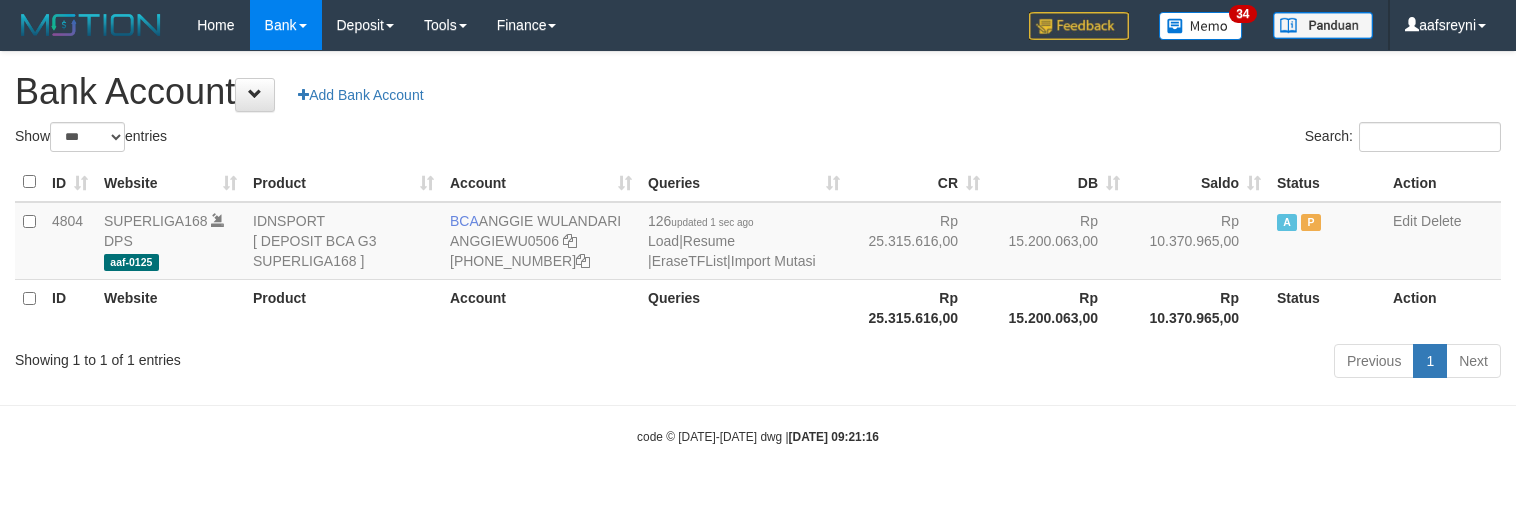 select on "***" 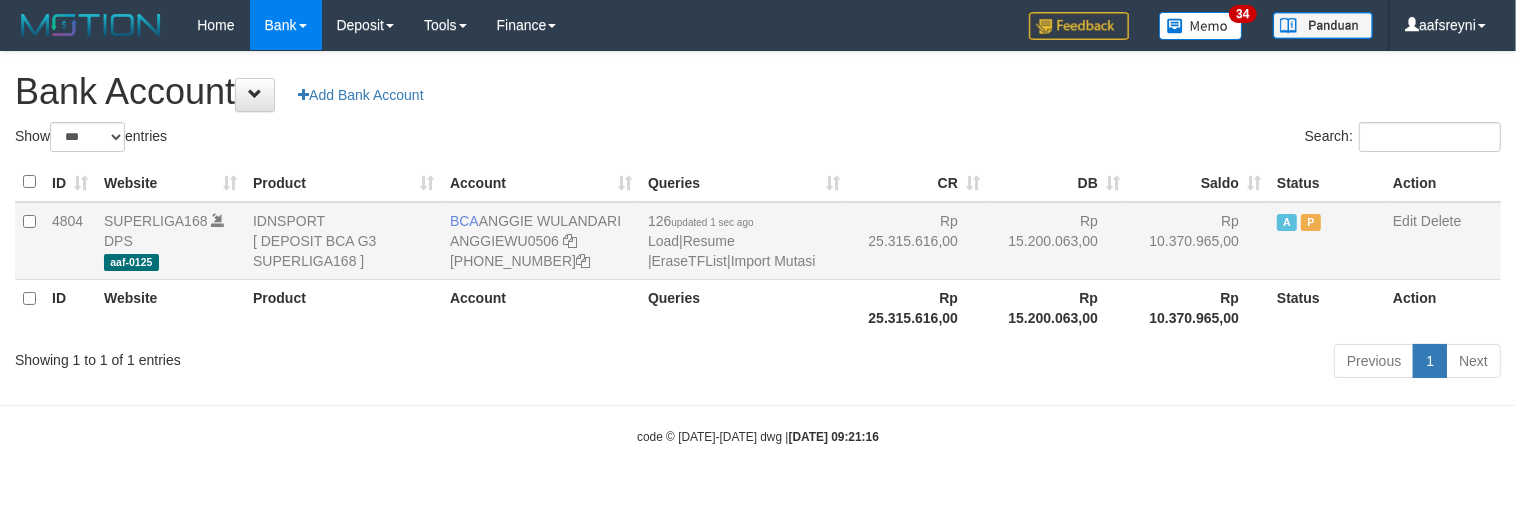 drag, startPoint x: 1085, startPoint y: 266, endPoint x: 1085, endPoint y: 221, distance: 45 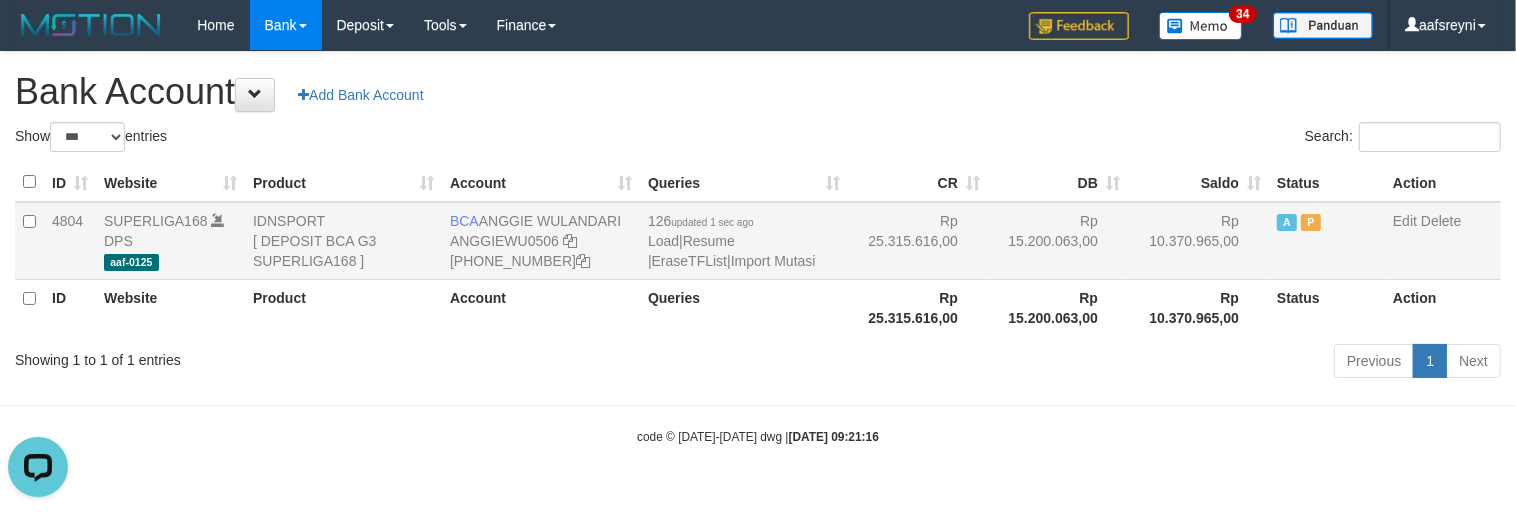 scroll, scrollTop: 0, scrollLeft: 0, axis: both 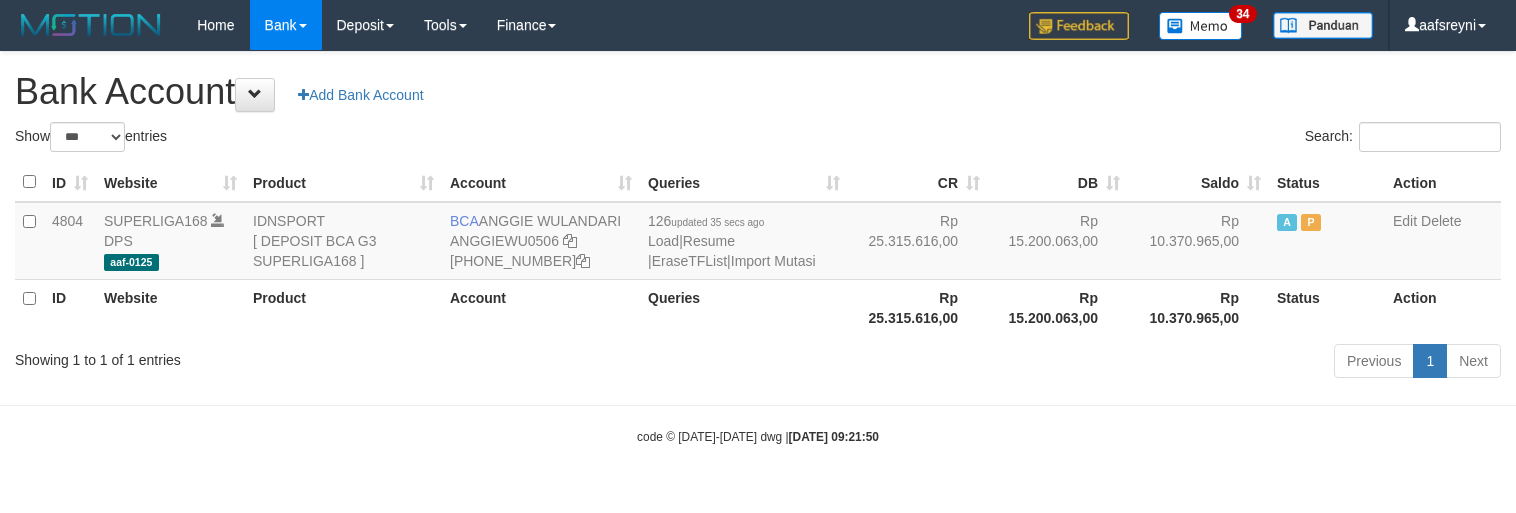 select on "***" 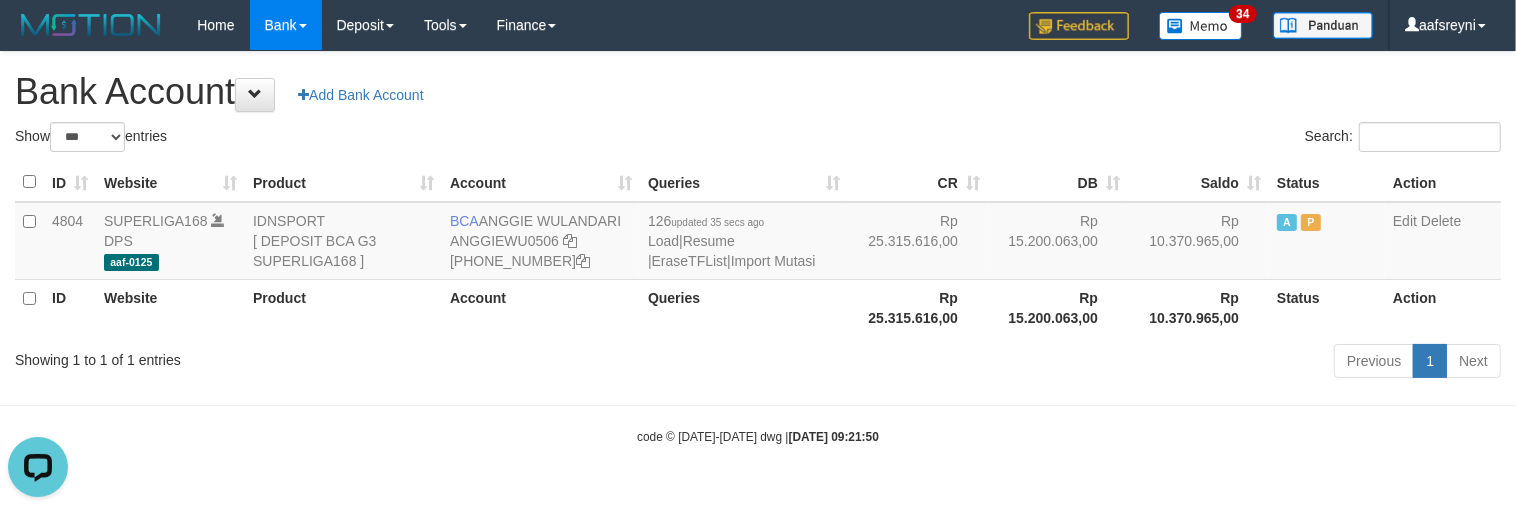 scroll, scrollTop: 0, scrollLeft: 0, axis: both 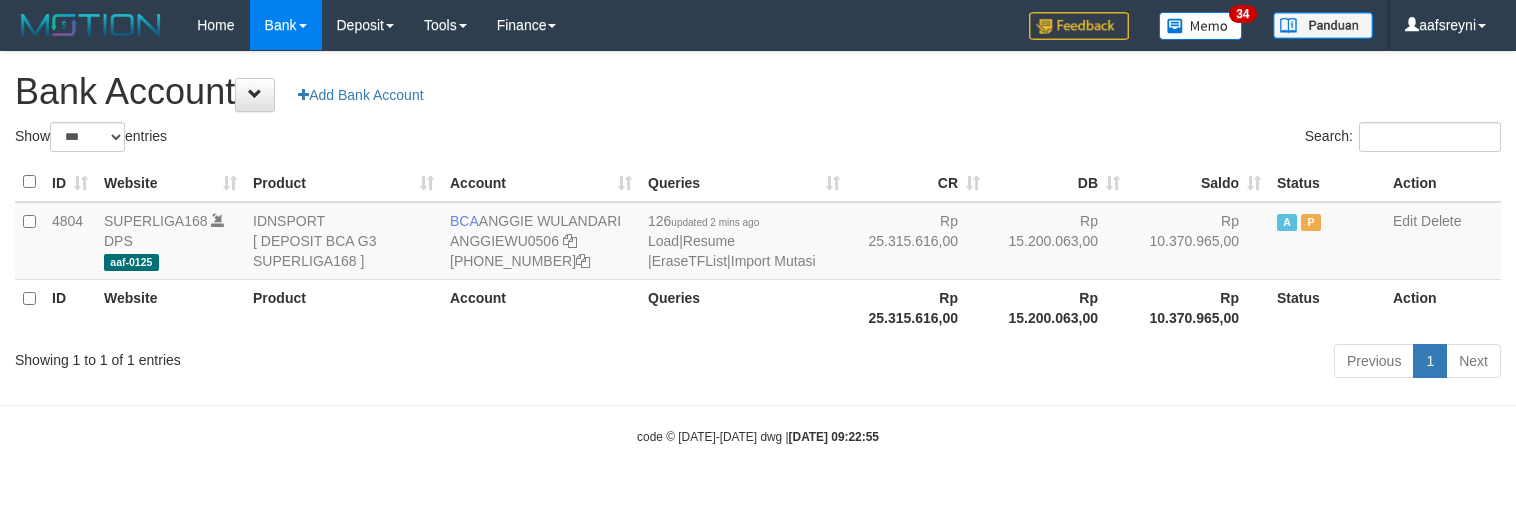 select on "***" 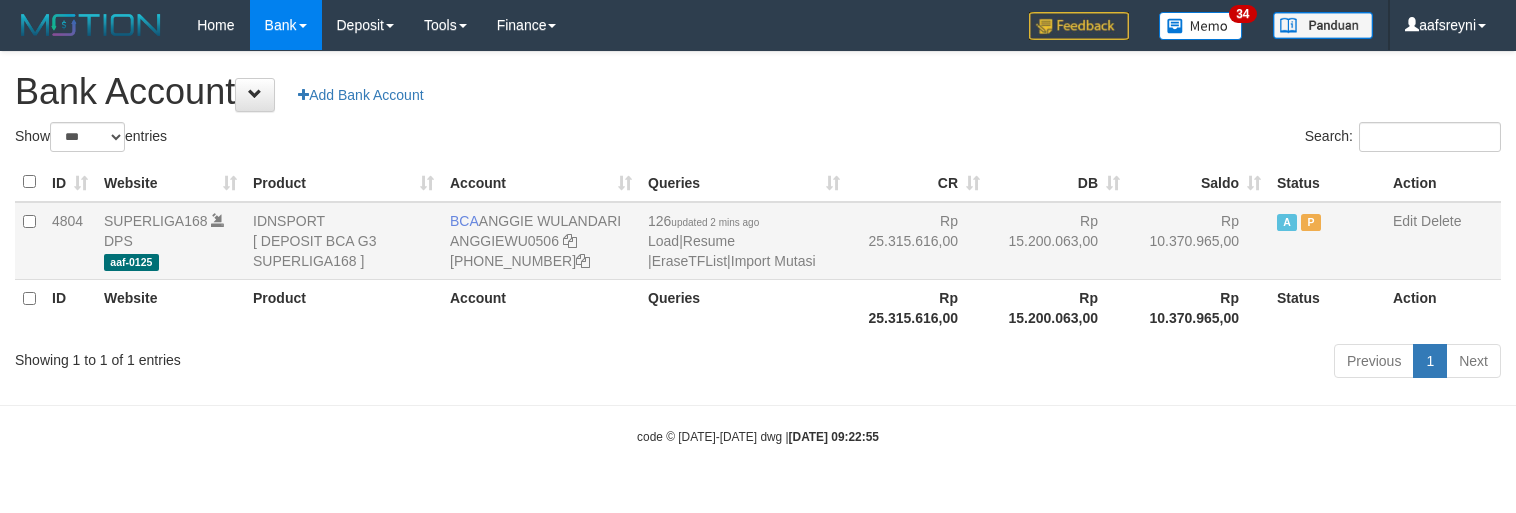 scroll, scrollTop: 0, scrollLeft: 0, axis: both 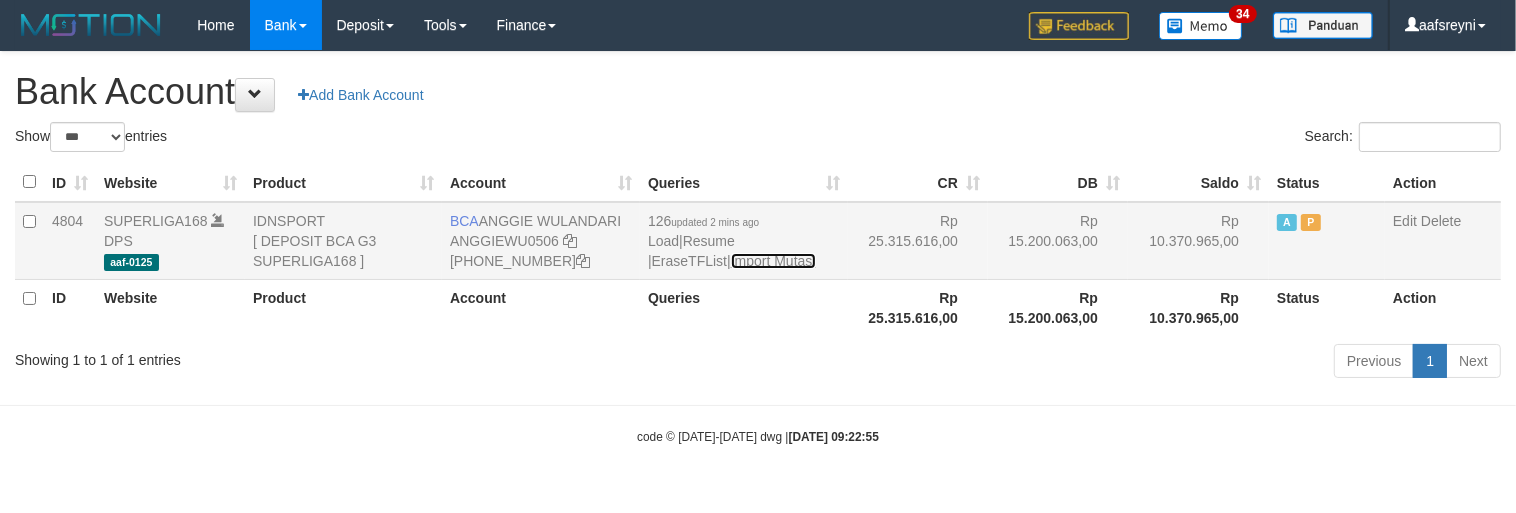 click on "Import Mutasi" at bounding box center [773, 261] 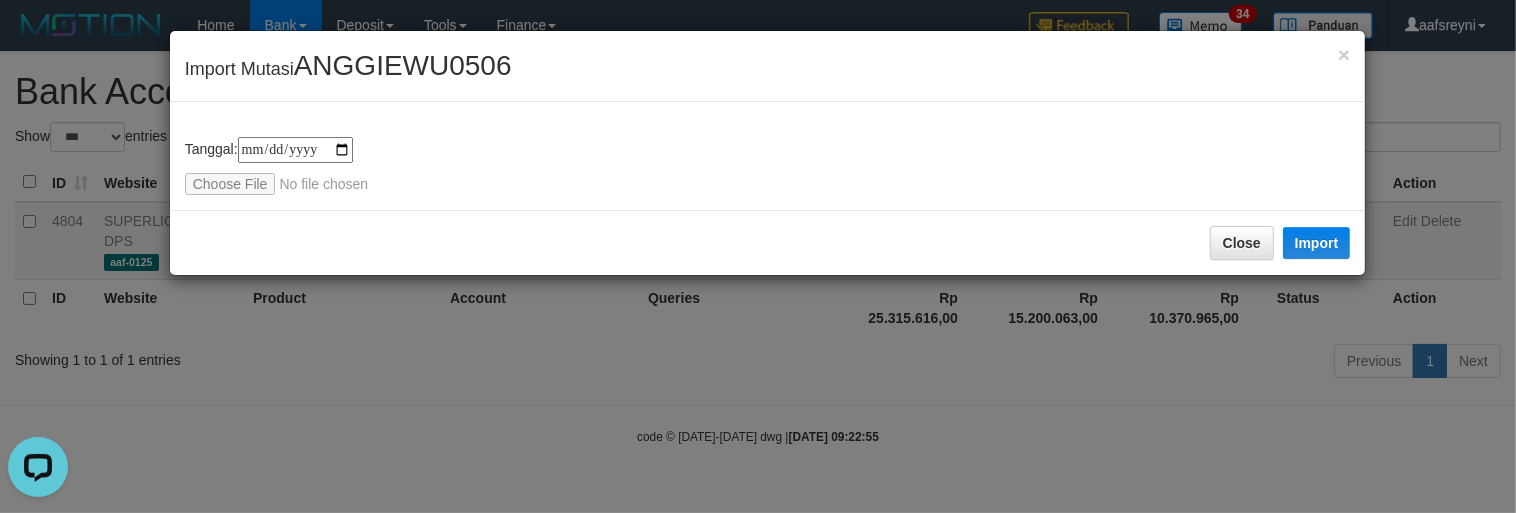scroll, scrollTop: 0, scrollLeft: 0, axis: both 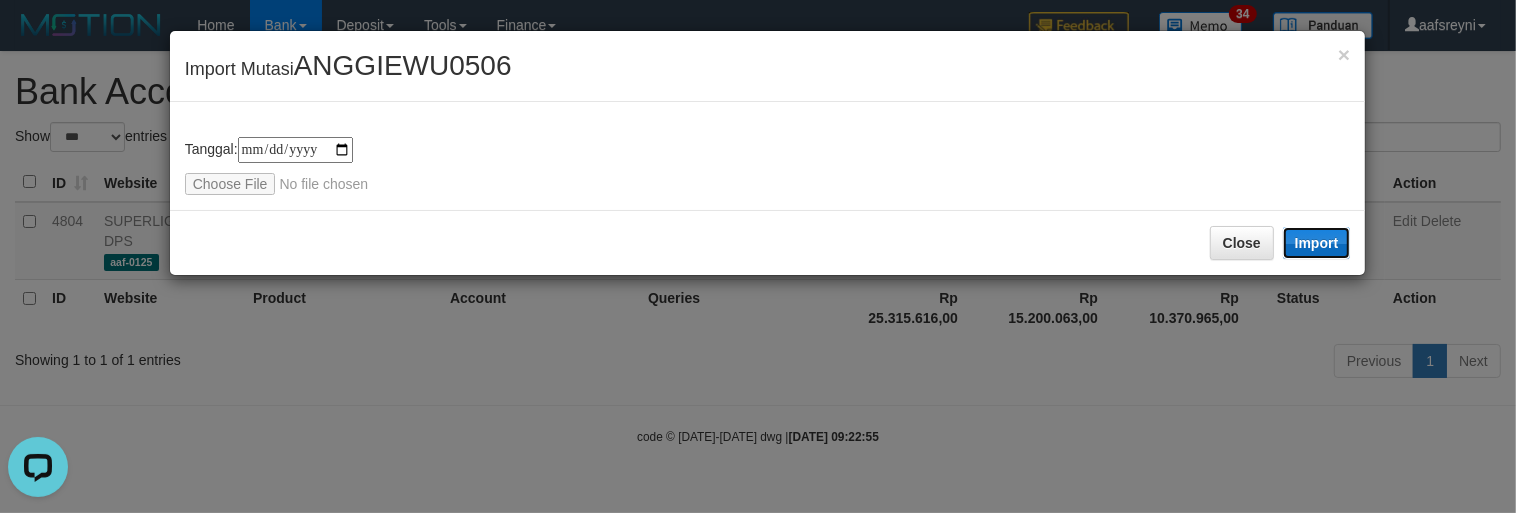 click on "Import" at bounding box center [1317, 243] 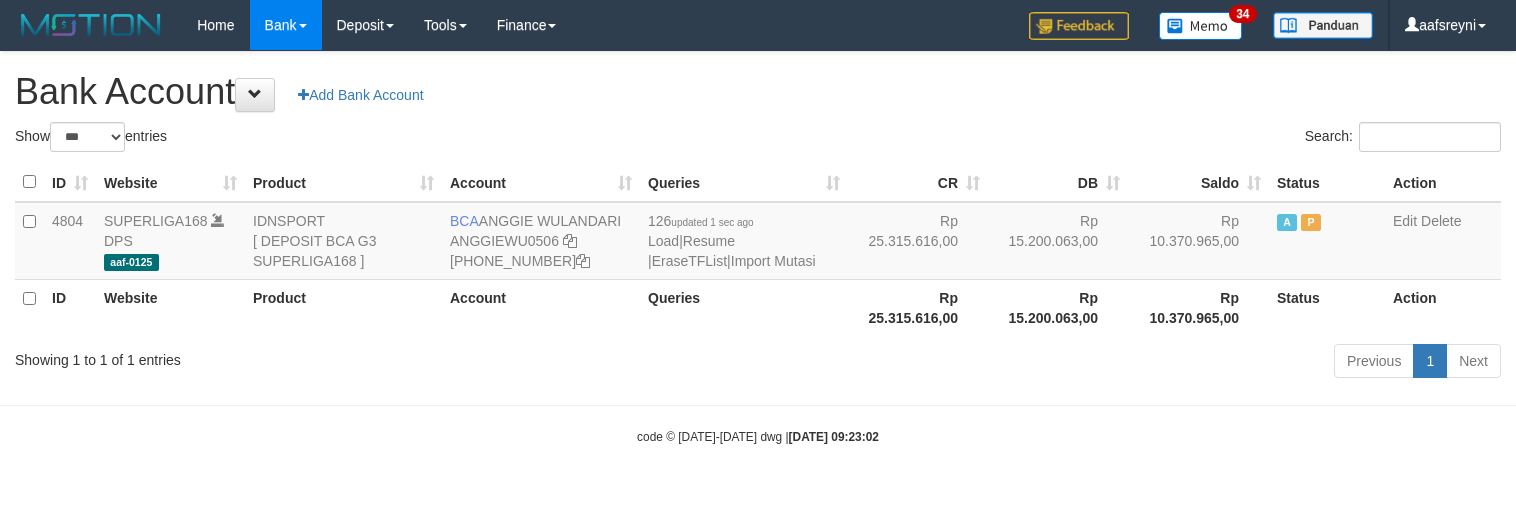 select on "***" 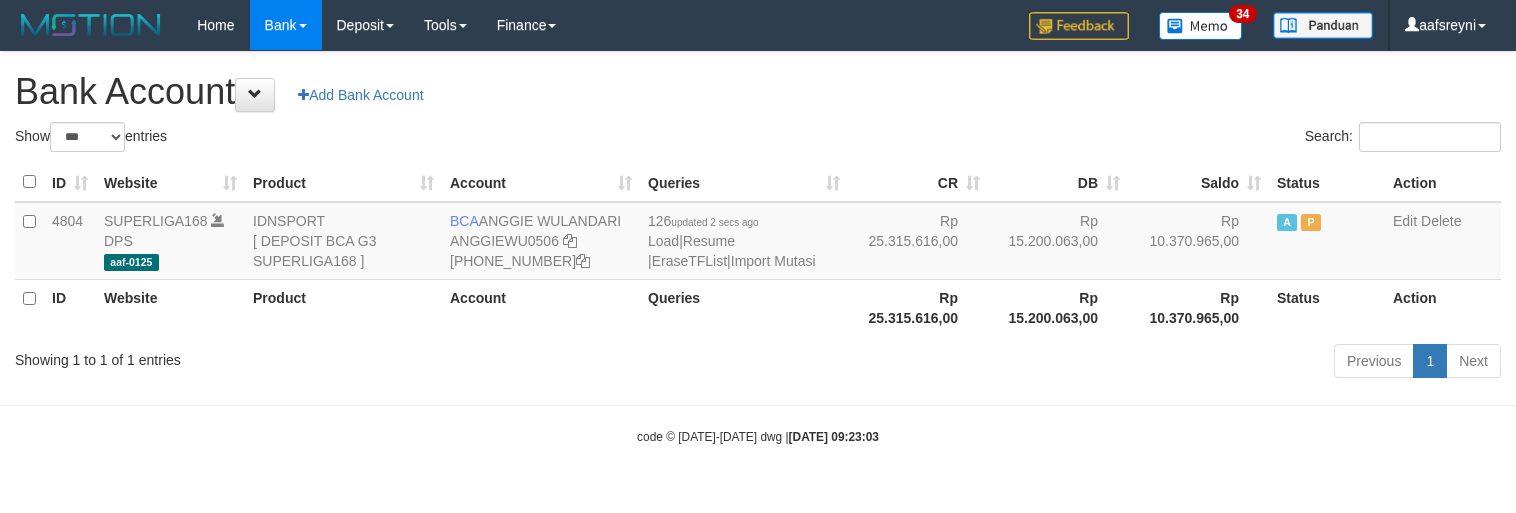select on "***" 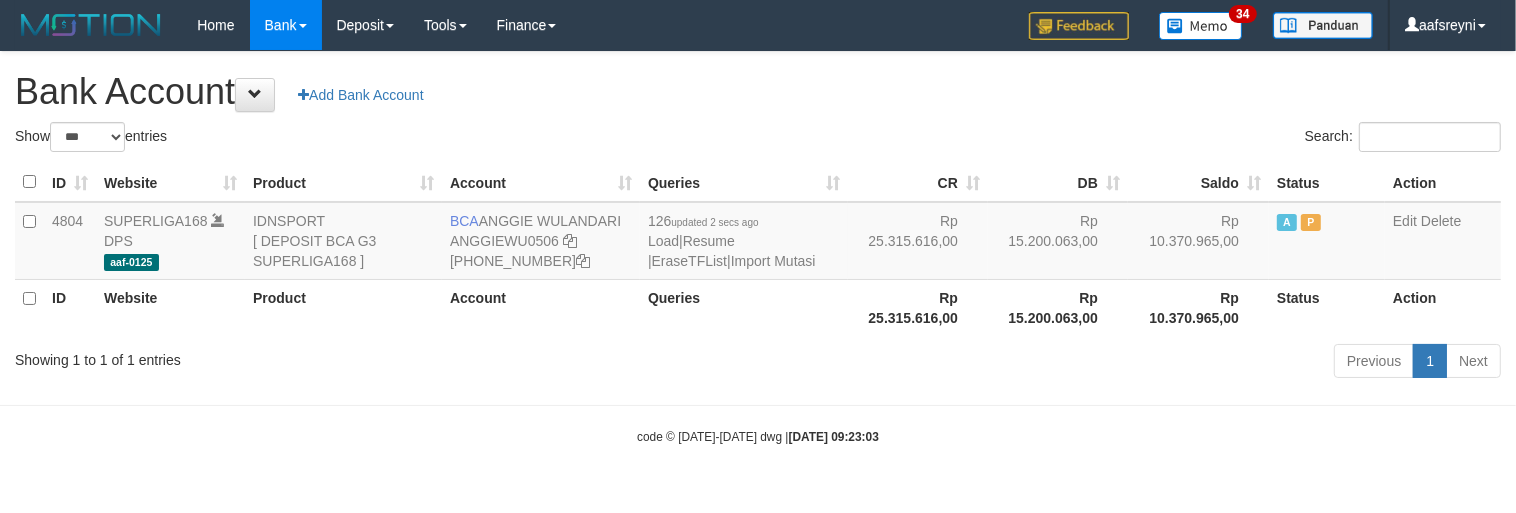 click on "Previous 1 Next" at bounding box center (1074, 363) 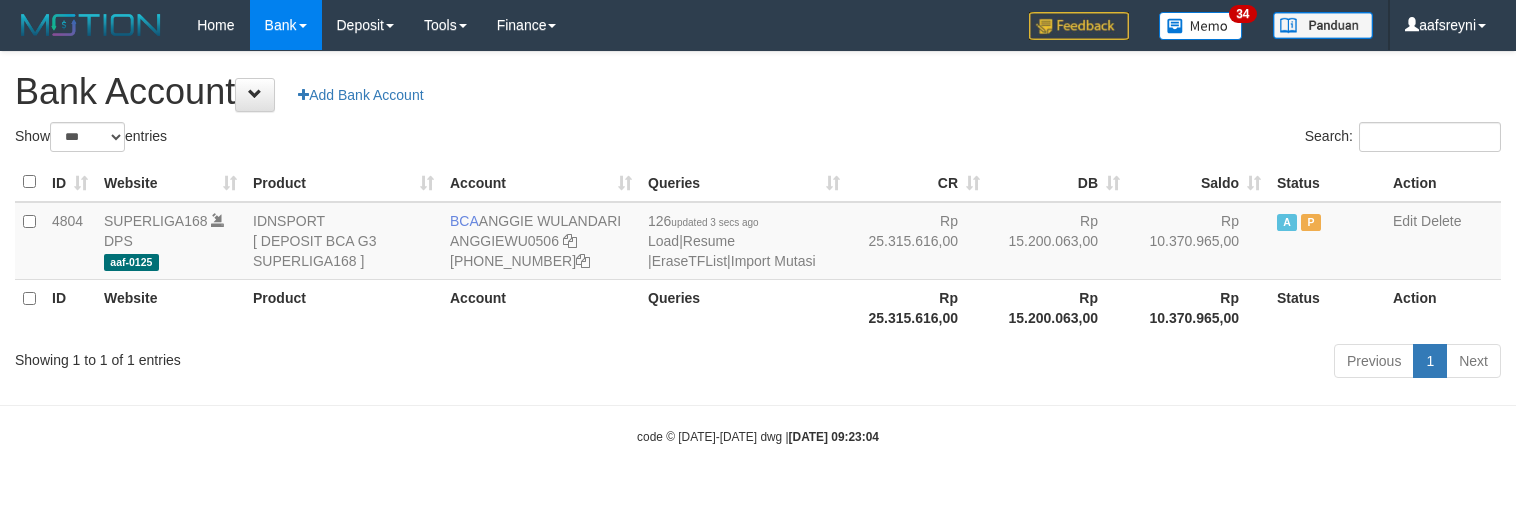 select on "***" 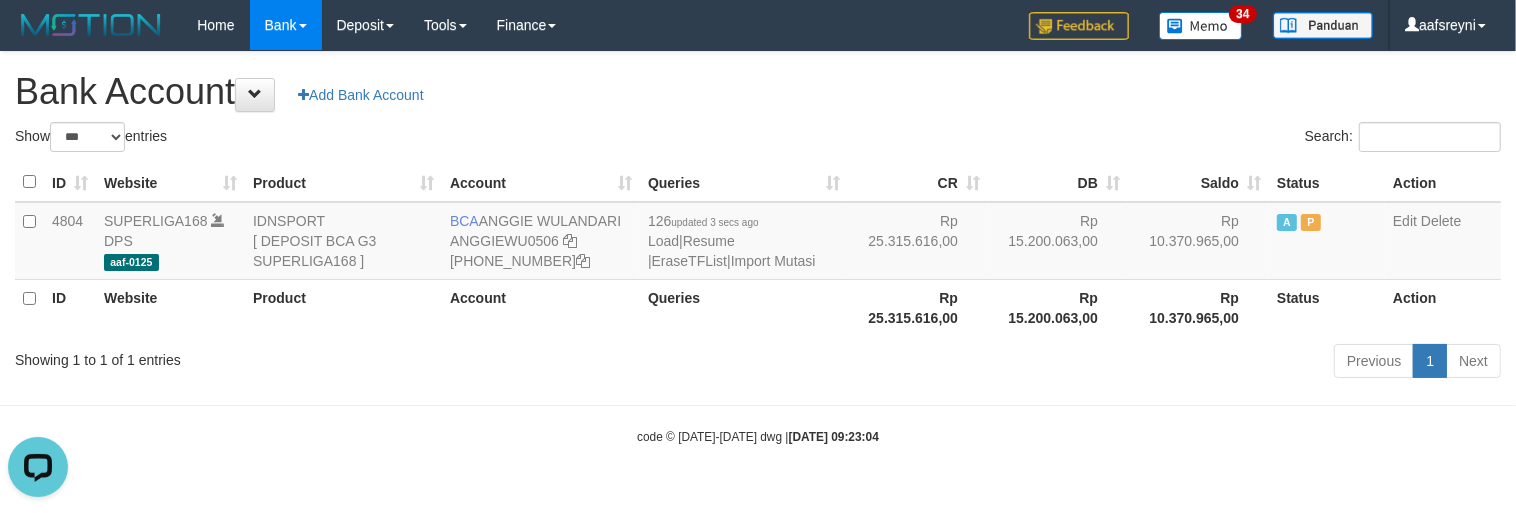 scroll, scrollTop: 0, scrollLeft: 0, axis: both 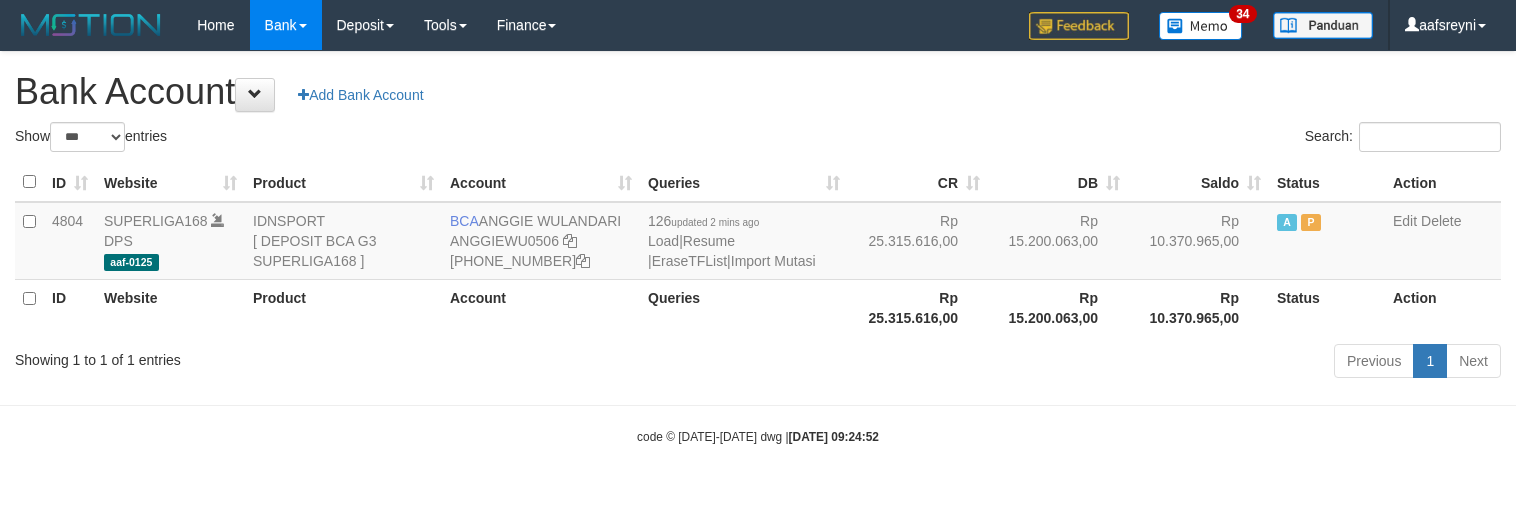 select on "***" 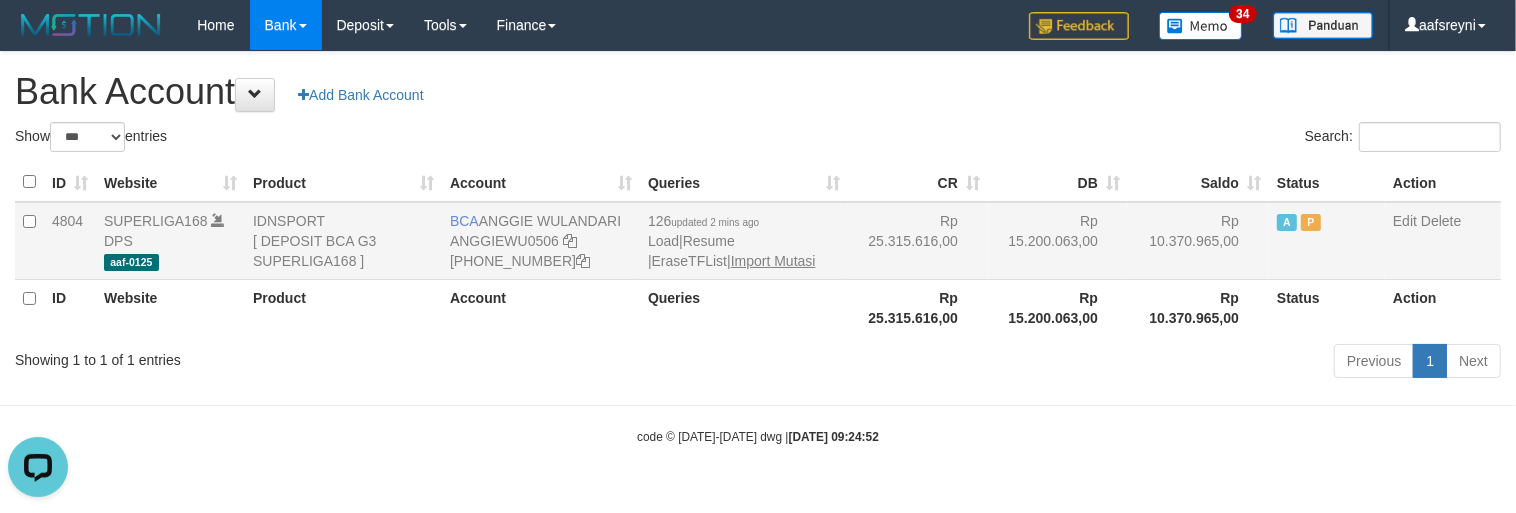 scroll, scrollTop: 0, scrollLeft: 0, axis: both 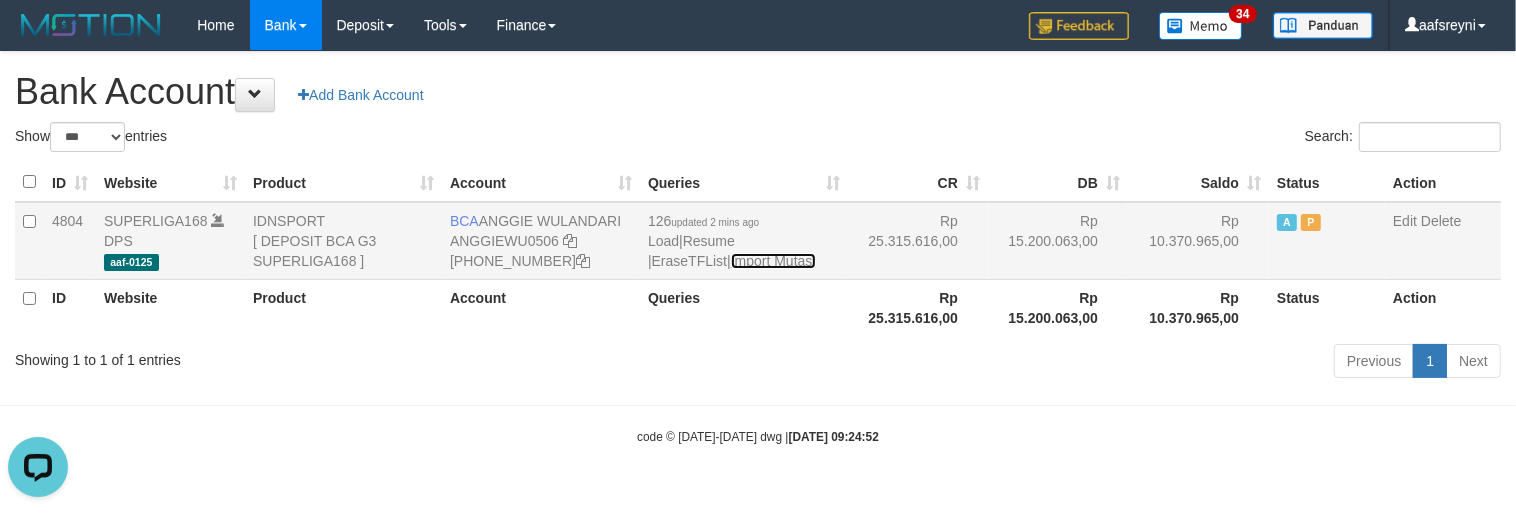 click on "Import Mutasi" at bounding box center (773, 261) 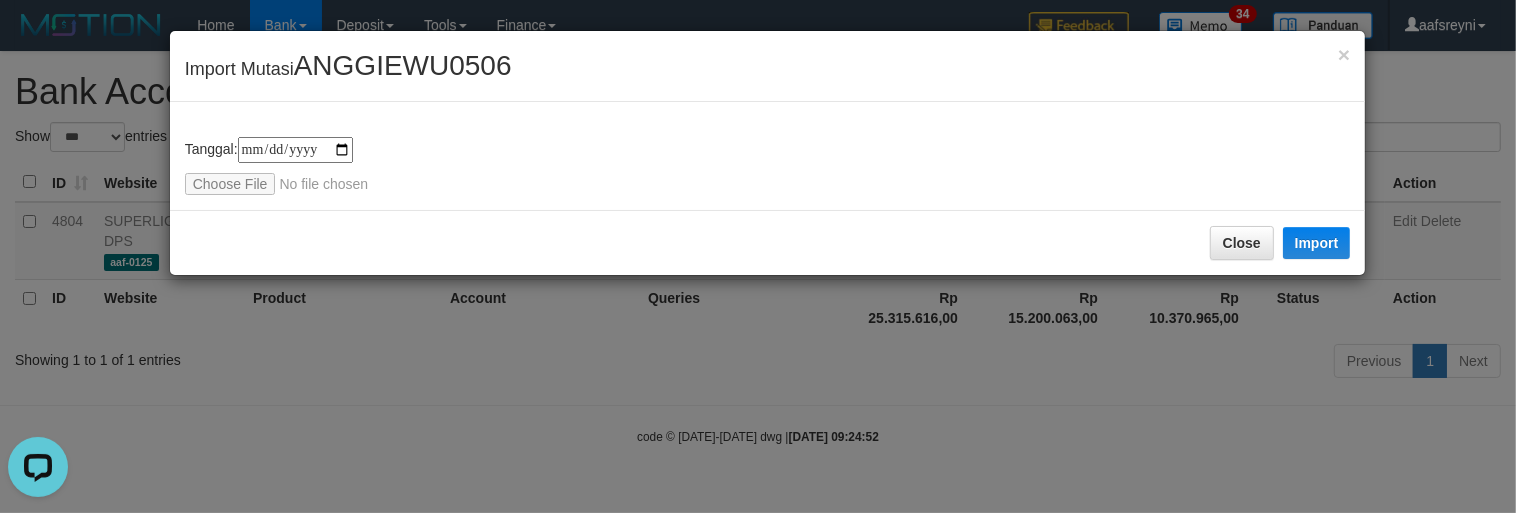 type on "**********" 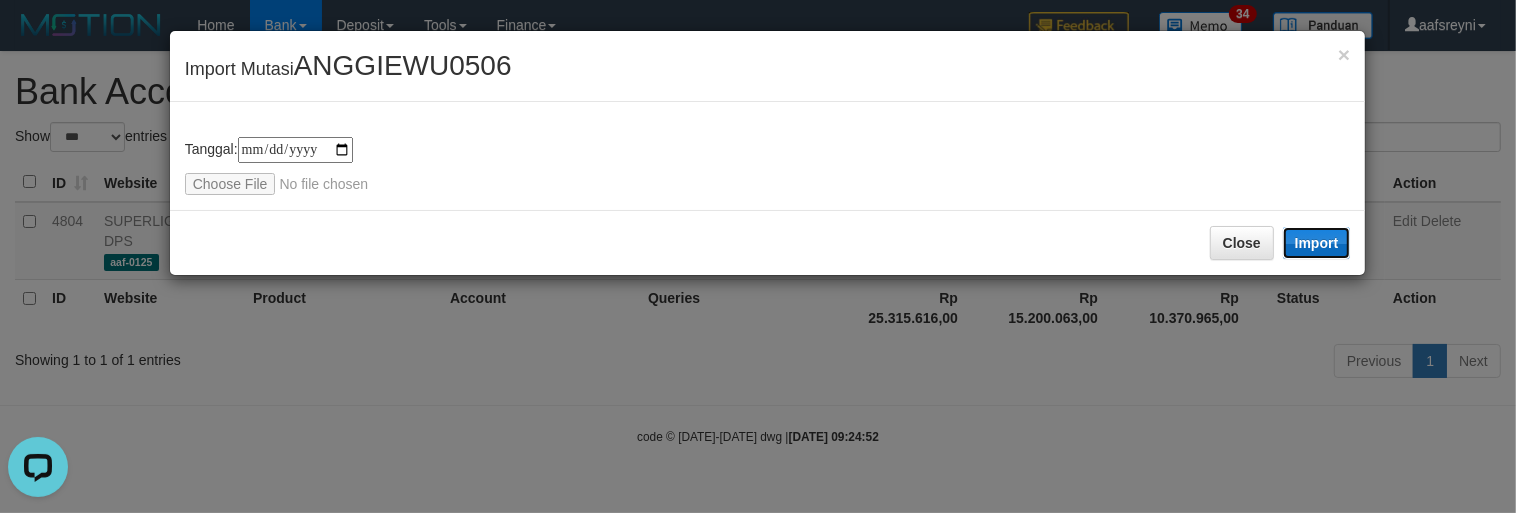 click on "Import" at bounding box center (1317, 243) 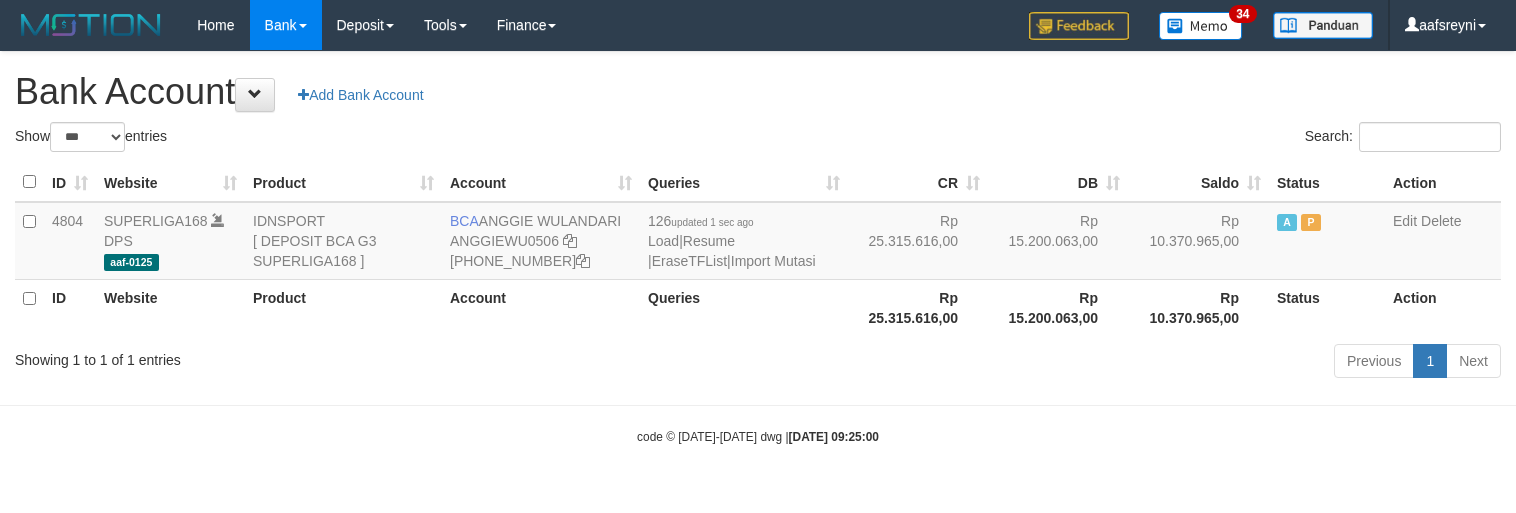 select on "***" 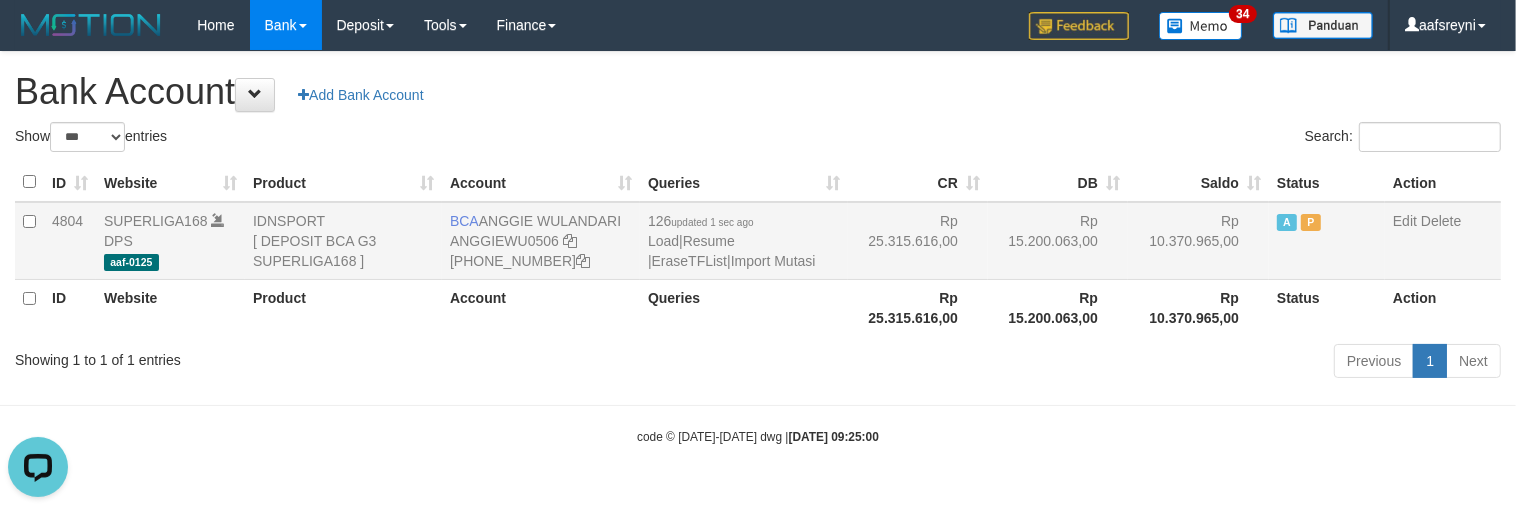 scroll, scrollTop: 0, scrollLeft: 0, axis: both 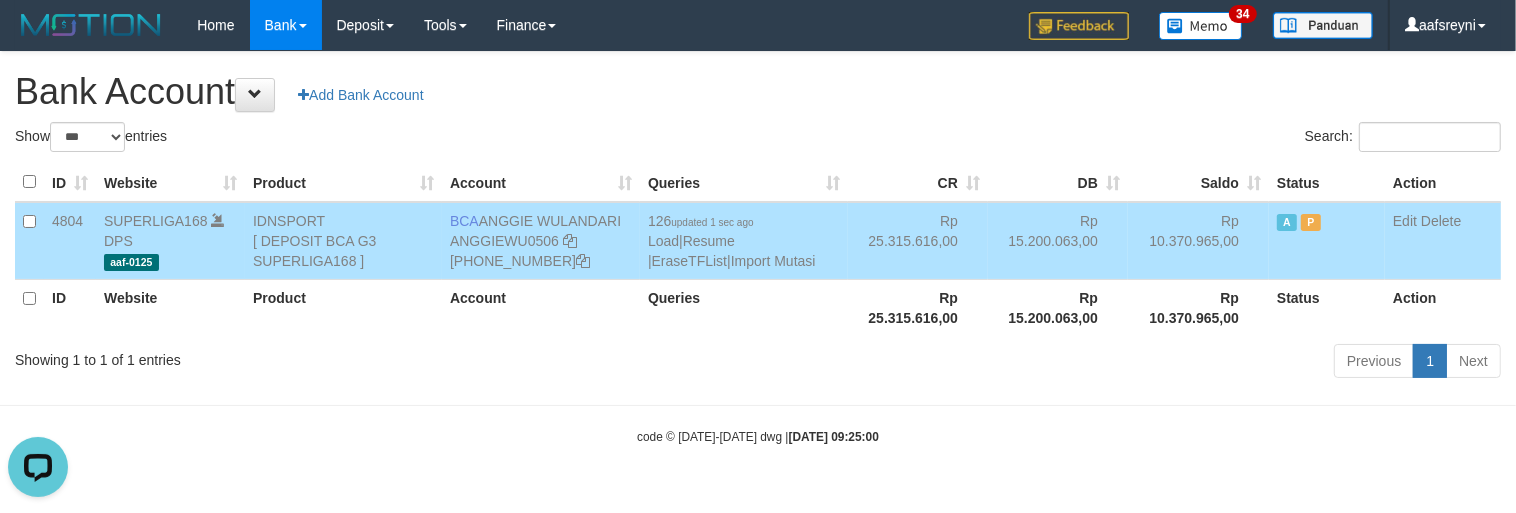 click on "Rp 15.200.063,00" at bounding box center [1058, 241] 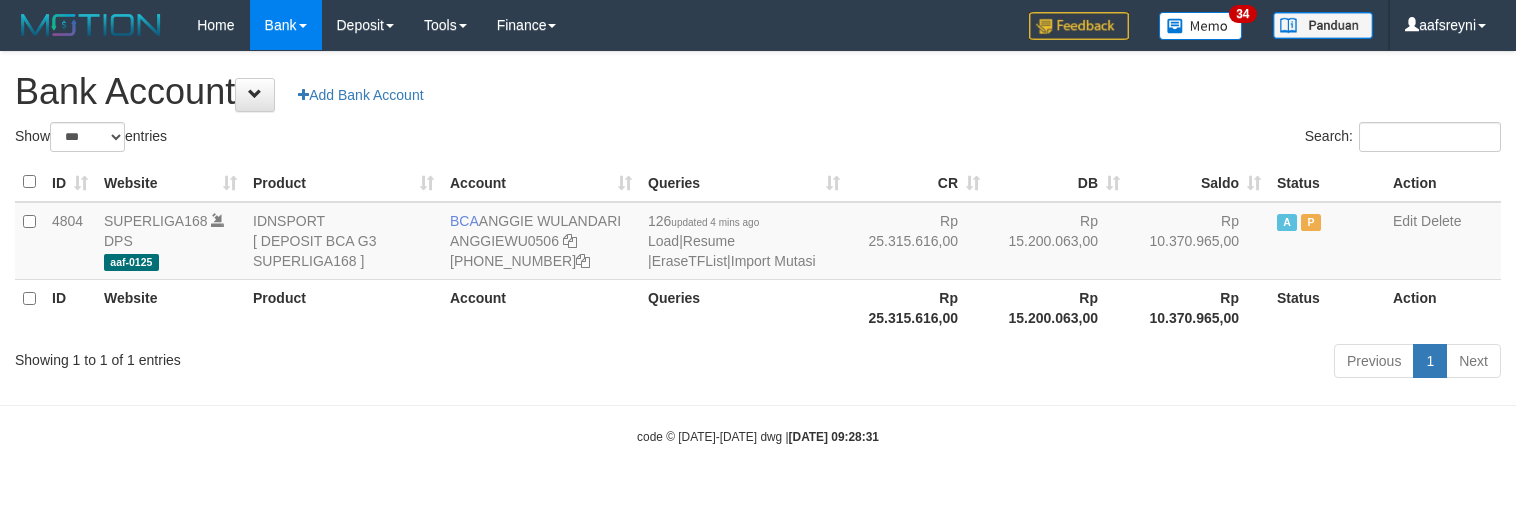 select on "***" 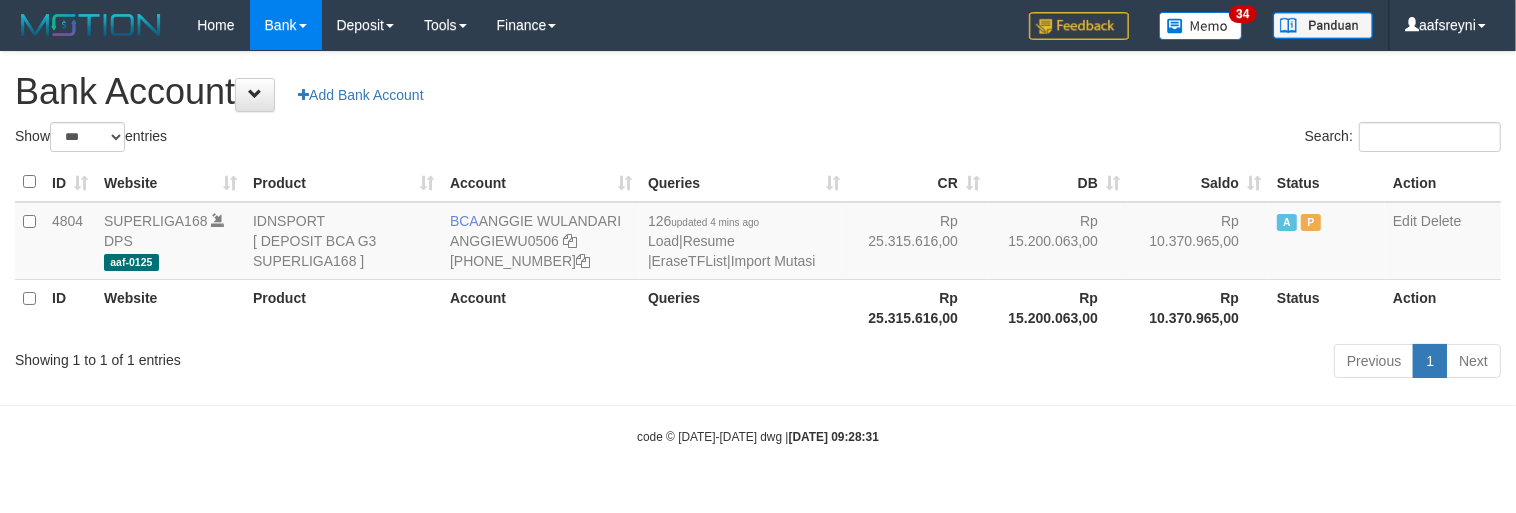 click on "ID Website Product Account Queries CR DB Saldo Status Action
4804
SUPERLIGA168
DPS
aaf-0125
IDNSPORT
[ DEPOSIT BCA G3 SUPERLIGA168 ]
BCA
ANGGIE WULANDARI
ANGGIEWU0506
406-221-3373
126  updated 4 mins ago
Load
|
Resume
|
EraseTFList
|
Import Mutasi
Rp 25.315.616,00
Rp 15.200.063,00
Rp 10.370.965,00
A
P
Edit
Delete
ID Website Product Account Queries Rp 25.315.616,00 Rp 15.200.063,00" at bounding box center (758, 249) 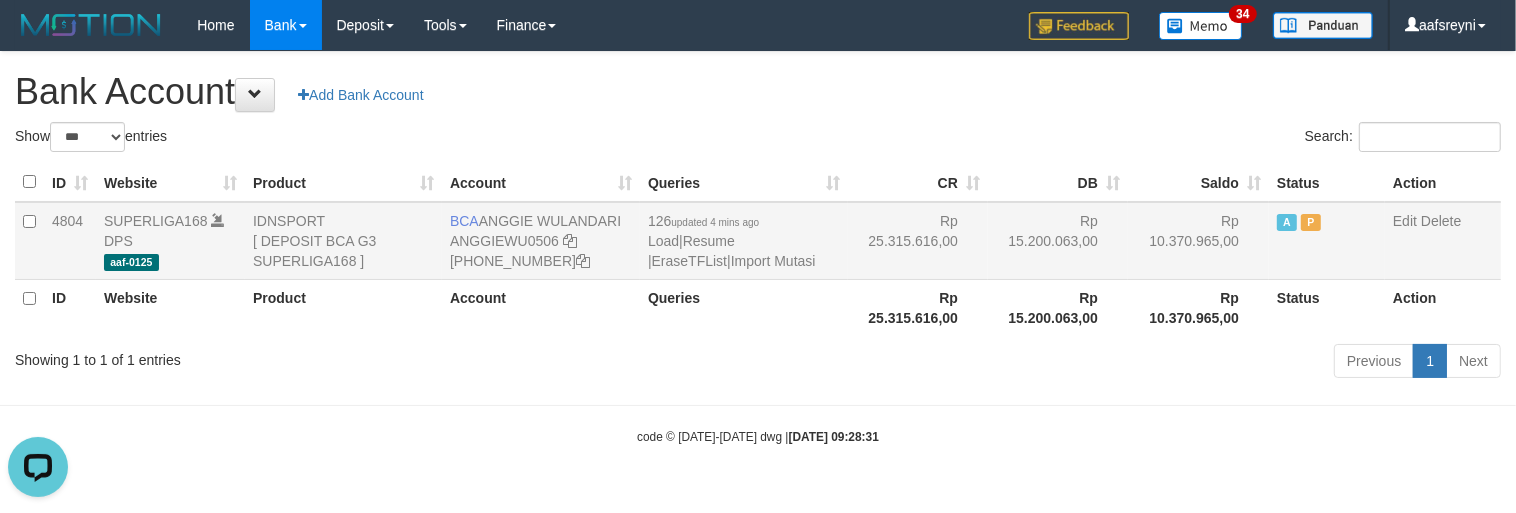 scroll, scrollTop: 0, scrollLeft: 0, axis: both 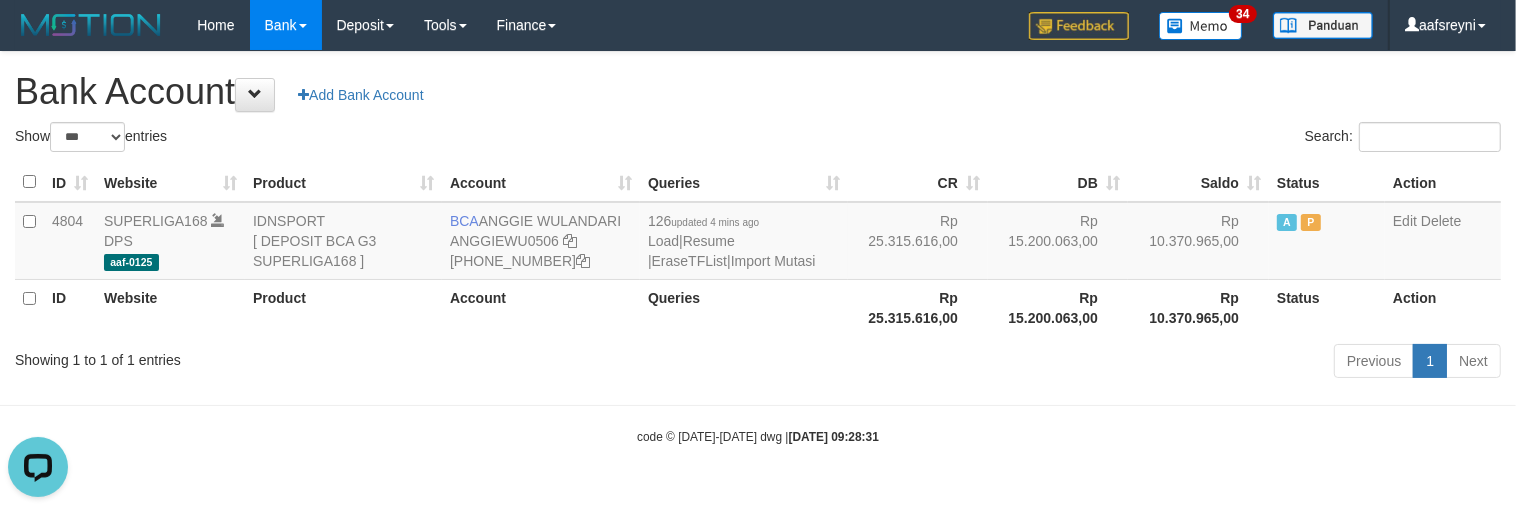 drag, startPoint x: 1125, startPoint y: 351, endPoint x: 887, endPoint y: 312, distance: 241.17421 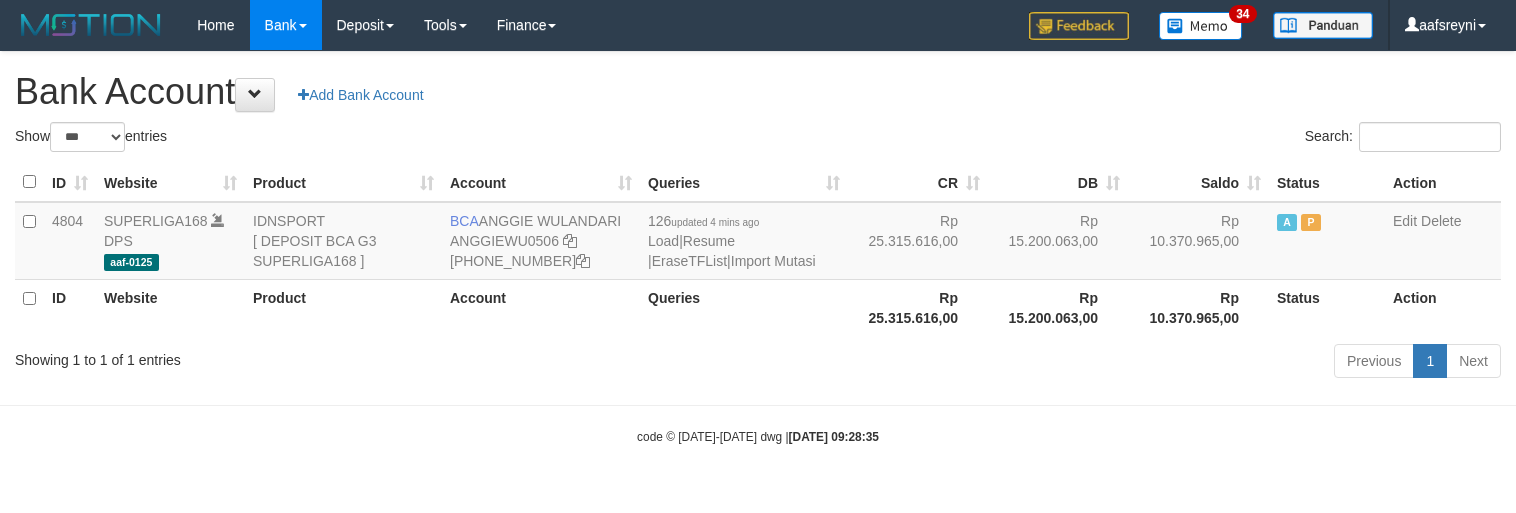 select on "***" 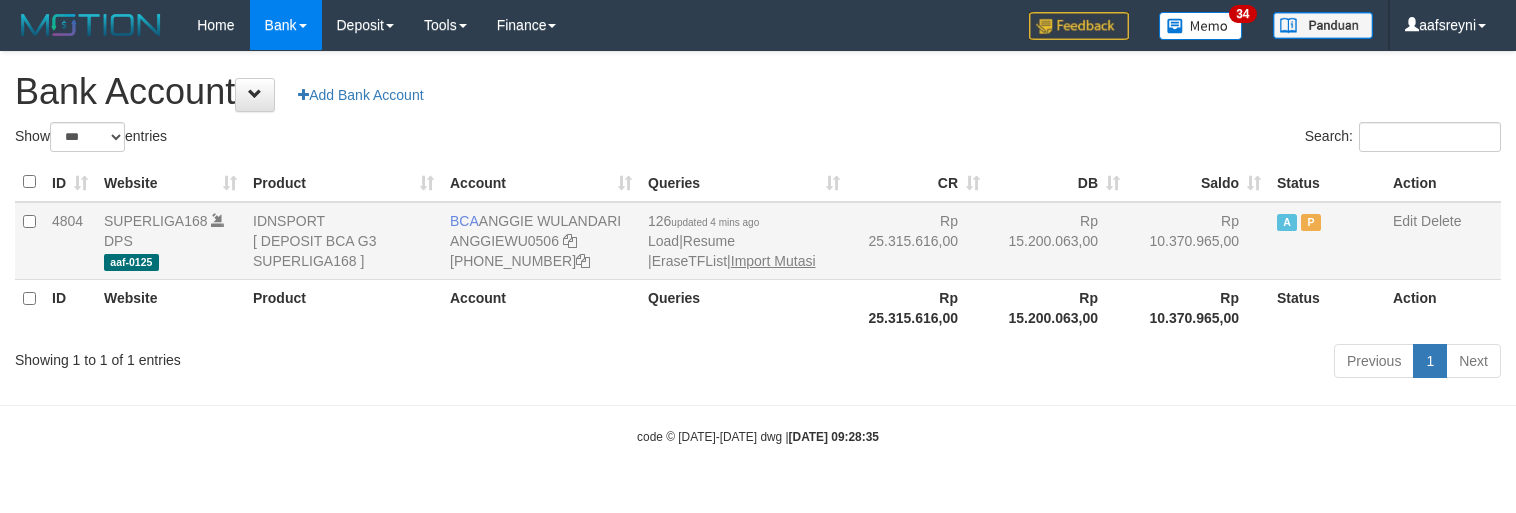 scroll, scrollTop: 0, scrollLeft: 0, axis: both 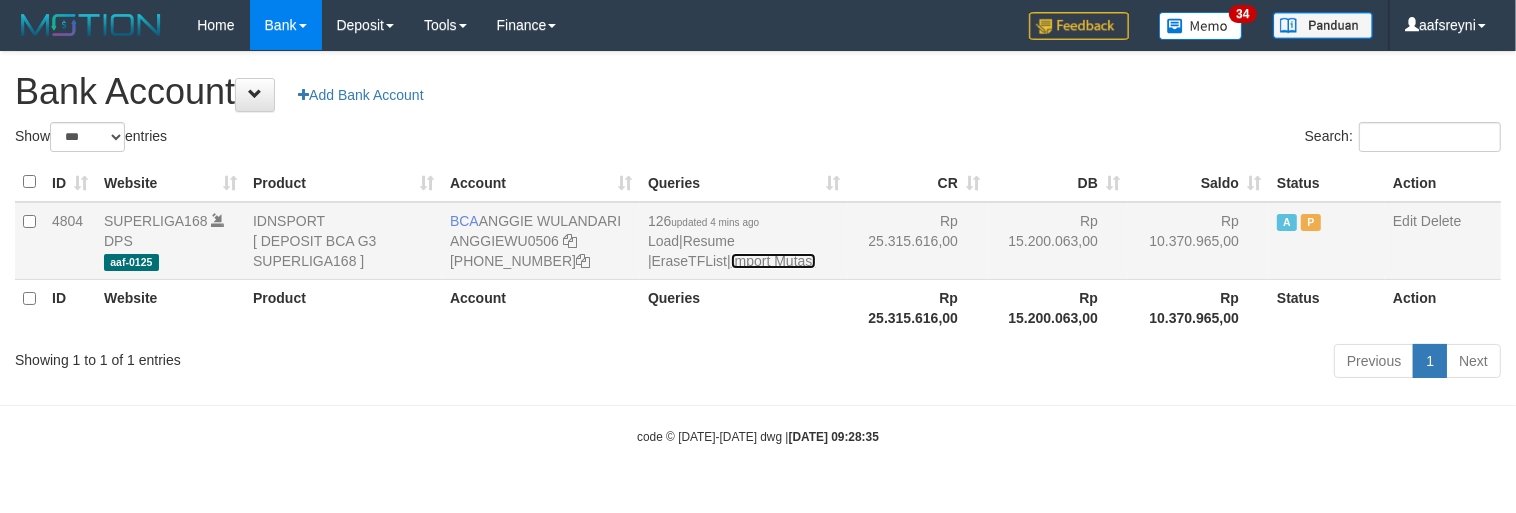 click on "Import Mutasi" at bounding box center (773, 261) 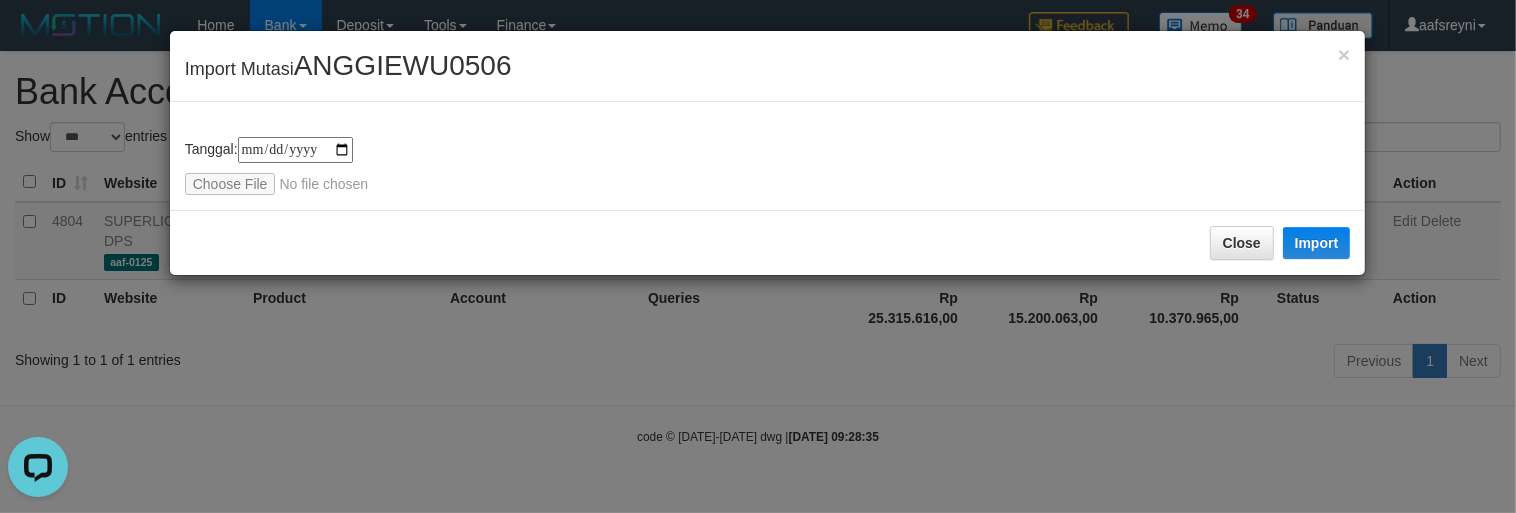 scroll, scrollTop: 0, scrollLeft: 0, axis: both 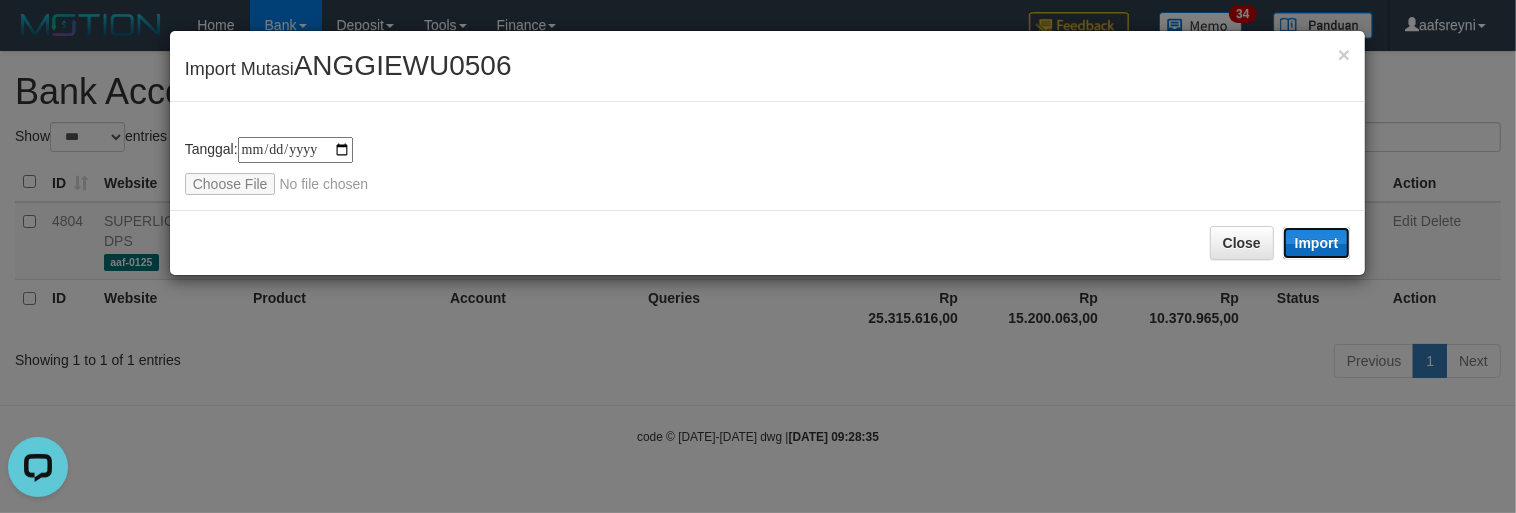 click on "Import" at bounding box center (1317, 243) 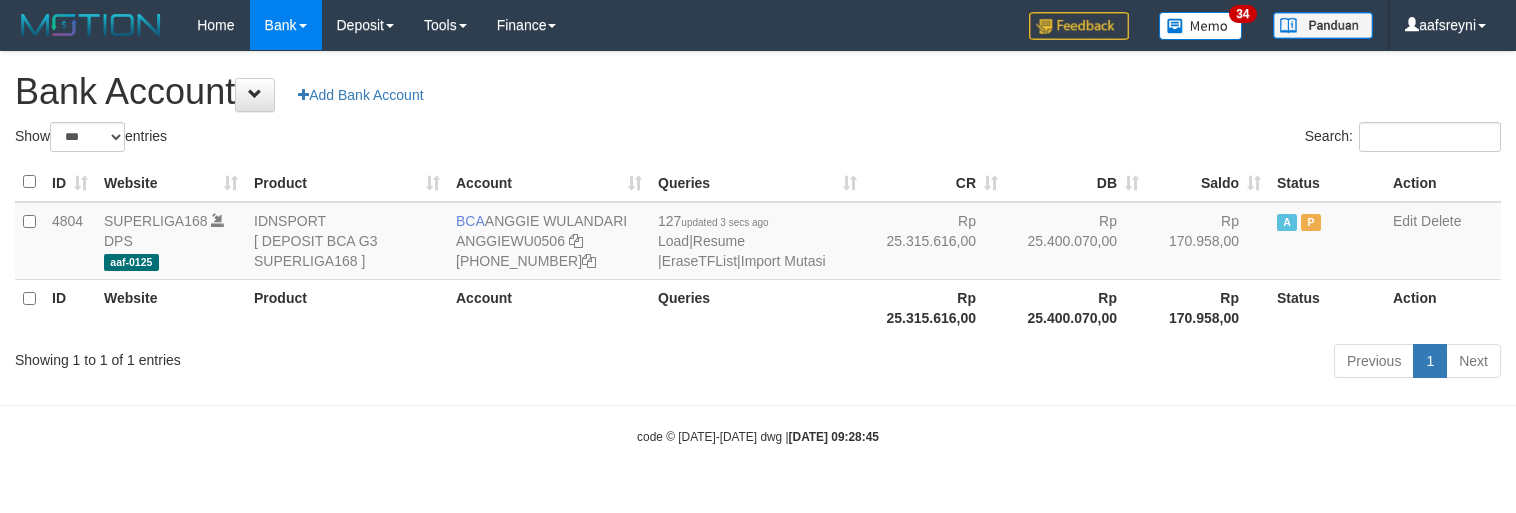 select on "***" 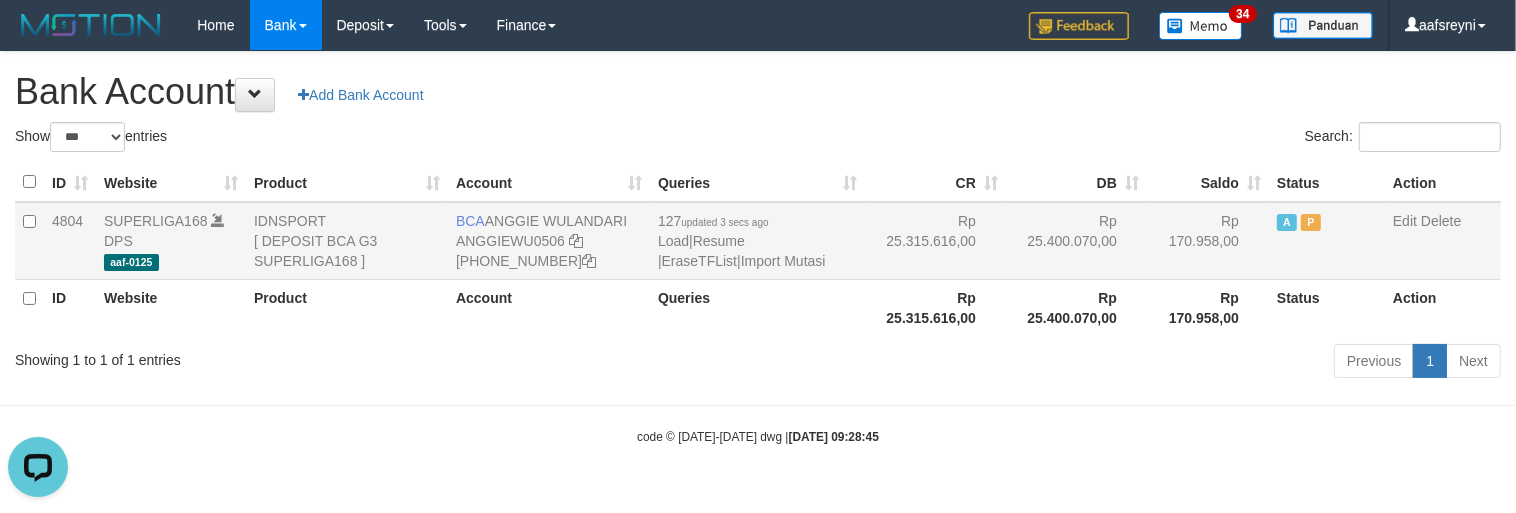 scroll, scrollTop: 0, scrollLeft: 0, axis: both 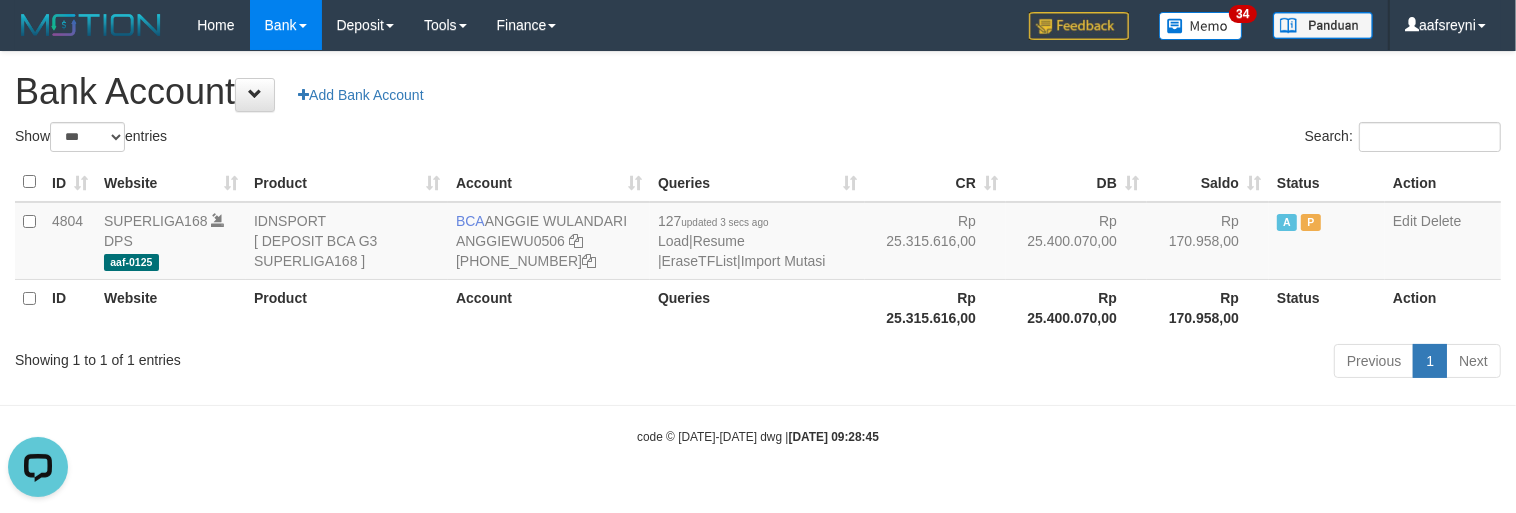 drag, startPoint x: 838, startPoint y: 126, endPoint x: 688, endPoint y: 106, distance: 151.32745 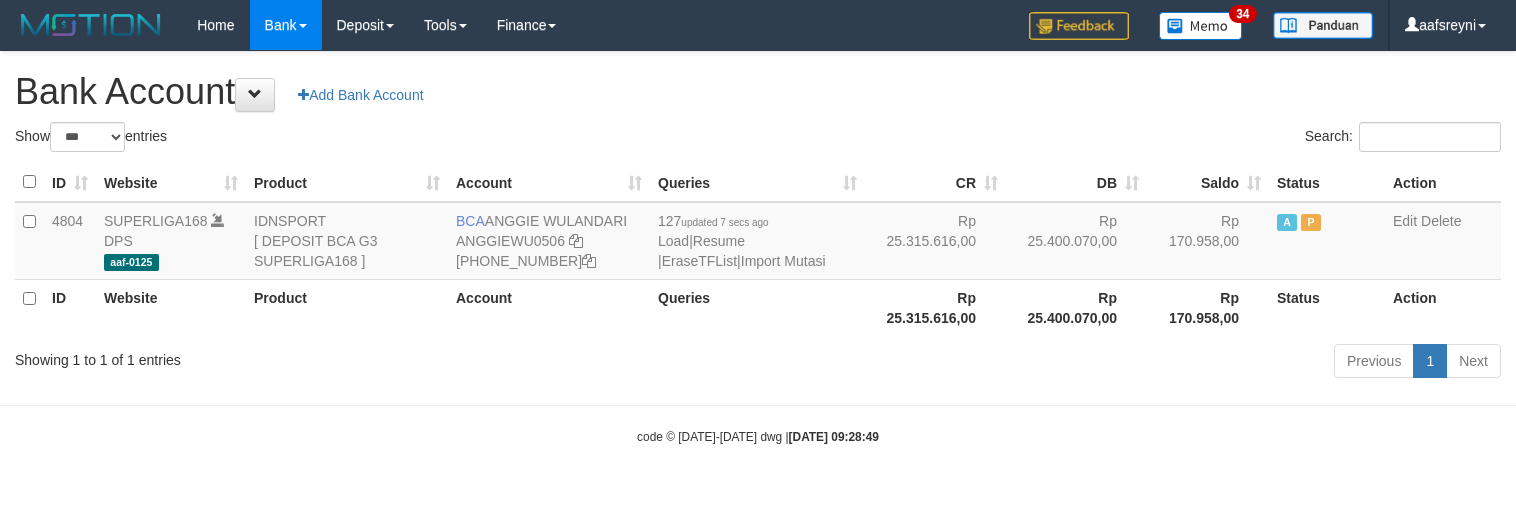 select on "***" 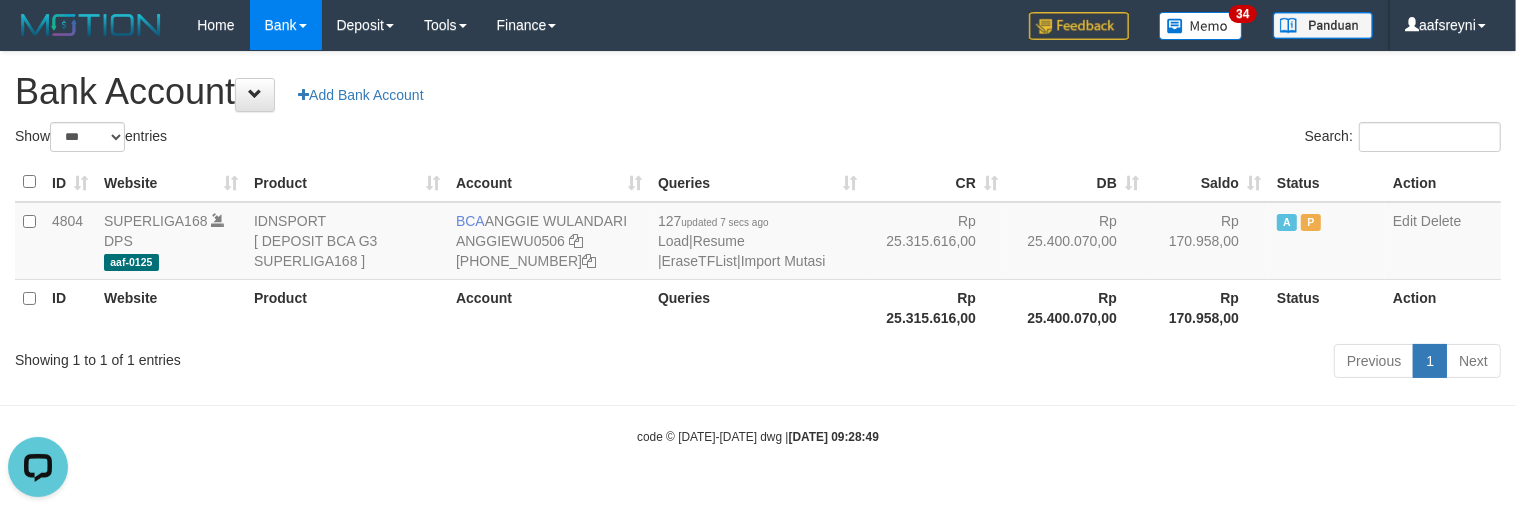 scroll, scrollTop: 0, scrollLeft: 0, axis: both 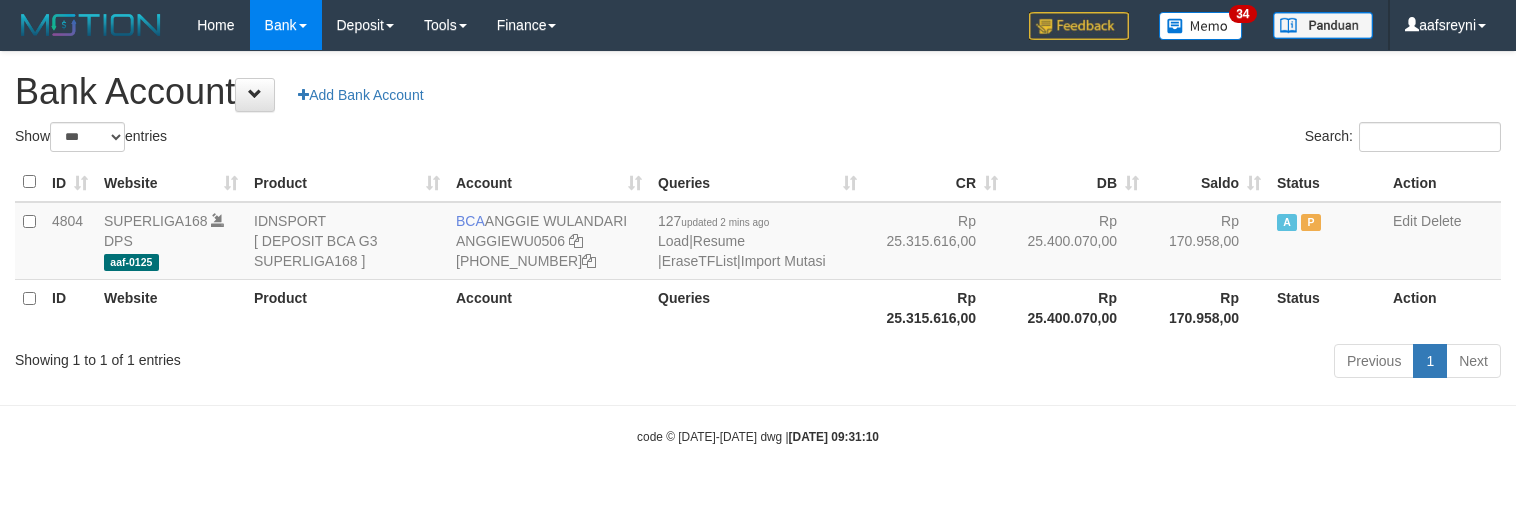 select on "***" 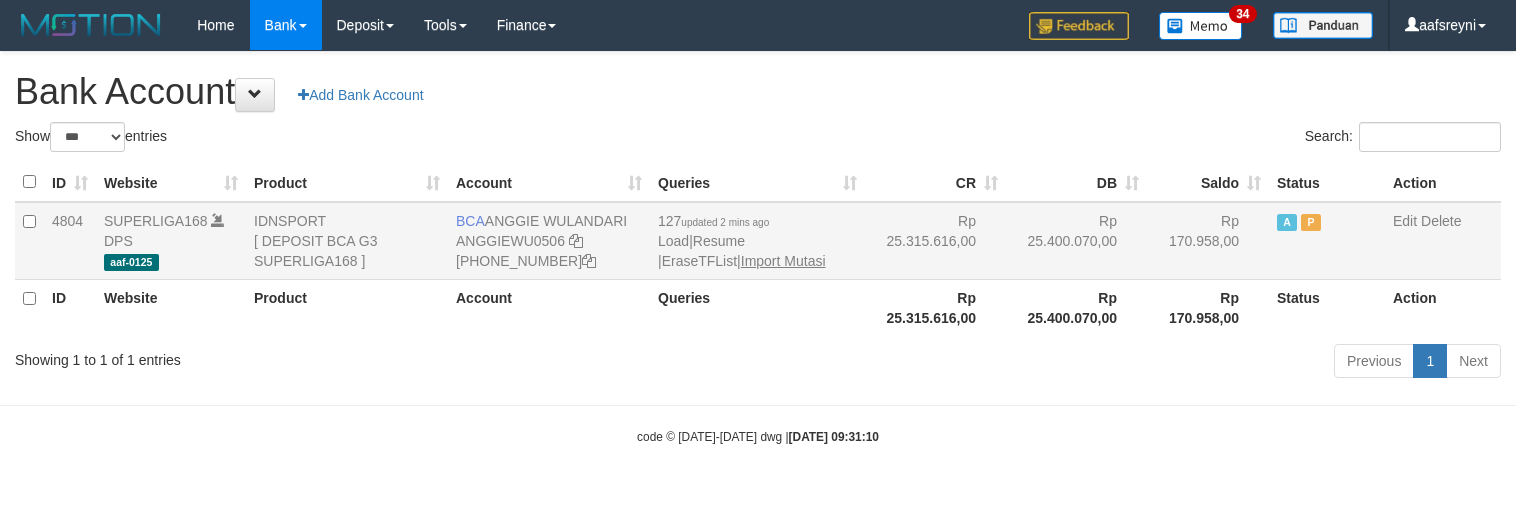 scroll, scrollTop: 0, scrollLeft: 0, axis: both 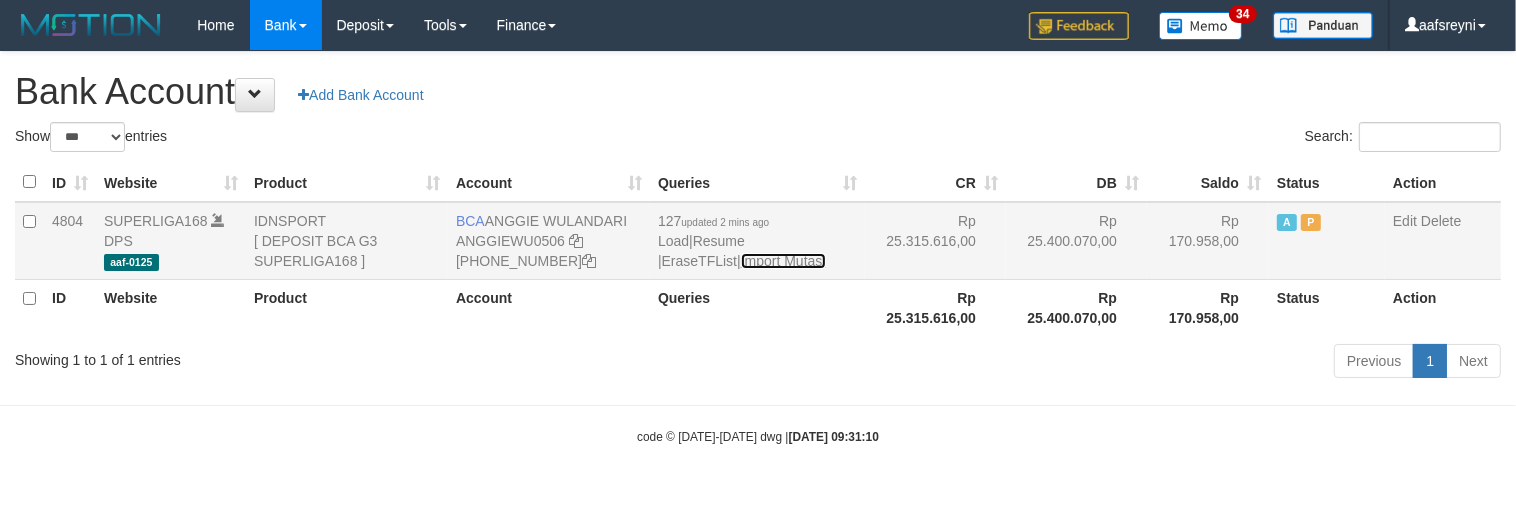 click on "Import Mutasi" at bounding box center [783, 261] 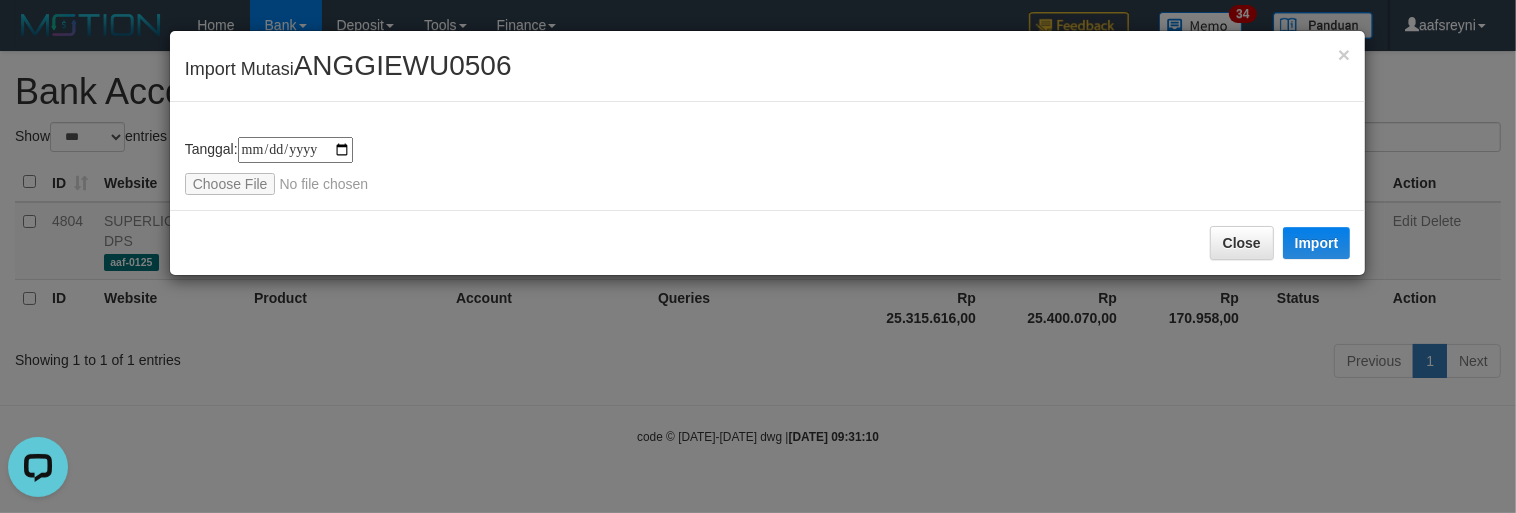 scroll, scrollTop: 0, scrollLeft: 0, axis: both 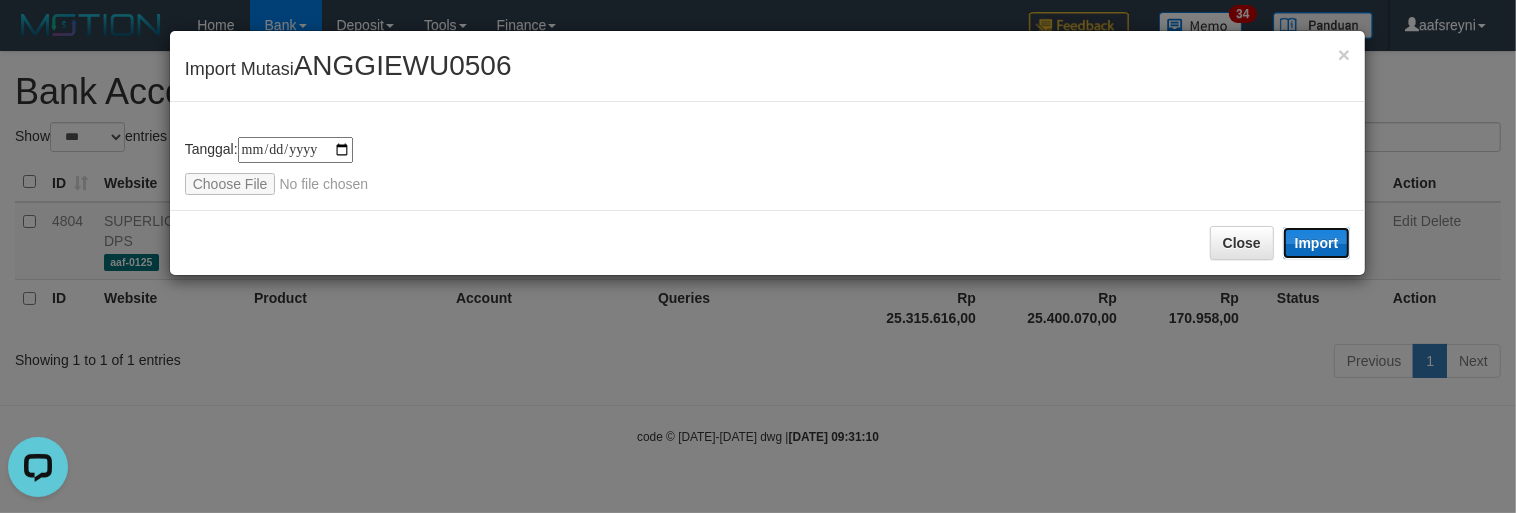 click on "Import" at bounding box center [1317, 243] 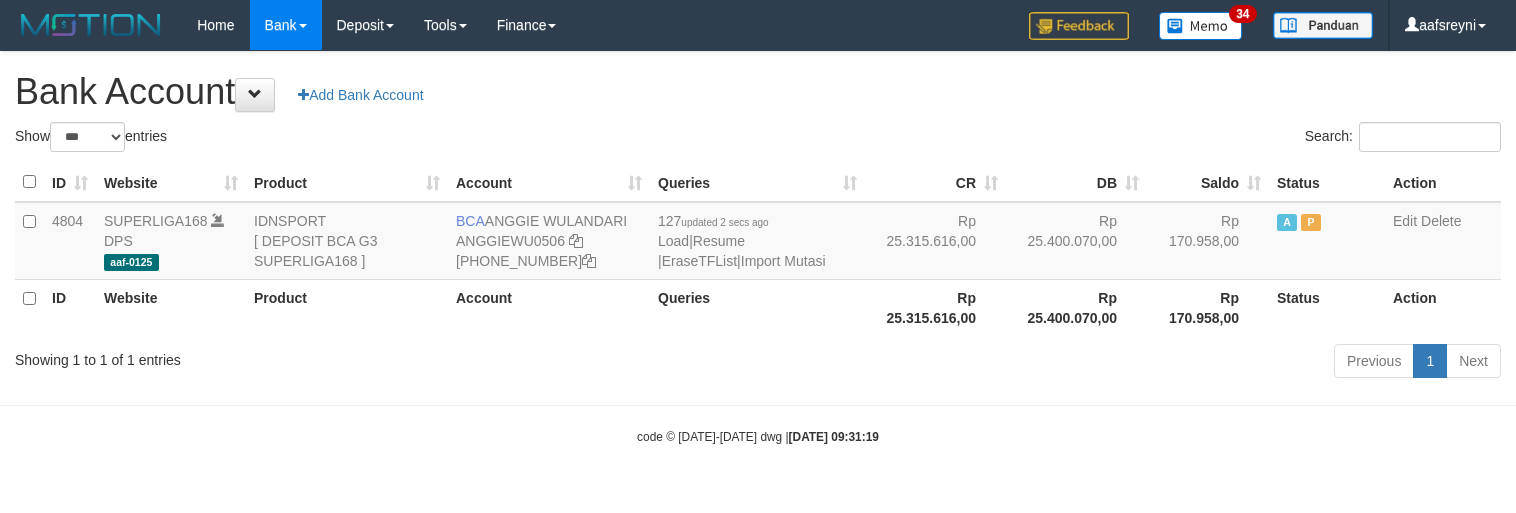 select on "***" 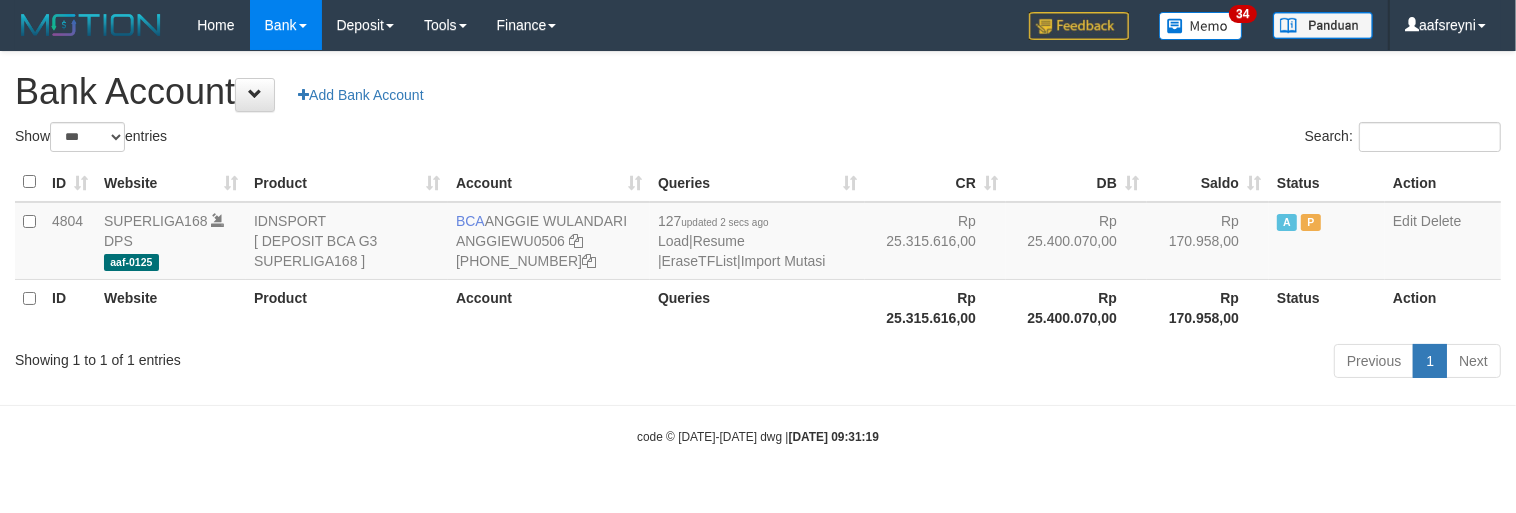 click on "ID Website Product Account Queries CR [PERSON_NAME] Status Action
4804
SUPERLIGA168
DPS
aaf-0125
[GEOGRAPHIC_DATA]
[ DEPOSIT BCA G3 SUPERLIGA168 ]
BCA
ANGGIE WULANDARI
ANGGIEWU0506
[PHONE_NUMBER]
127  updated 2 secs ago
Load
|
Resume
|
EraseTFList
|
Import Mutasi
Rp 25.315.616,00
Rp 25.400.070,00
Rp 170.958,00
A
P
Edit
[GEOGRAPHIC_DATA]
ID Website Product Account Queries Rp 25.315.616,00 Rp 25.400.070,00" at bounding box center (758, 249) 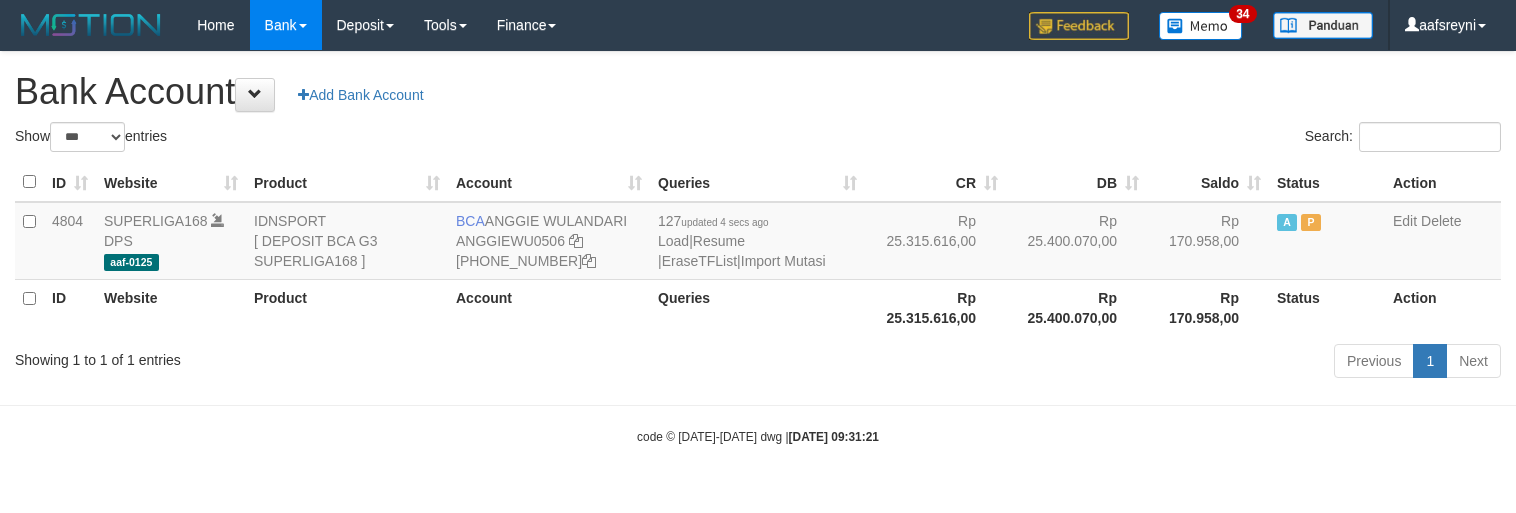 select on "***" 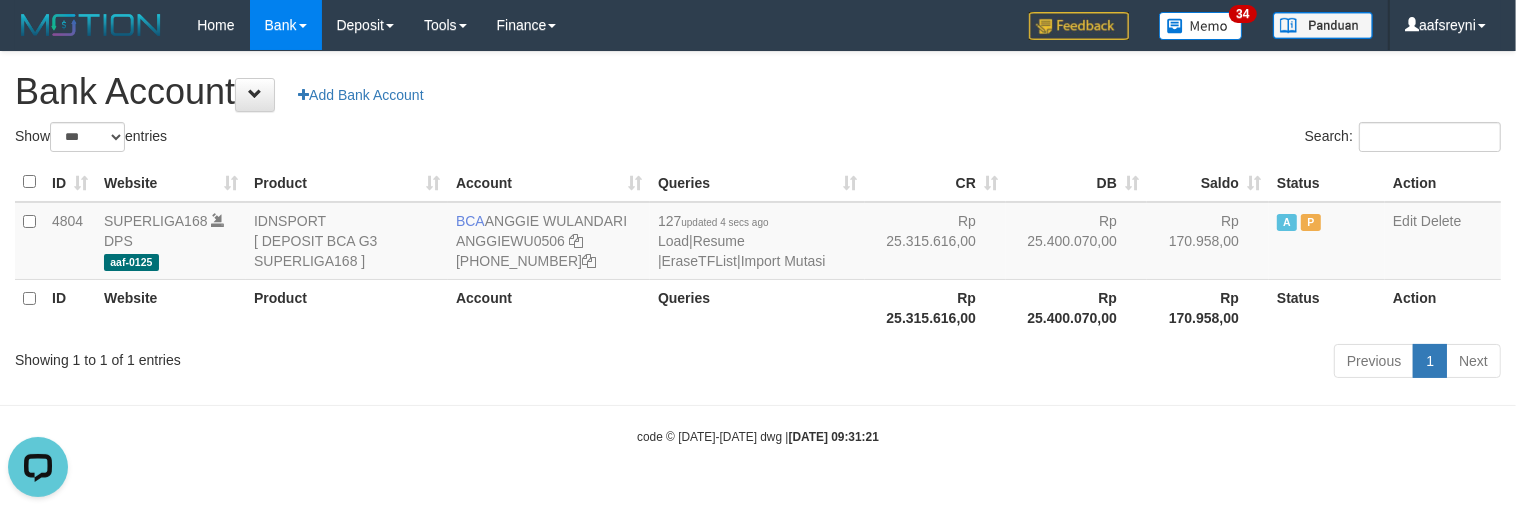 scroll, scrollTop: 0, scrollLeft: 0, axis: both 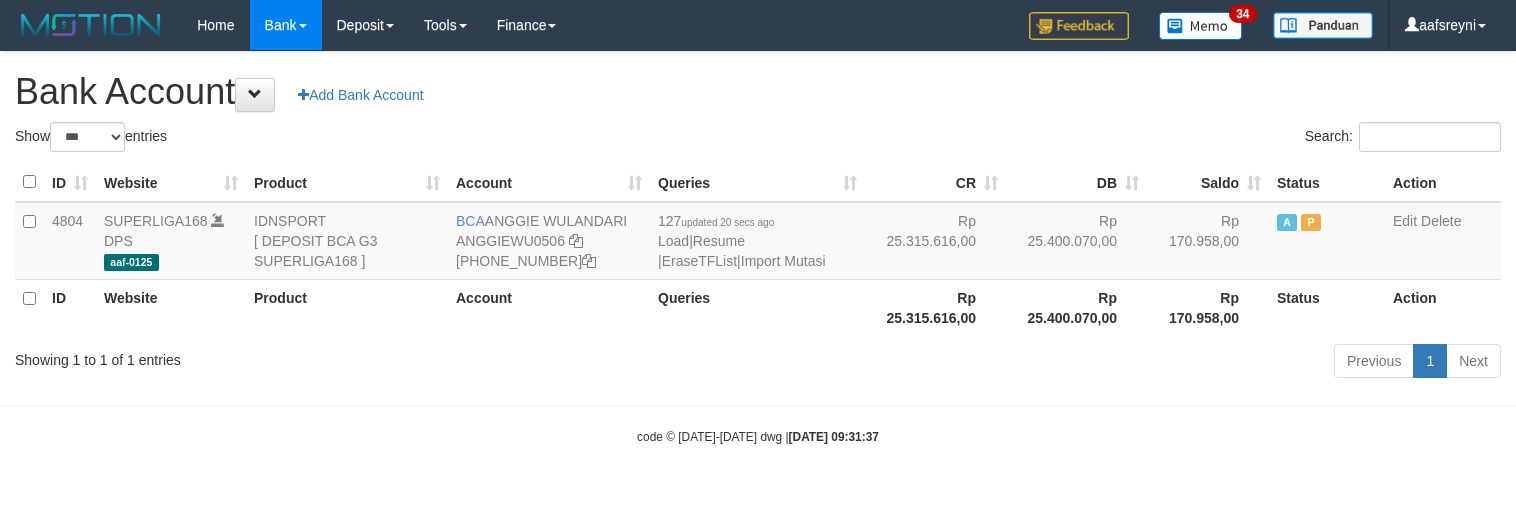 select on "***" 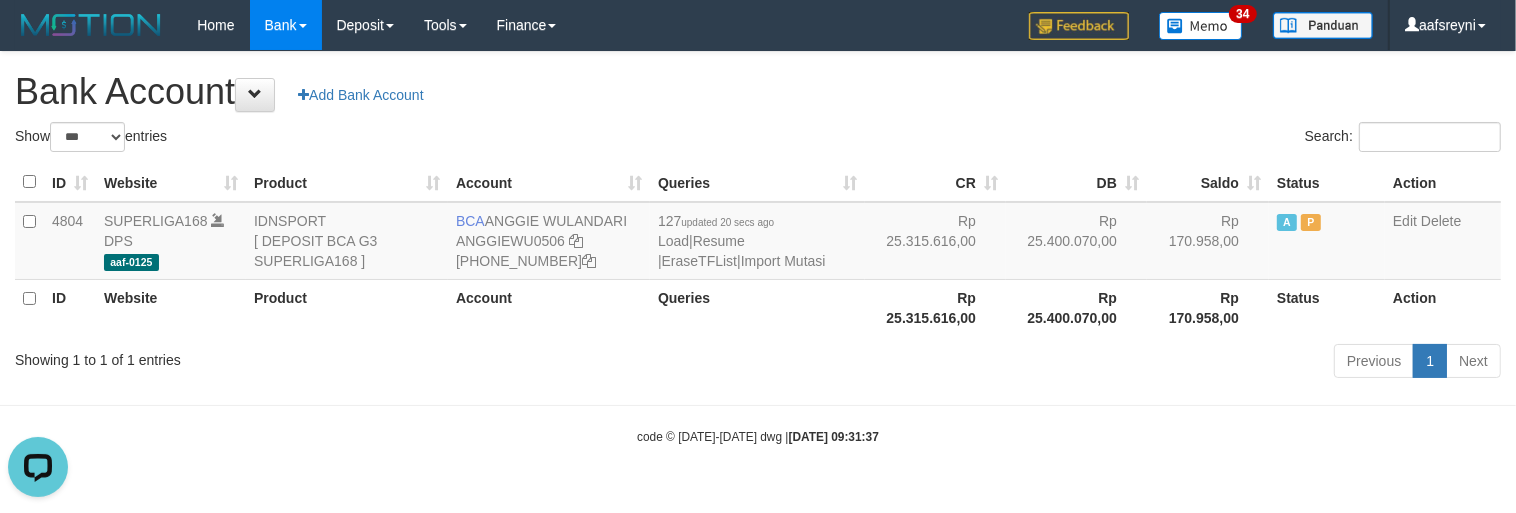 scroll, scrollTop: 0, scrollLeft: 0, axis: both 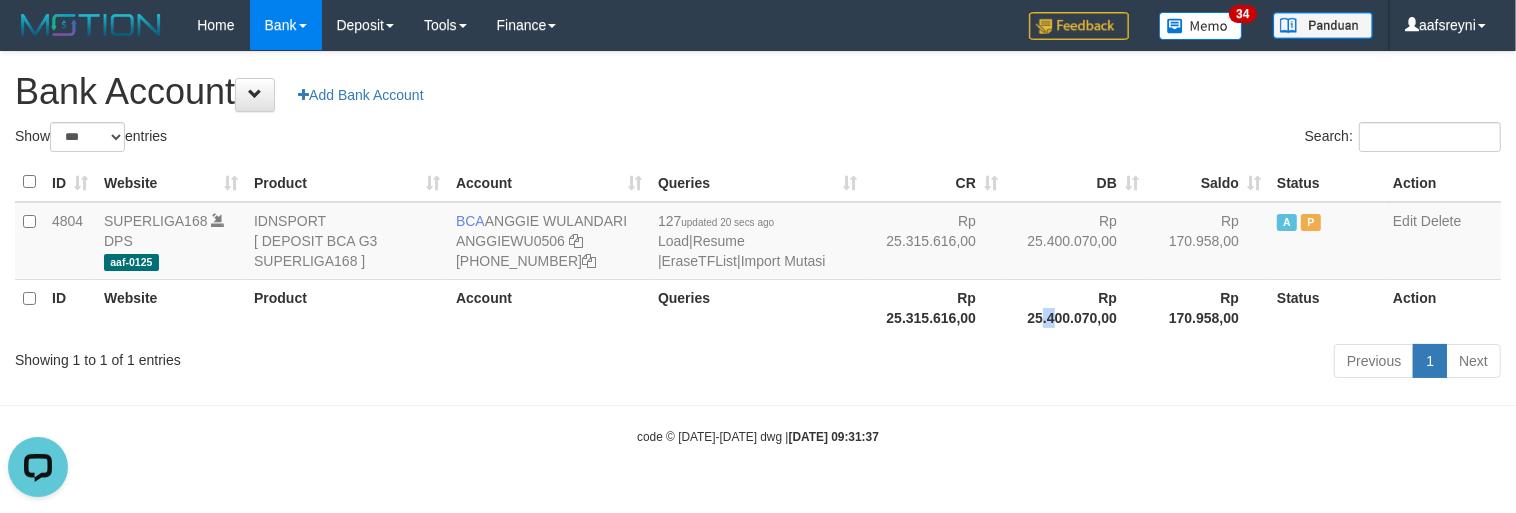 click on "Rp 25.400.070,00" at bounding box center [1076, 307] 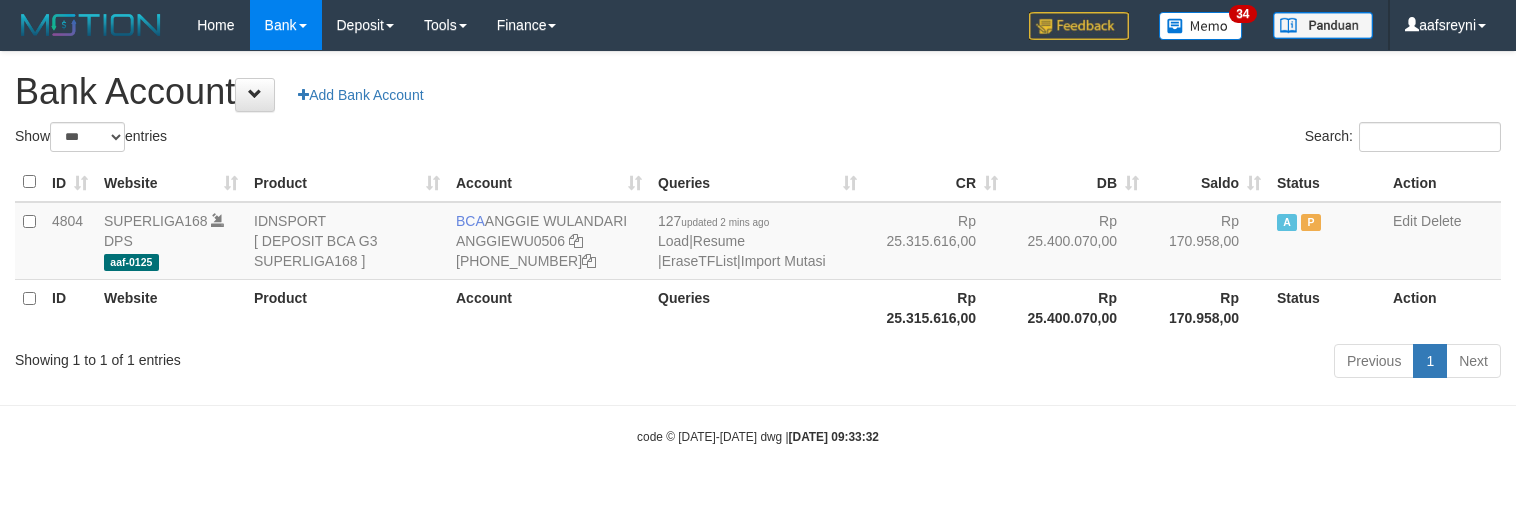 select on "***" 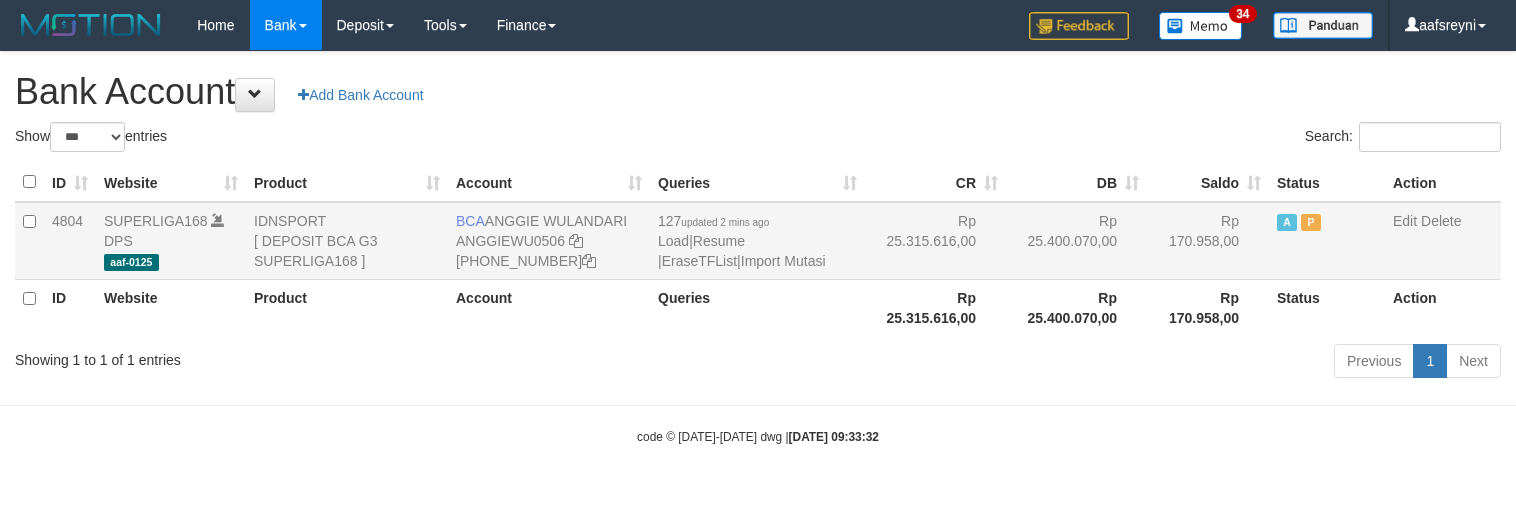 scroll, scrollTop: 0, scrollLeft: 0, axis: both 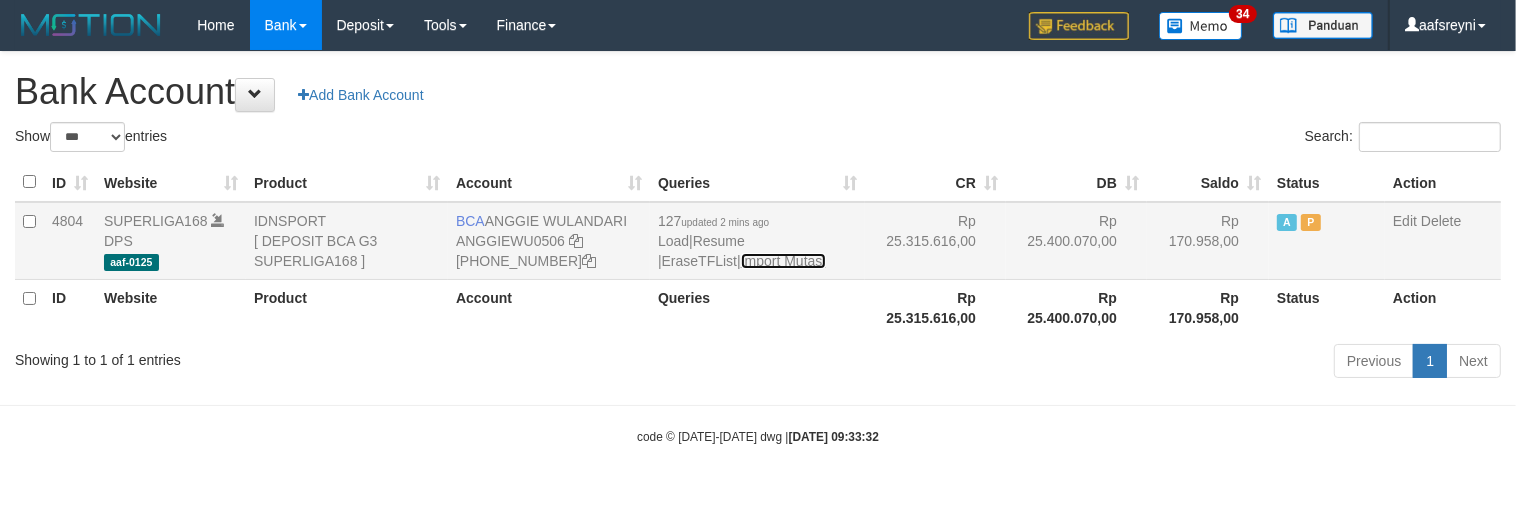 click on "Import Mutasi" at bounding box center (783, 261) 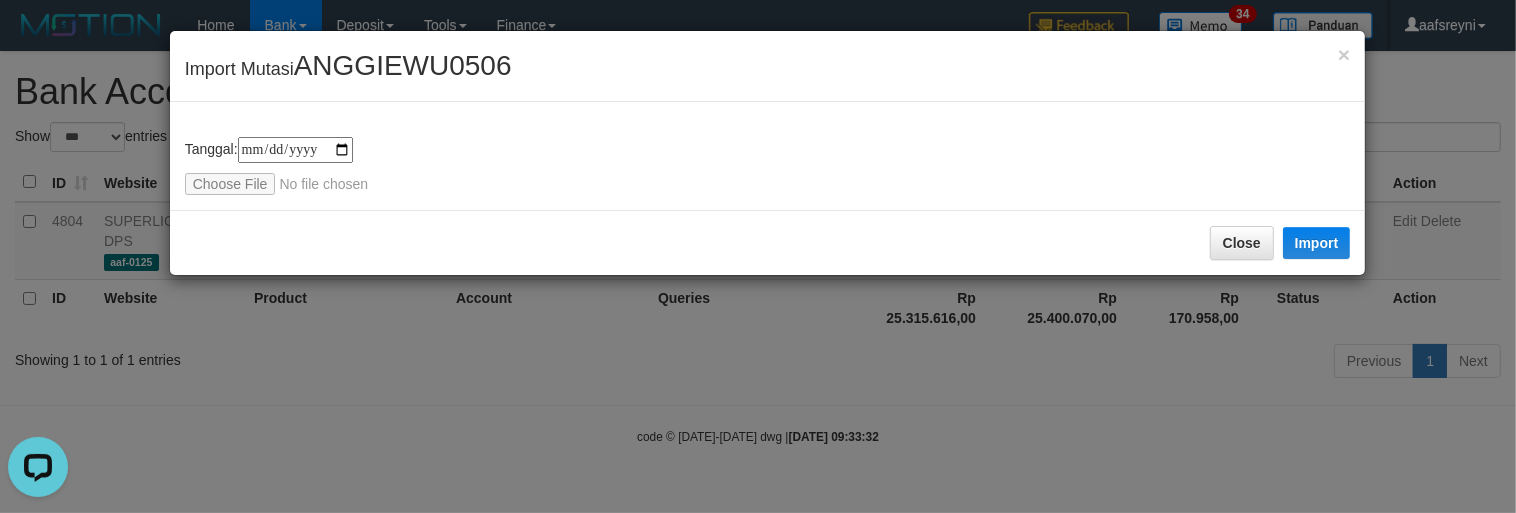 scroll, scrollTop: 0, scrollLeft: 0, axis: both 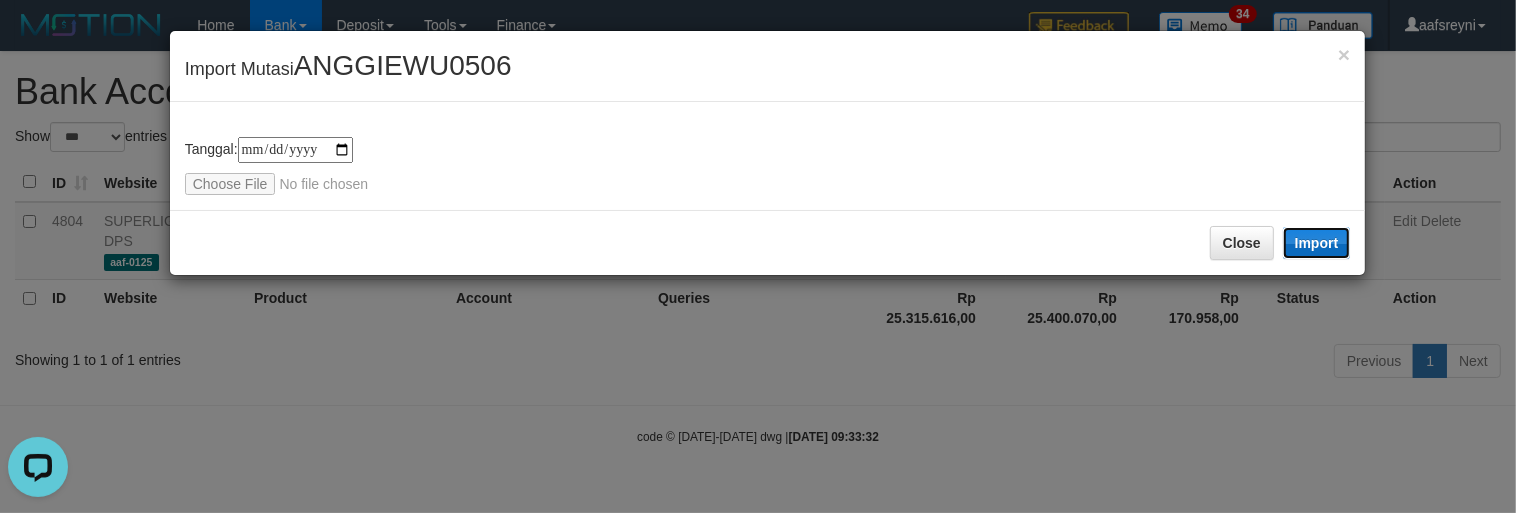 click on "Import" at bounding box center [1317, 243] 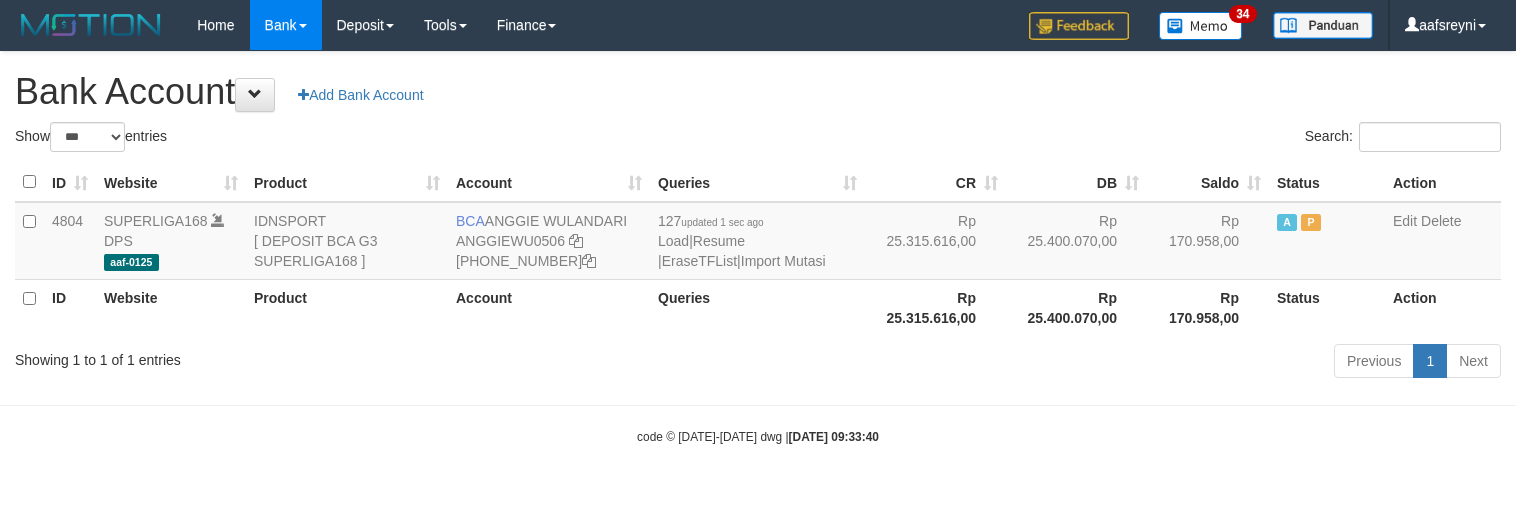select on "***" 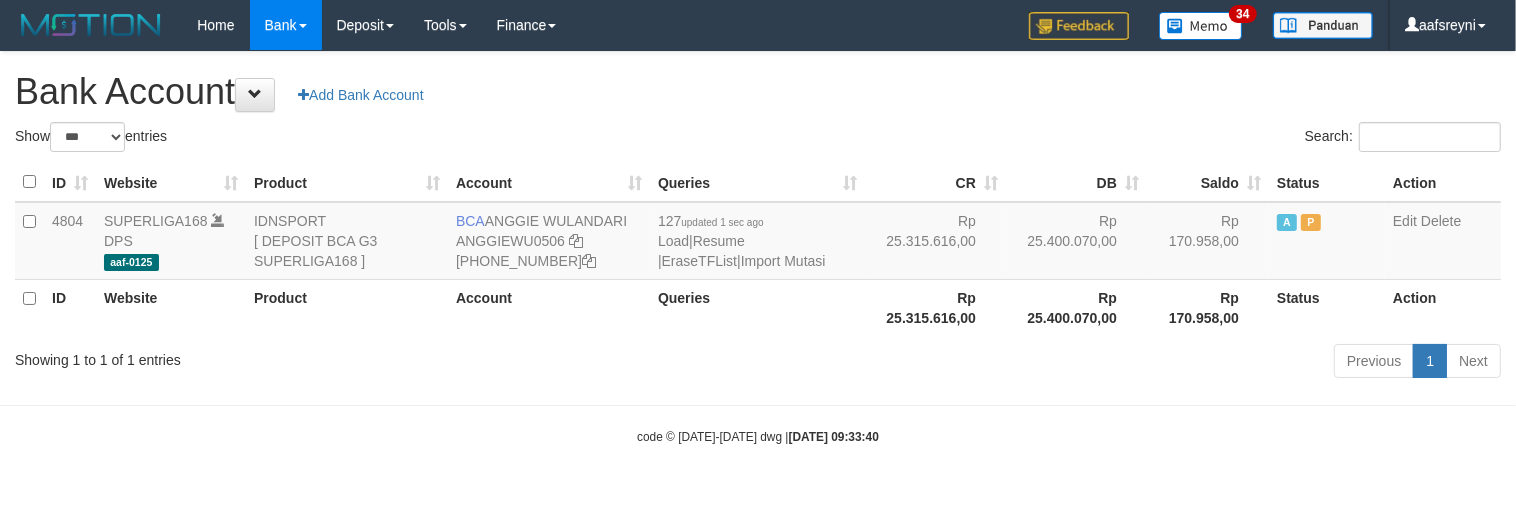 click on "Queries" at bounding box center [757, 307] 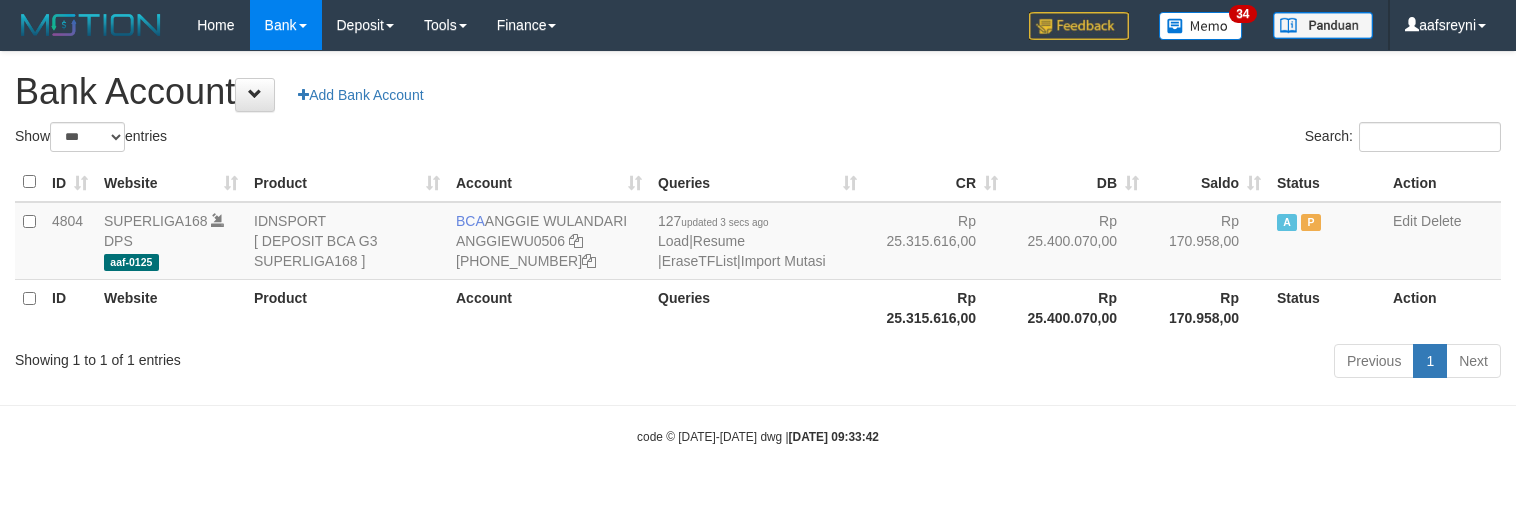 select on "***" 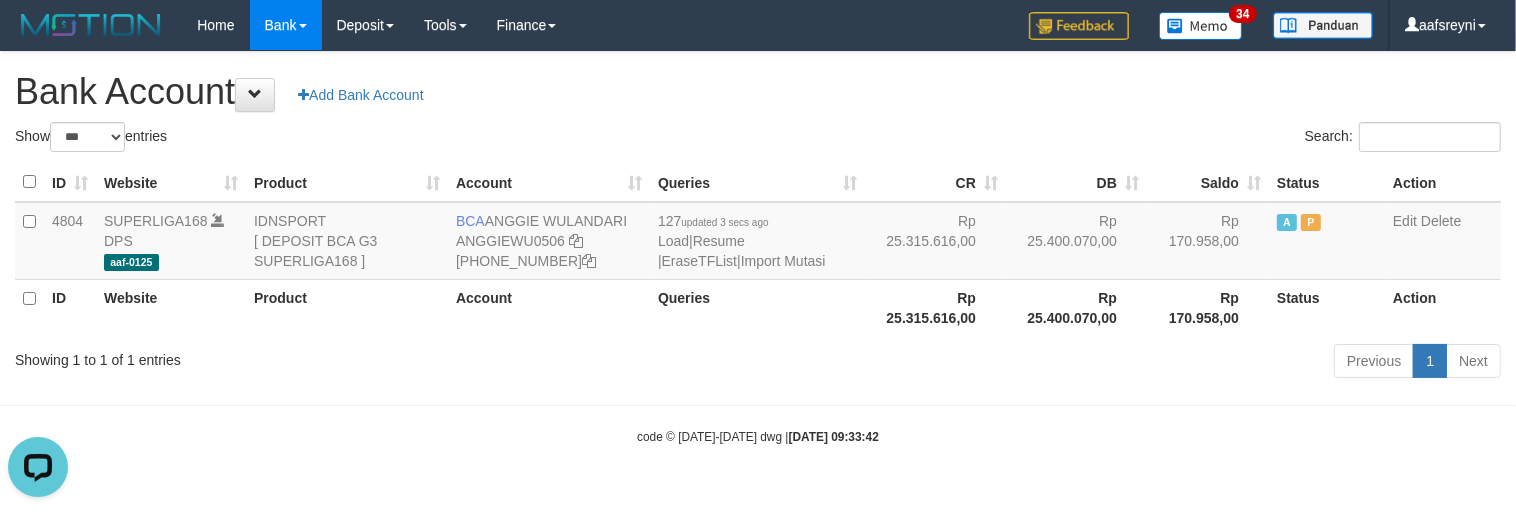 scroll, scrollTop: 0, scrollLeft: 0, axis: both 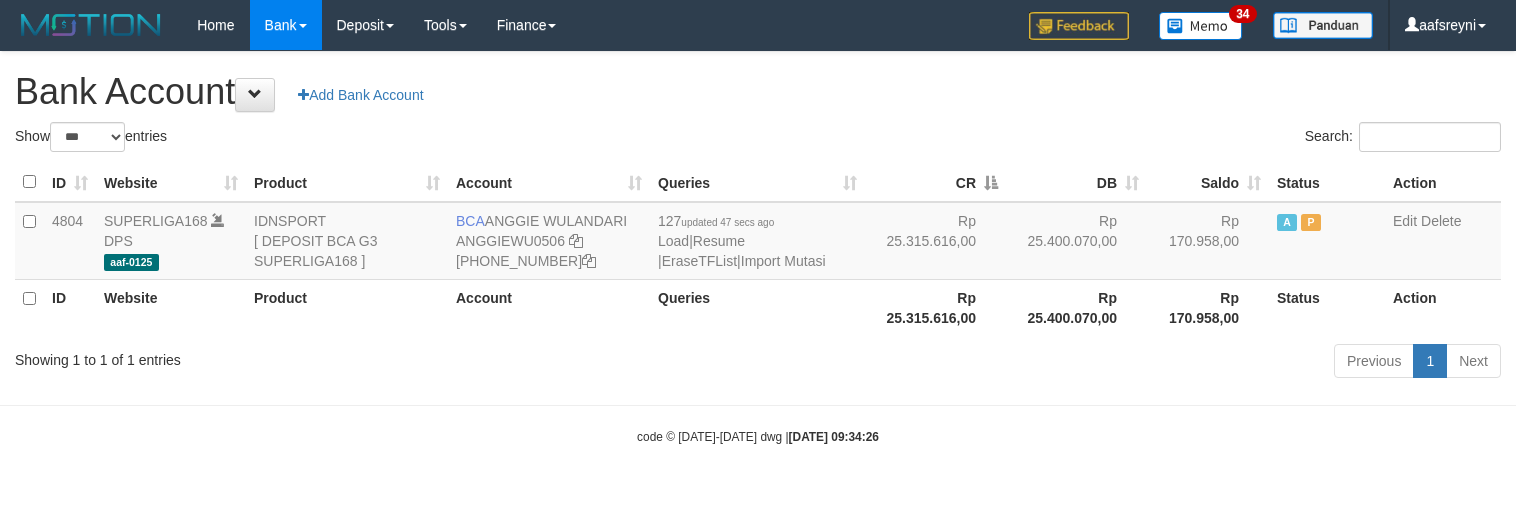 select on "***" 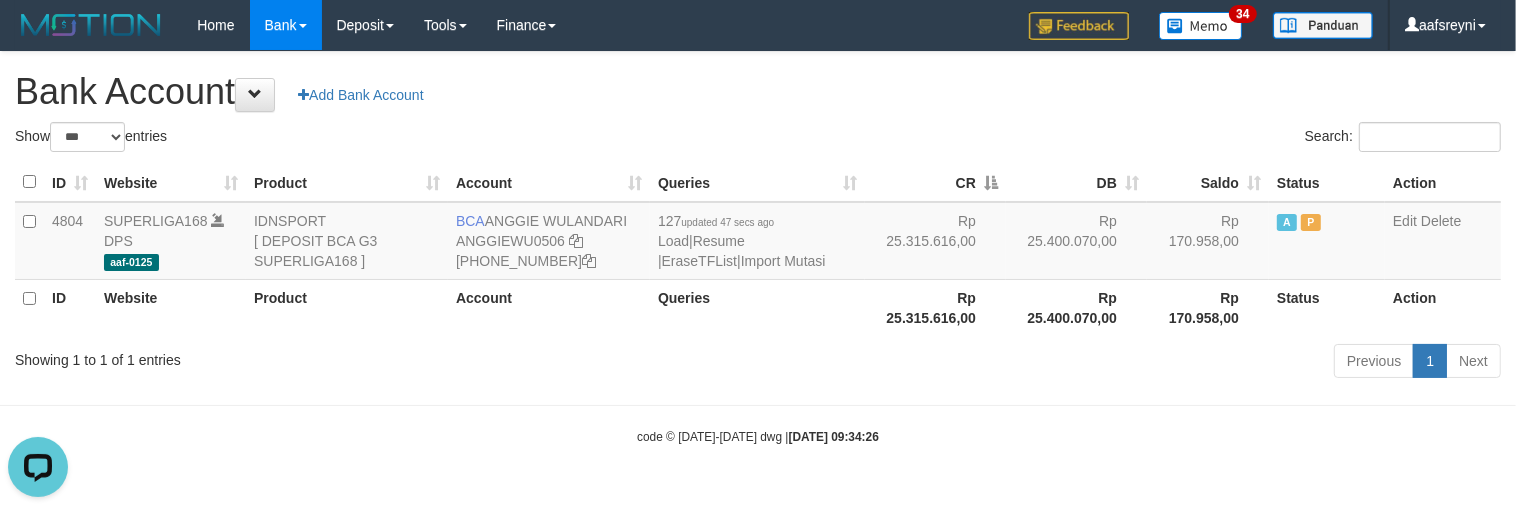 scroll, scrollTop: 0, scrollLeft: 0, axis: both 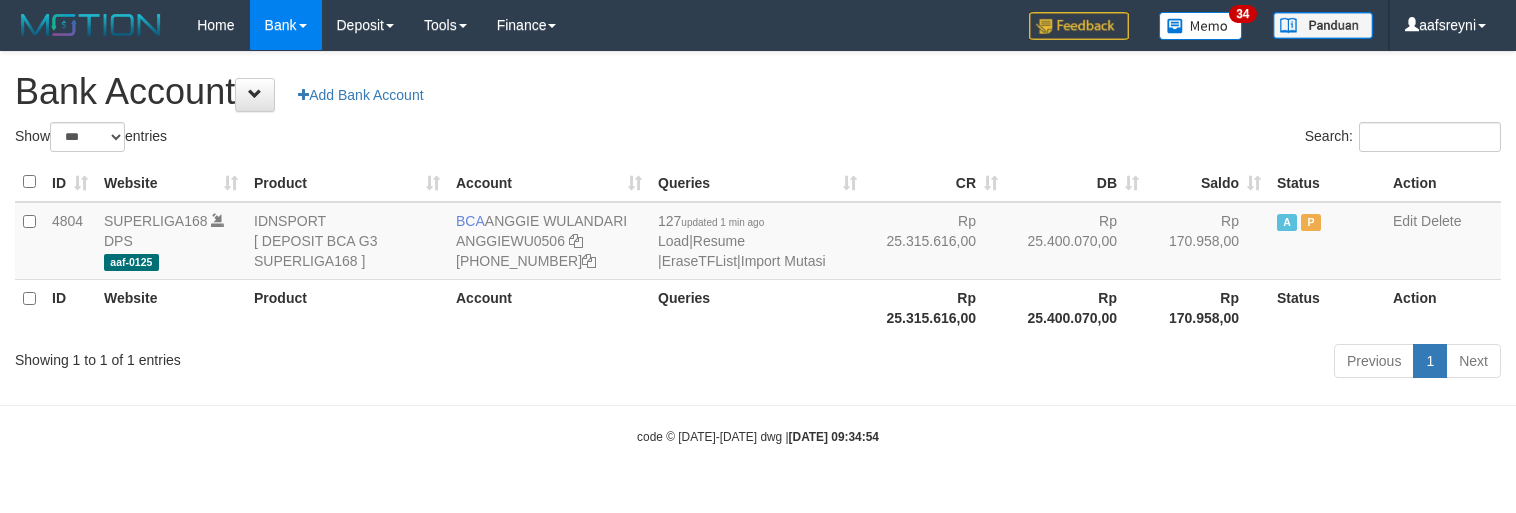 select on "***" 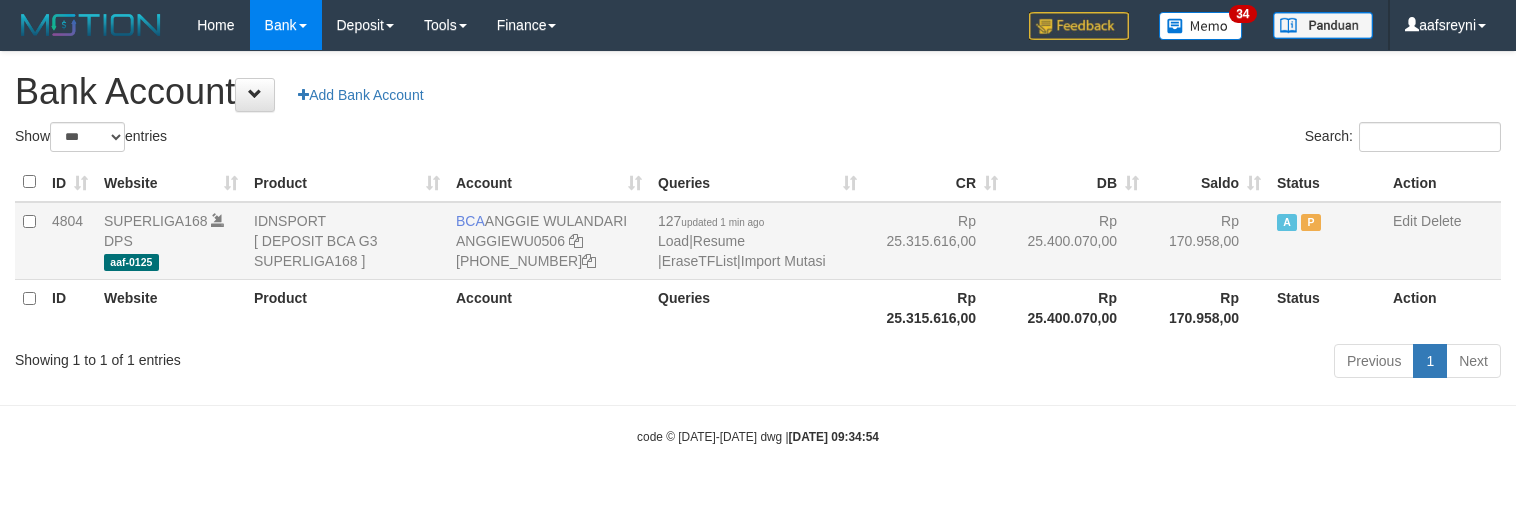 scroll, scrollTop: 0, scrollLeft: 0, axis: both 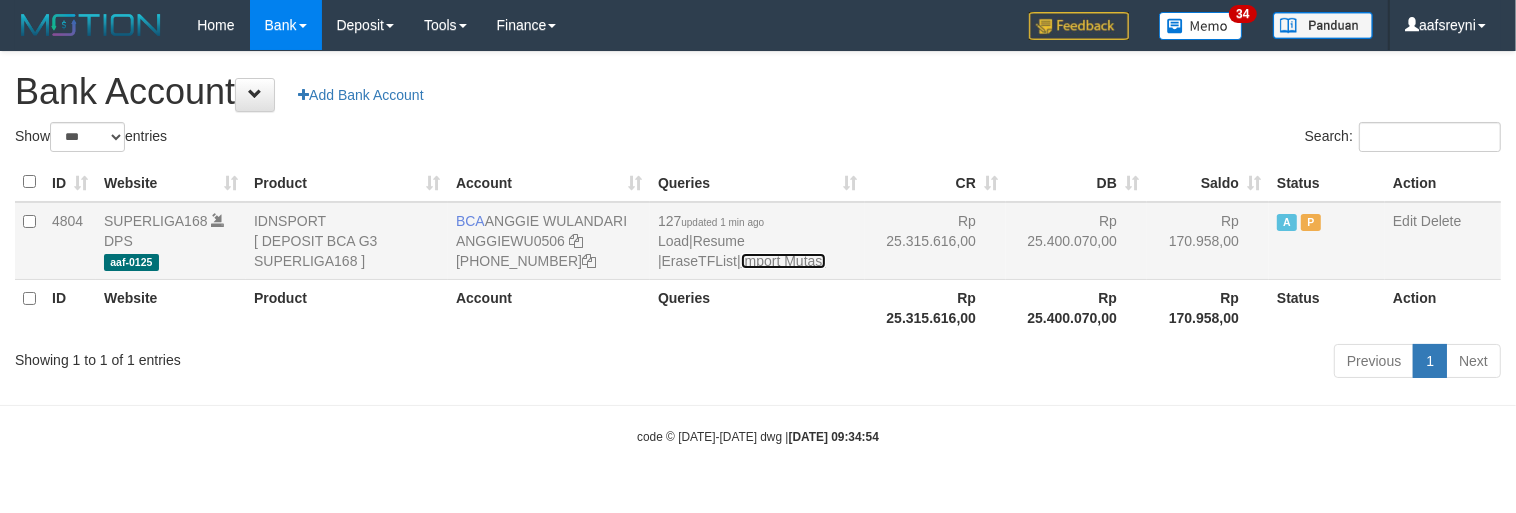 click on "Import Mutasi" at bounding box center [783, 261] 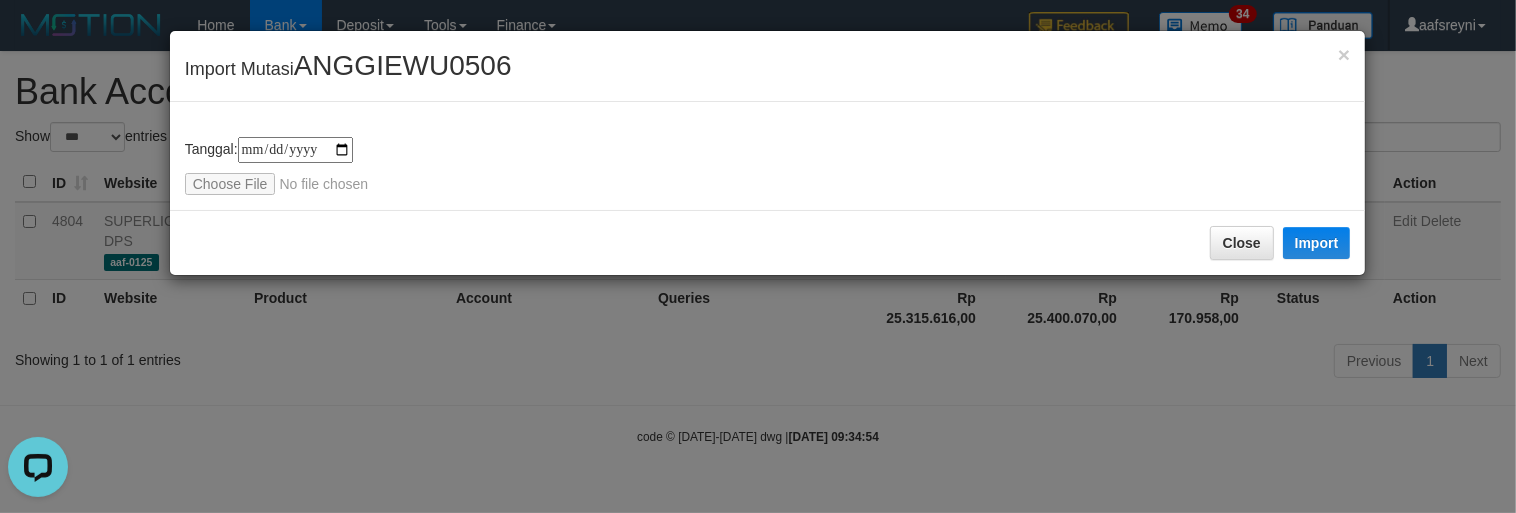 scroll, scrollTop: 0, scrollLeft: 0, axis: both 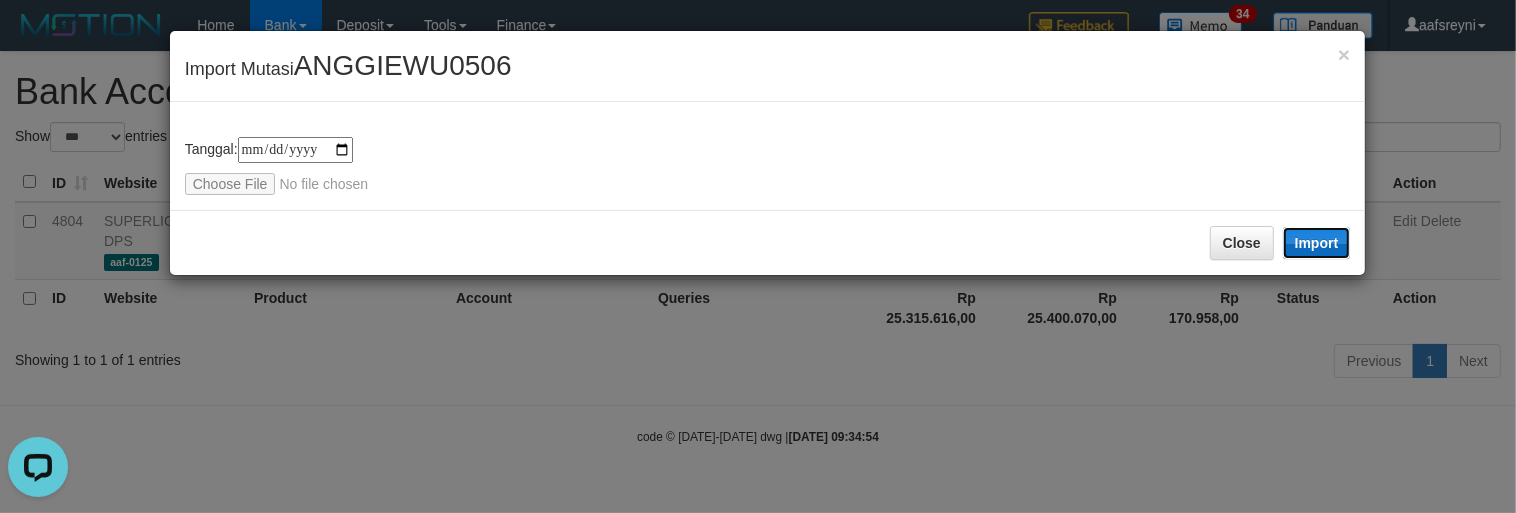 click on "Import" at bounding box center (1317, 243) 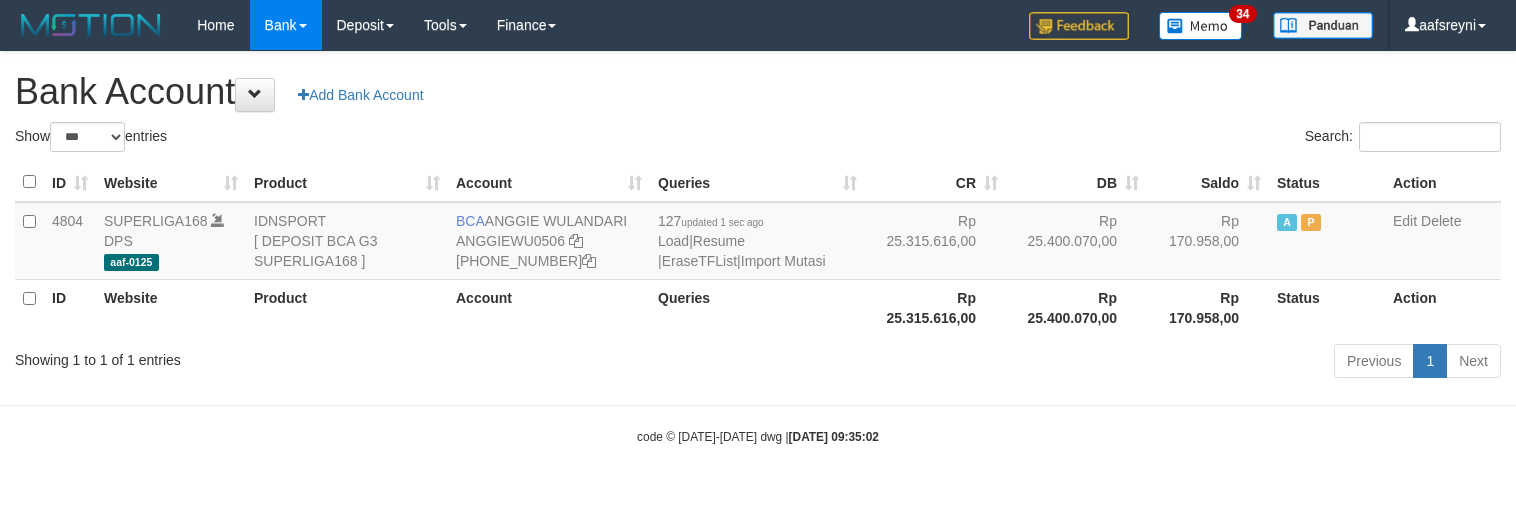 select on "***" 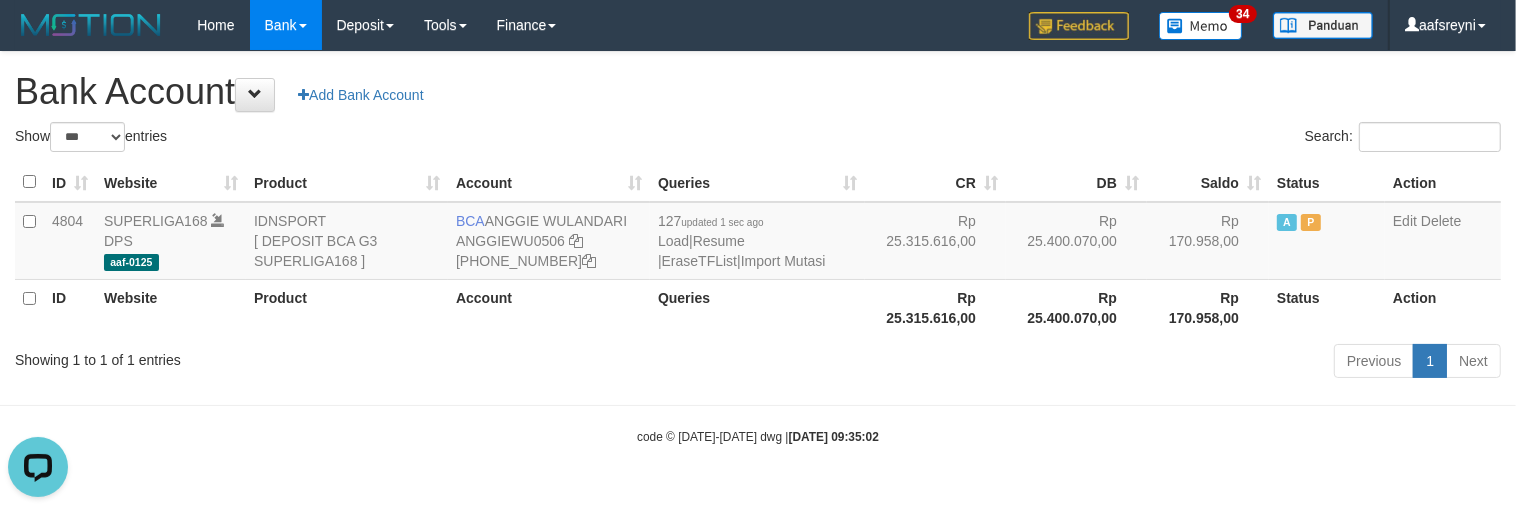 scroll, scrollTop: 0, scrollLeft: 0, axis: both 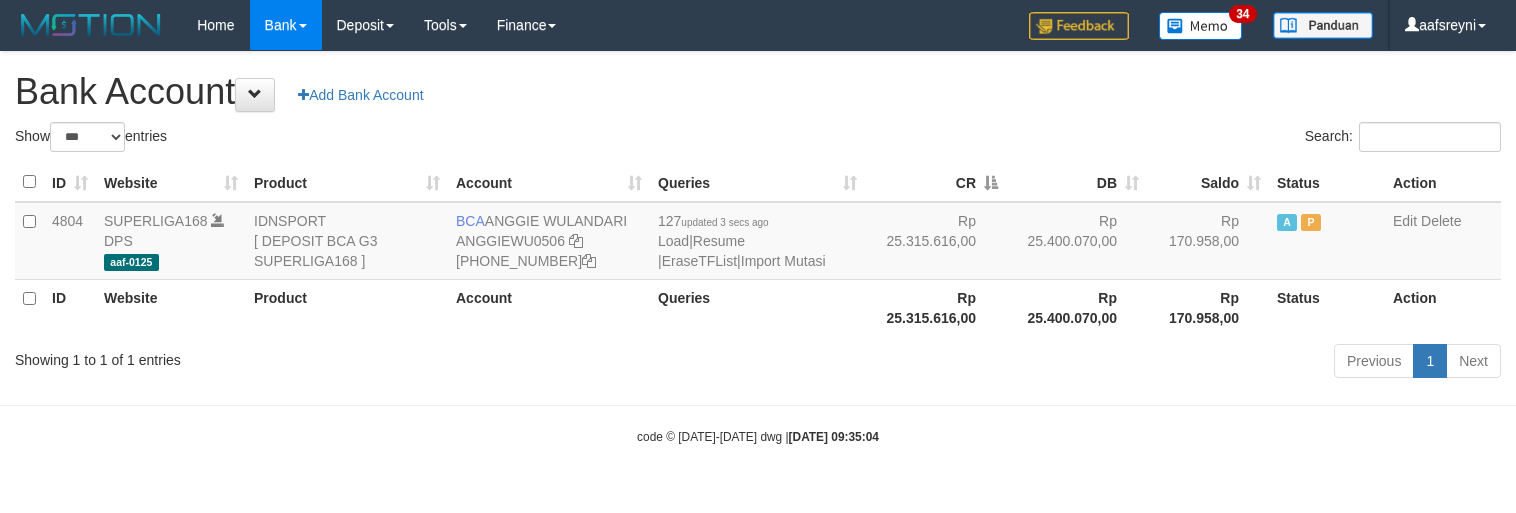 select on "***" 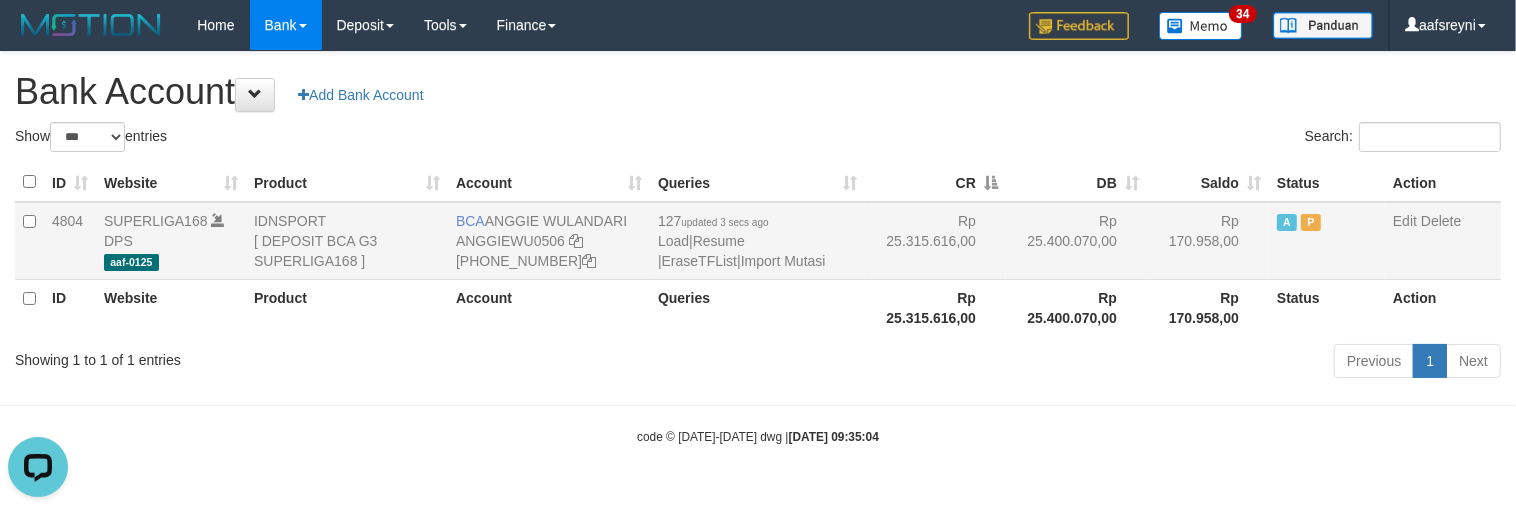 scroll, scrollTop: 0, scrollLeft: 0, axis: both 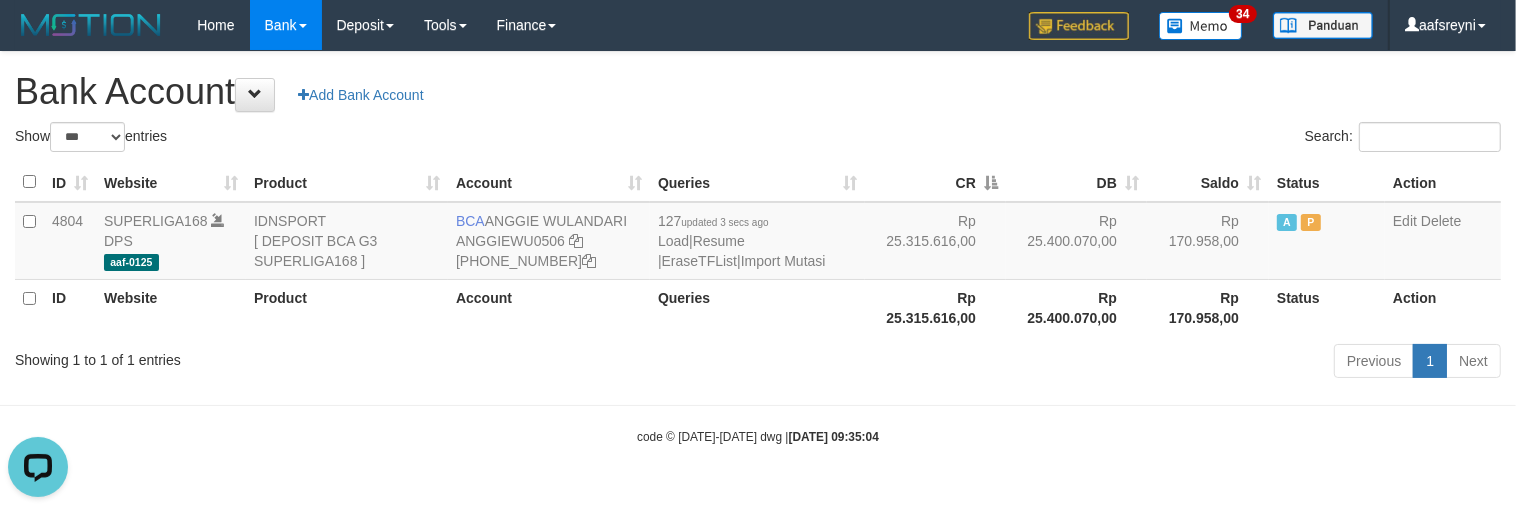 click on "Rp 25.400.070,00" at bounding box center [1076, 307] 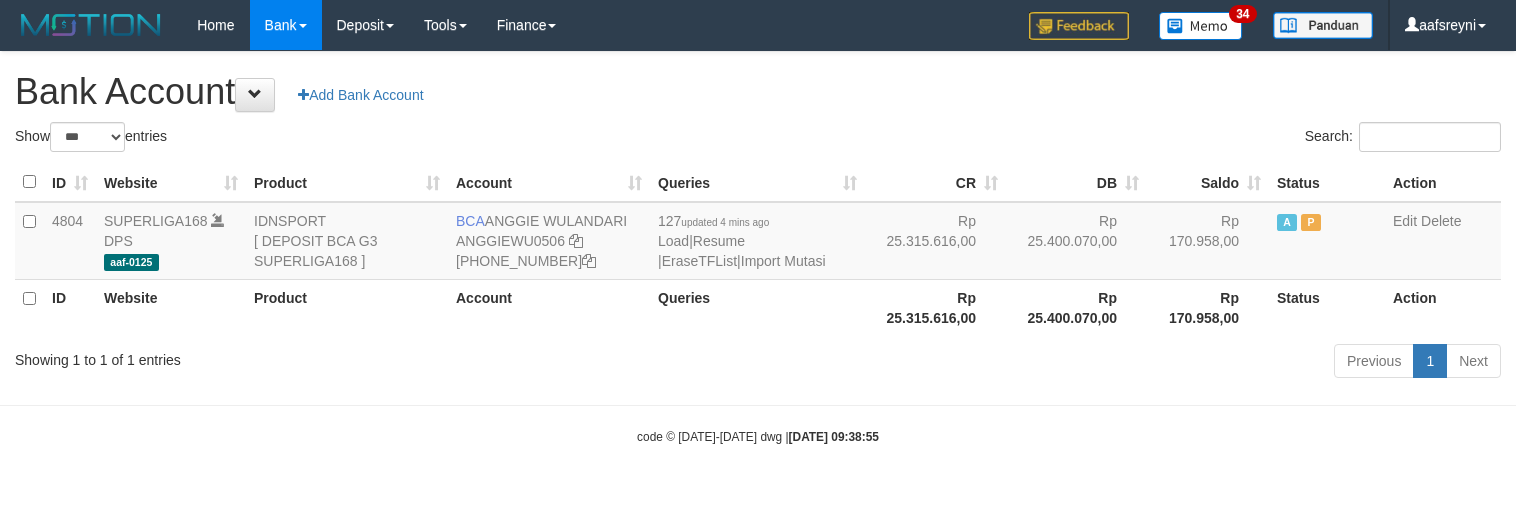 select on "***" 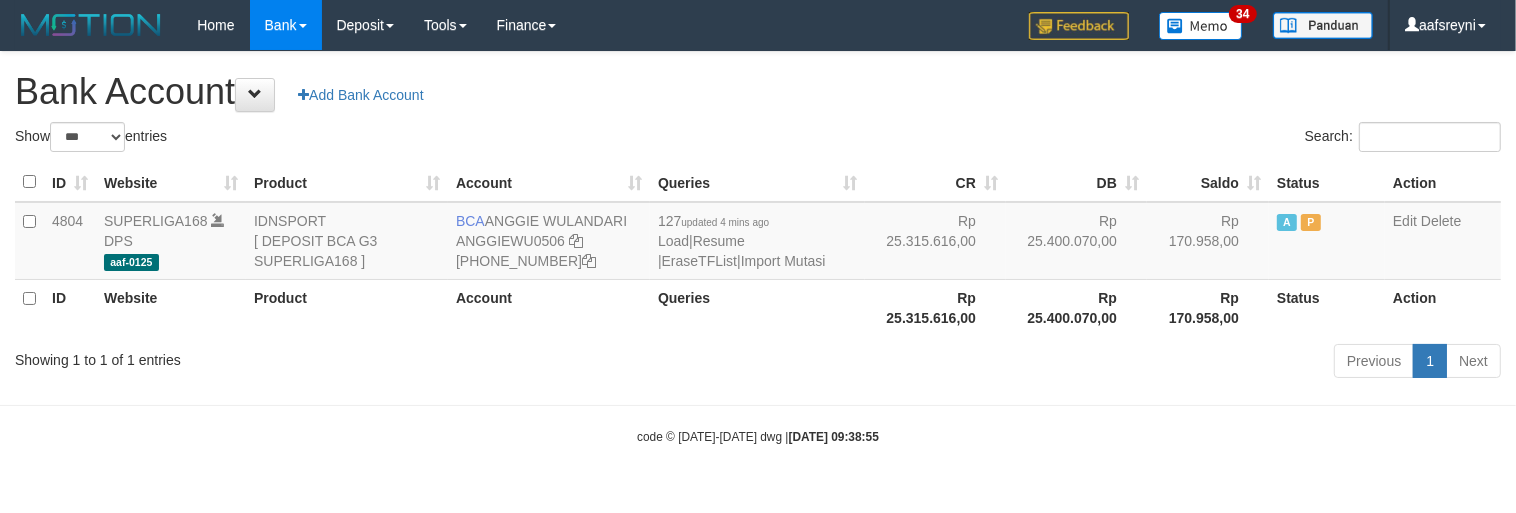 click on "Rp 25.400.070,00" at bounding box center (1076, 307) 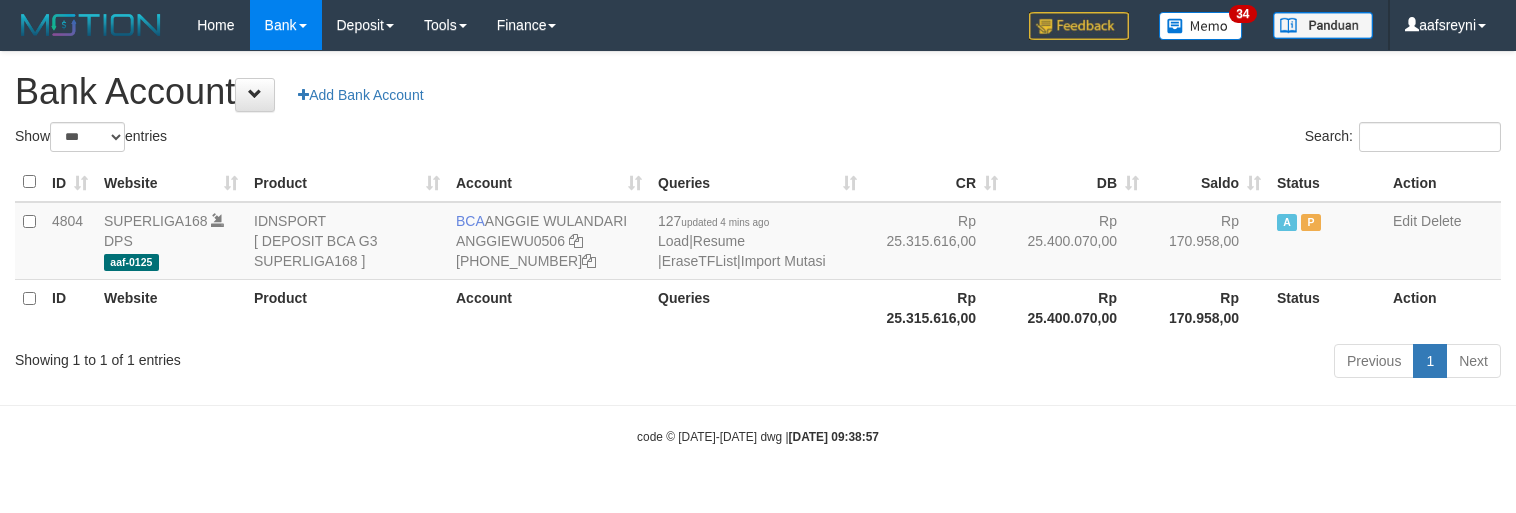 select on "***" 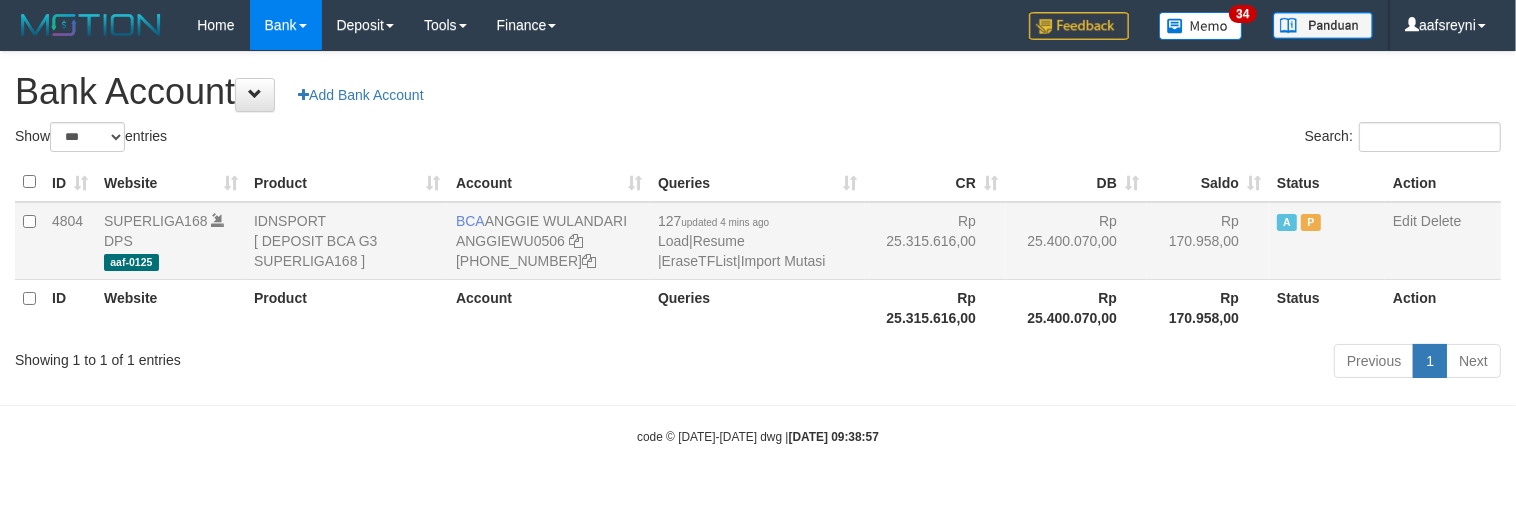 click on "127  updated 4 mins ago
Load
|
Resume
|
EraseTFList
|
Import Mutasi" at bounding box center [757, 241] 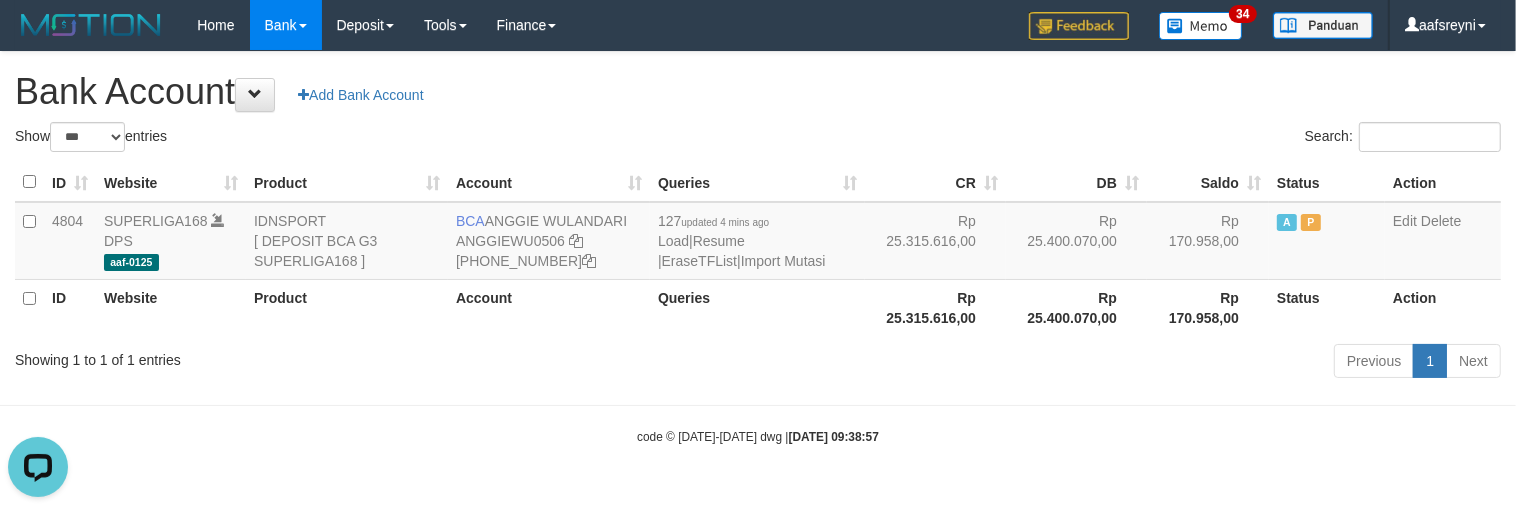 scroll, scrollTop: 0, scrollLeft: 0, axis: both 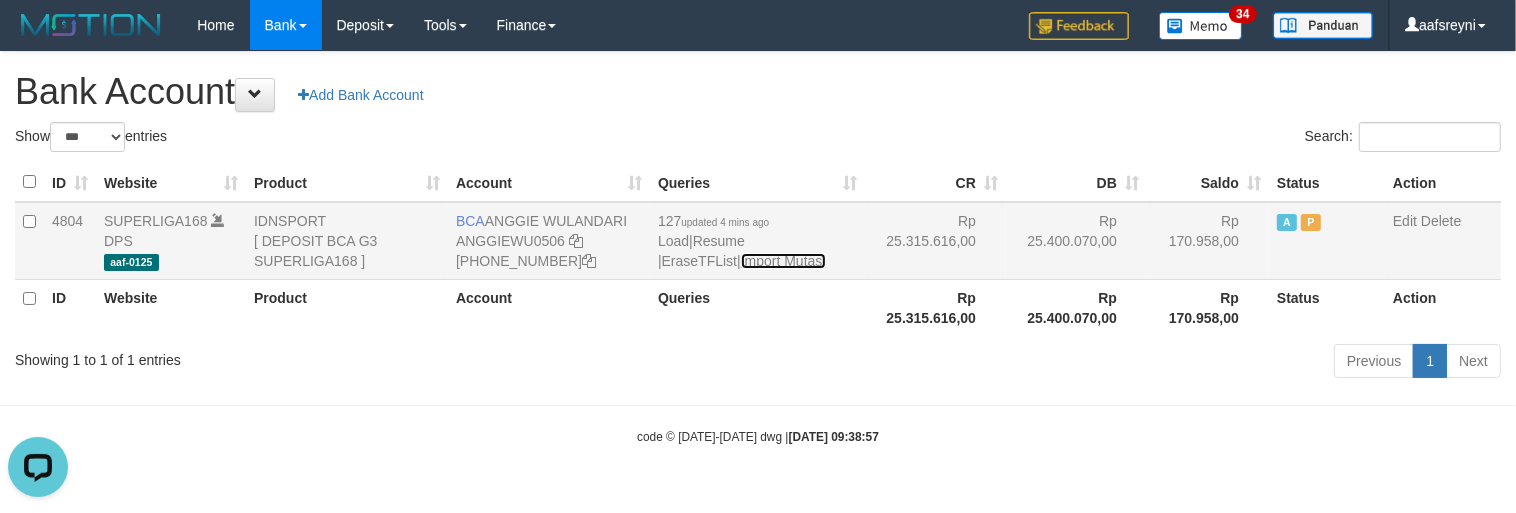 click on "Import Mutasi" at bounding box center [783, 261] 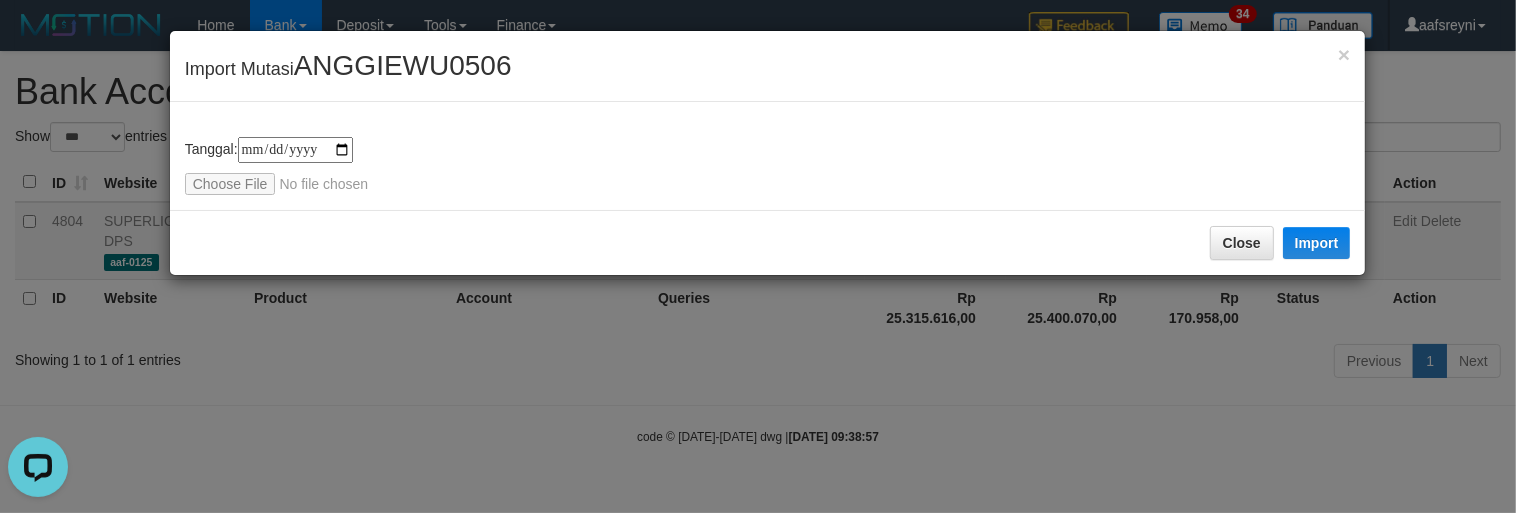 type on "**********" 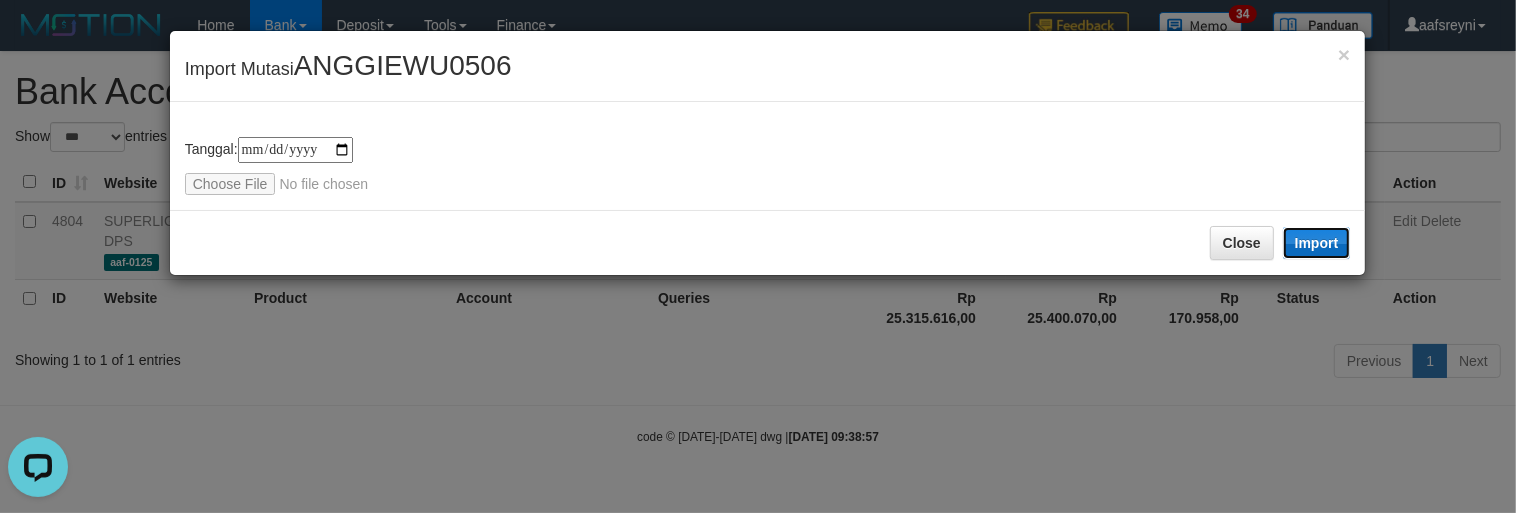 click on "Import" at bounding box center (1317, 243) 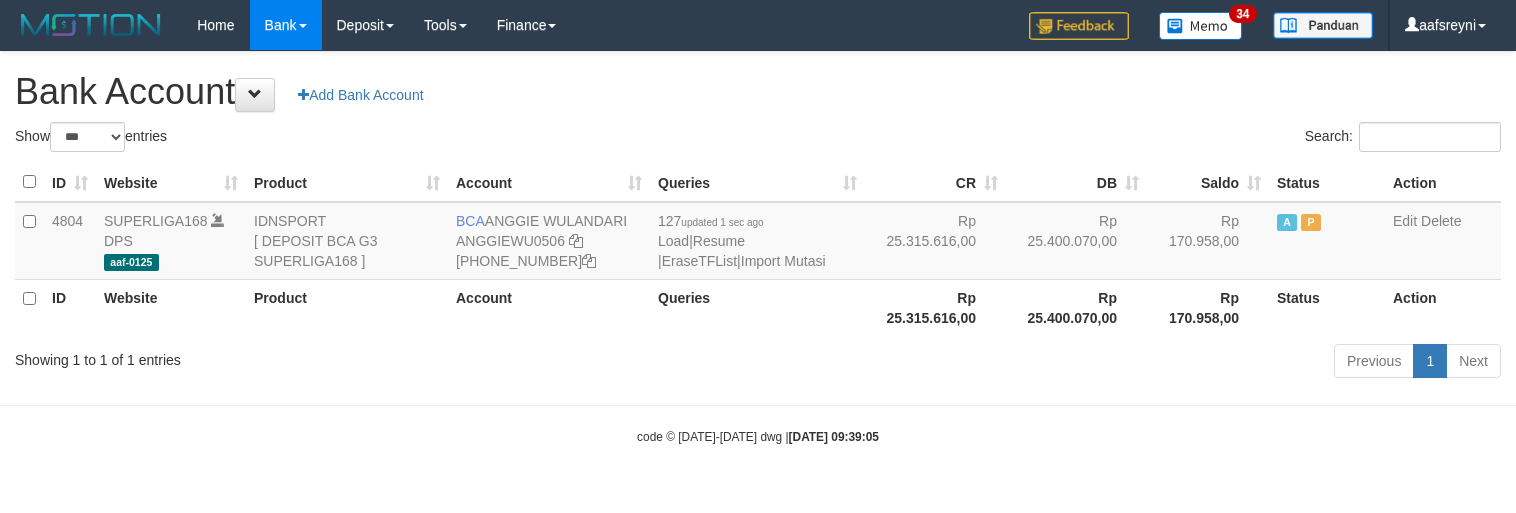 select on "***" 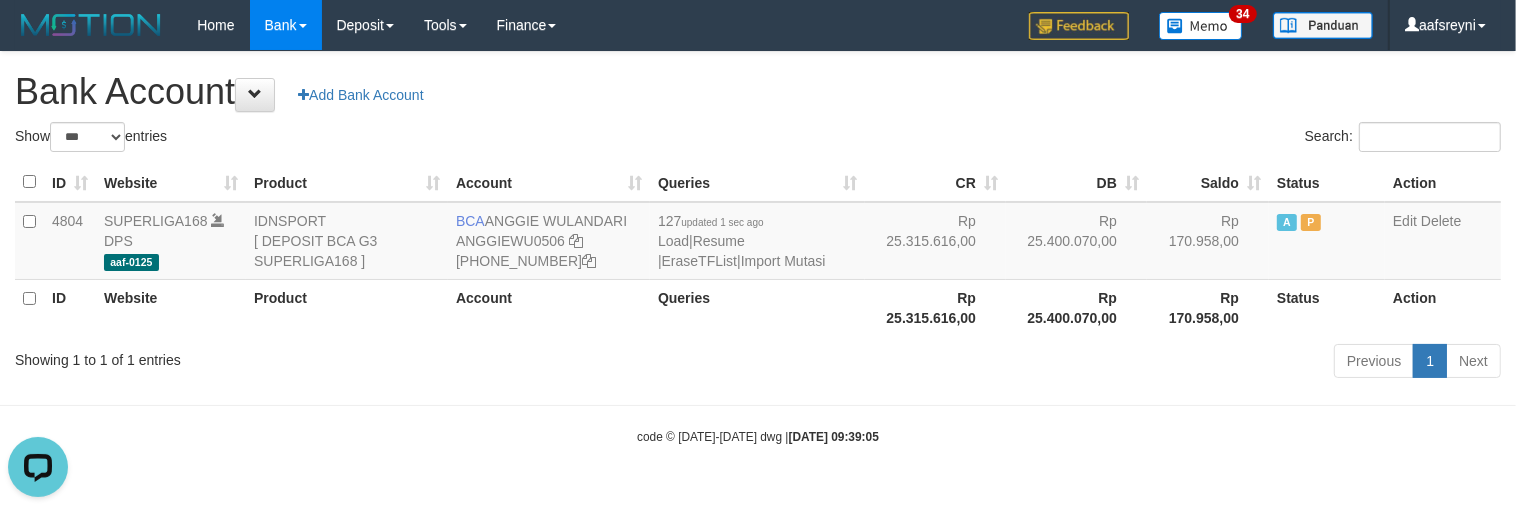 scroll, scrollTop: 0, scrollLeft: 0, axis: both 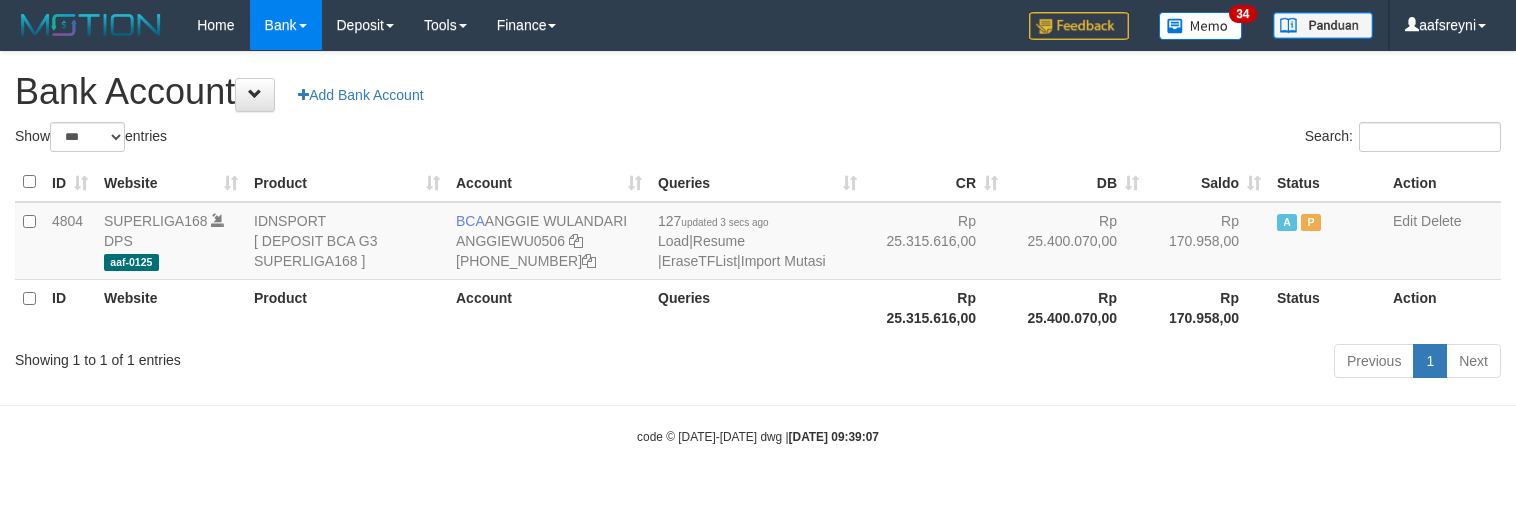 select on "***" 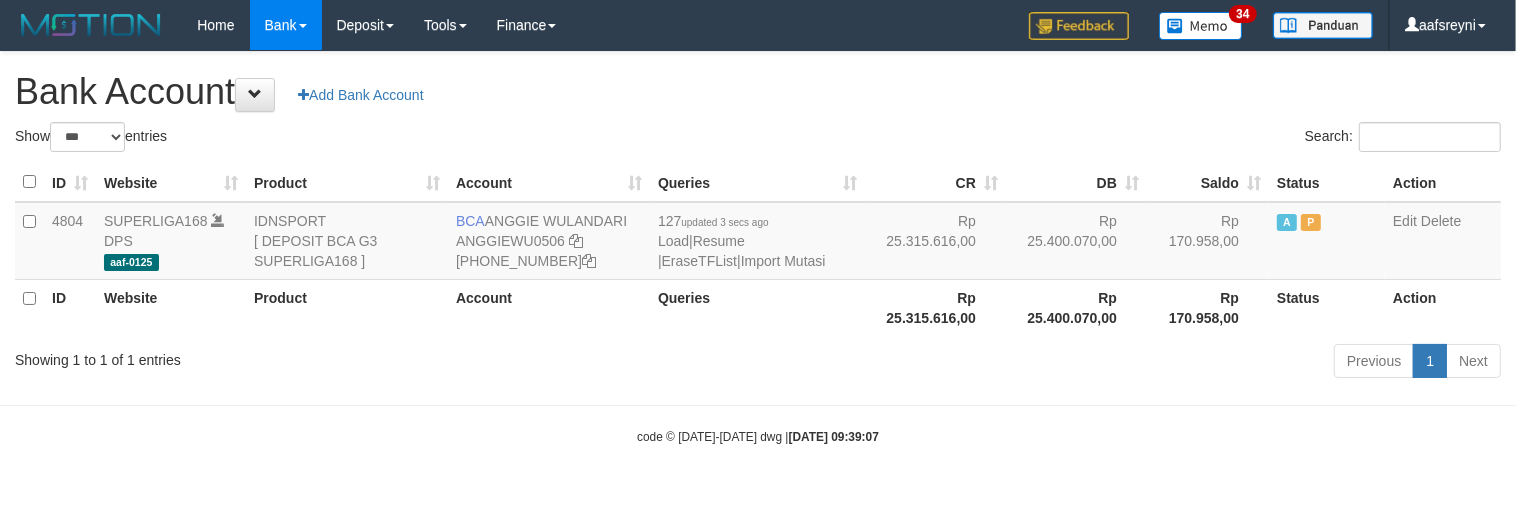 click on "Previous 1 Next" at bounding box center [1074, 363] 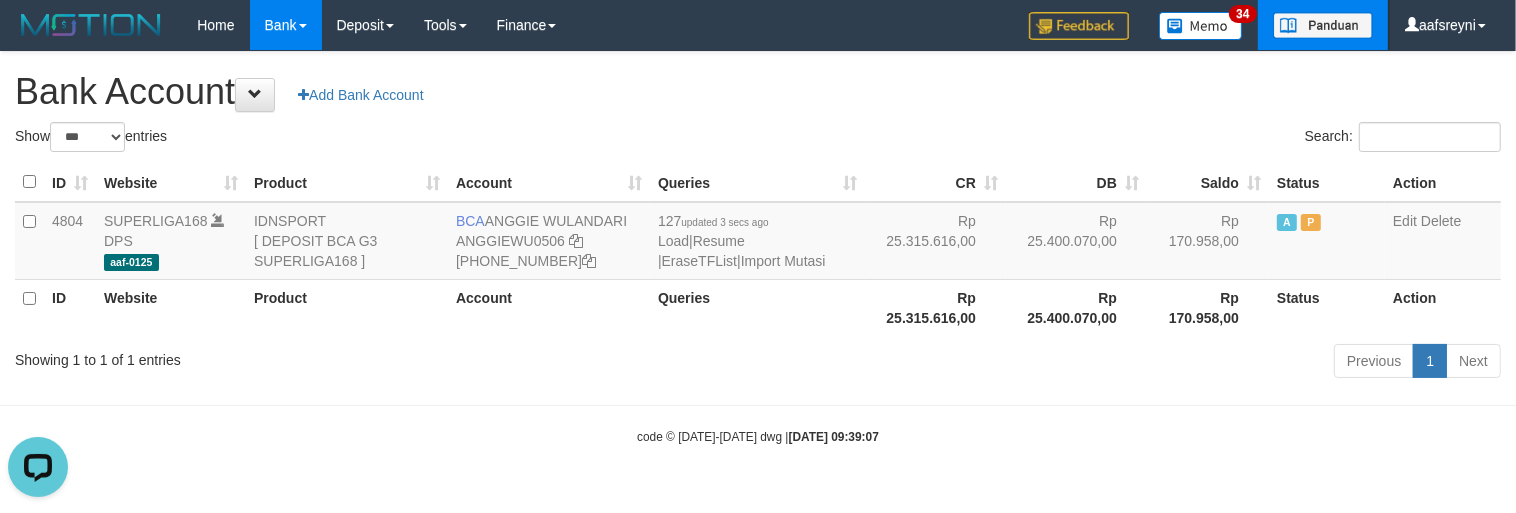 scroll, scrollTop: 0, scrollLeft: 0, axis: both 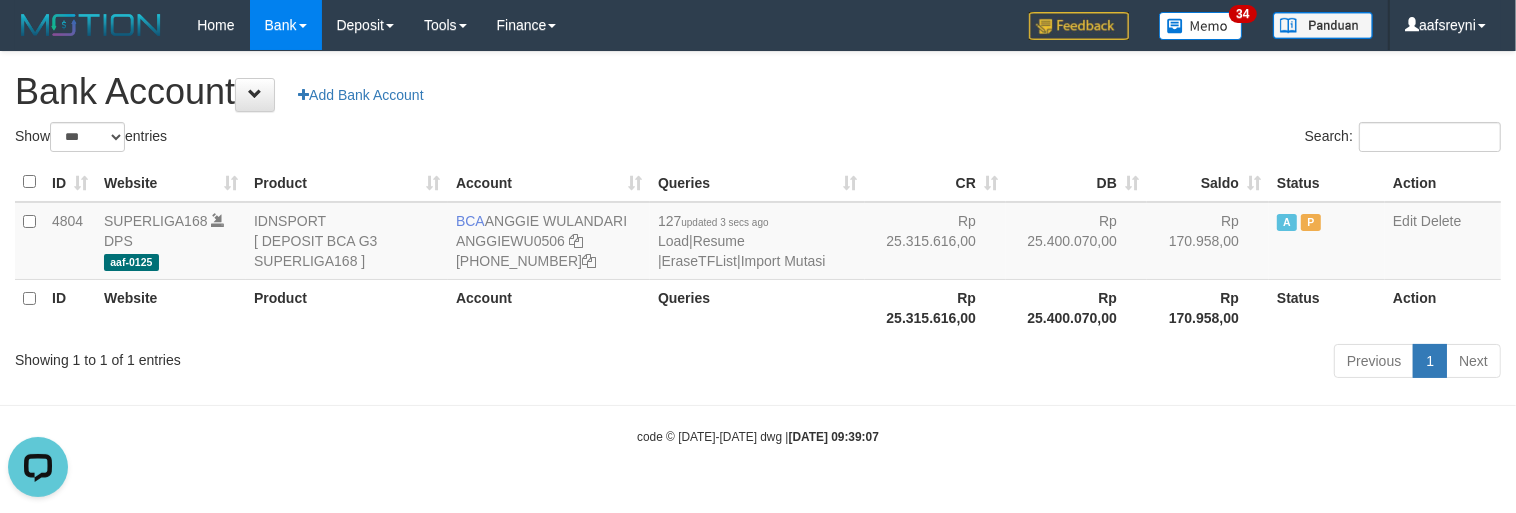 click on "Rp 25.315.616,00" at bounding box center (935, 307) 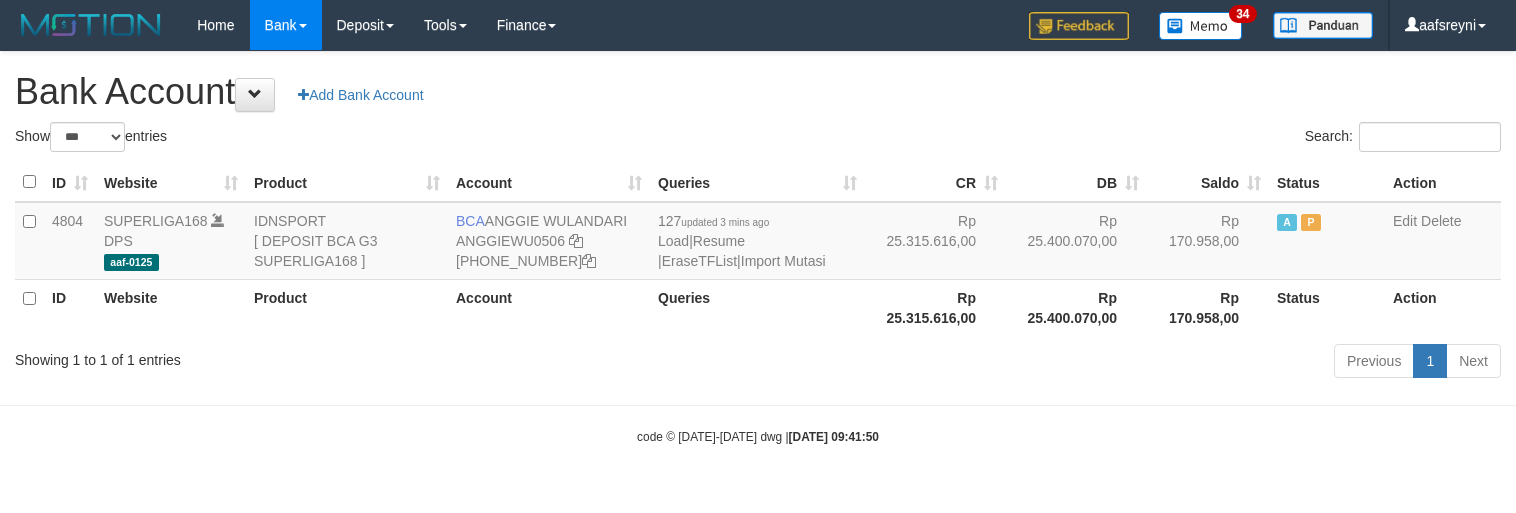 select on "***" 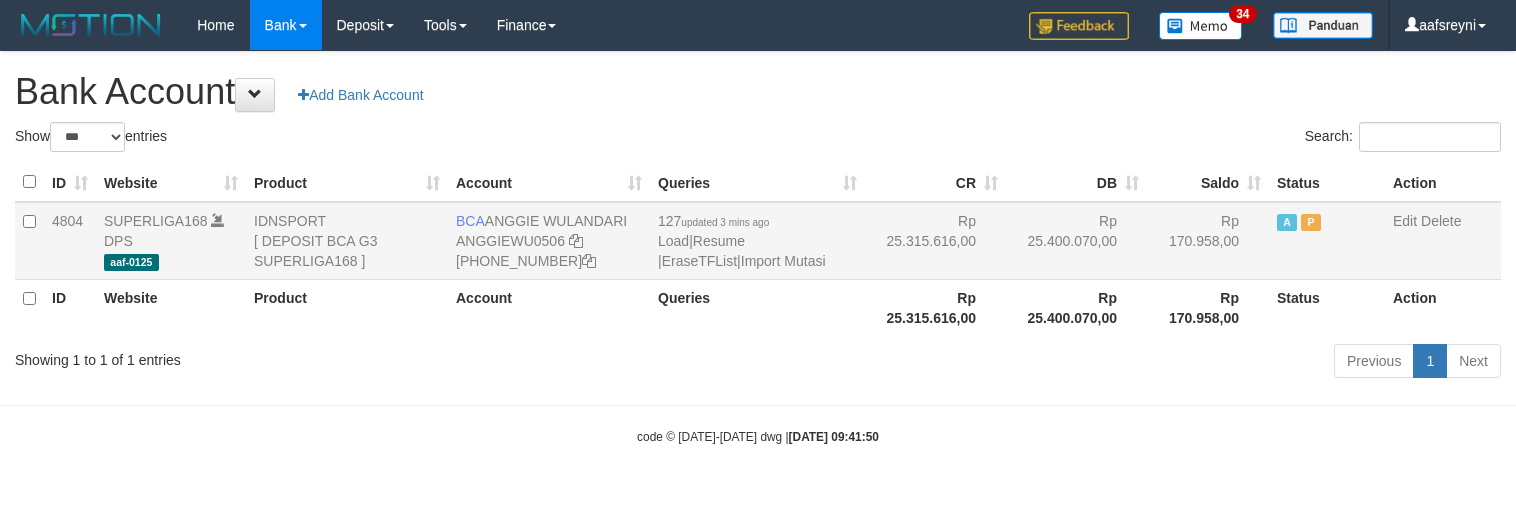 scroll, scrollTop: 0, scrollLeft: 0, axis: both 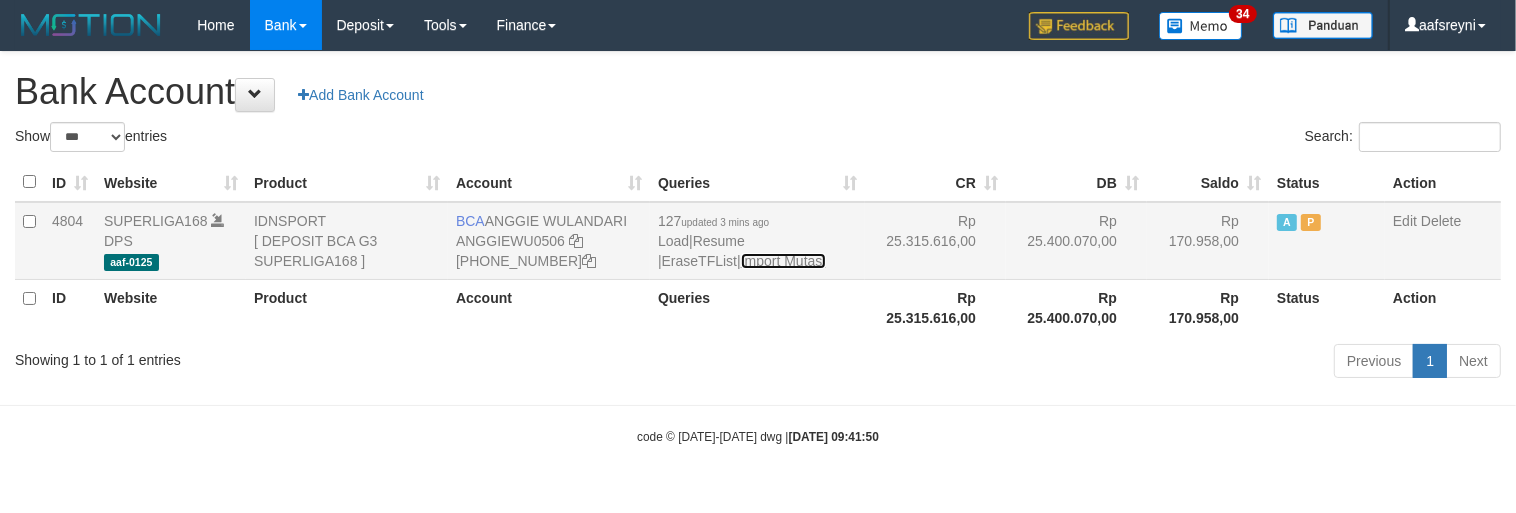 click on "Import Mutasi" at bounding box center [783, 261] 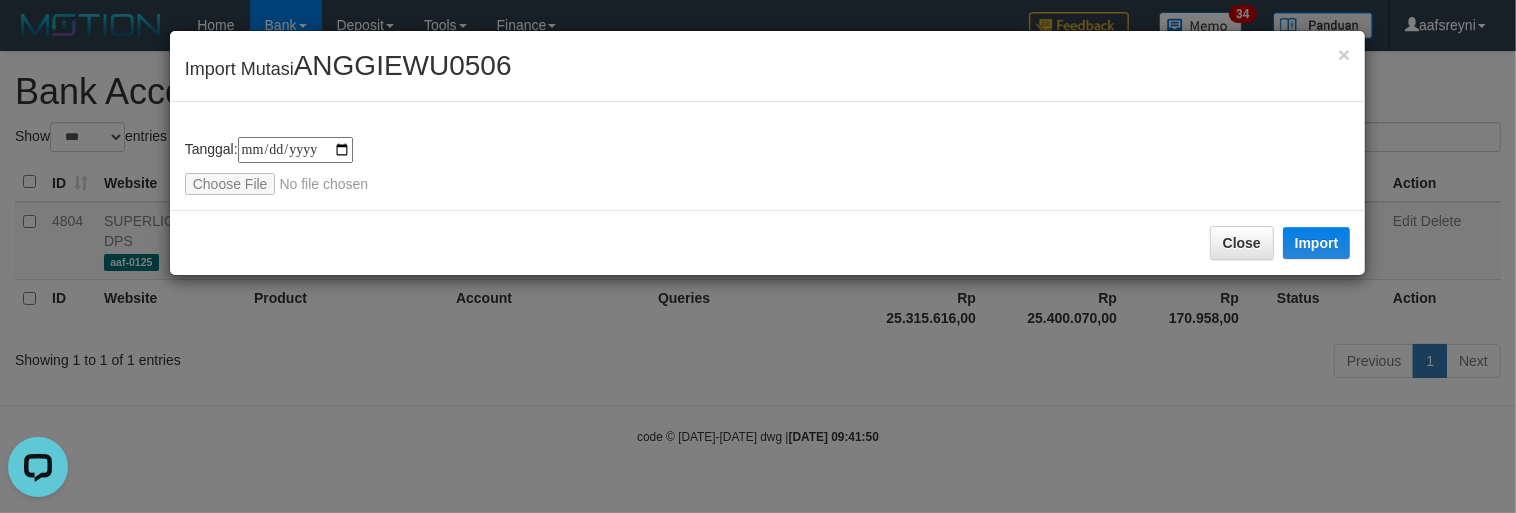 scroll, scrollTop: 0, scrollLeft: 0, axis: both 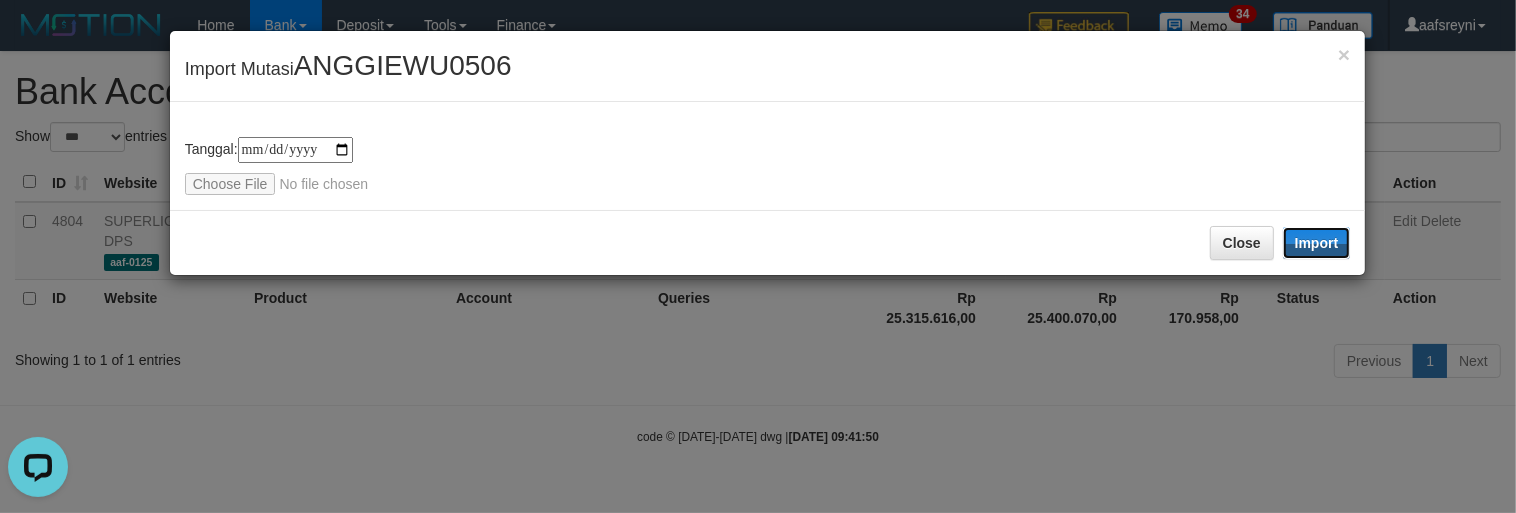 click on "Import" at bounding box center (1317, 243) 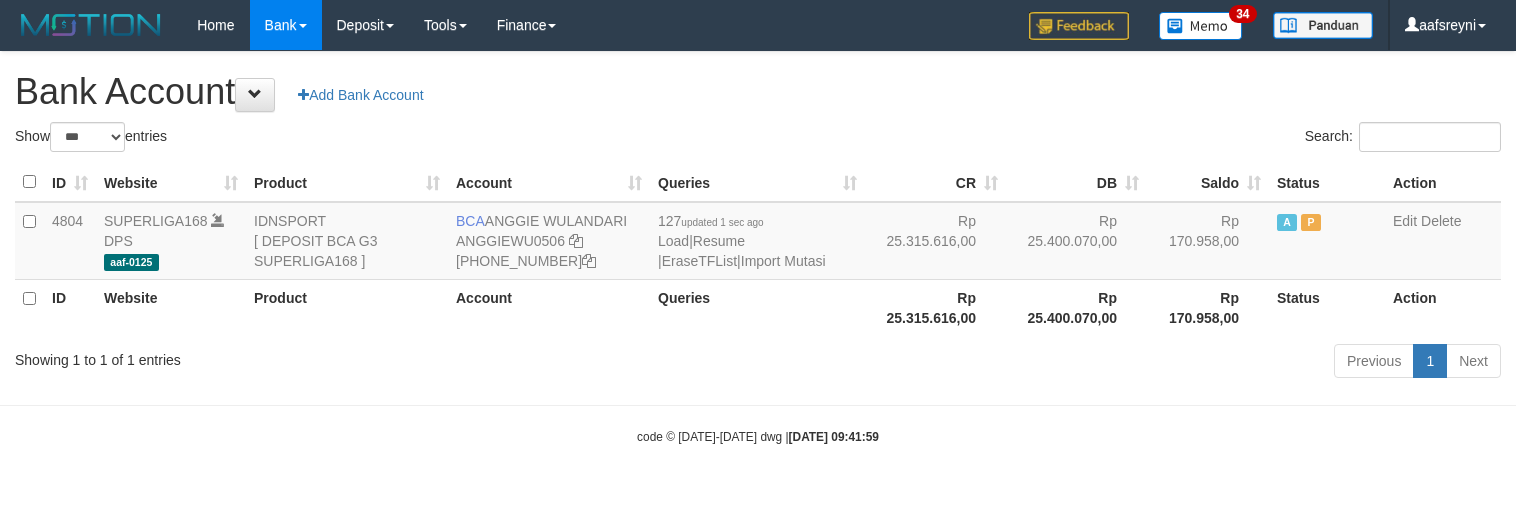 select on "***" 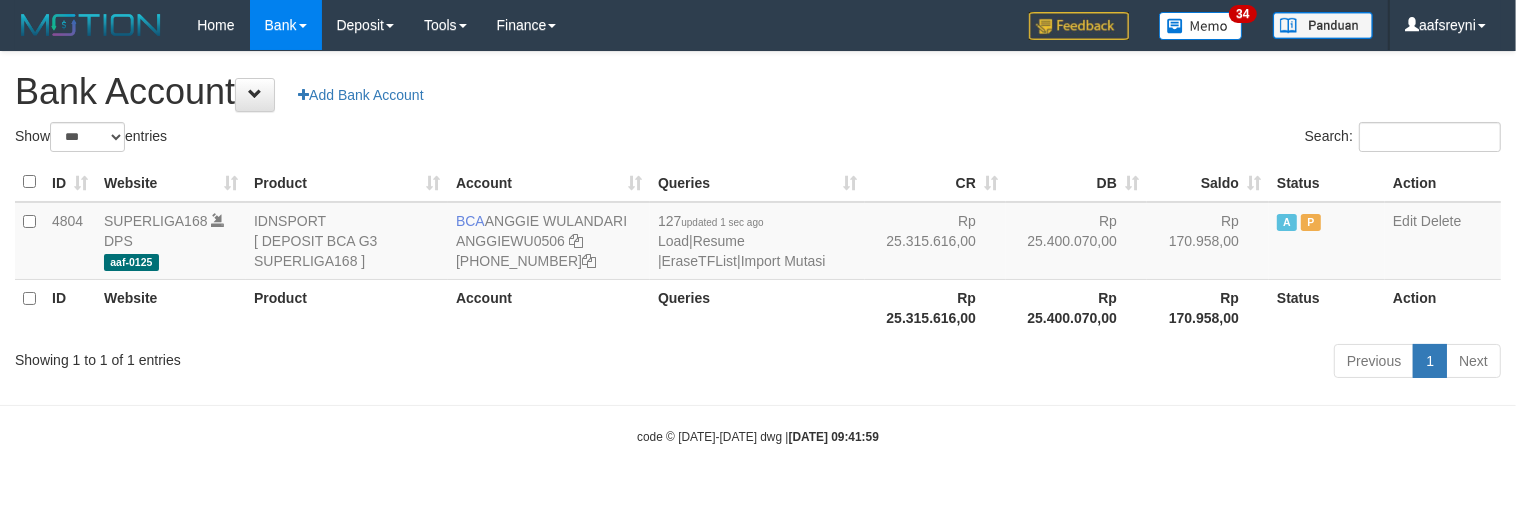 click on "Rp 25.400.070,00" at bounding box center [1076, 307] 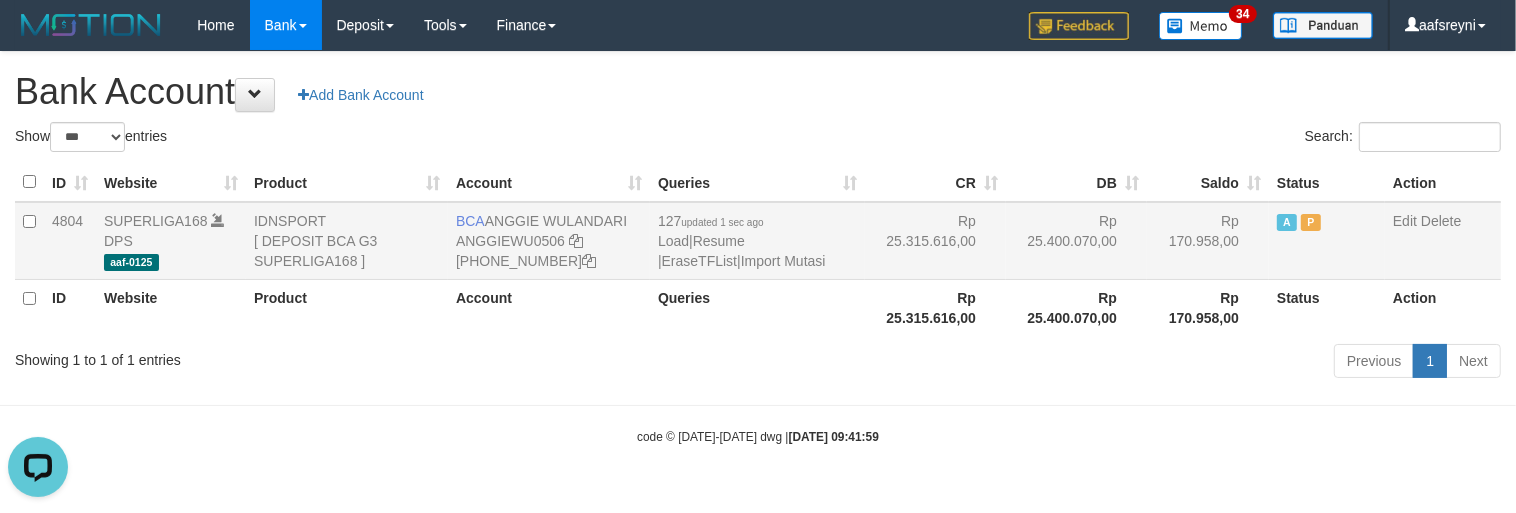 scroll, scrollTop: 0, scrollLeft: 0, axis: both 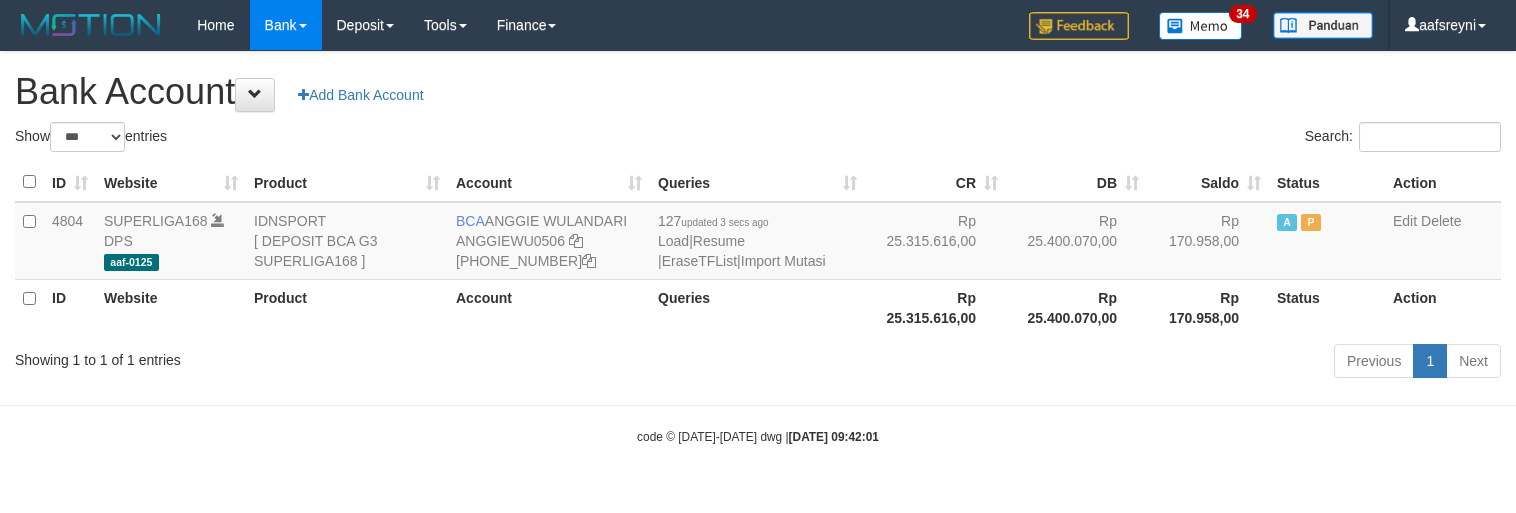 select on "***" 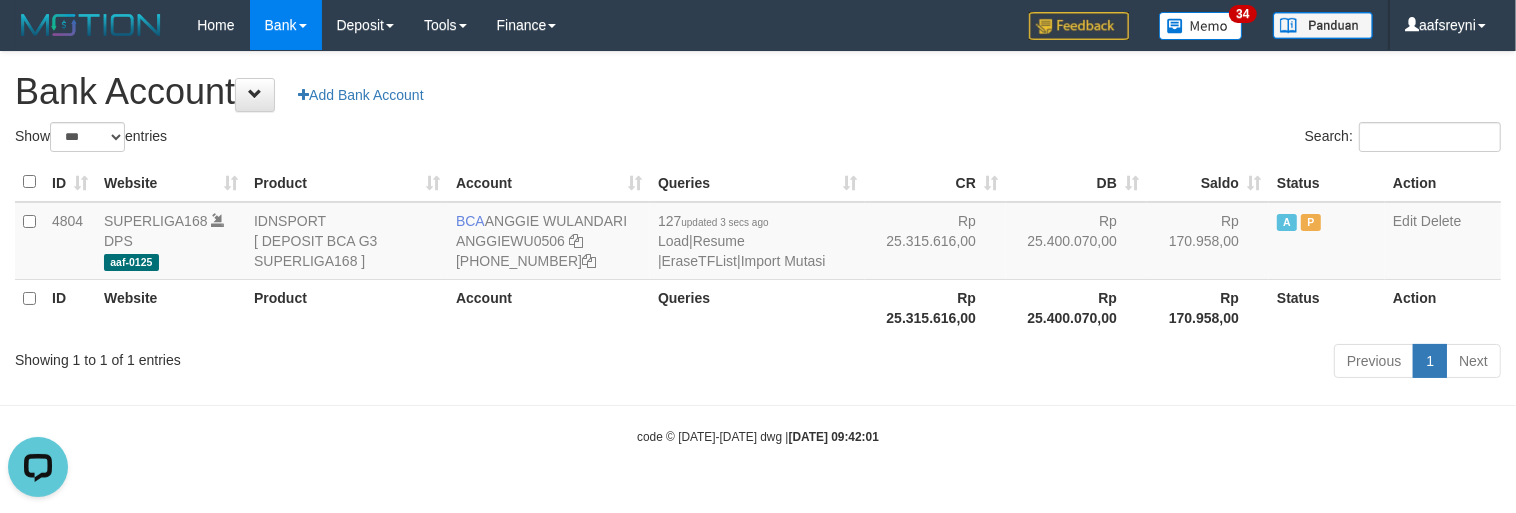 scroll, scrollTop: 0, scrollLeft: 0, axis: both 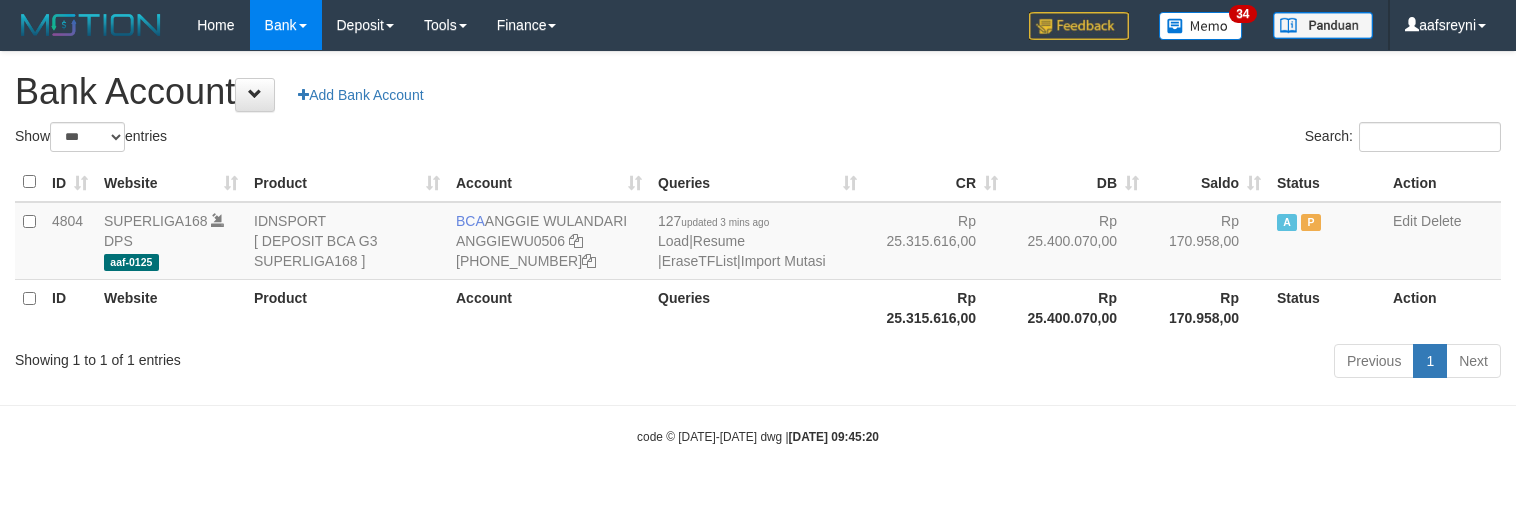 select on "***" 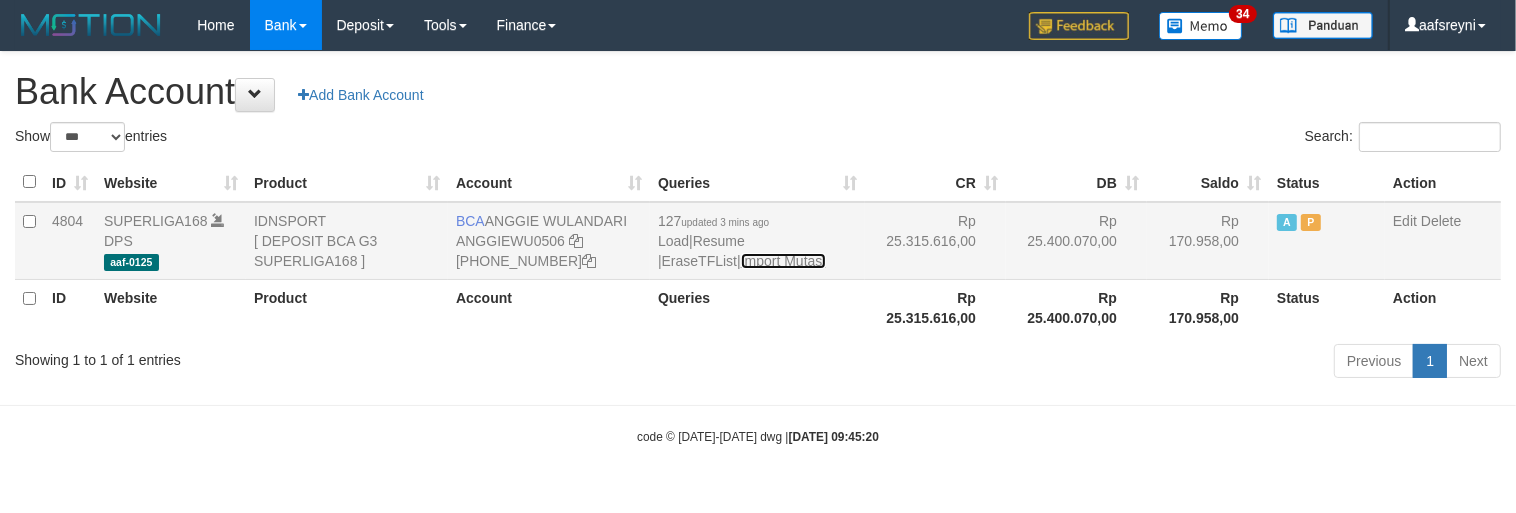 click on "Import Mutasi" at bounding box center [783, 261] 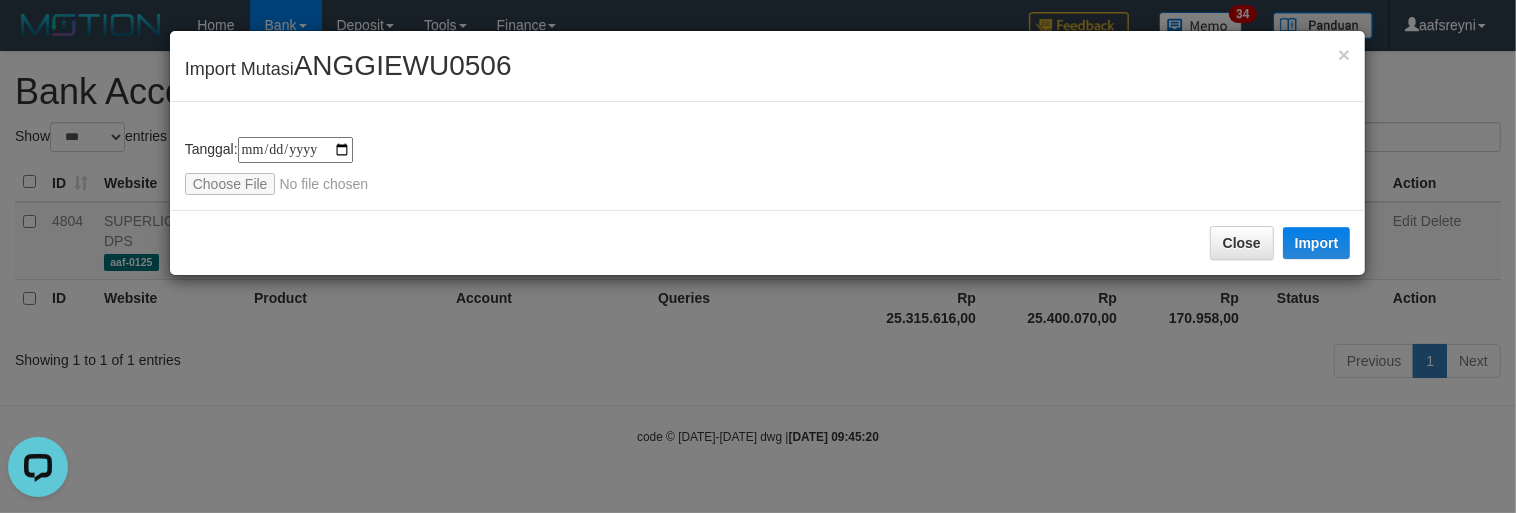 scroll, scrollTop: 0, scrollLeft: 0, axis: both 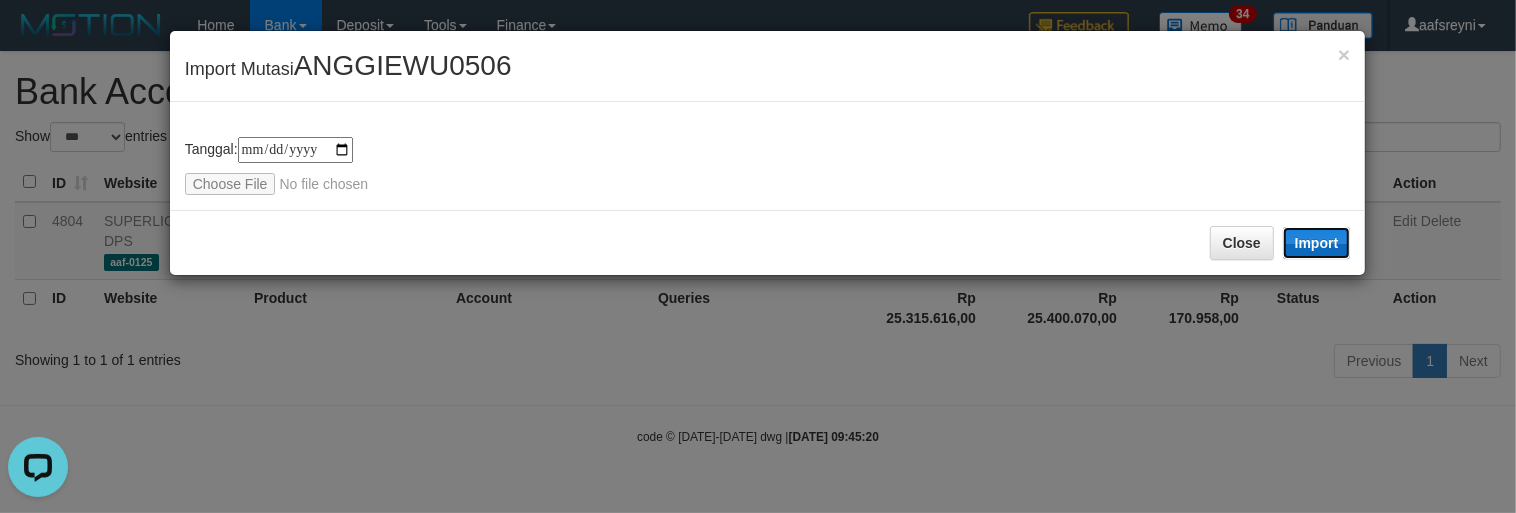 click on "Import" at bounding box center (1317, 243) 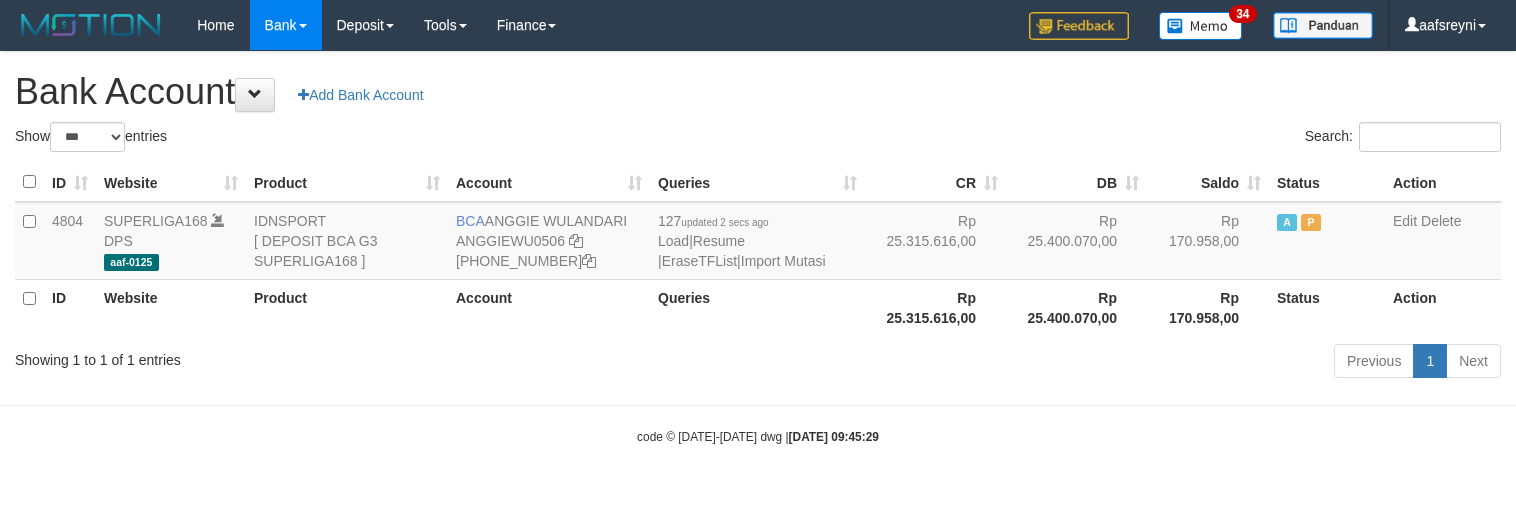 select on "***" 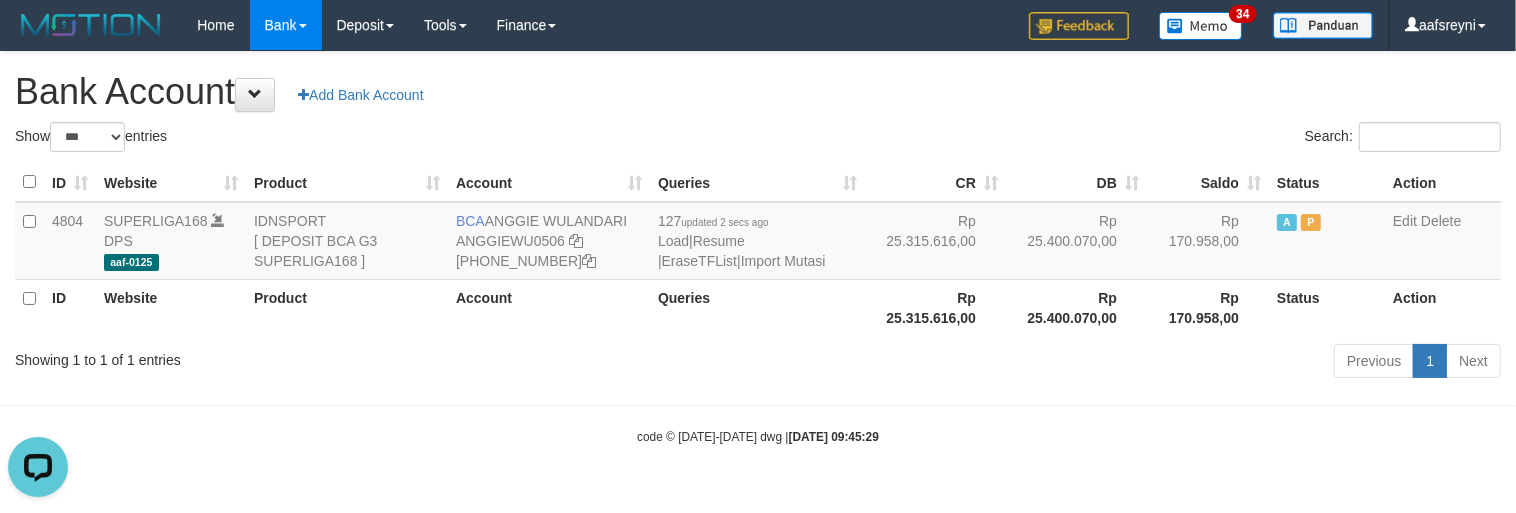 scroll, scrollTop: 0, scrollLeft: 0, axis: both 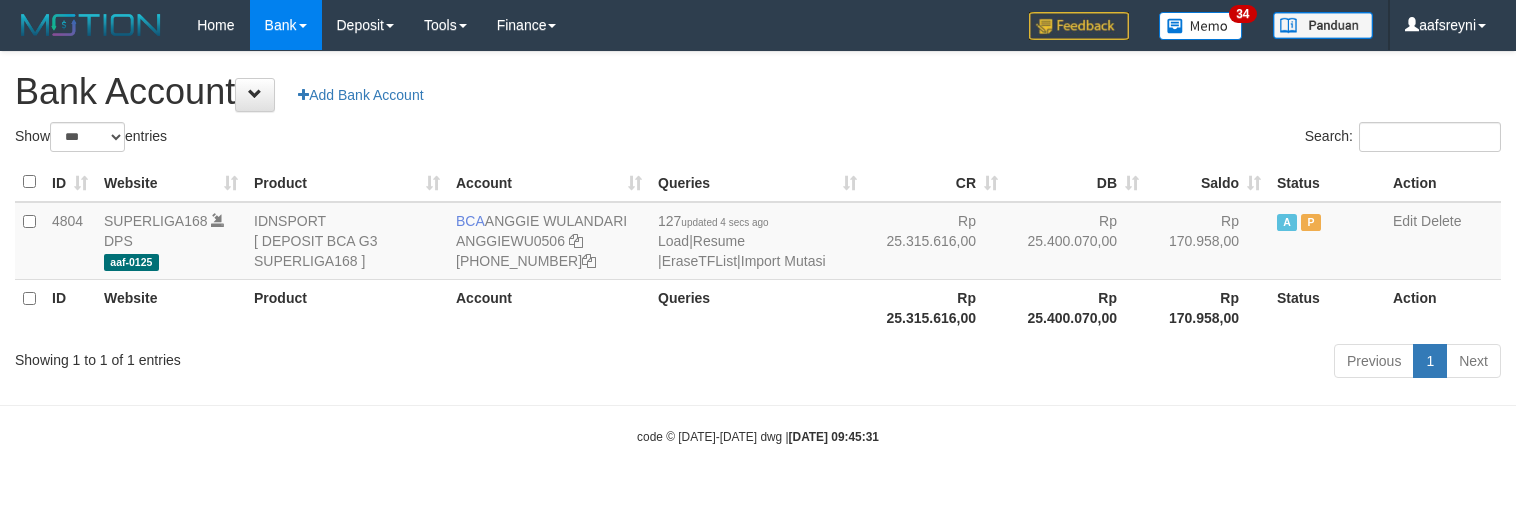 select on "***" 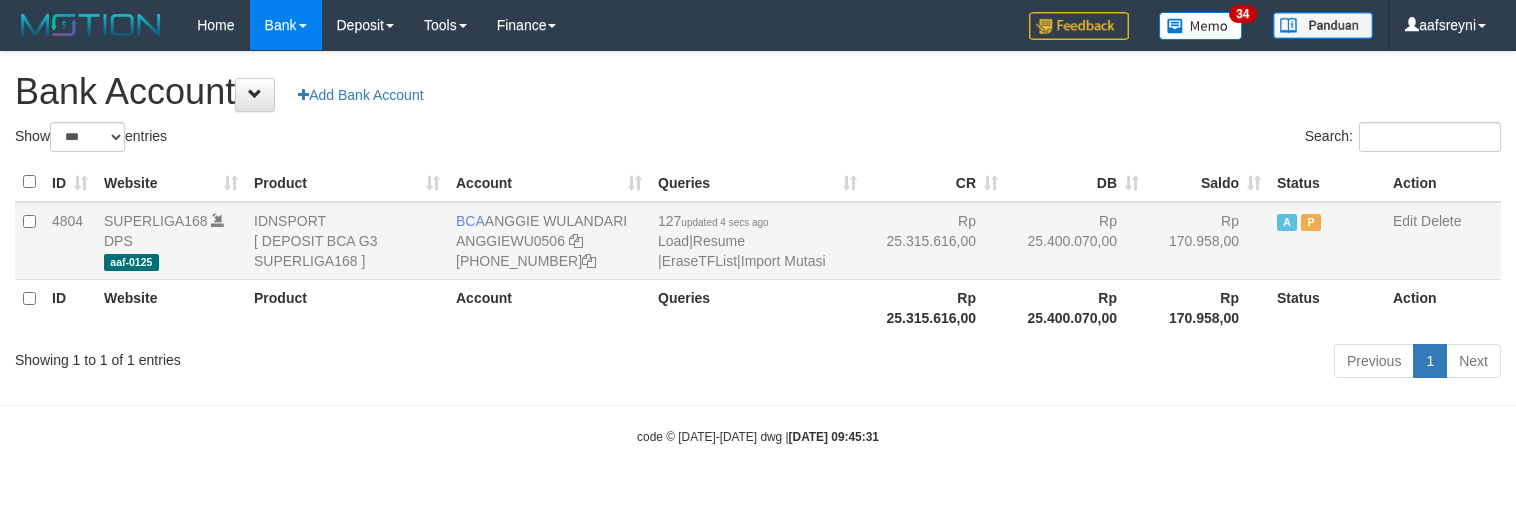 scroll, scrollTop: 0, scrollLeft: 0, axis: both 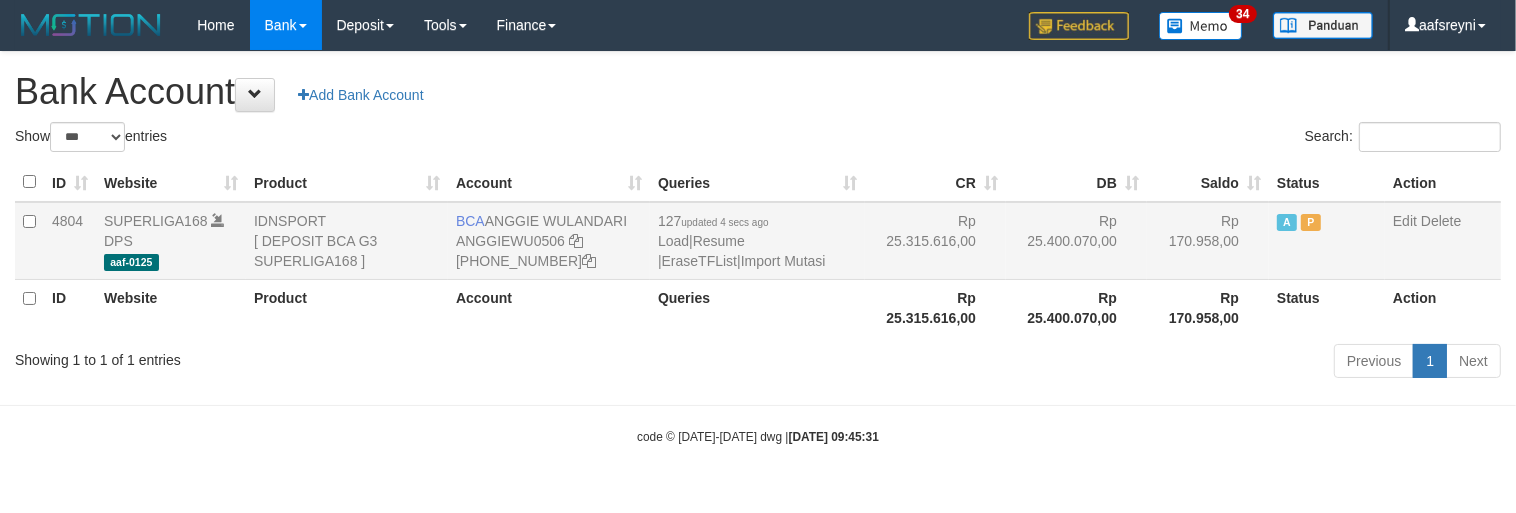 click on "Rp 25.400.070,00" at bounding box center [1076, 241] 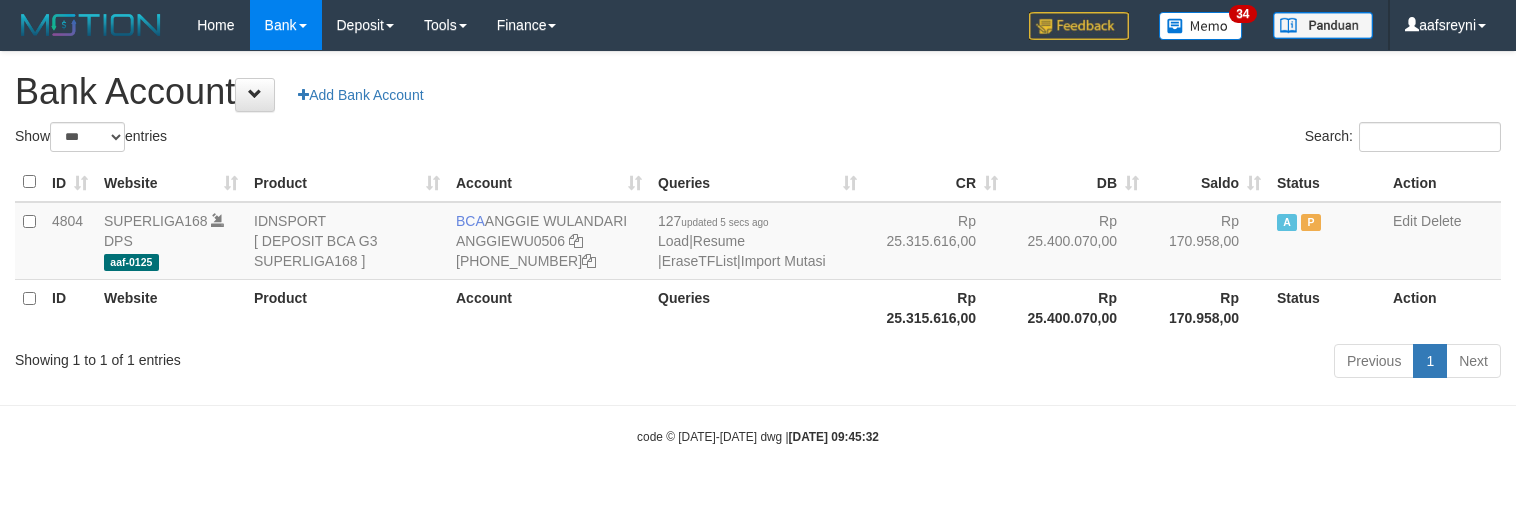 select on "***" 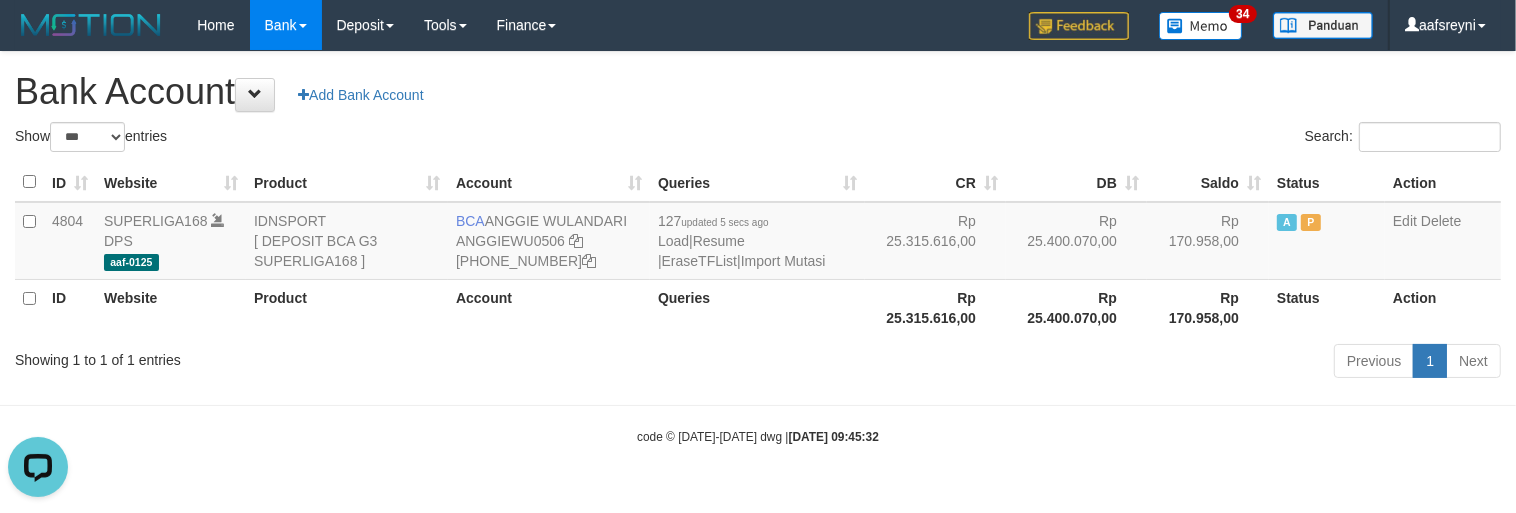 scroll, scrollTop: 0, scrollLeft: 0, axis: both 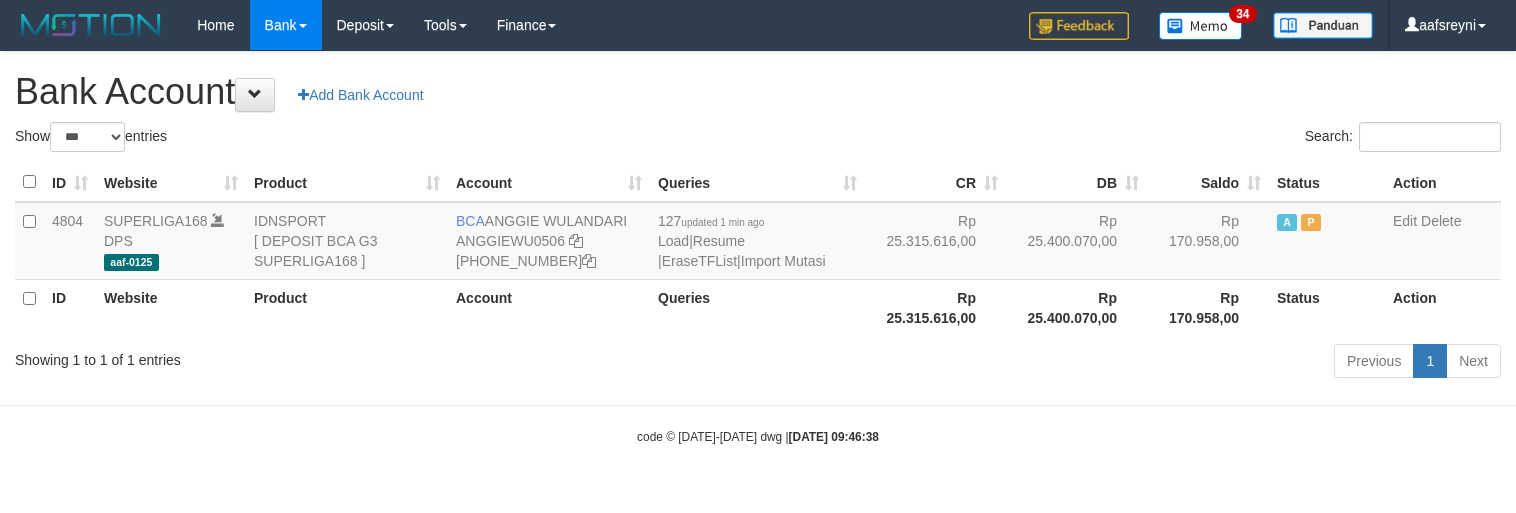 select on "***" 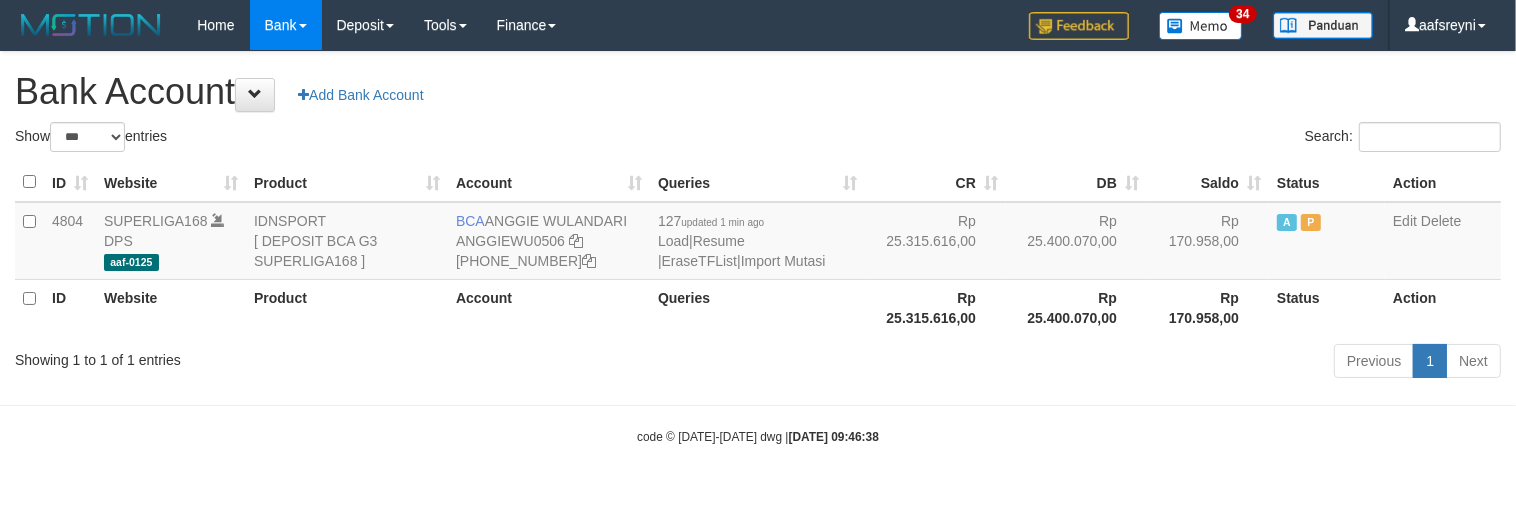 click on "Rp 25.400.070,00" at bounding box center (1076, 241) 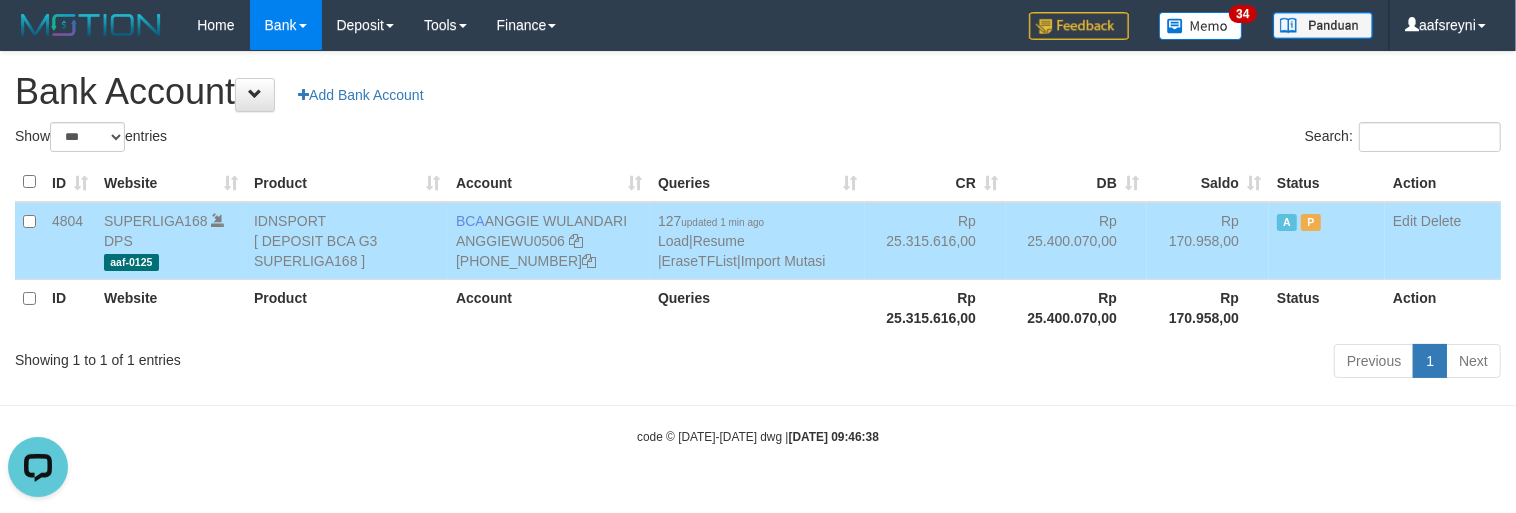 click on "Rp 25.400.070,00" at bounding box center [1076, 241] 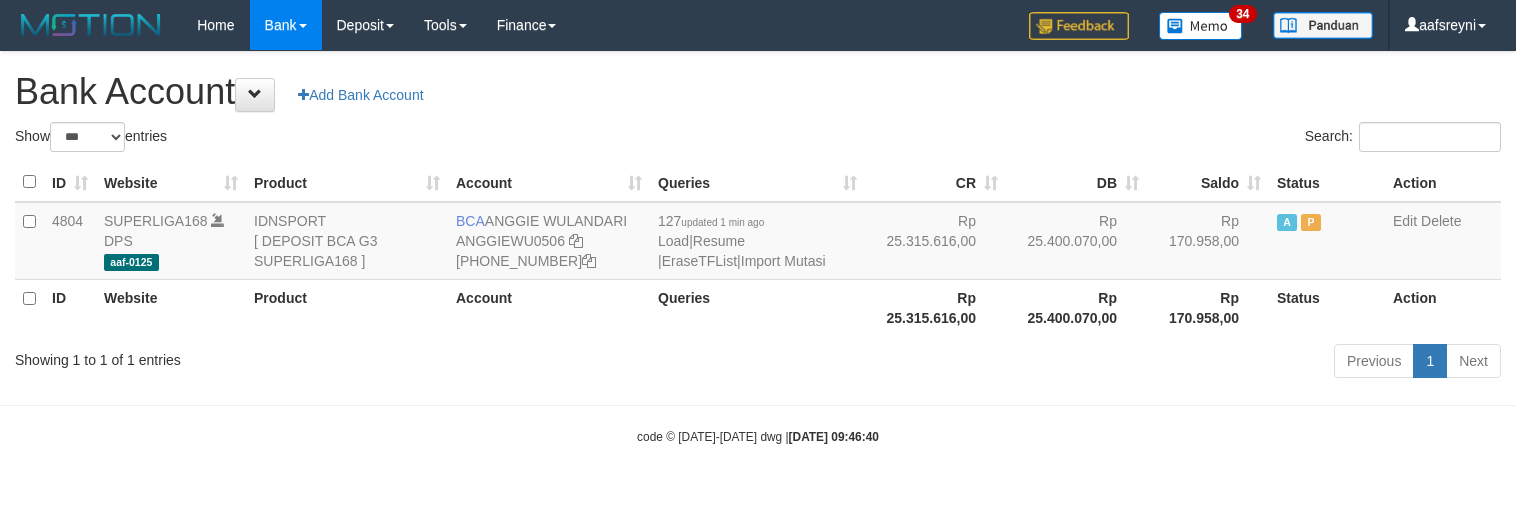 select on "***" 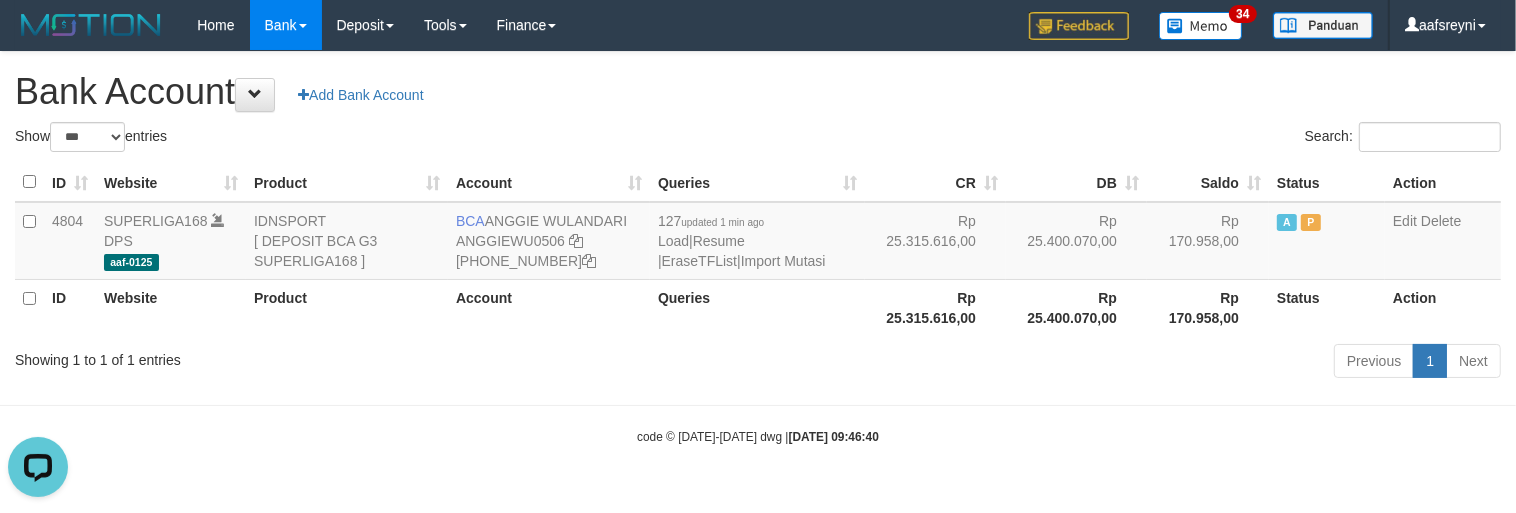 scroll, scrollTop: 0, scrollLeft: 0, axis: both 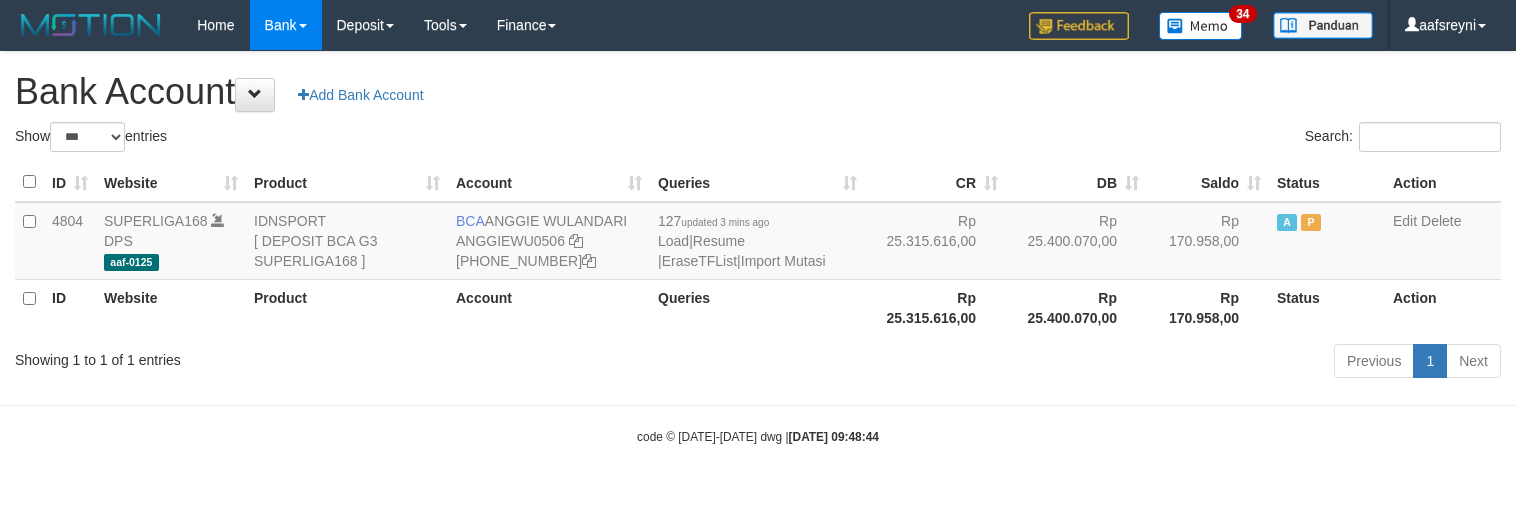 select on "***" 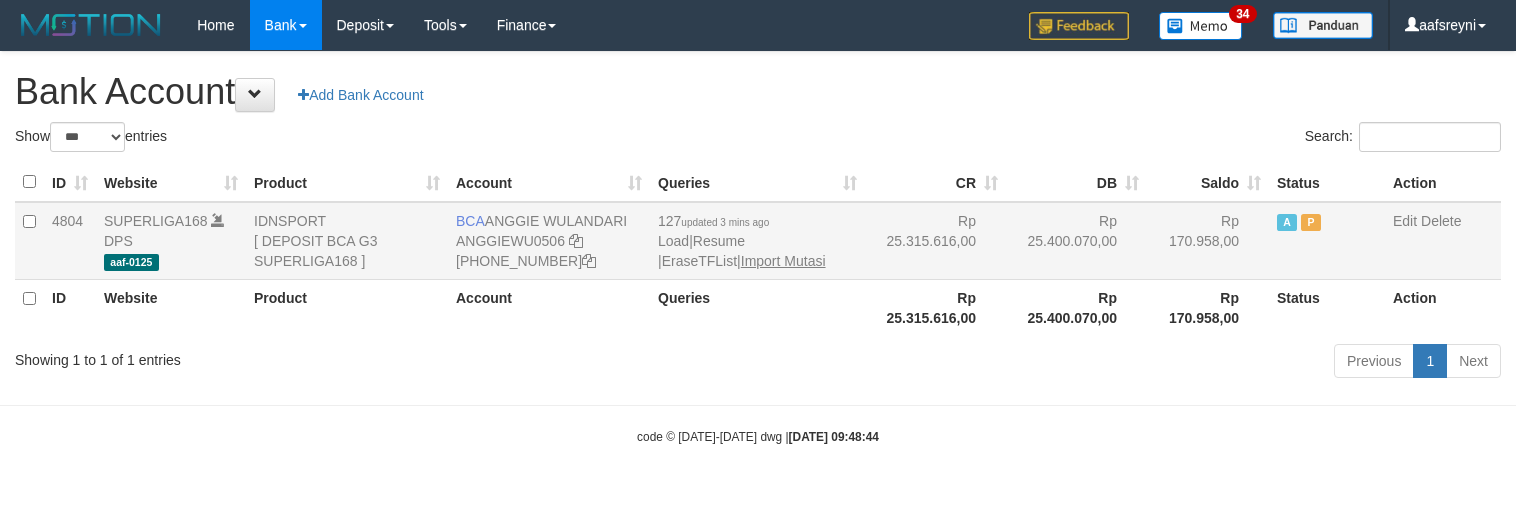 scroll, scrollTop: 0, scrollLeft: 0, axis: both 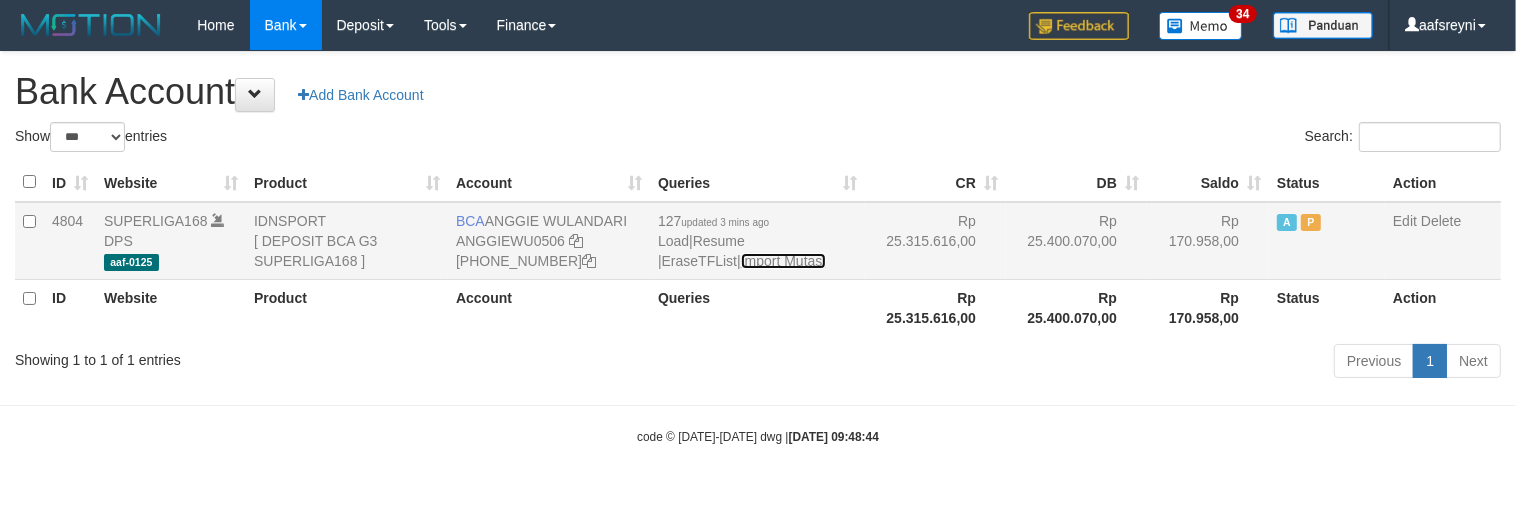 click on "Import Mutasi" at bounding box center [783, 261] 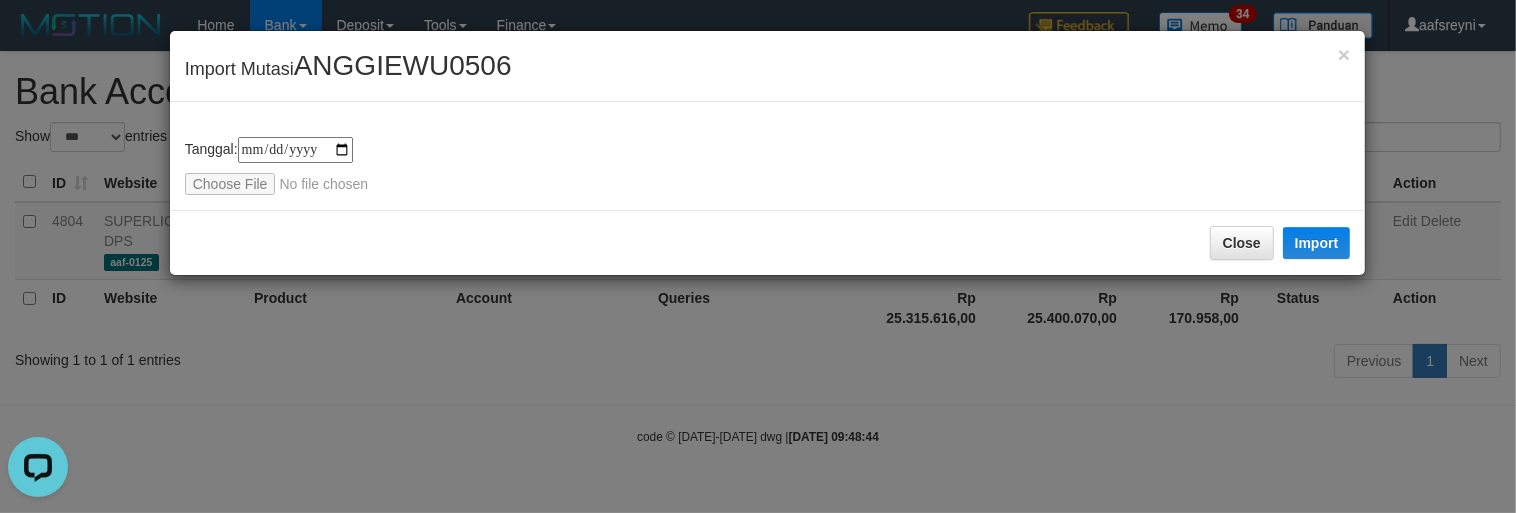 scroll, scrollTop: 0, scrollLeft: 0, axis: both 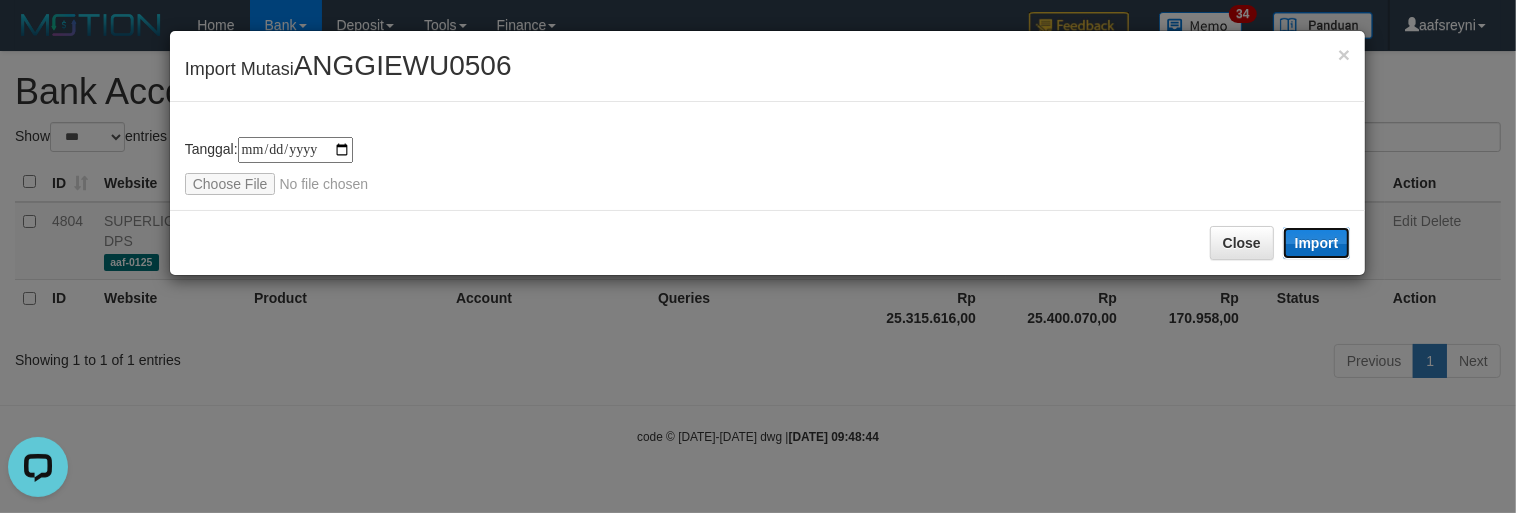 click on "Import" at bounding box center (1317, 243) 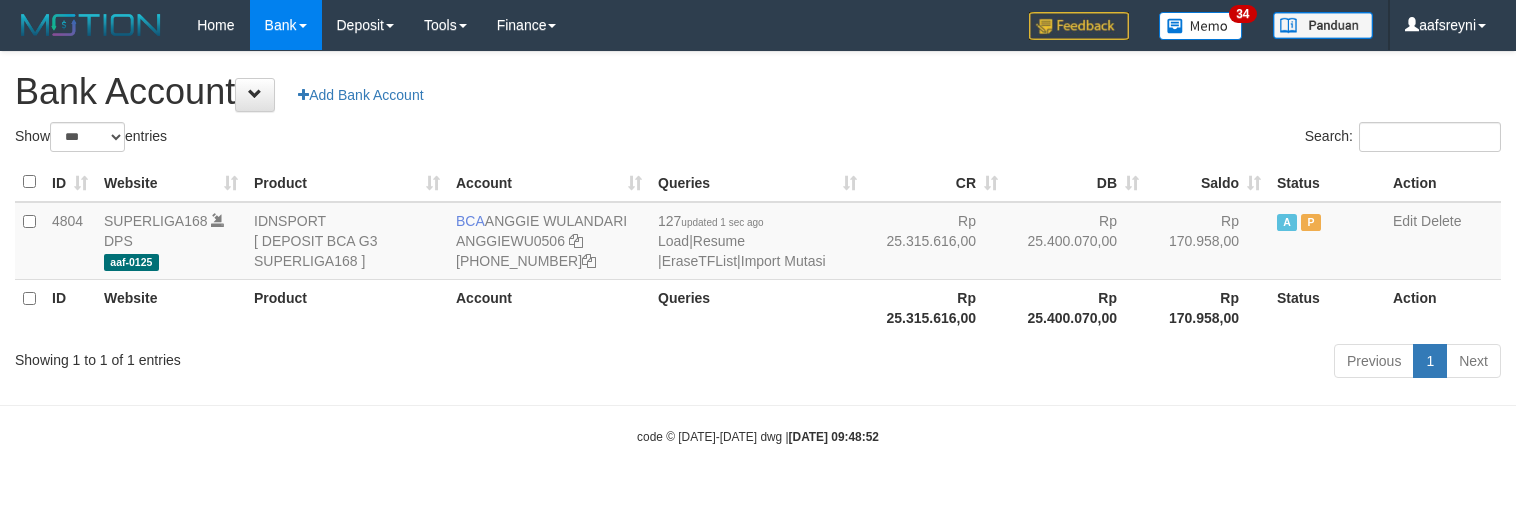 select on "***" 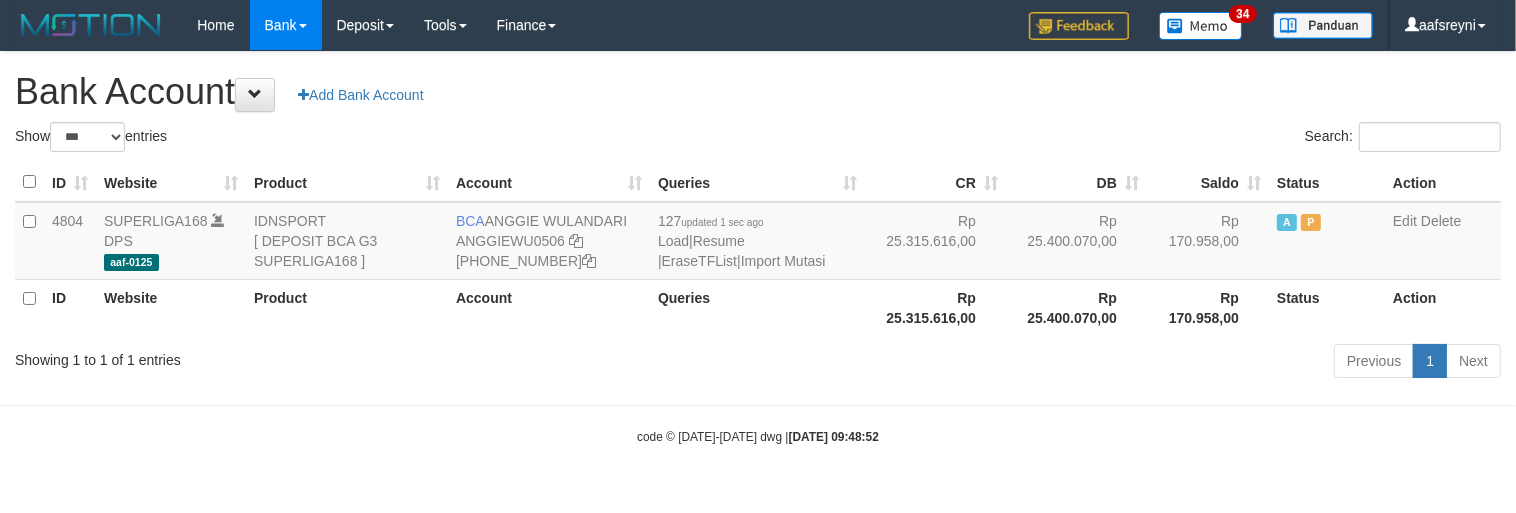 drag, startPoint x: 962, startPoint y: 127, endPoint x: 981, endPoint y: 106, distance: 28.319605 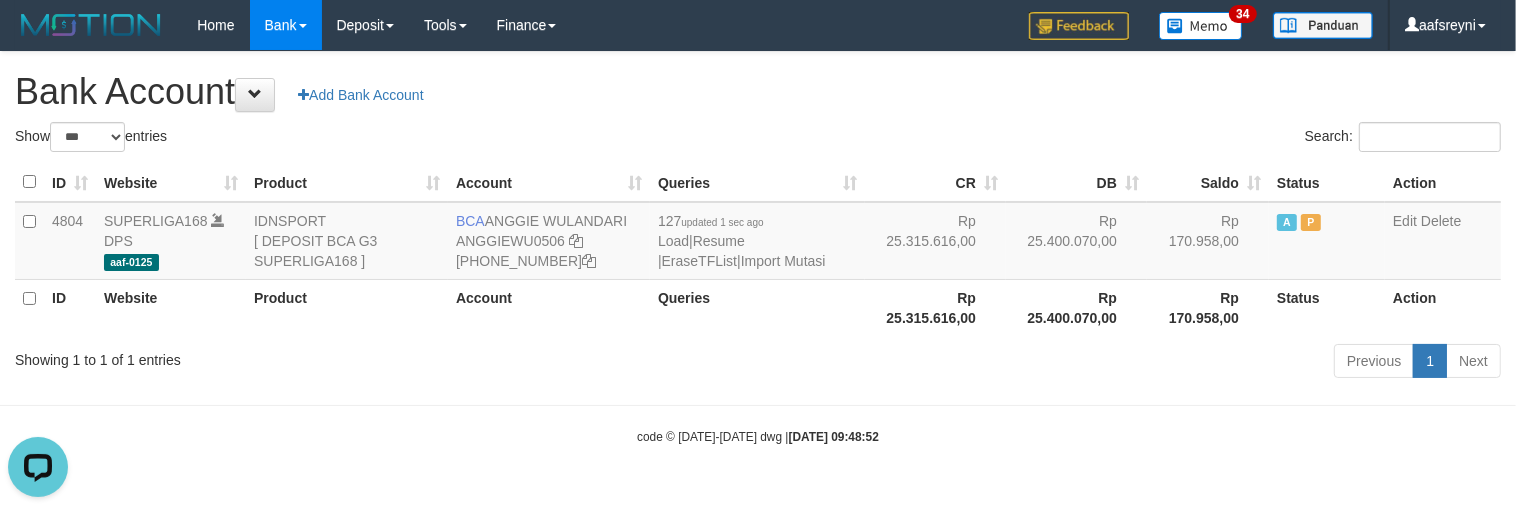 scroll, scrollTop: 0, scrollLeft: 0, axis: both 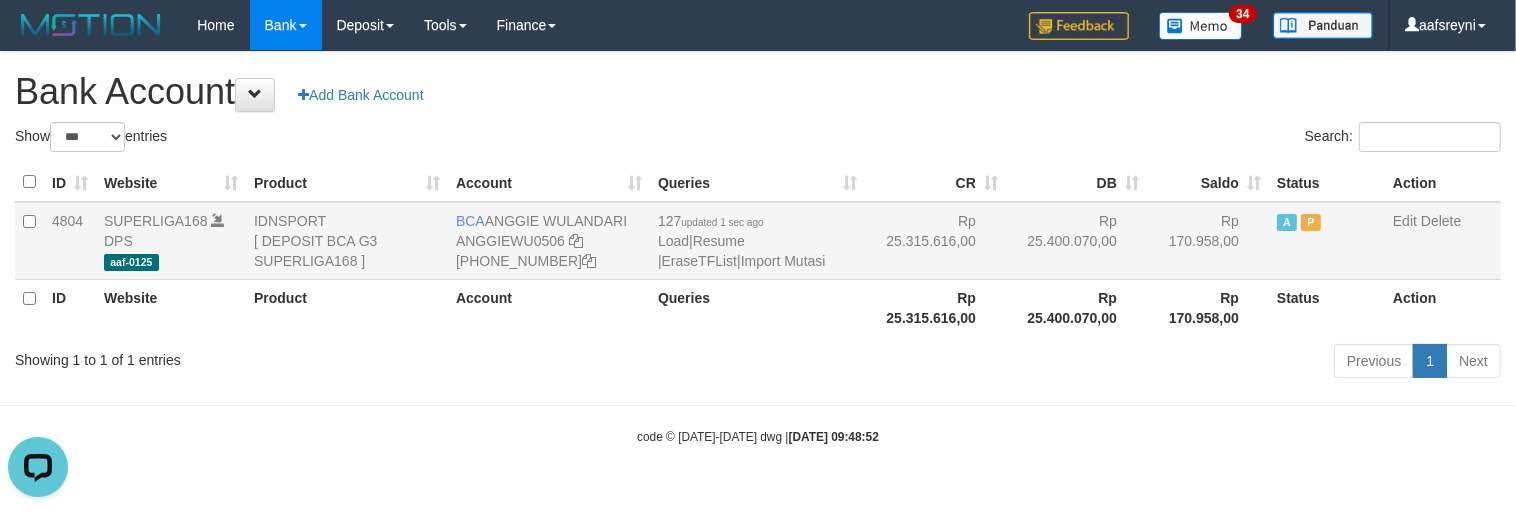 drag, startPoint x: 1140, startPoint y: 242, endPoint x: 1083, endPoint y: 237, distance: 57.21888 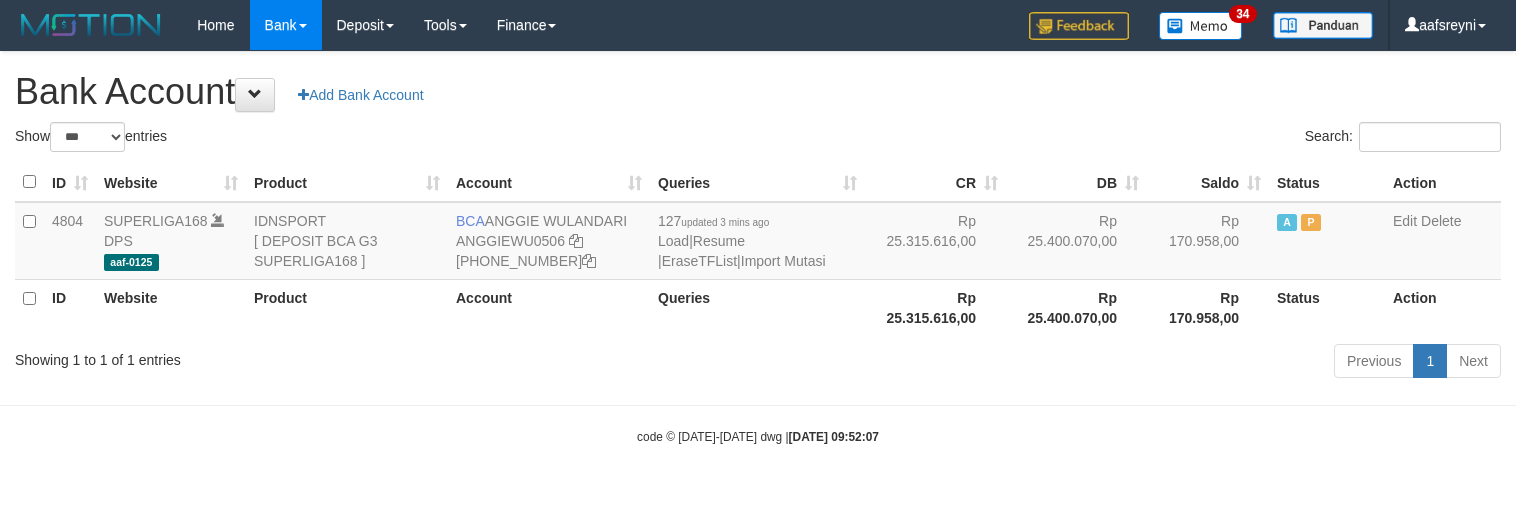 select on "***" 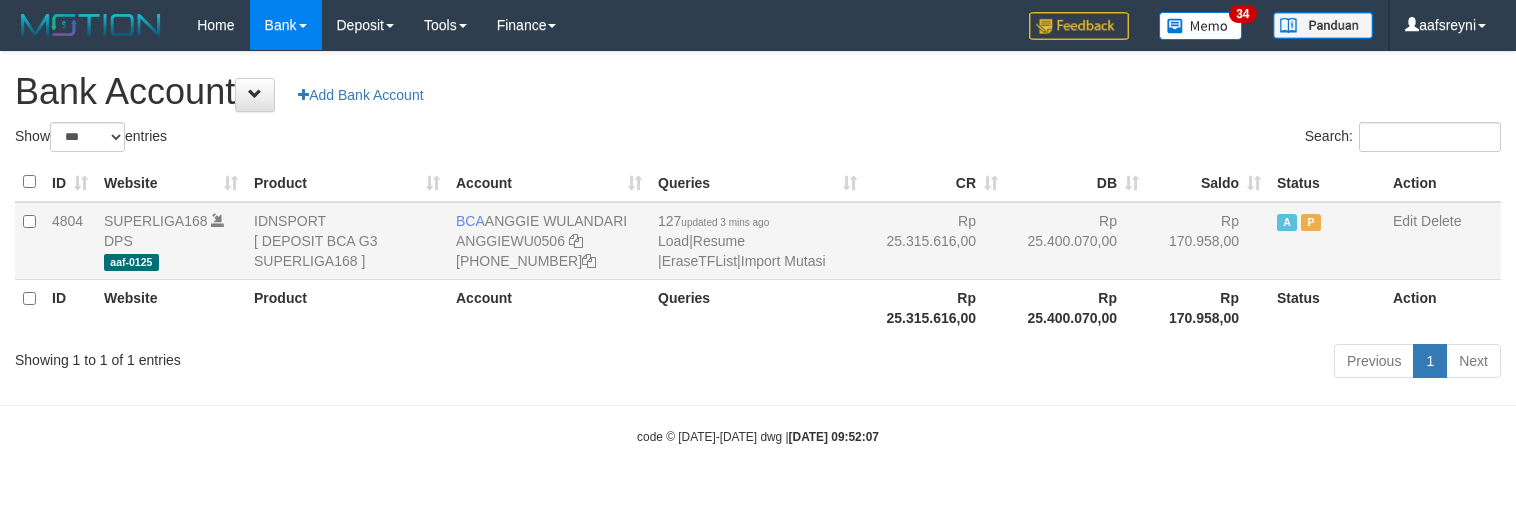 scroll, scrollTop: 0, scrollLeft: 0, axis: both 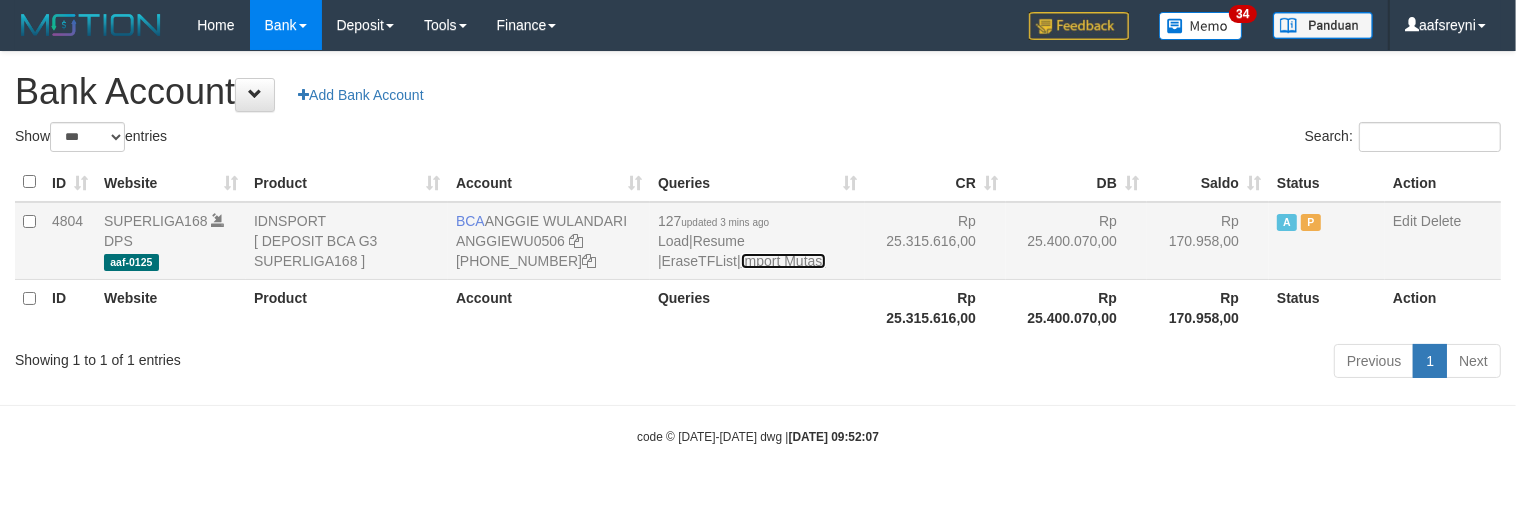 click on "Import Mutasi" at bounding box center [783, 261] 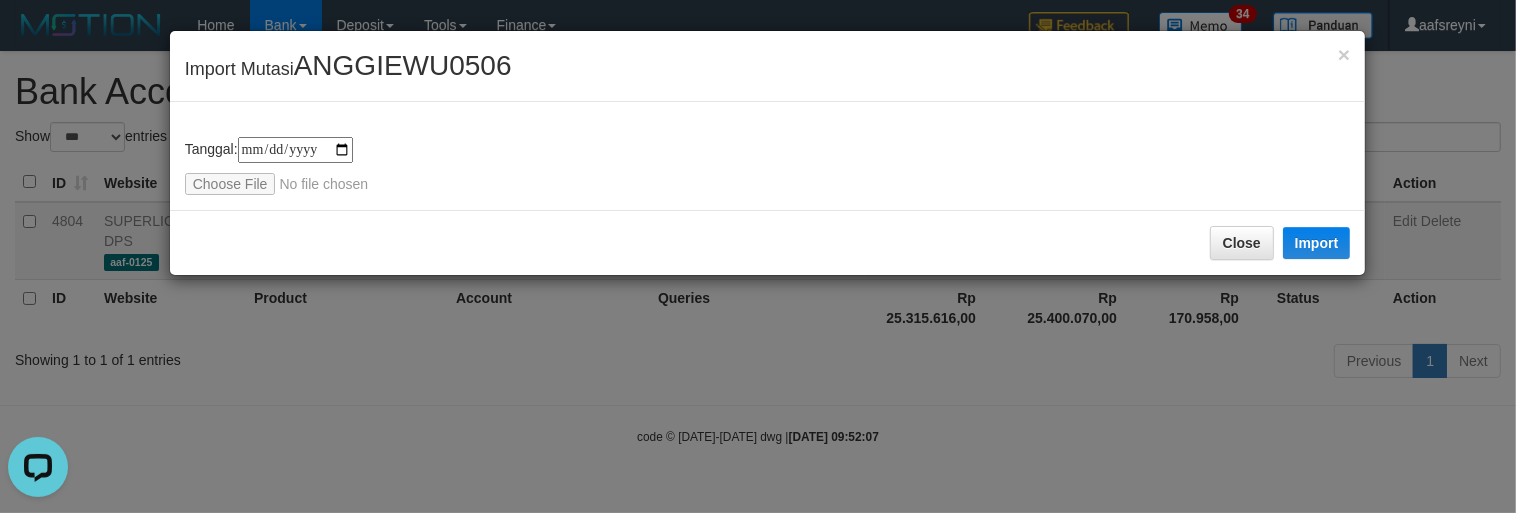 scroll, scrollTop: 0, scrollLeft: 0, axis: both 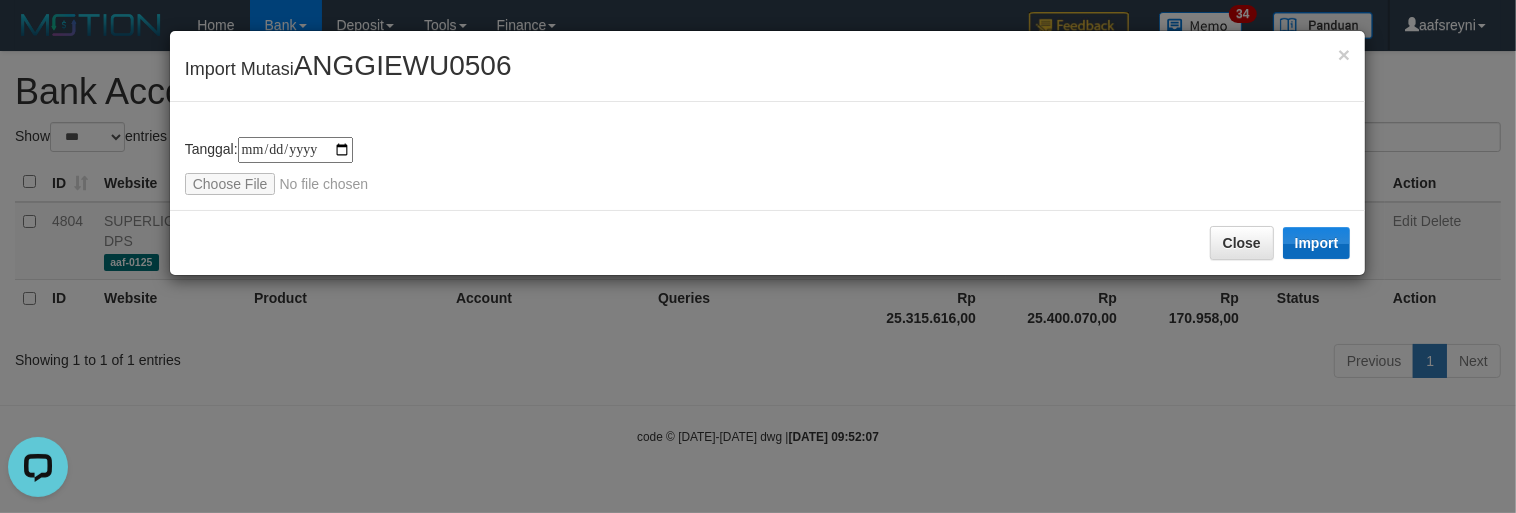 drag, startPoint x: 1351, startPoint y: 235, endPoint x: 1330, endPoint y: 242, distance: 22.135944 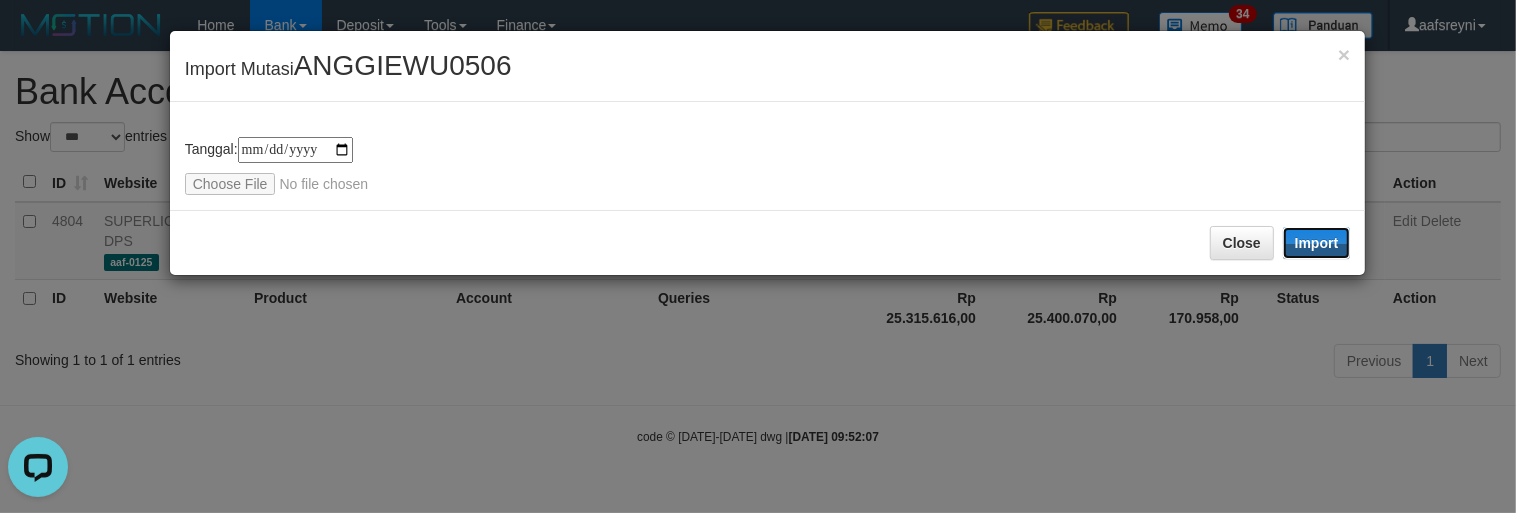 drag, startPoint x: 1330, startPoint y: 242, endPoint x: 1323, endPoint y: 251, distance: 11.401754 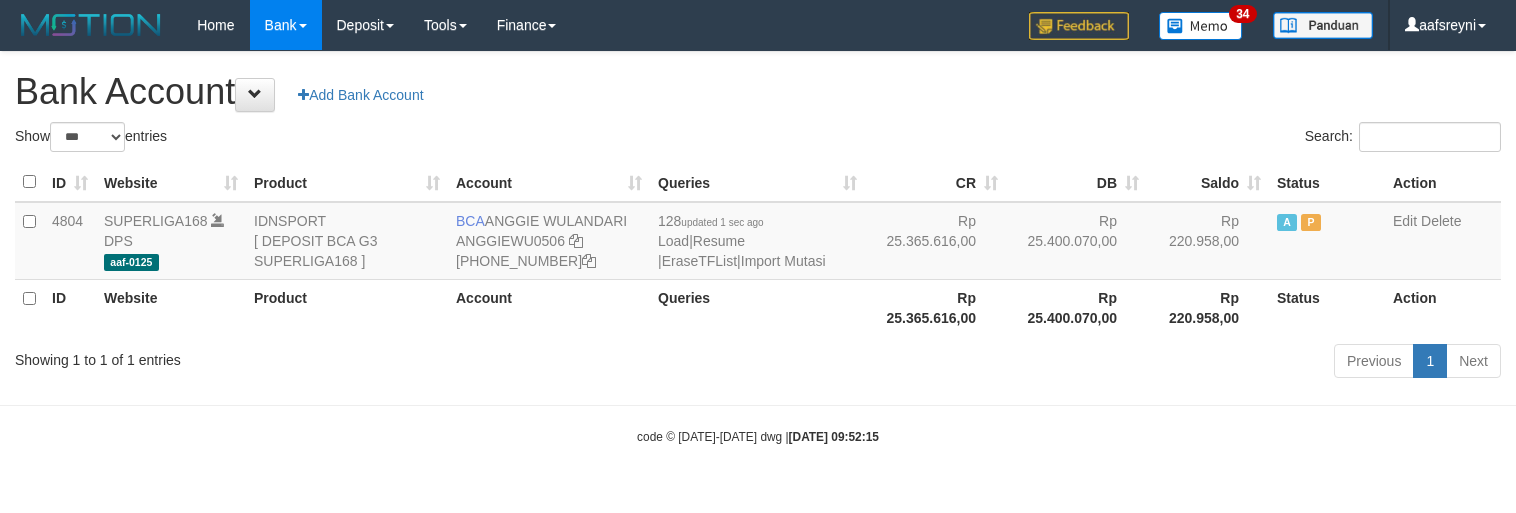 select on "***" 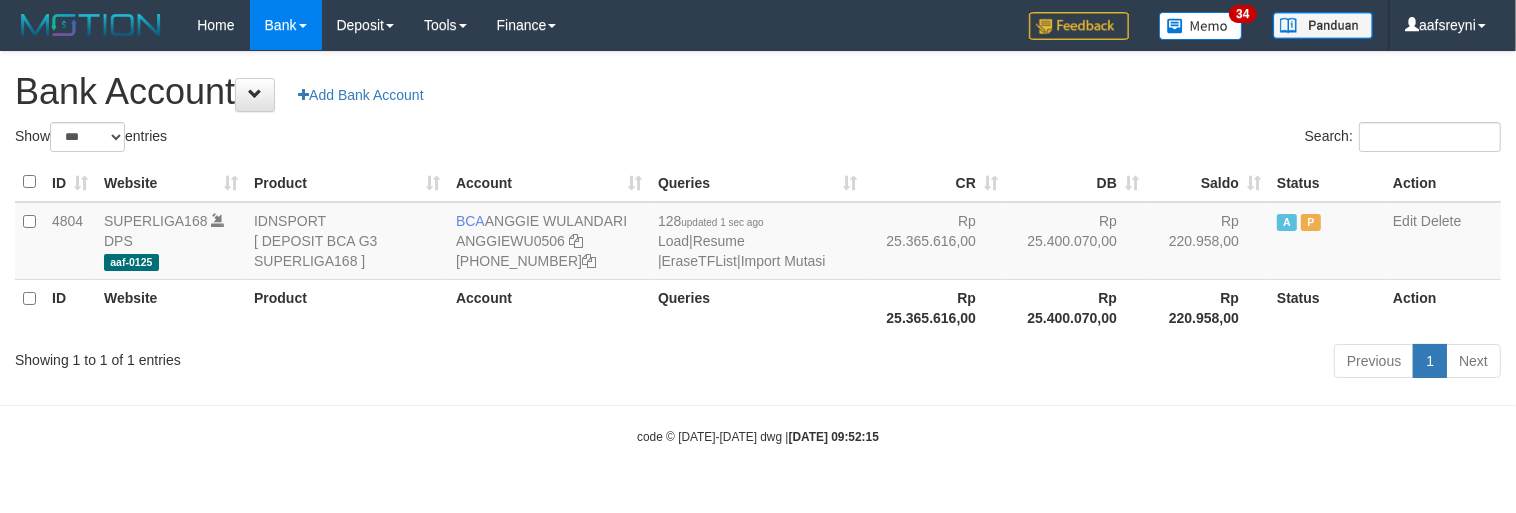 drag, startPoint x: 1150, startPoint y: 401, endPoint x: 1202, endPoint y: 333, distance: 85.60374 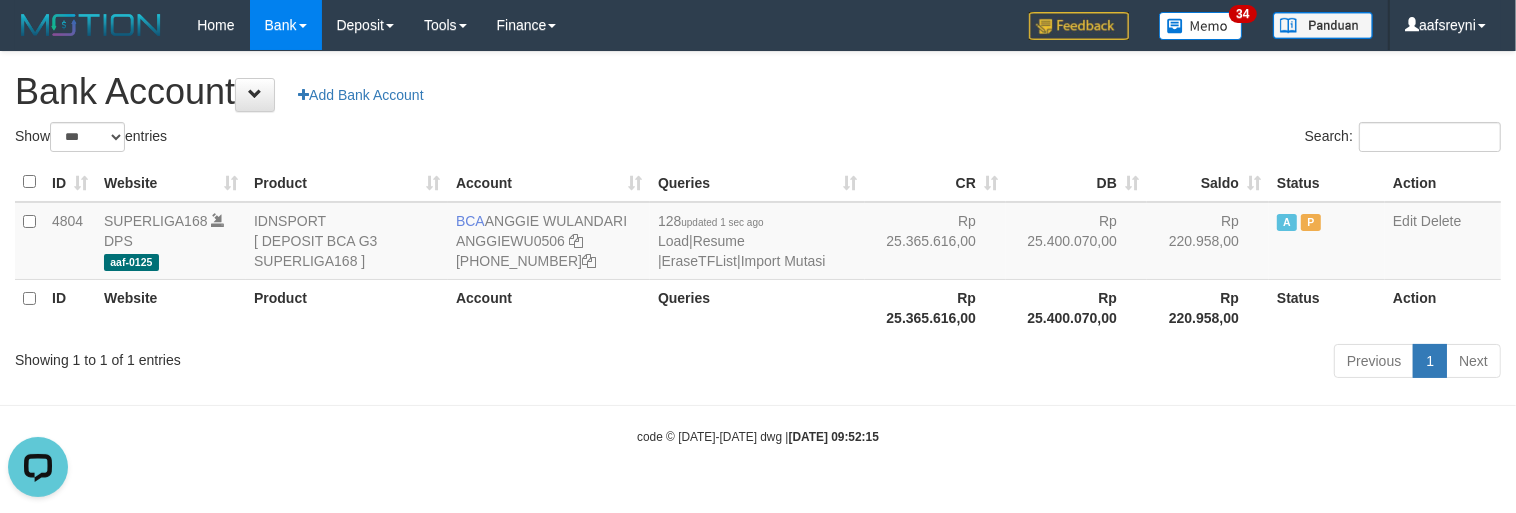 scroll, scrollTop: 0, scrollLeft: 0, axis: both 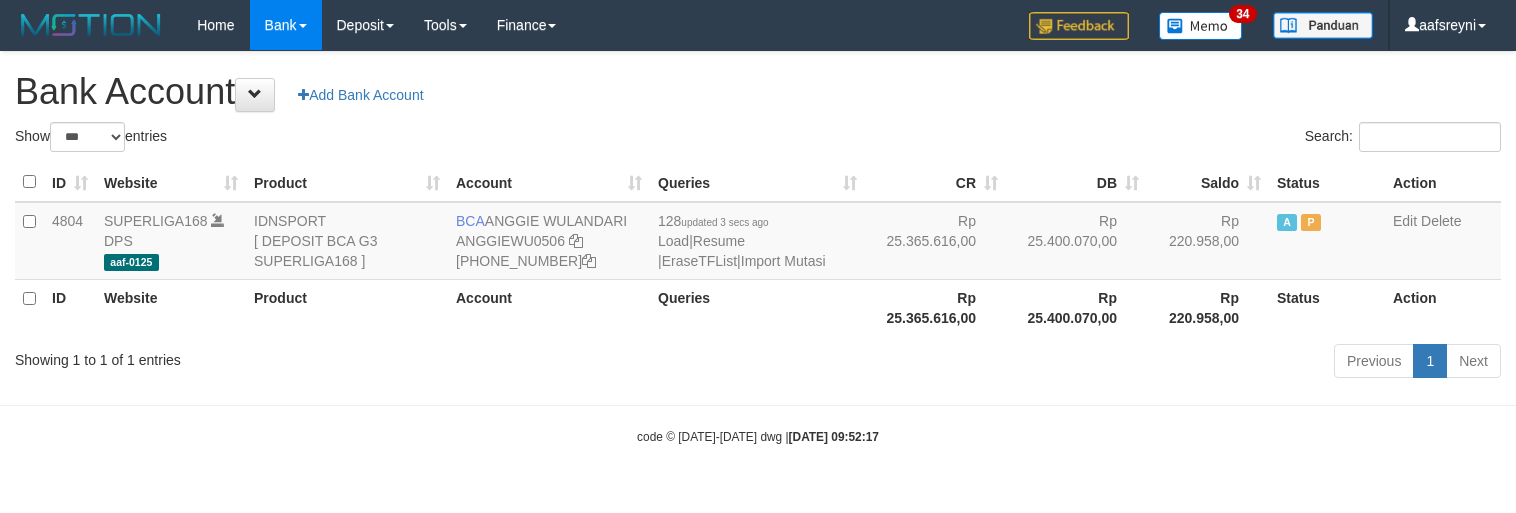 select on "***" 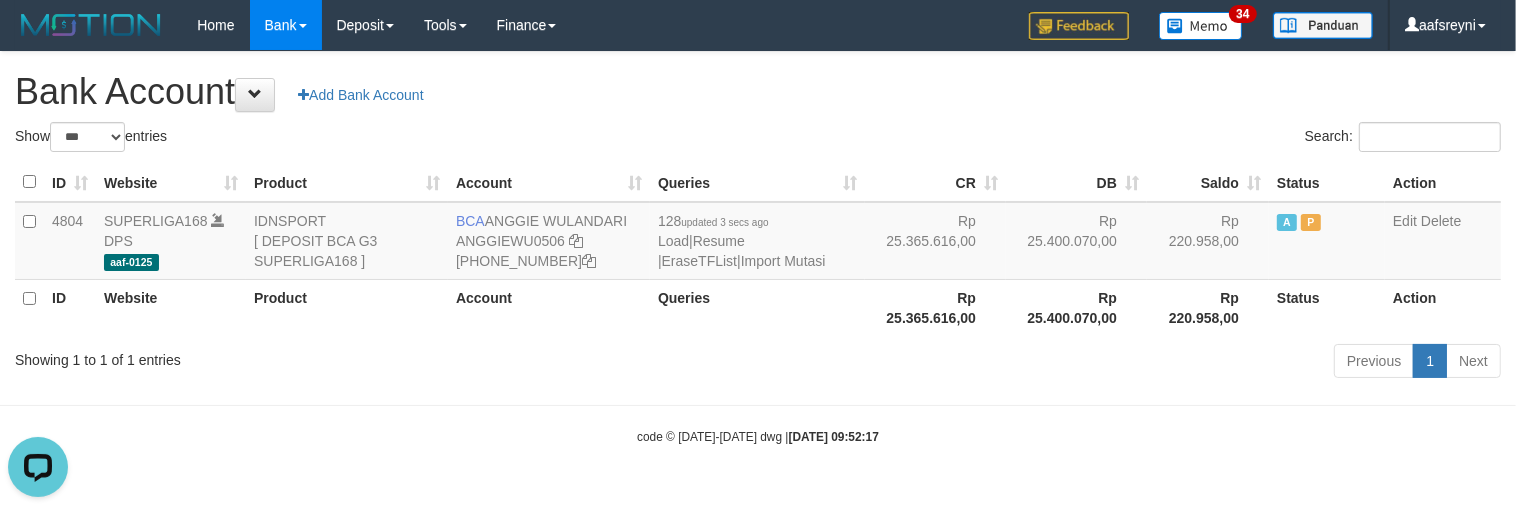 scroll, scrollTop: 0, scrollLeft: 0, axis: both 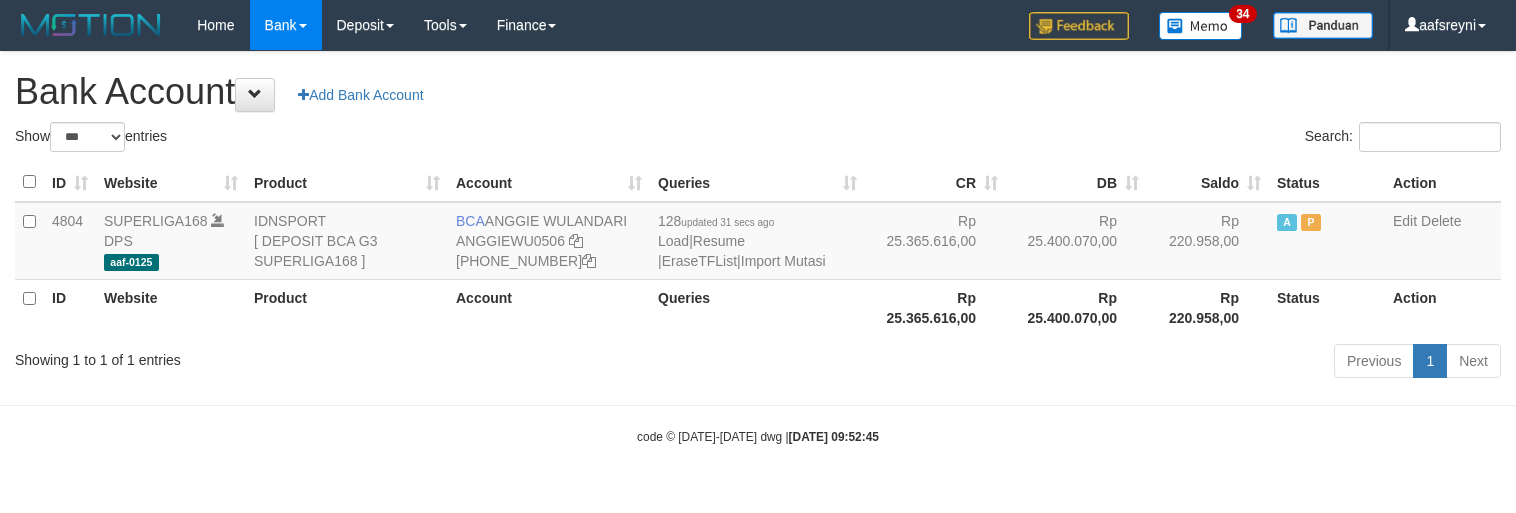 select on "***" 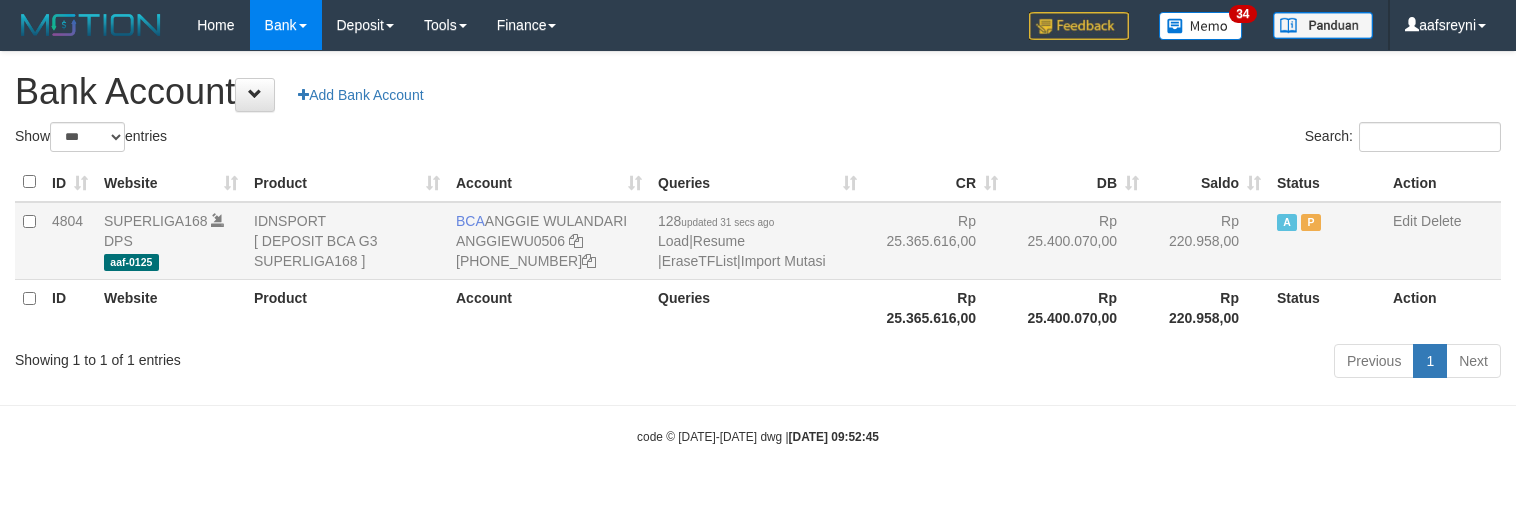 scroll, scrollTop: 0, scrollLeft: 0, axis: both 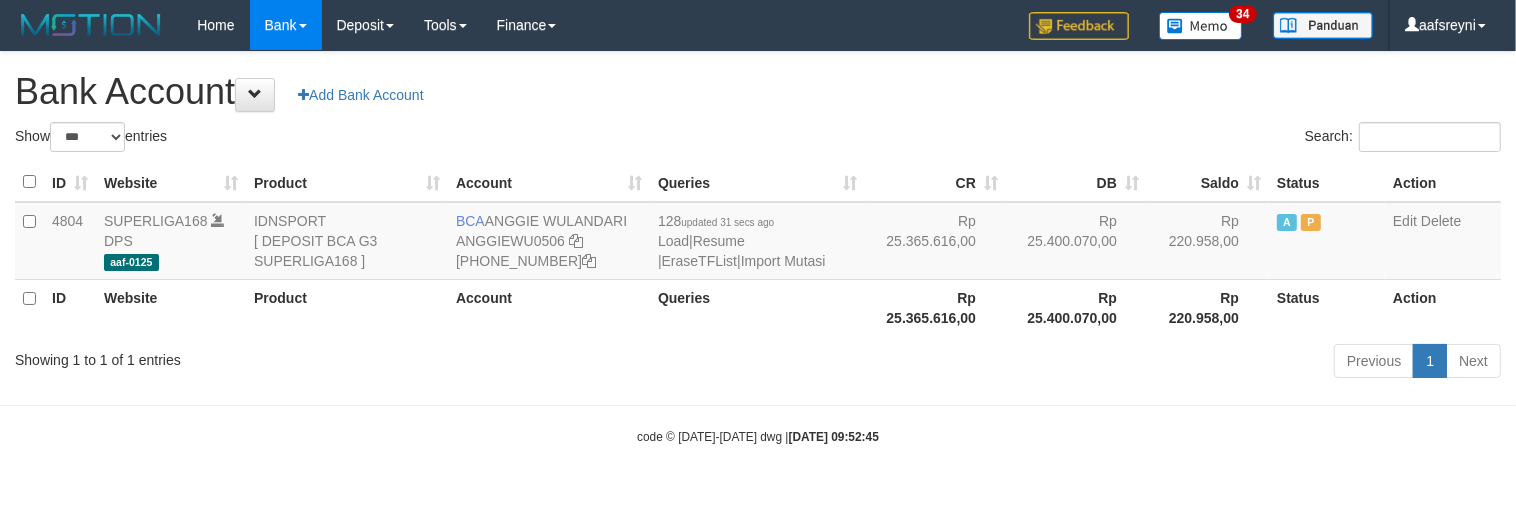 drag, startPoint x: 785, startPoint y: 115, endPoint x: 721, endPoint y: 107, distance: 64.49806 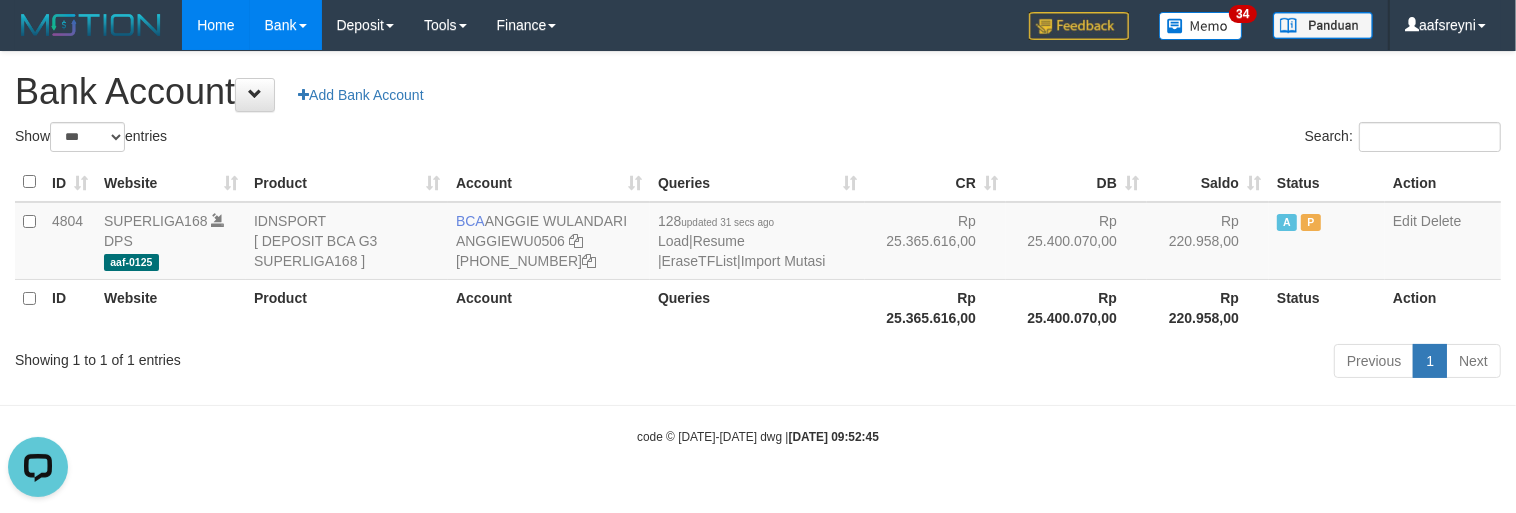 scroll, scrollTop: 0, scrollLeft: 0, axis: both 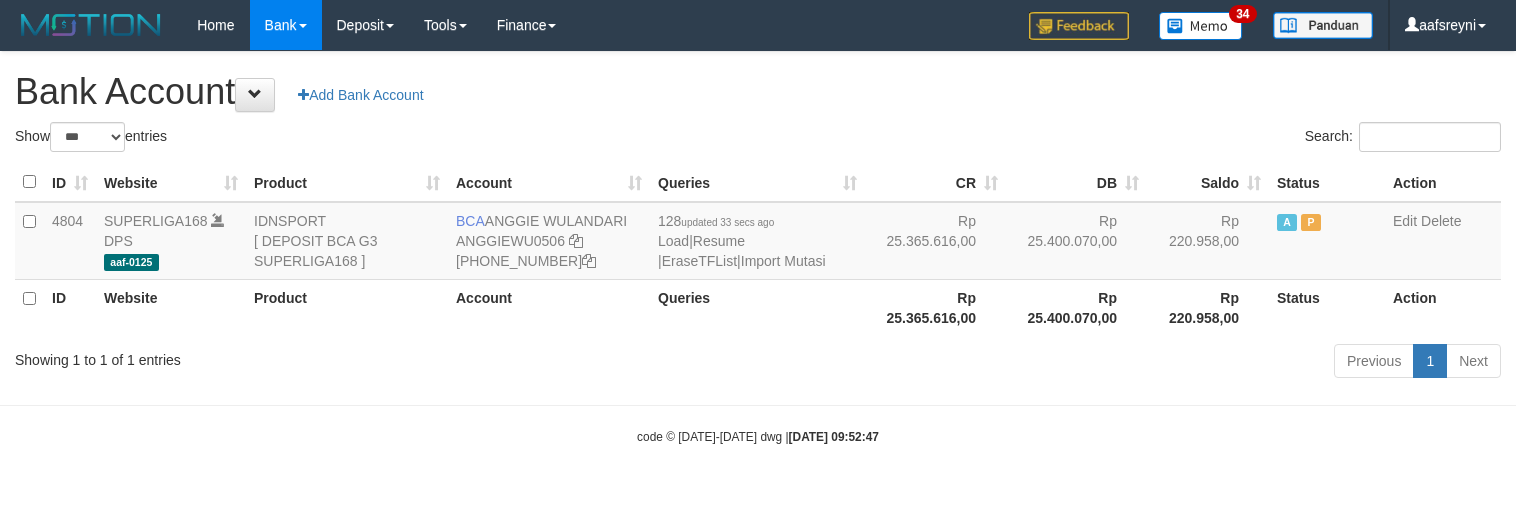 select on "***" 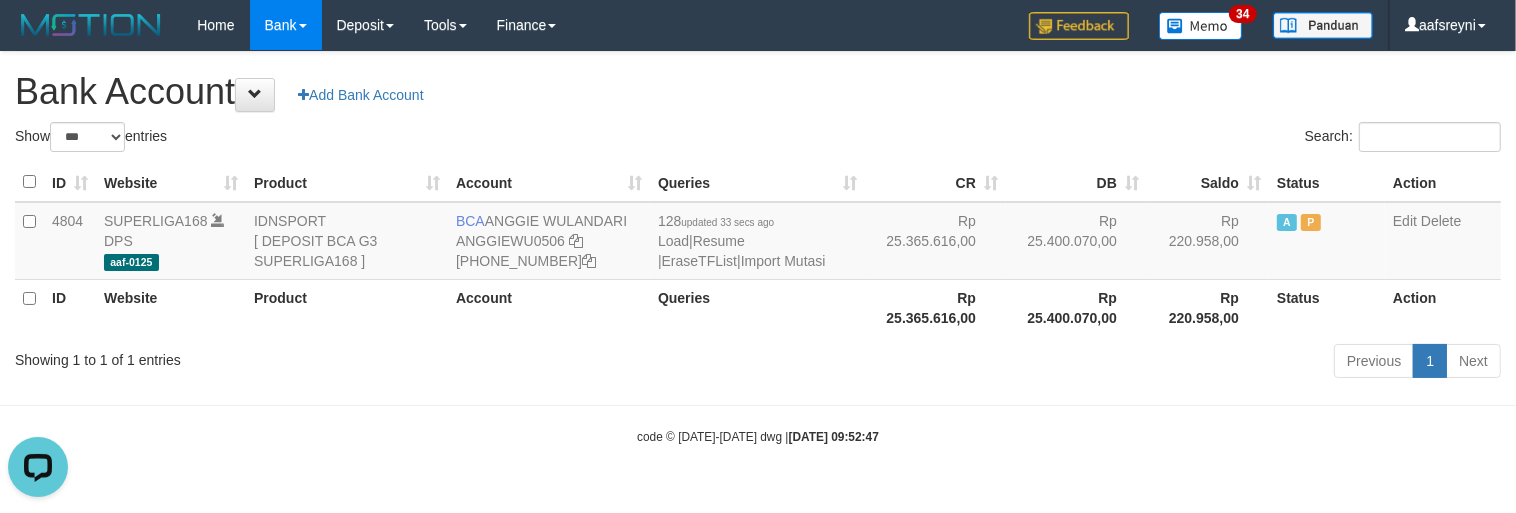 scroll, scrollTop: 0, scrollLeft: 0, axis: both 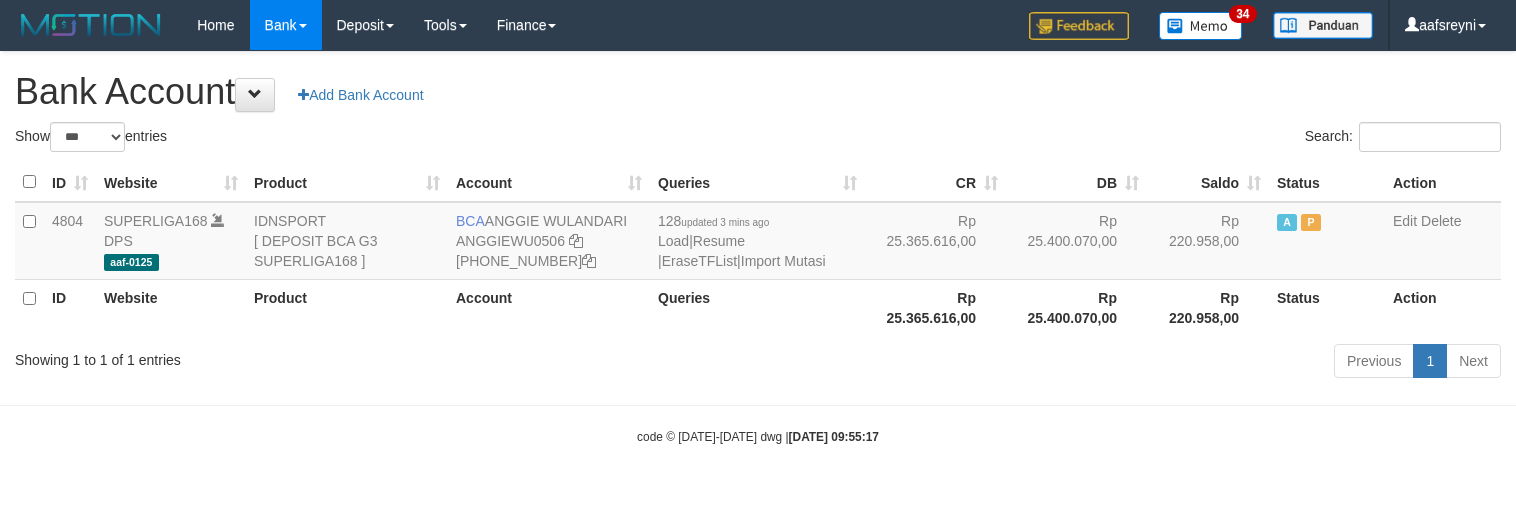 select on "***" 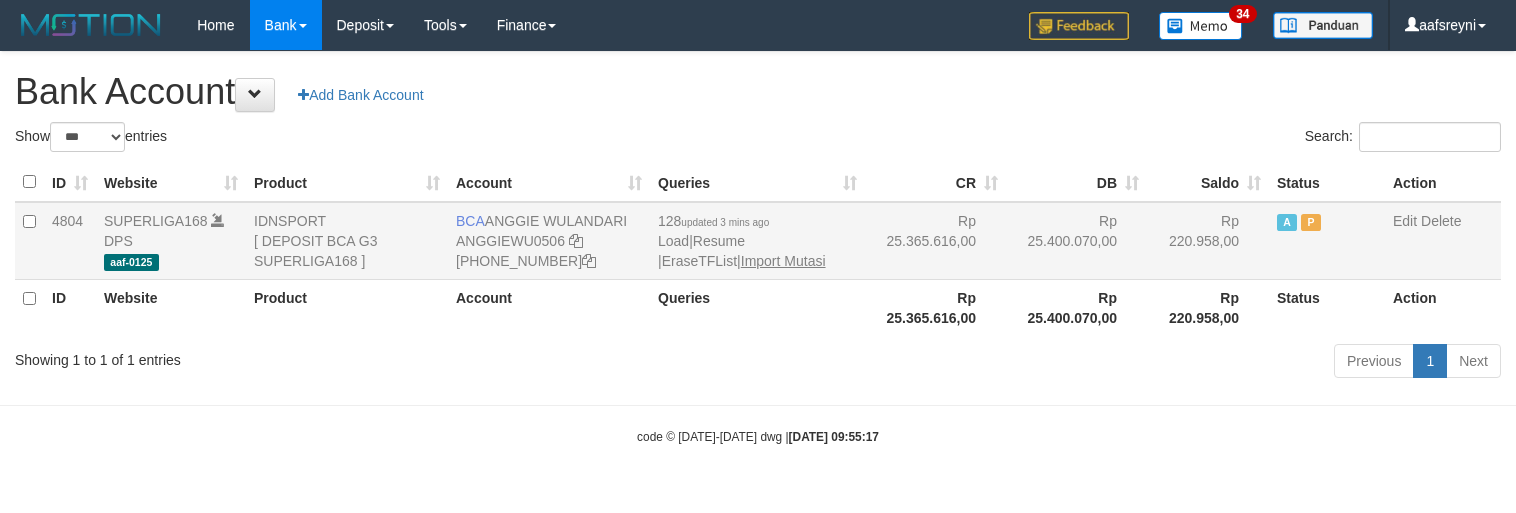 scroll, scrollTop: 0, scrollLeft: 0, axis: both 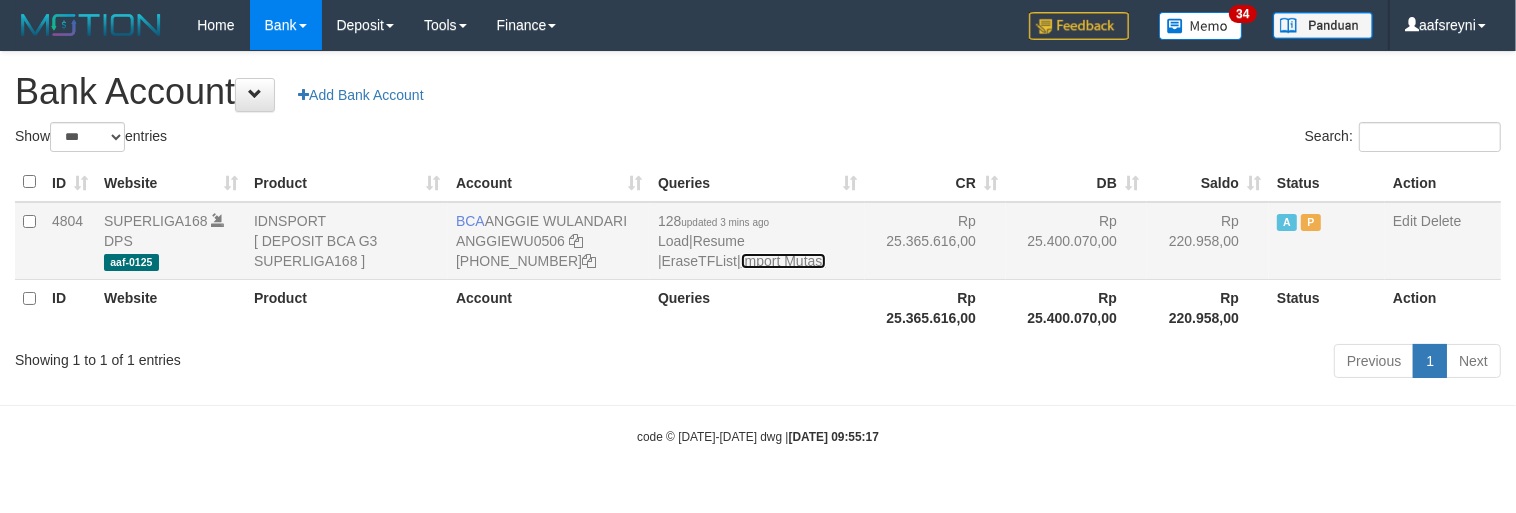 click on "Import Mutasi" at bounding box center [783, 261] 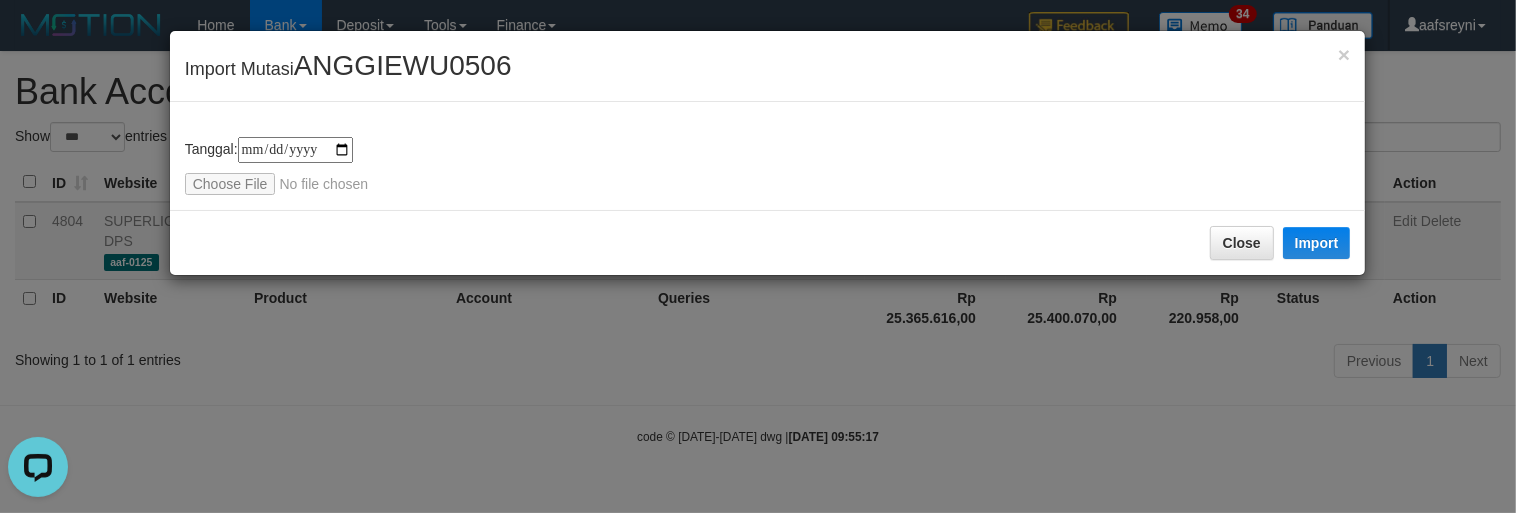 scroll, scrollTop: 0, scrollLeft: 0, axis: both 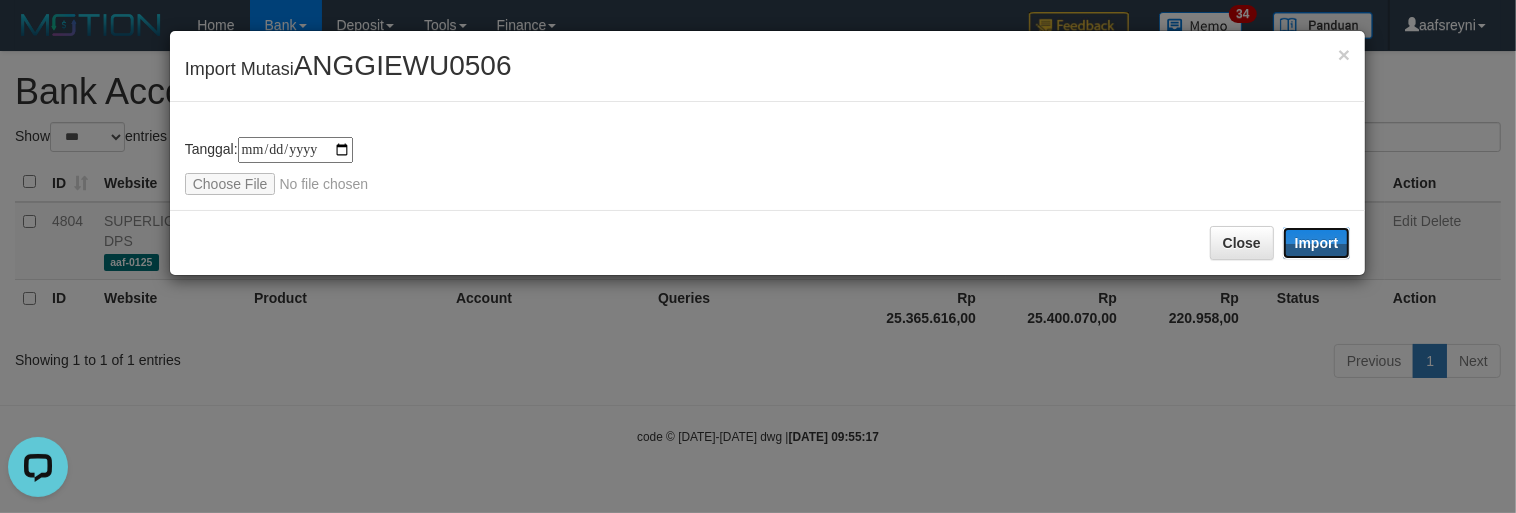 drag, startPoint x: 1313, startPoint y: 256, endPoint x: 206, endPoint y: 1, distance: 1135.9904 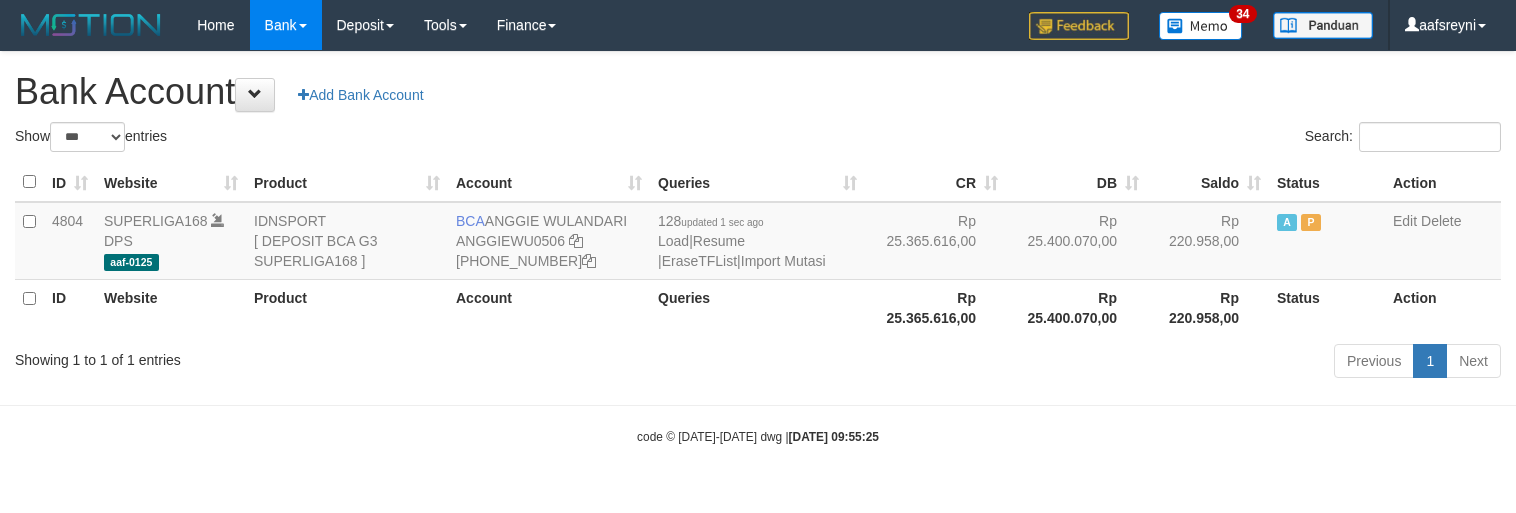 select on "***" 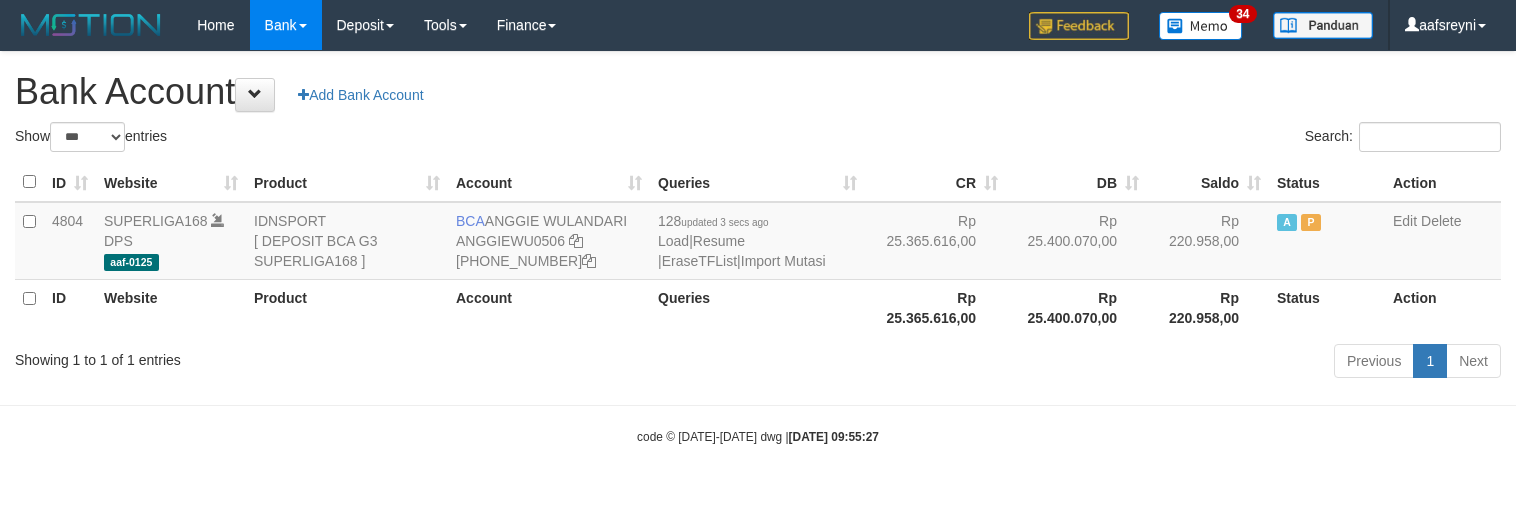 select on "***" 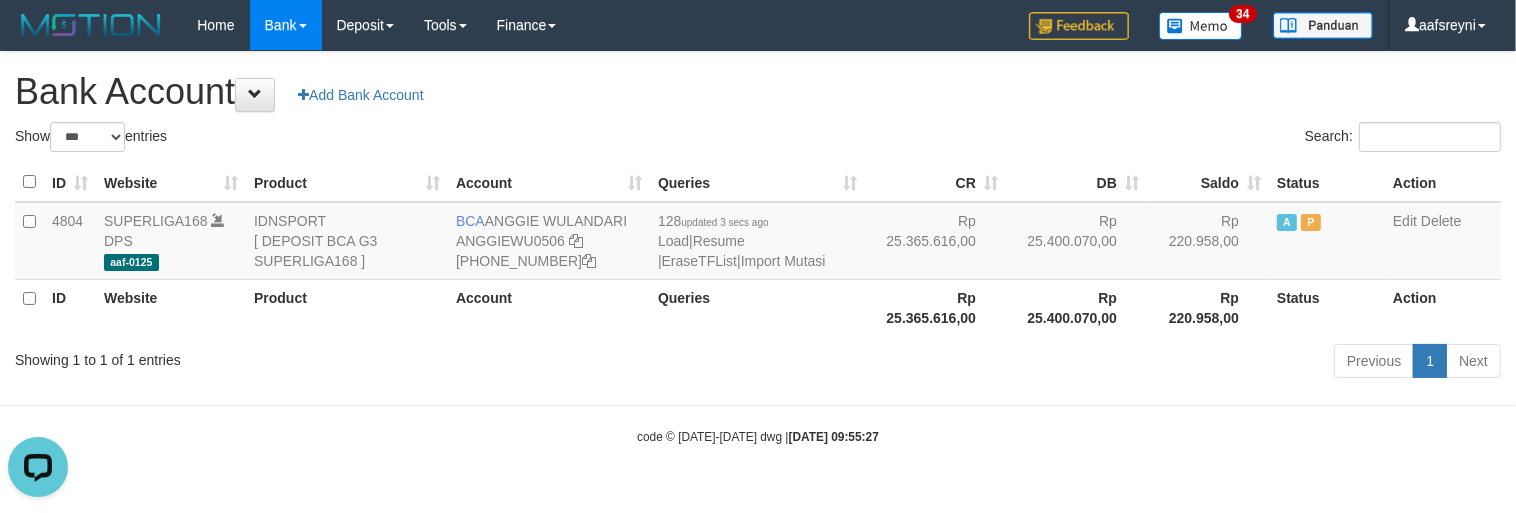 scroll, scrollTop: 0, scrollLeft: 0, axis: both 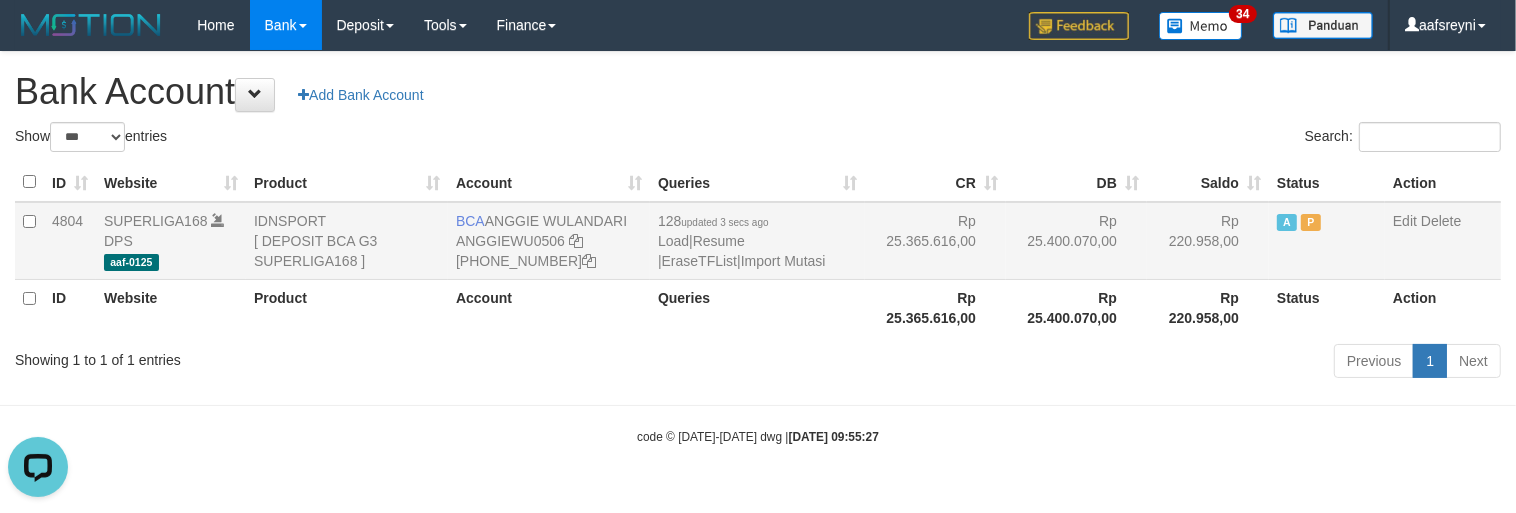 click on "Rp 25.400.070,00" at bounding box center [1076, 241] 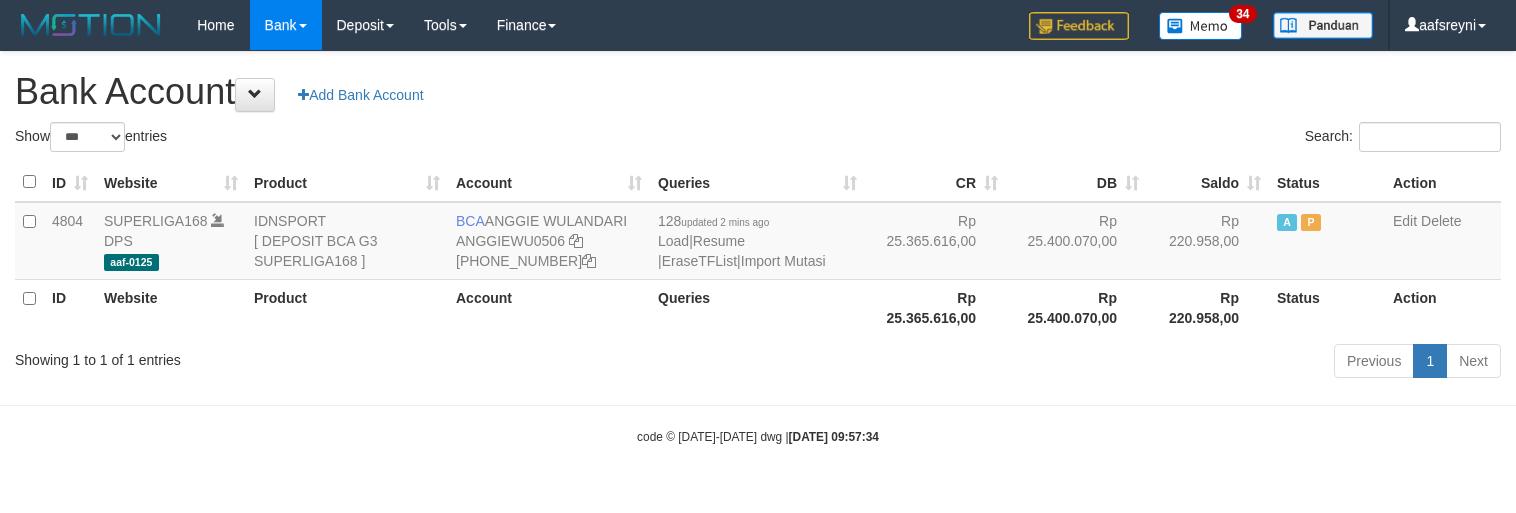 select on "***" 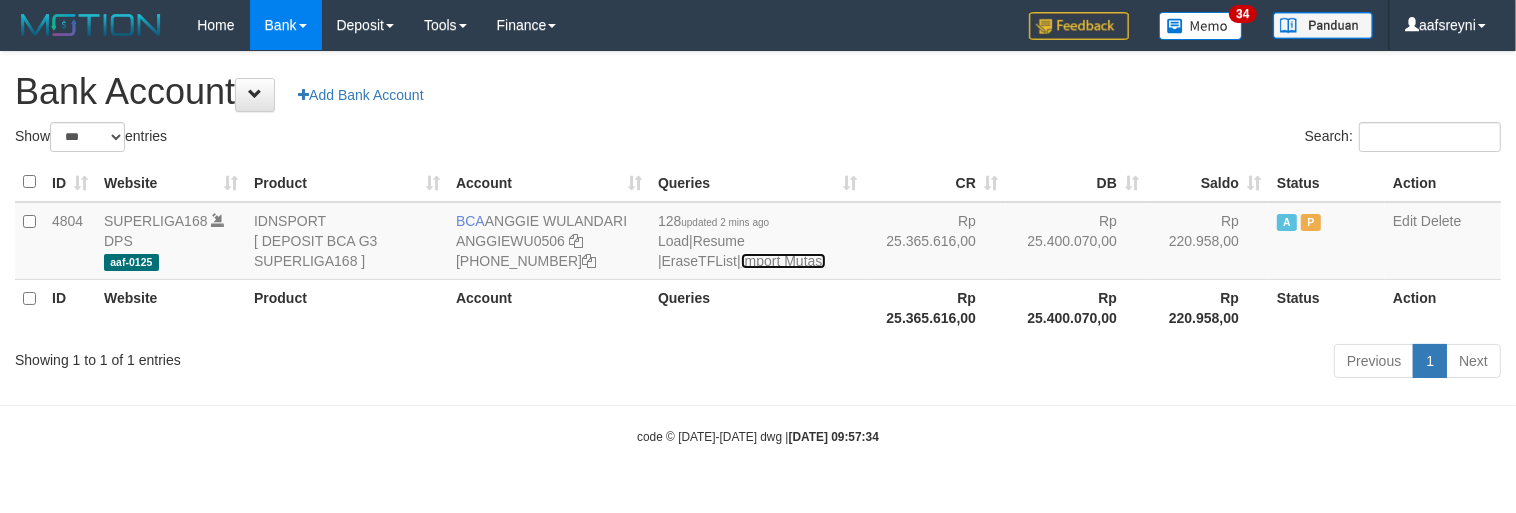 click on "Import Mutasi" at bounding box center [783, 261] 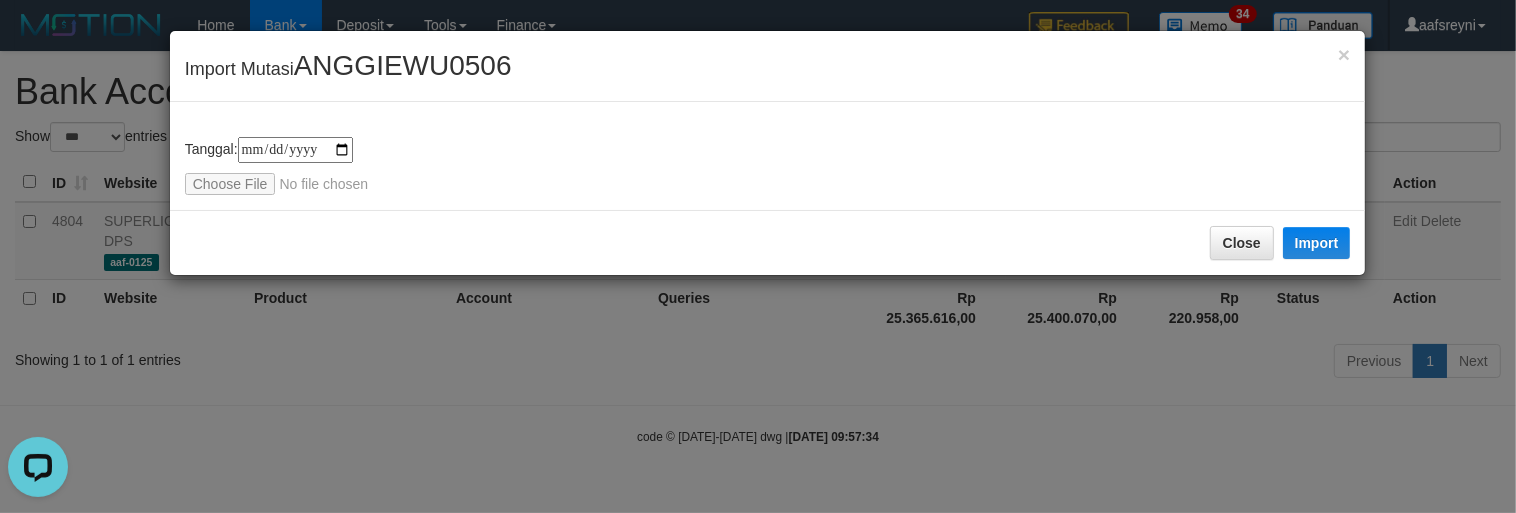 scroll, scrollTop: 0, scrollLeft: 0, axis: both 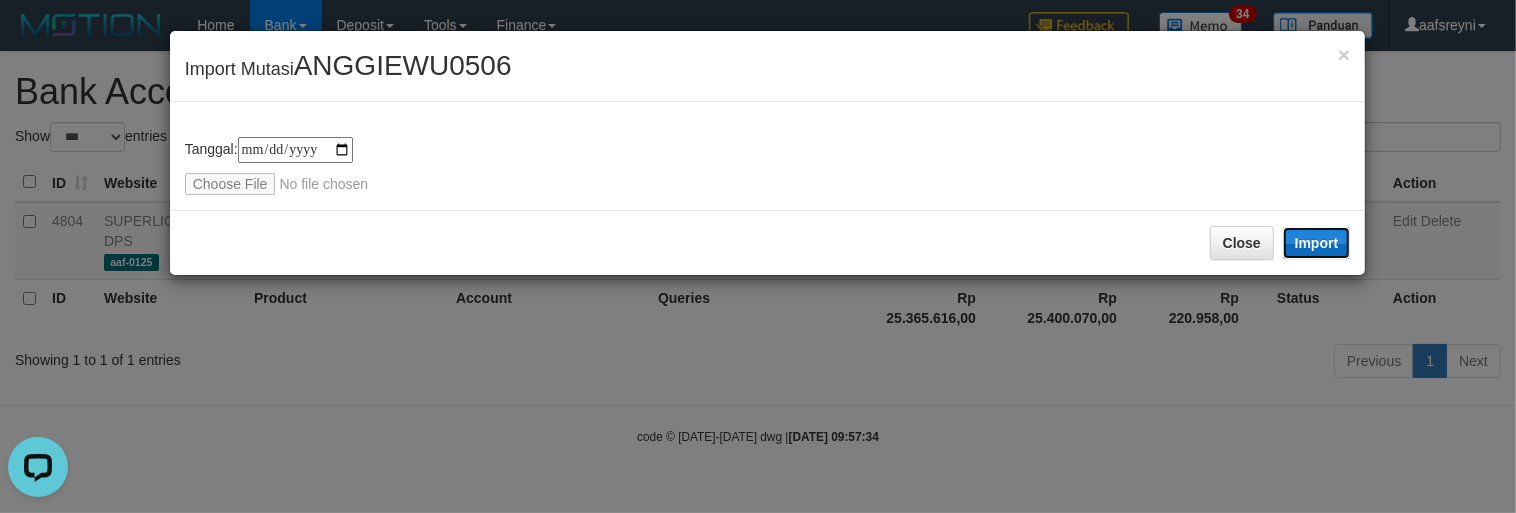 click on "Import" at bounding box center [1317, 243] 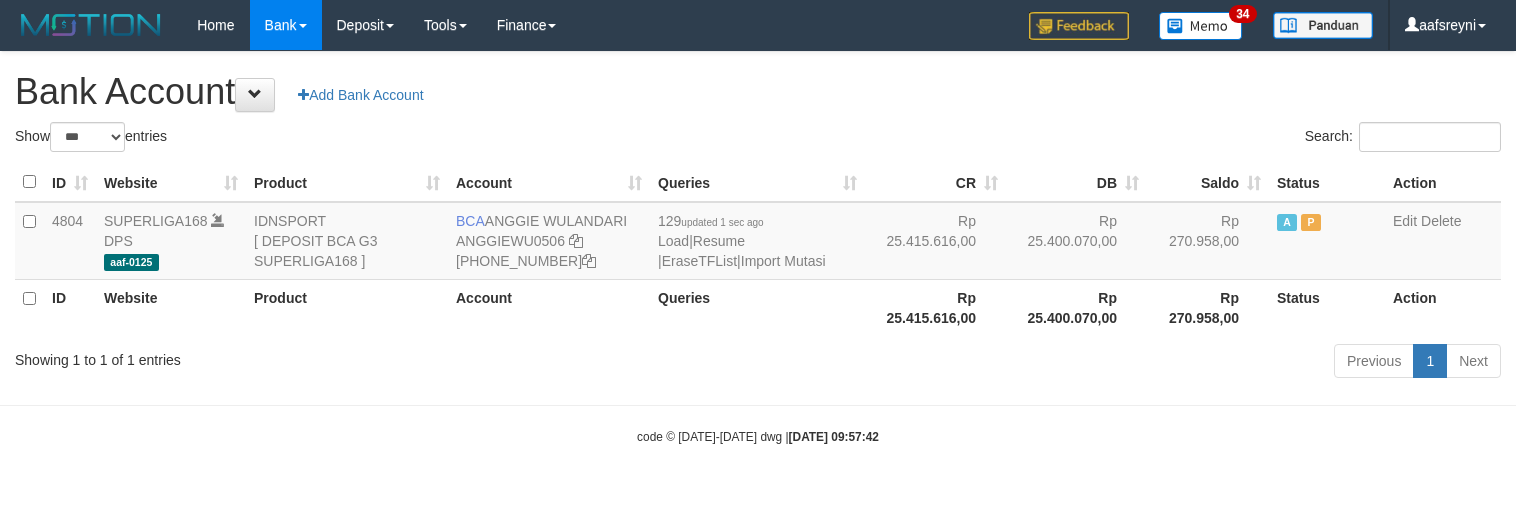 select on "***" 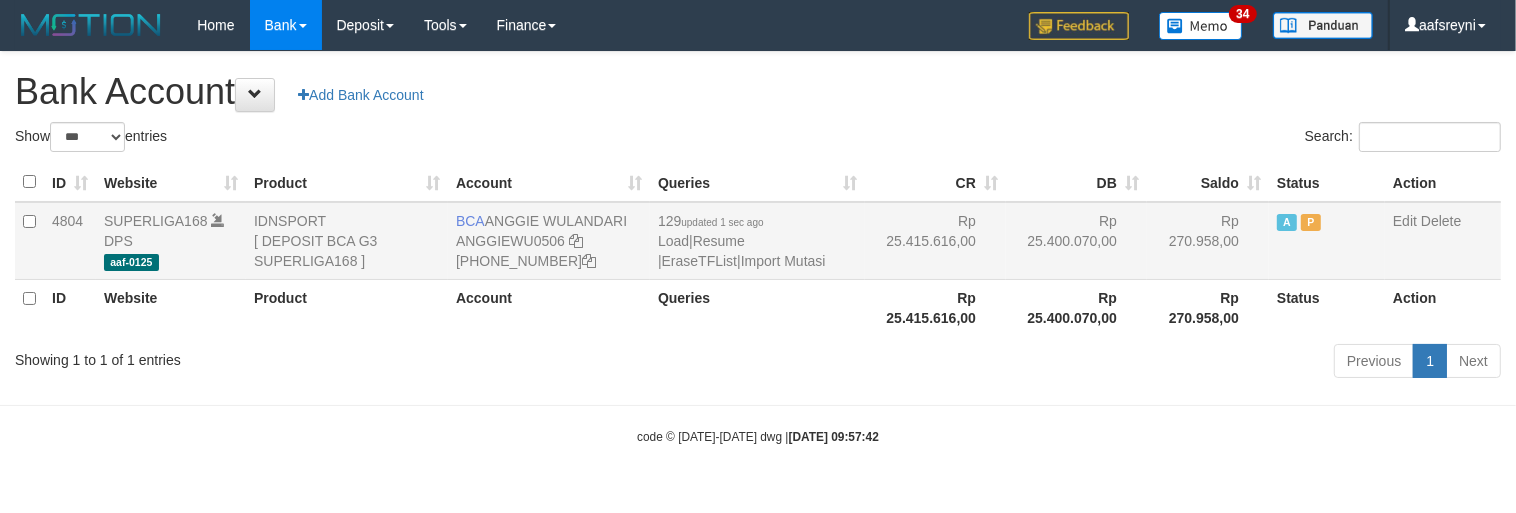 click on "129  updated 1 sec ago
Load
|
Resume
|
EraseTFList
|
Import Mutasi" at bounding box center (757, 241) 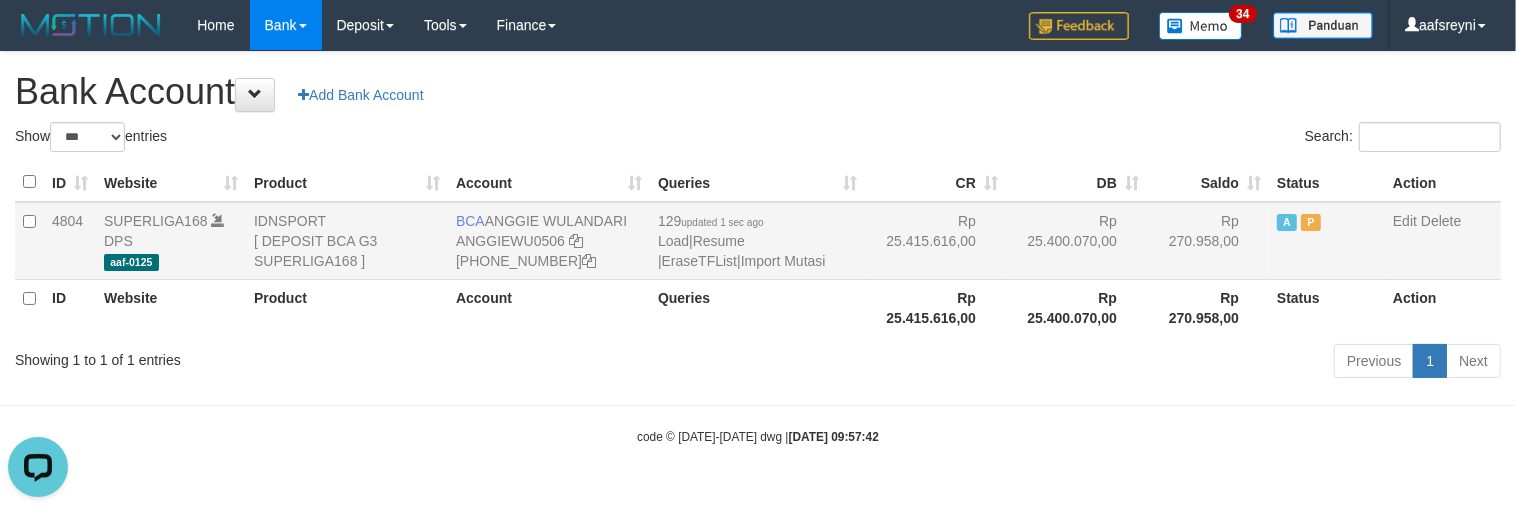 scroll, scrollTop: 0, scrollLeft: 0, axis: both 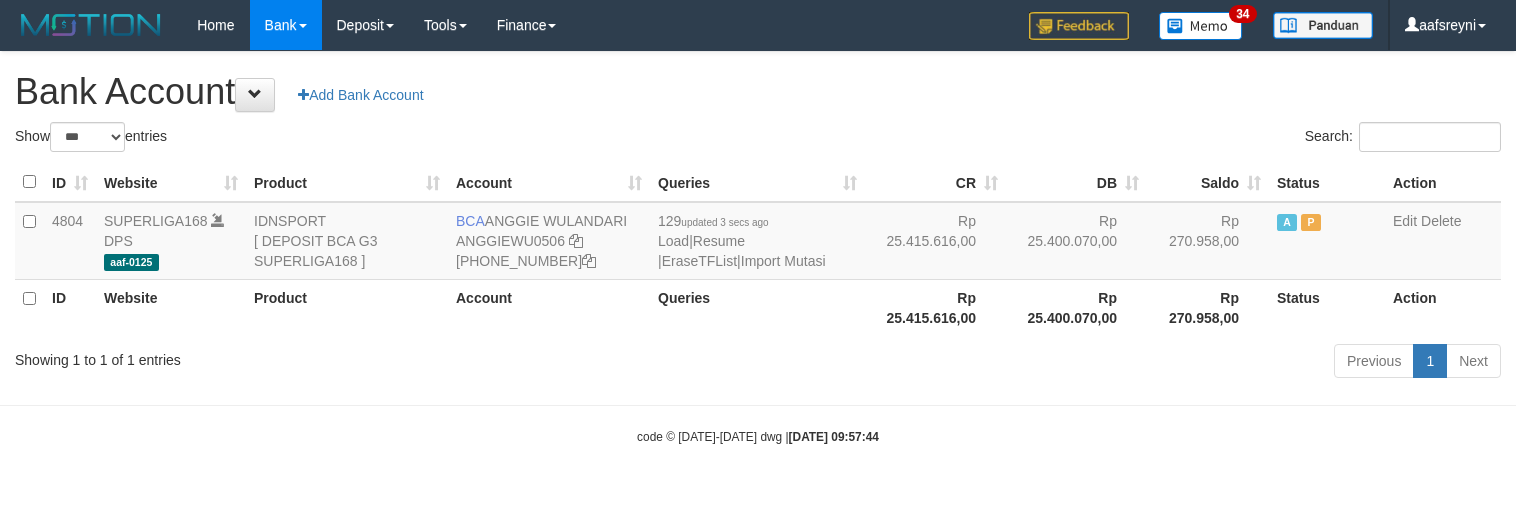 select on "***" 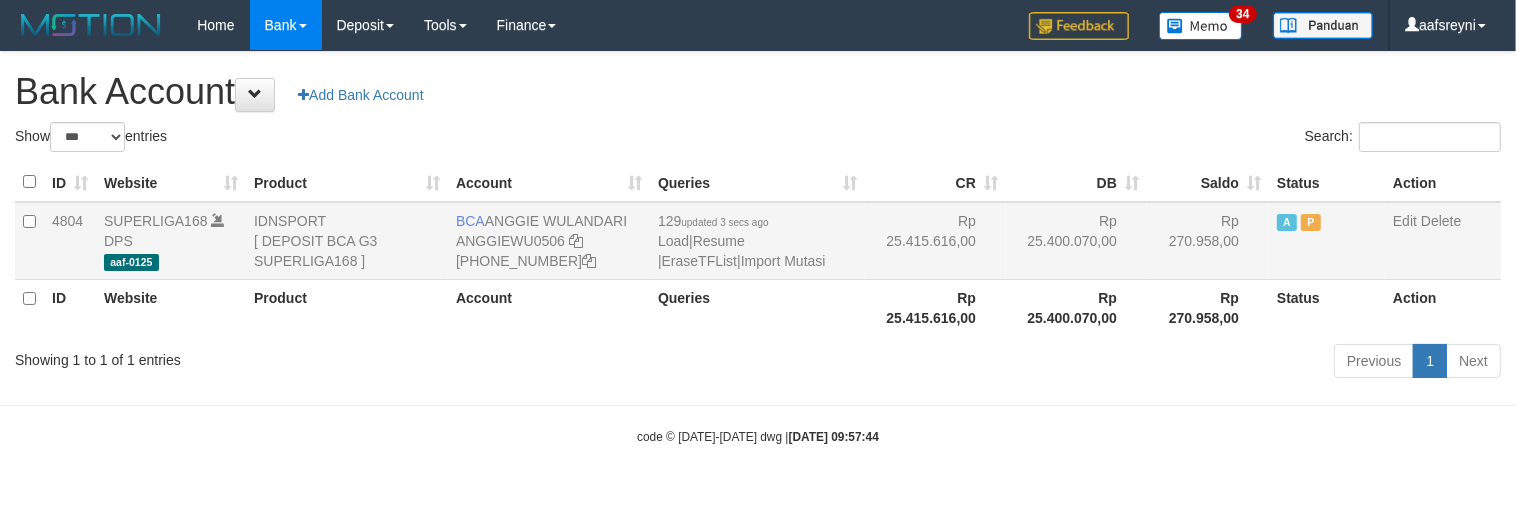 click on "Rp 25.415.616,00" at bounding box center (935, 241) 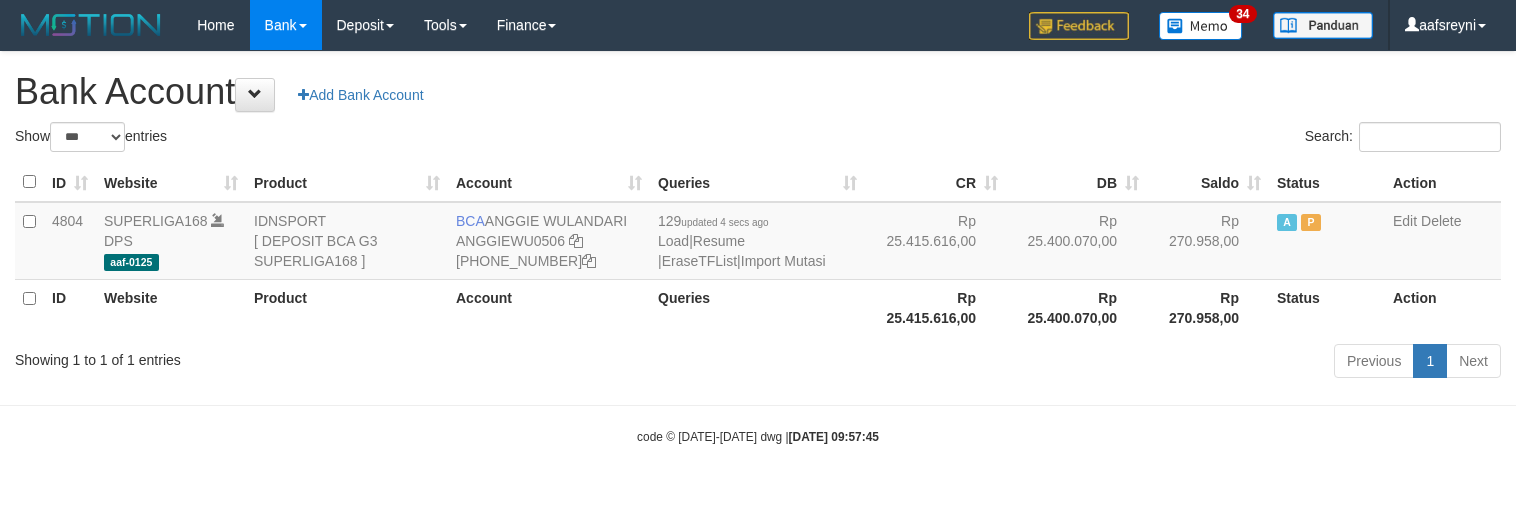 select on "***" 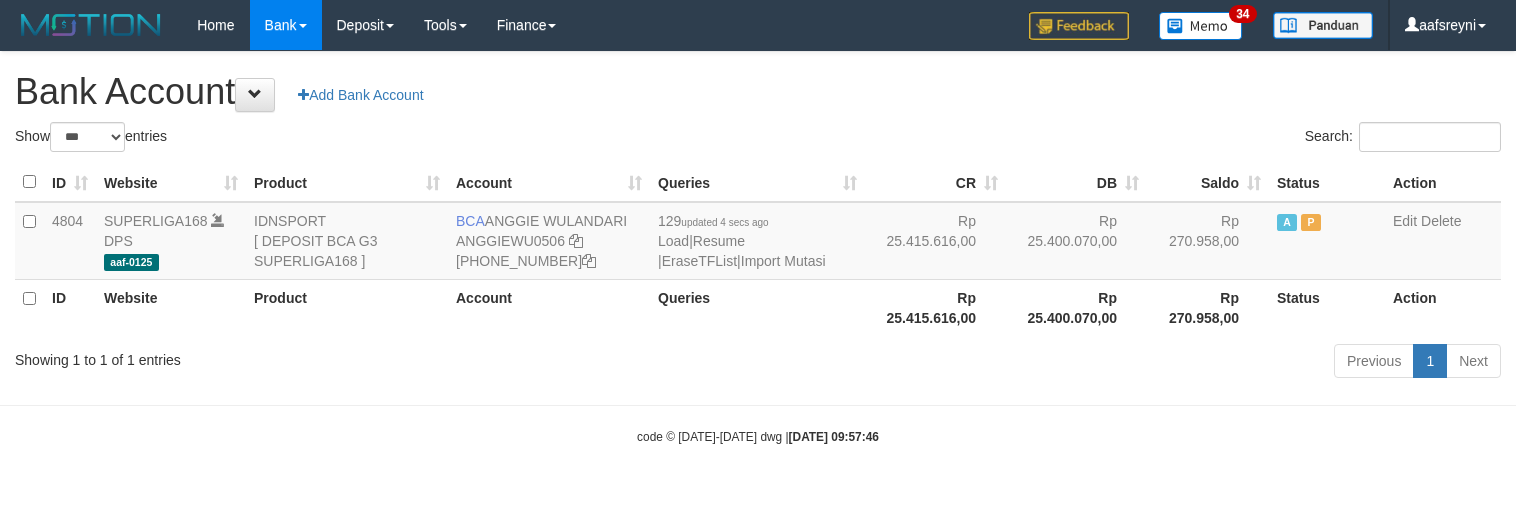 select on "***" 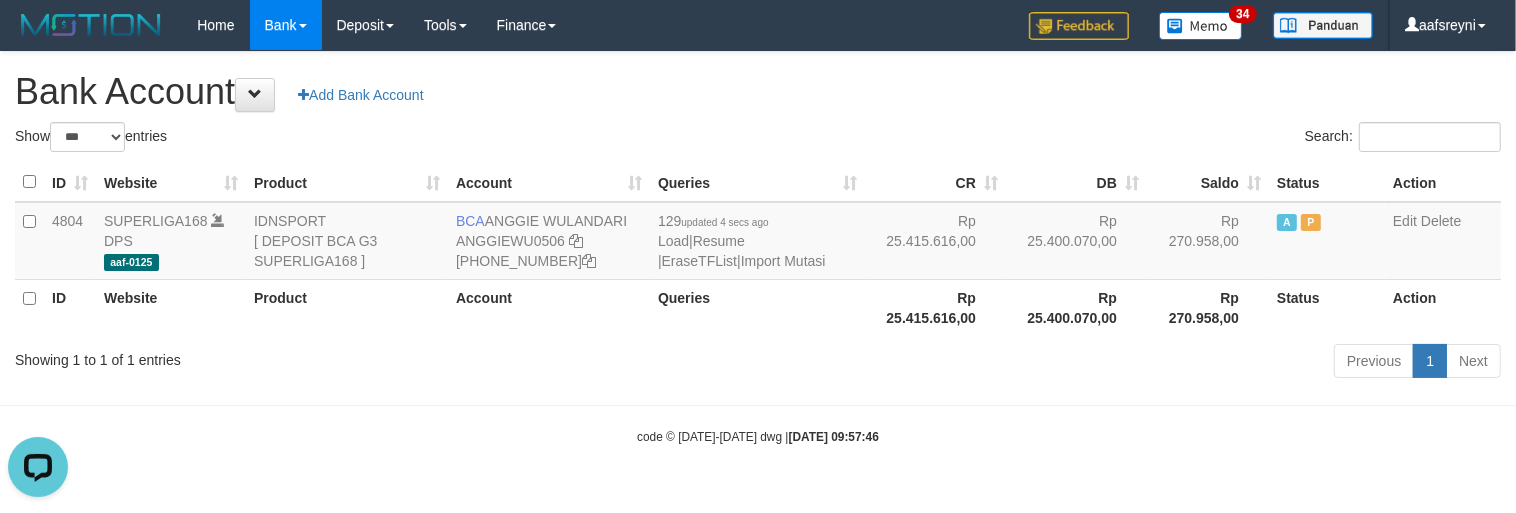 scroll, scrollTop: 0, scrollLeft: 0, axis: both 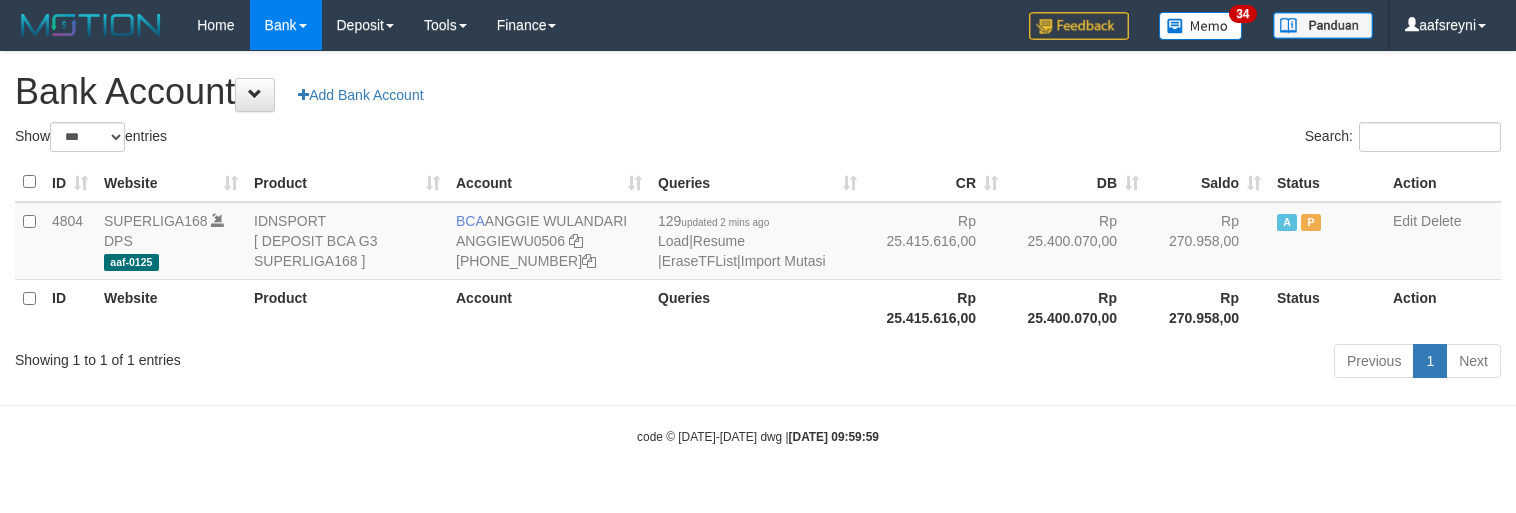 select on "***" 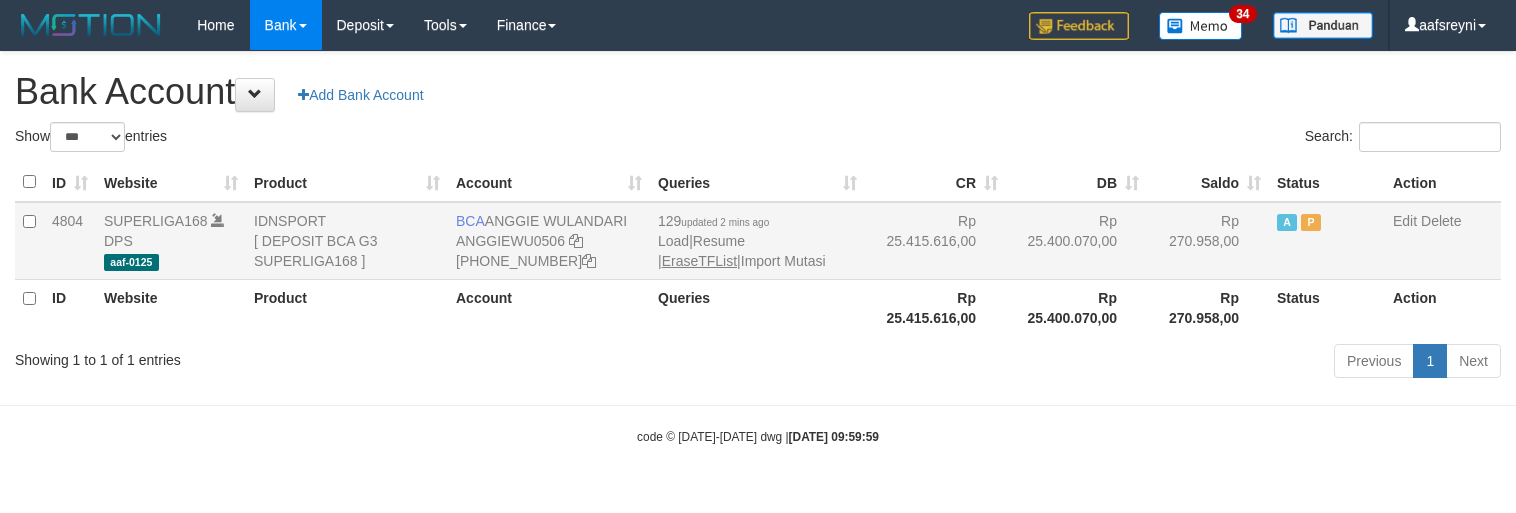 scroll, scrollTop: 0, scrollLeft: 0, axis: both 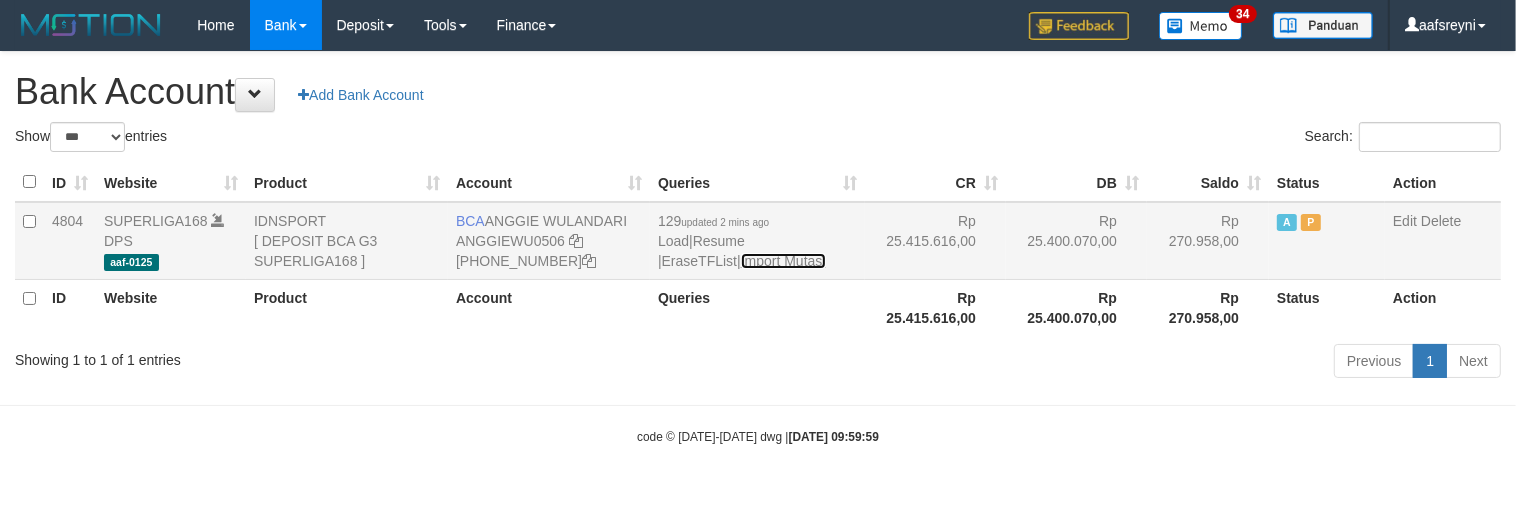 click on "Import Mutasi" at bounding box center (783, 261) 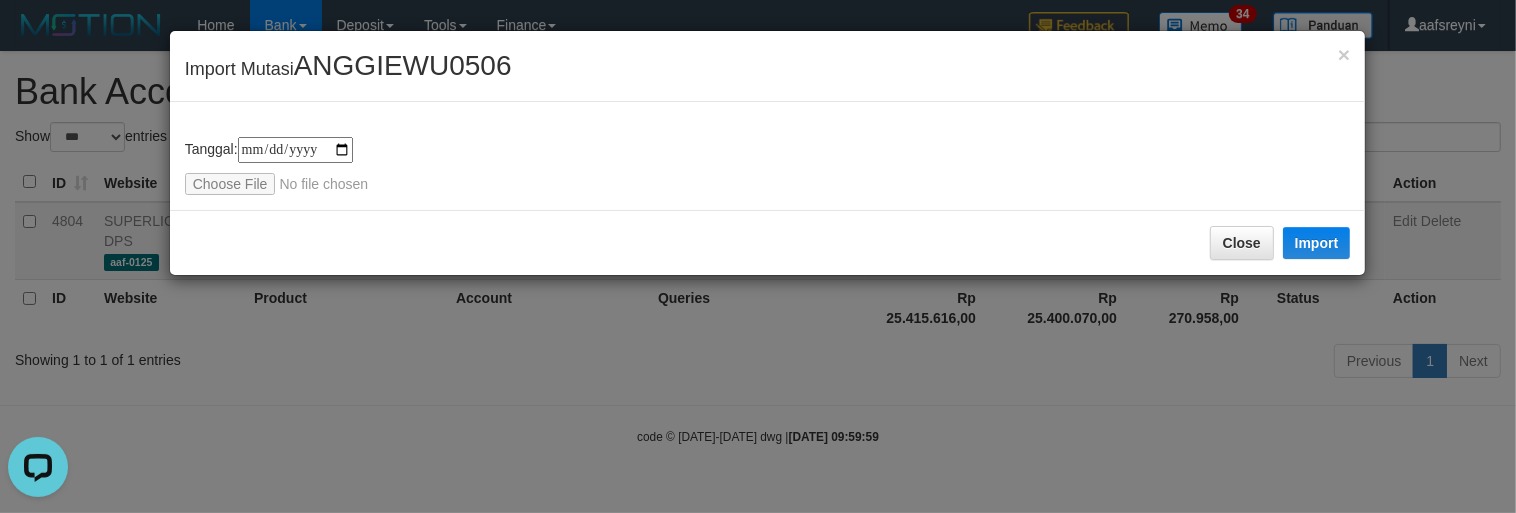 scroll, scrollTop: 0, scrollLeft: 0, axis: both 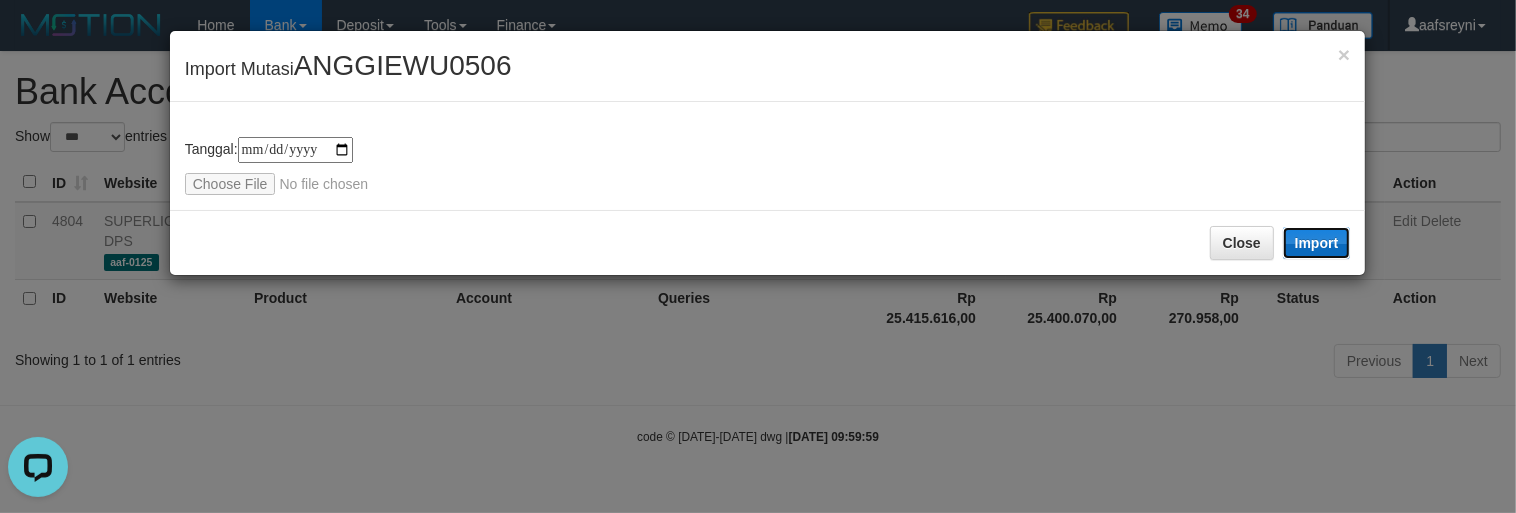 click on "Import" at bounding box center [1317, 243] 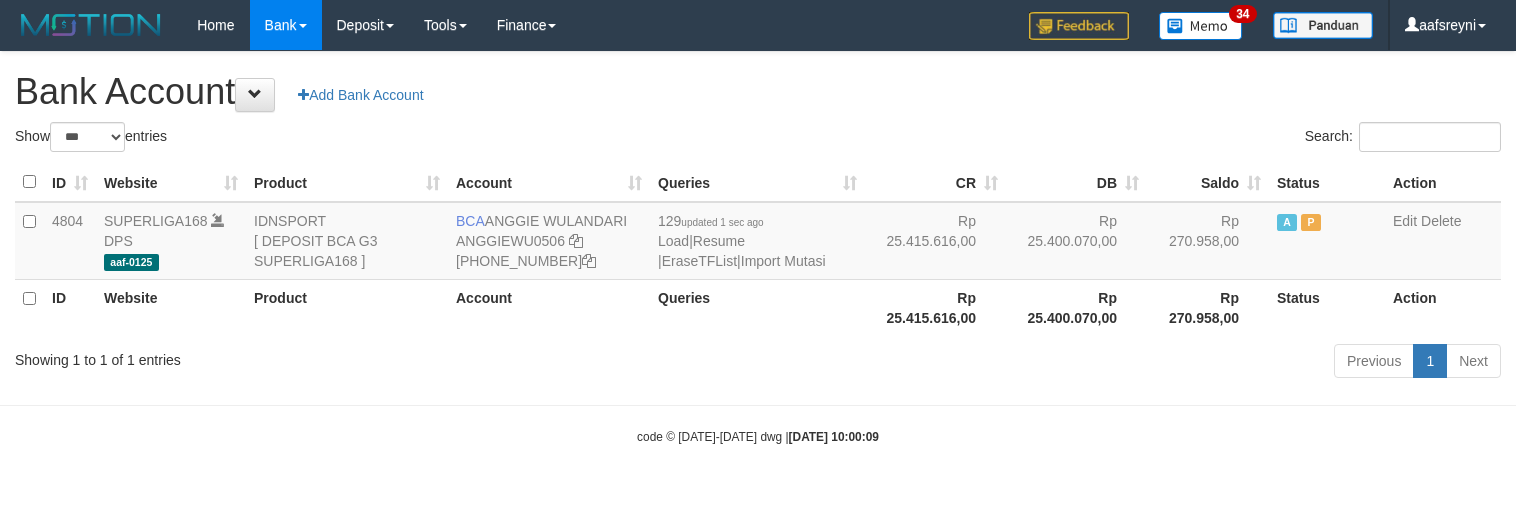 select on "***" 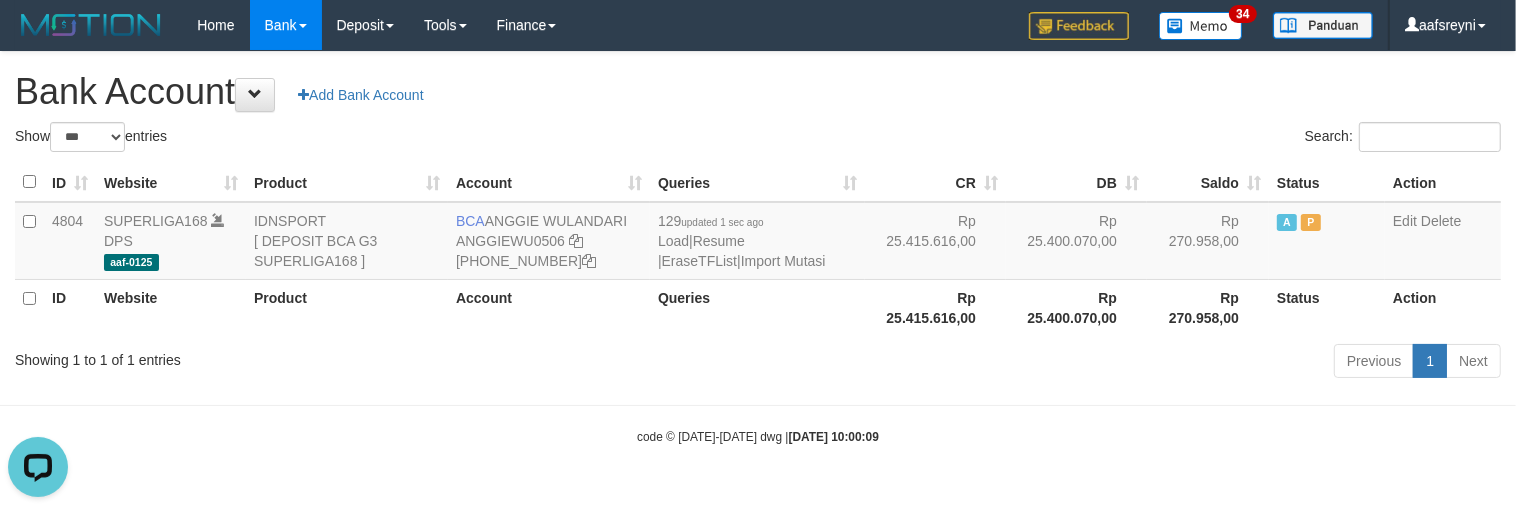 scroll, scrollTop: 0, scrollLeft: 0, axis: both 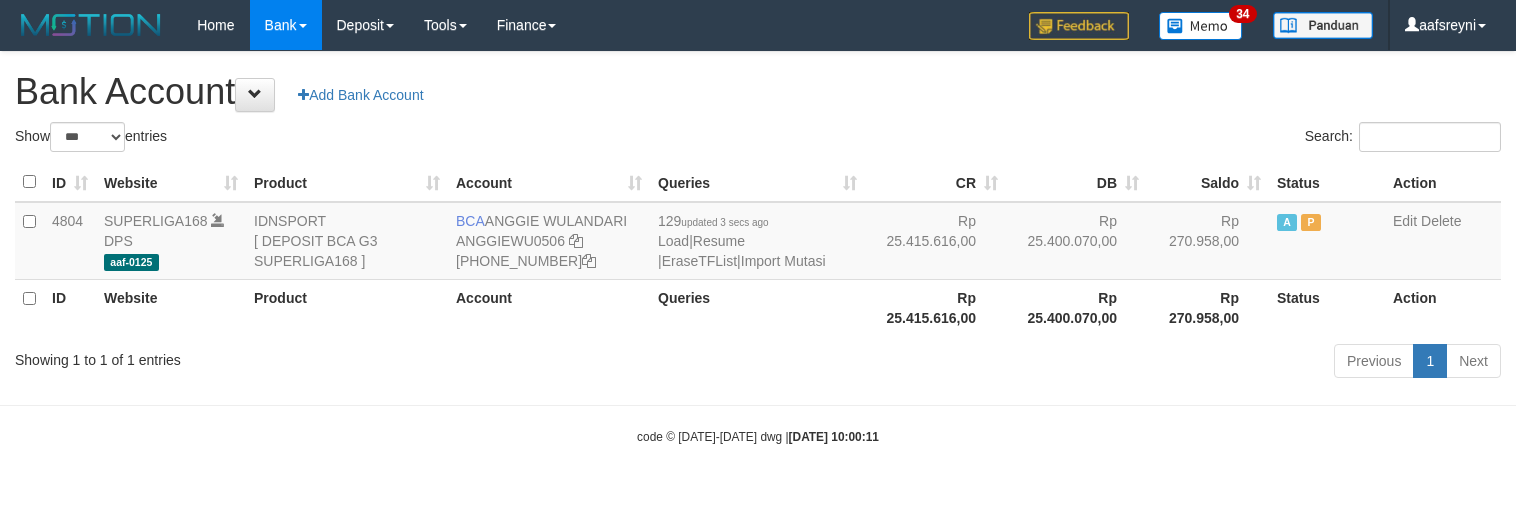 select on "***" 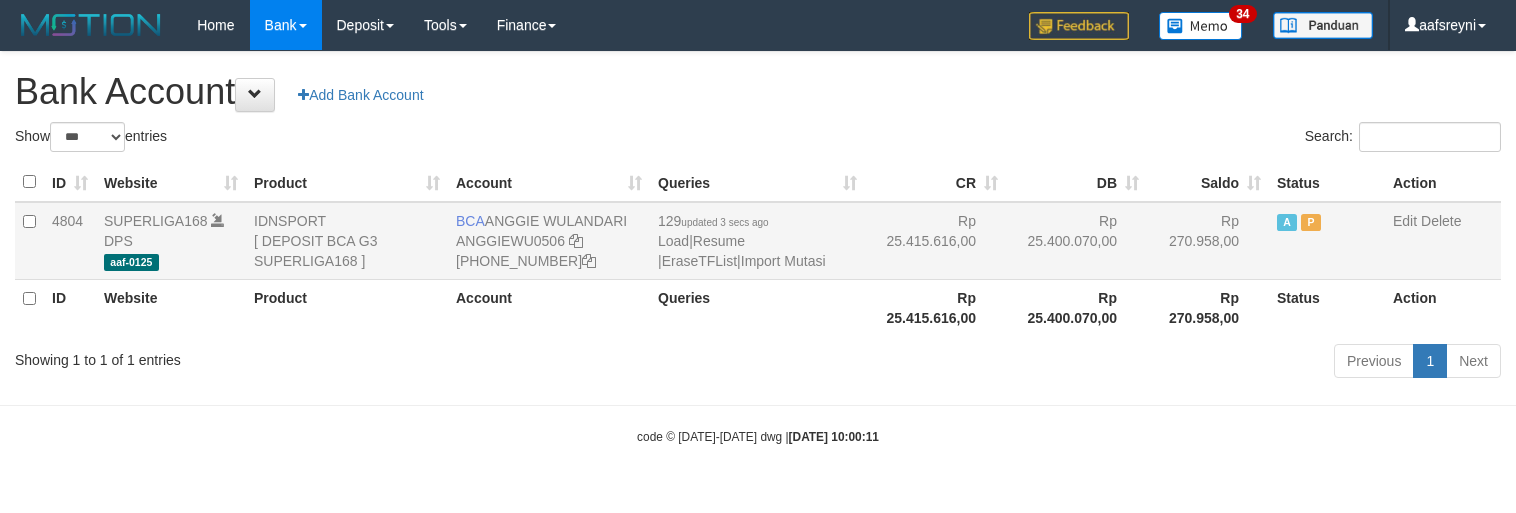 scroll, scrollTop: 0, scrollLeft: 0, axis: both 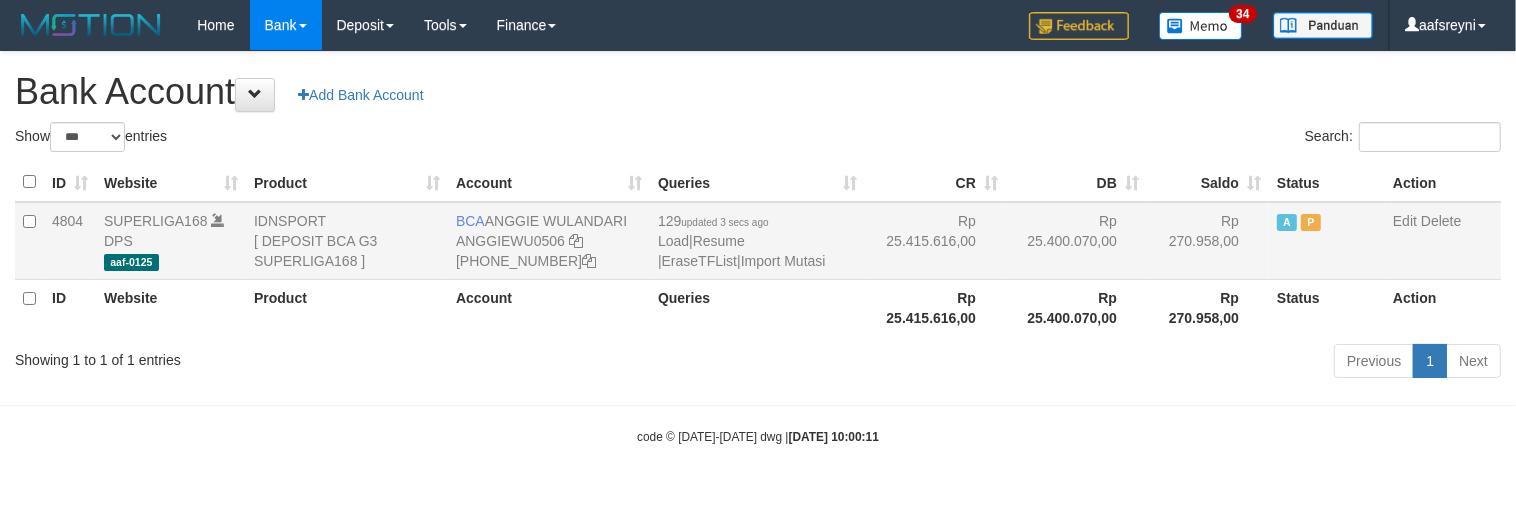 drag, startPoint x: 0, startPoint y: 0, endPoint x: 913, endPoint y: 257, distance: 948.48193 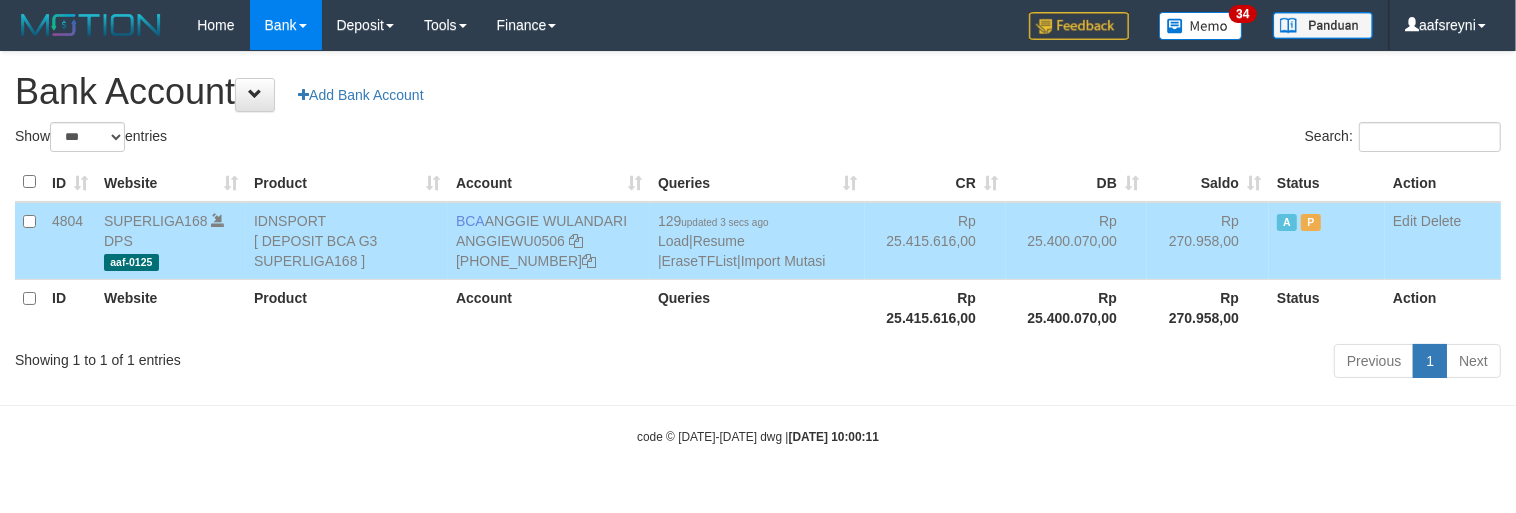 click on "Bank Account
Add Bank Account" at bounding box center [758, 92] 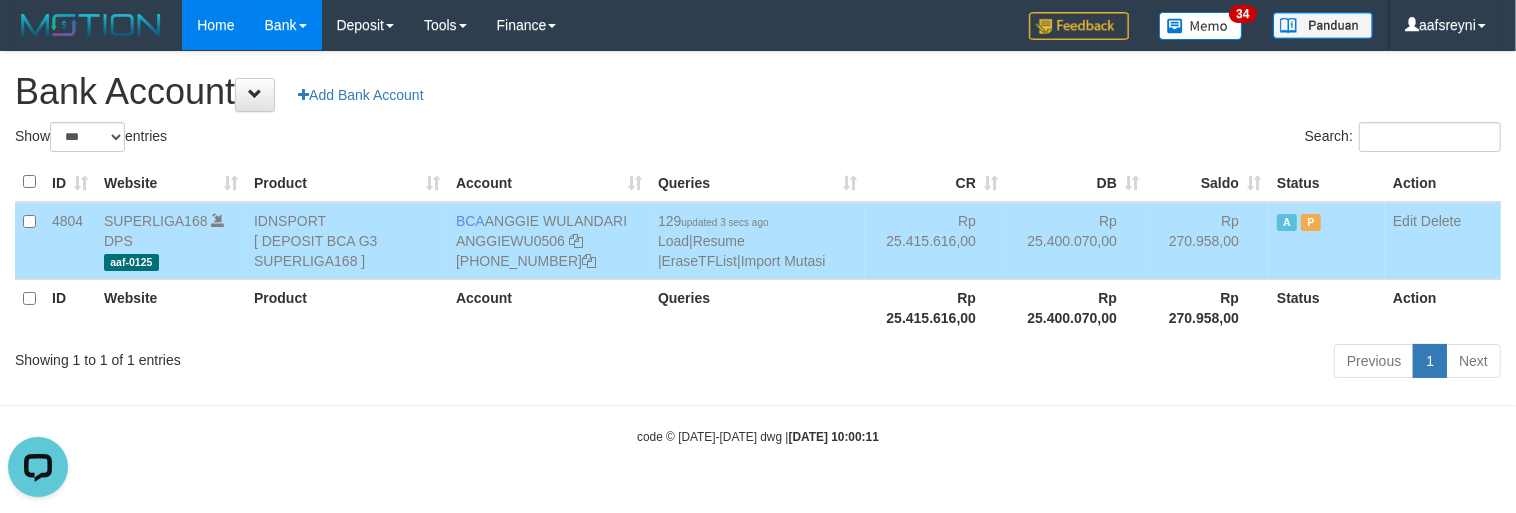 scroll, scrollTop: 0, scrollLeft: 0, axis: both 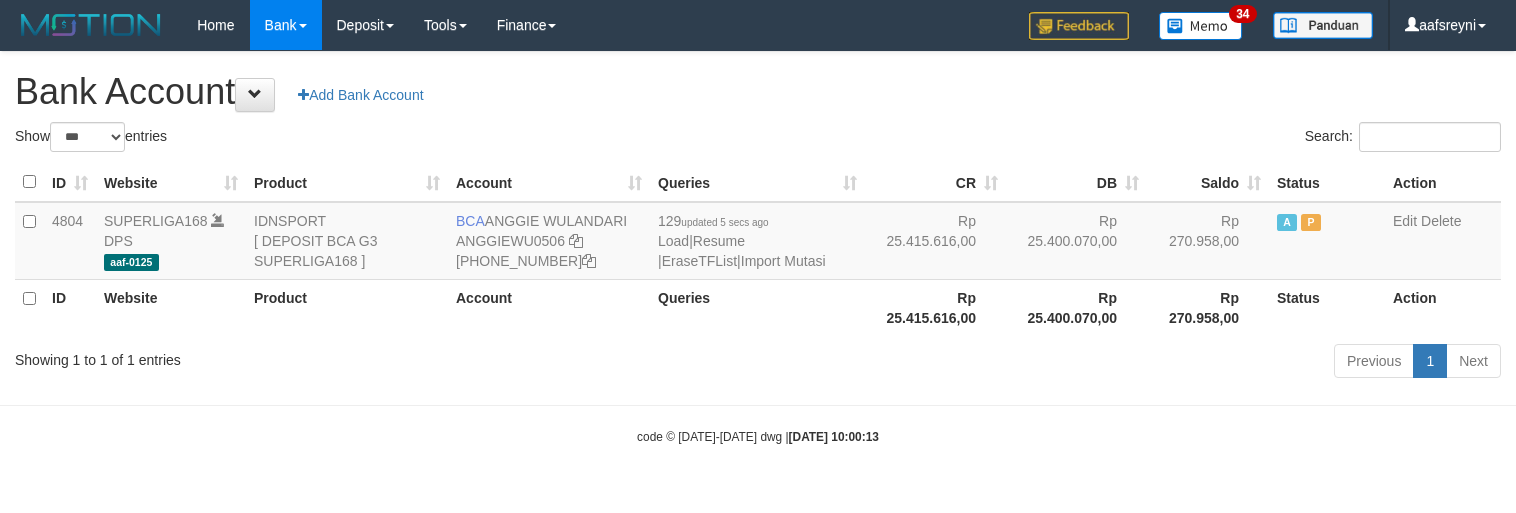 select on "***" 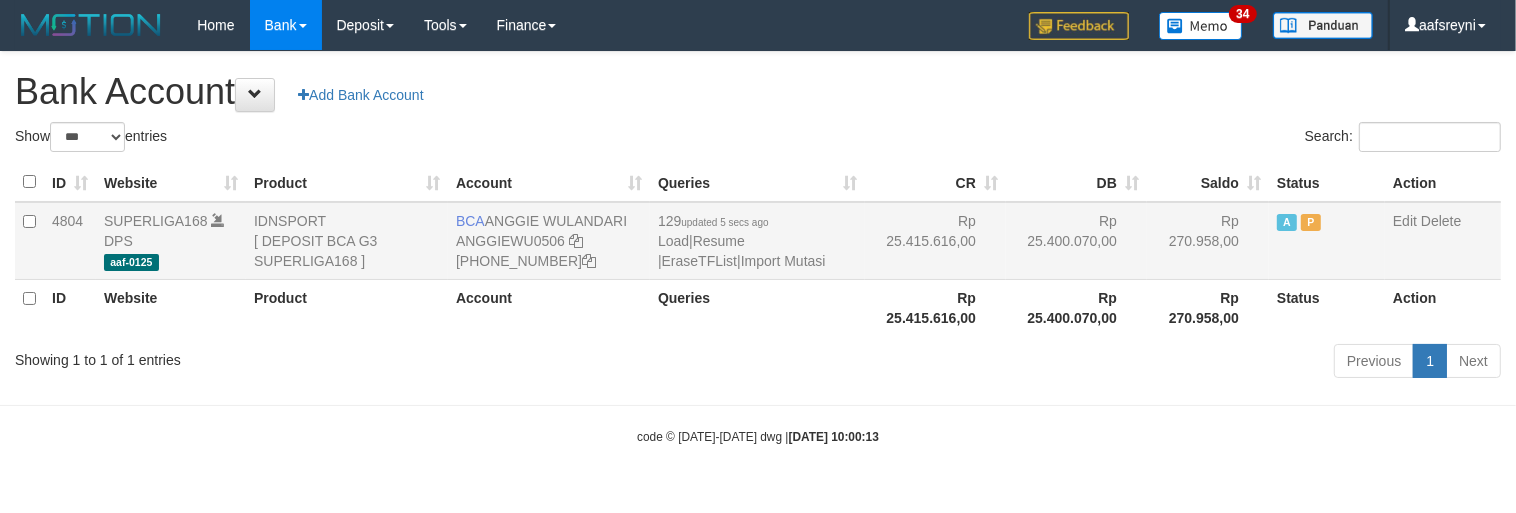 drag, startPoint x: 738, startPoint y: 366, endPoint x: 780, endPoint y: 222, distance: 150 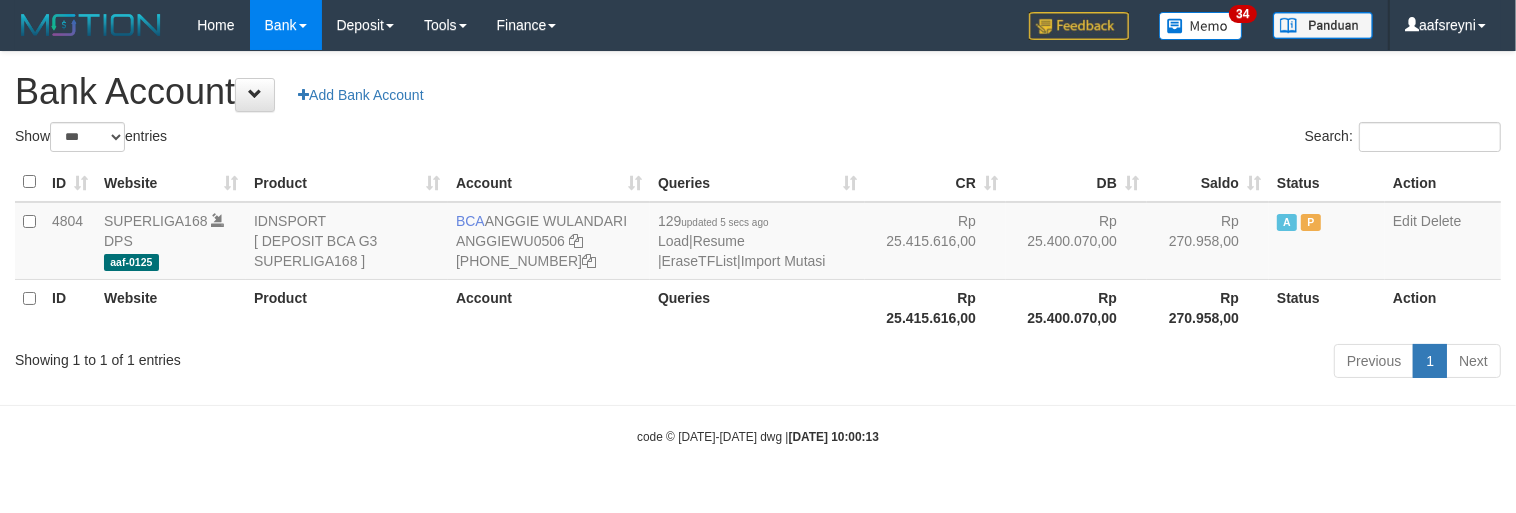 drag, startPoint x: 768, startPoint y: 132, endPoint x: 365, endPoint y: 30, distance: 415.70782 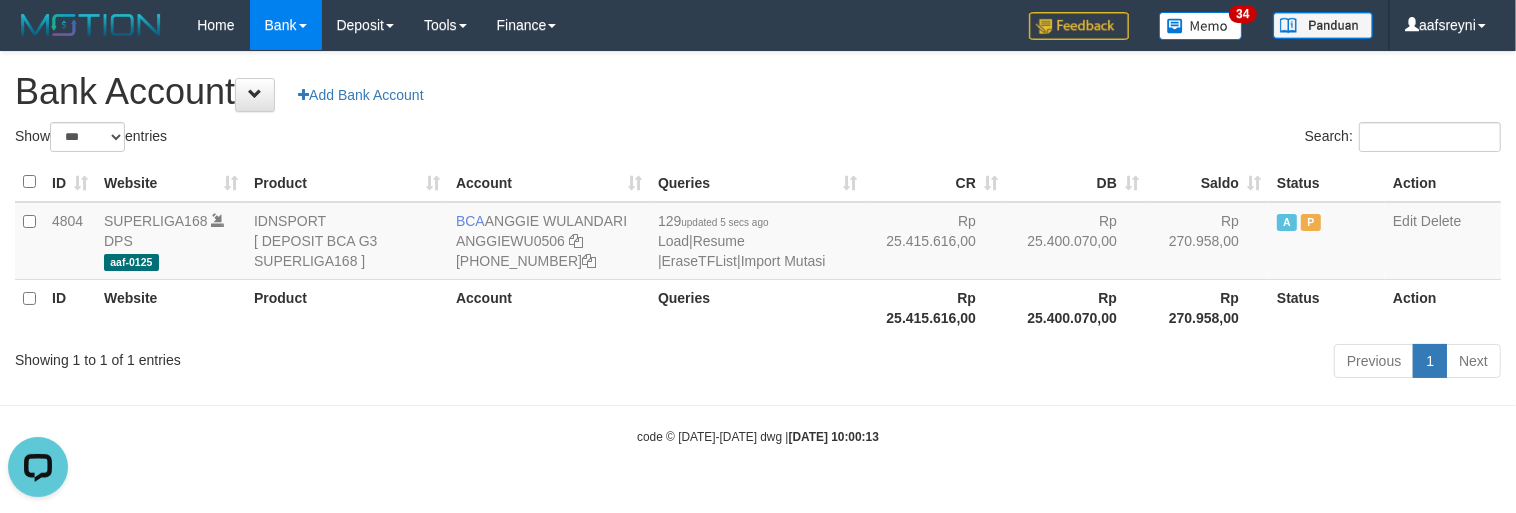 scroll, scrollTop: 0, scrollLeft: 0, axis: both 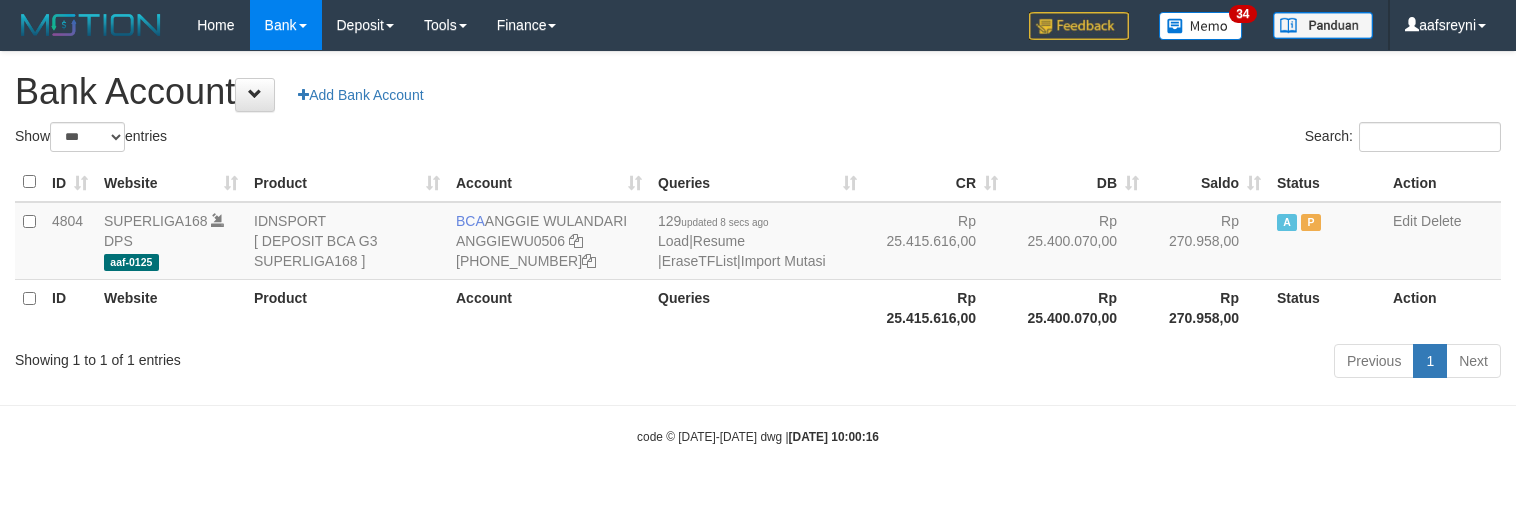 select on "***" 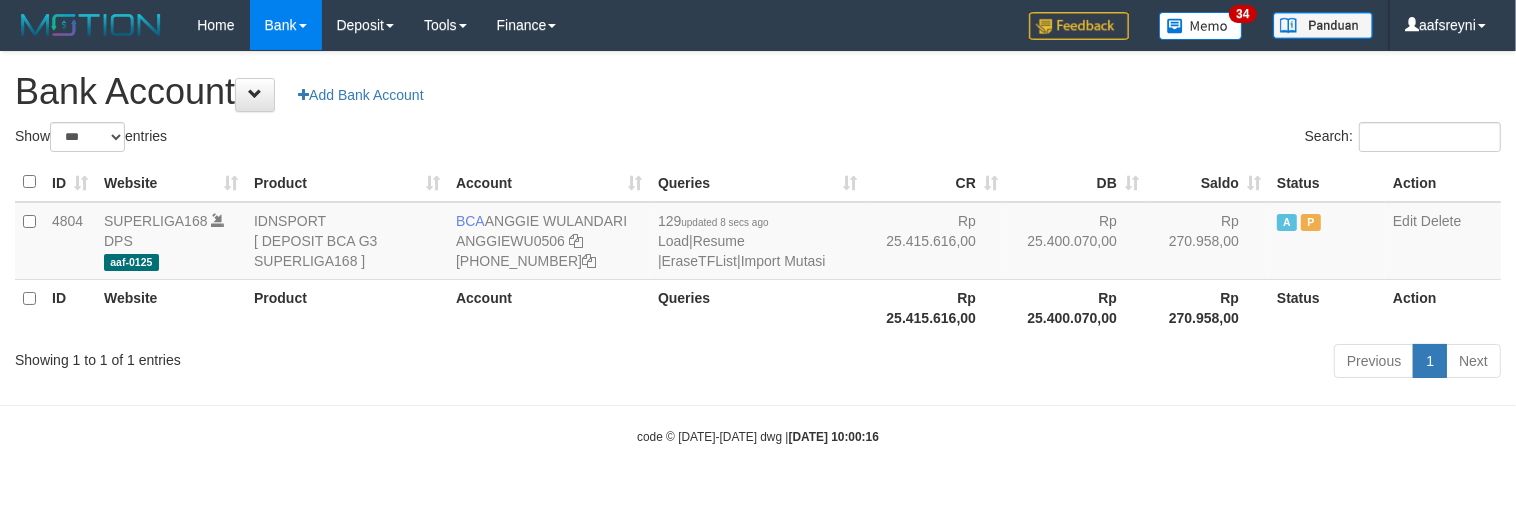 click on "Previous 1 Next" at bounding box center [1074, 363] 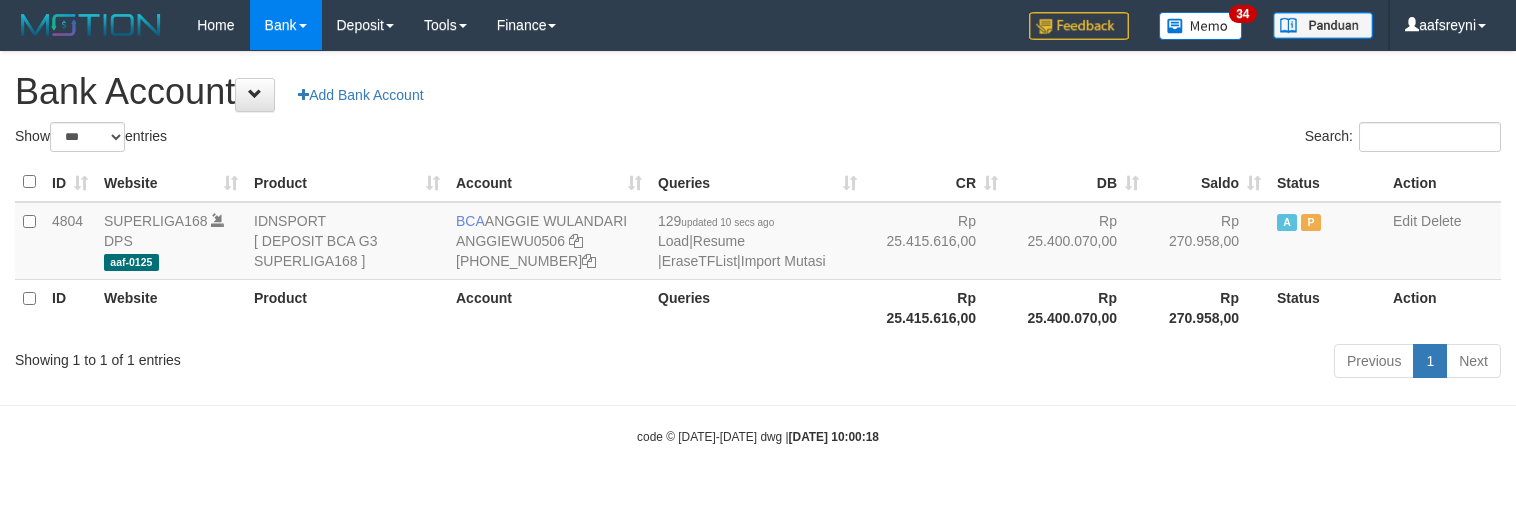 select on "***" 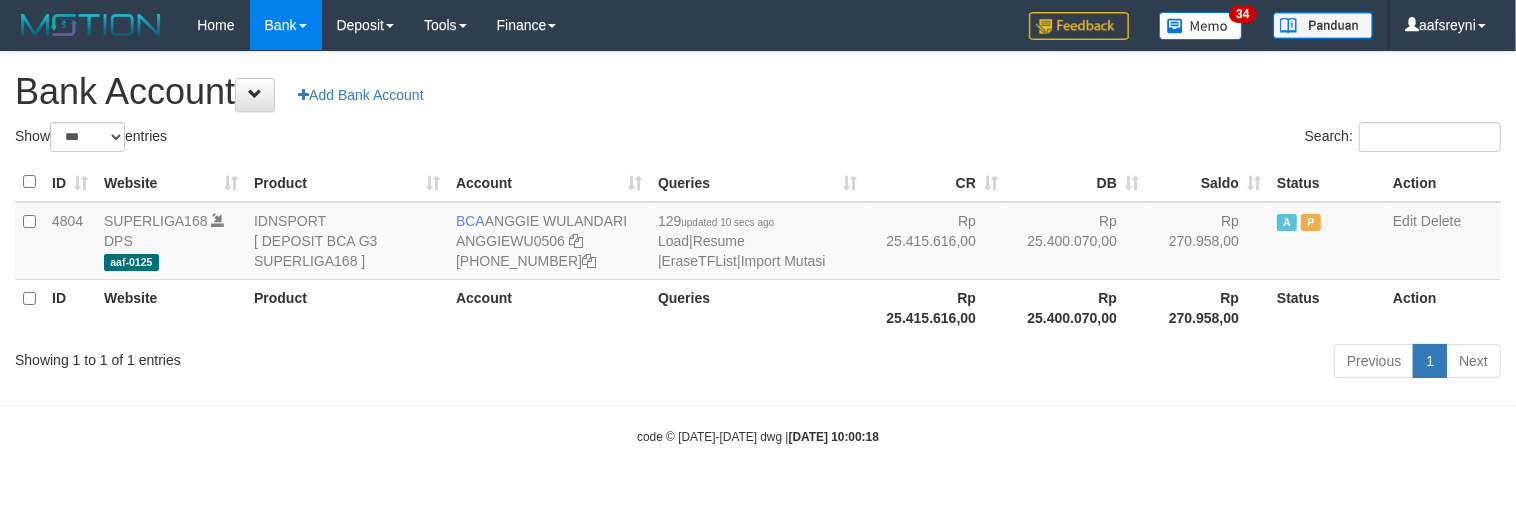 click on "Search:" at bounding box center [1137, 139] 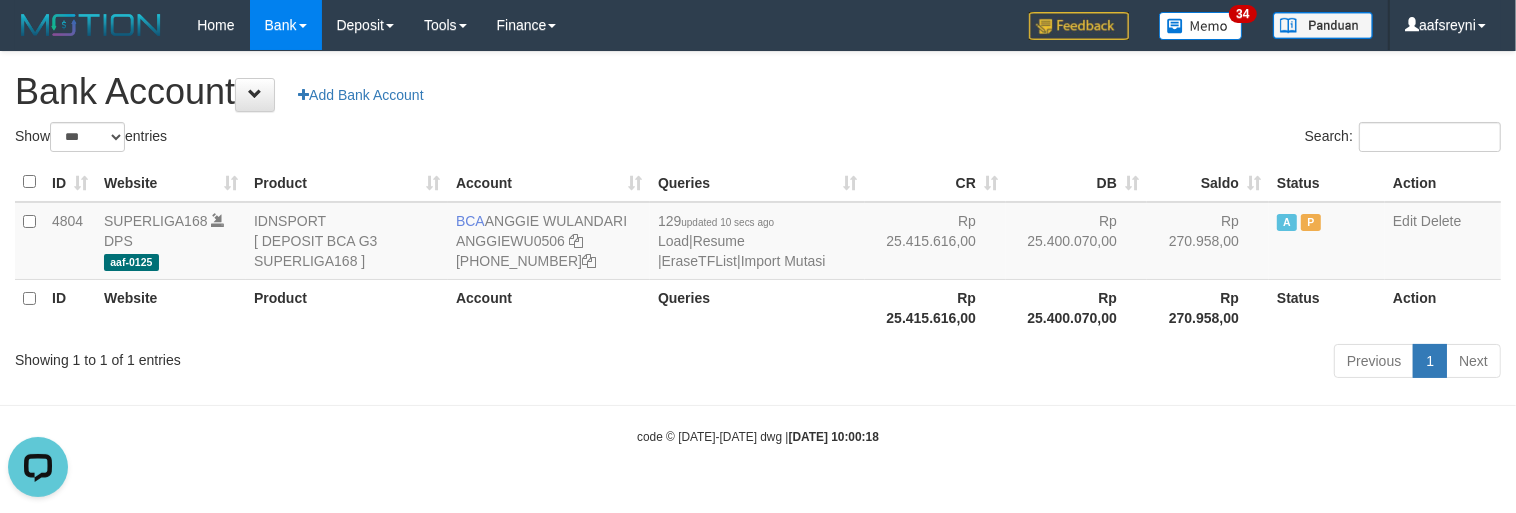 scroll, scrollTop: 0, scrollLeft: 0, axis: both 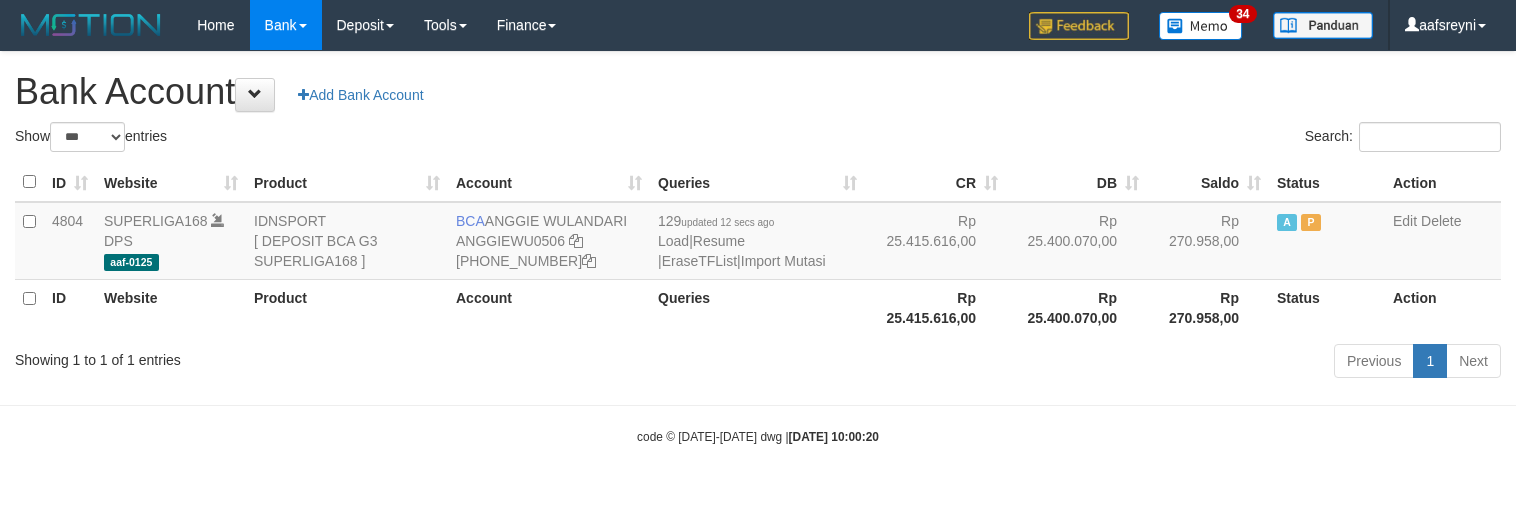 select on "***" 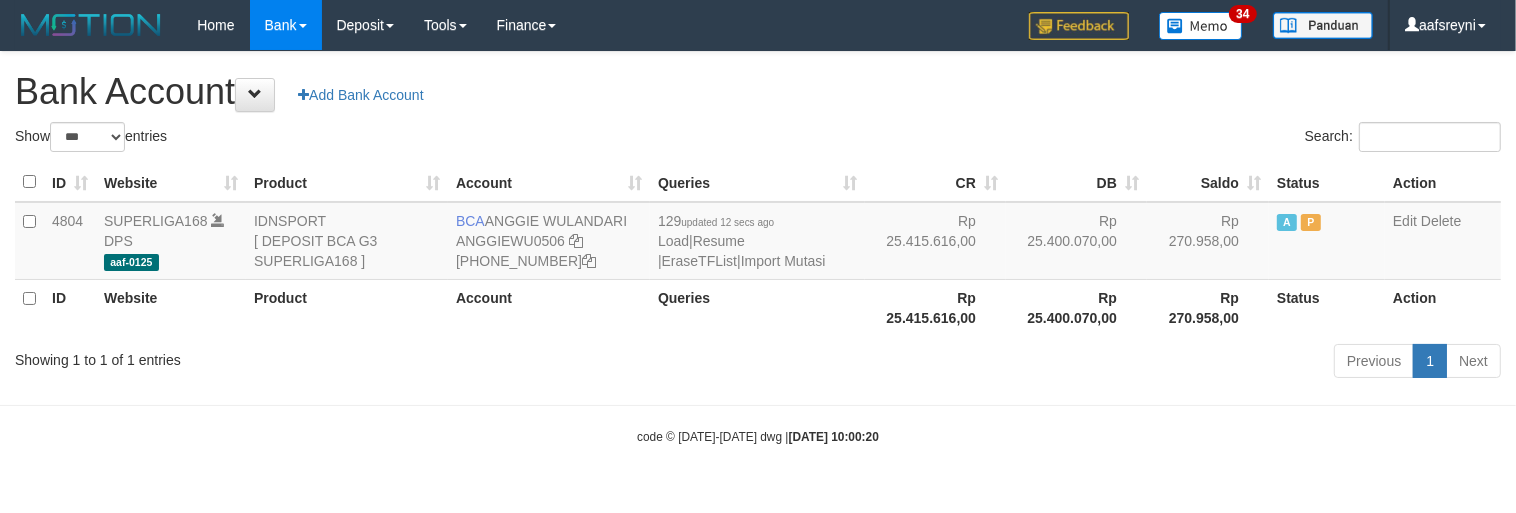 click on "Bank Account
Add Bank Account" at bounding box center [758, 92] 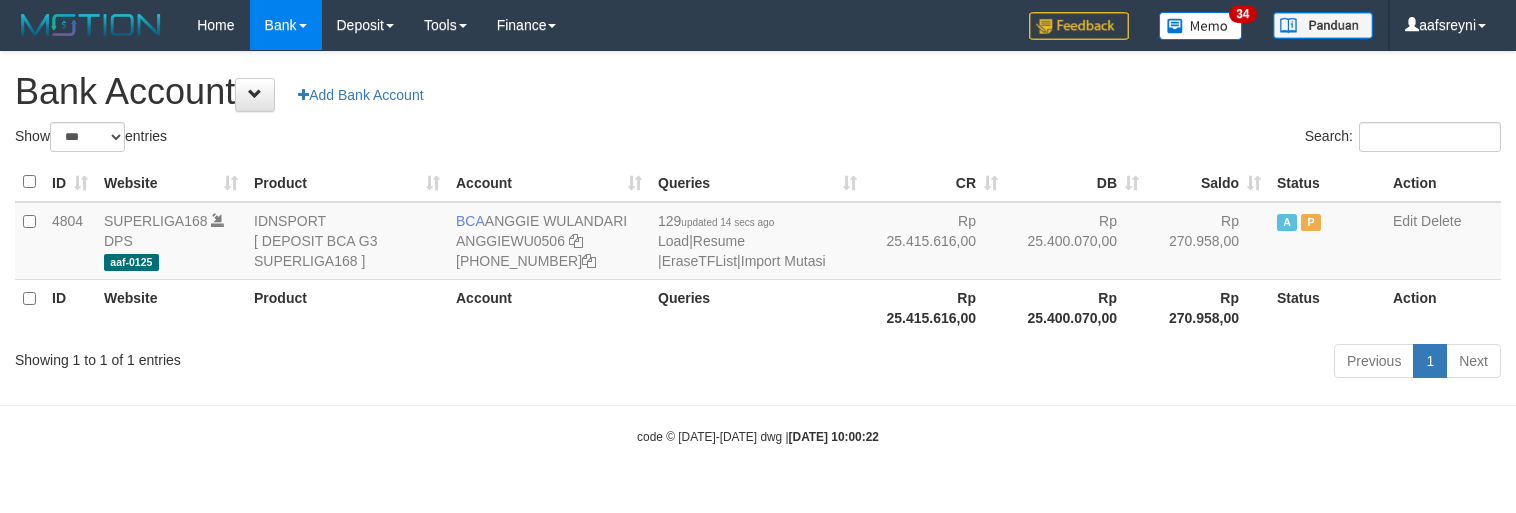select on "***" 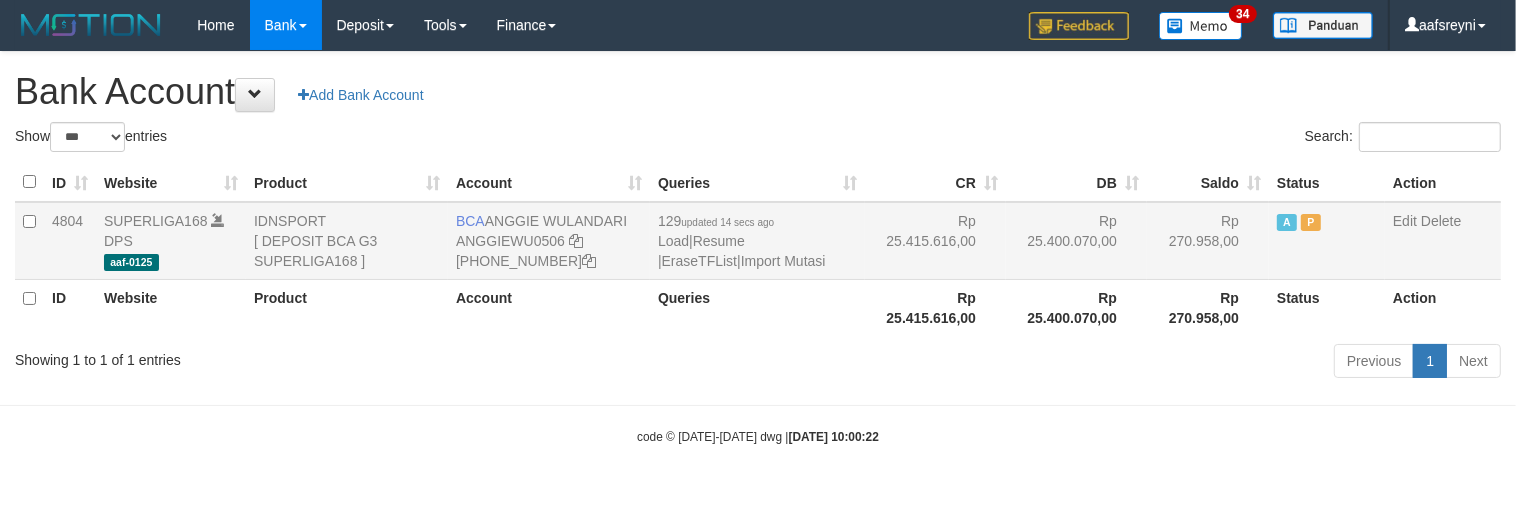 drag, startPoint x: 811, startPoint y: 353, endPoint x: 898, endPoint y: 231, distance: 149.84325 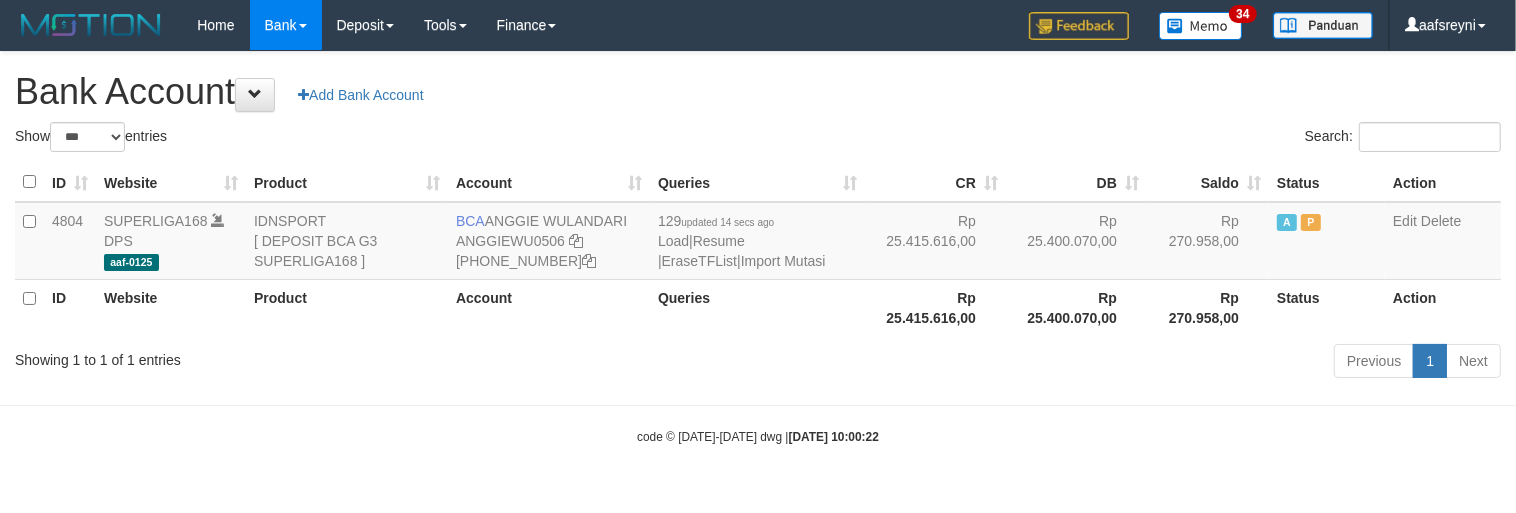 click on "Search:" at bounding box center (1137, 139) 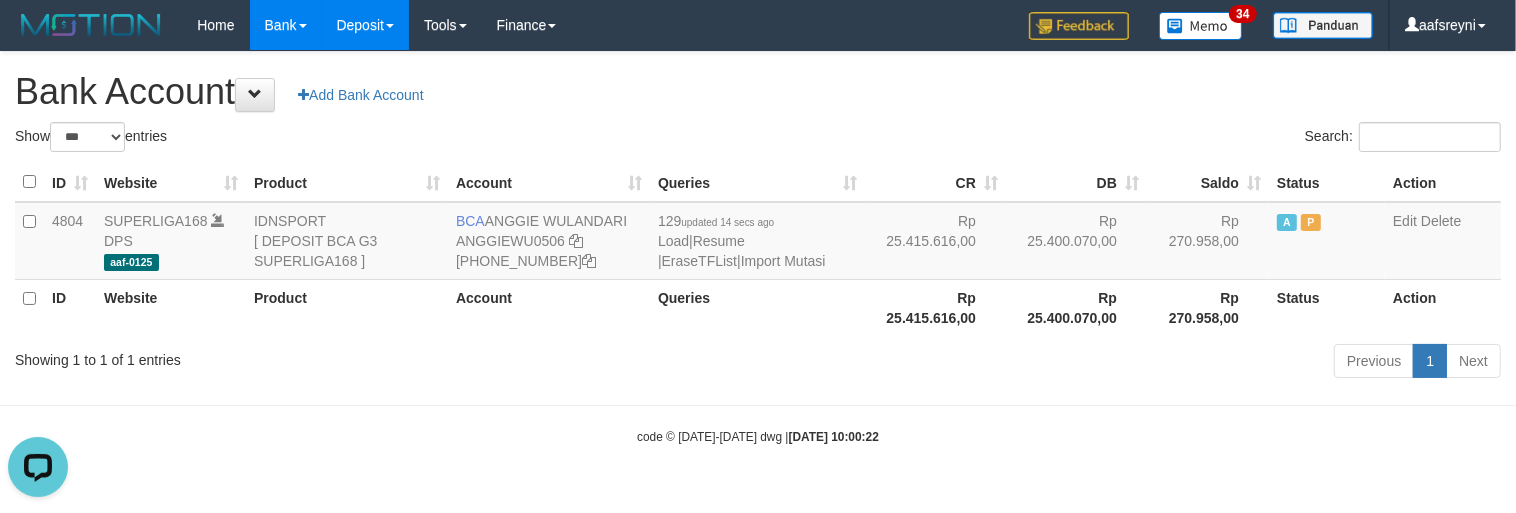 scroll, scrollTop: 0, scrollLeft: 0, axis: both 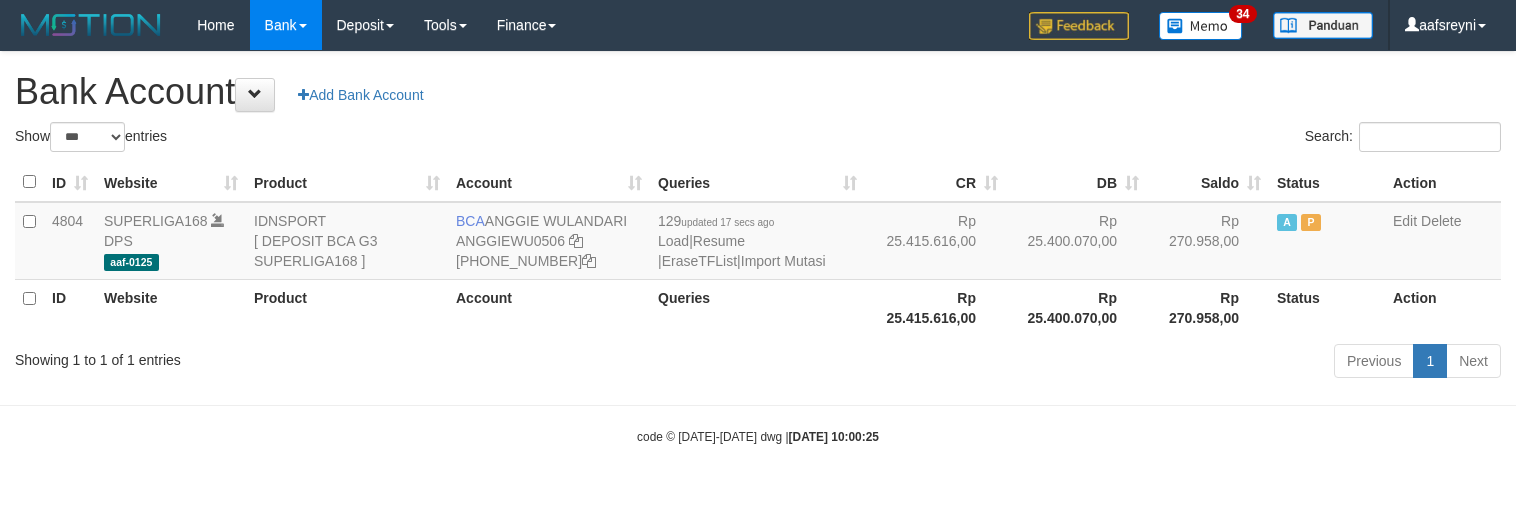 select on "***" 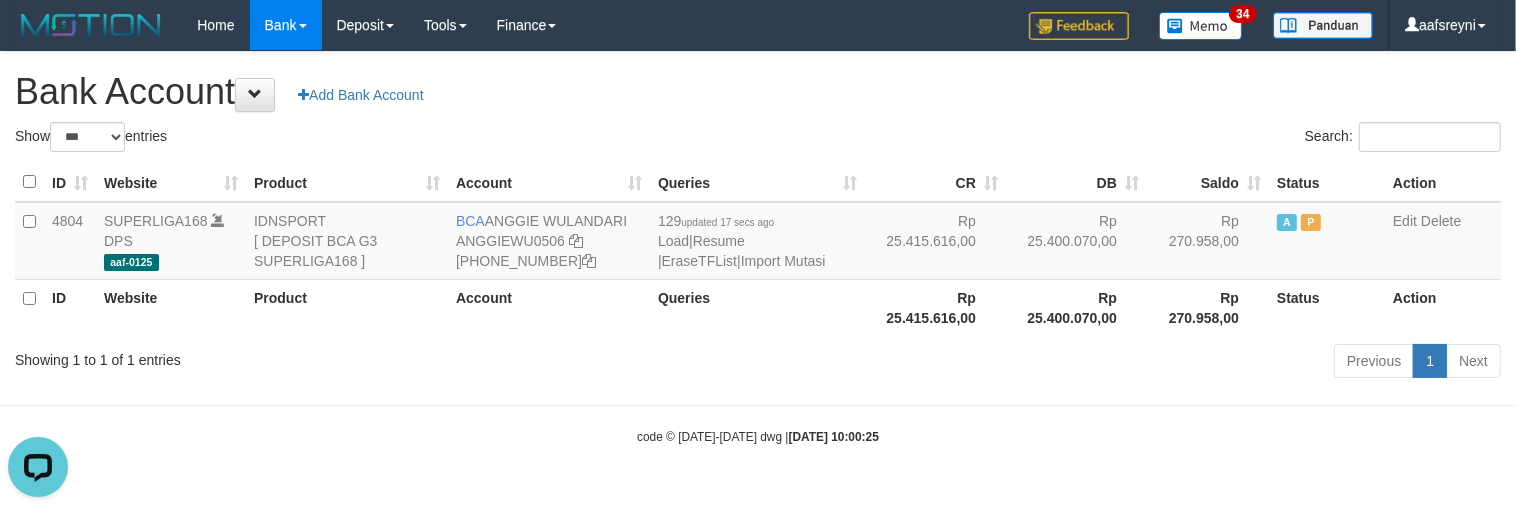scroll, scrollTop: 0, scrollLeft: 0, axis: both 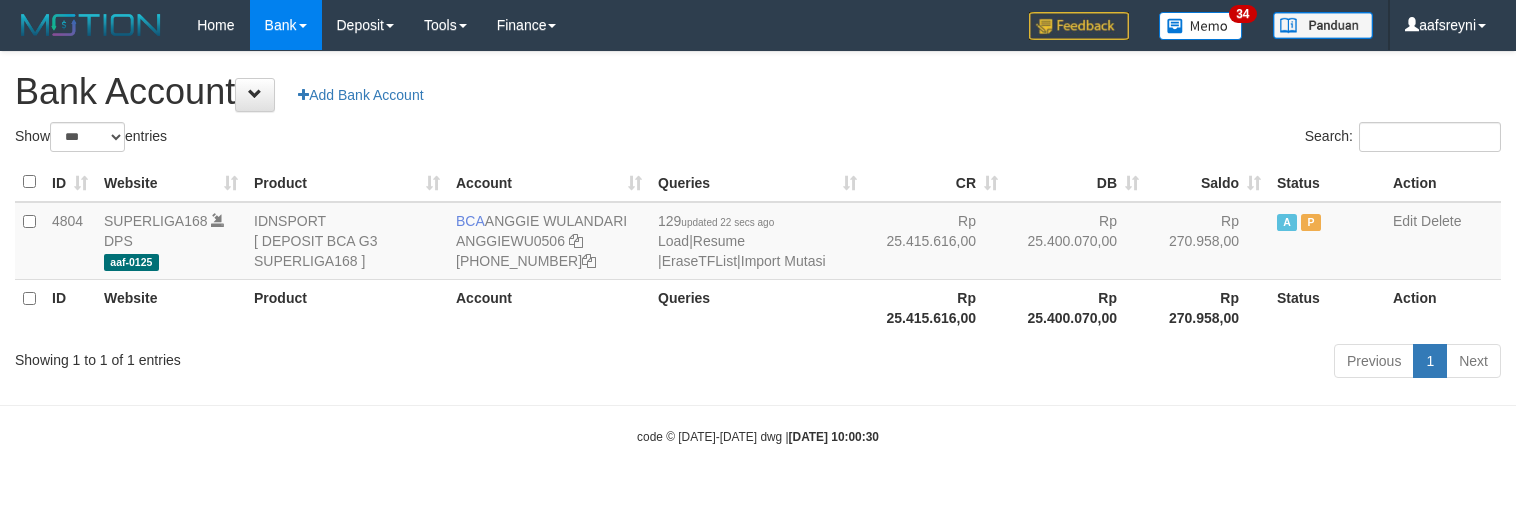 select on "***" 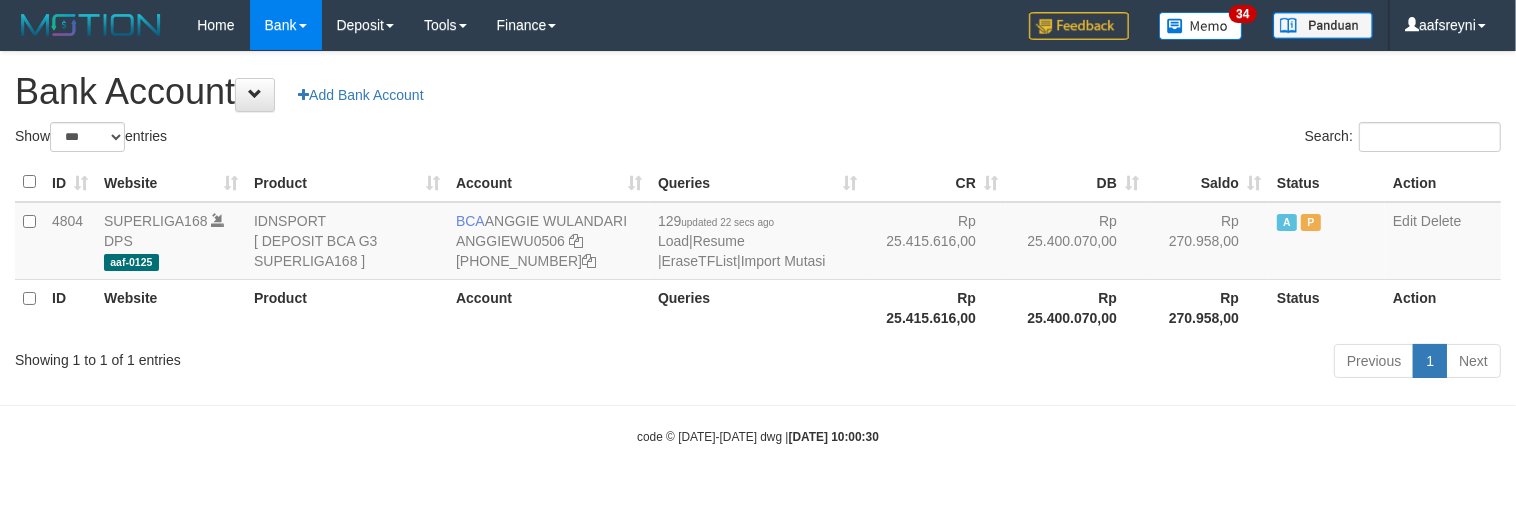 click on "Show  ** ** ** *** ***  entries Search:
ID Website Product Account Queries CR DB Saldo Status Action
4804
SUPERLIGA168
DPS
aaf-0125
IDNSPORT
[ DEPOSIT BCA G3 SUPERLIGA168 ]
BCA
ANGGIE WULANDARI
ANGGIEWU0506
406-221-3373
129  updated 22 secs ago
Load
|
Resume
|
EraseTFList
|
Import Mutasi
Rp 25.415.616,00
Rp 25.400.070,00
Rp 270.958,00
A
P
Edit
Delete
ID Website Product Account" at bounding box center [758, 253] 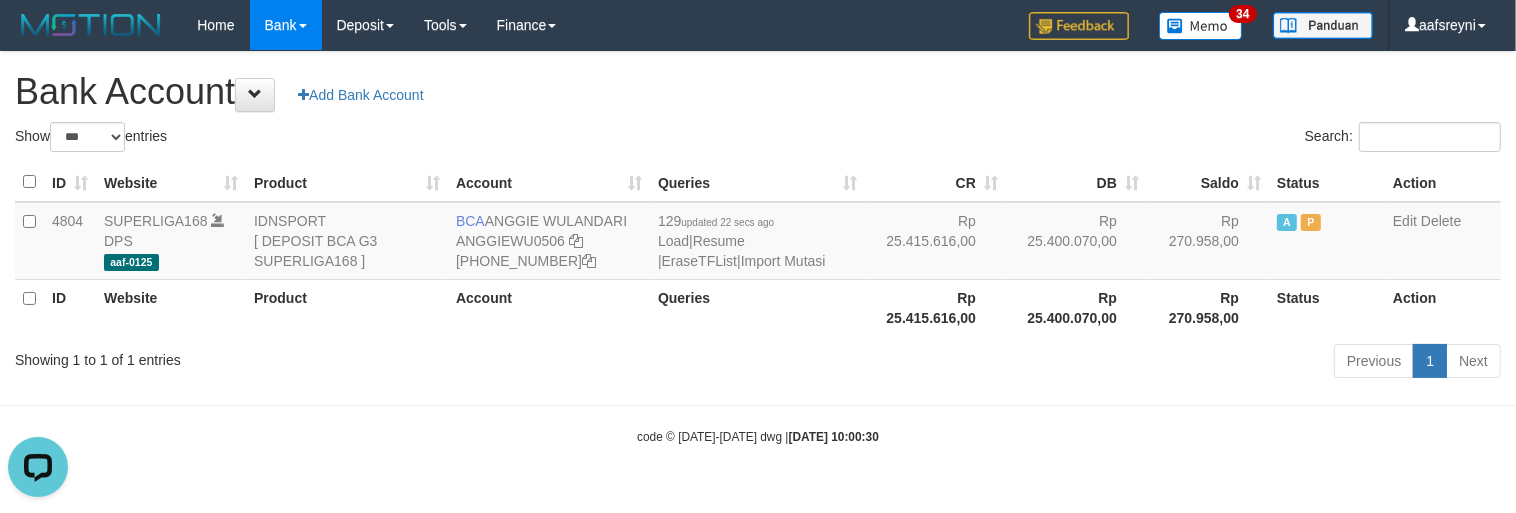 scroll, scrollTop: 0, scrollLeft: 0, axis: both 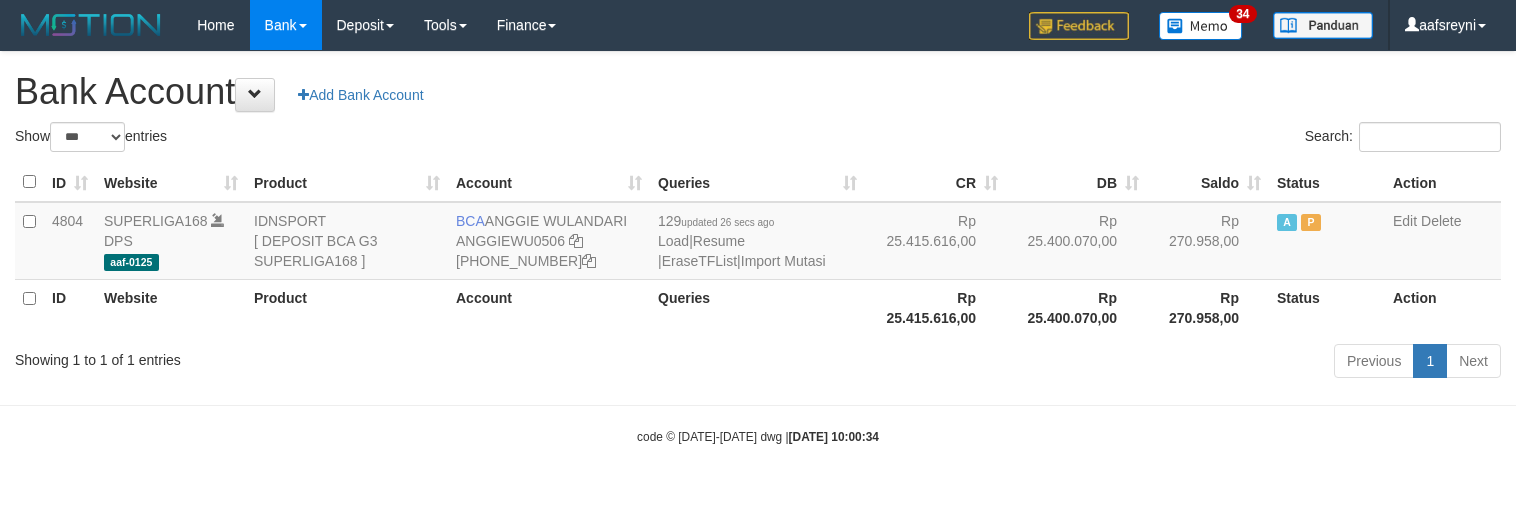 select on "***" 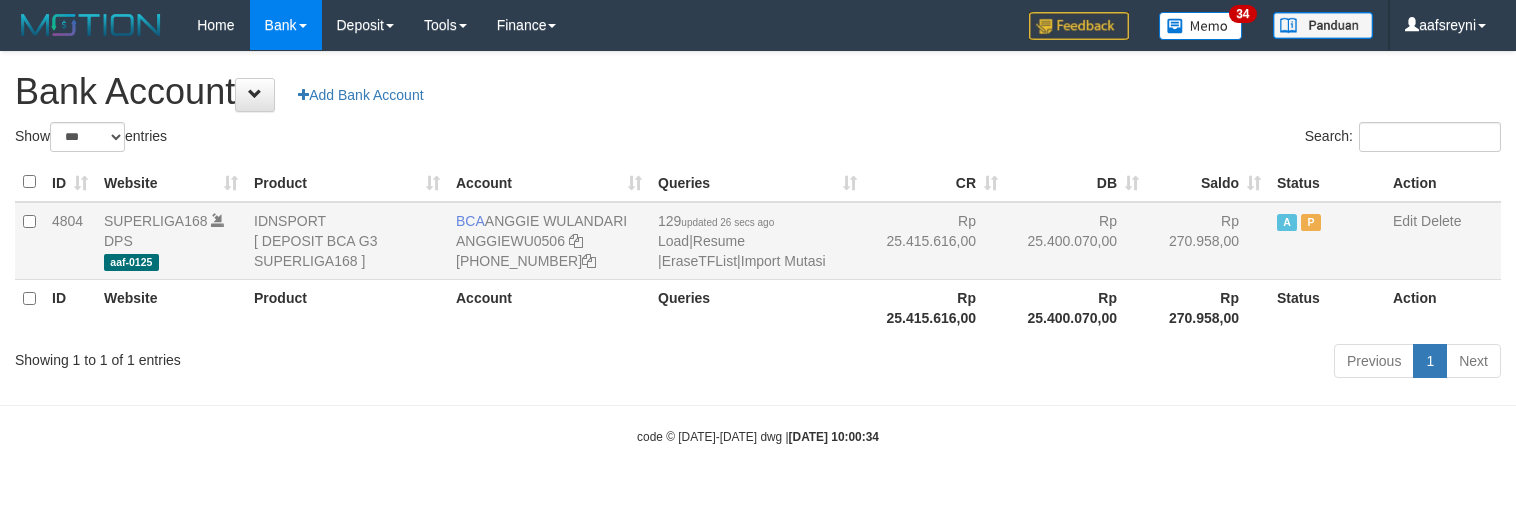 scroll, scrollTop: 0, scrollLeft: 0, axis: both 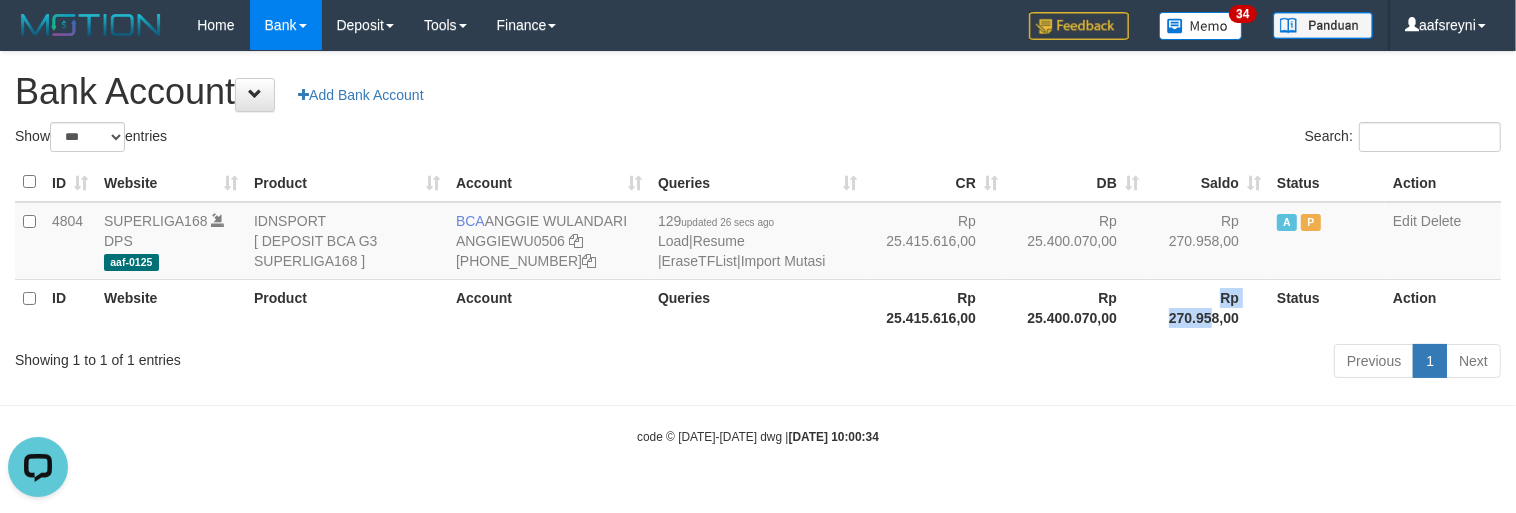 drag, startPoint x: 1211, startPoint y: 306, endPoint x: 990, endPoint y: 283, distance: 222.1936 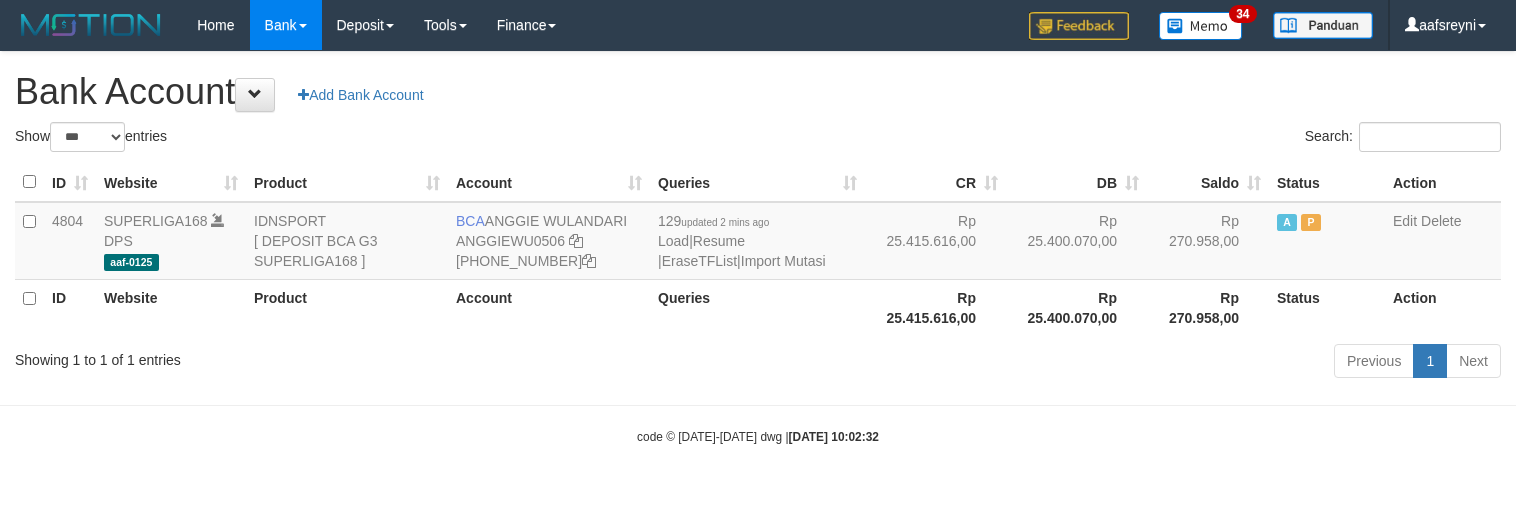 select on "***" 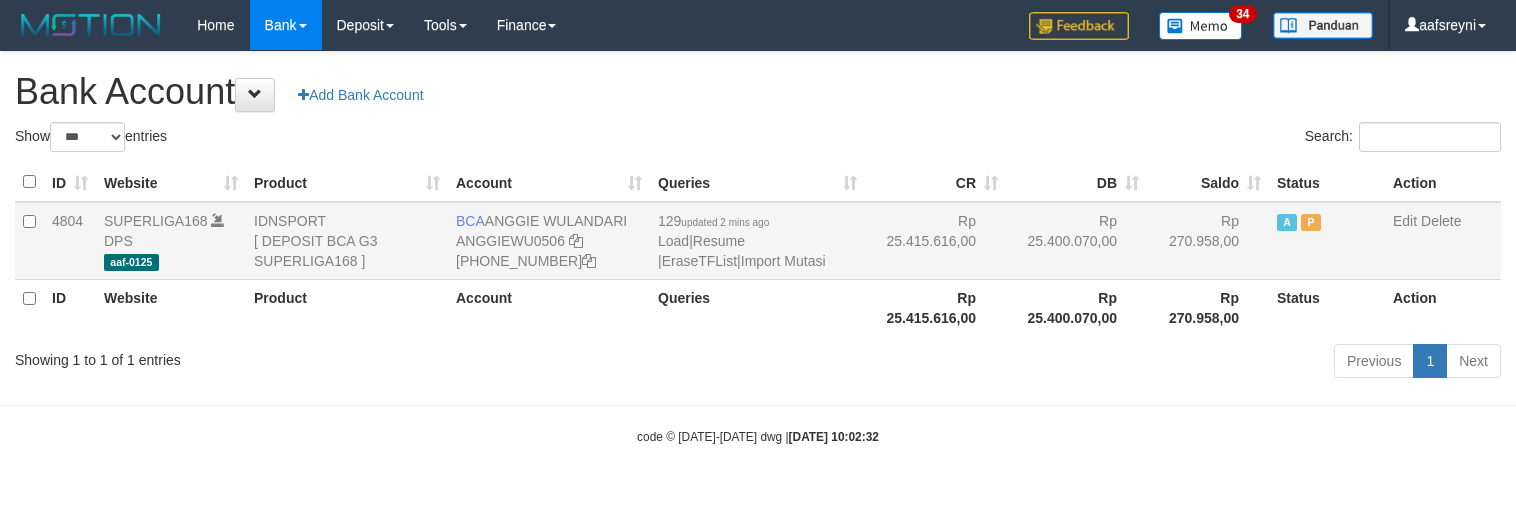 scroll, scrollTop: 0, scrollLeft: 0, axis: both 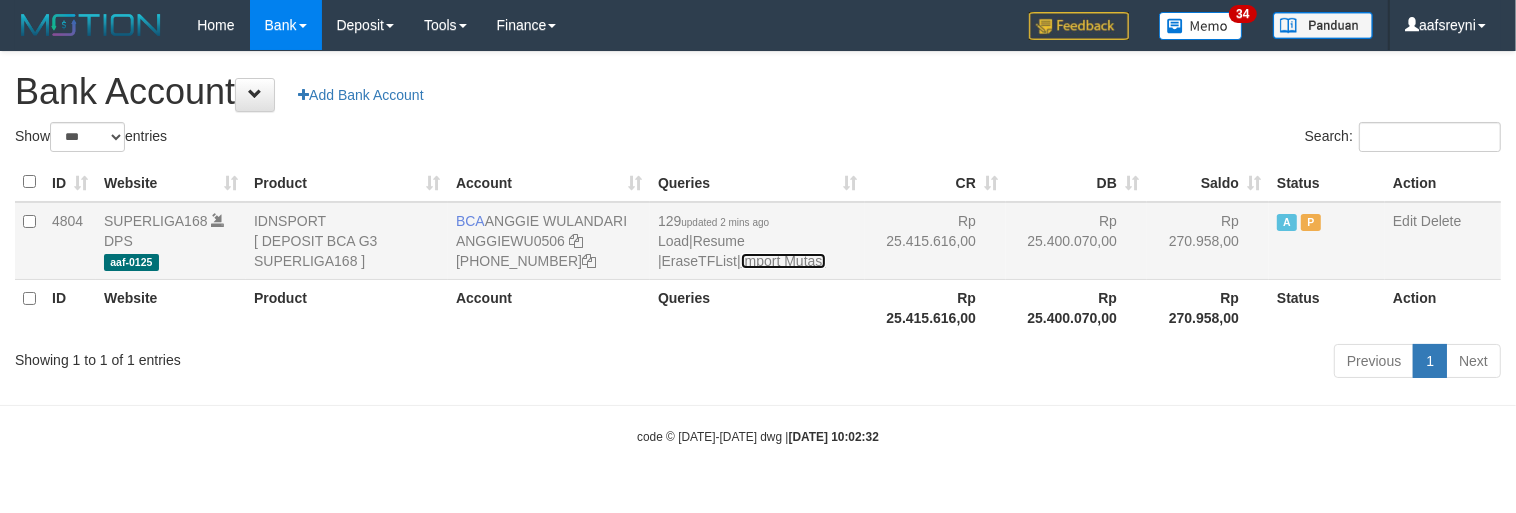 click on "Import Mutasi" at bounding box center (783, 261) 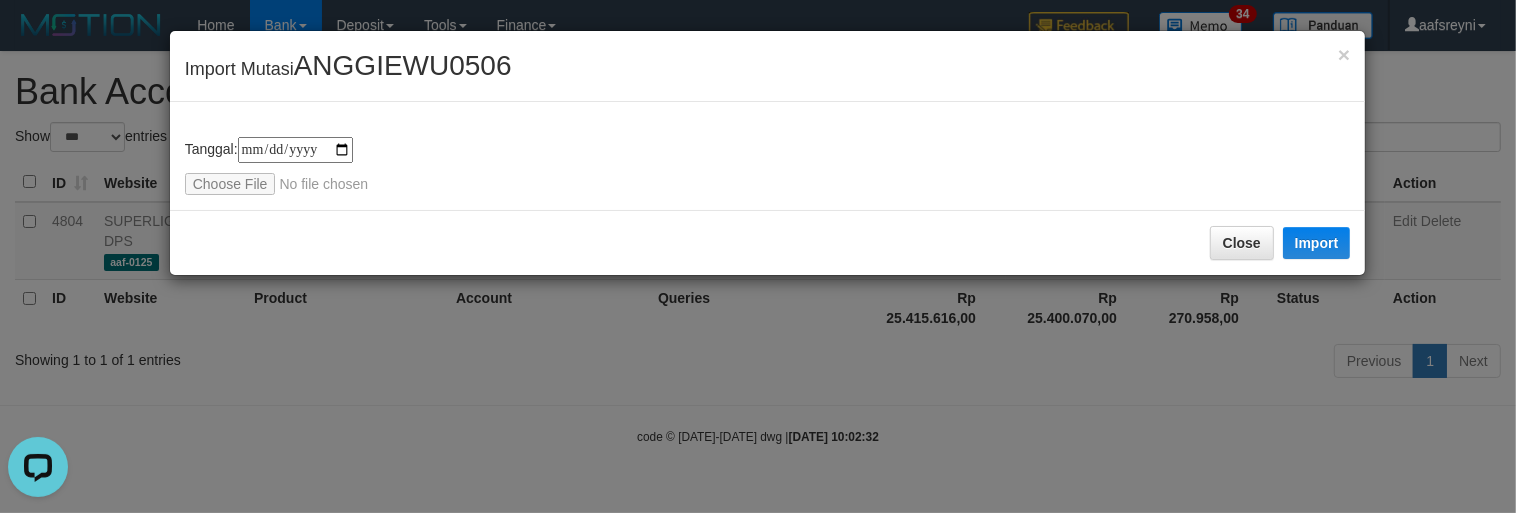 scroll, scrollTop: 0, scrollLeft: 0, axis: both 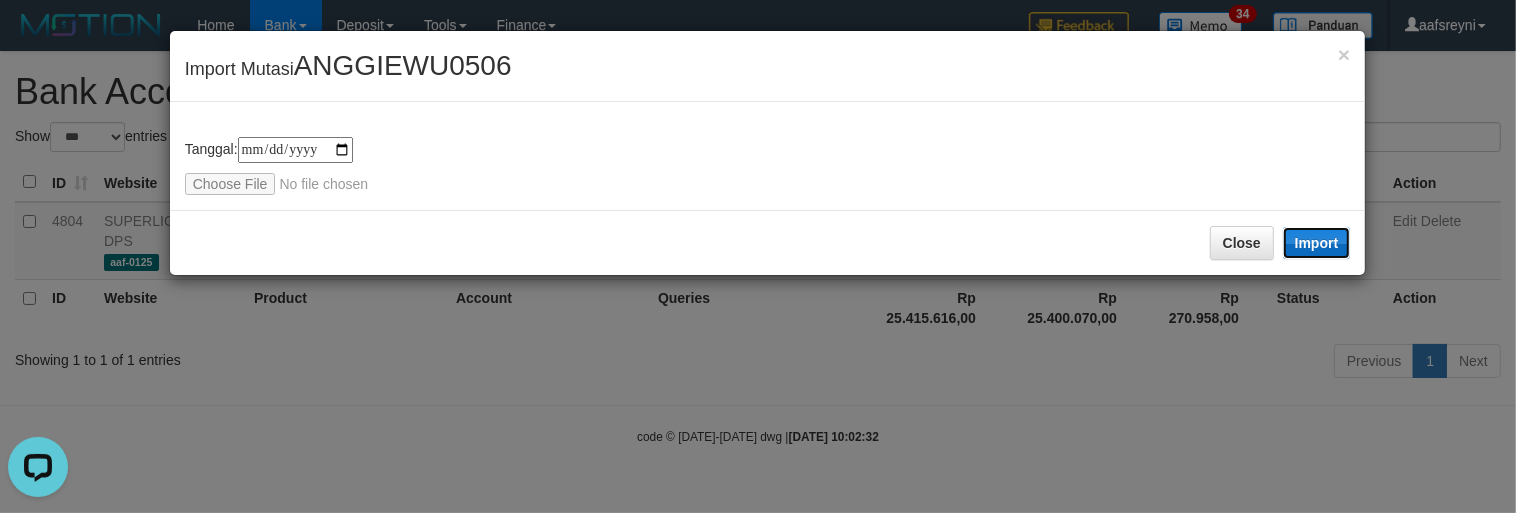 click on "Import" at bounding box center [1317, 243] 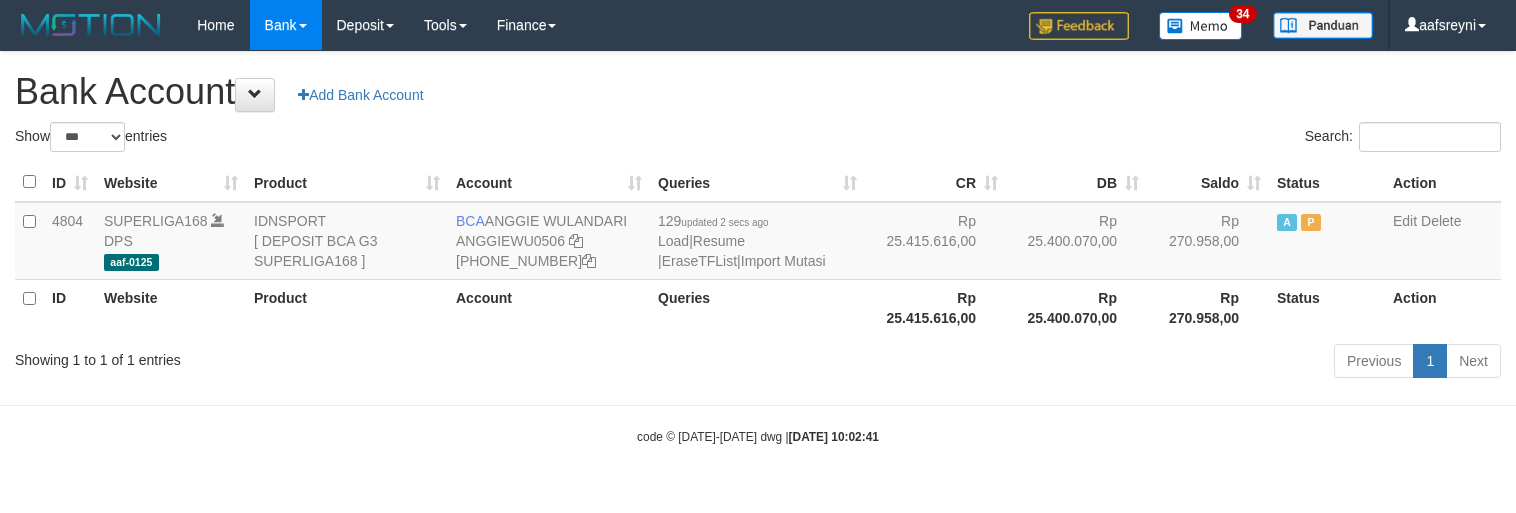 select on "***" 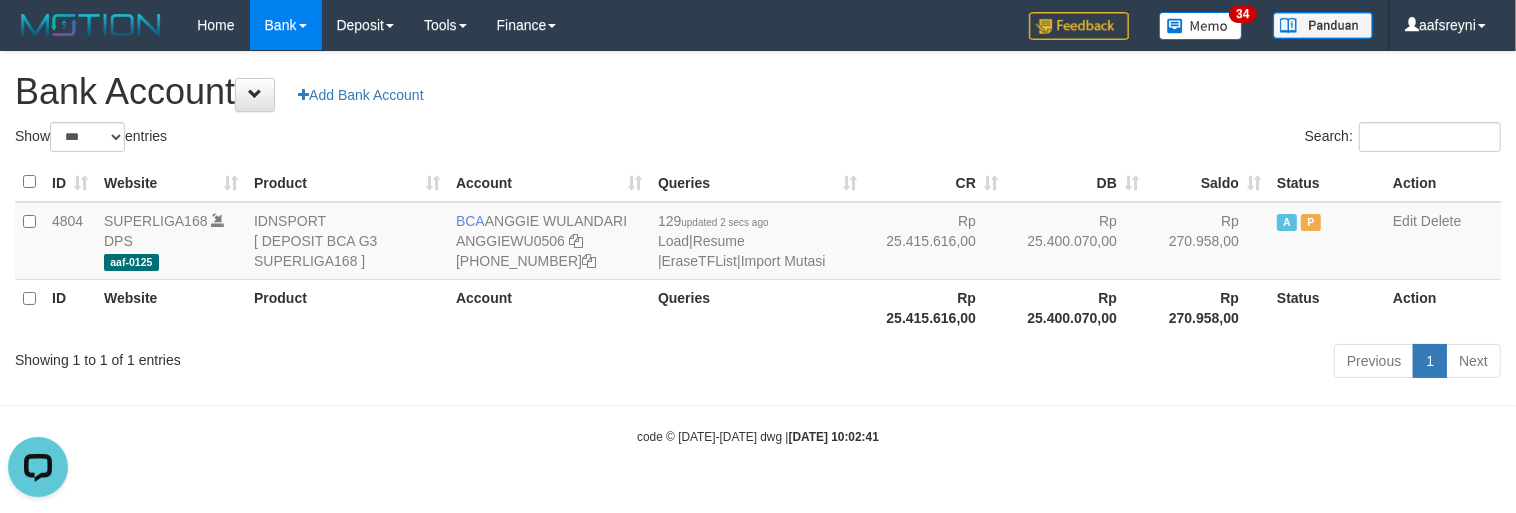 scroll, scrollTop: 0, scrollLeft: 0, axis: both 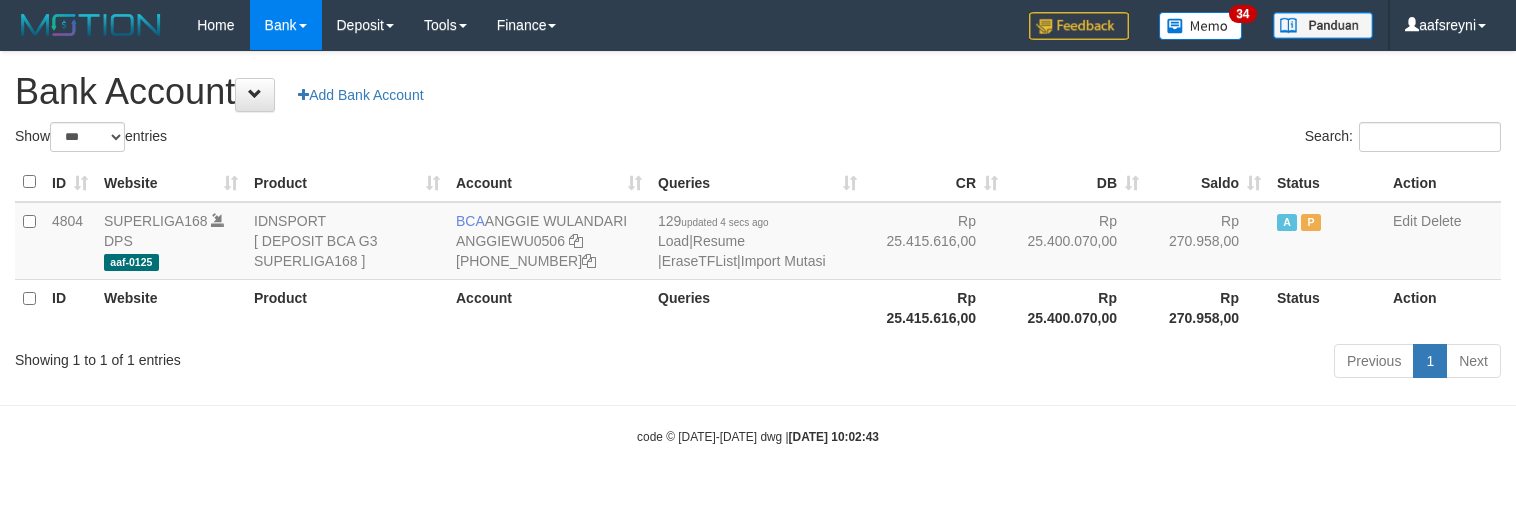 select on "***" 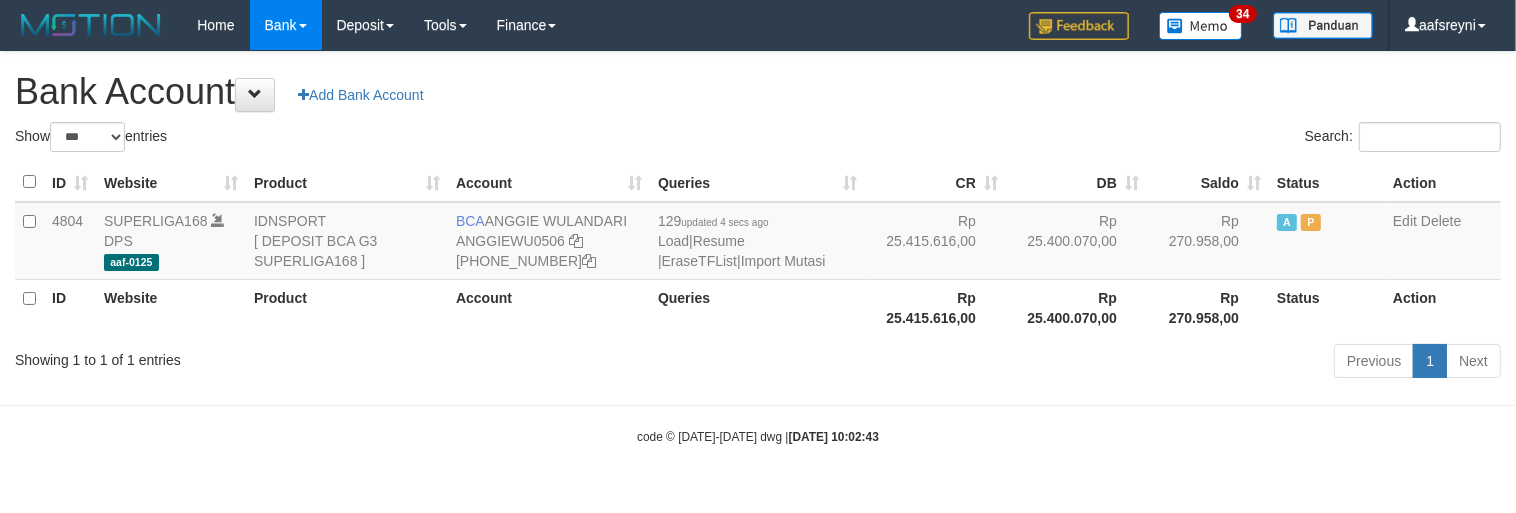drag, startPoint x: 0, startPoint y: 0, endPoint x: 292, endPoint y: 5, distance: 292.04282 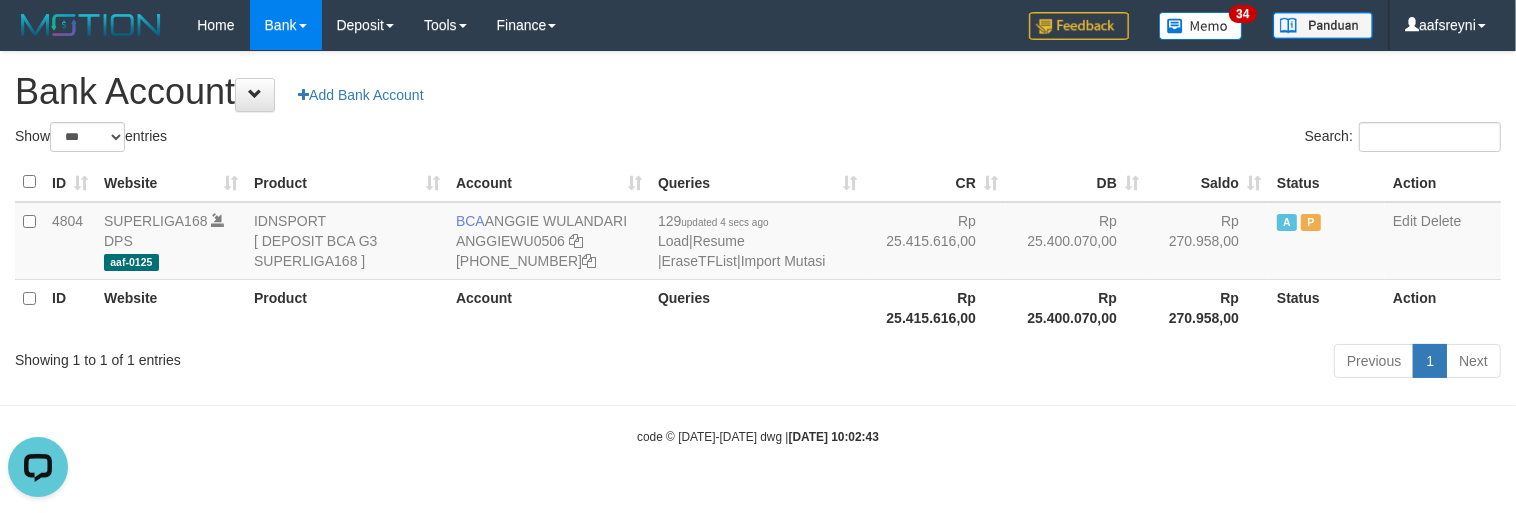 scroll, scrollTop: 0, scrollLeft: 0, axis: both 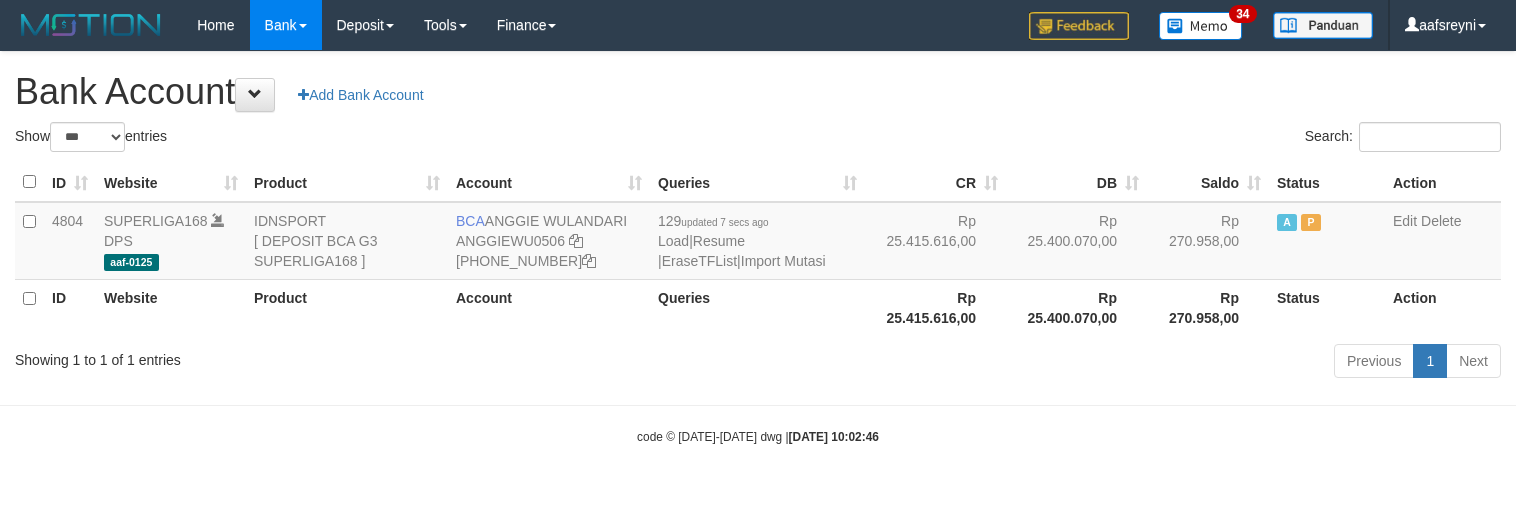 select on "***" 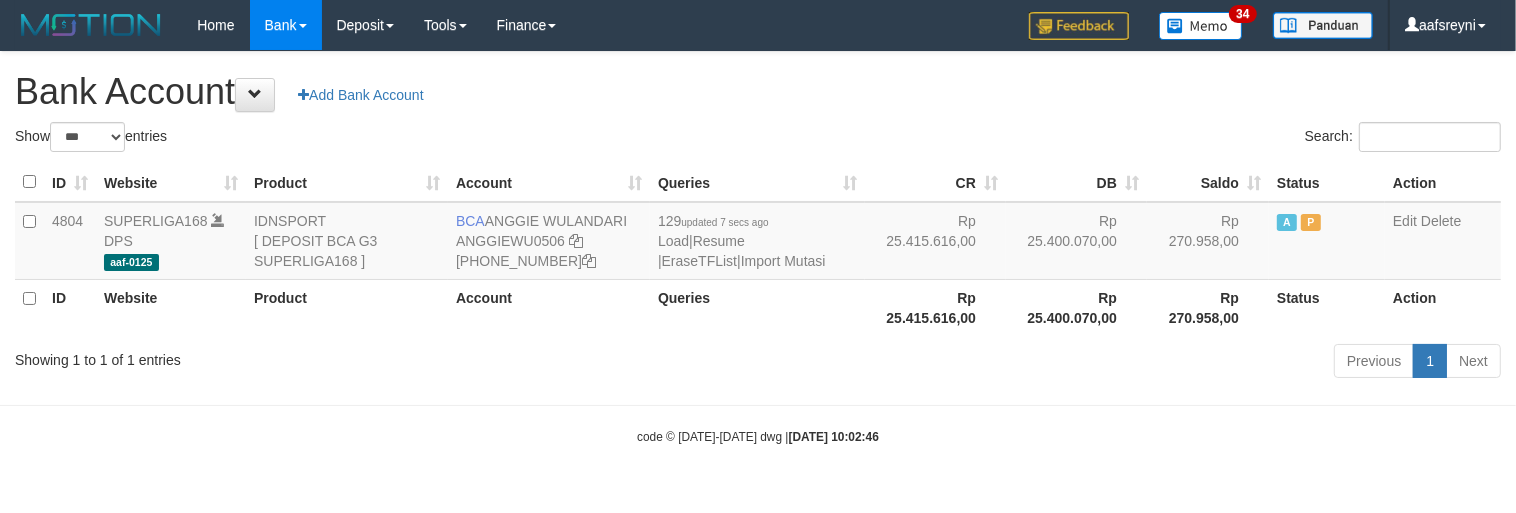 click on "Previous 1 Next" at bounding box center (1074, 363) 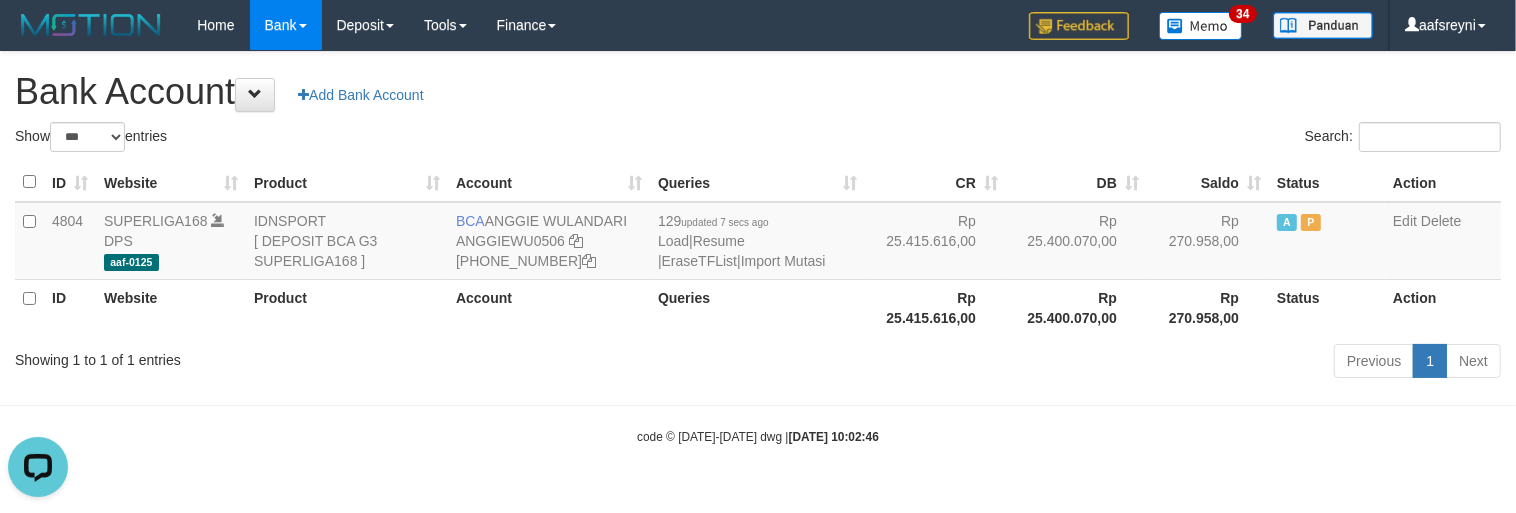 scroll, scrollTop: 0, scrollLeft: 0, axis: both 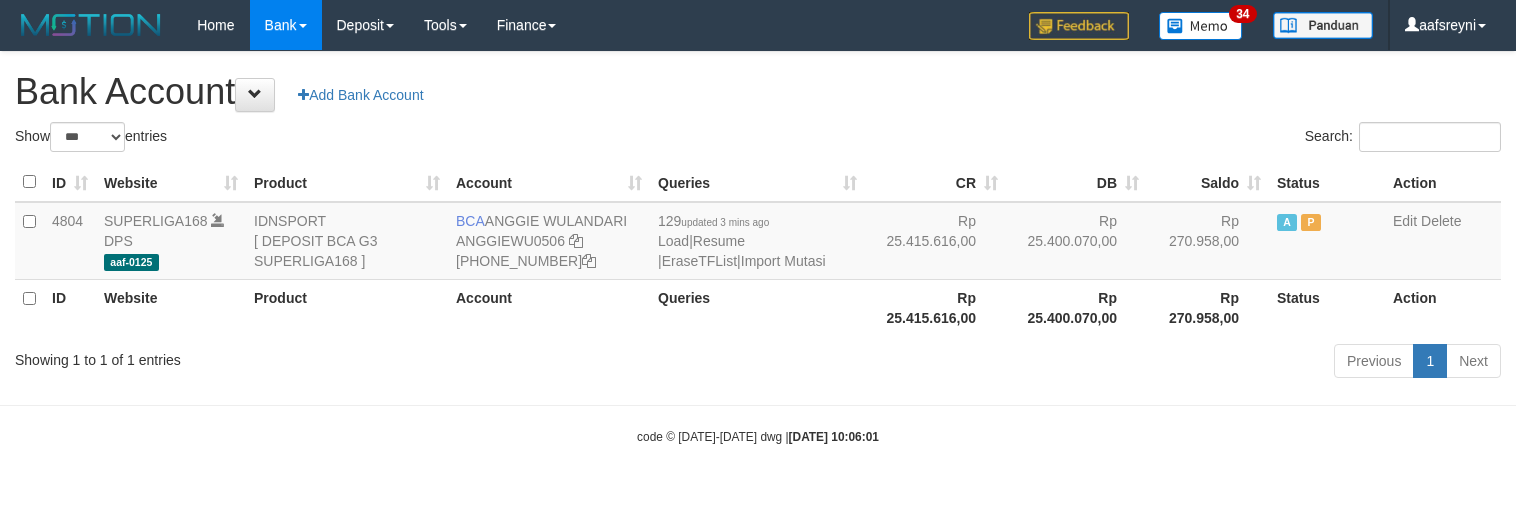 select on "***" 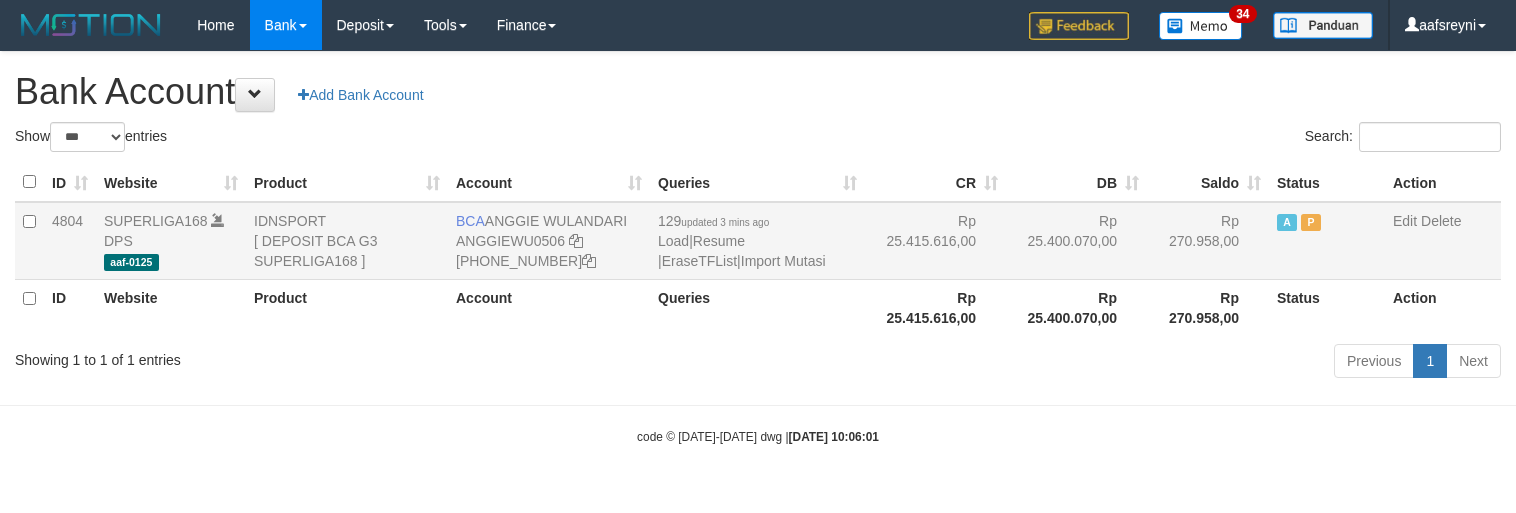 scroll, scrollTop: 0, scrollLeft: 0, axis: both 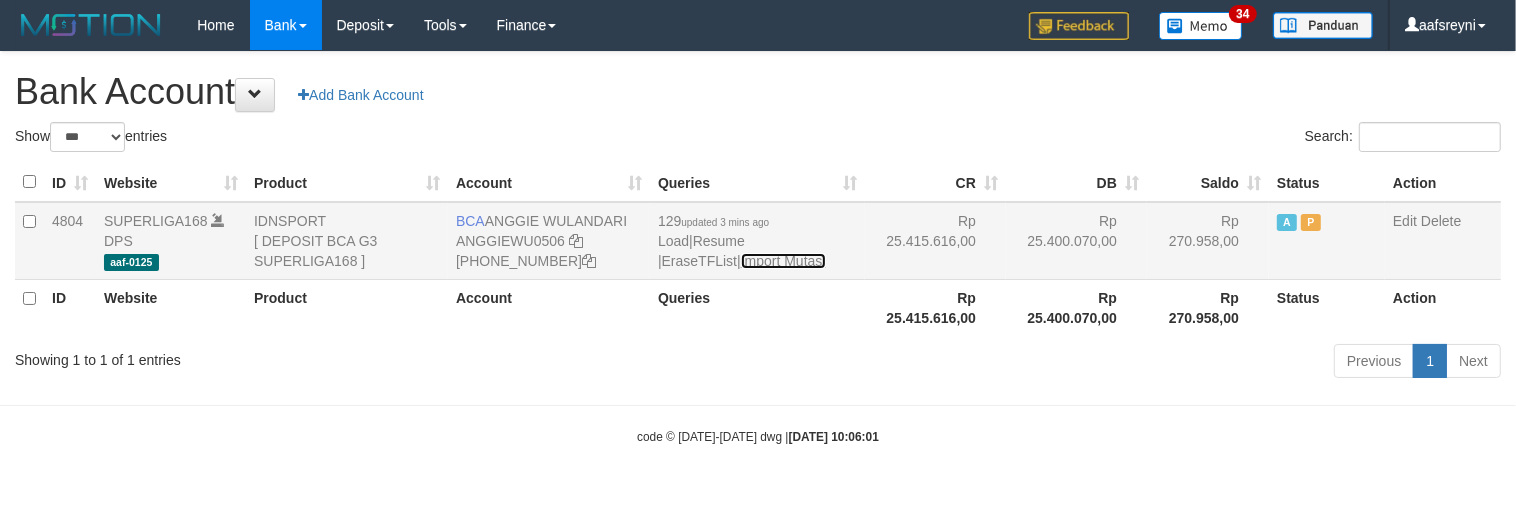 click on "Import Mutasi" at bounding box center (783, 261) 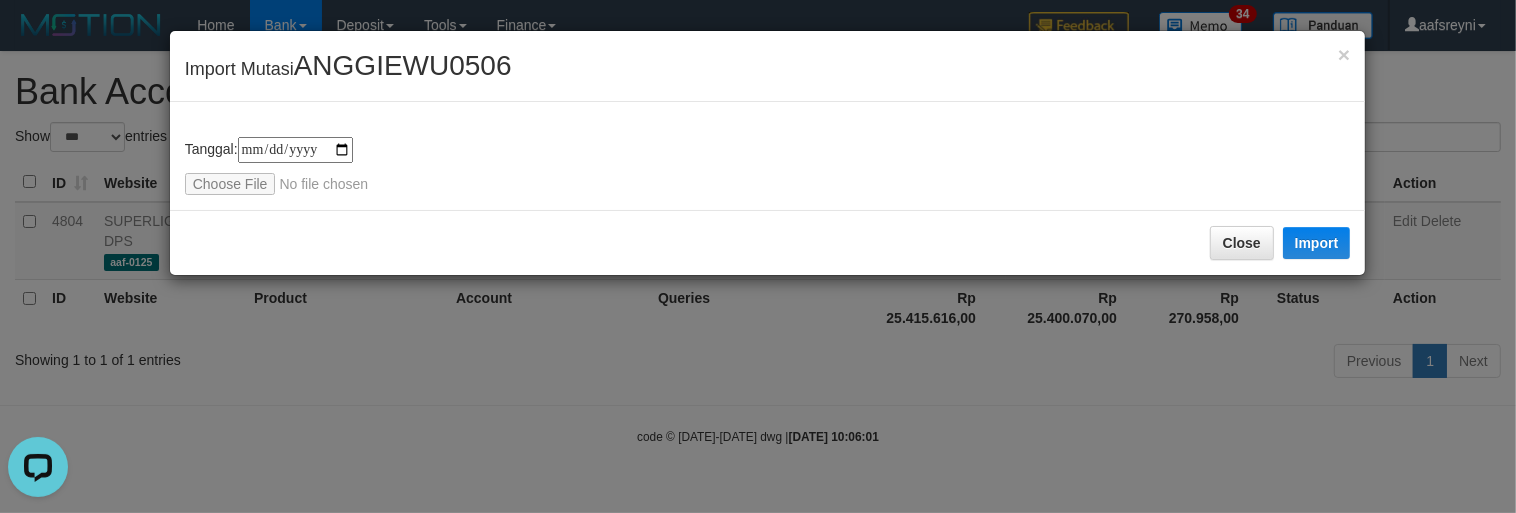scroll, scrollTop: 0, scrollLeft: 0, axis: both 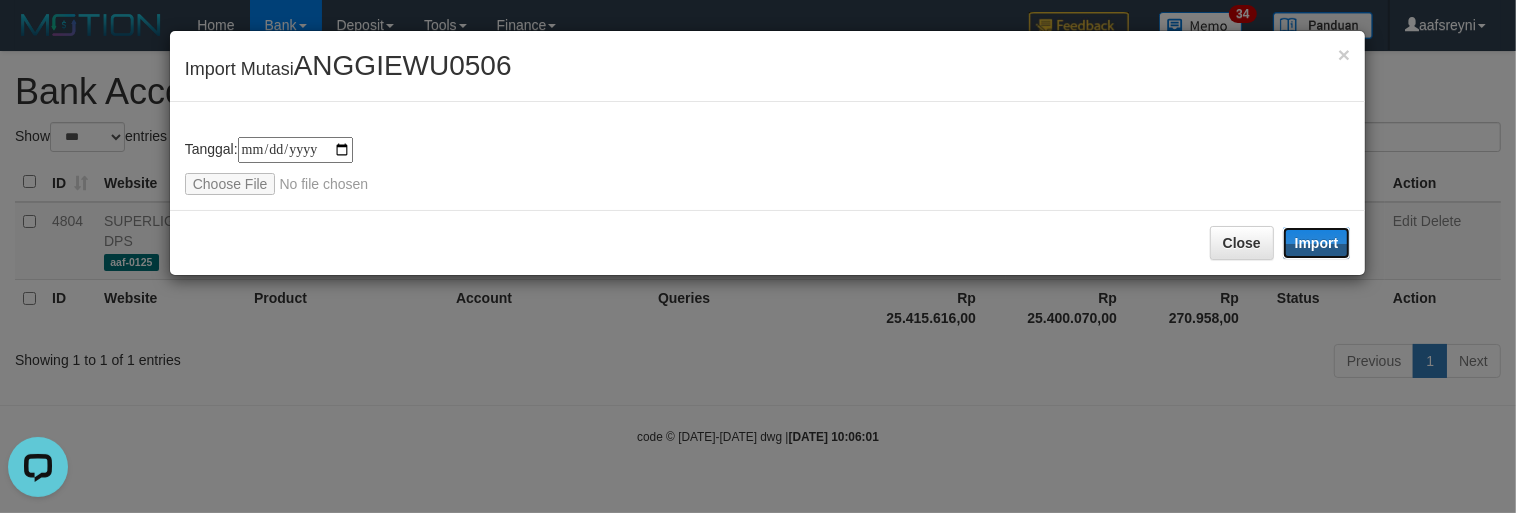 click on "Import" at bounding box center [1317, 243] 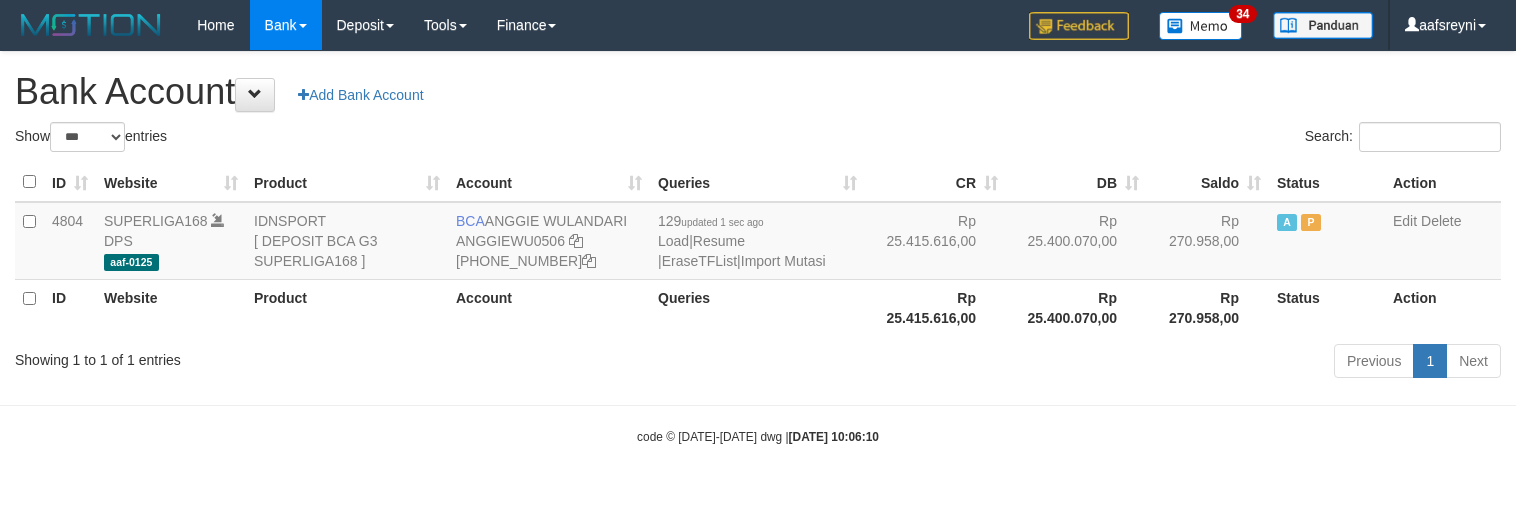 select on "***" 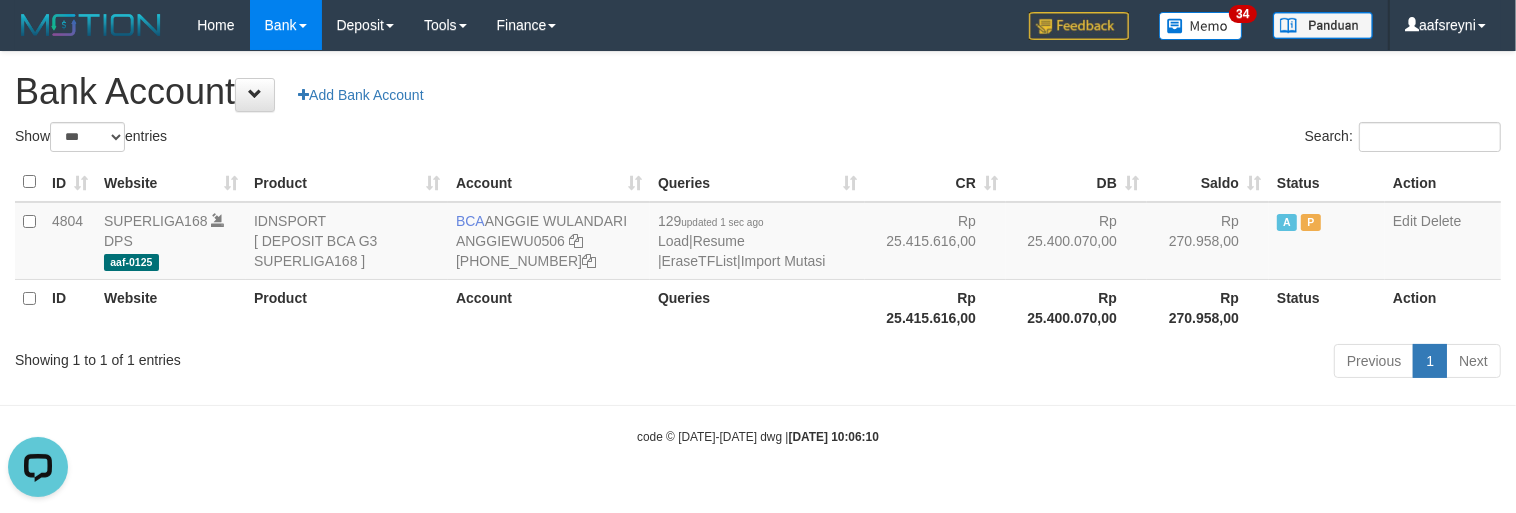 scroll, scrollTop: 0, scrollLeft: 0, axis: both 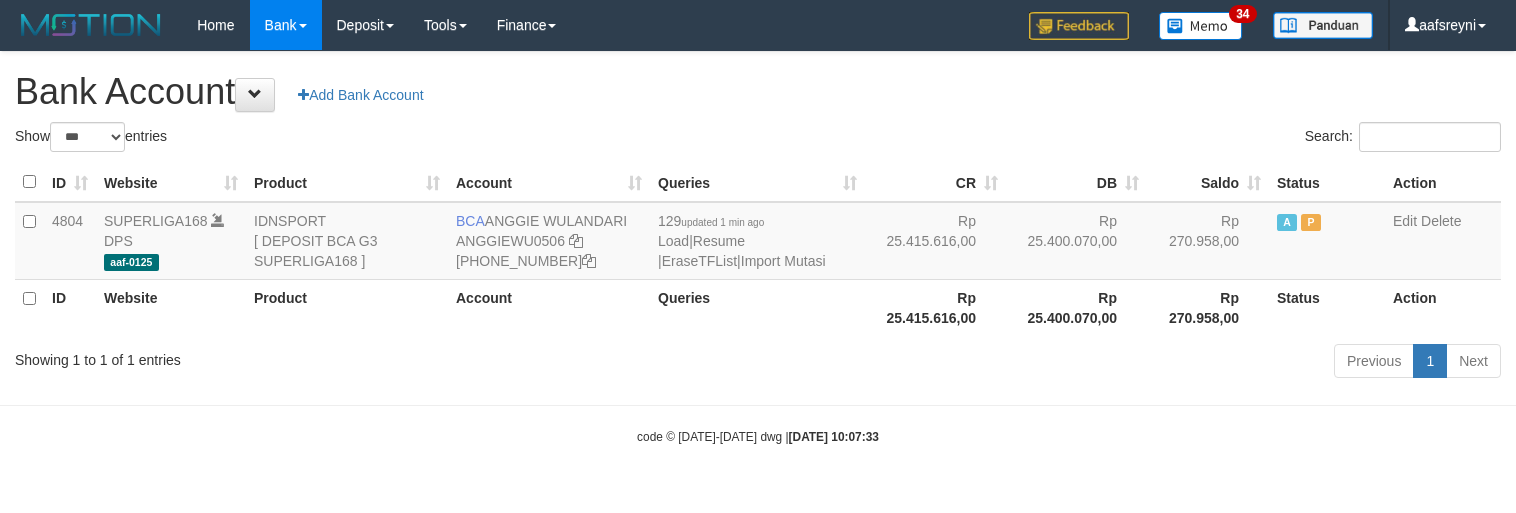 select on "***" 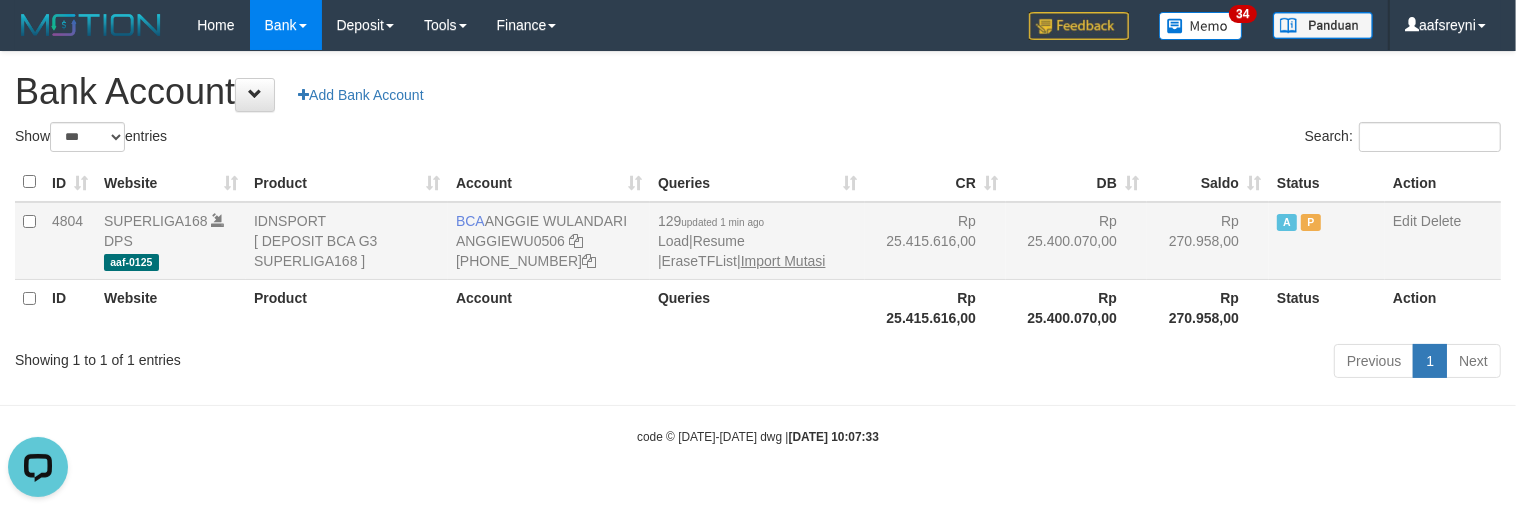 scroll, scrollTop: 0, scrollLeft: 0, axis: both 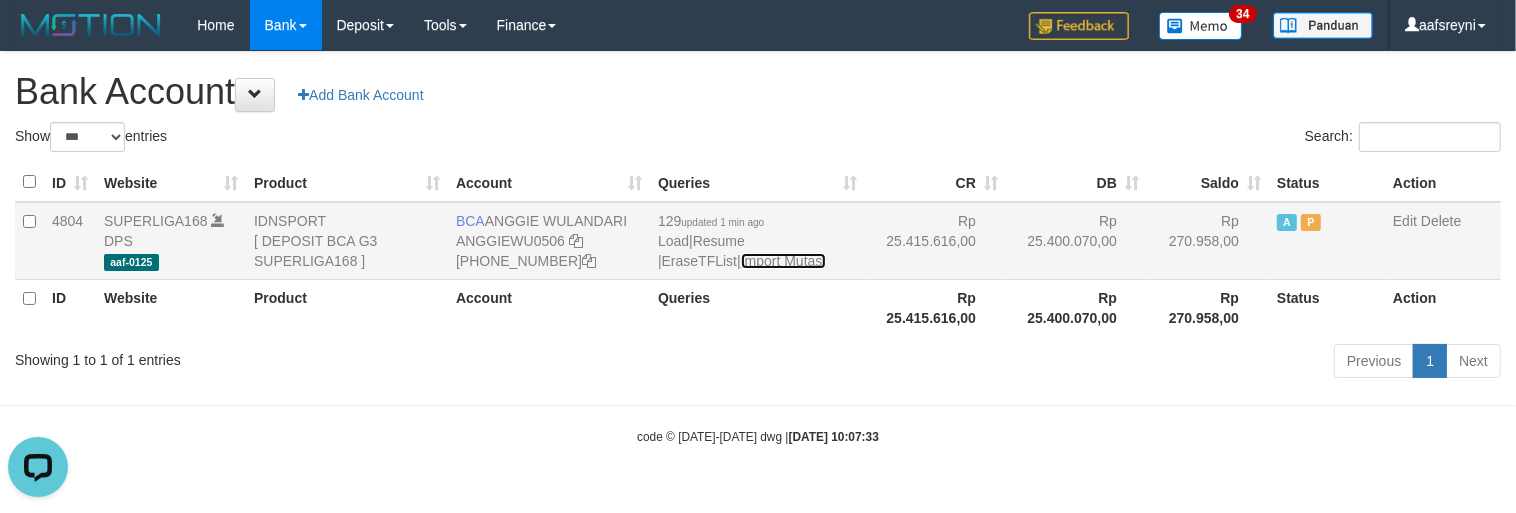 click on "Import Mutasi" at bounding box center (783, 261) 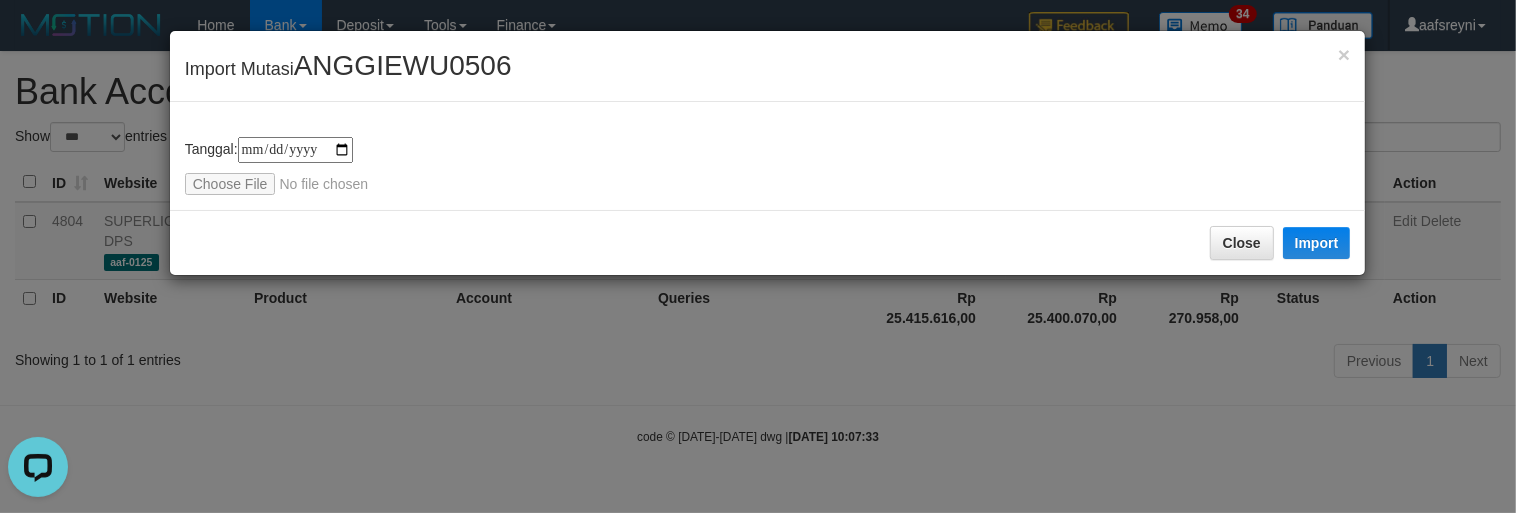 type on "**********" 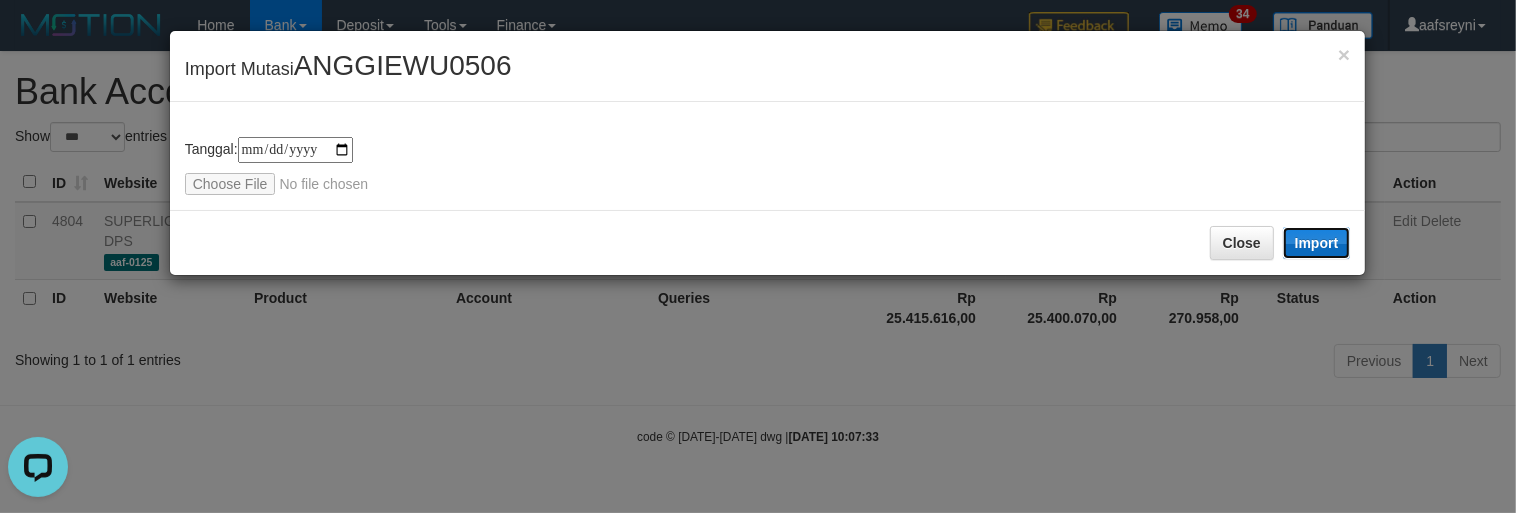 click on "Import" at bounding box center (1317, 243) 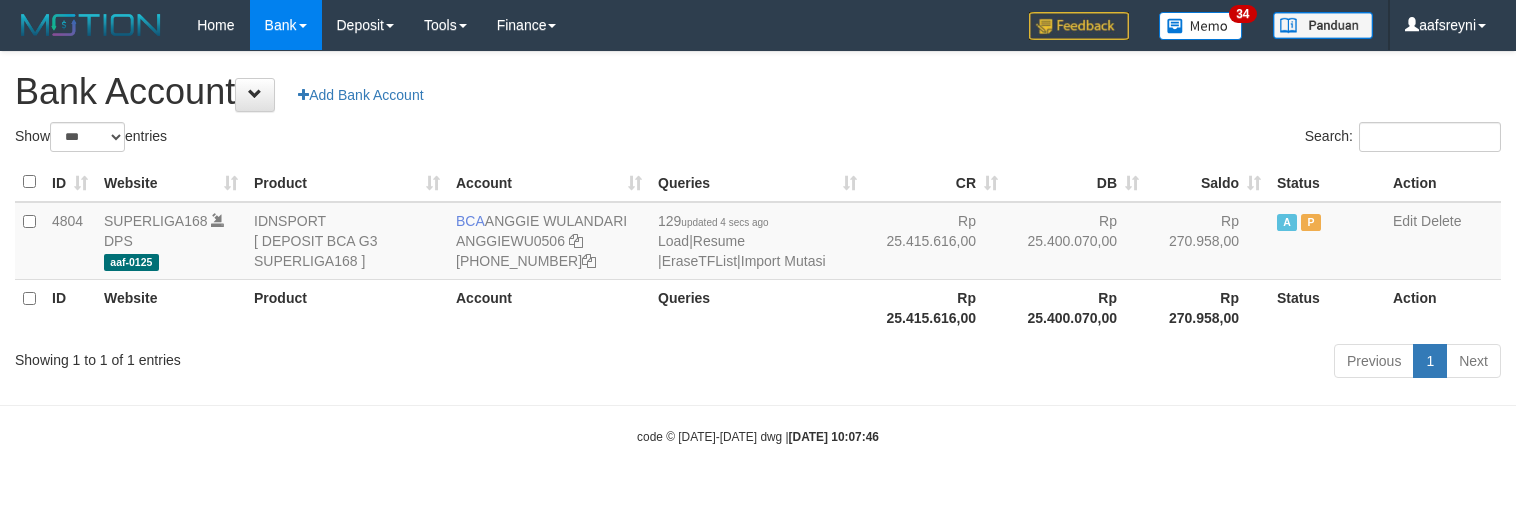 select on "***" 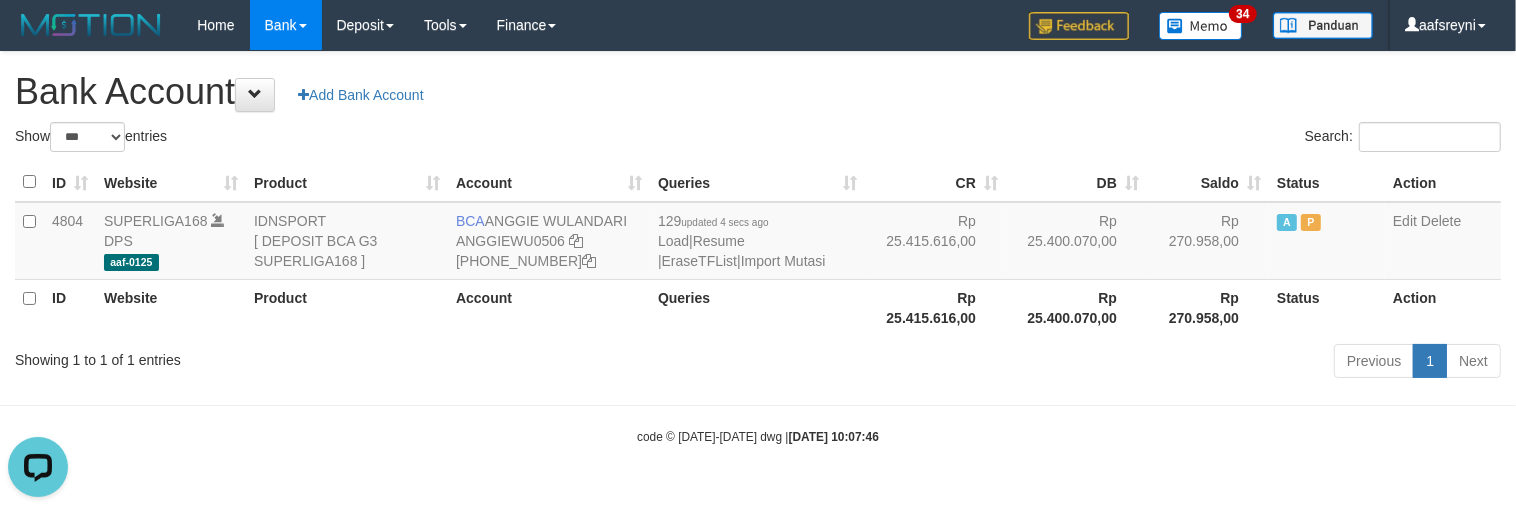 scroll, scrollTop: 0, scrollLeft: 0, axis: both 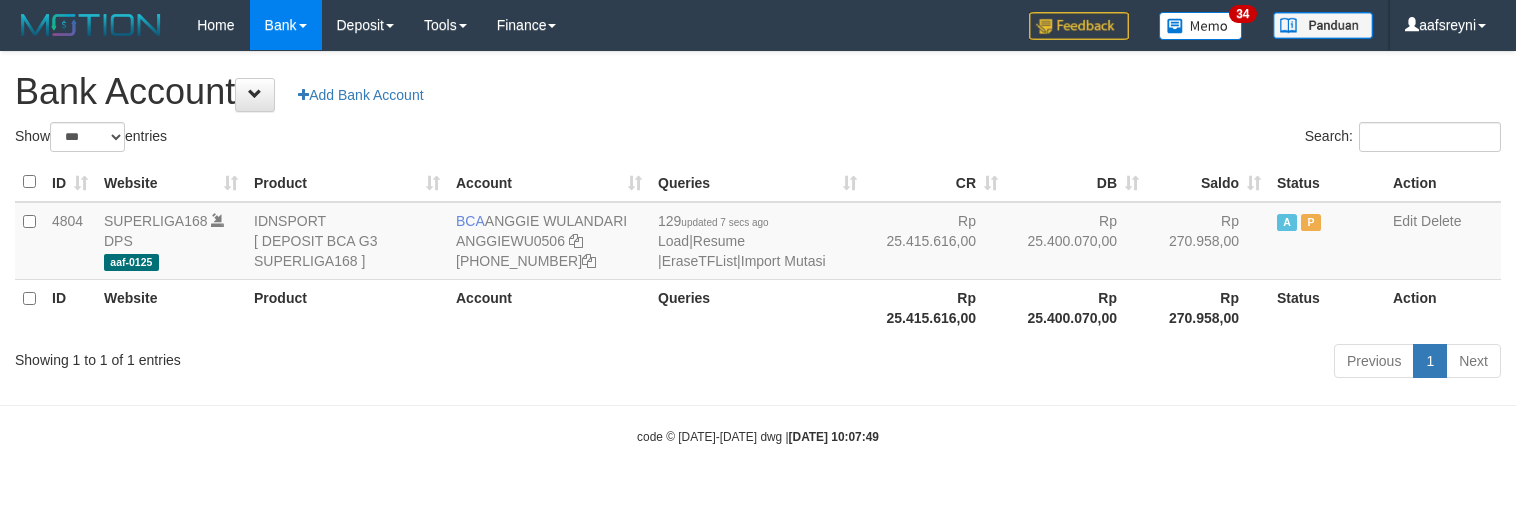select on "***" 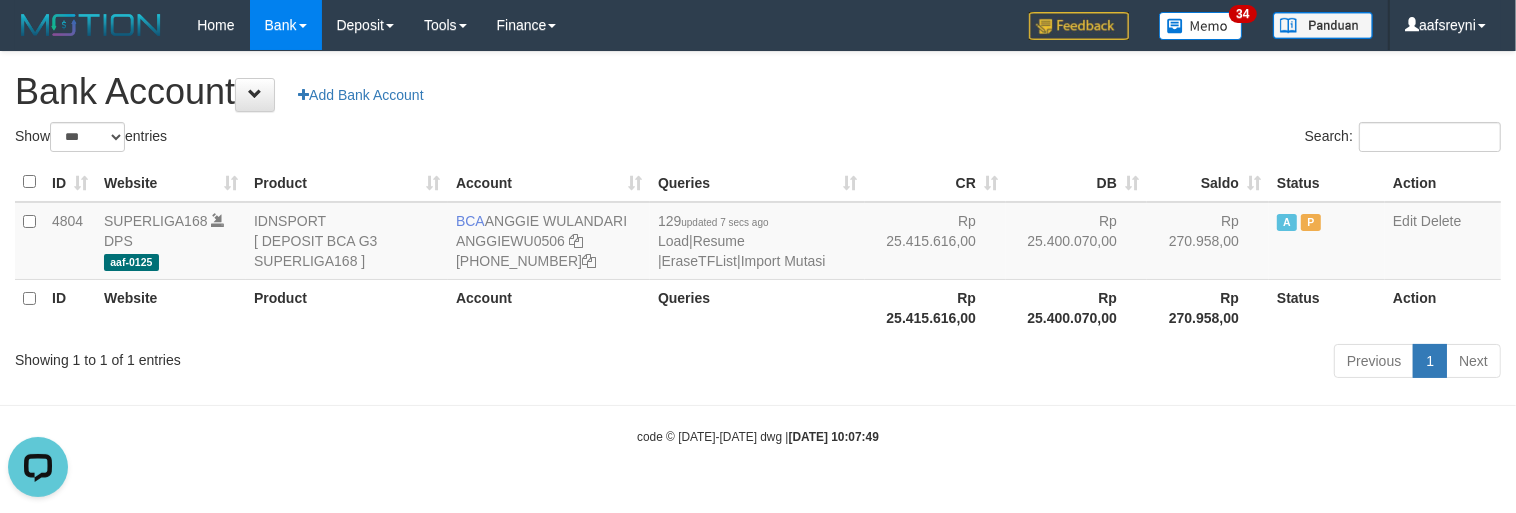 scroll, scrollTop: 0, scrollLeft: 0, axis: both 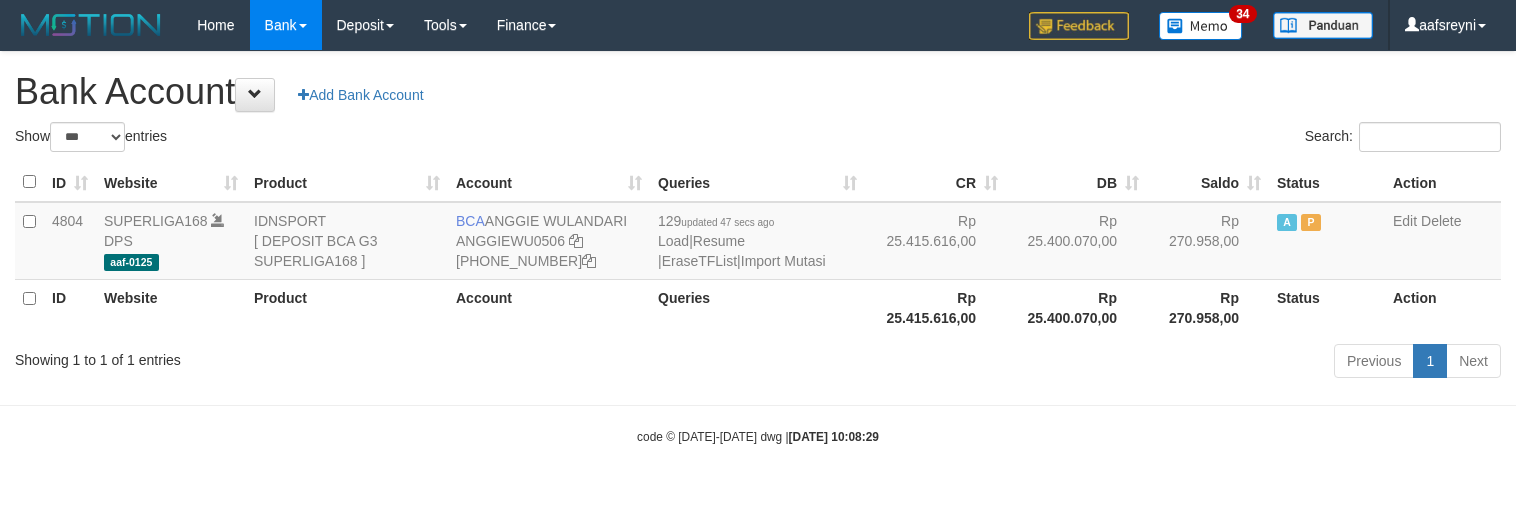 select on "***" 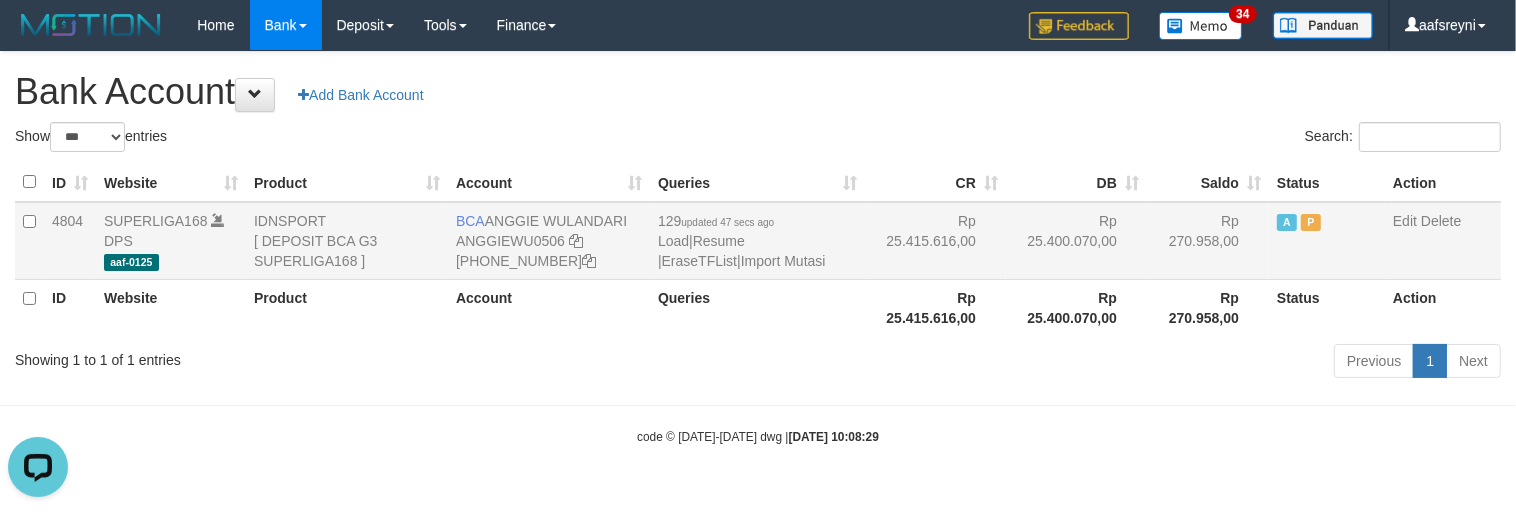 scroll, scrollTop: 0, scrollLeft: 0, axis: both 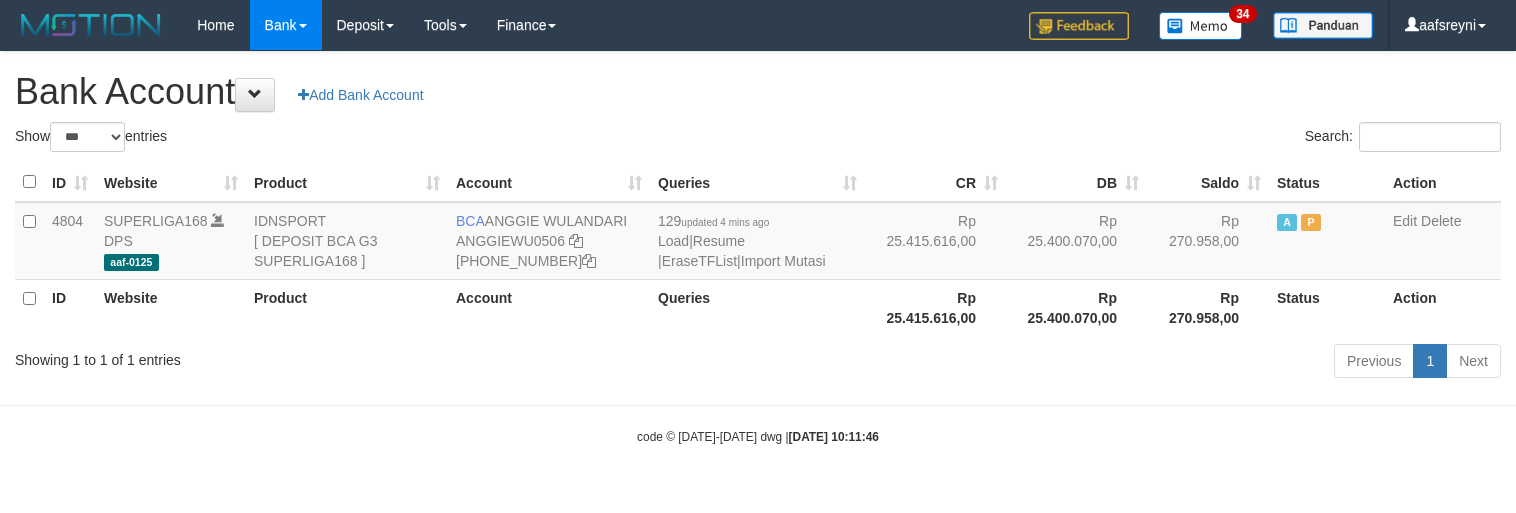 select on "***" 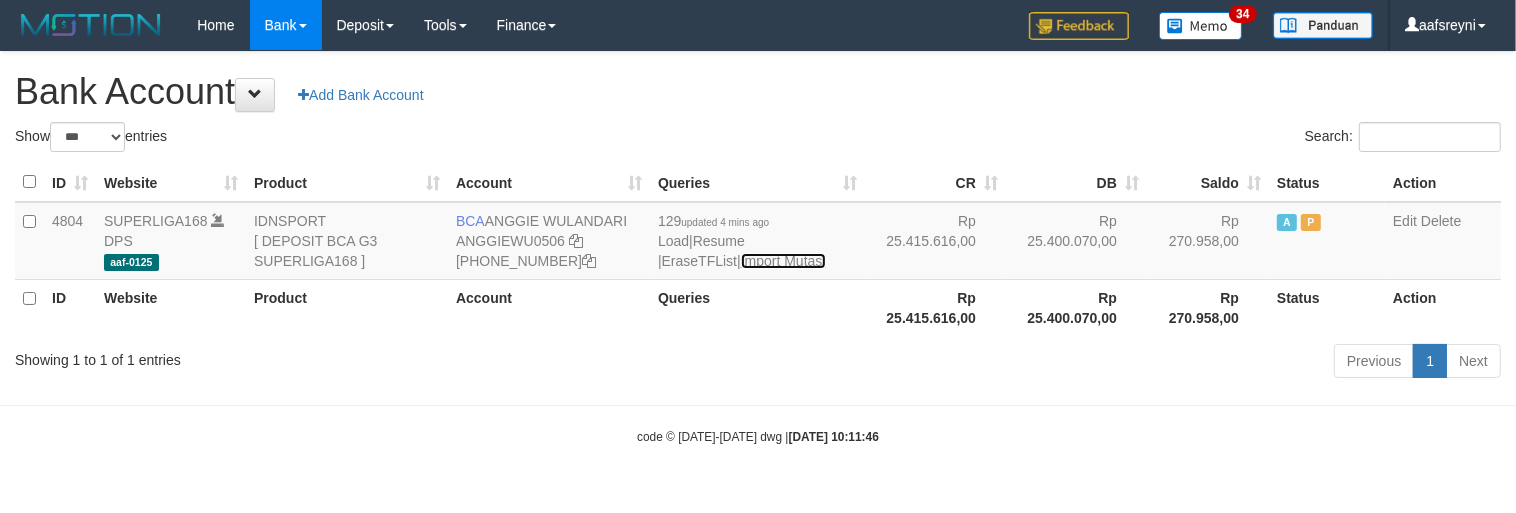 click on "Import Mutasi" at bounding box center [783, 261] 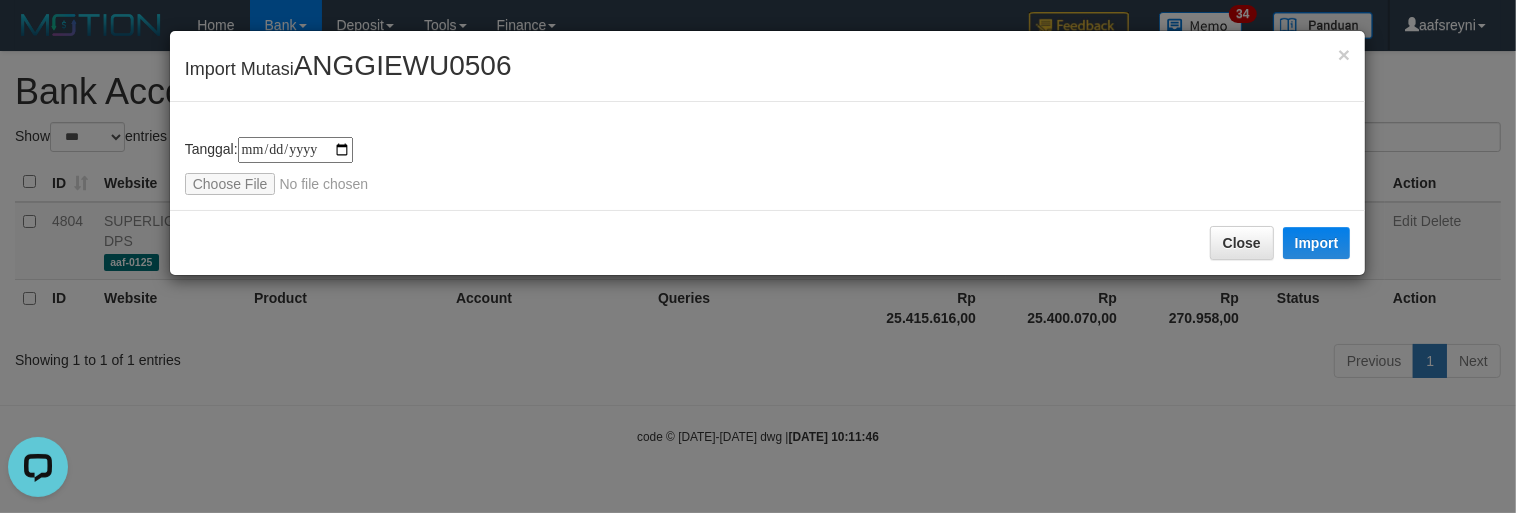 scroll, scrollTop: 0, scrollLeft: 0, axis: both 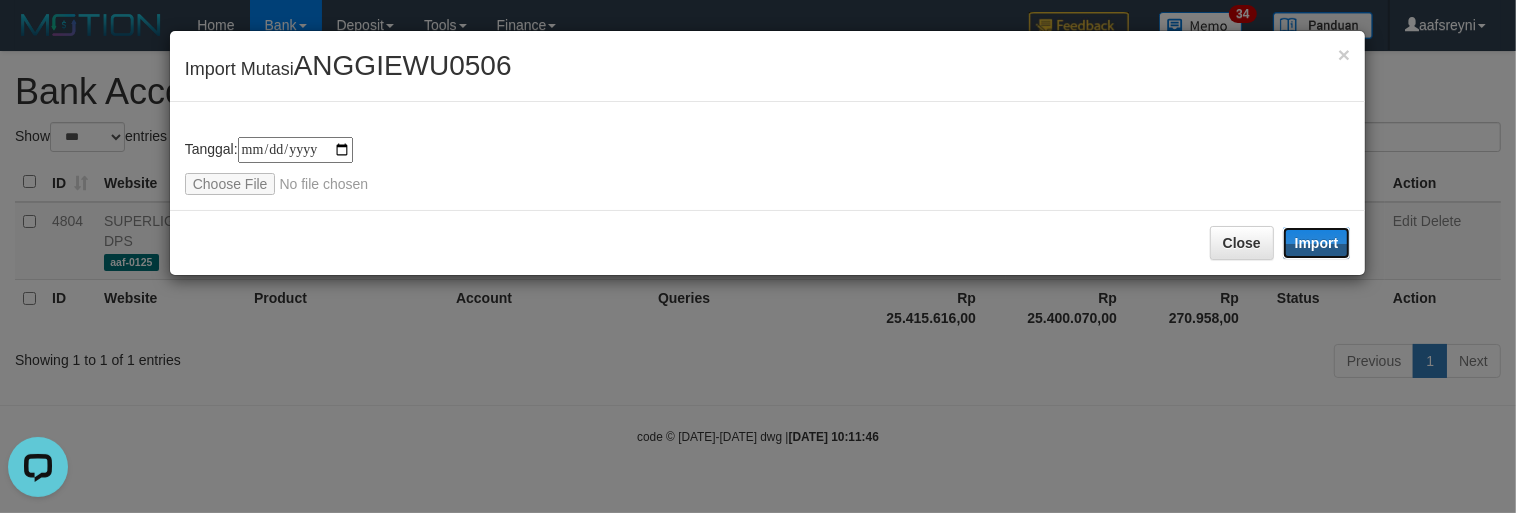 drag, startPoint x: 1336, startPoint y: 256, endPoint x: 151, endPoint y: 0, distance: 1212.337 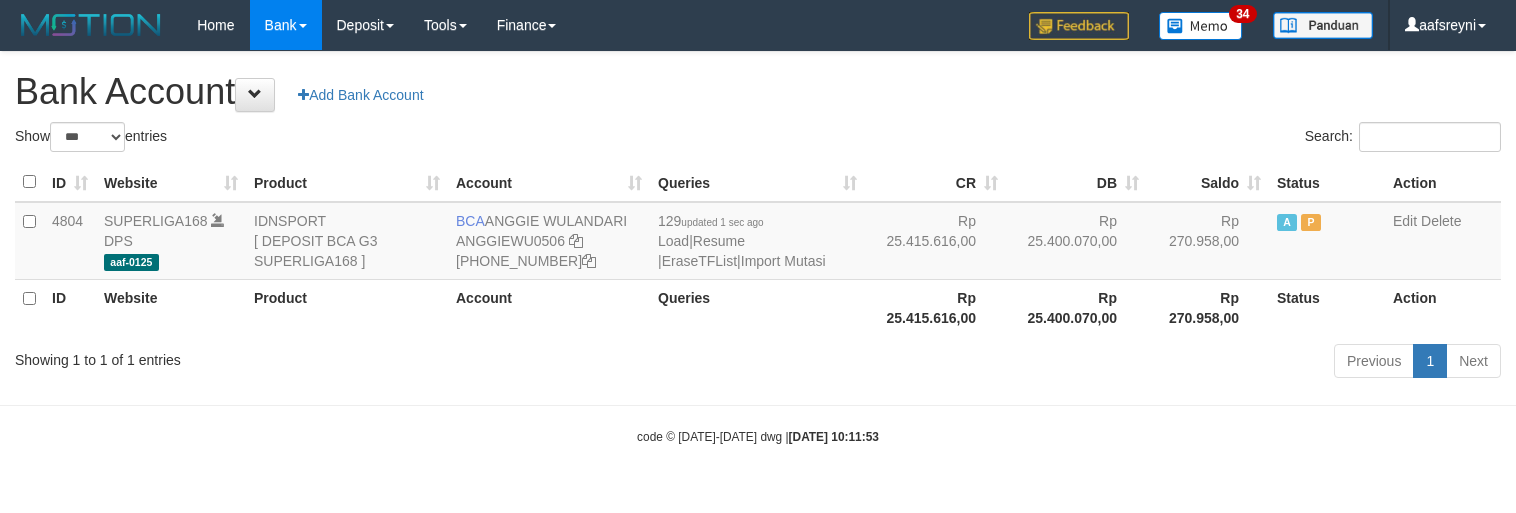select on "***" 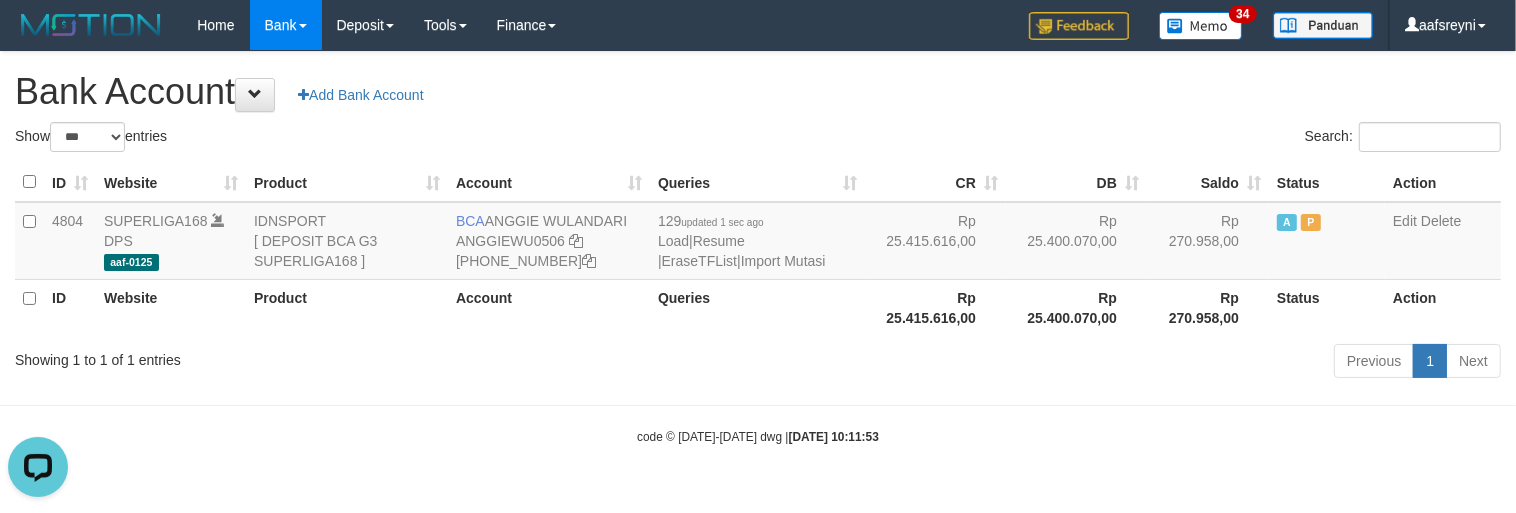 scroll, scrollTop: 0, scrollLeft: 0, axis: both 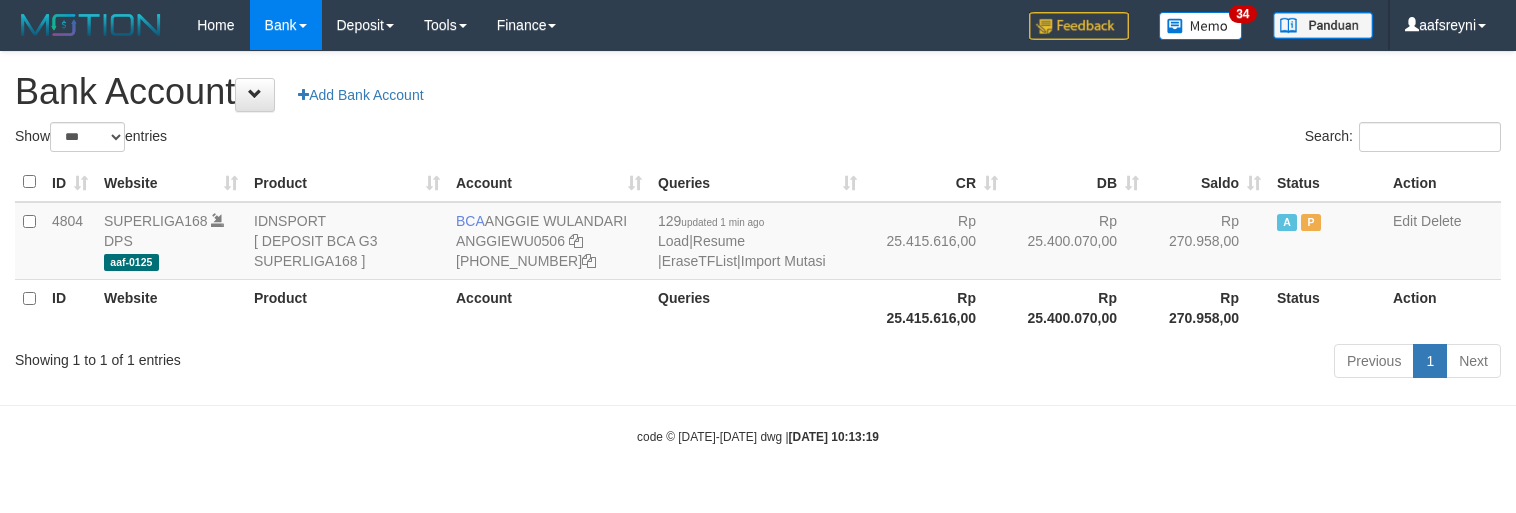 select on "***" 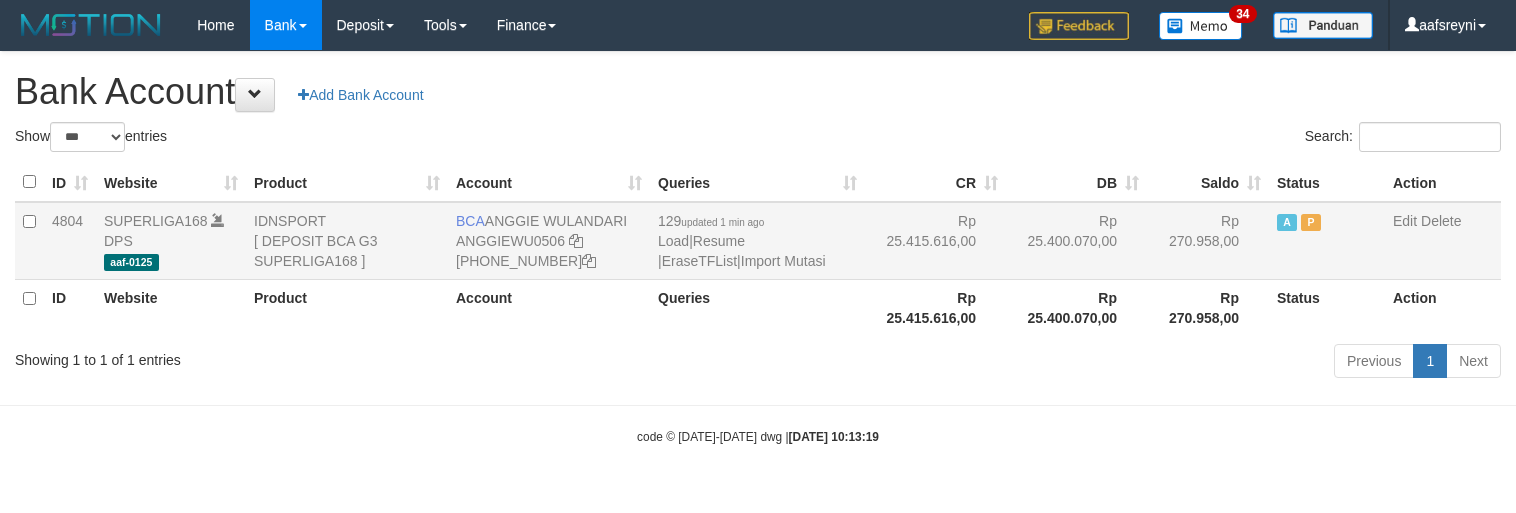 scroll, scrollTop: 0, scrollLeft: 0, axis: both 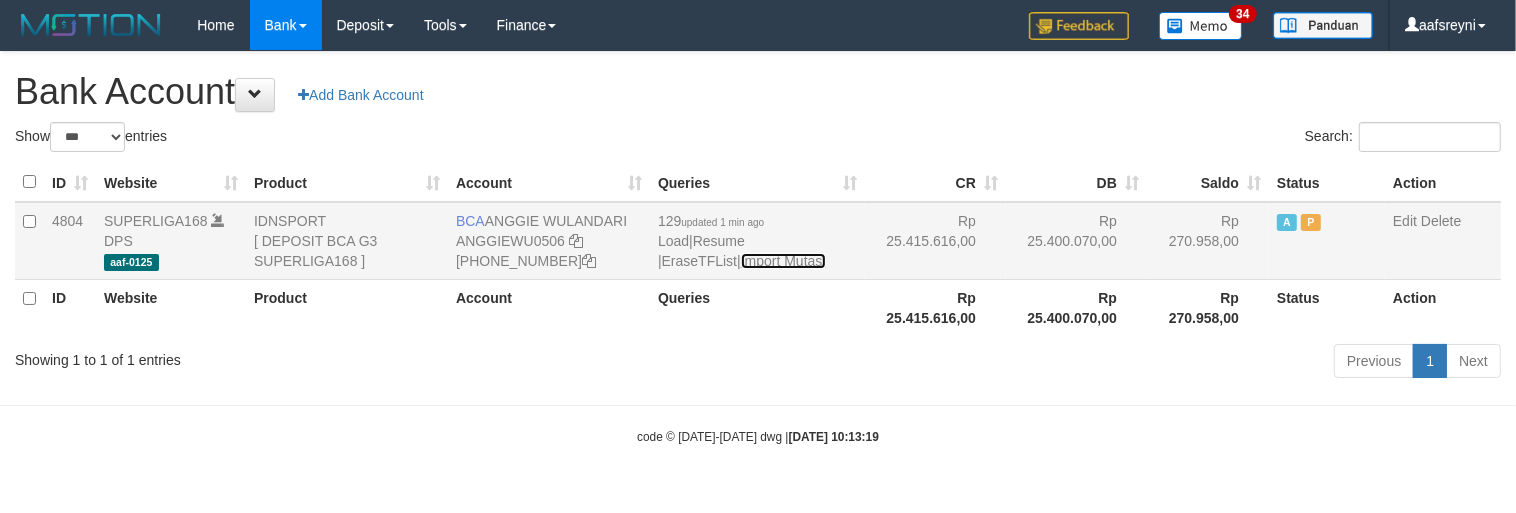click on "Import Mutasi" at bounding box center (783, 261) 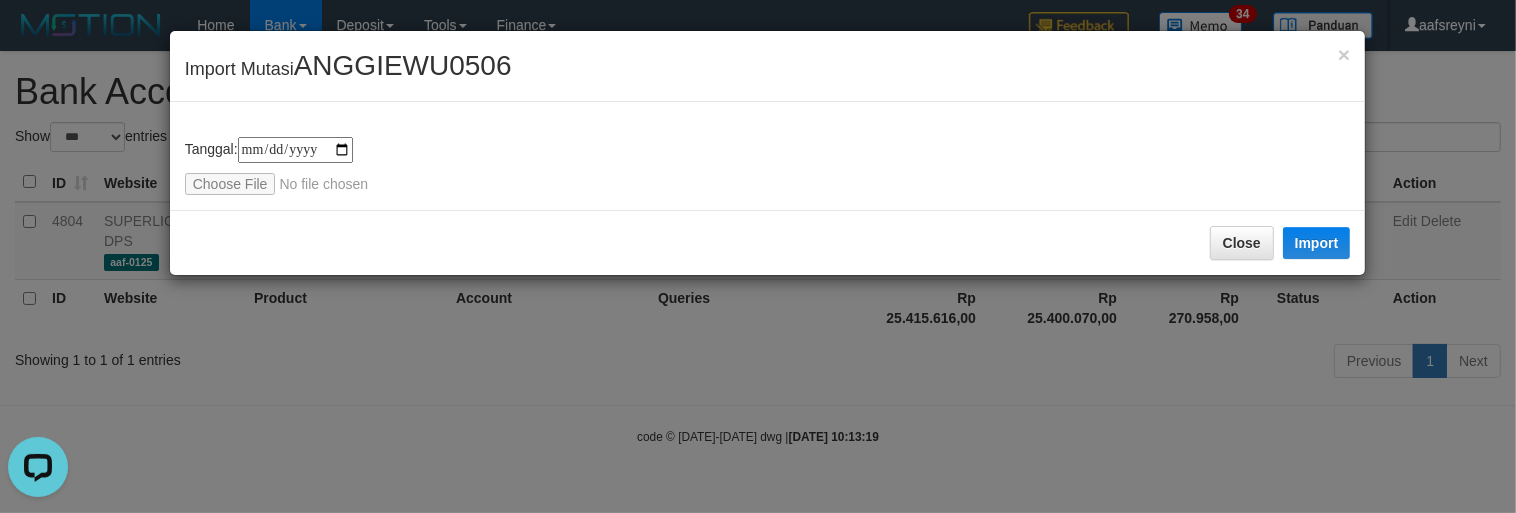 scroll, scrollTop: 0, scrollLeft: 0, axis: both 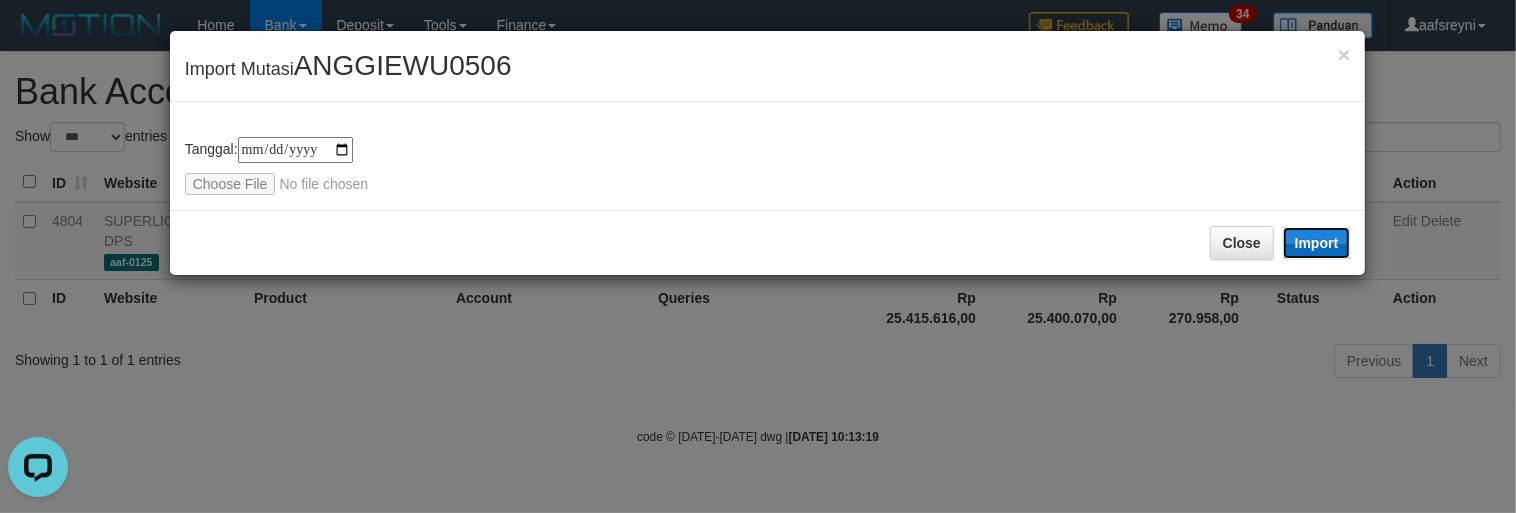 click on "Import" at bounding box center [1317, 243] 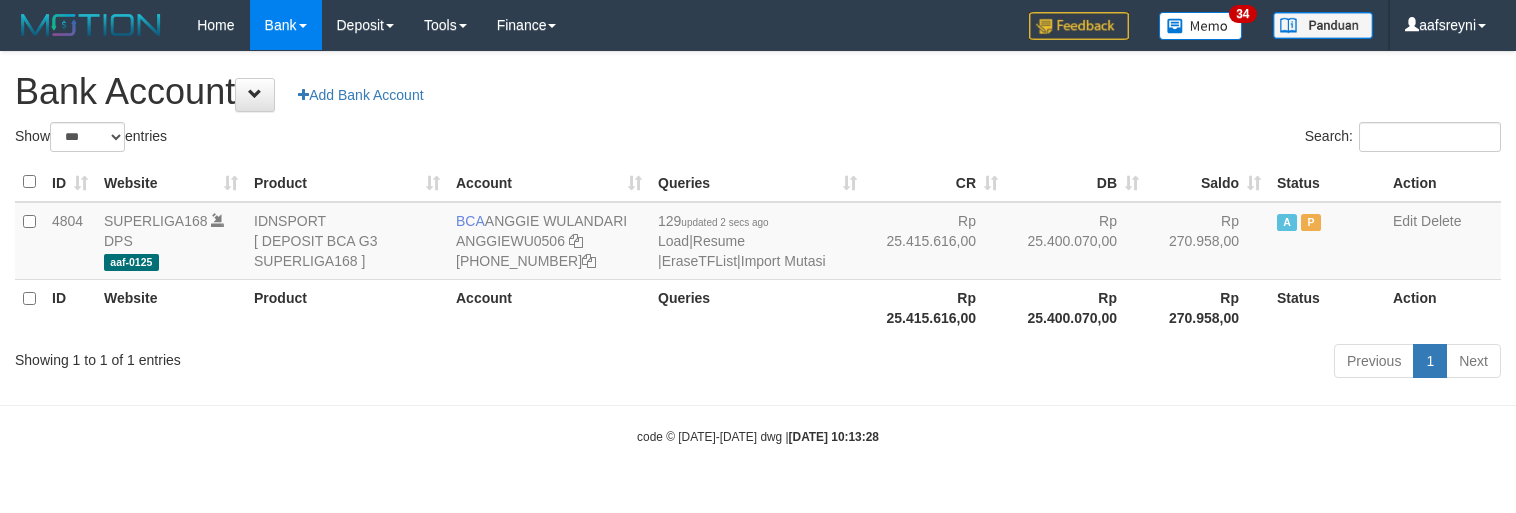 select on "***" 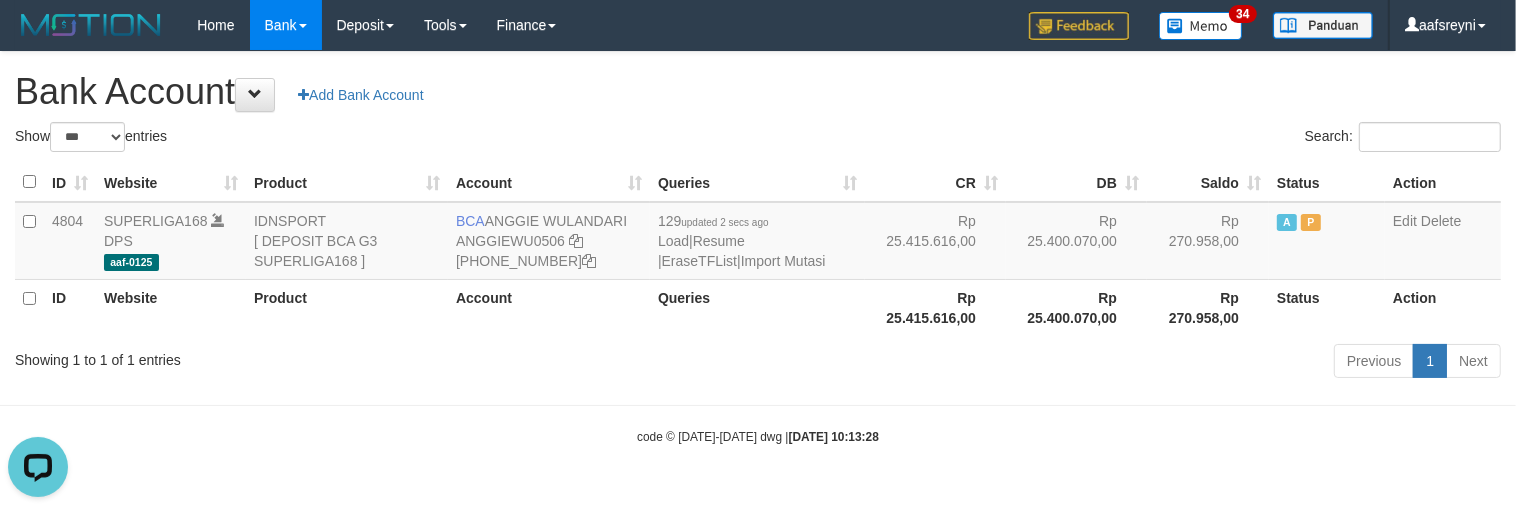 scroll, scrollTop: 0, scrollLeft: 0, axis: both 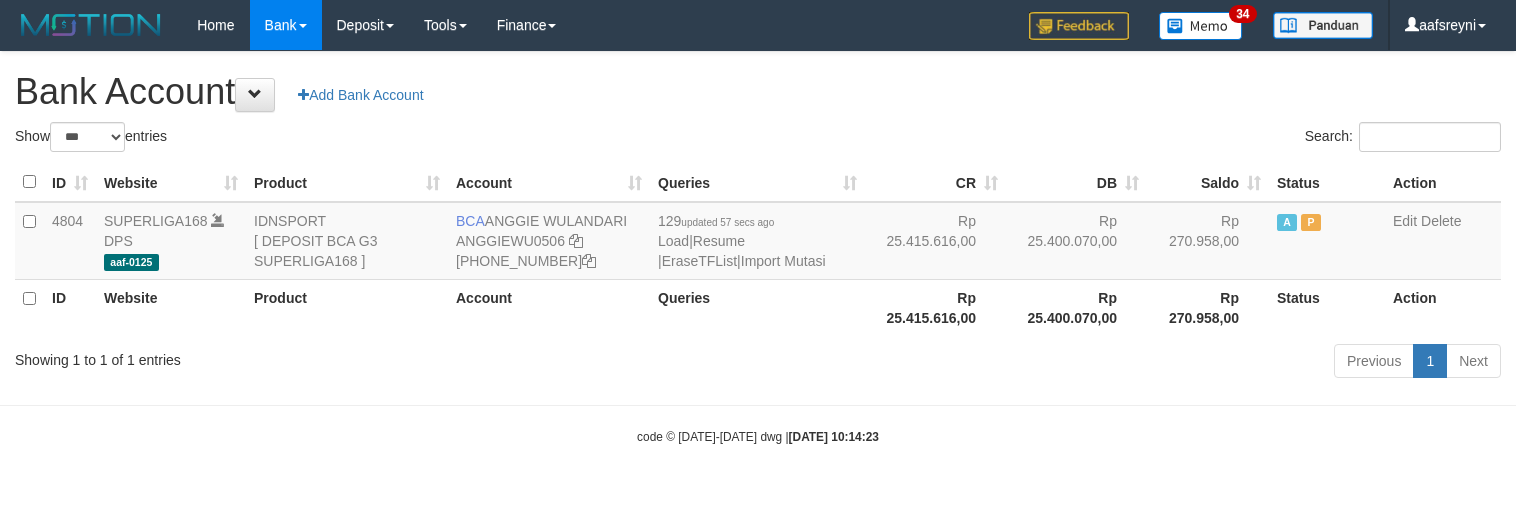 select on "***" 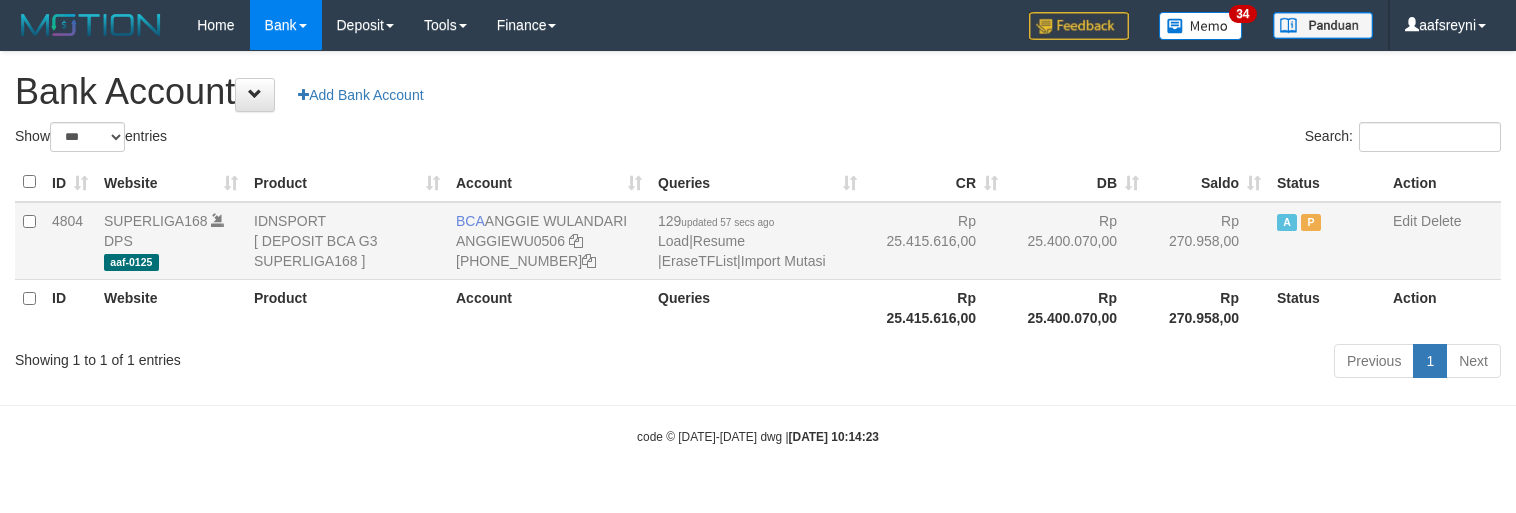 scroll, scrollTop: 0, scrollLeft: 0, axis: both 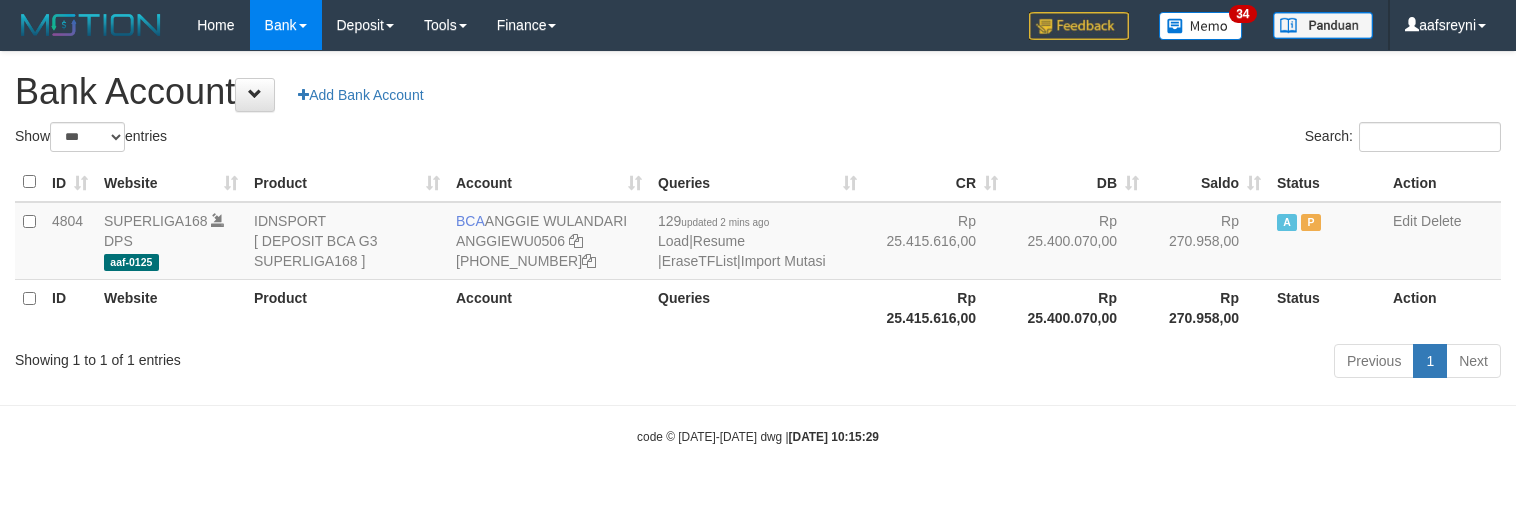 select on "***" 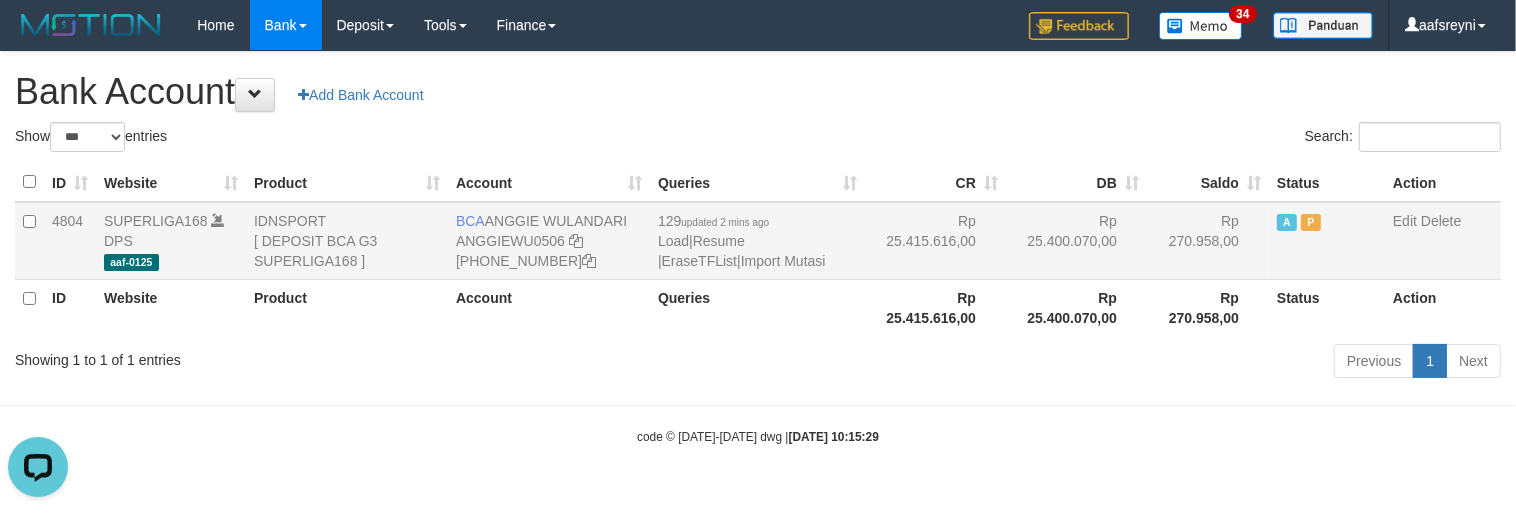 scroll, scrollTop: 0, scrollLeft: 0, axis: both 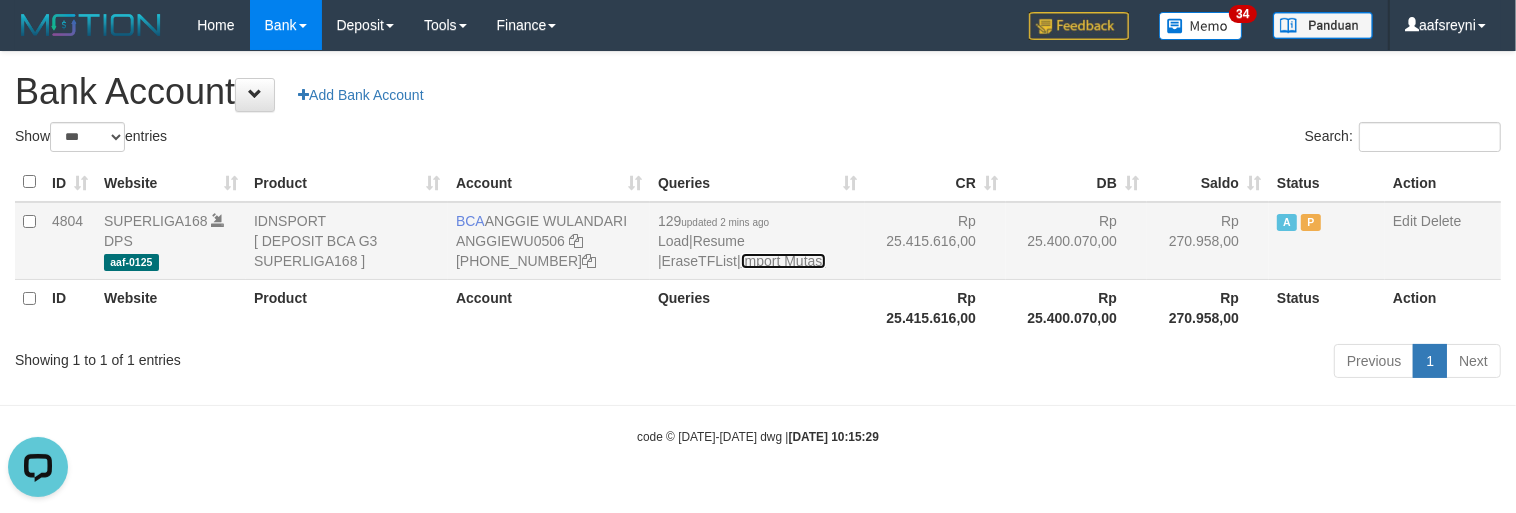 click on "Import Mutasi" at bounding box center [783, 261] 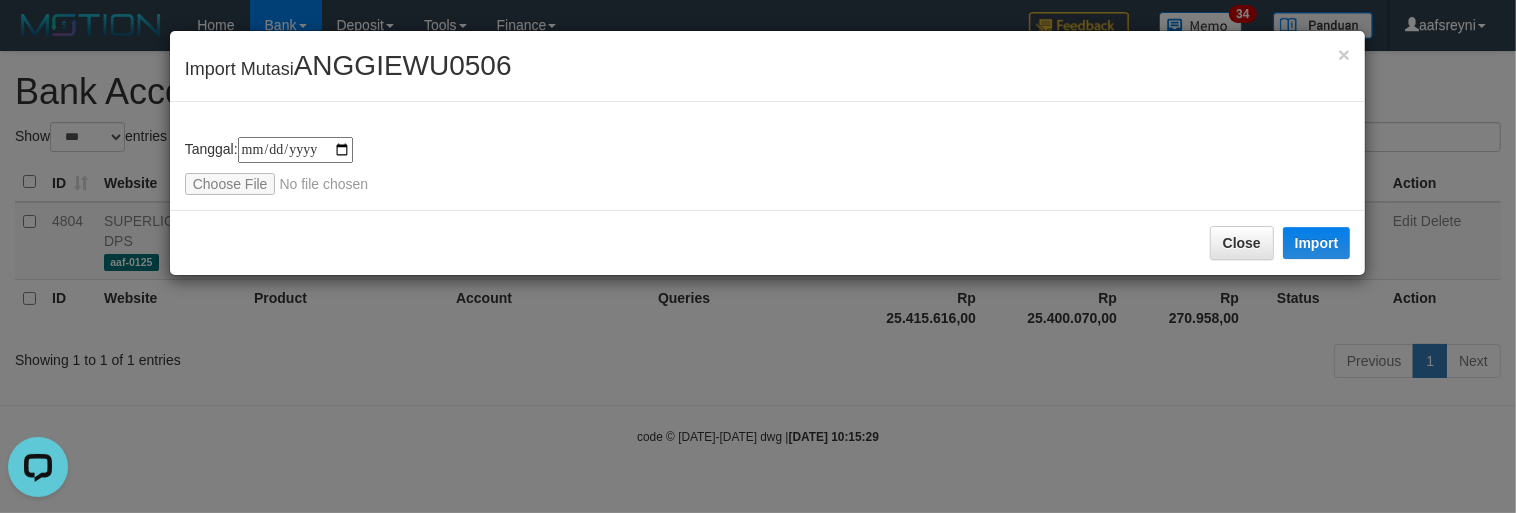 type on "**********" 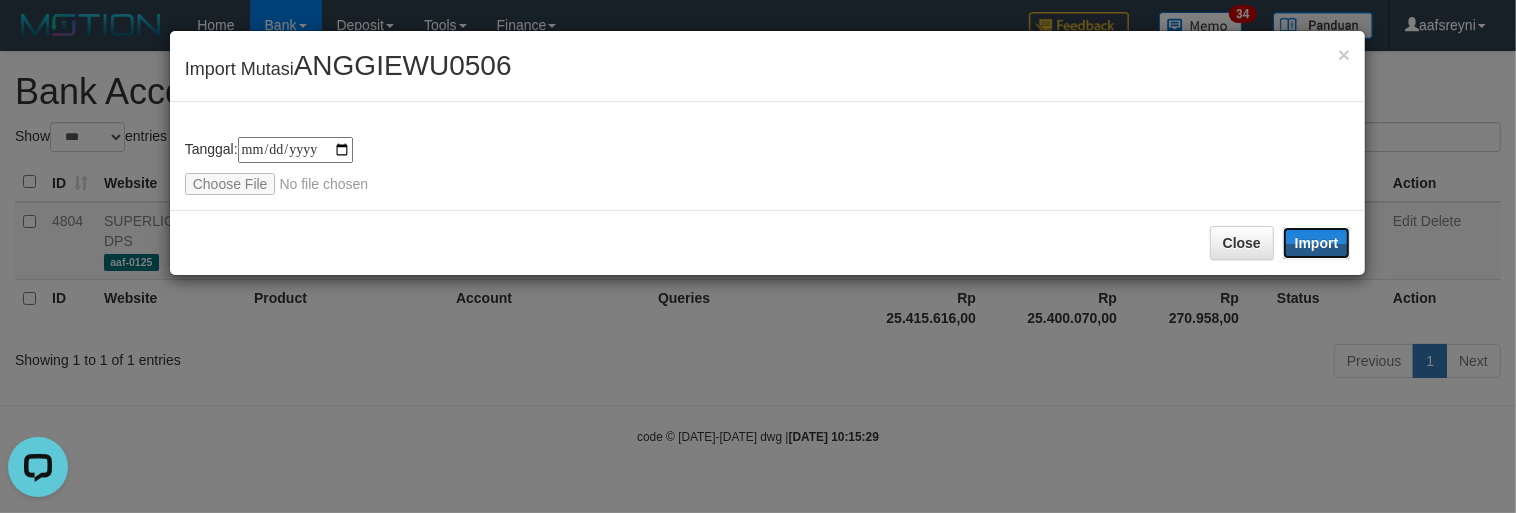 click on "Import" at bounding box center [1317, 243] 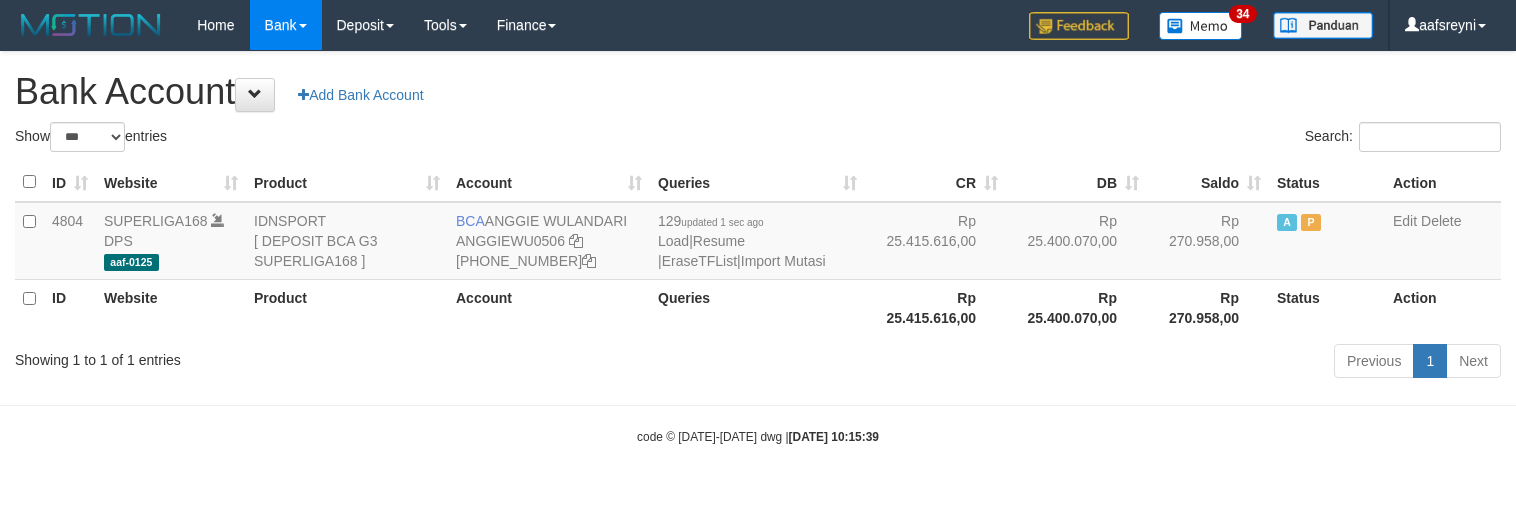 select on "***" 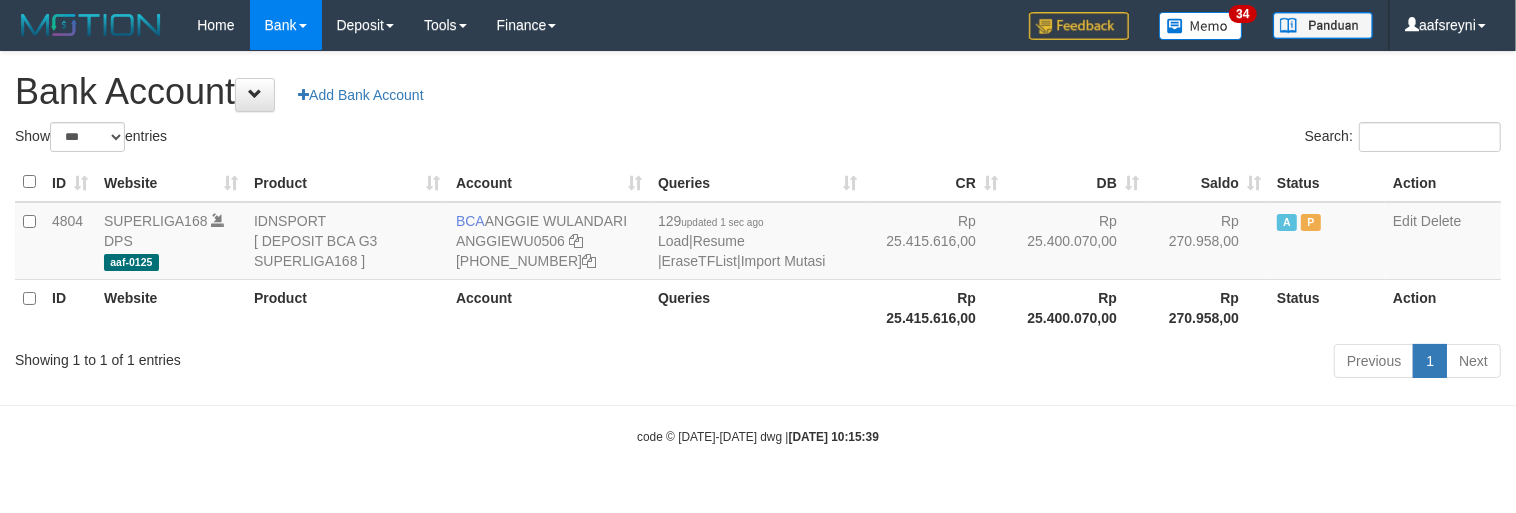 drag, startPoint x: 1095, startPoint y: 205, endPoint x: 1223, endPoint y: 68, distance: 187.49133 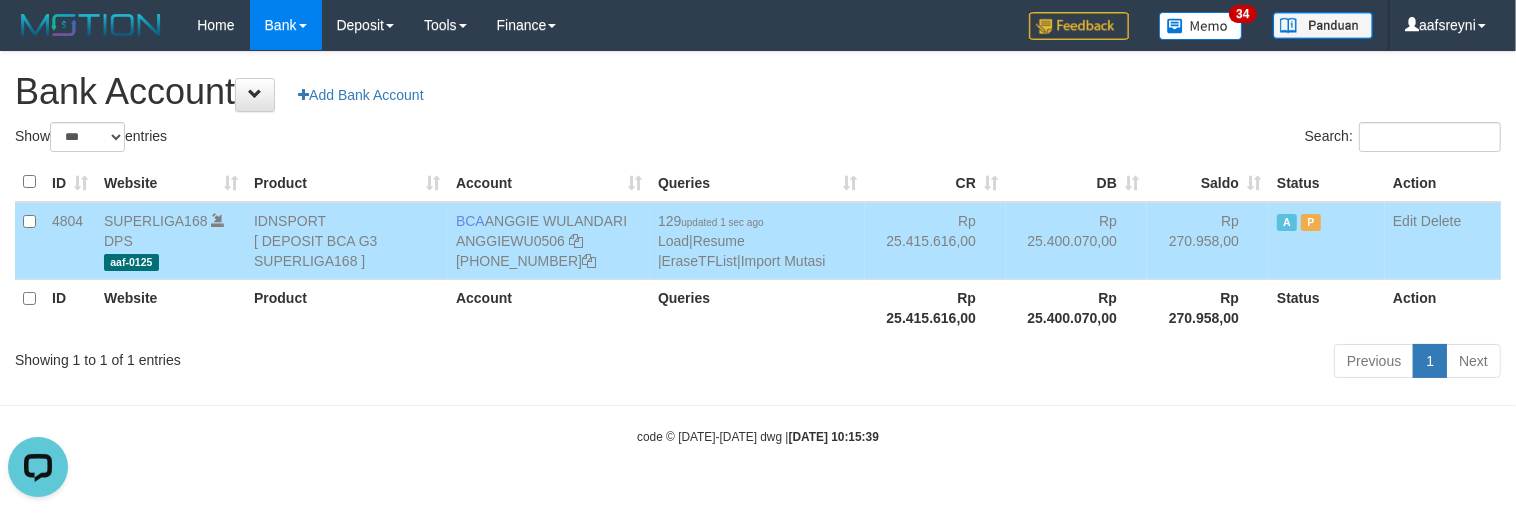 scroll, scrollTop: 0, scrollLeft: 0, axis: both 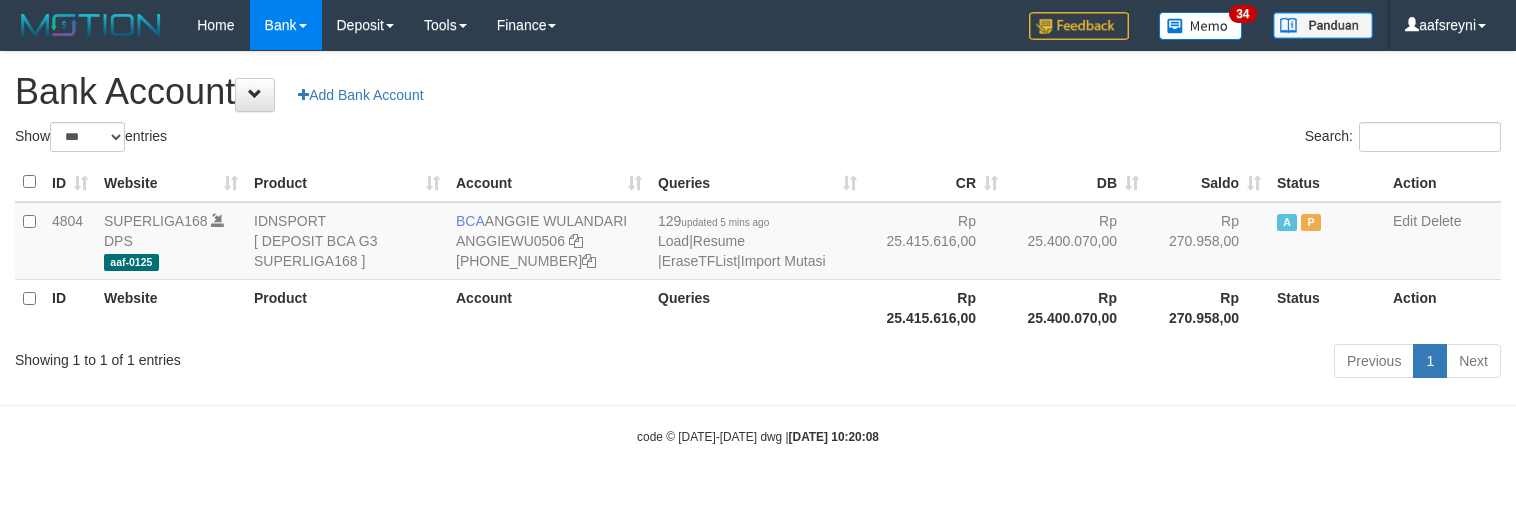 select on "***" 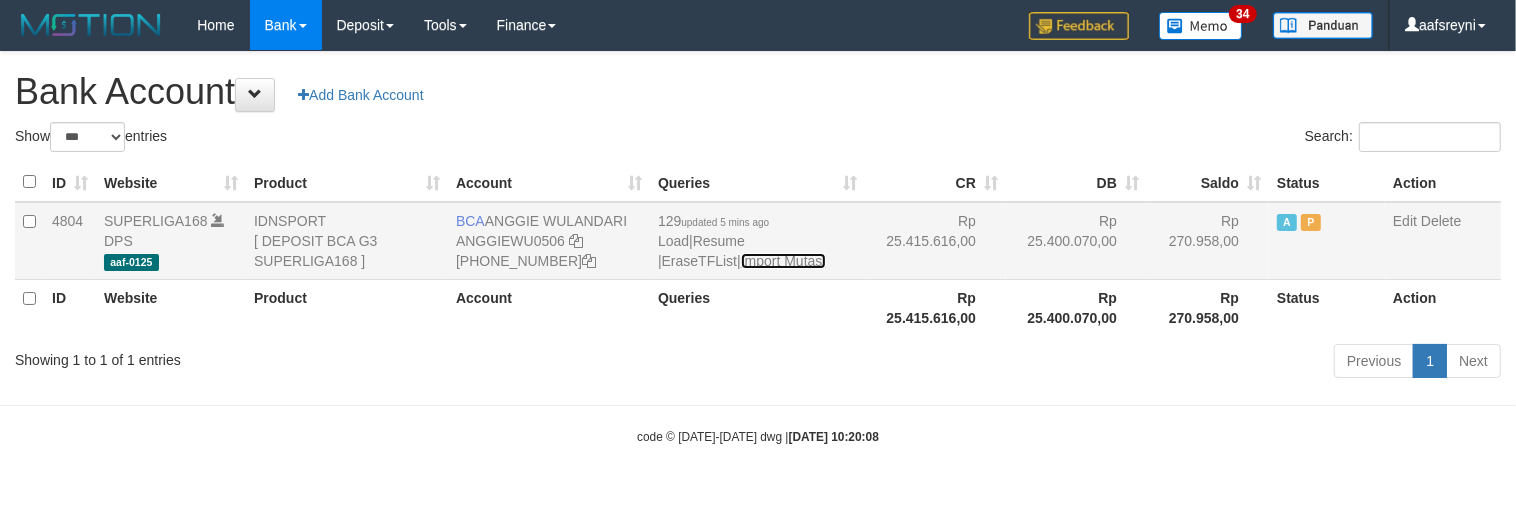 click on "Import Mutasi" at bounding box center (783, 261) 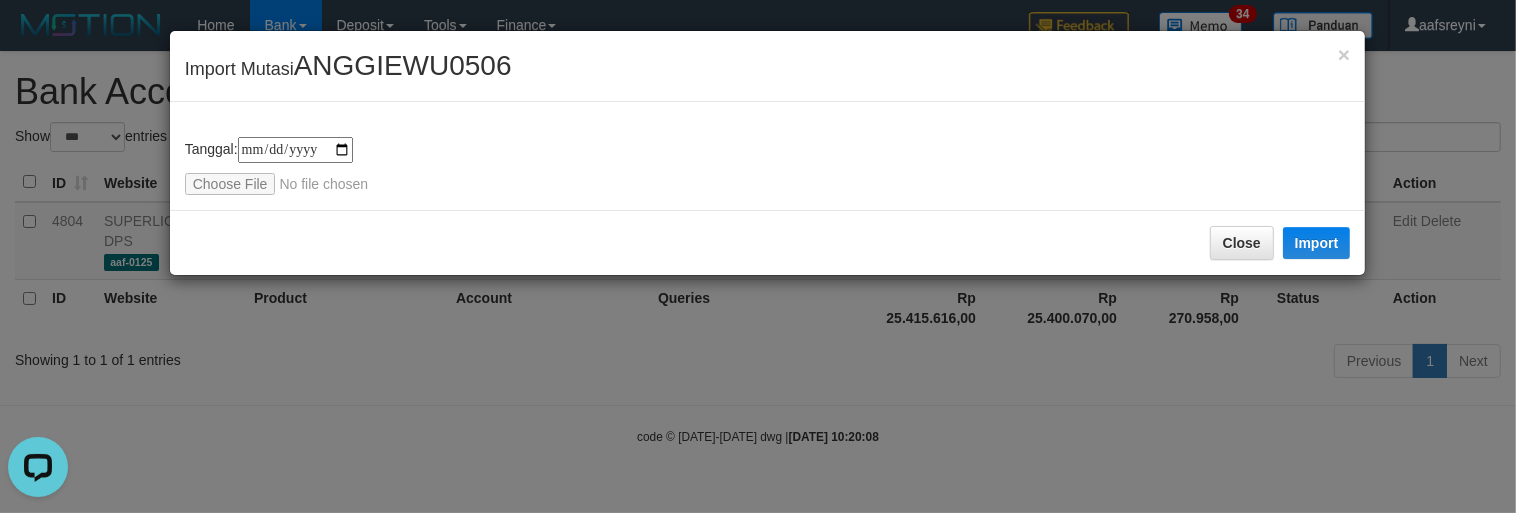 scroll, scrollTop: 0, scrollLeft: 0, axis: both 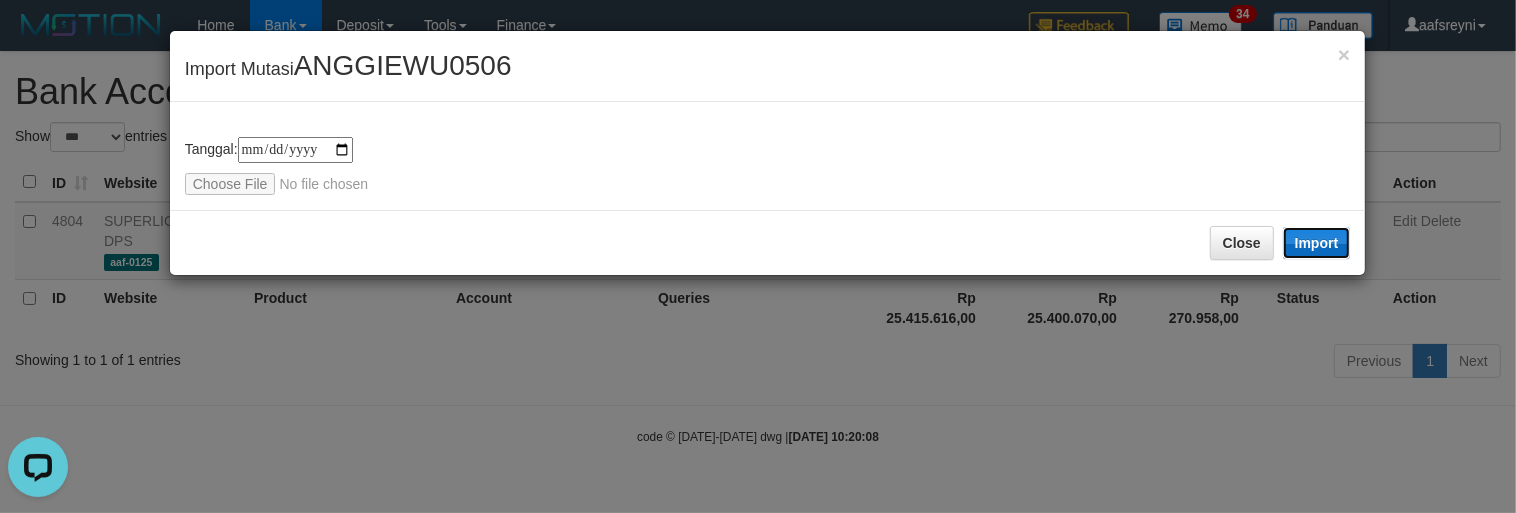 click on "Import" at bounding box center (1317, 243) 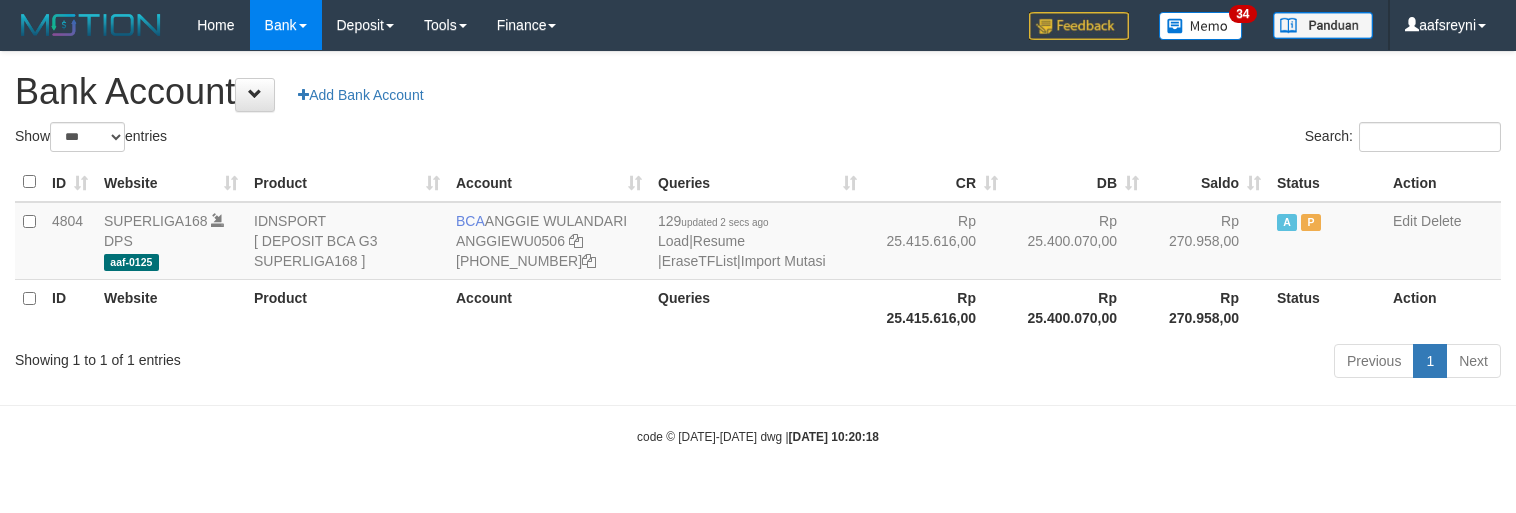 select on "***" 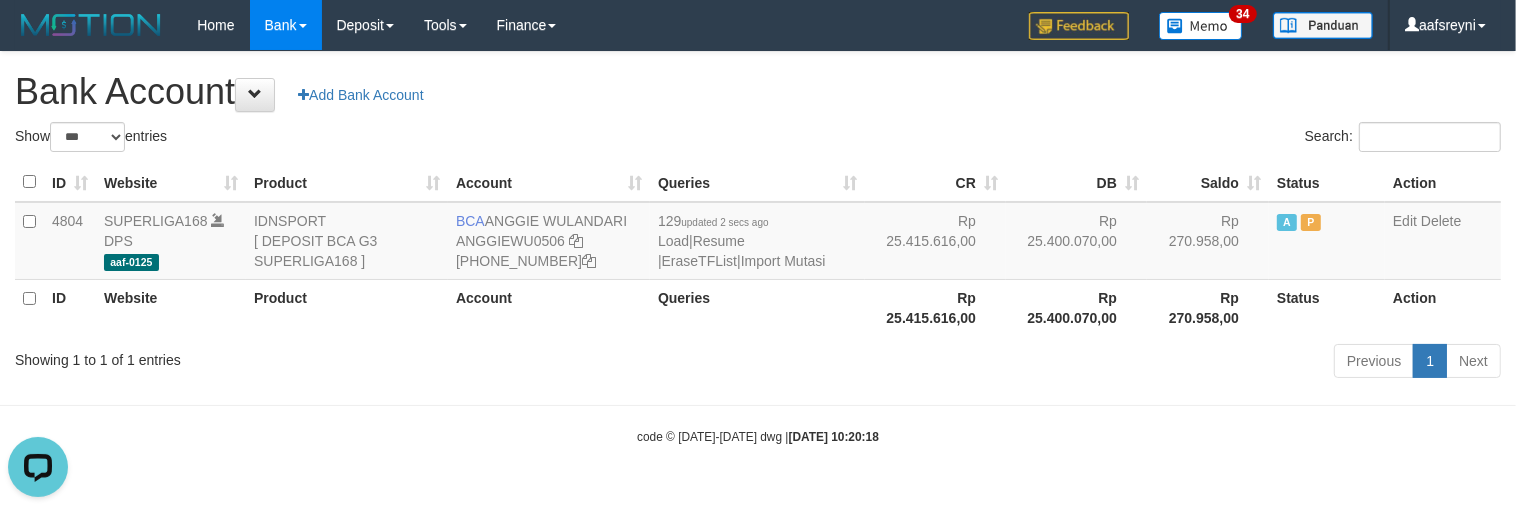 scroll, scrollTop: 0, scrollLeft: 0, axis: both 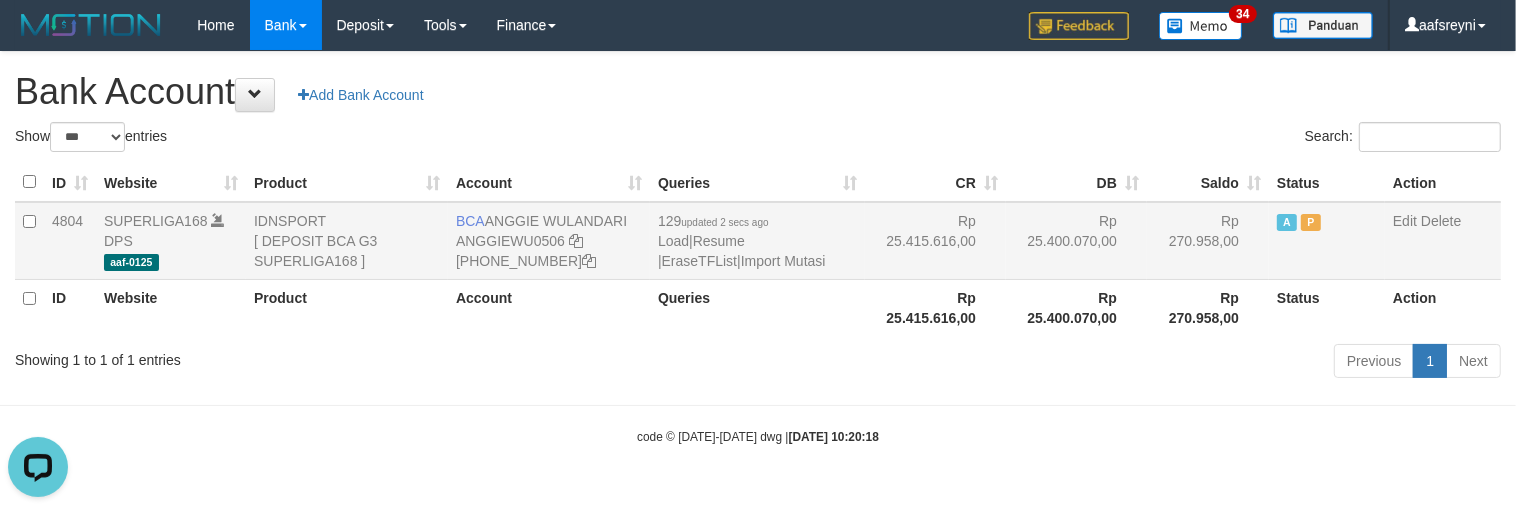 click on "Rp 25.415.616,00" at bounding box center (935, 241) 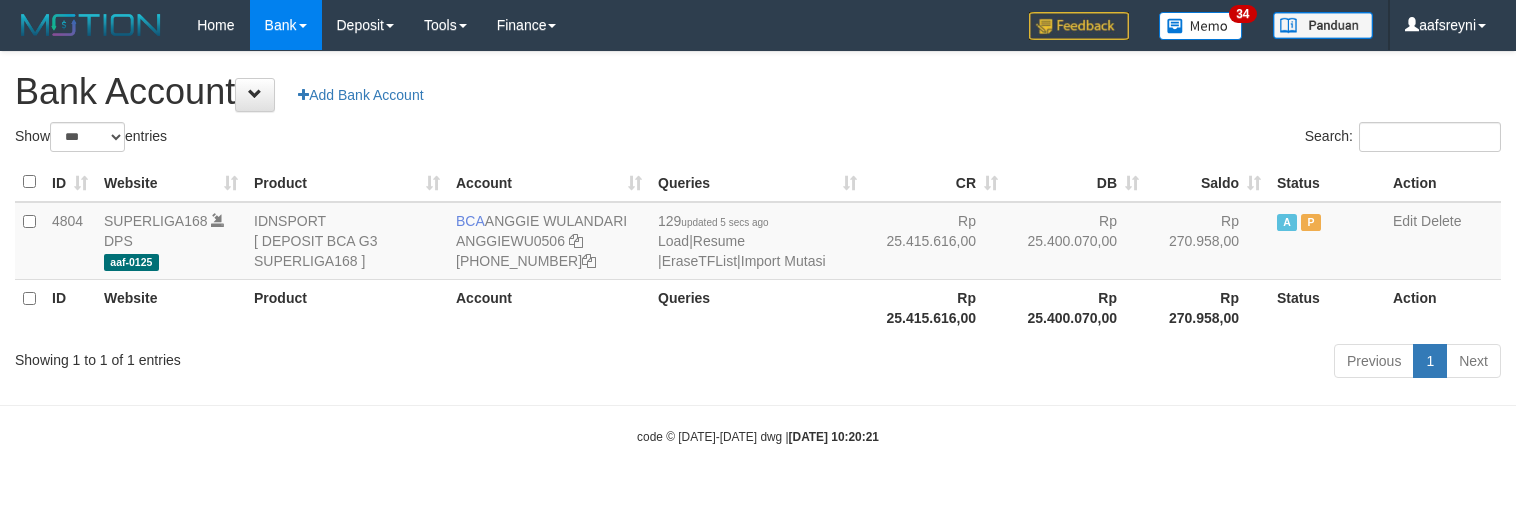 select on "***" 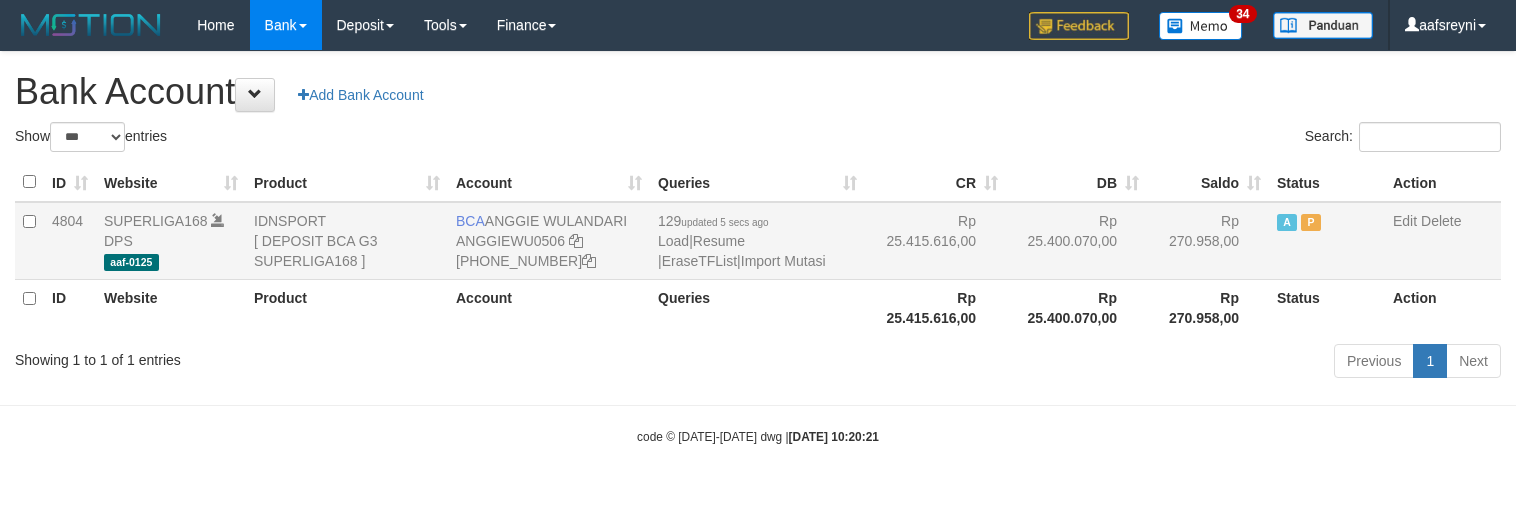 scroll, scrollTop: 0, scrollLeft: 0, axis: both 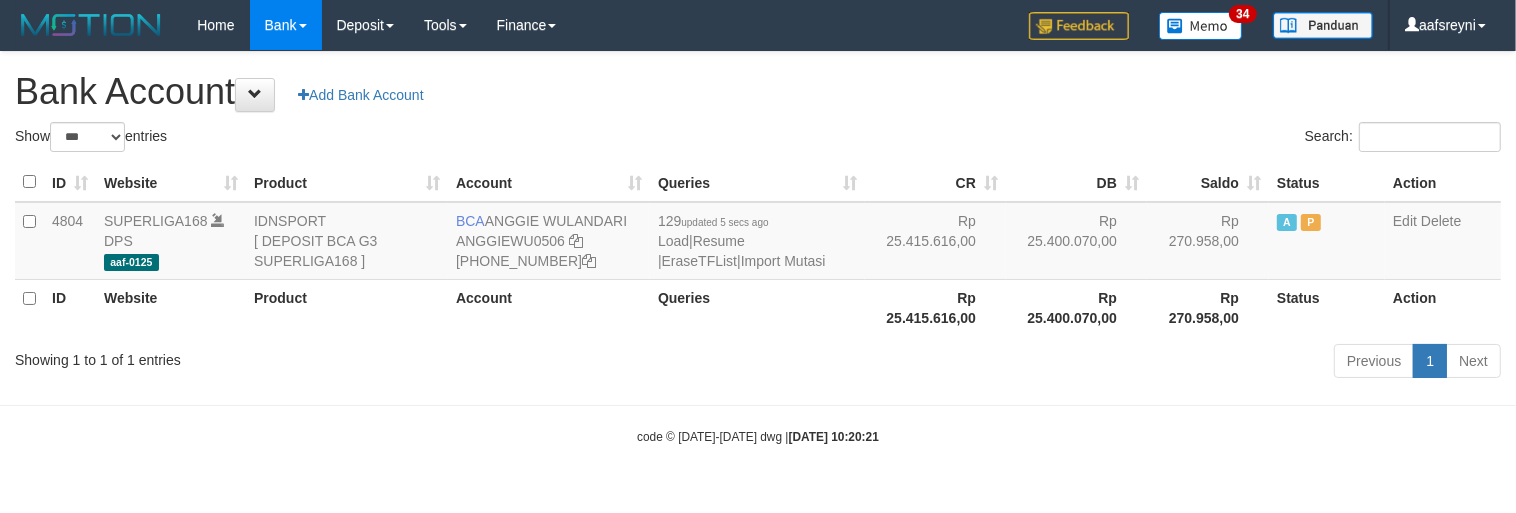 drag, startPoint x: 835, startPoint y: 143, endPoint x: 841, endPoint y: 91, distance: 52.34501 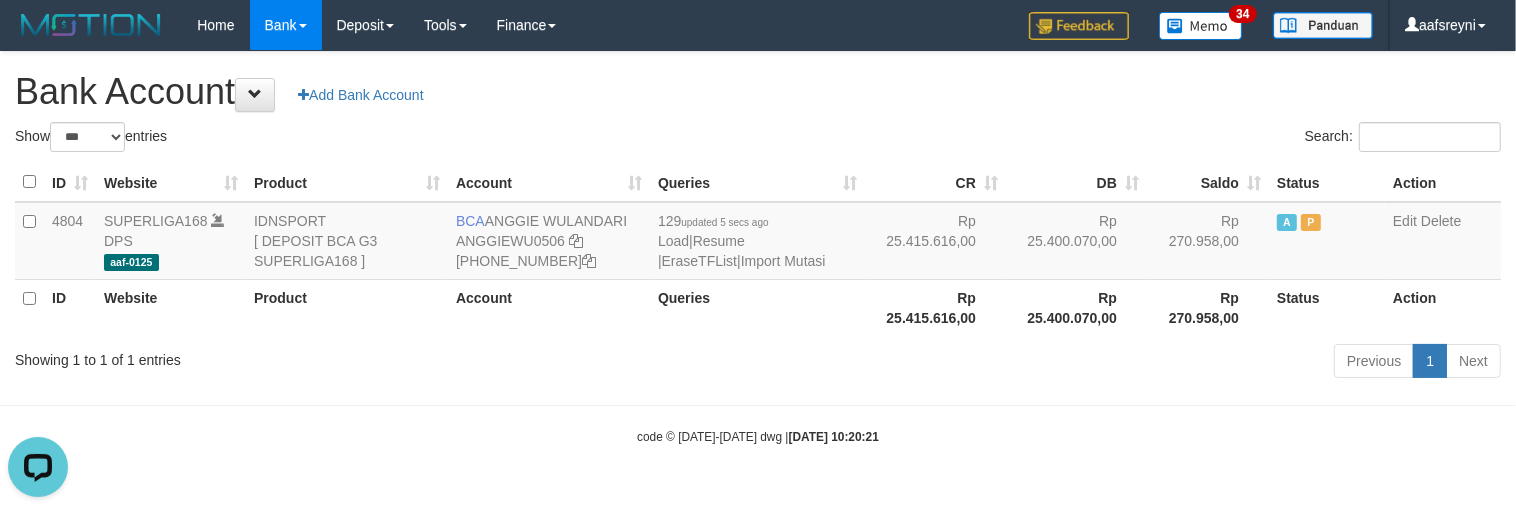 scroll, scrollTop: 0, scrollLeft: 0, axis: both 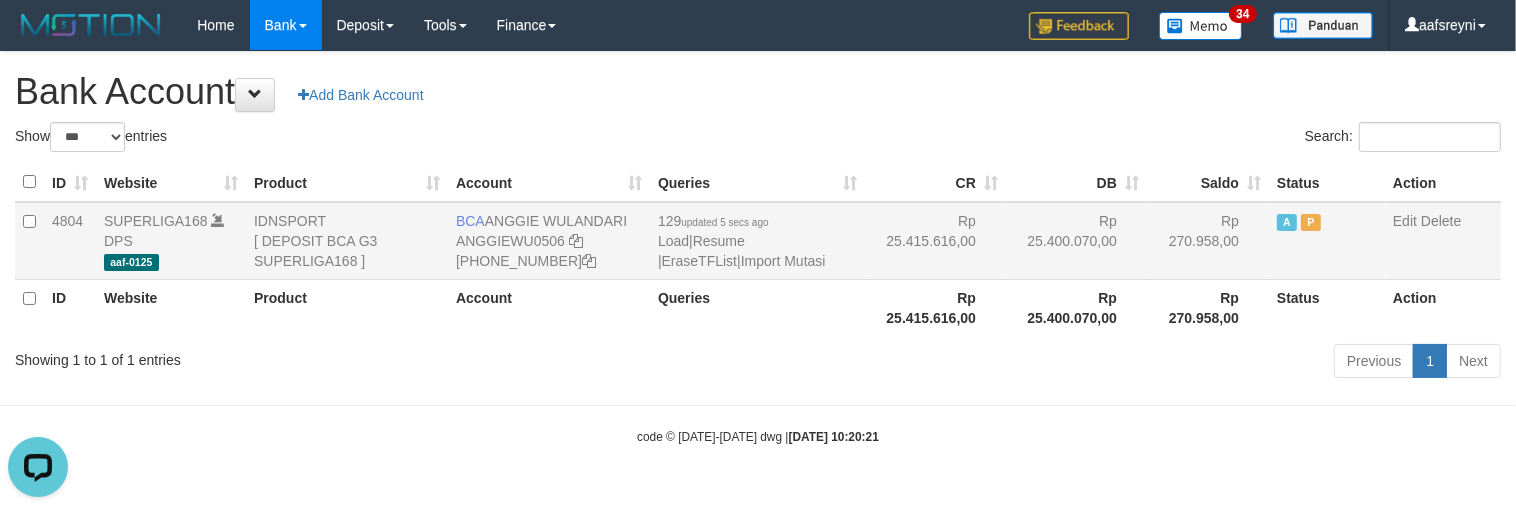click on "Rp 270.958,00" at bounding box center (1208, 241) 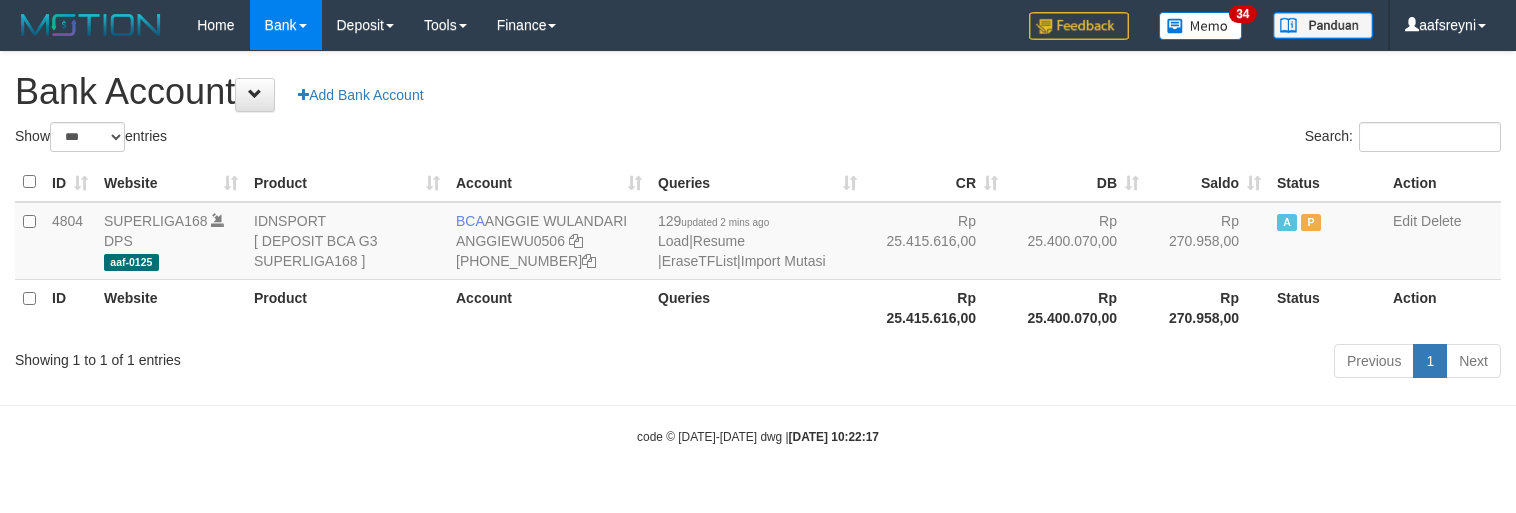 select on "***" 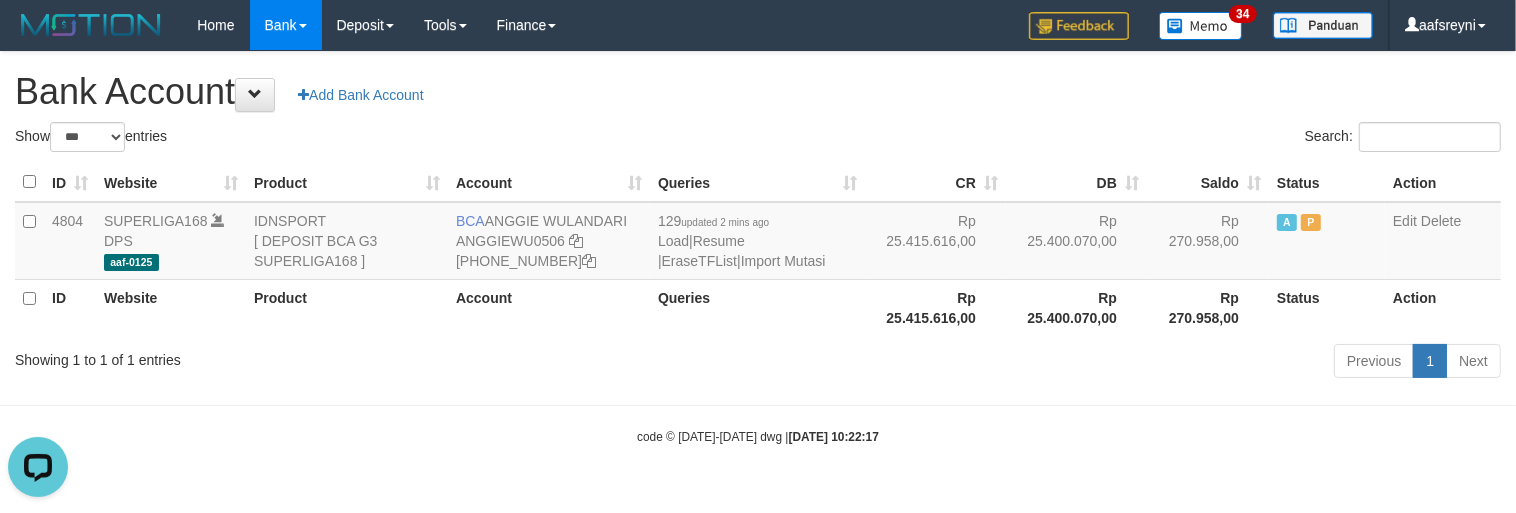 scroll, scrollTop: 0, scrollLeft: 0, axis: both 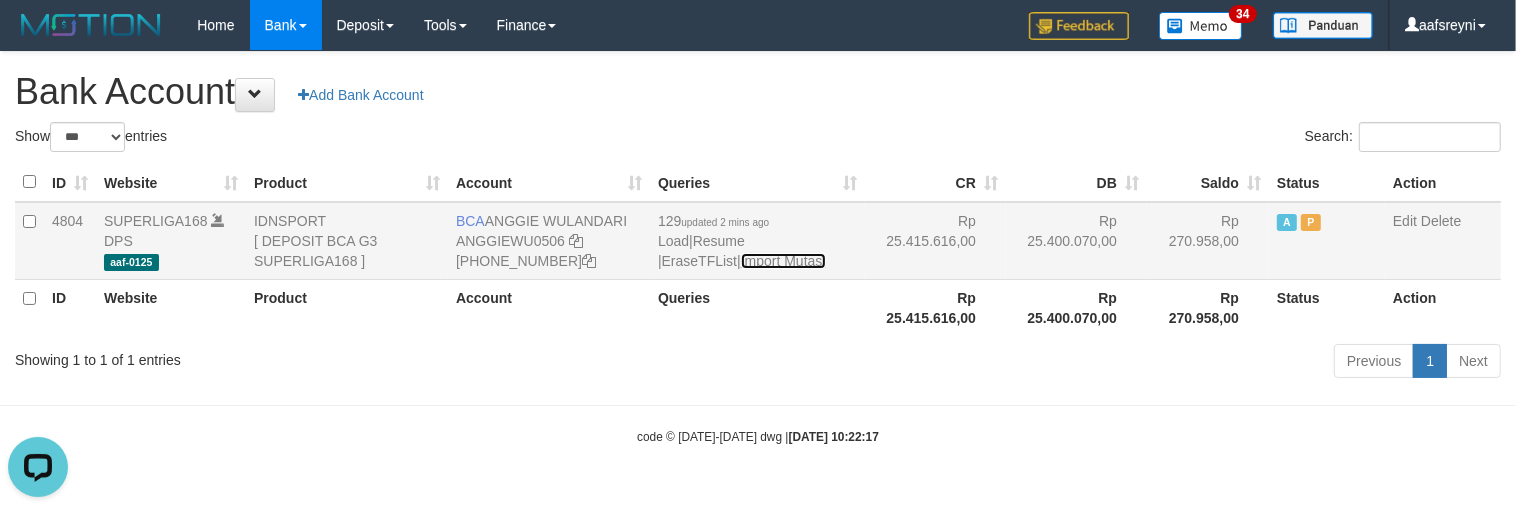 click on "Import Mutasi" at bounding box center [783, 261] 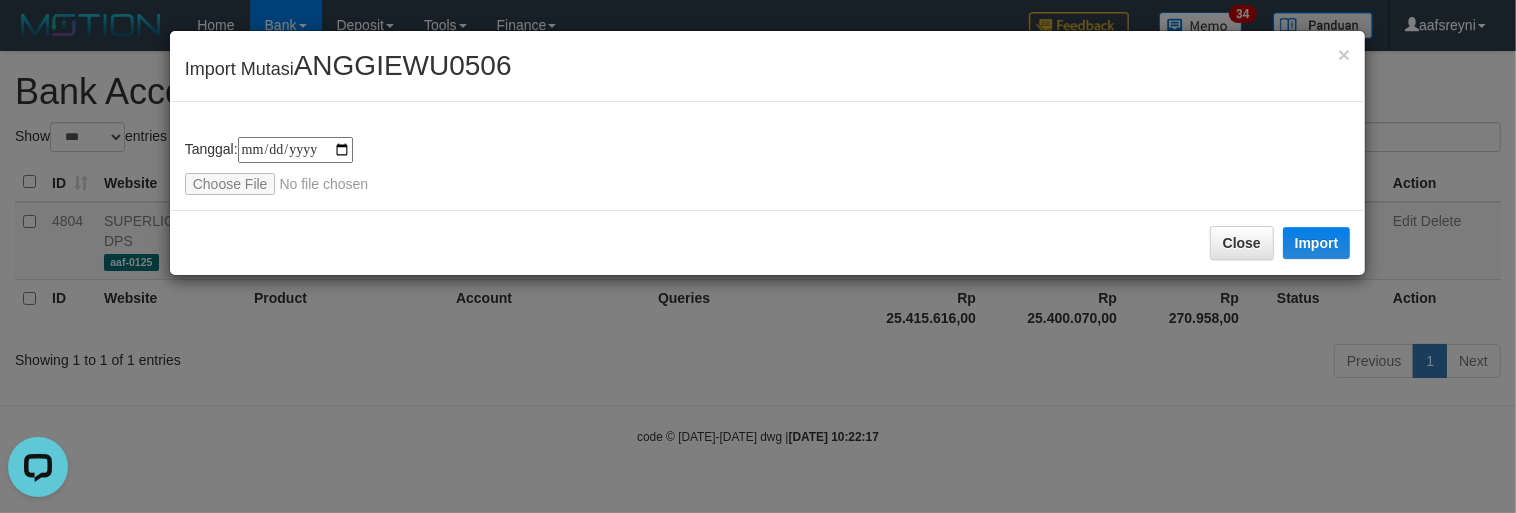 type on "**********" 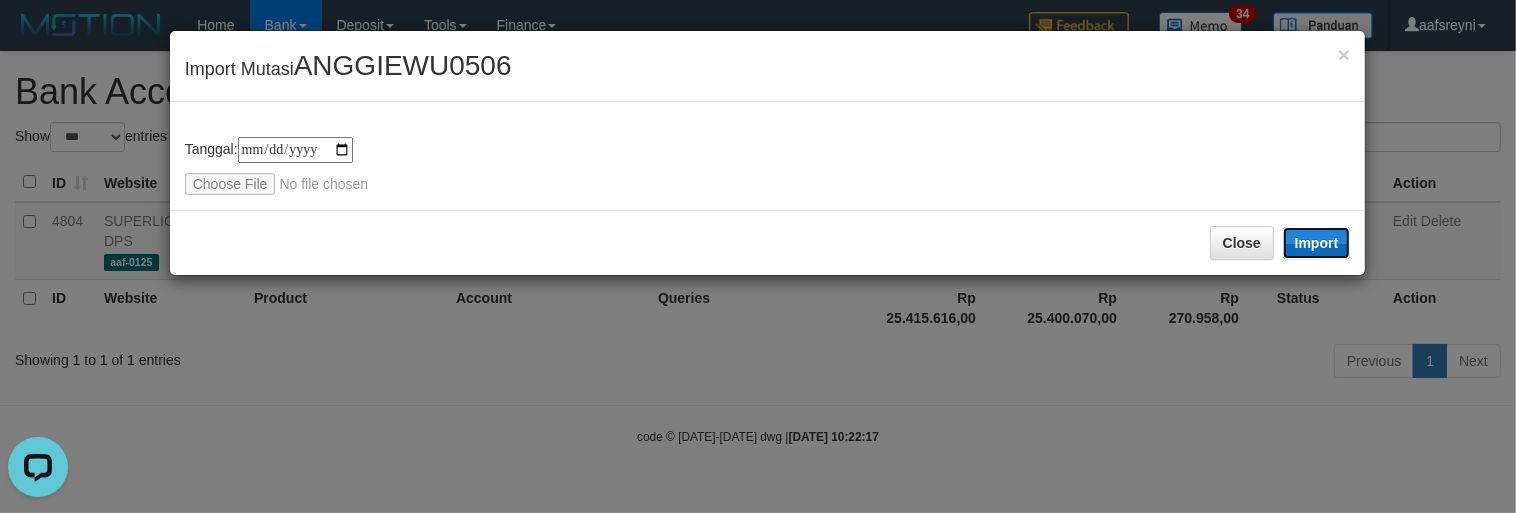 click on "Import" at bounding box center [1317, 243] 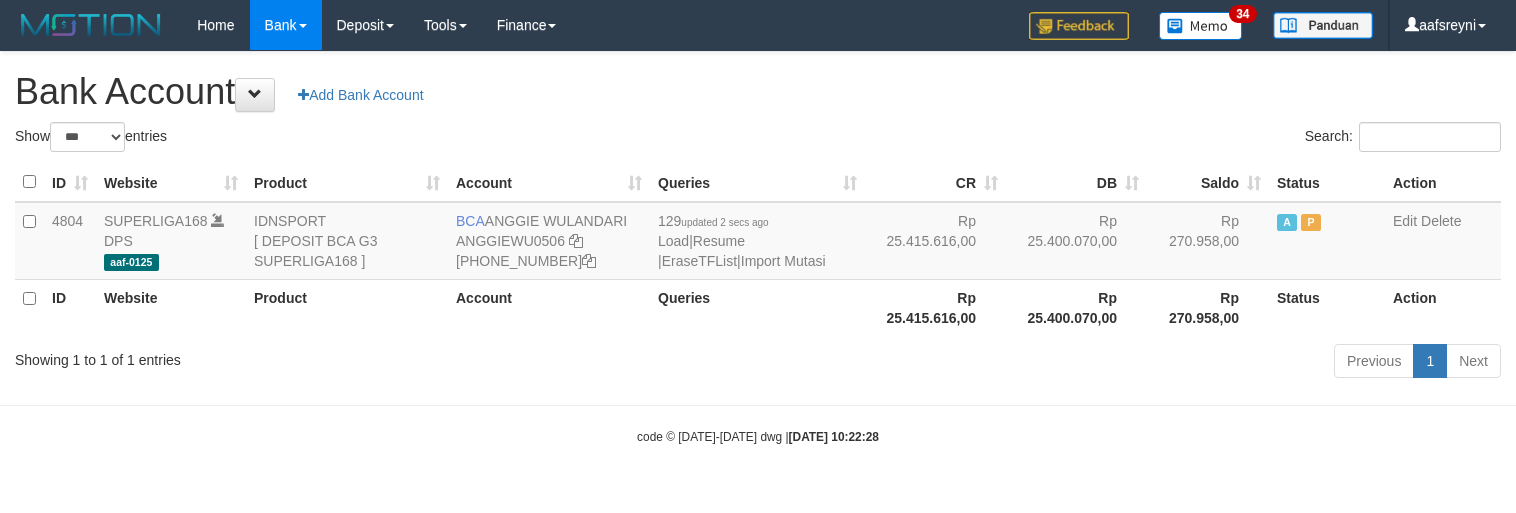 select on "***" 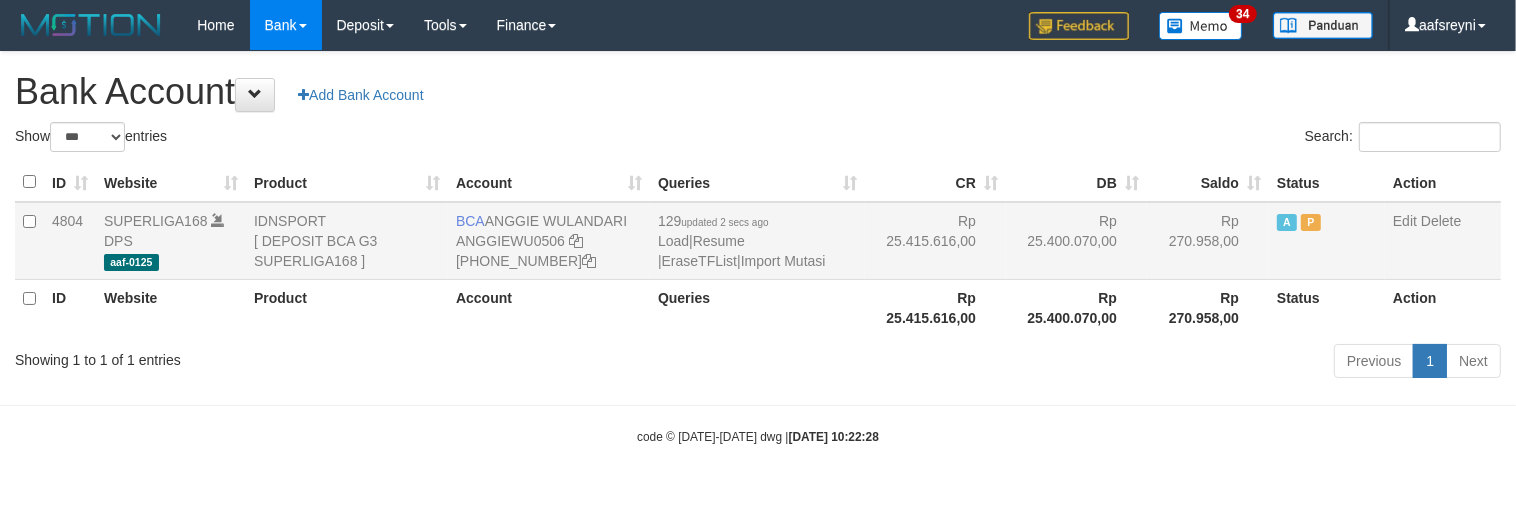 click on "Rp 25.400.070,00" at bounding box center (1076, 241) 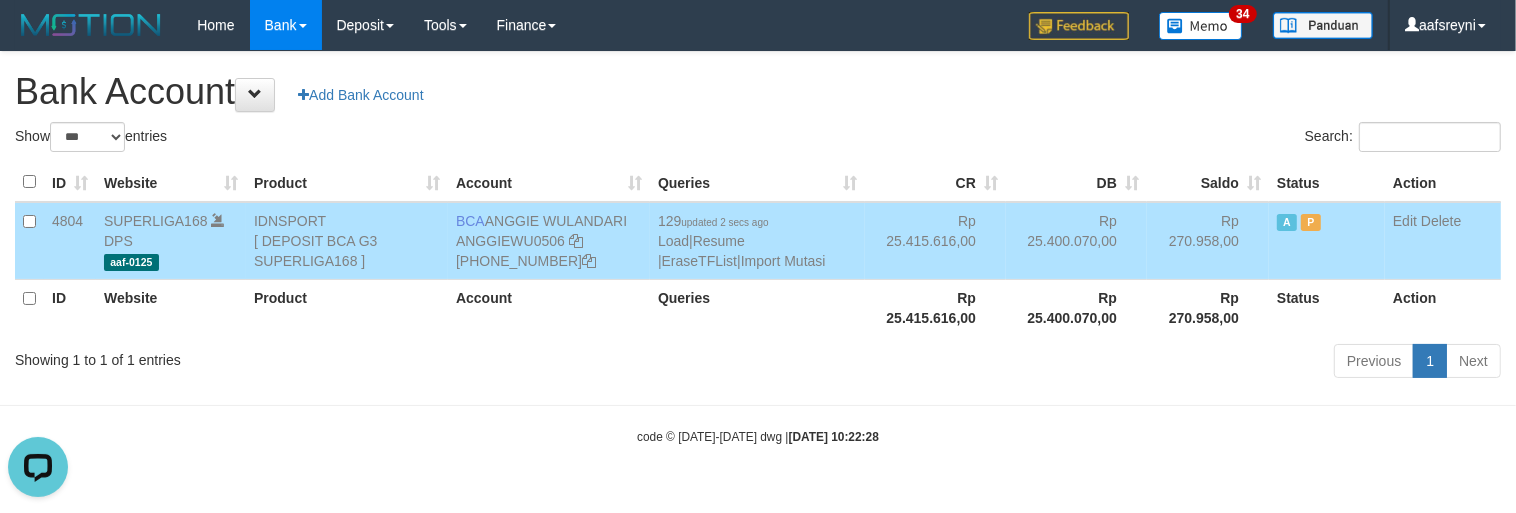 scroll, scrollTop: 0, scrollLeft: 0, axis: both 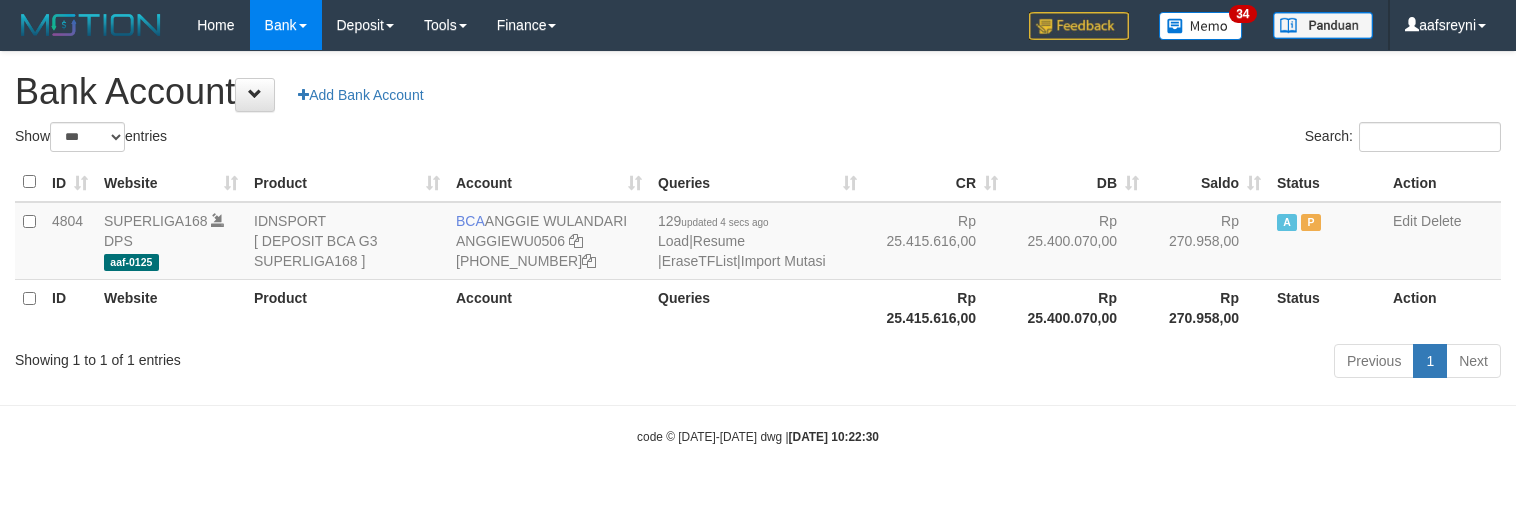 select on "***" 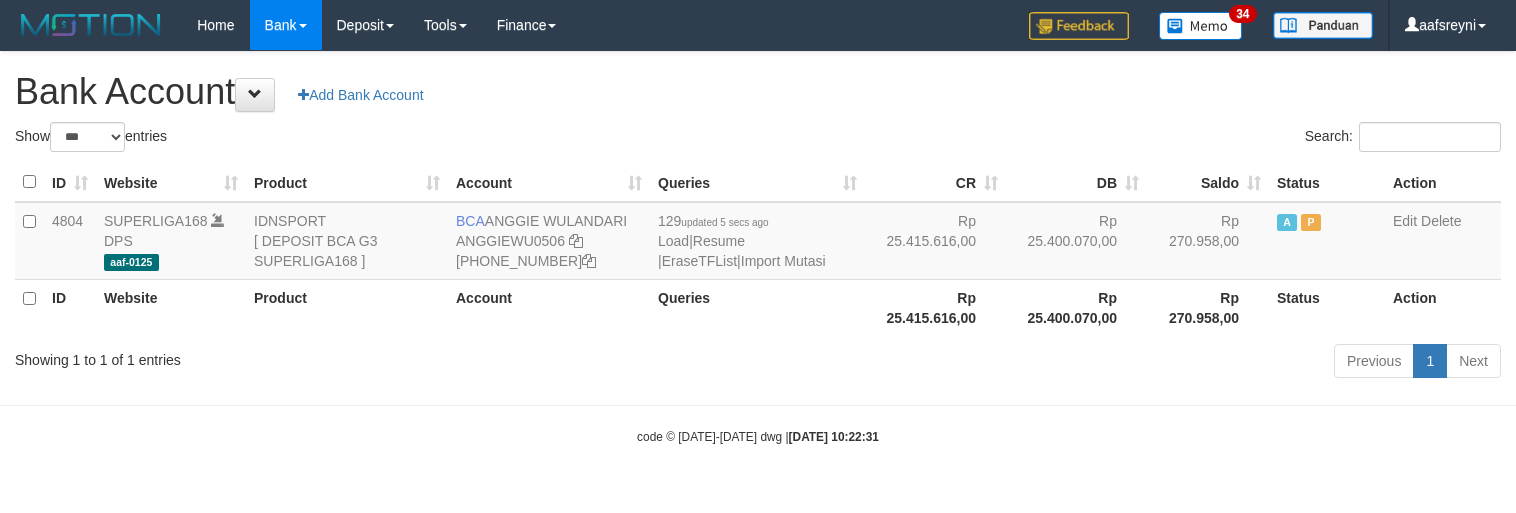 select on "***" 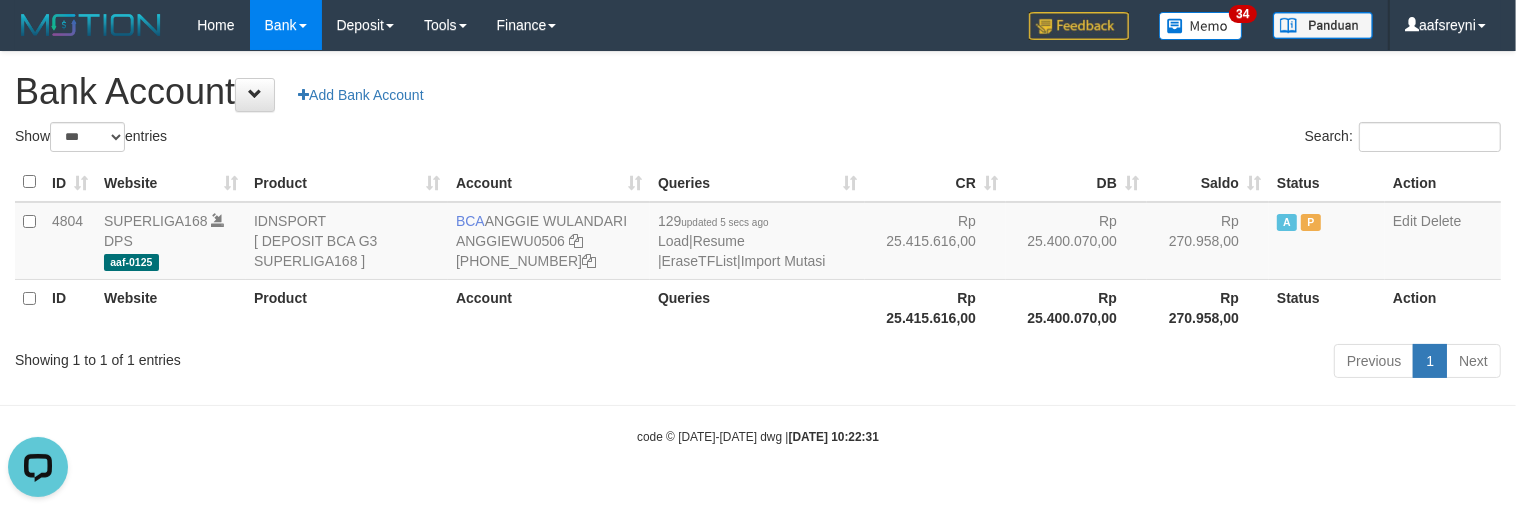 scroll, scrollTop: 0, scrollLeft: 0, axis: both 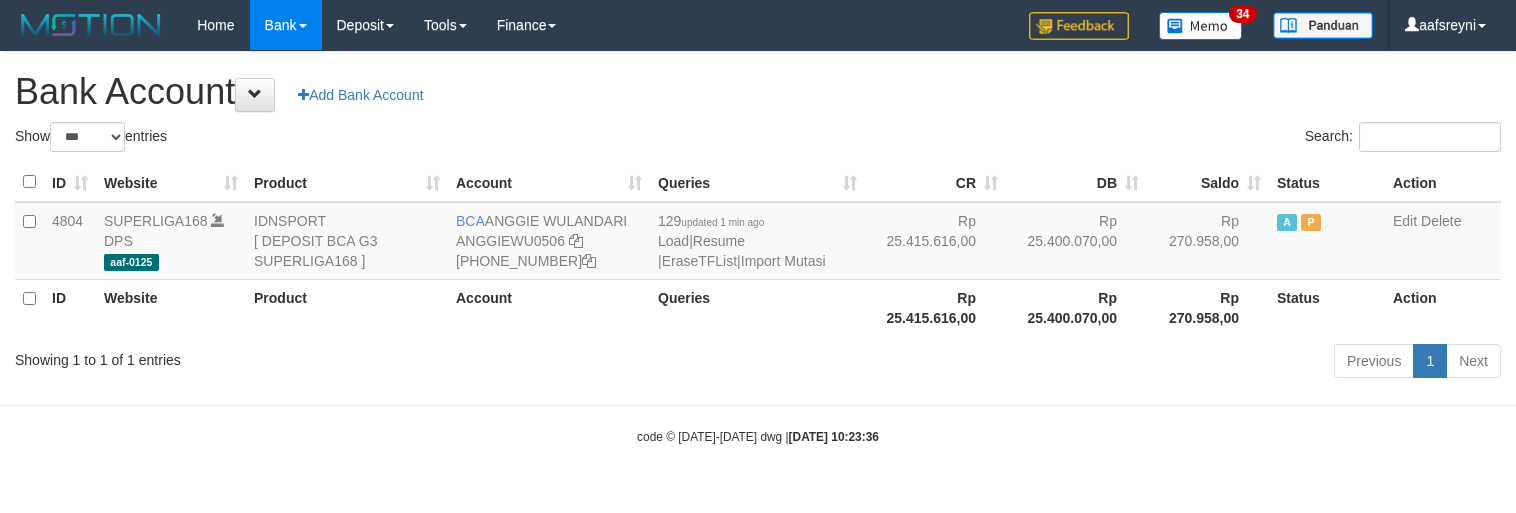 select on "***" 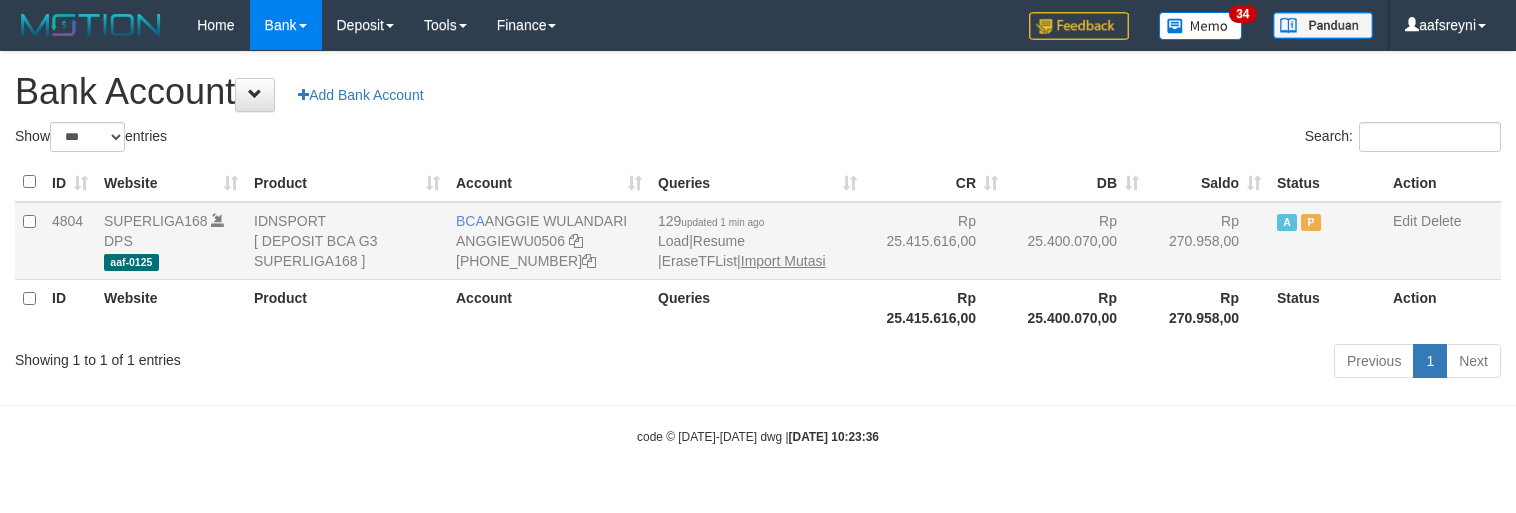 scroll, scrollTop: 0, scrollLeft: 0, axis: both 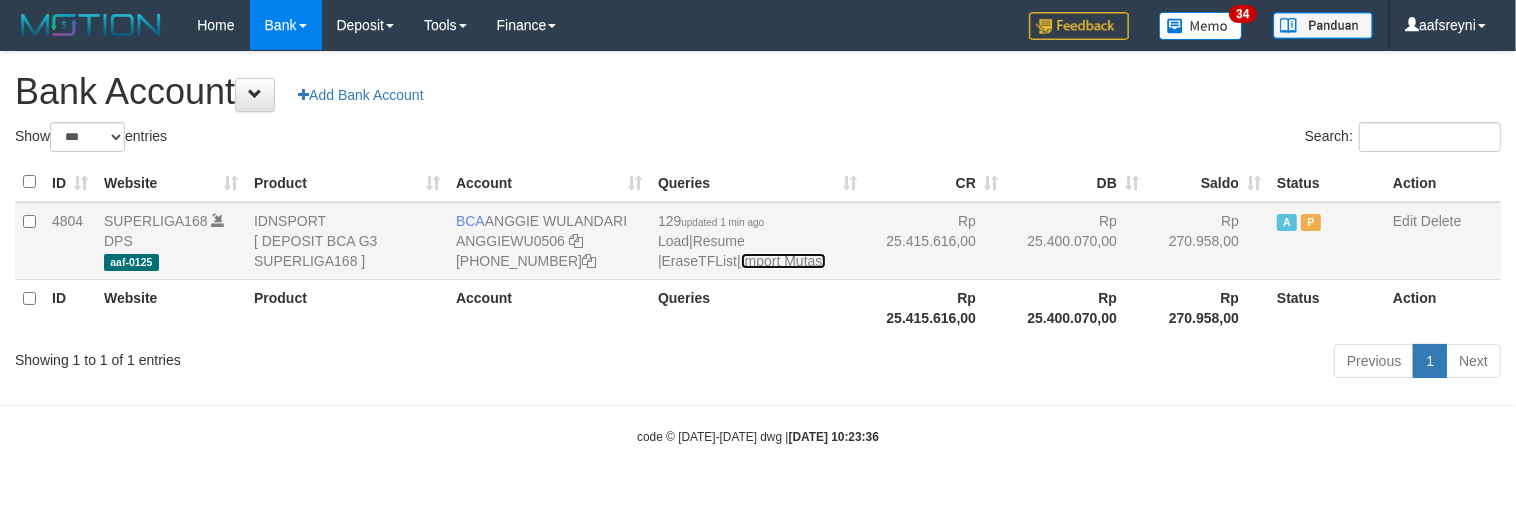 click on "Import Mutasi" at bounding box center (783, 261) 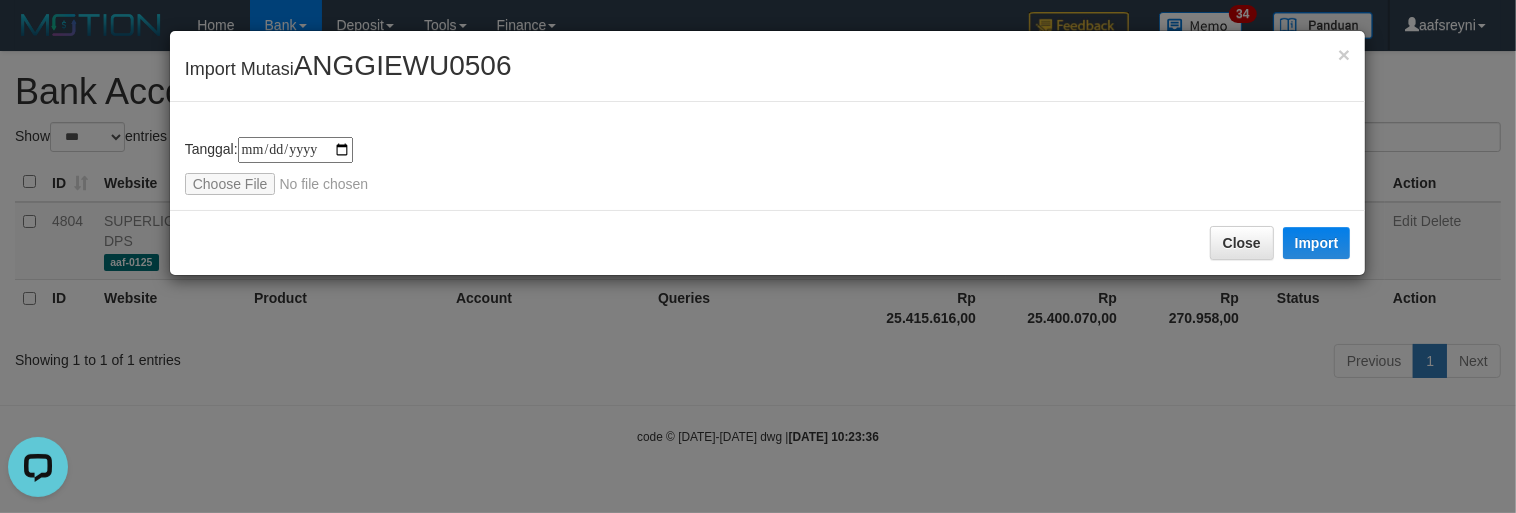 scroll, scrollTop: 0, scrollLeft: 0, axis: both 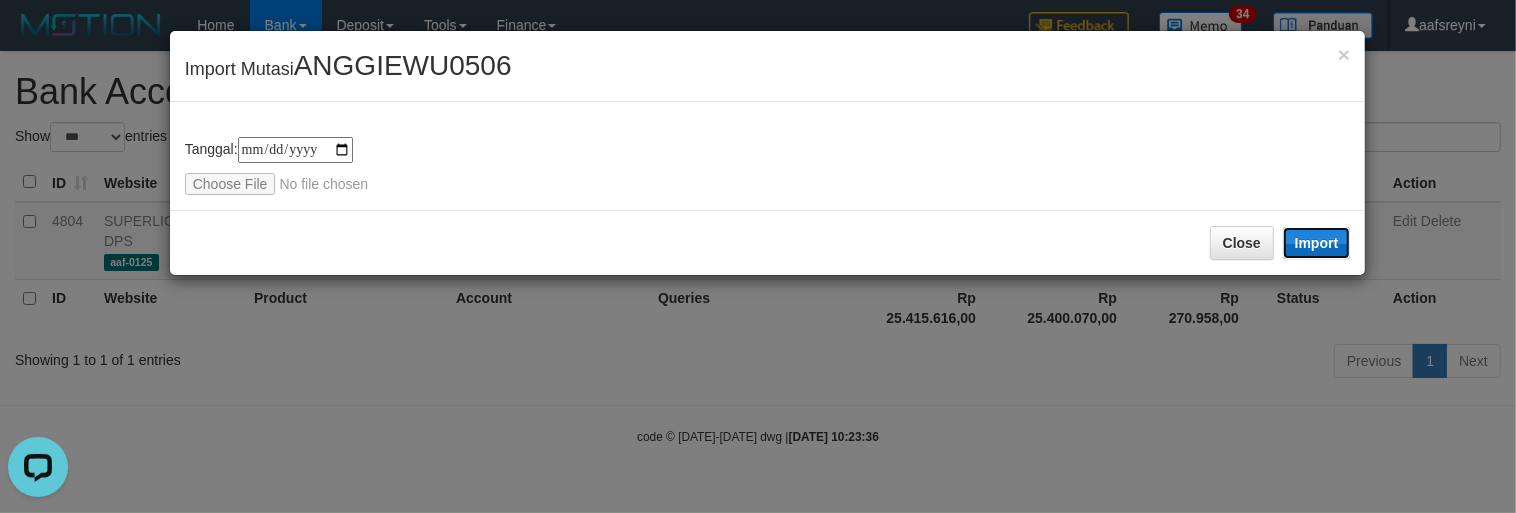 click on "Import" at bounding box center (1317, 243) 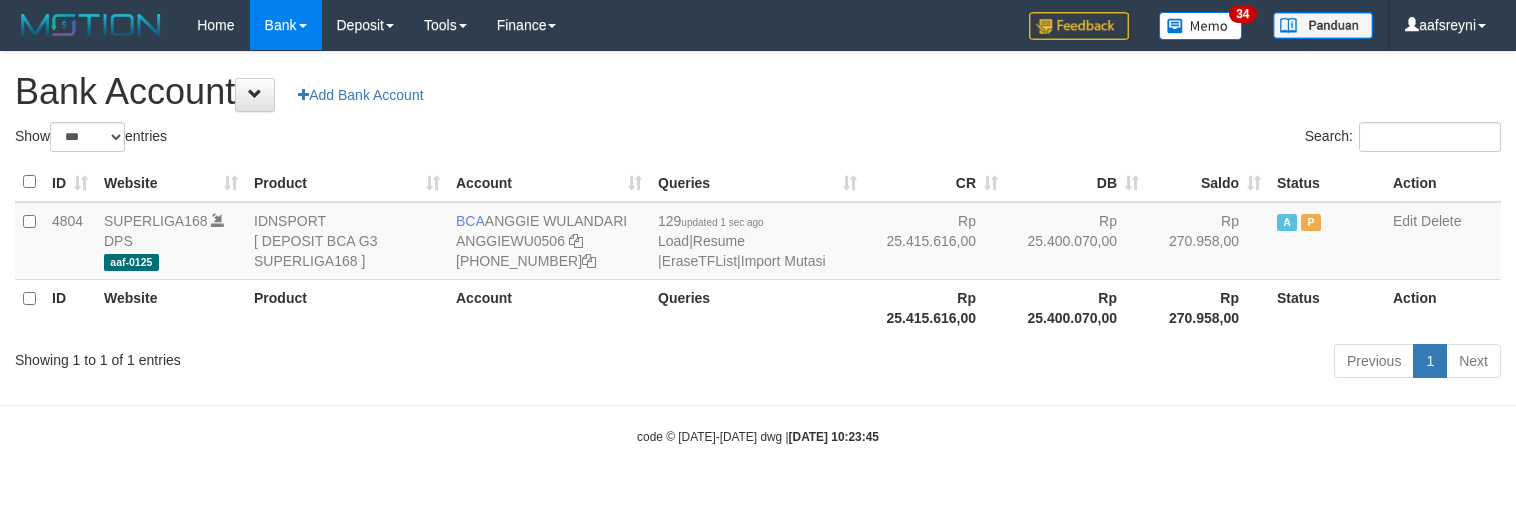 select on "***" 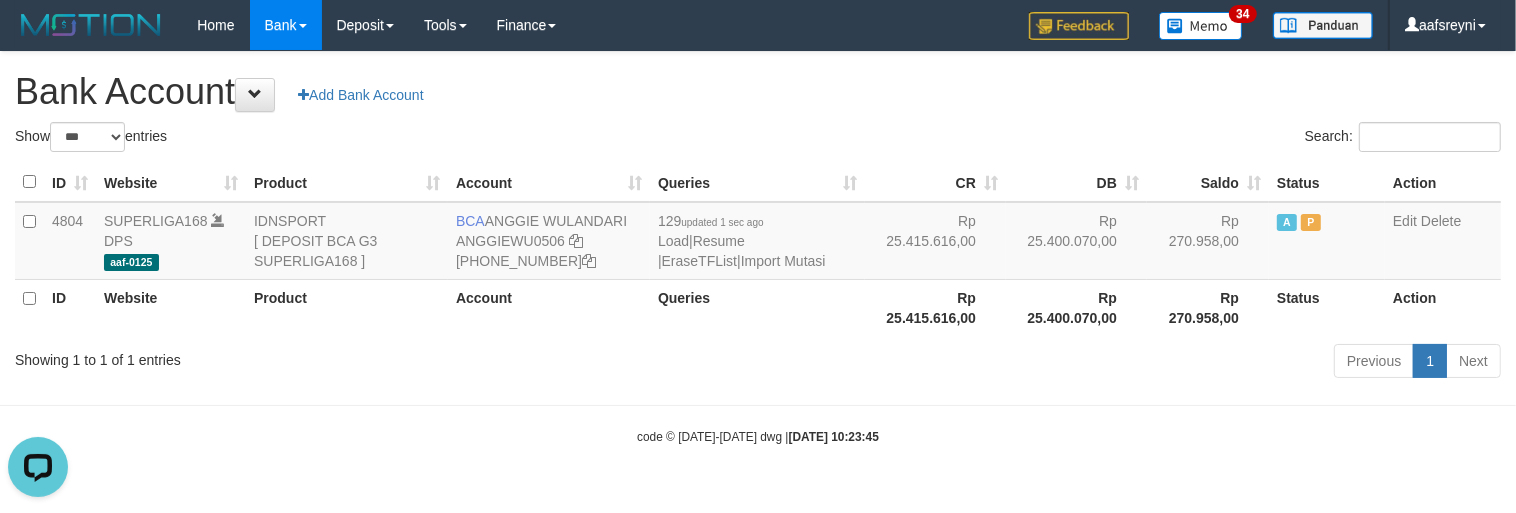 scroll, scrollTop: 0, scrollLeft: 0, axis: both 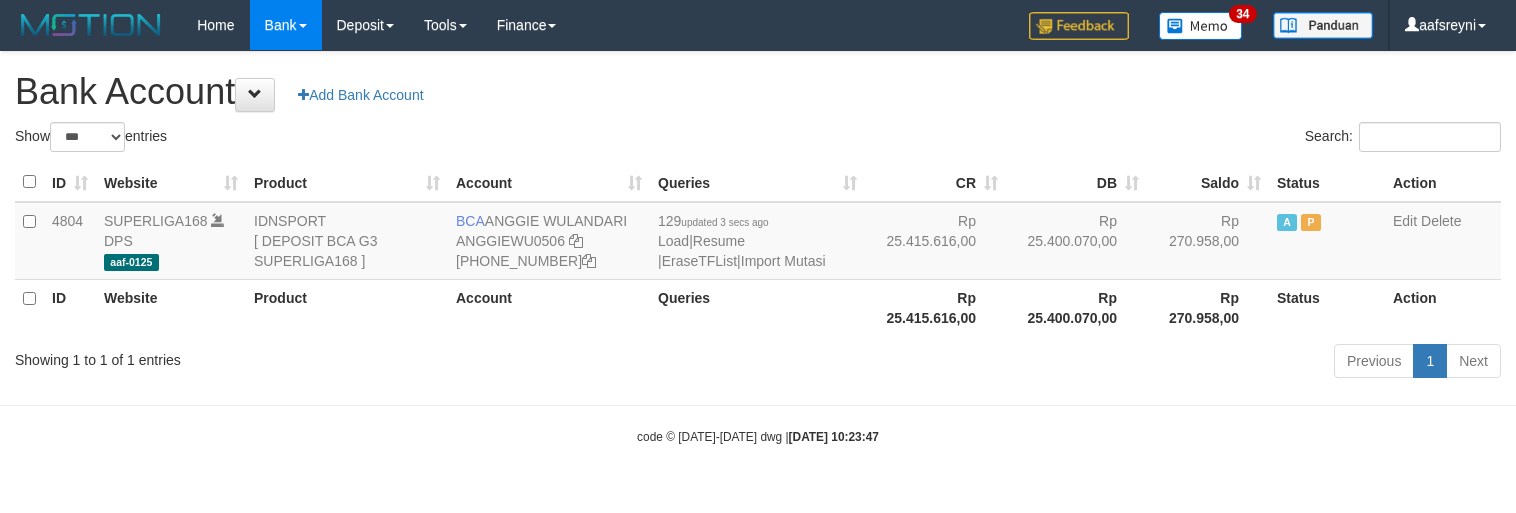 select on "***" 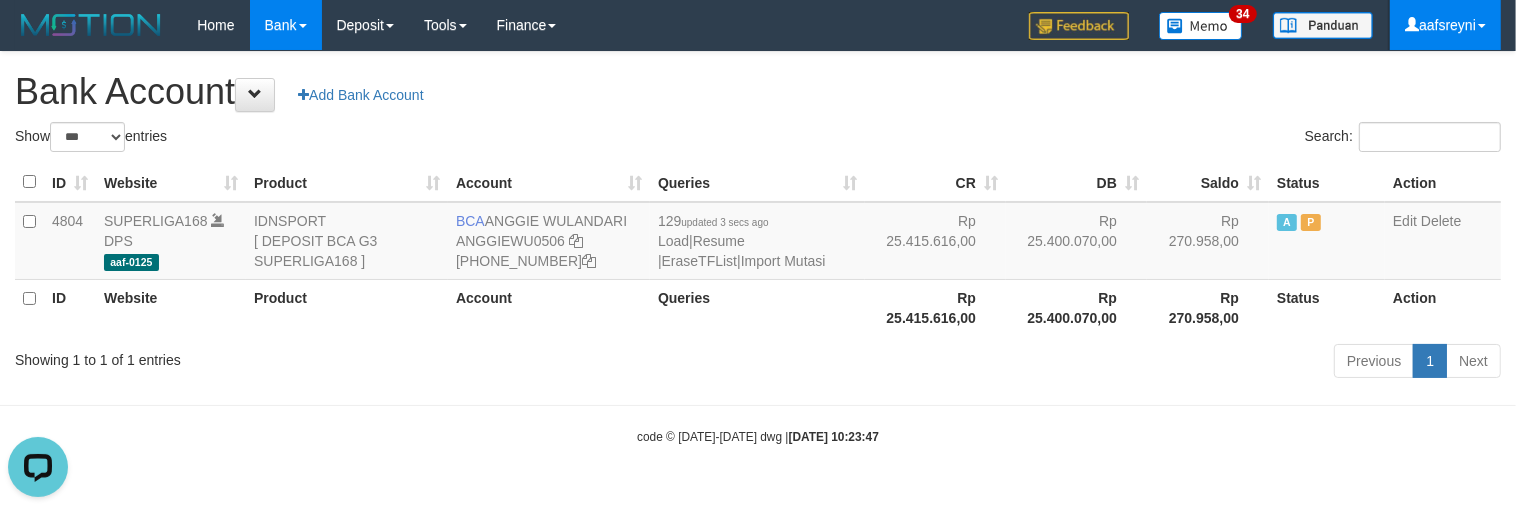 scroll, scrollTop: 0, scrollLeft: 0, axis: both 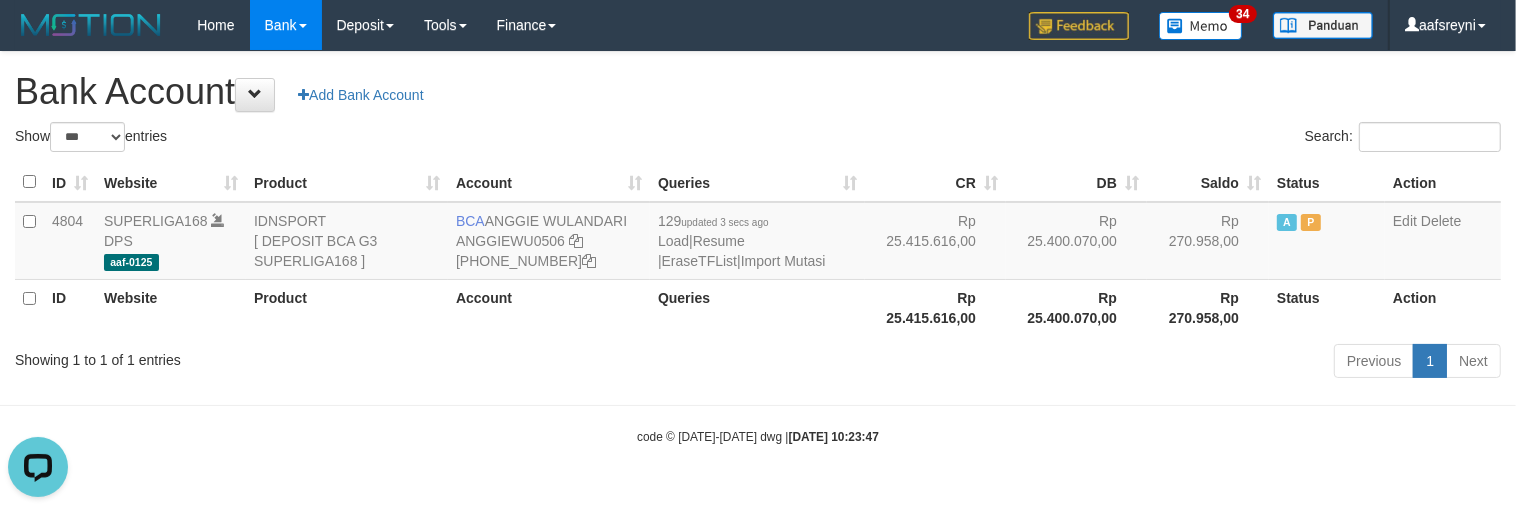 click on "Rp 25.400.070,00" at bounding box center (1076, 307) 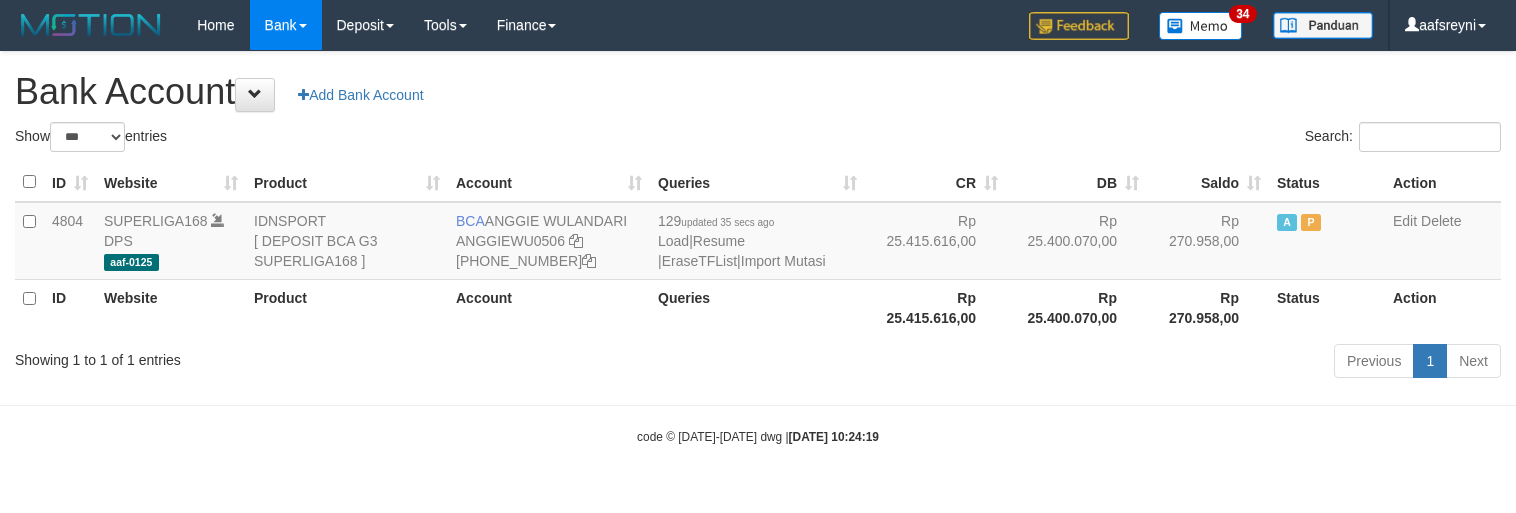 select on "***" 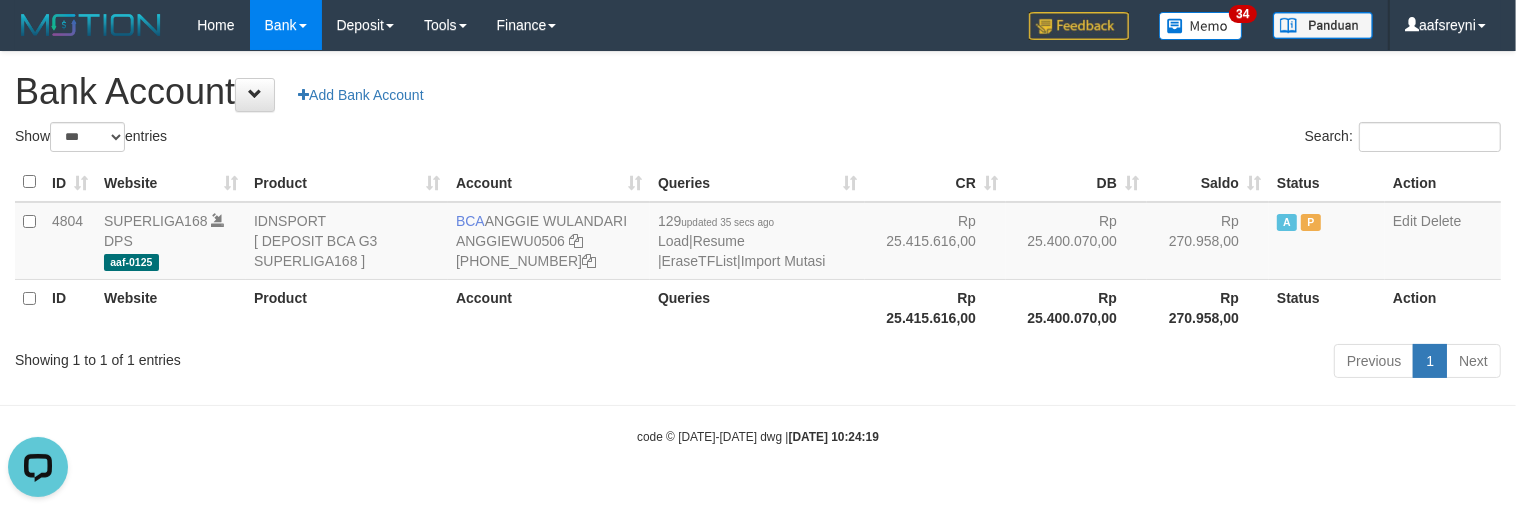 scroll, scrollTop: 0, scrollLeft: 0, axis: both 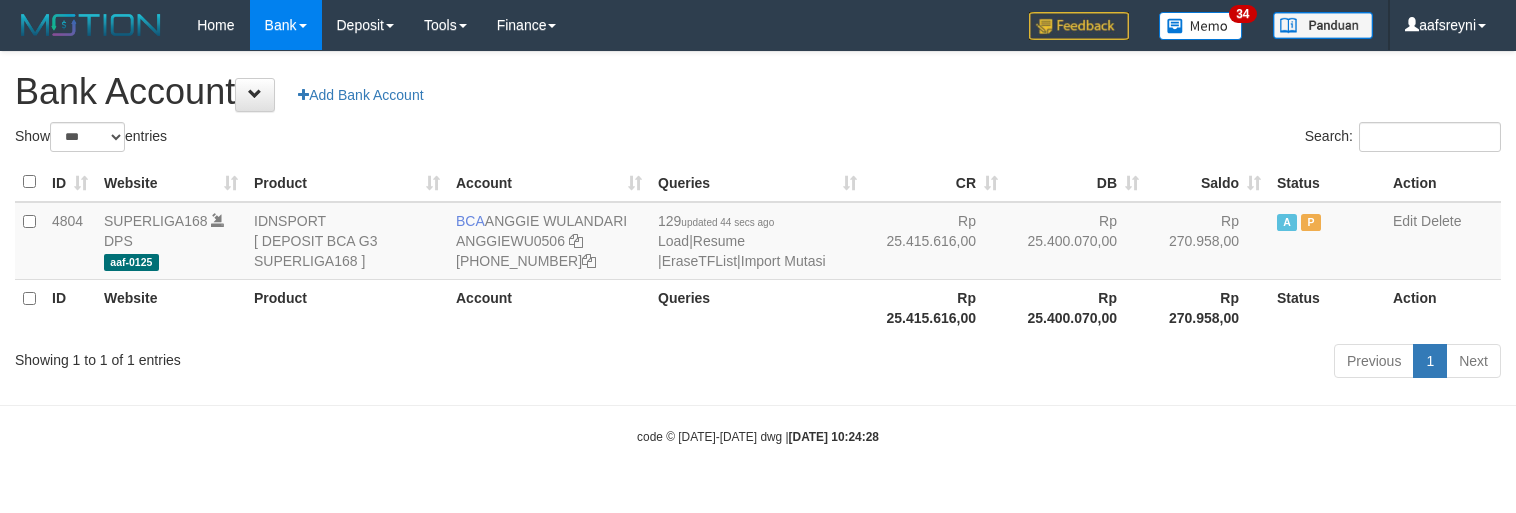select on "***" 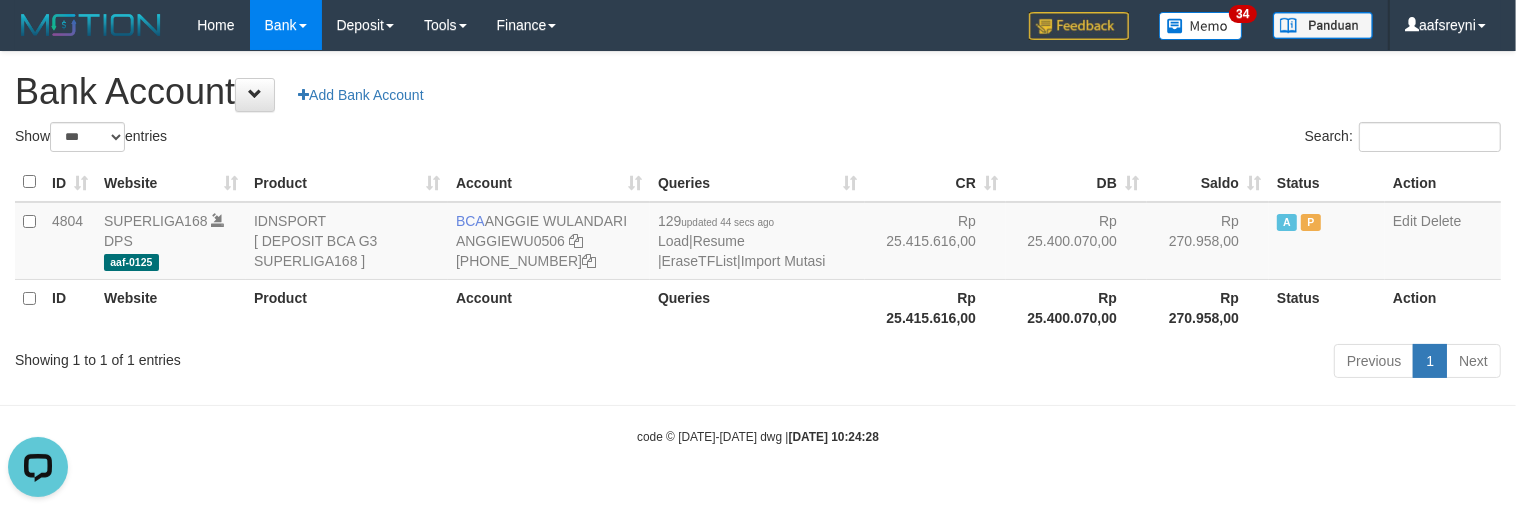 scroll, scrollTop: 0, scrollLeft: 0, axis: both 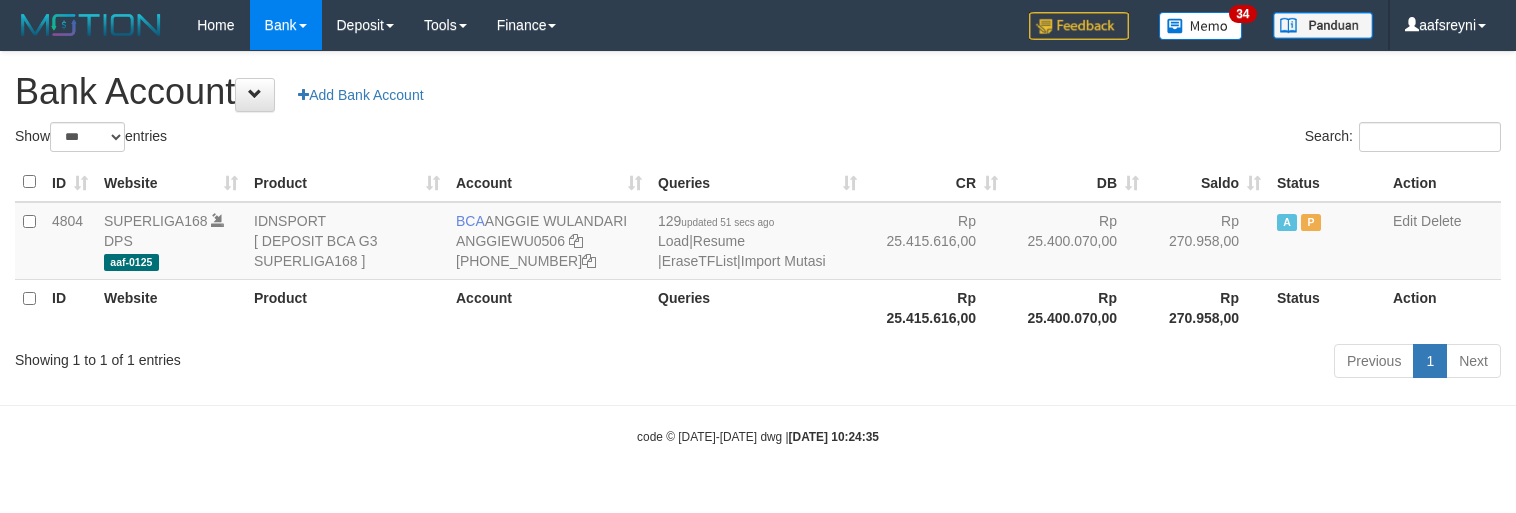select on "***" 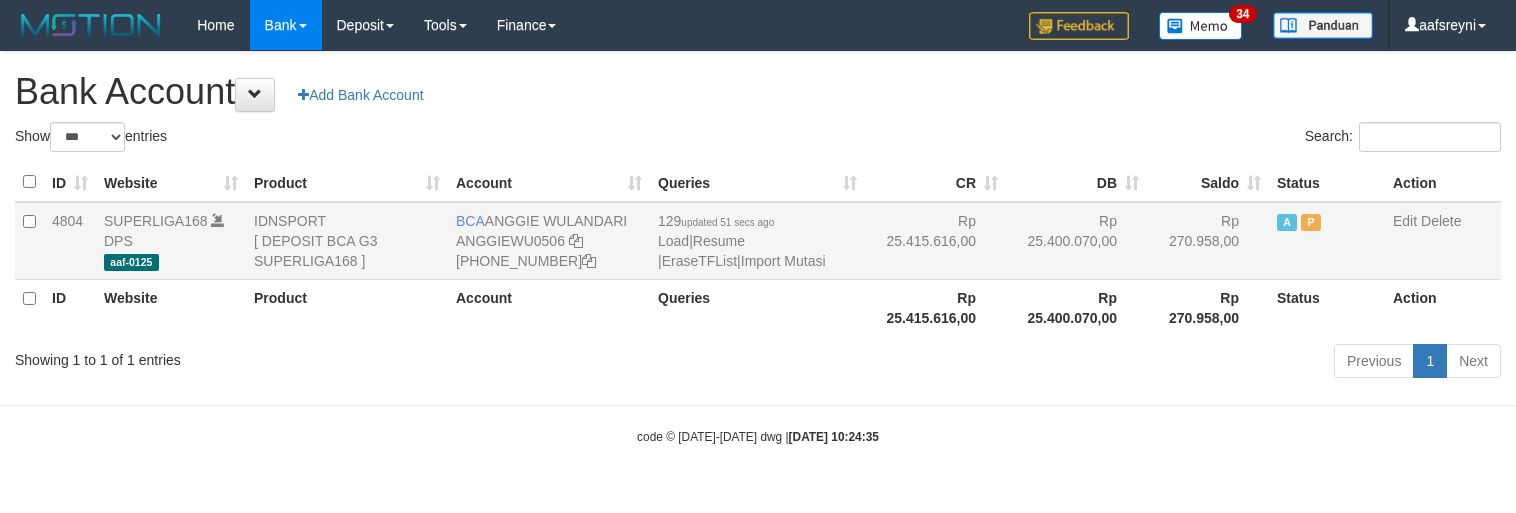 scroll, scrollTop: 0, scrollLeft: 0, axis: both 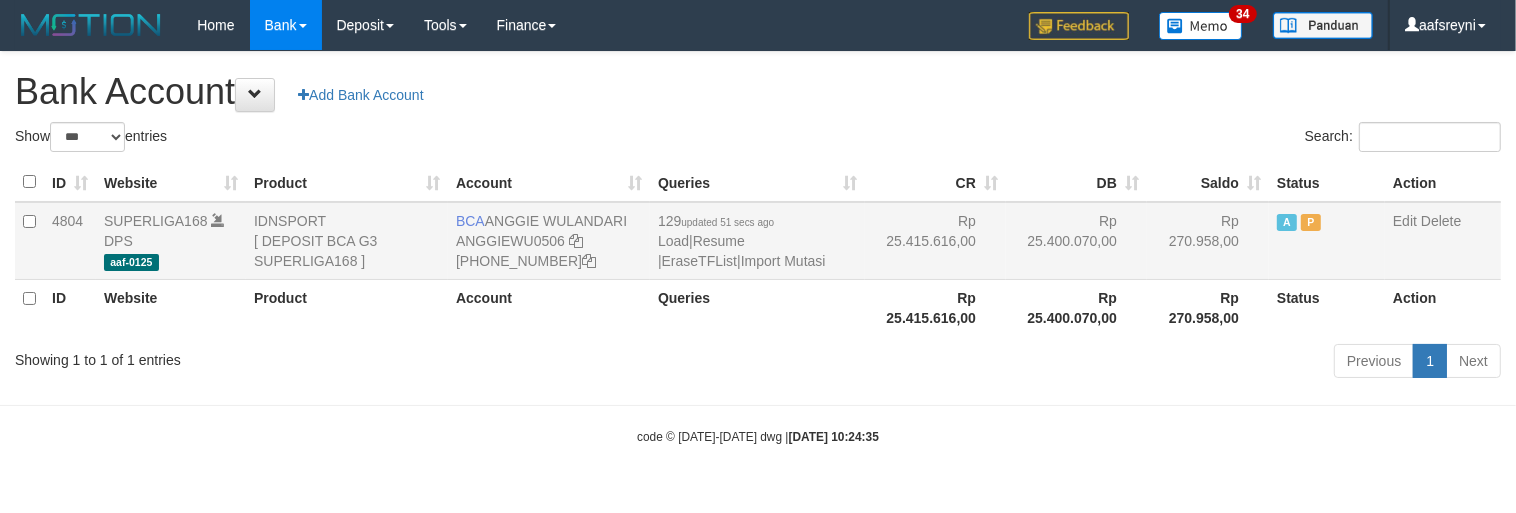 click on "Rp 25.400.070,00" at bounding box center (1076, 241) 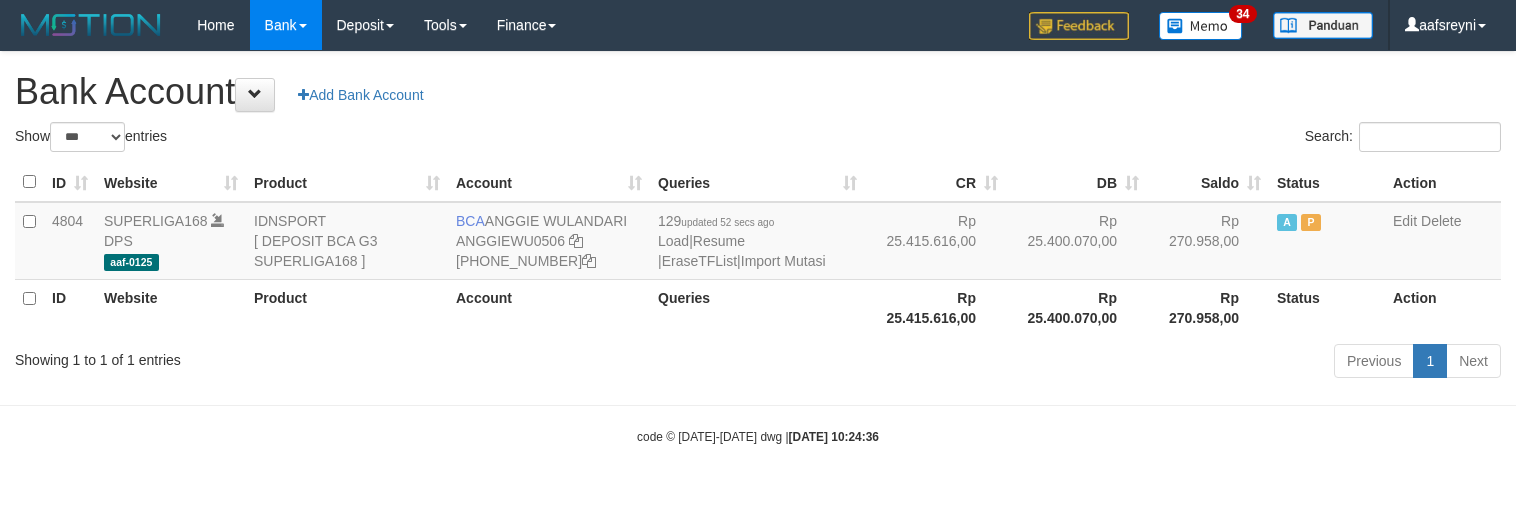 select on "***" 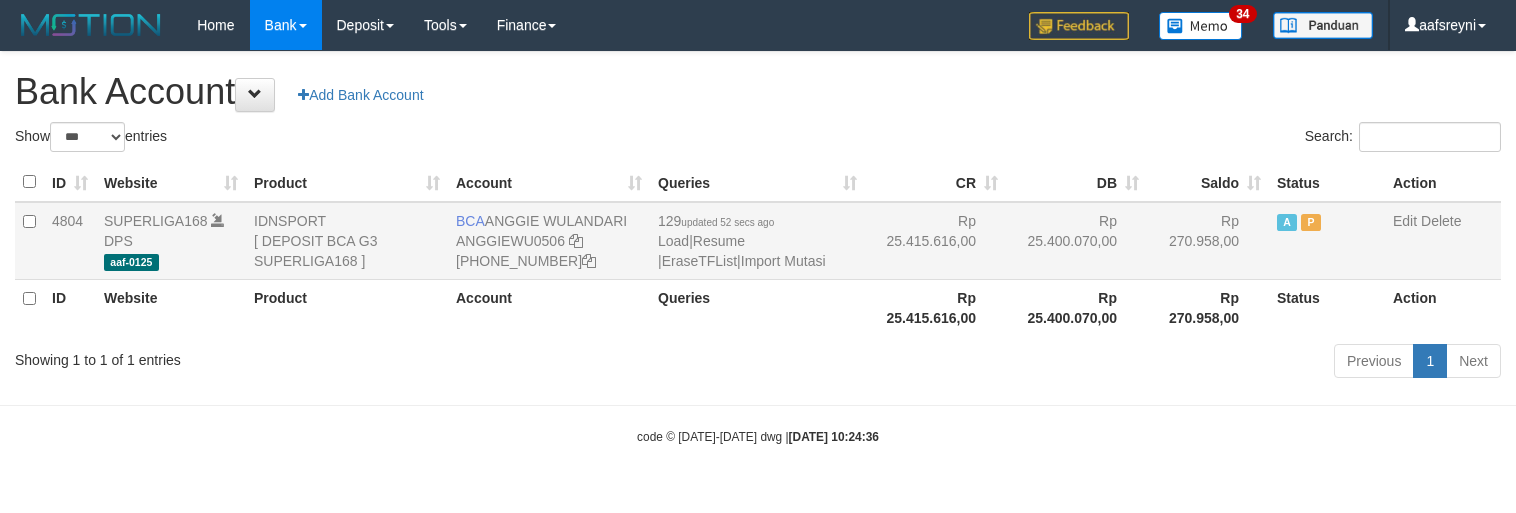 scroll, scrollTop: 0, scrollLeft: 0, axis: both 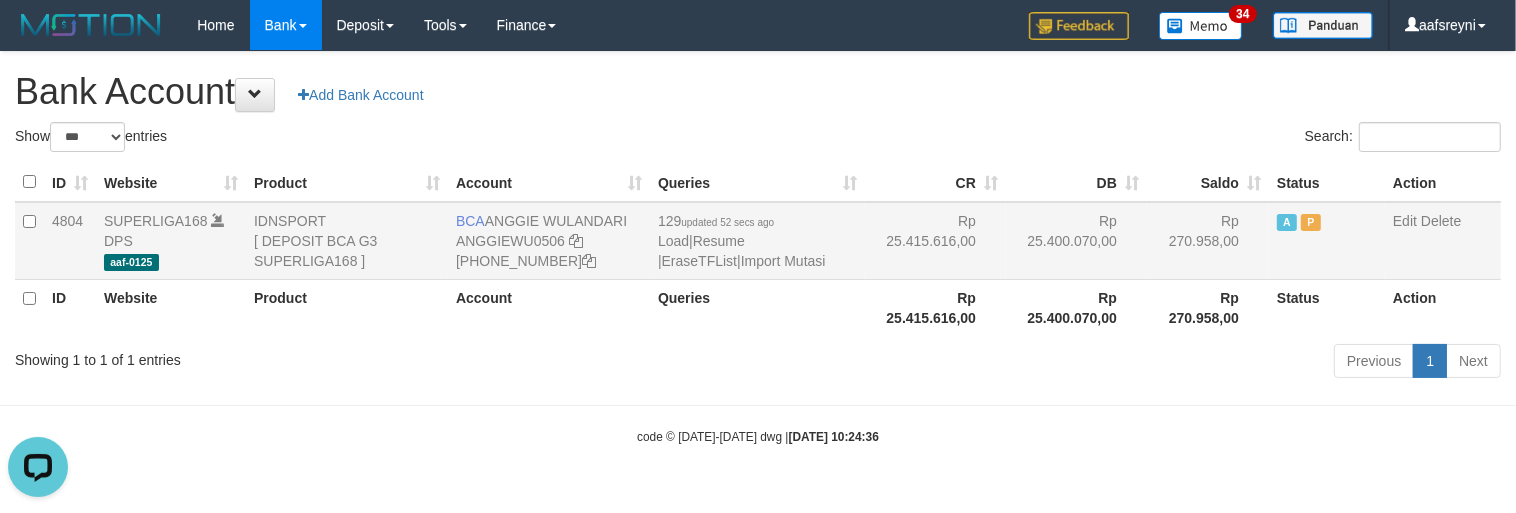 drag, startPoint x: 1038, startPoint y: 238, endPoint x: 1141, endPoint y: 261, distance: 105.53672 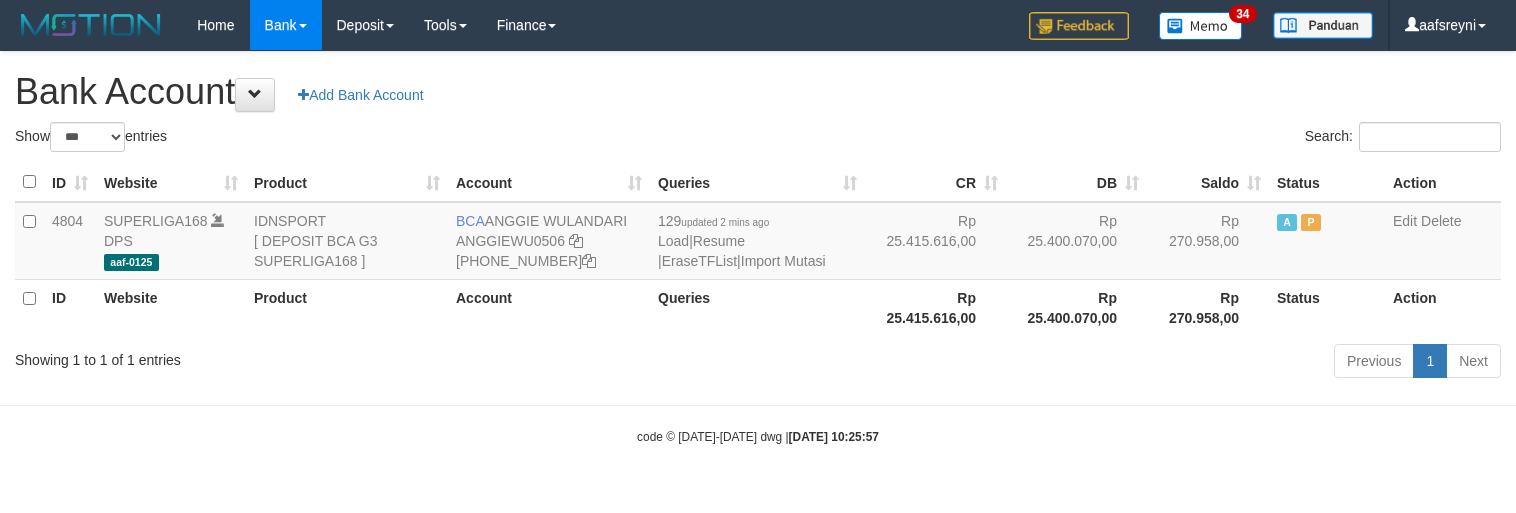 select on "***" 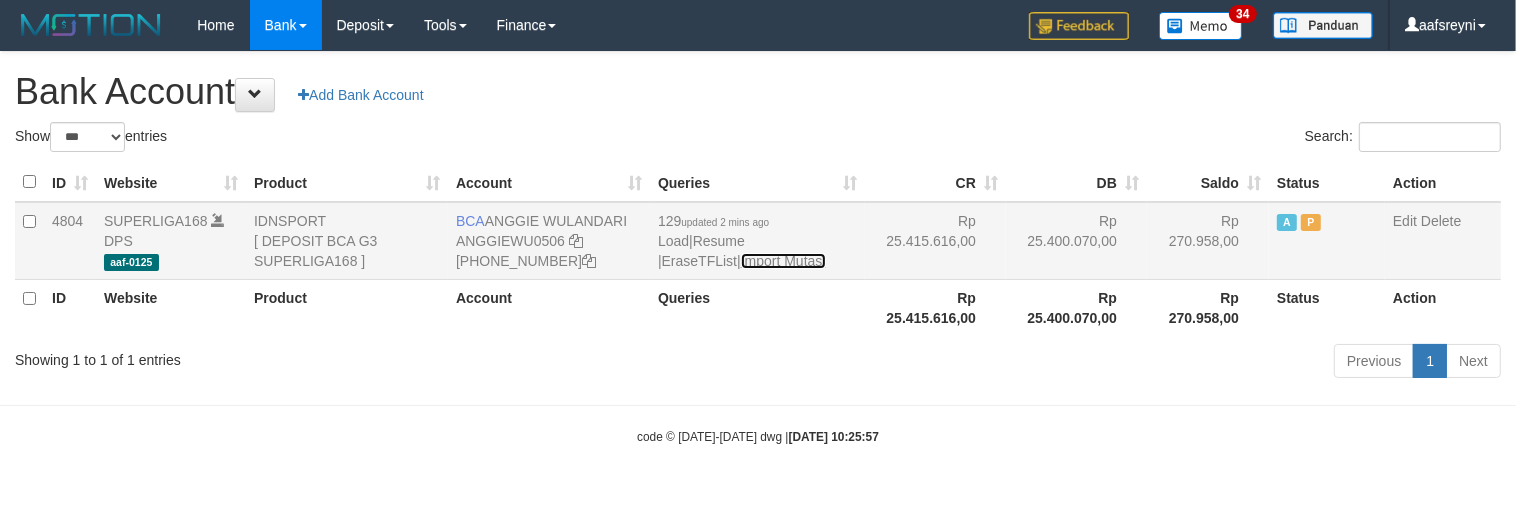 click on "Import Mutasi" at bounding box center [783, 261] 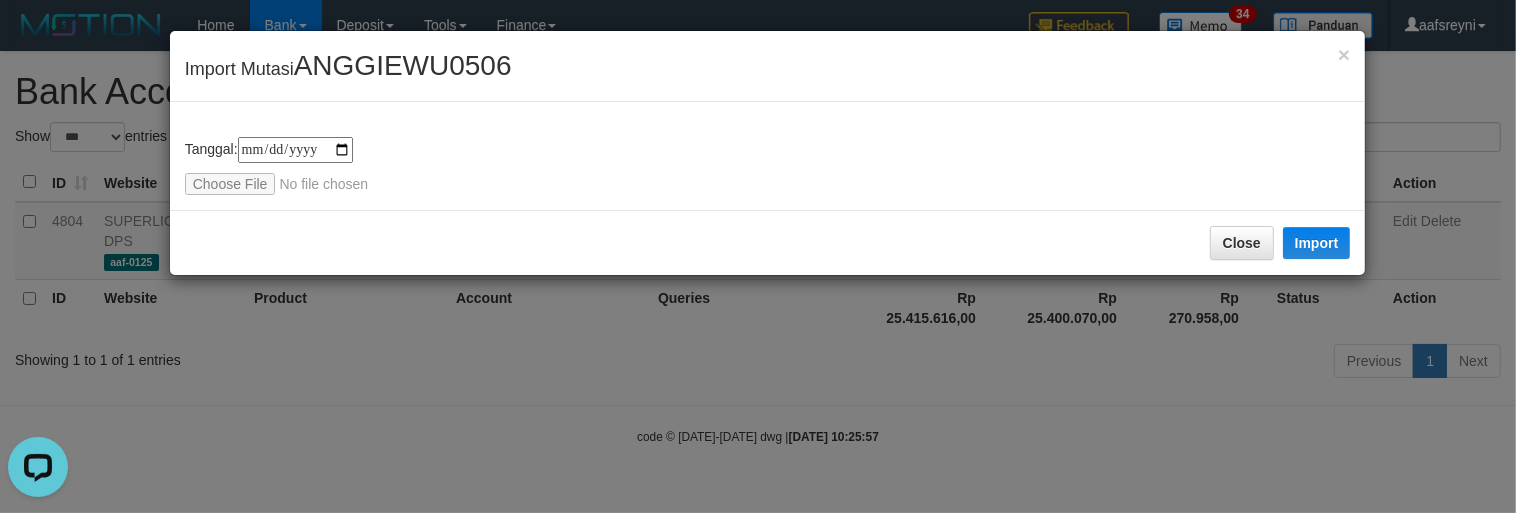 scroll, scrollTop: 0, scrollLeft: 0, axis: both 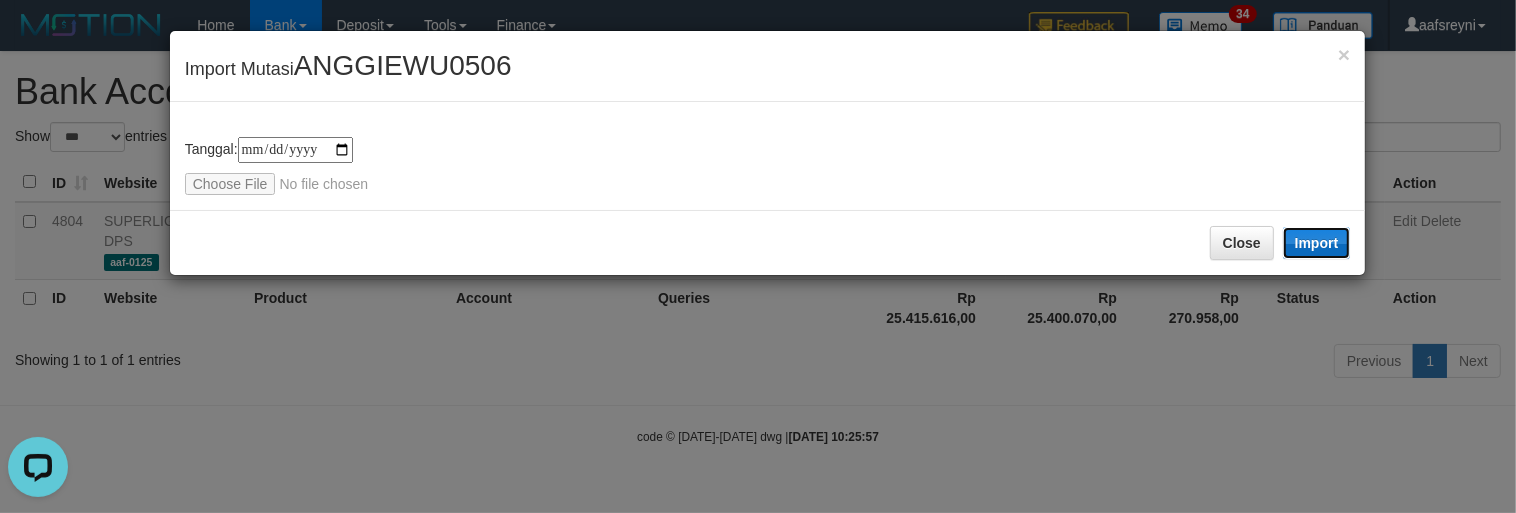 click on "Import" at bounding box center [1317, 243] 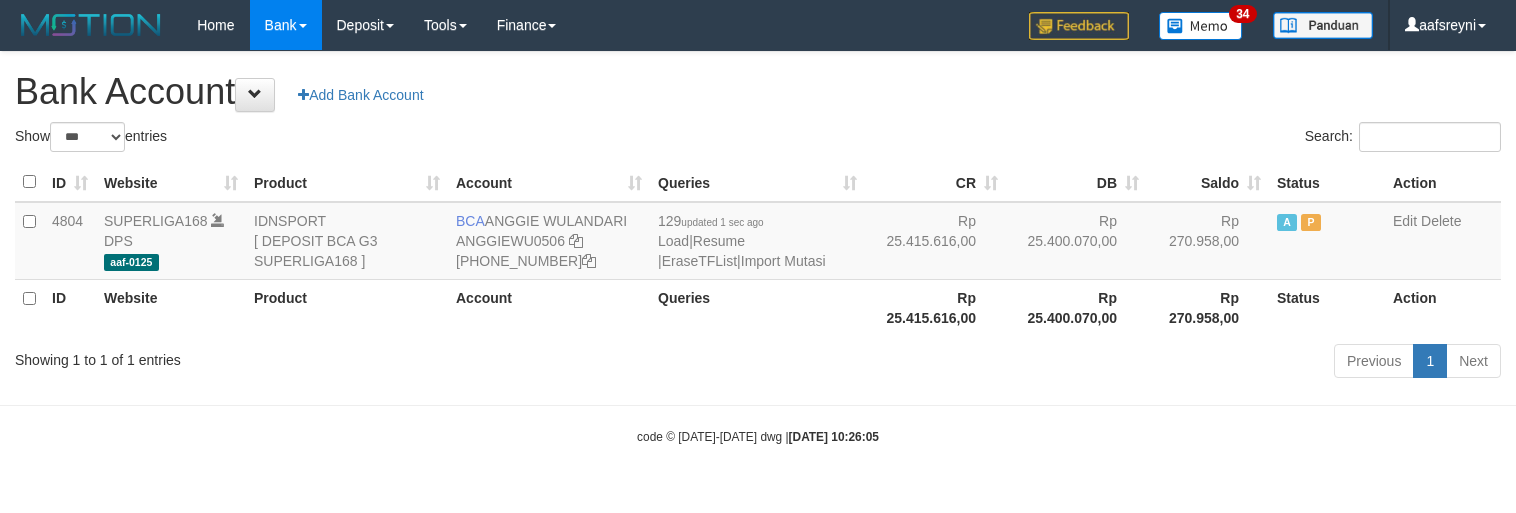 select on "***" 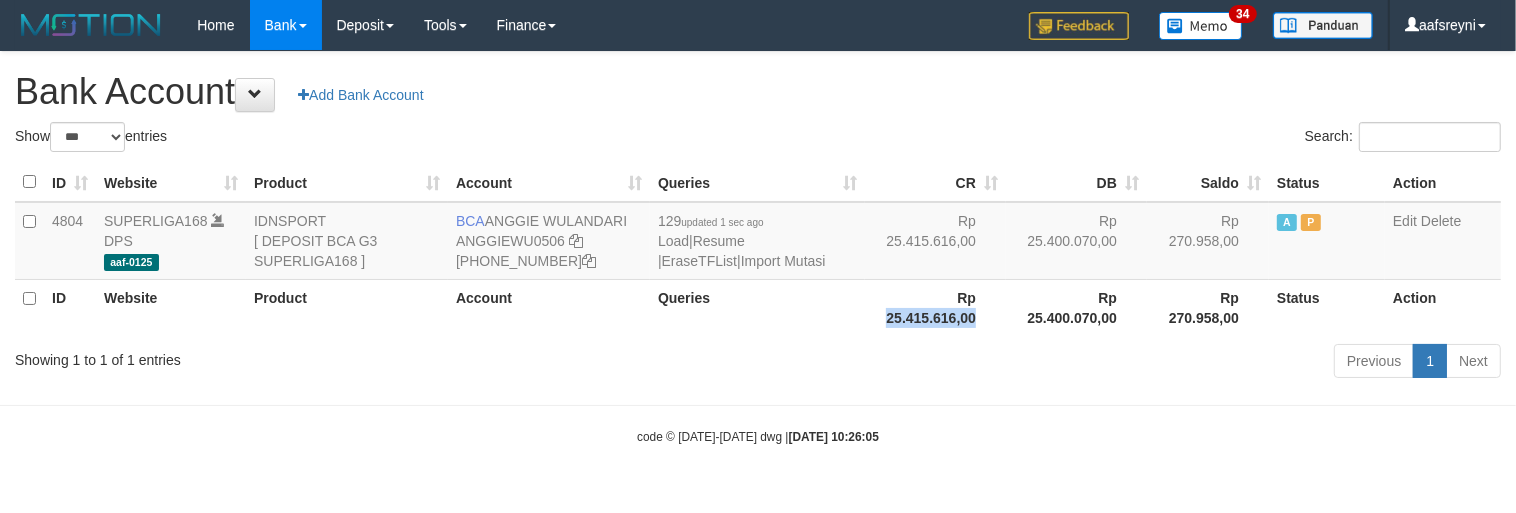 click on "Rp 25.415.616,00" at bounding box center [935, 307] 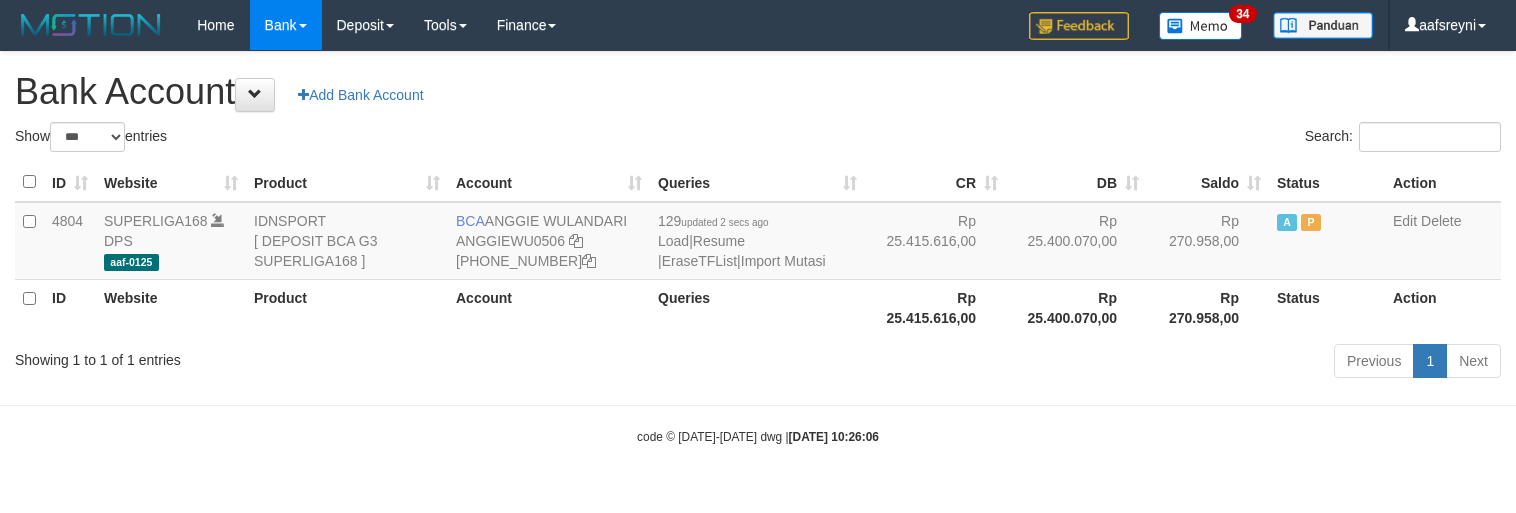 select on "***" 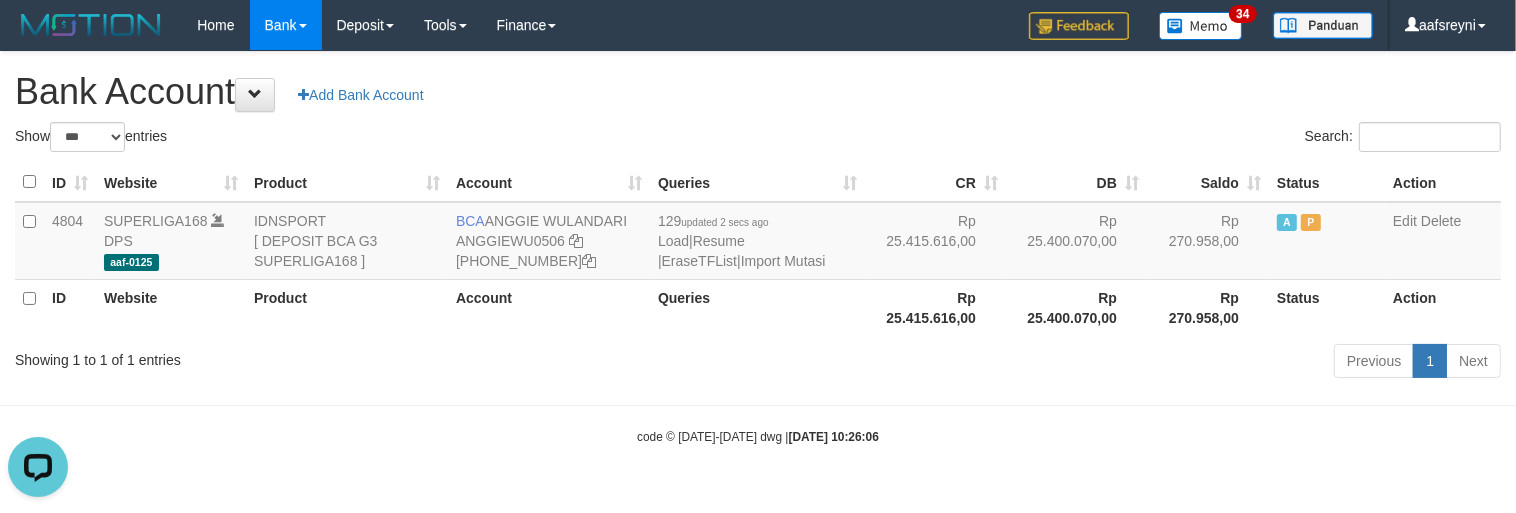scroll, scrollTop: 0, scrollLeft: 0, axis: both 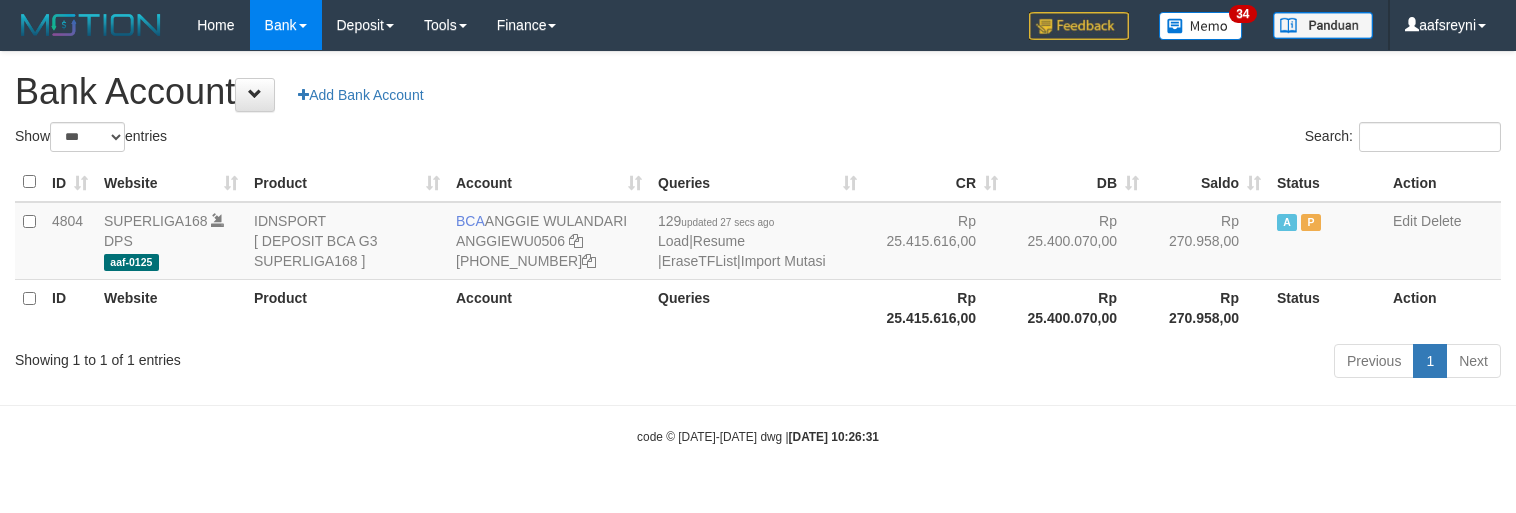 select on "***" 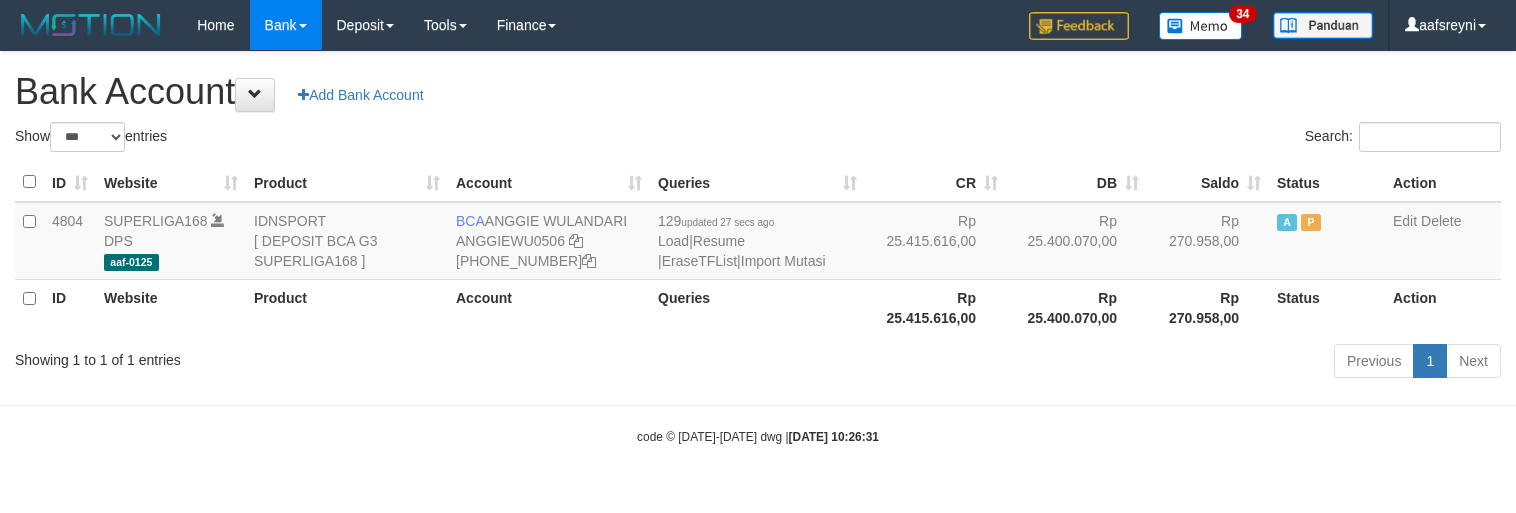 scroll, scrollTop: 0, scrollLeft: 0, axis: both 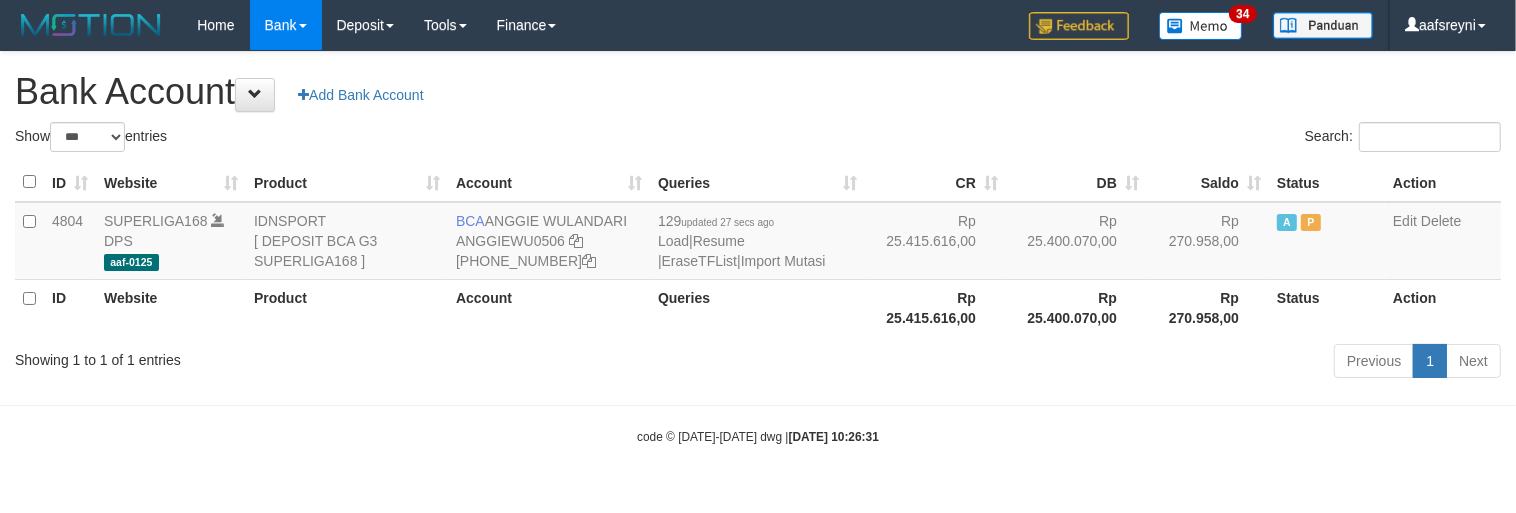 drag, startPoint x: 1152, startPoint y: 238, endPoint x: 1141, endPoint y: 182, distance: 57.070133 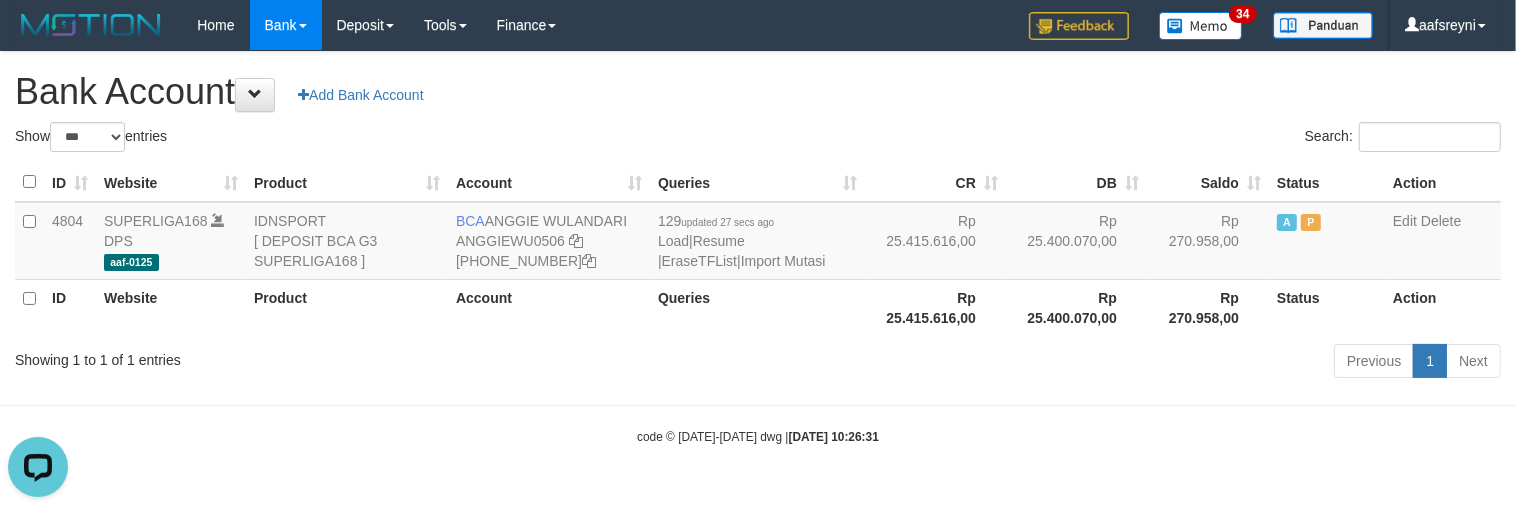 scroll, scrollTop: 0, scrollLeft: 0, axis: both 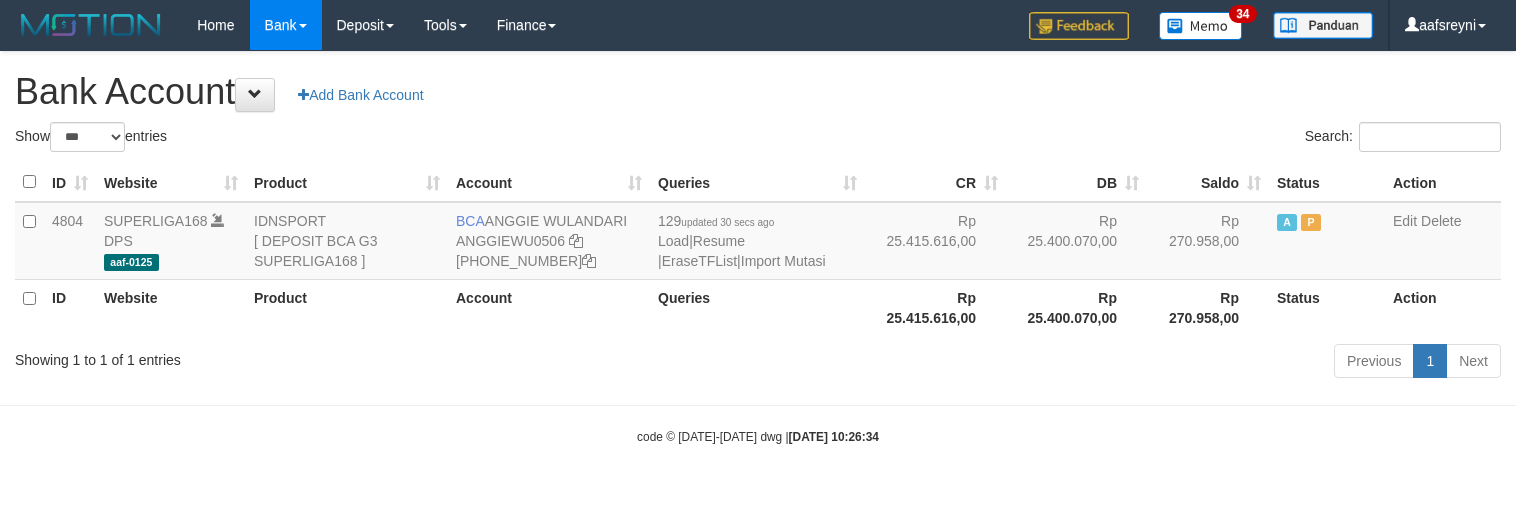 select on "***" 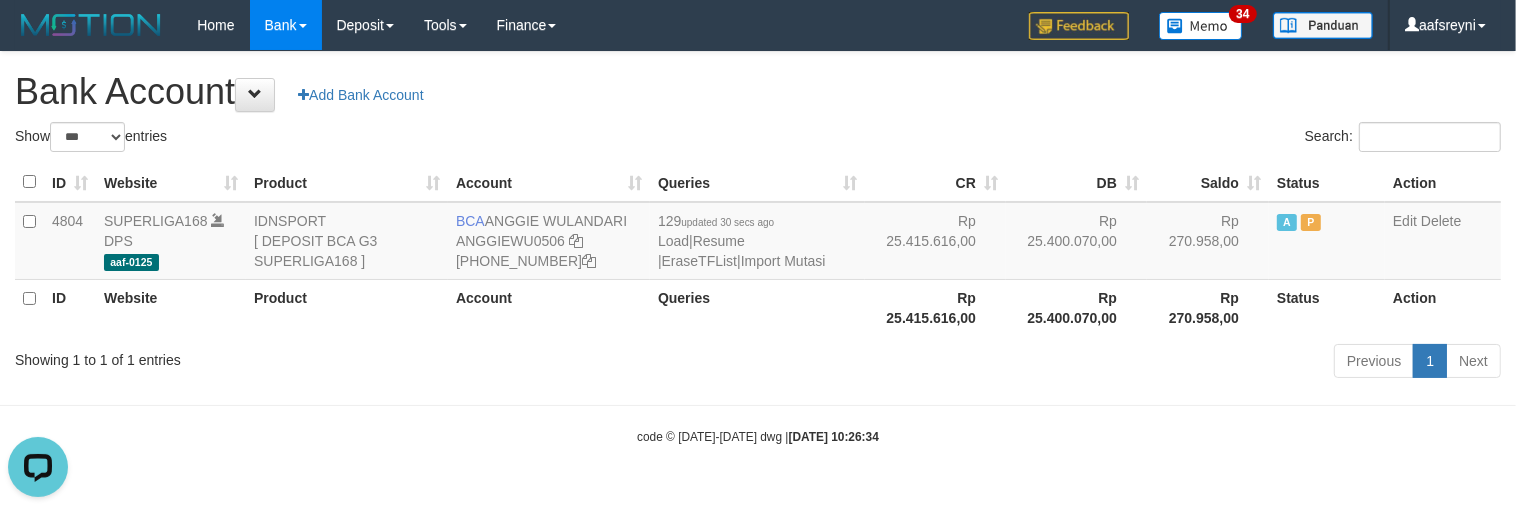 scroll, scrollTop: 0, scrollLeft: 0, axis: both 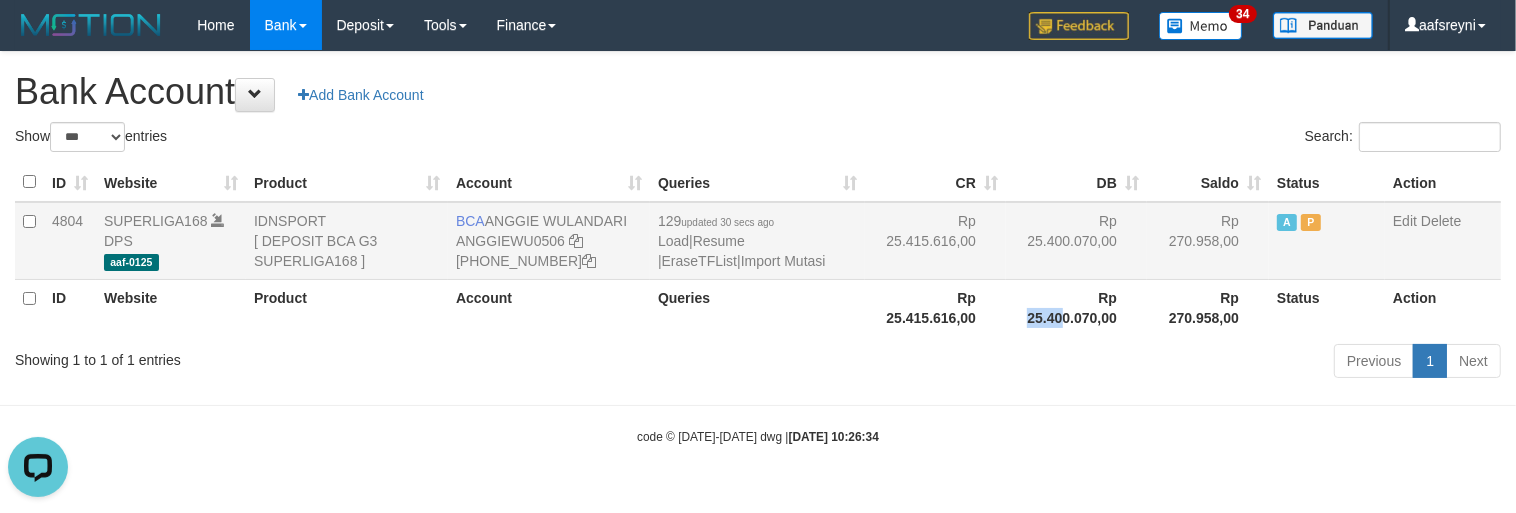 drag, startPoint x: 1058, startPoint y: 322, endPoint x: 1075, endPoint y: 211, distance: 112.29426 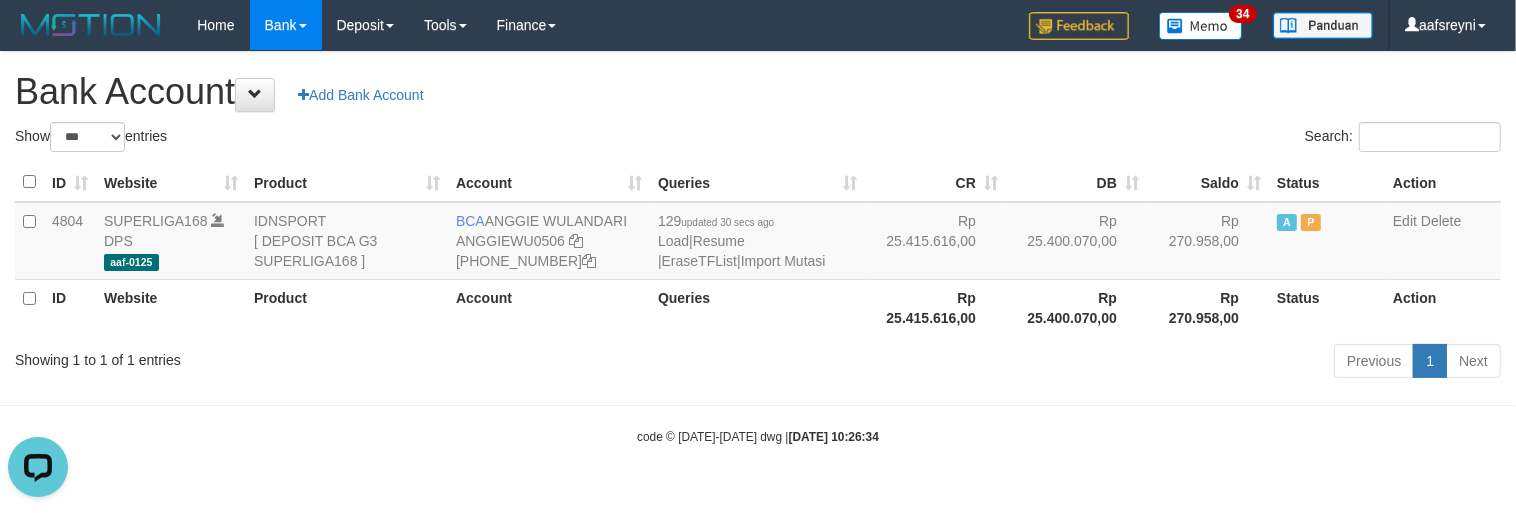 click on "Toggle navigation
Home
Bank
Account List
Load
By Website
Group
[ISPORT]													SUPERLIGA168
By Load Group (DPS)
34" at bounding box center [758, 248] 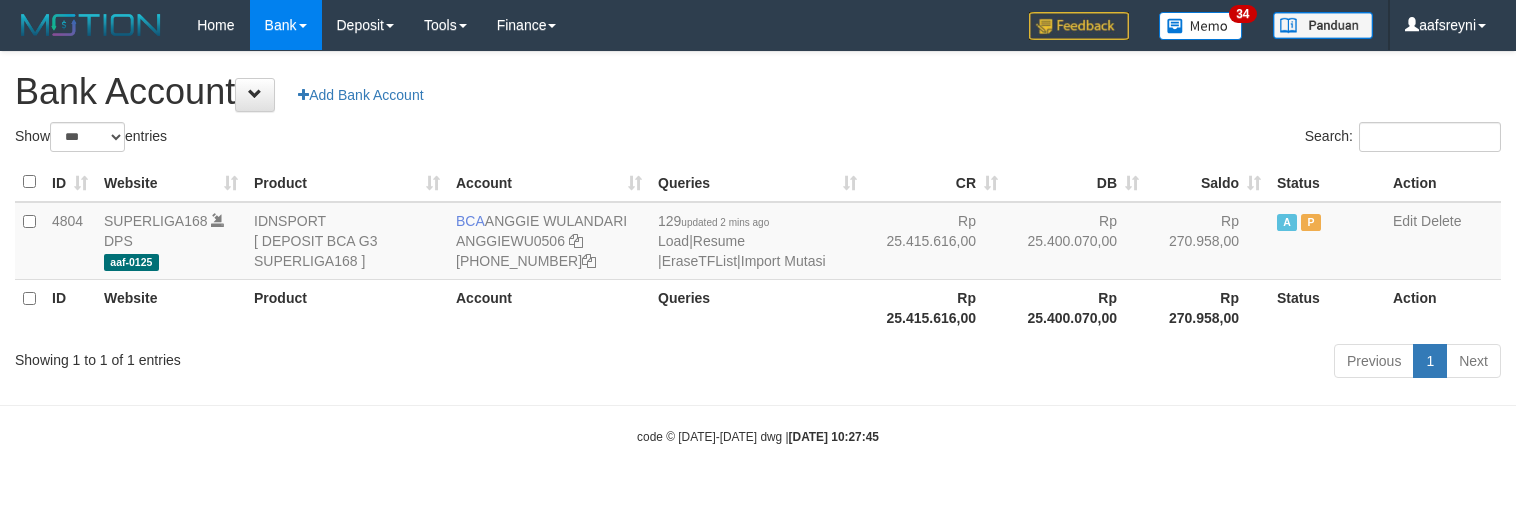 select on "***" 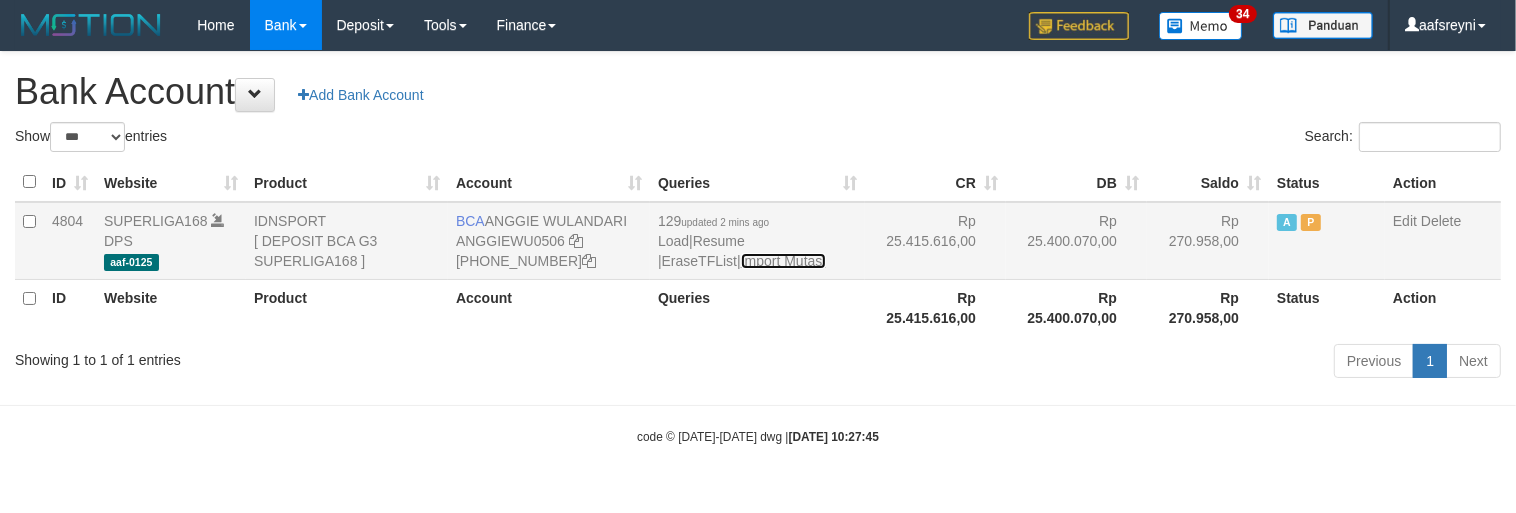 click on "Import Mutasi" at bounding box center (783, 261) 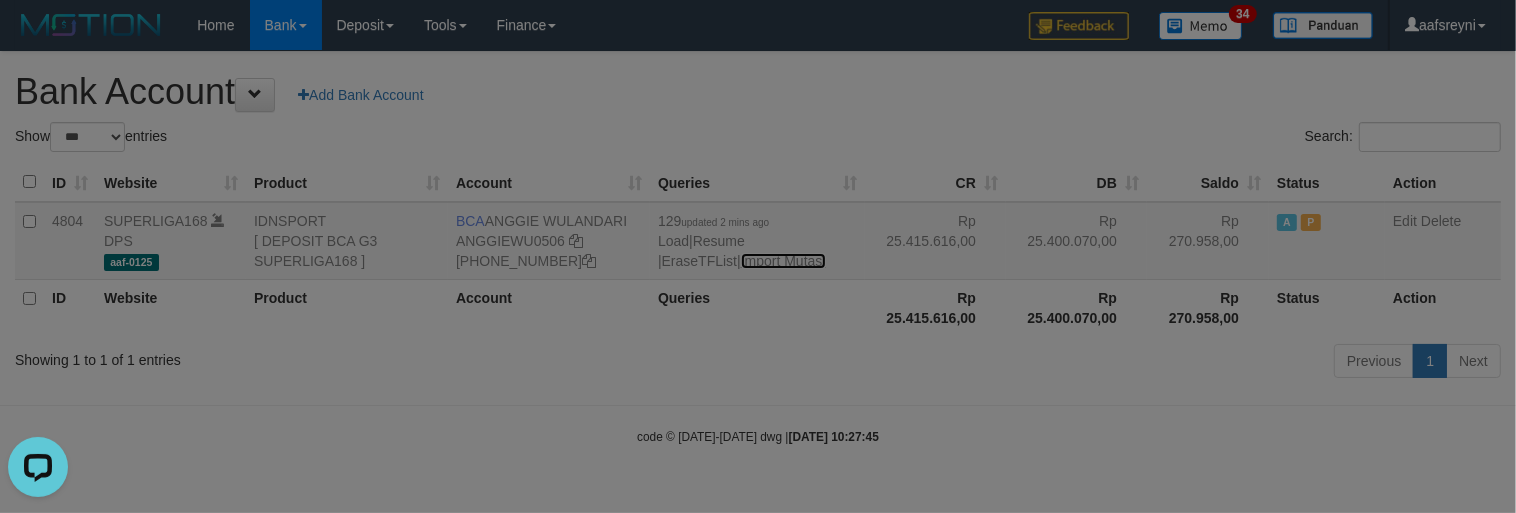 scroll, scrollTop: 0, scrollLeft: 0, axis: both 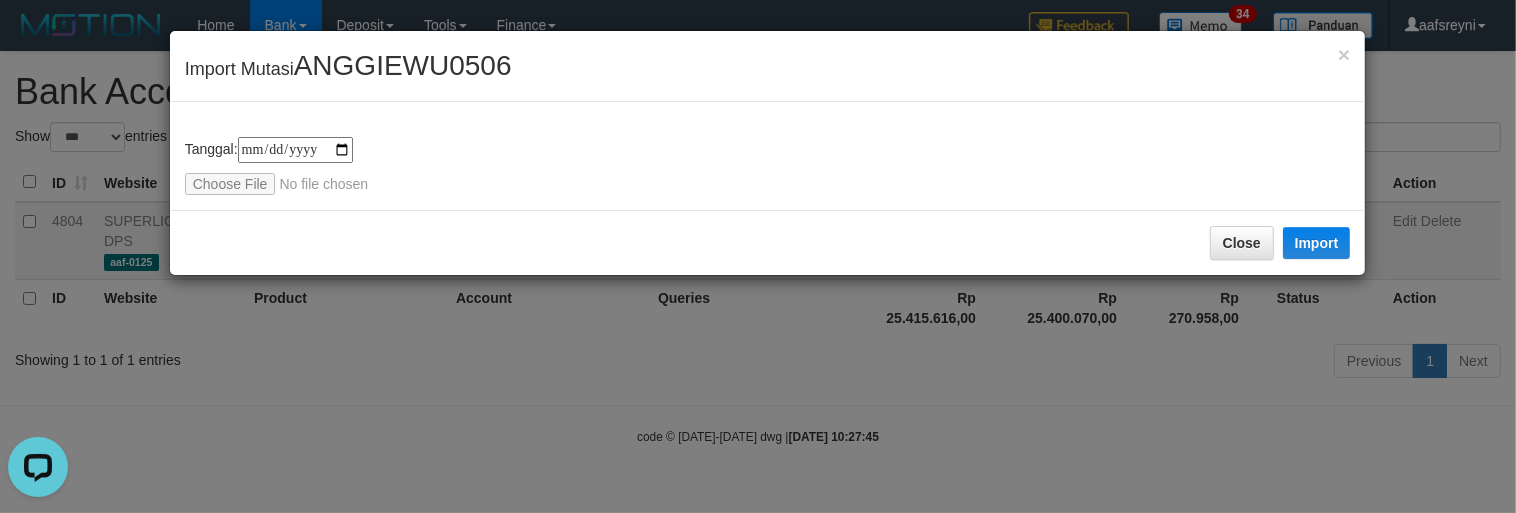 type on "**********" 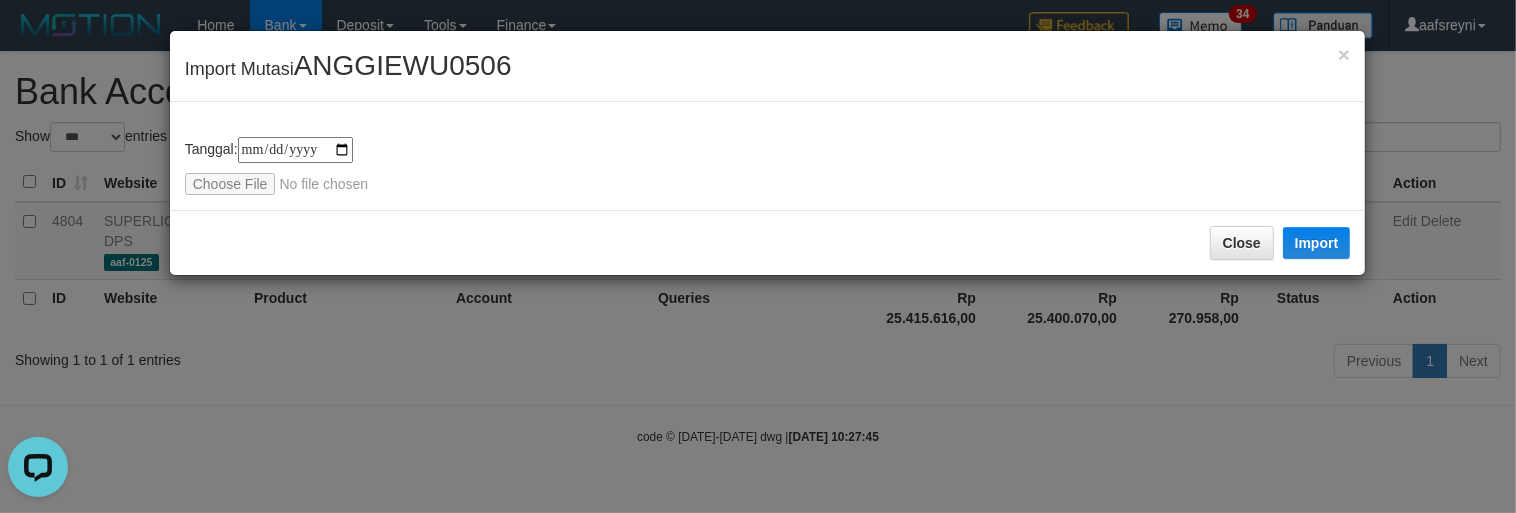 click on "Close
Import" at bounding box center [768, 242] 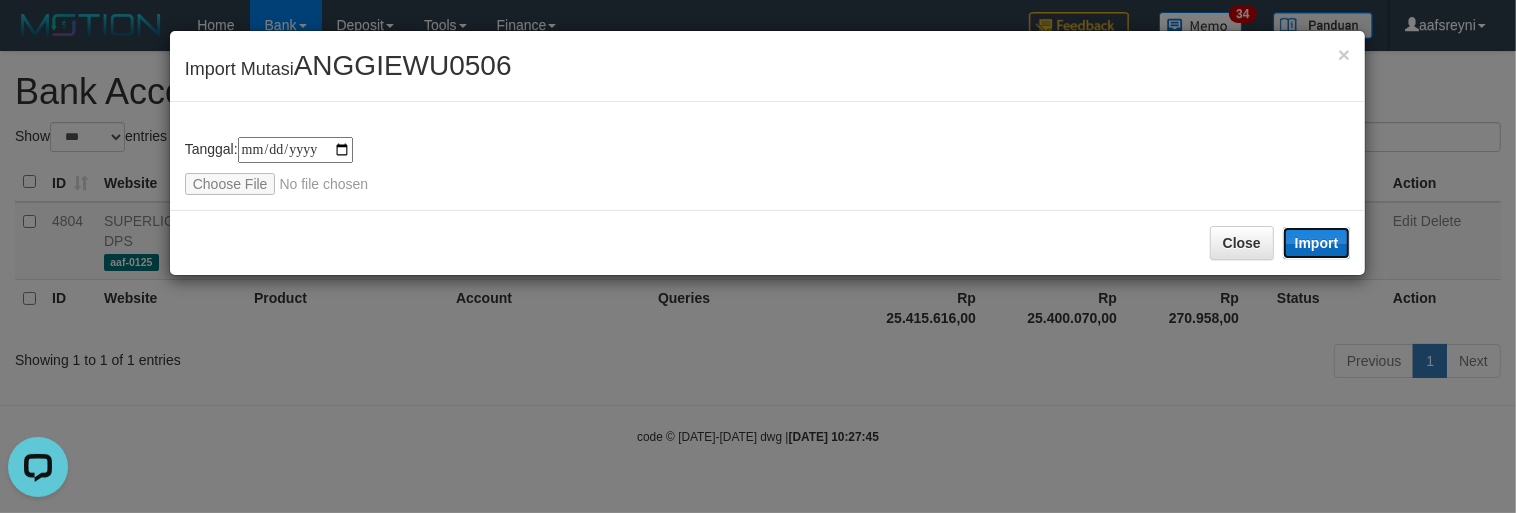 click on "Import" at bounding box center [1317, 243] 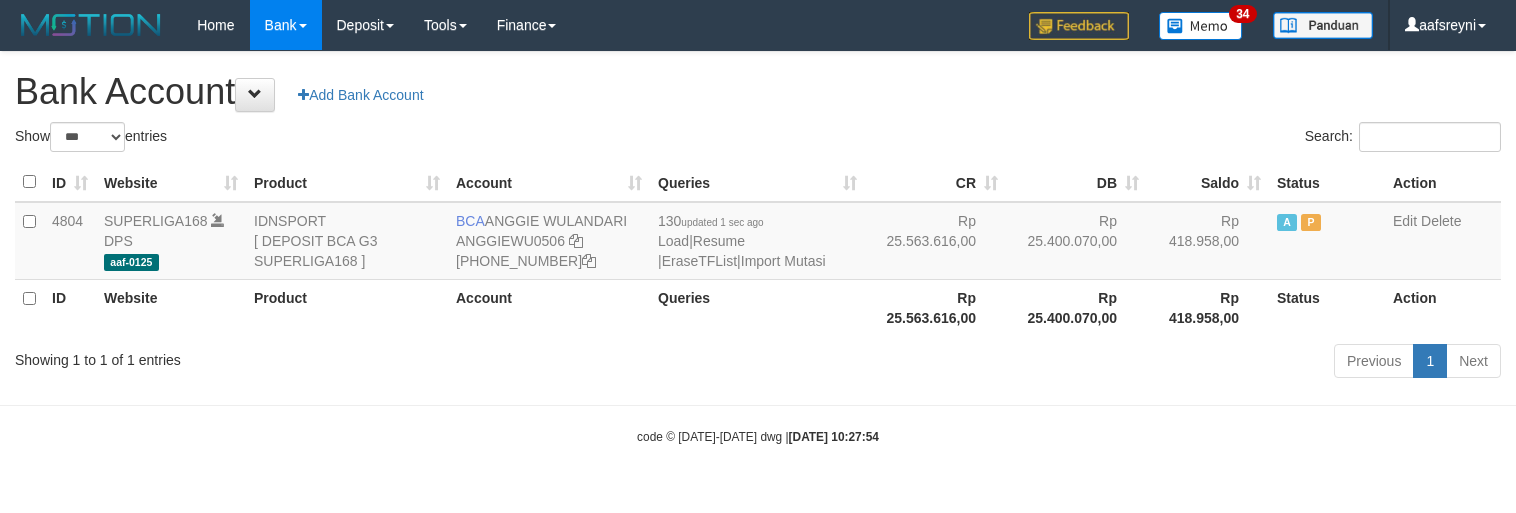 select on "***" 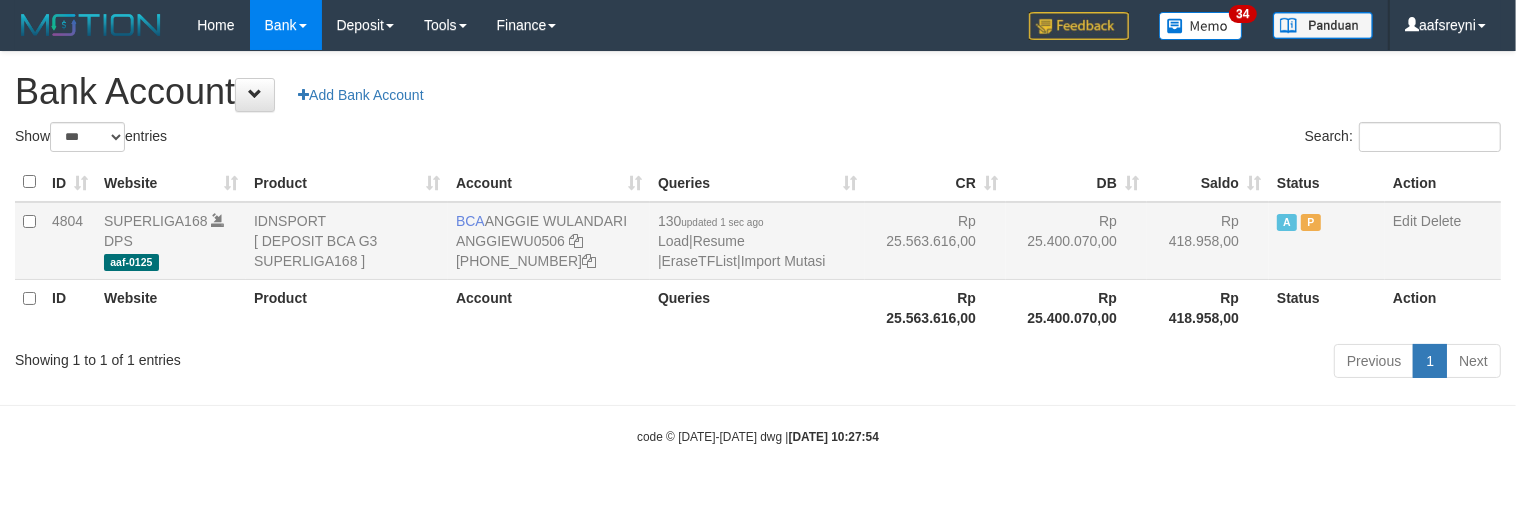 click on "Rp 25.563.616,00" at bounding box center [935, 241] 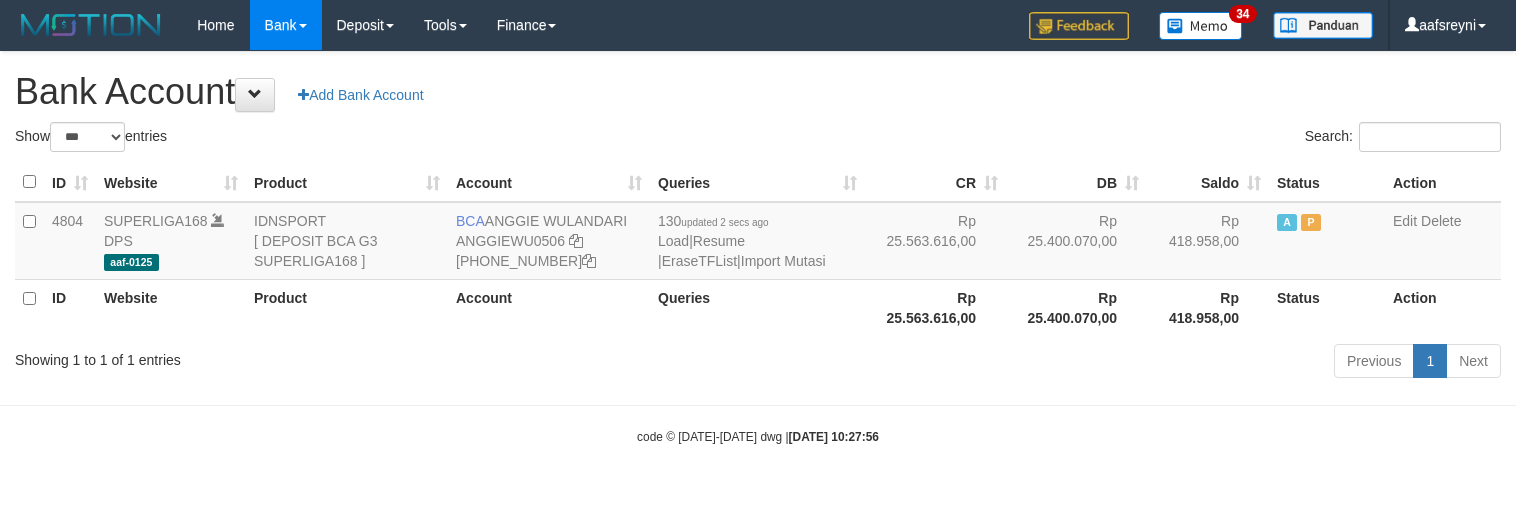 select on "***" 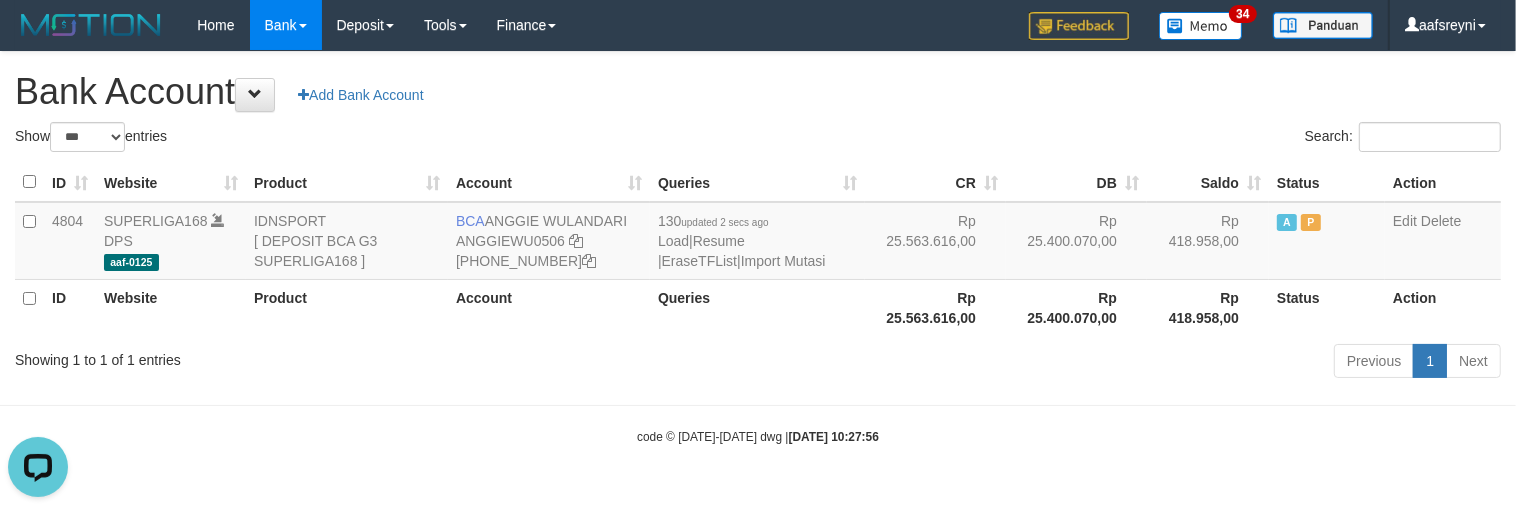 scroll, scrollTop: 0, scrollLeft: 0, axis: both 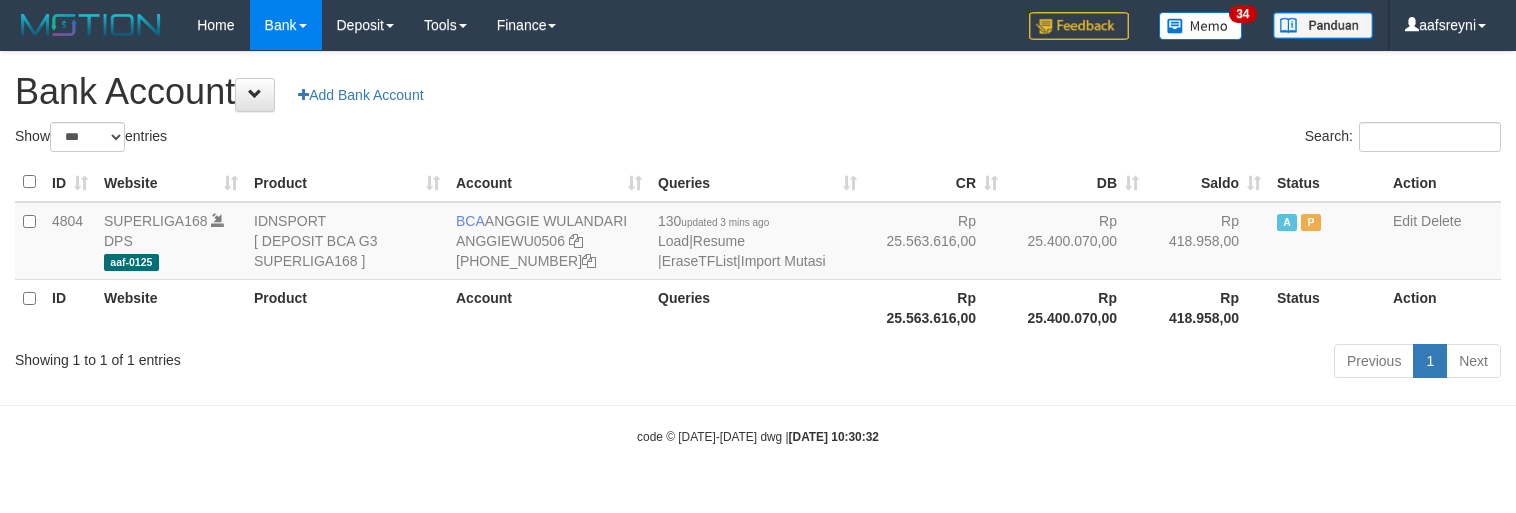 select on "***" 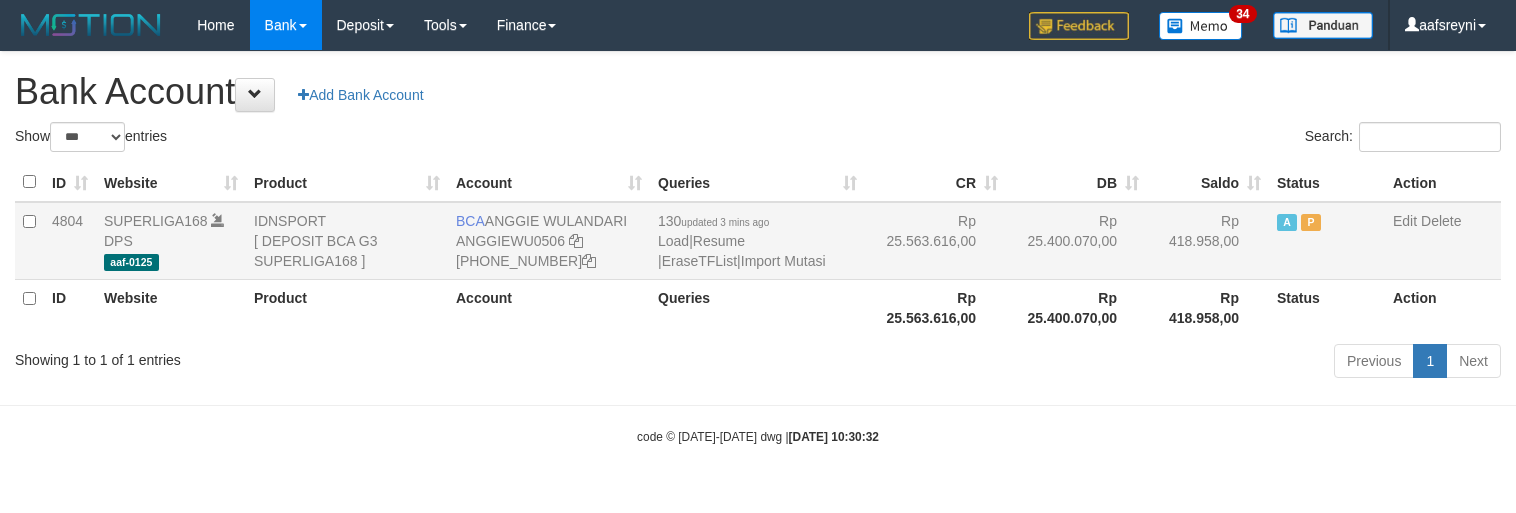 scroll, scrollTop: 0, scrollLeft: 0, axis: both 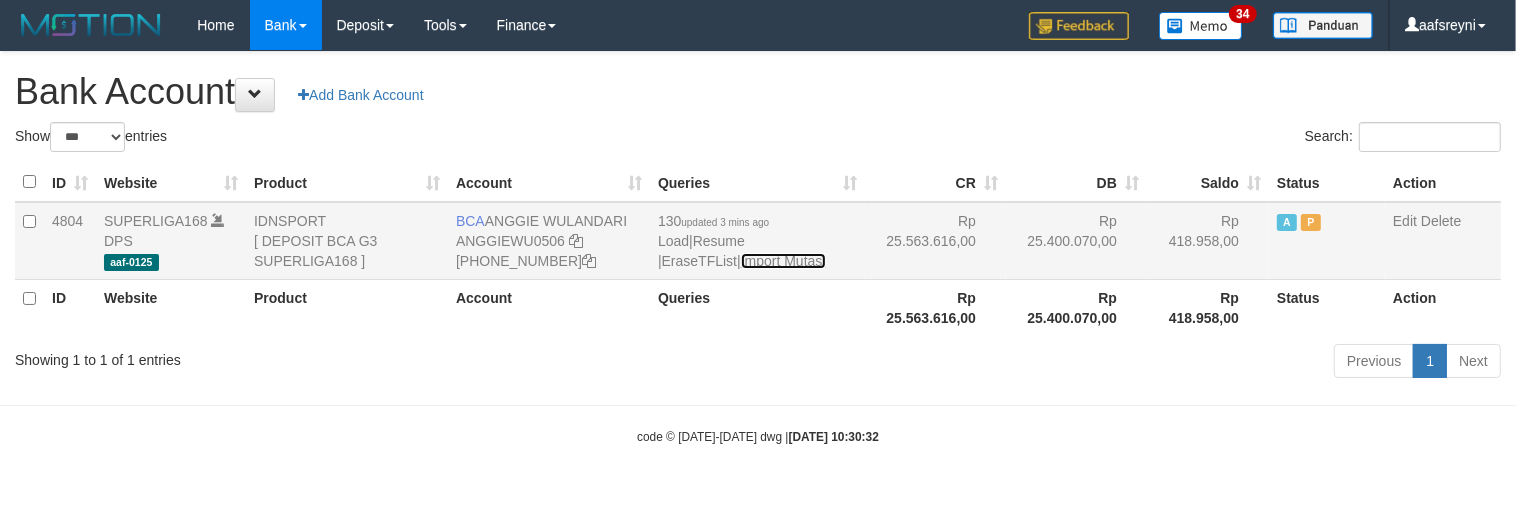 click on "Import Mutasi" at bounding box center (783, 261) 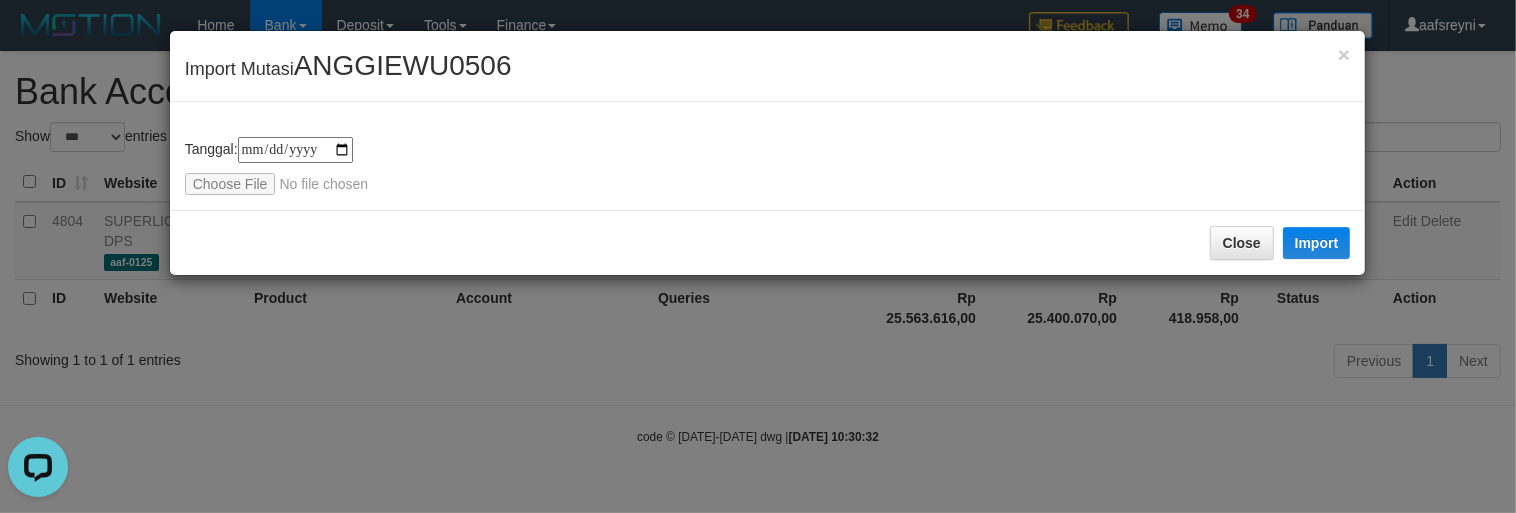 scroll, scrollTop: 0, scrollLeft: 0, axis: both 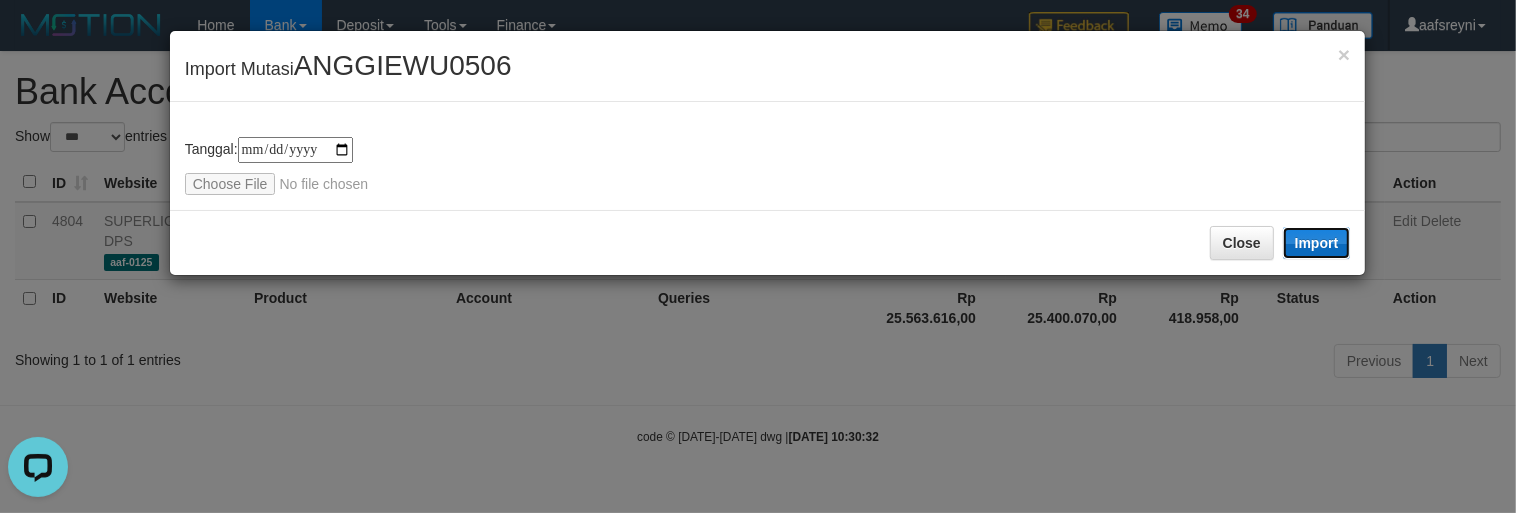 click on "Import" at bounding box center (1317, 243) 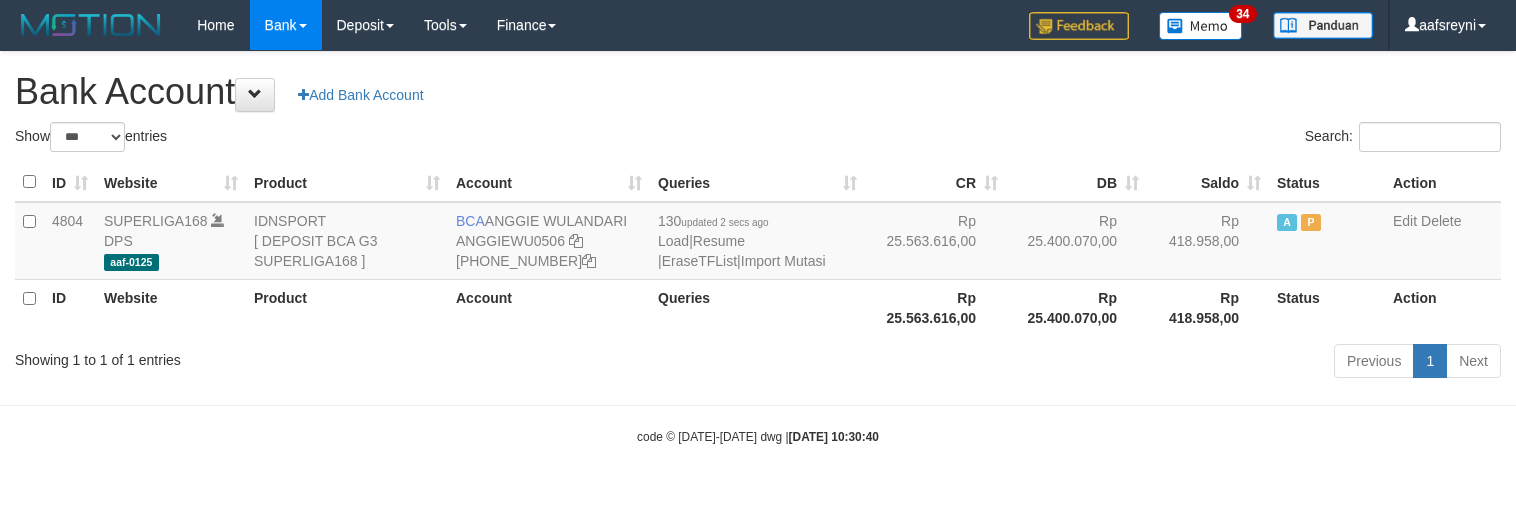 select on "***" 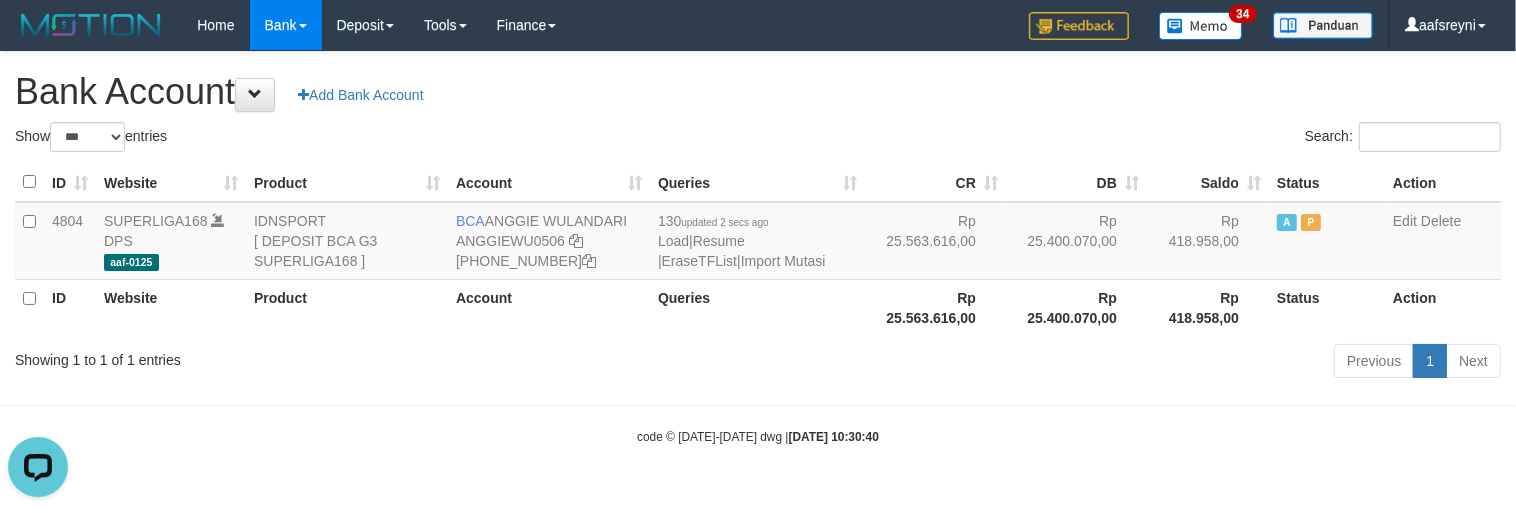 scroll, scrollTop: 0, scrollLeft: 0, axis: both 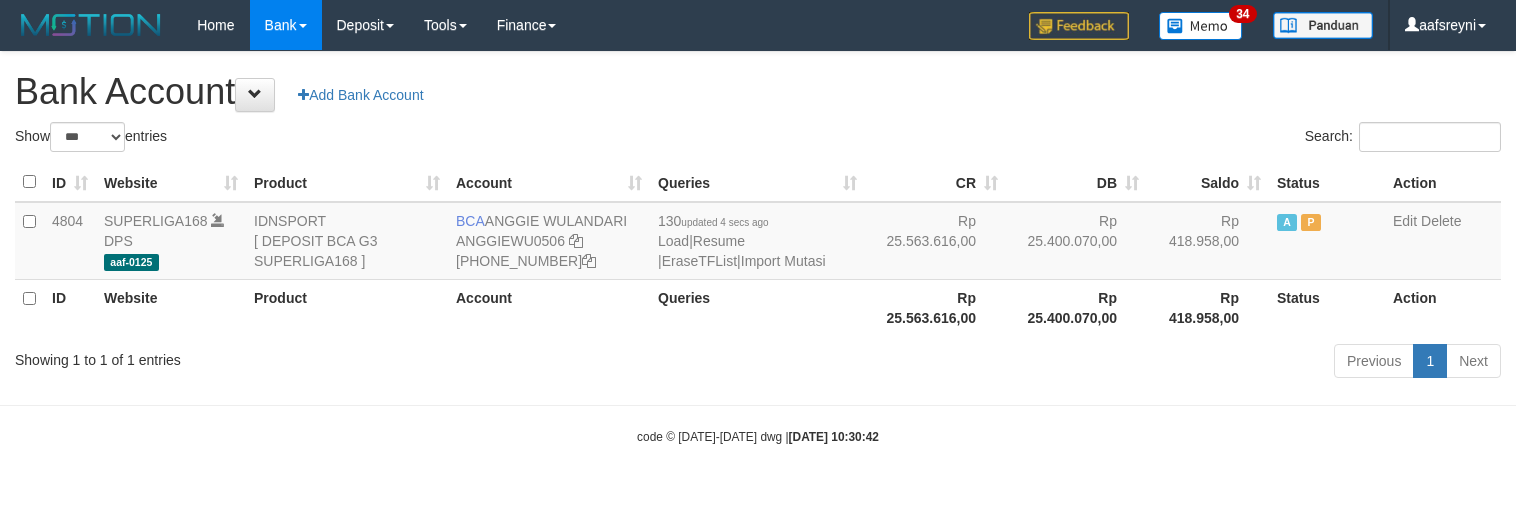 select on "***" 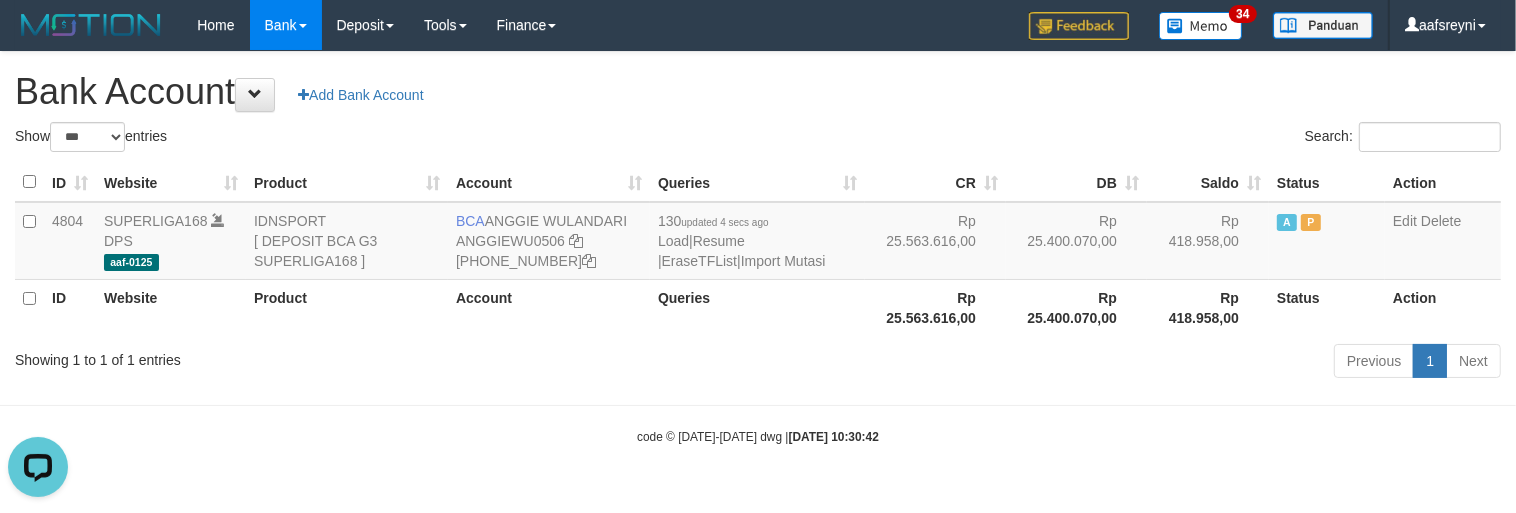 scroll, scrollTop: 0, scrollLeft: 0, axis: both 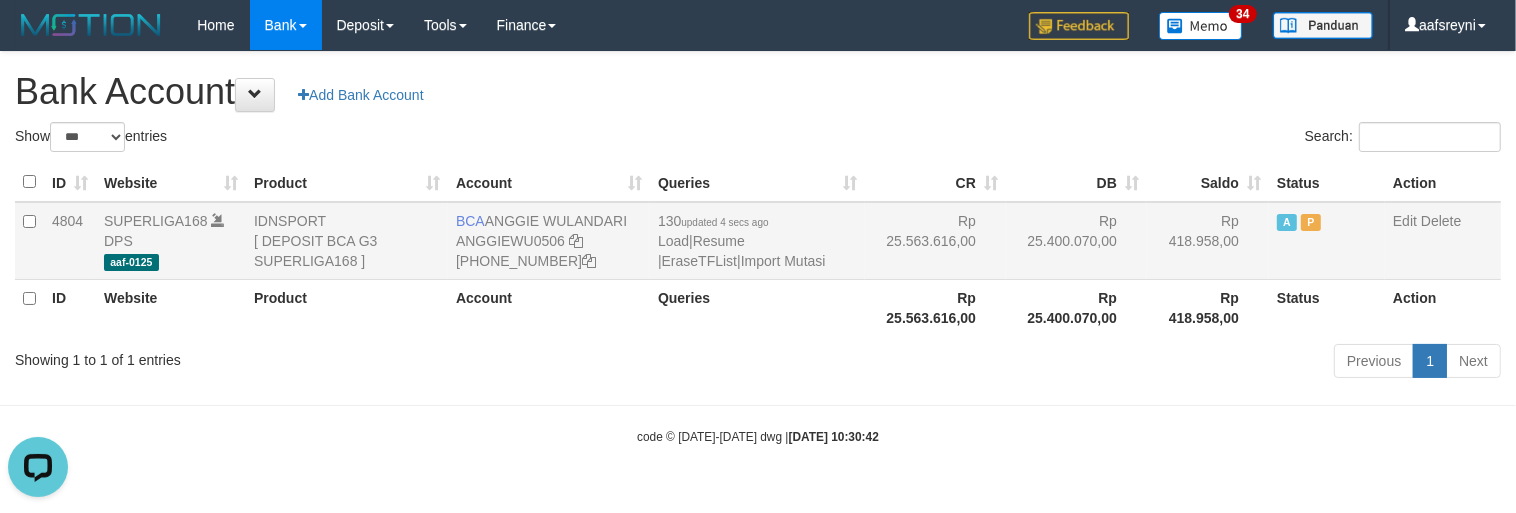 click on "Rp 25.400.070,00" at bounding box center (1076, 241) 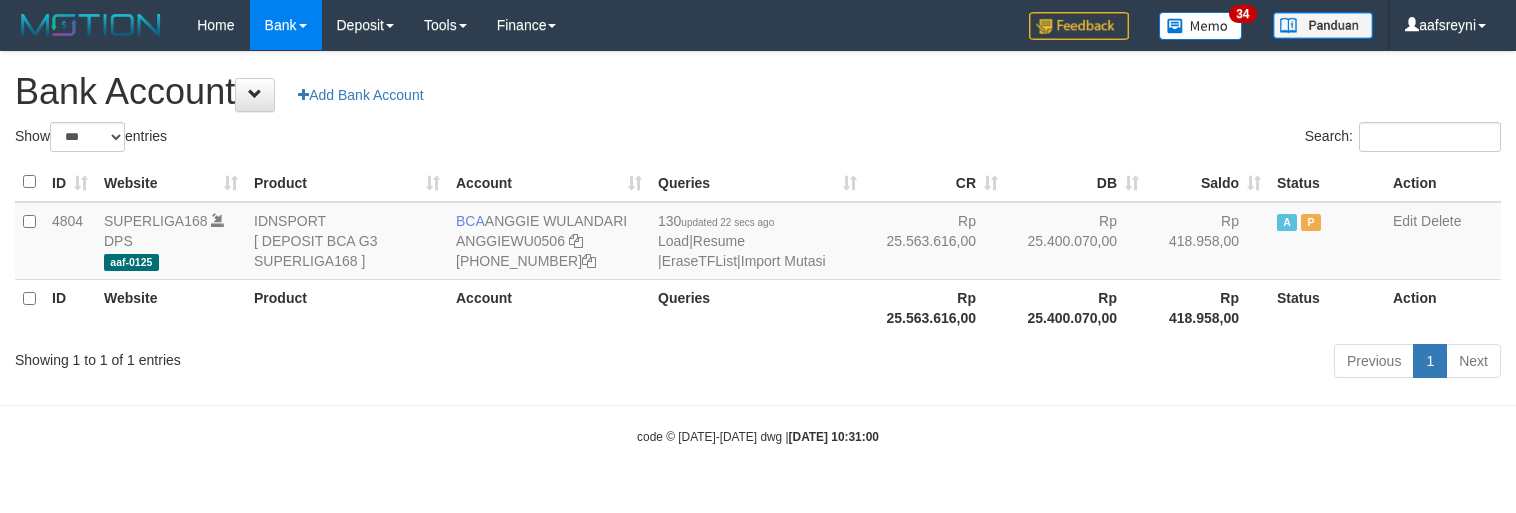 select on "***" 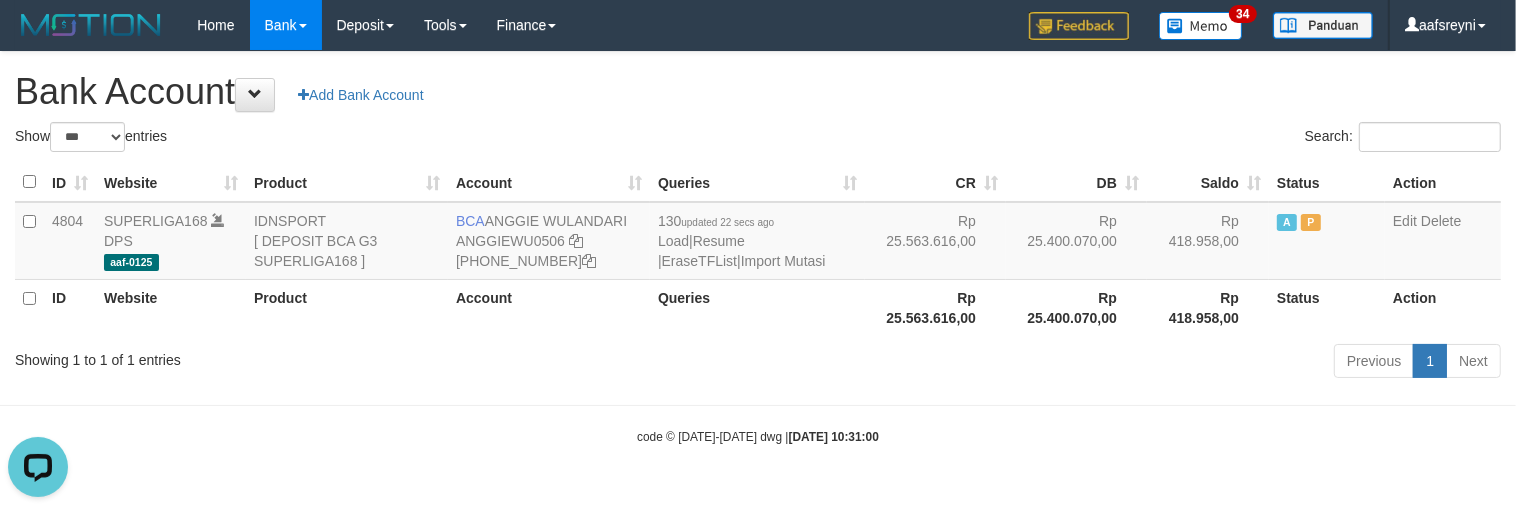 scroll, scrollTop: 0, scrollLeft: 0, axis: both 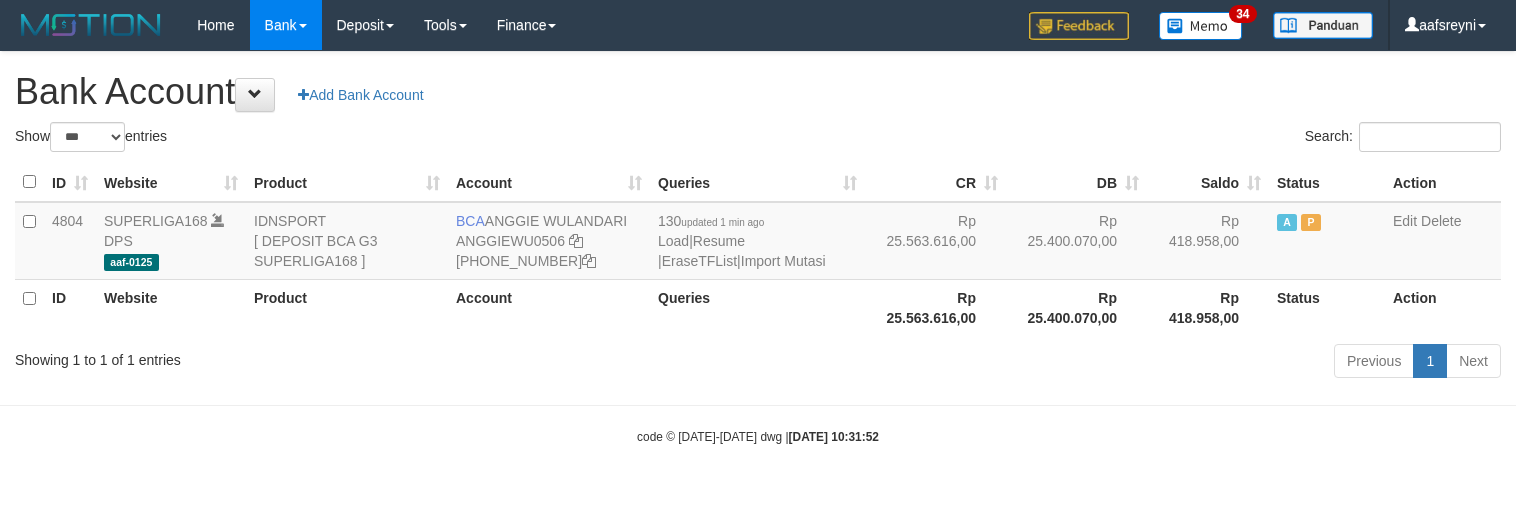 select on "***" 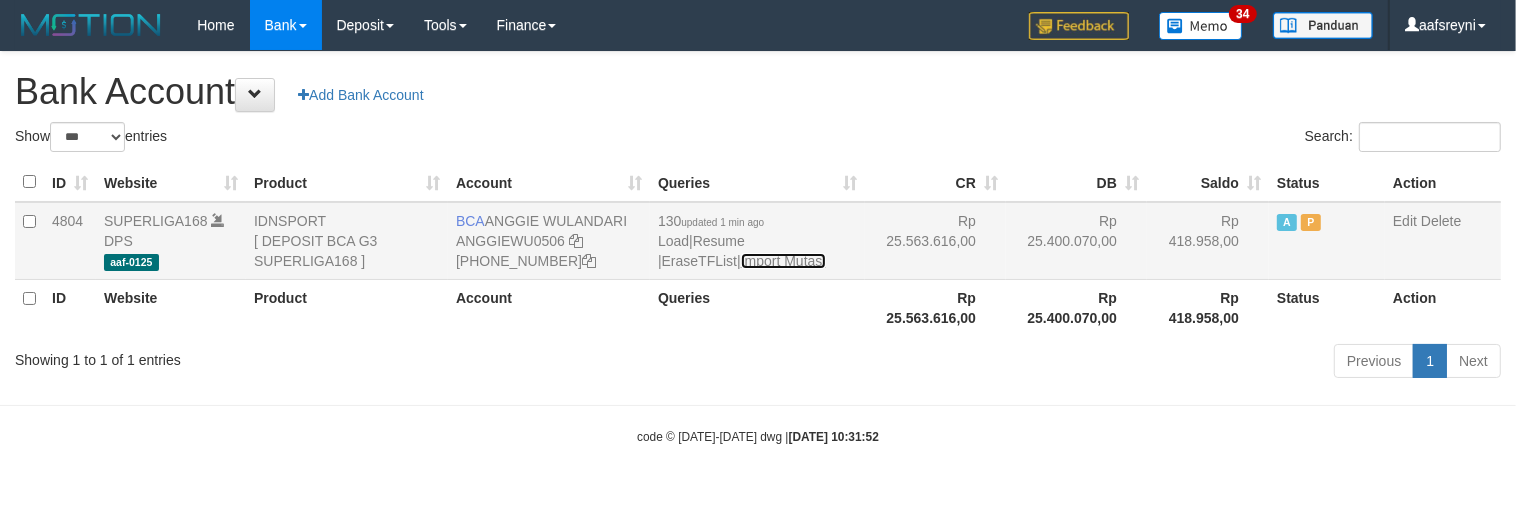 click on "Import Mutasi" at bounding box center (783, 261) 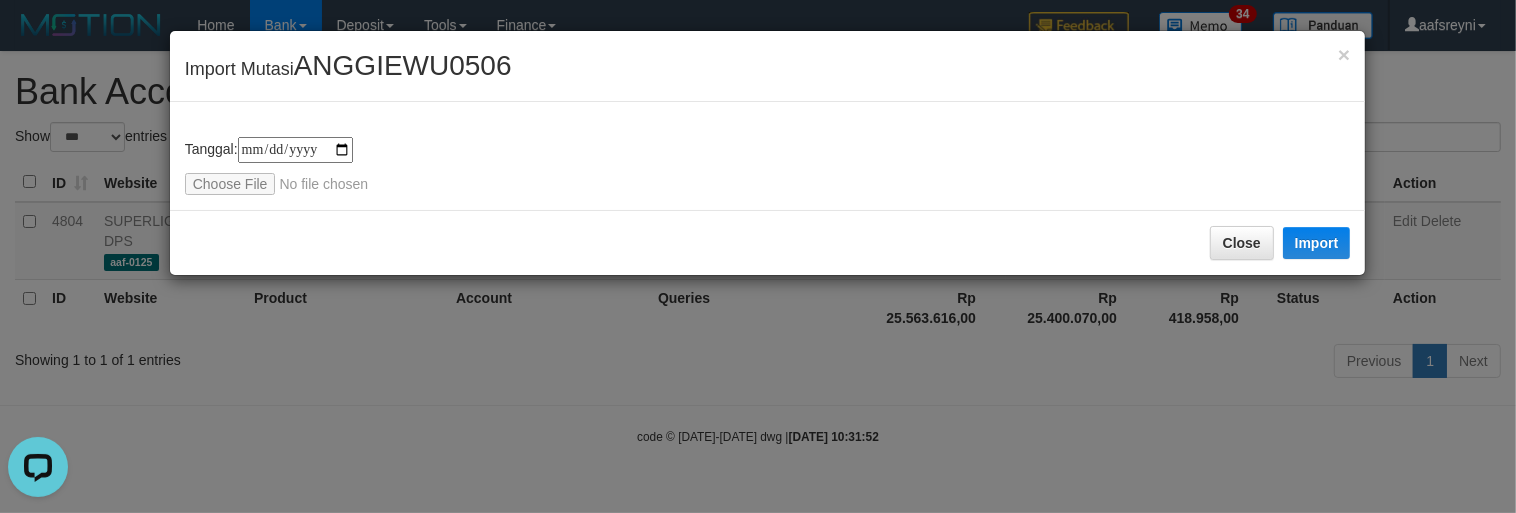 scroll, scrollTop: 0, scrollLeft: 0, axis: both 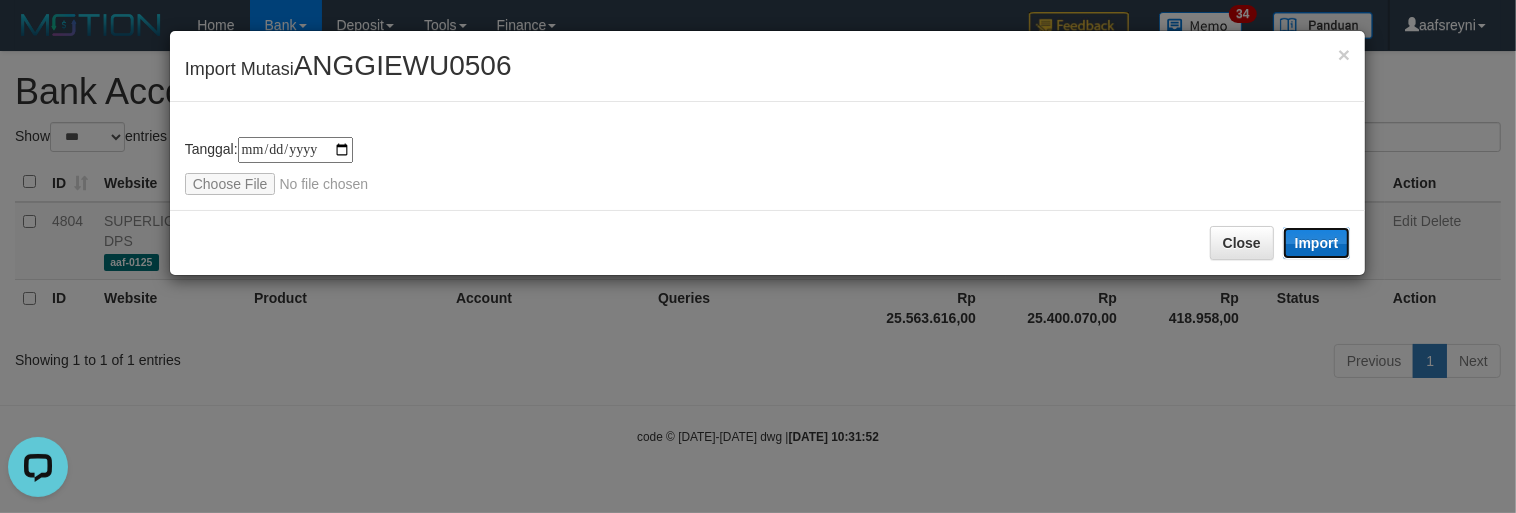 click on "Import" at bounding box center (1317, 243) 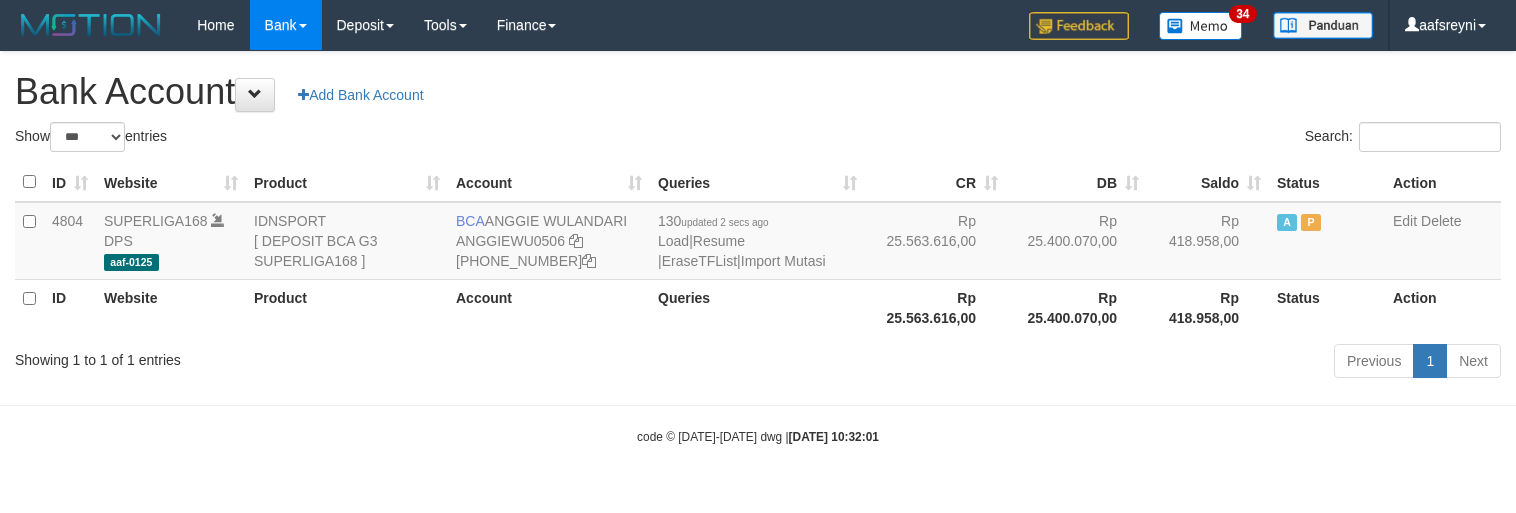 select on "***" 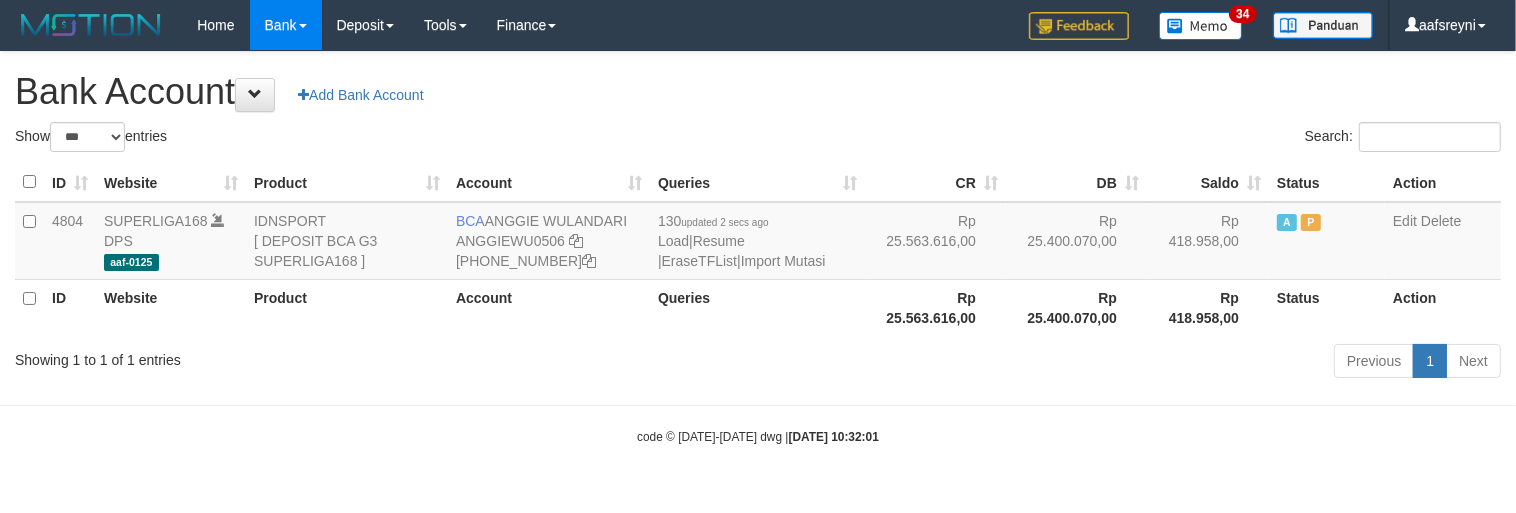 click on "Previous 1 Next" at bounding box center (1074, 363) 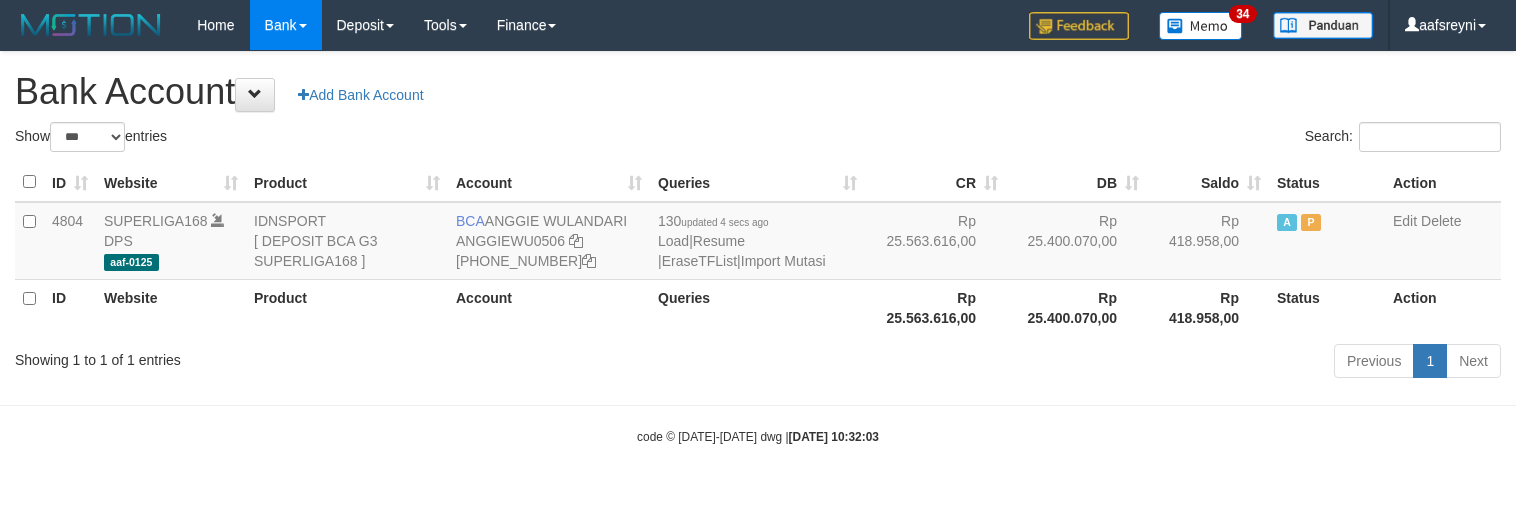 select on "***" 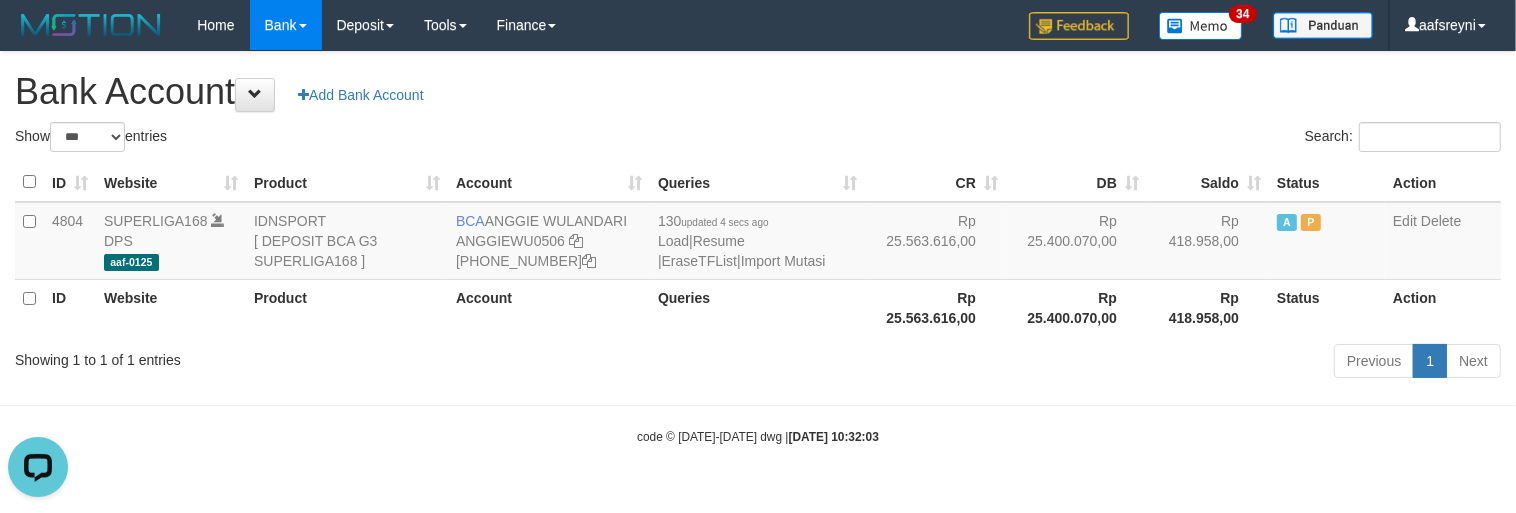 scroll, scrollTop: 0, scrollLeft: 0, axis: both 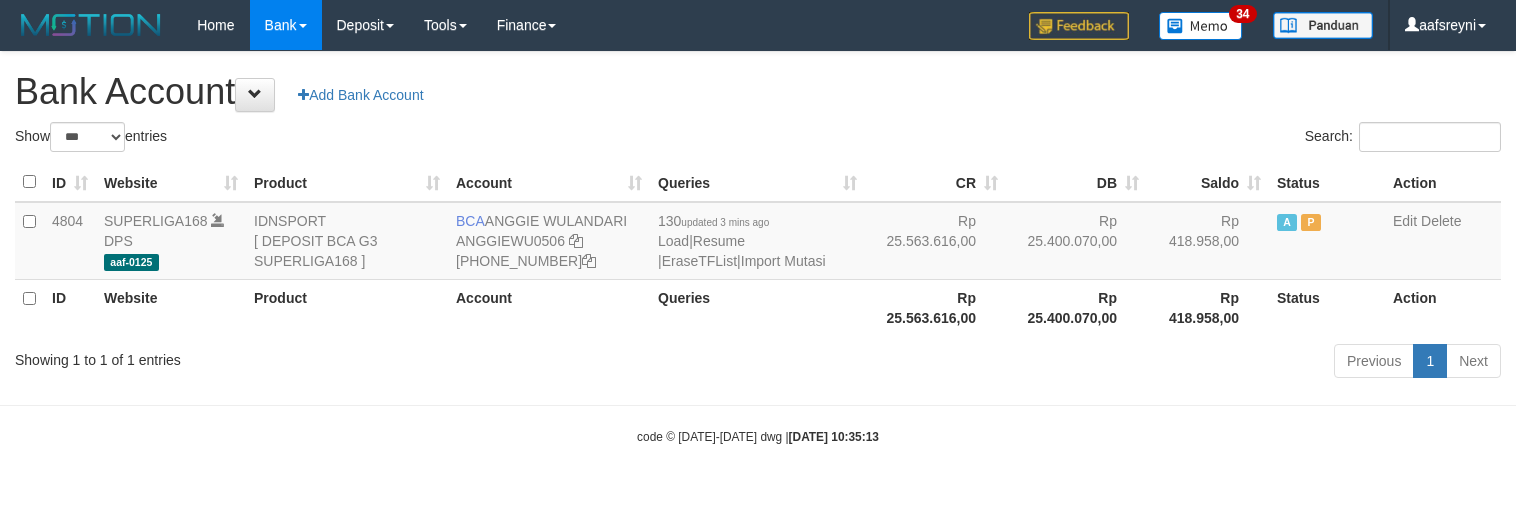 select on "***" 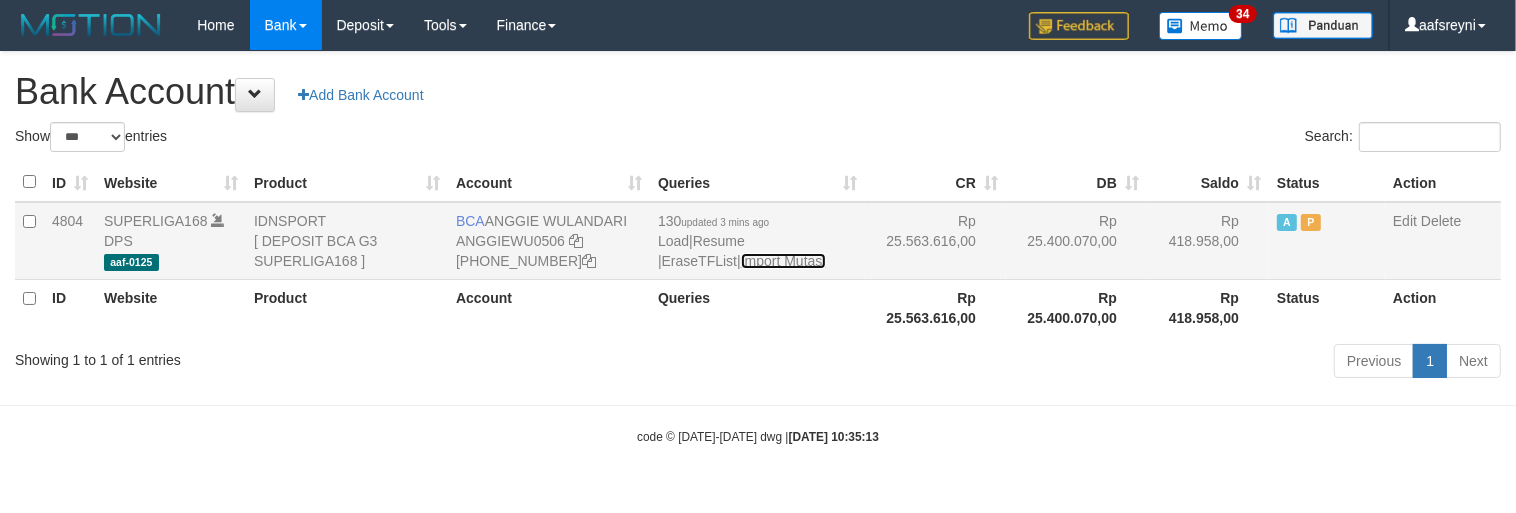 click on "Import Mutasi" at bounding box center [783, 261] 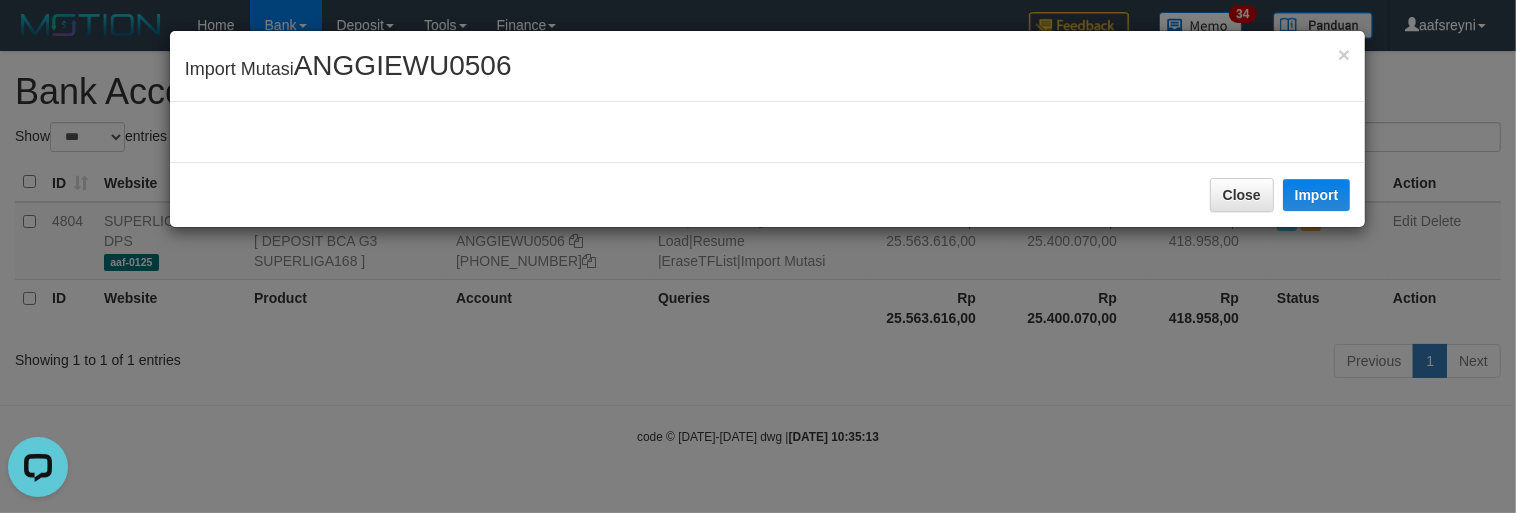 scroll, scrollTop: 0, scrollLeft: 0, axis: both 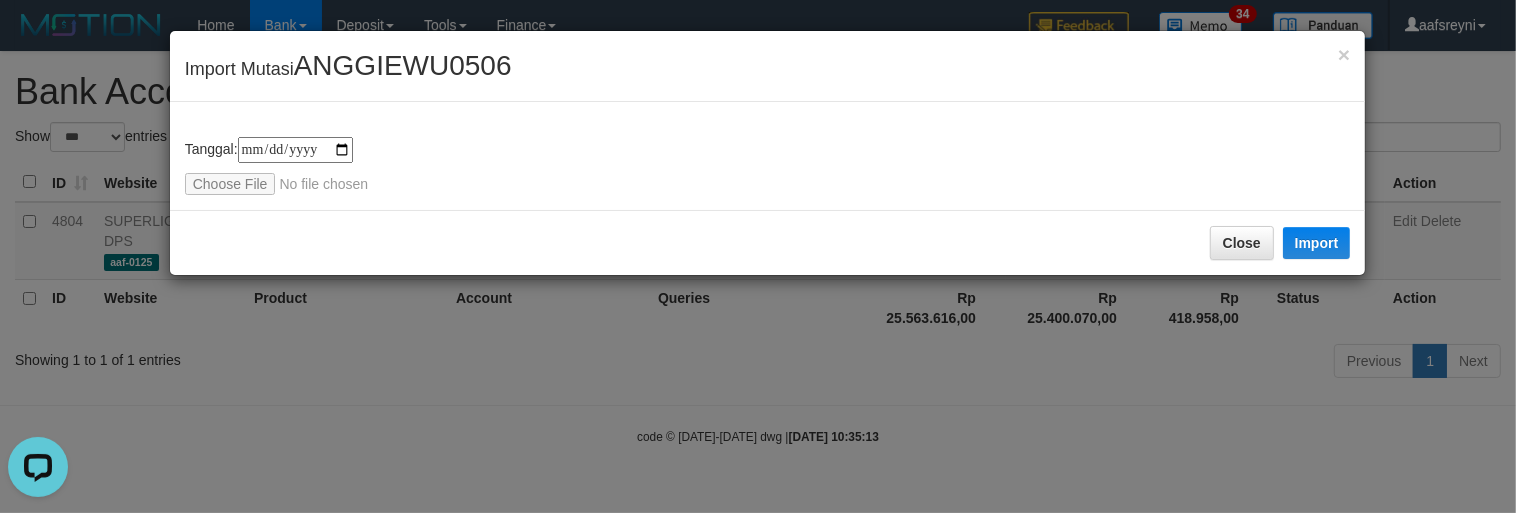 type on "**********" 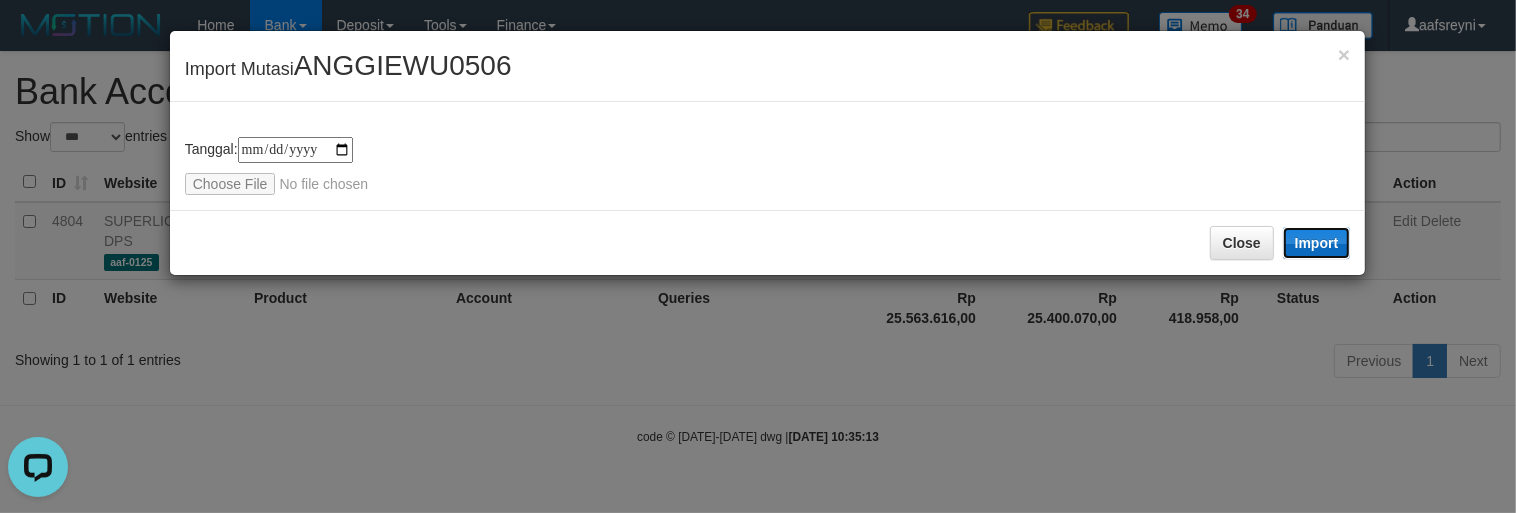 click on "Import" at bounding box center (1317, 243) 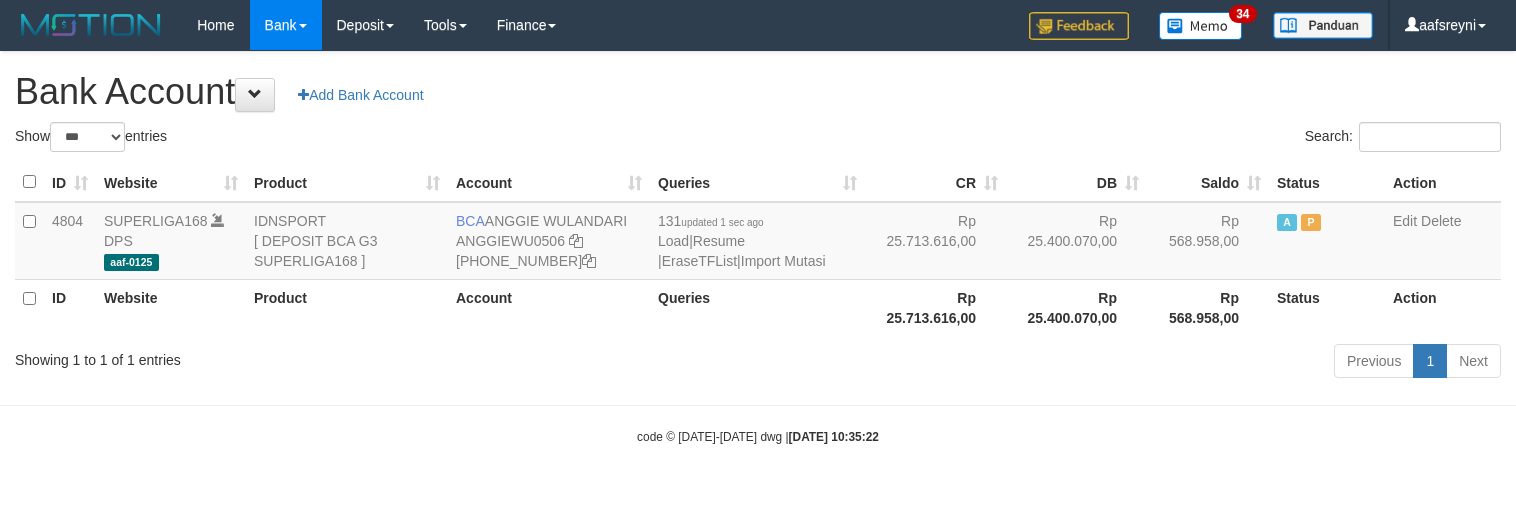 select on "***" 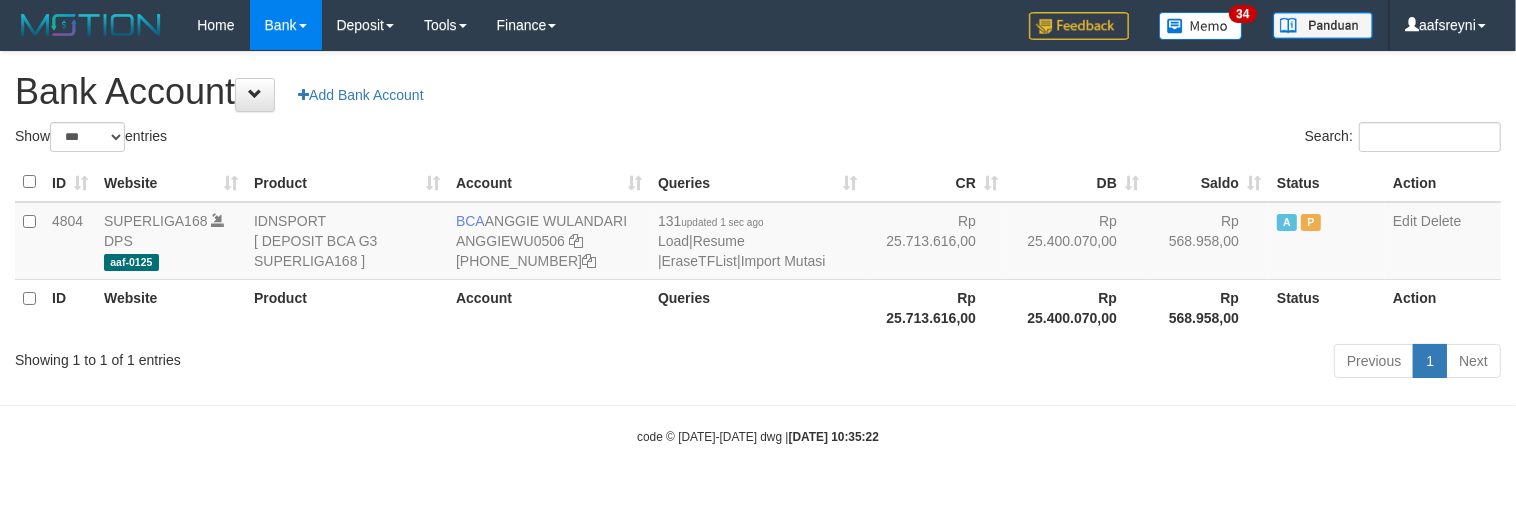 click on "CR" at bounding box center [935, 182] 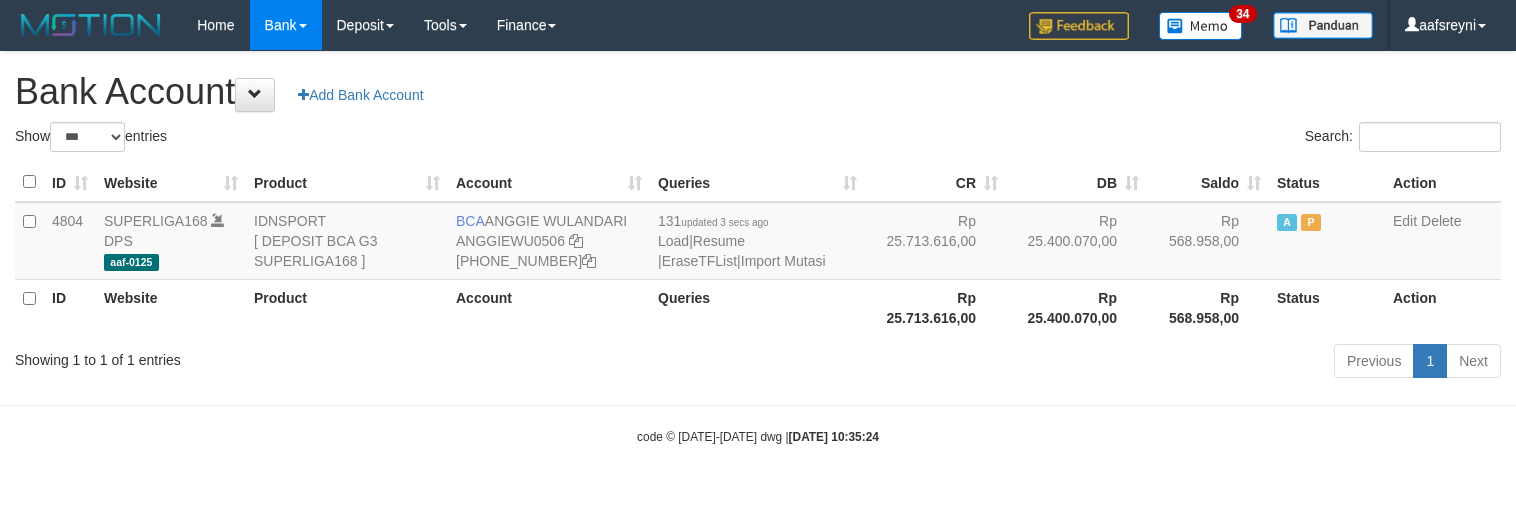 select on "***" 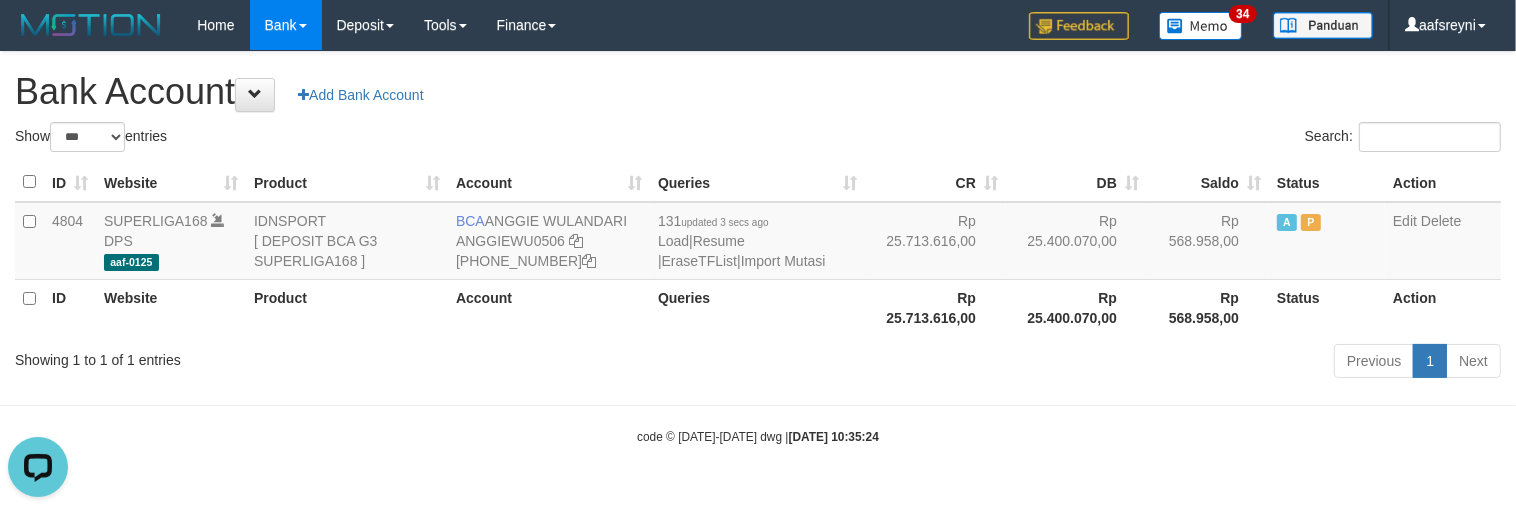 scroll, scrollTop: 0, scrollLeft: 0, axis: both 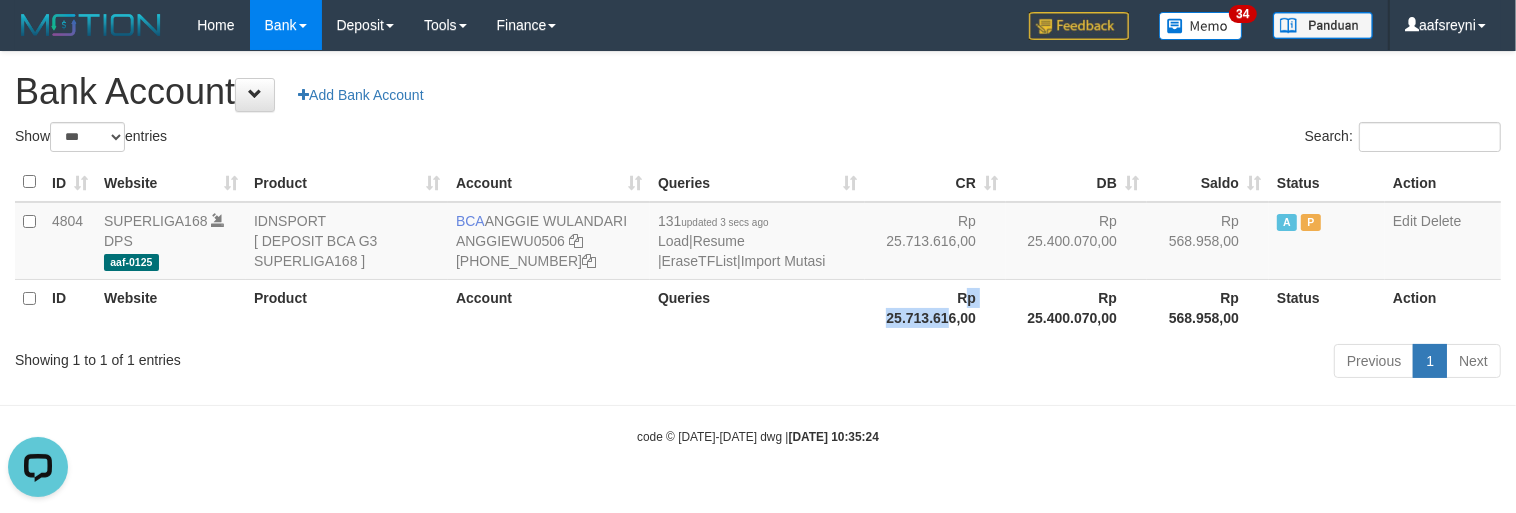drag, startPoint x: 951, startPoint y: 310, endPoint x: 963, endPoint y: 307, distance: 12.369317 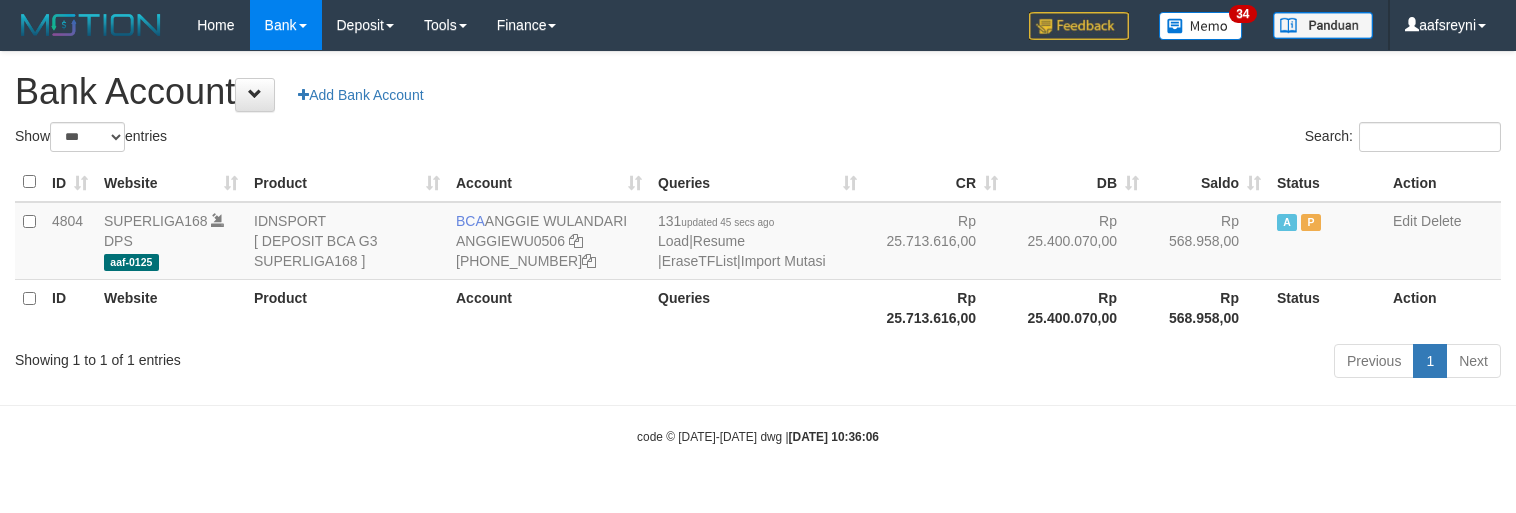 select on "***" 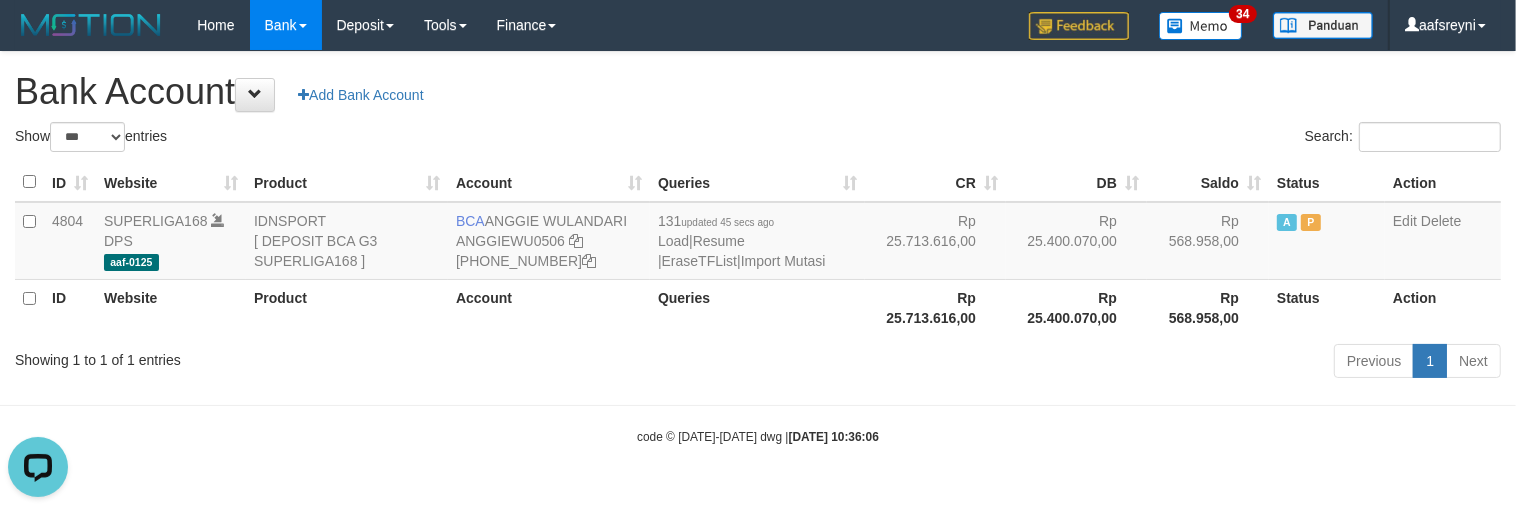 scroll, scrollTop: 0, scrollLeft: 0, axis: both 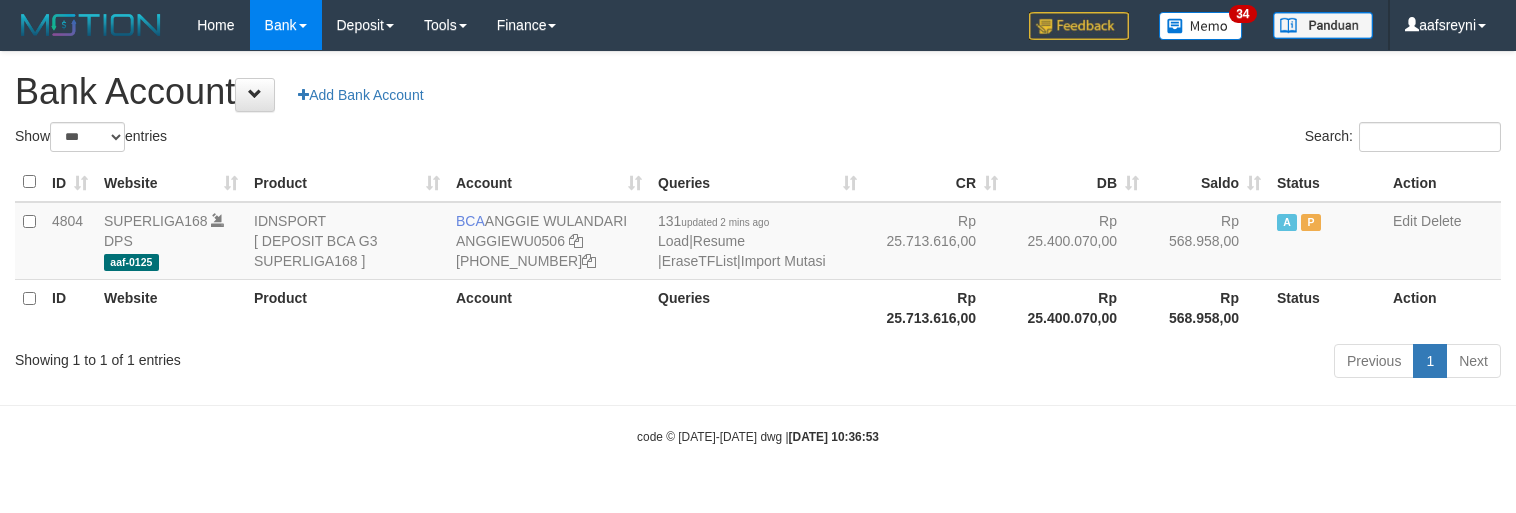 select on "***" 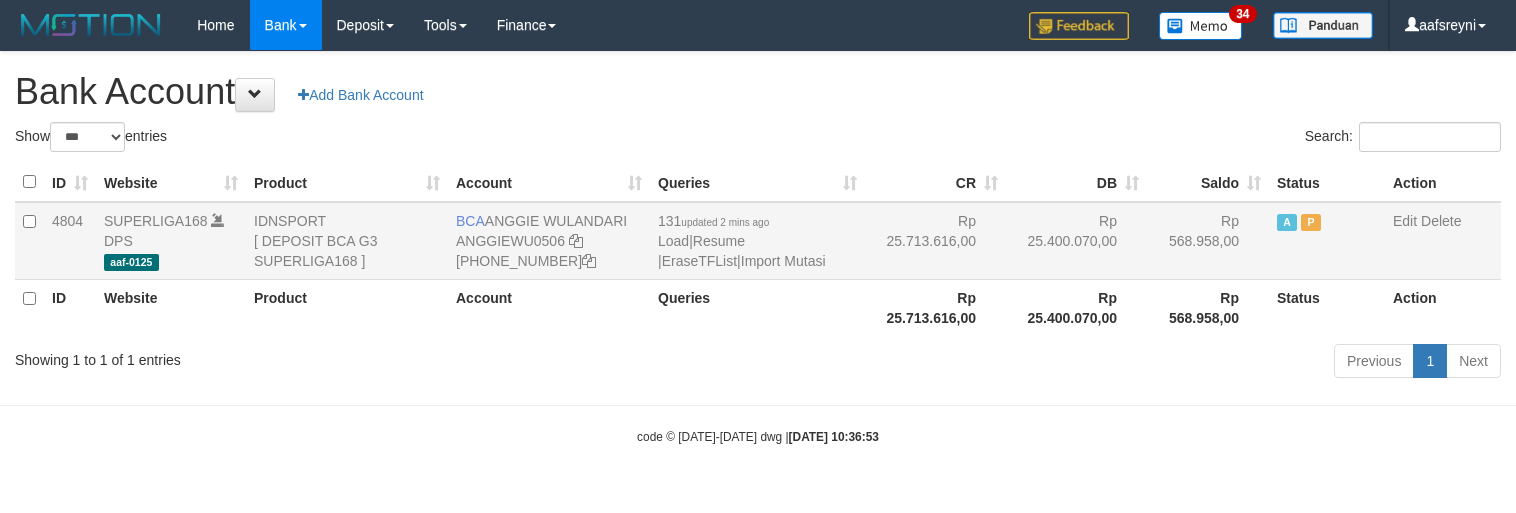 scroll, scrollTop: 0, scrollLeft: 0, axis: both 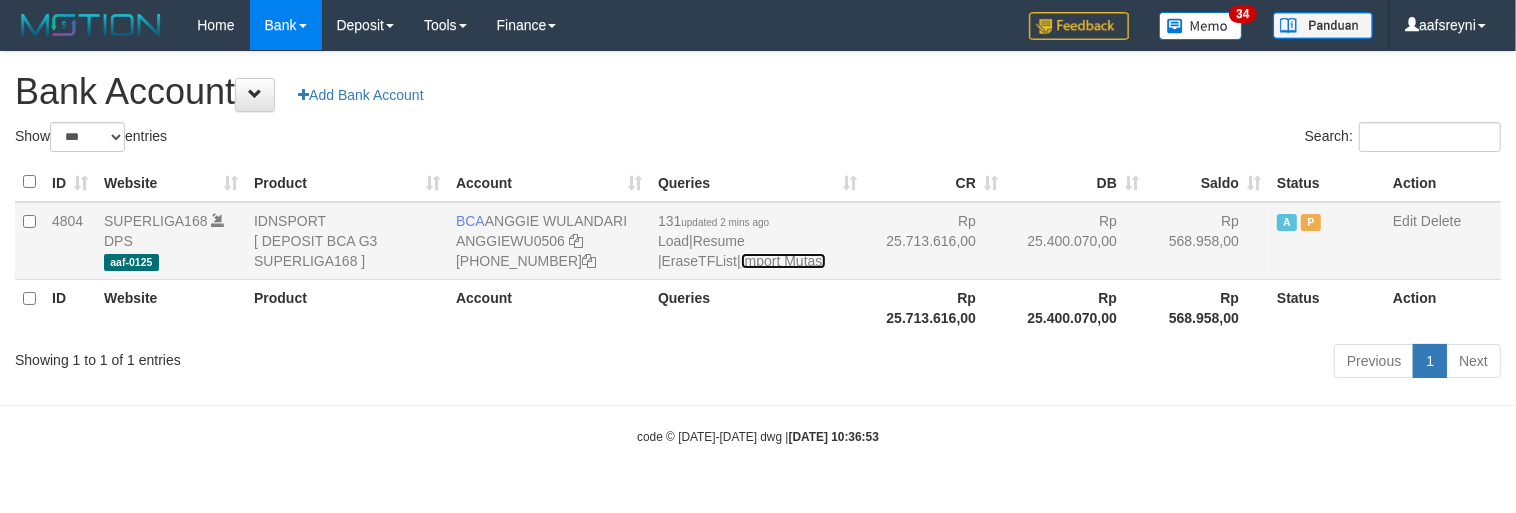 click on "Import Mutasi" at bounding box center [783, 261] 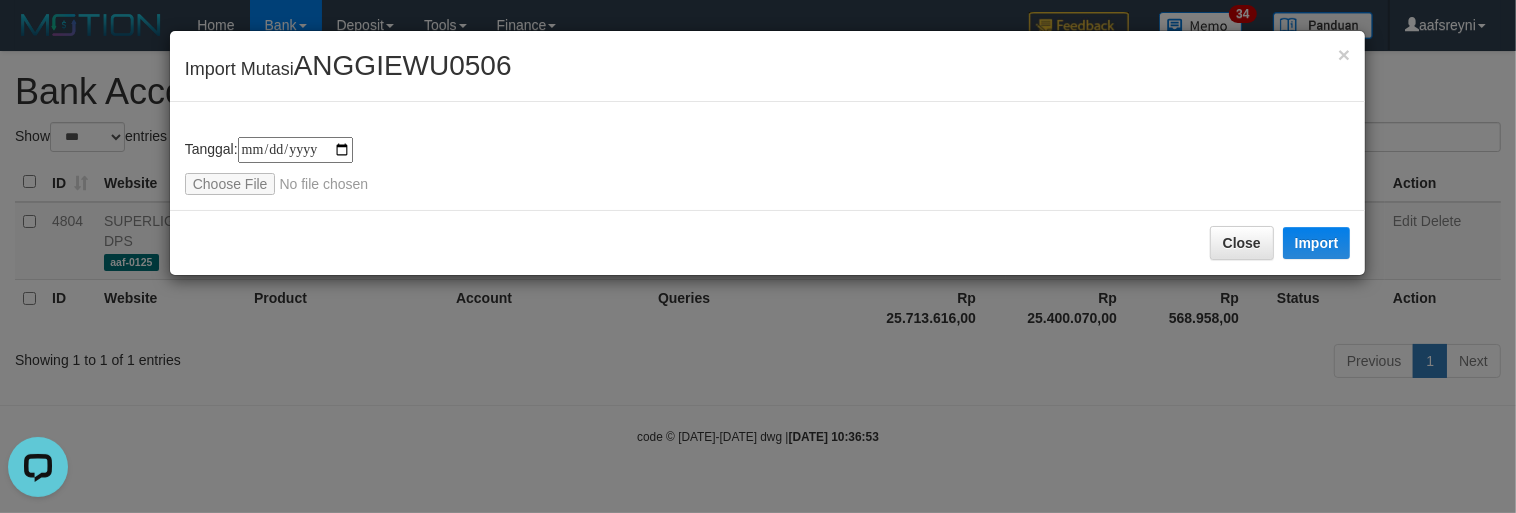 scroll, scrollTop: 0, scrollLeft: 0, axis: both 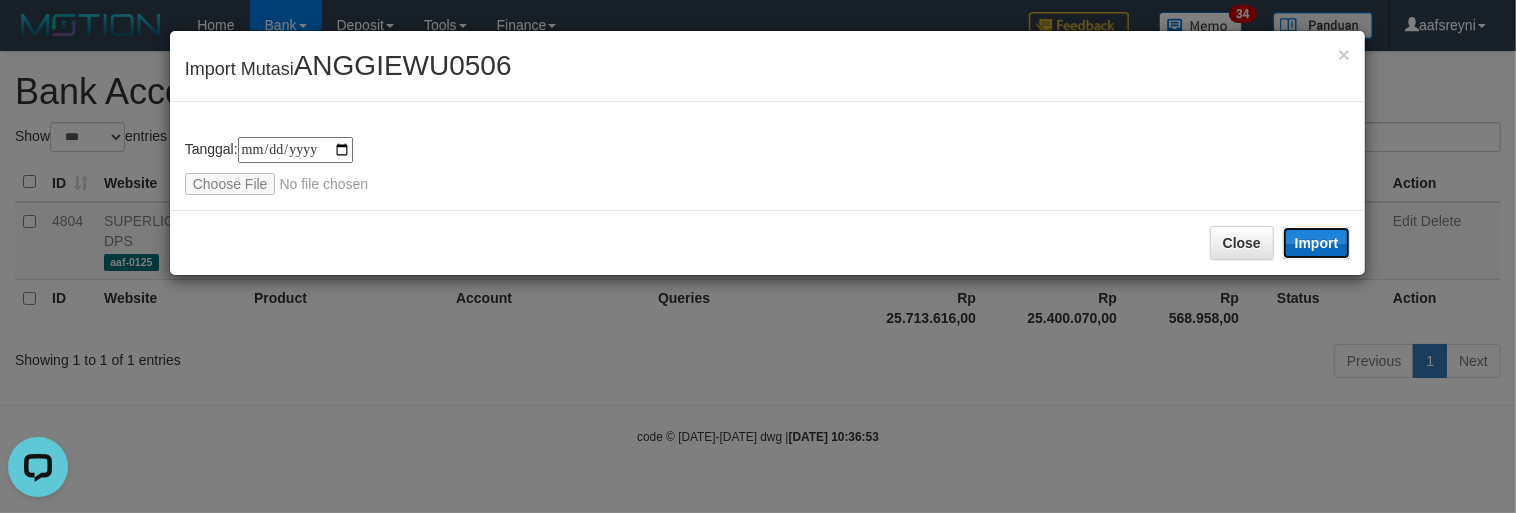 click on "Import" at bounding box center (1317, 243) 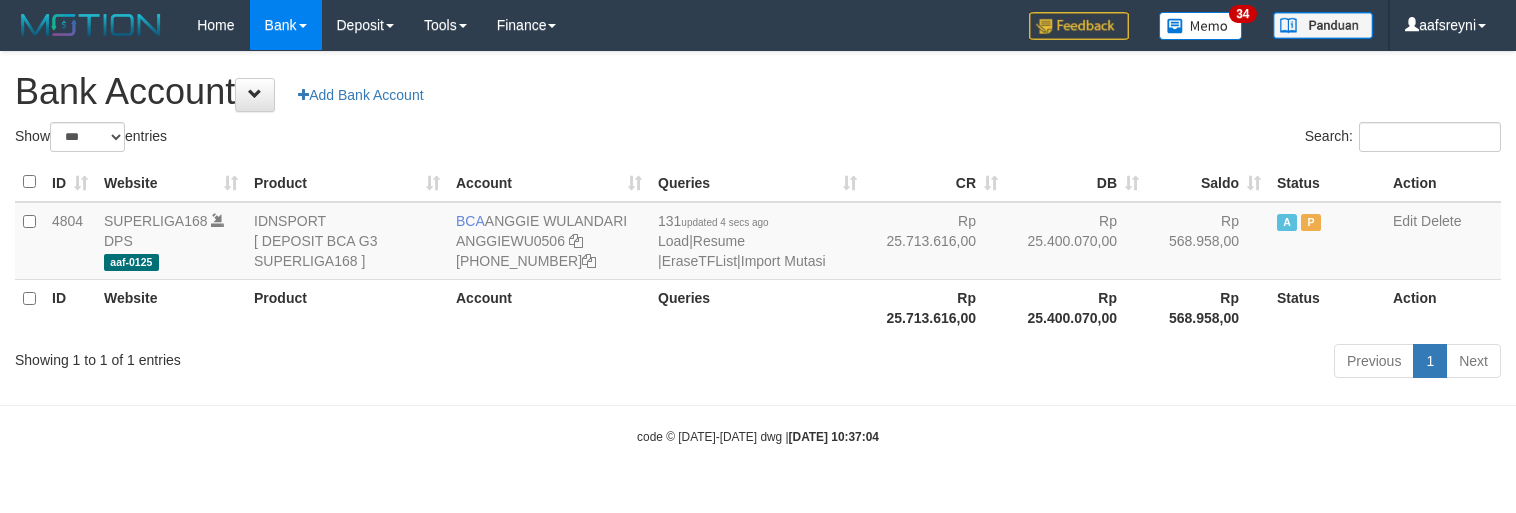 select on "***" 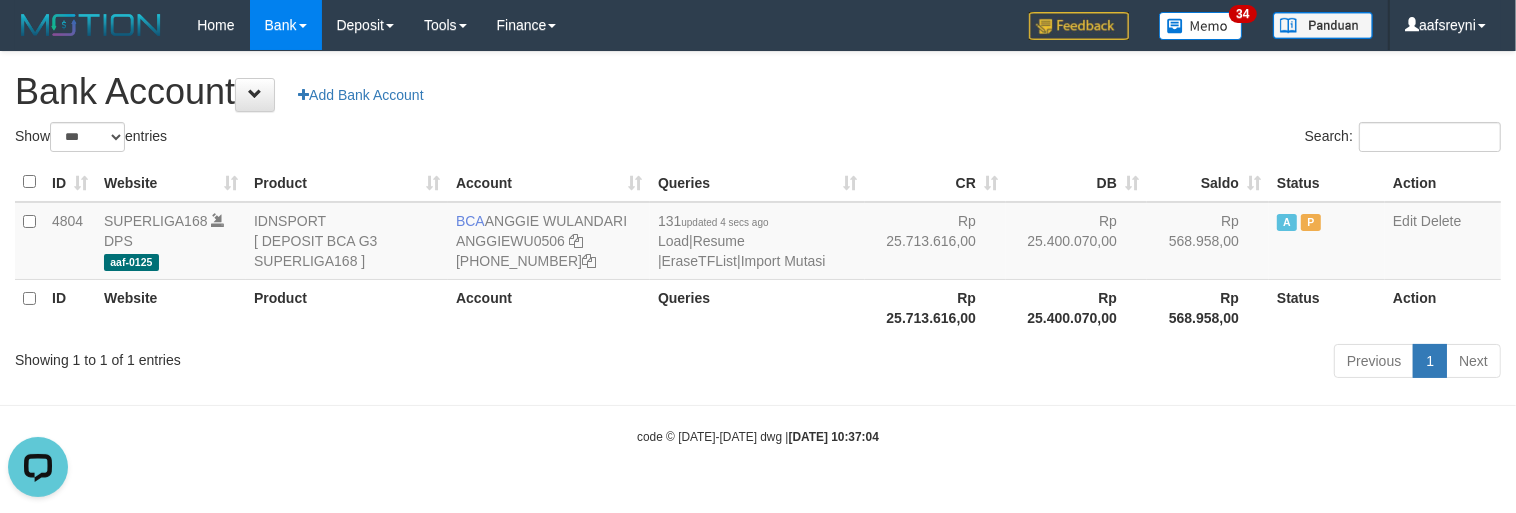 scroll, scrollTop: 0, scrollLeft: 0, axis: both 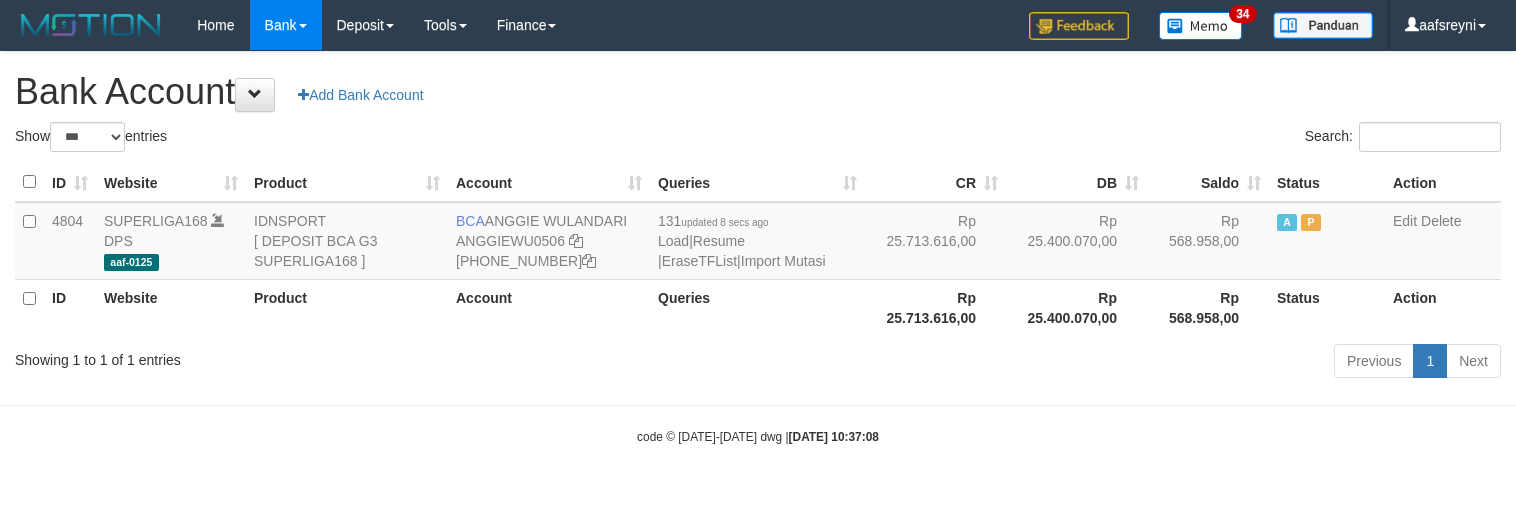 select on "***" 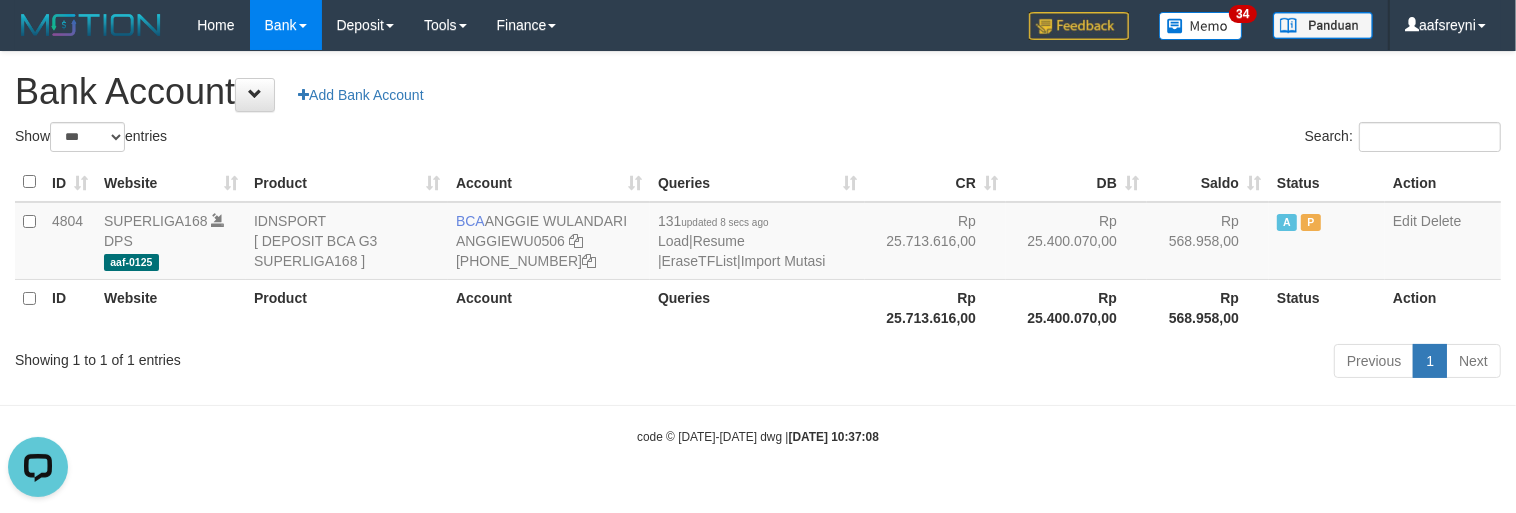 scroll, scrollTop: 0, scrollLeft: 0, axis: both 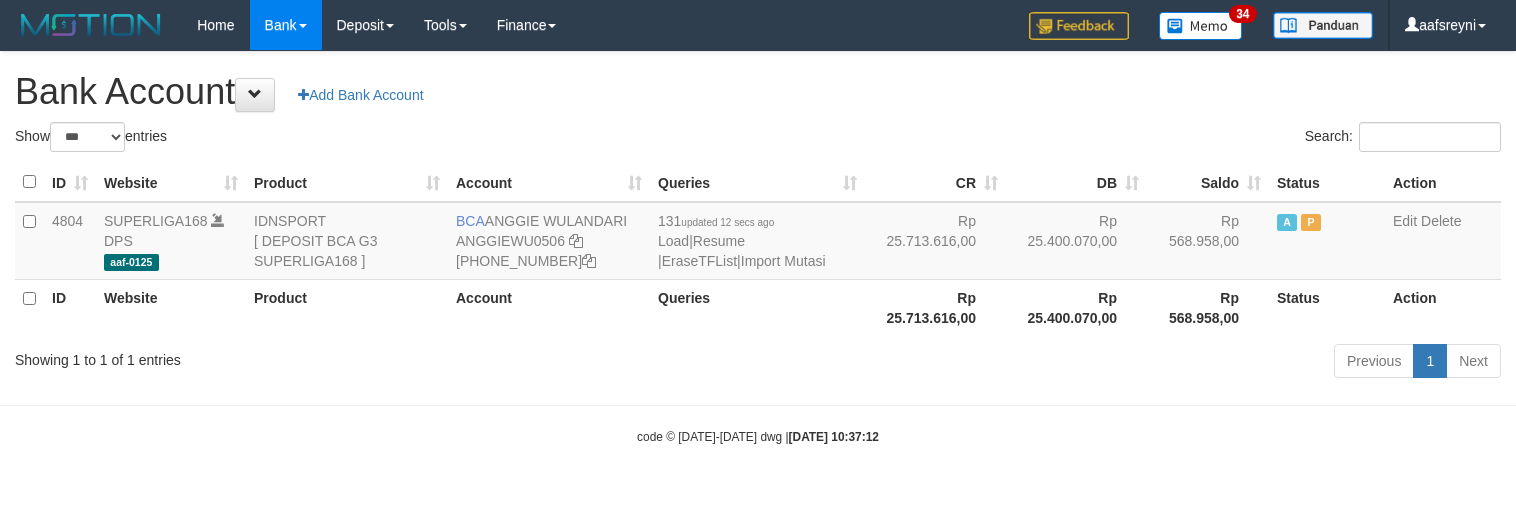 select on "***" 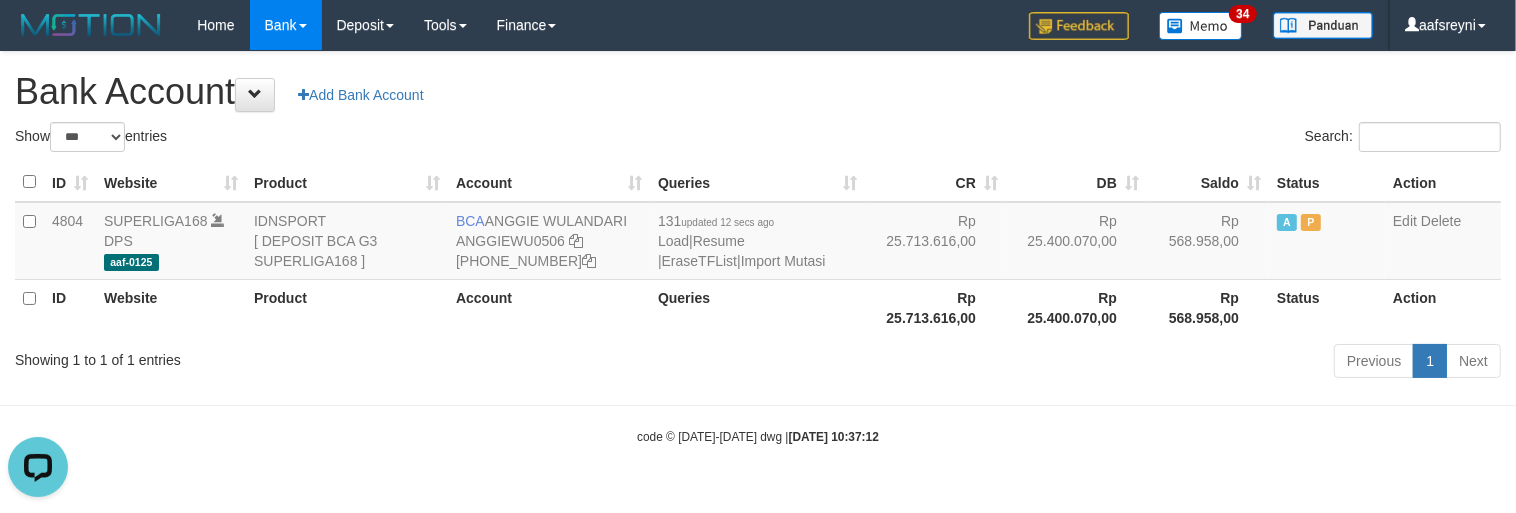 scroll, scrollTop: 0, scrollLeft: 0, axis: both 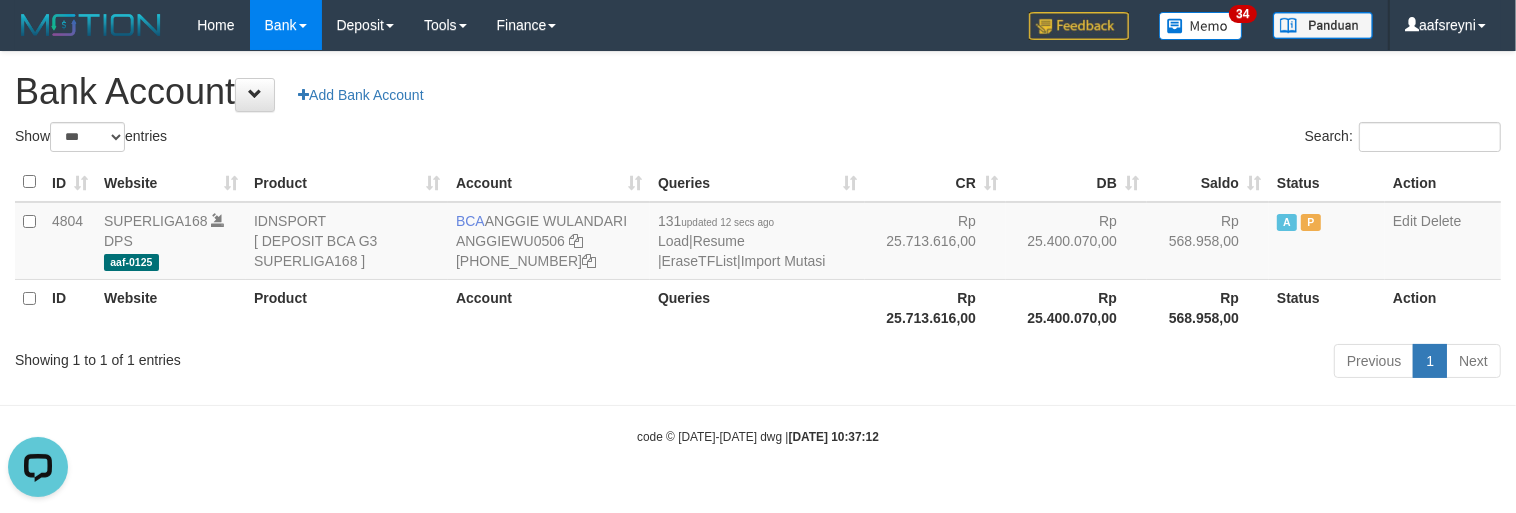 drag, startPoint x: 1065, startPoint y: 238, endPoint x: 1072, endPoint y: 322, distance: 84.29116 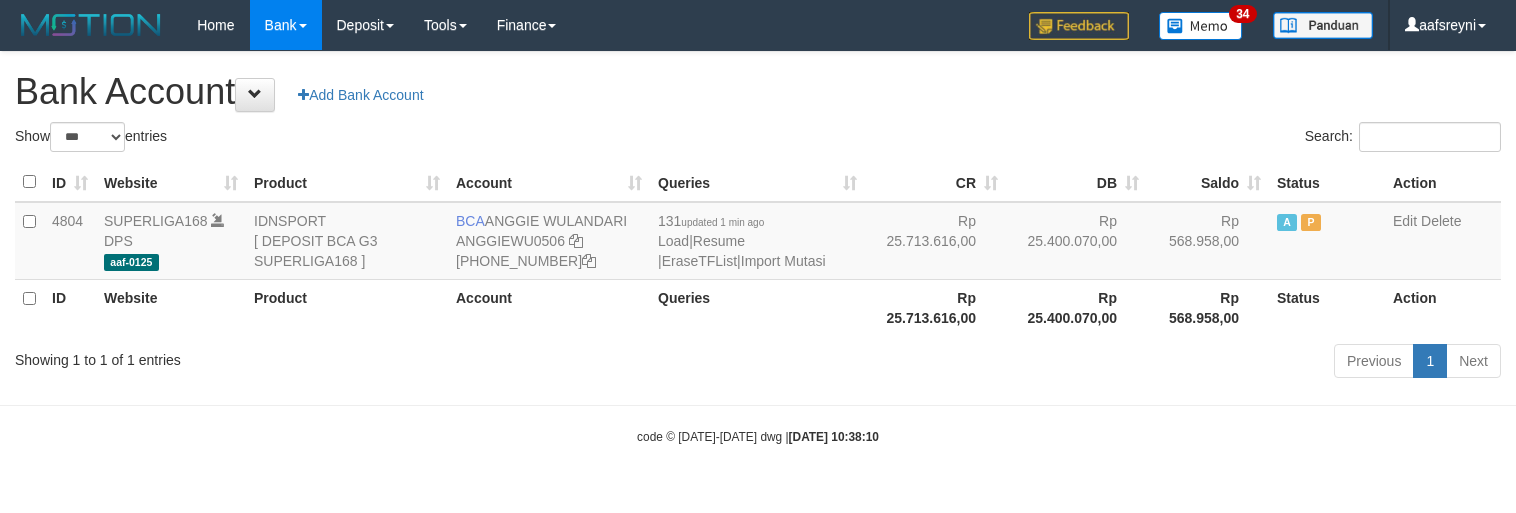 select on "***" 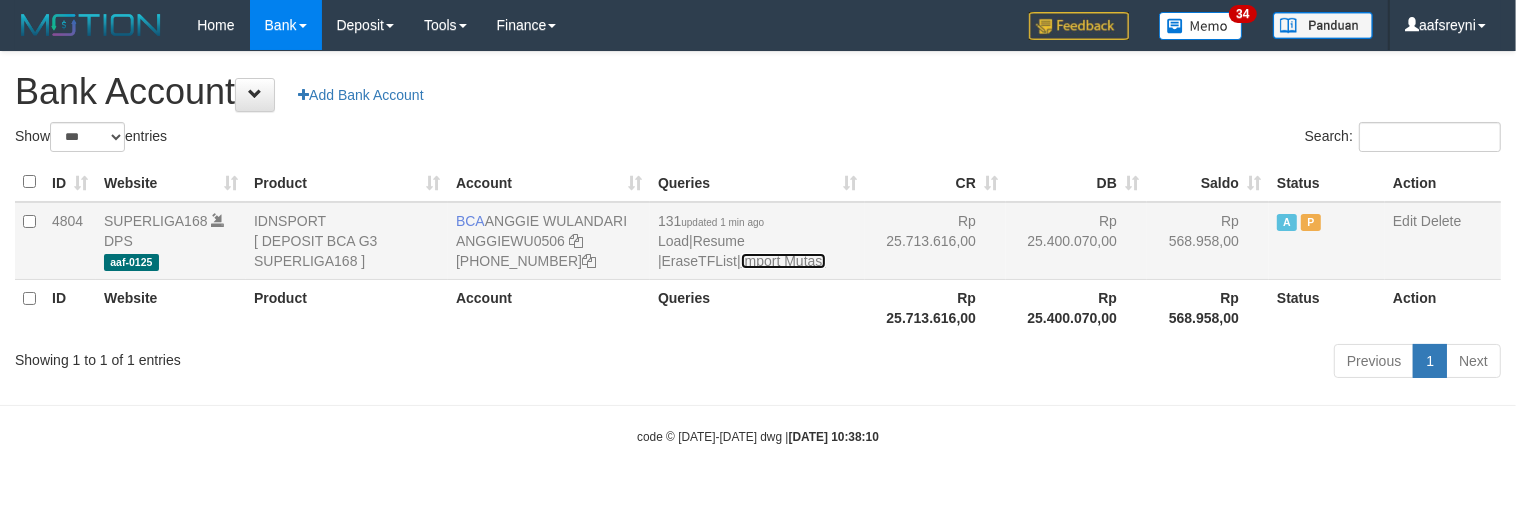 click on "Import Mutasi" at bounding box center (783, 261) 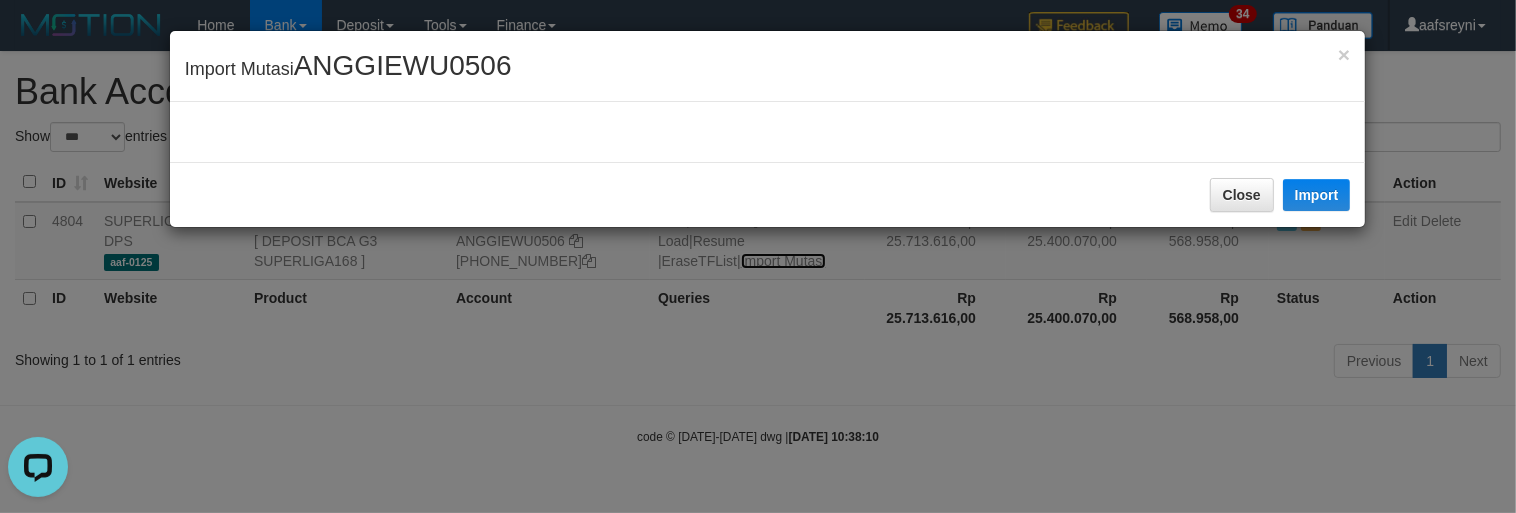 scroll, scrollTop: 0, scrollLeft: 0, axis: both 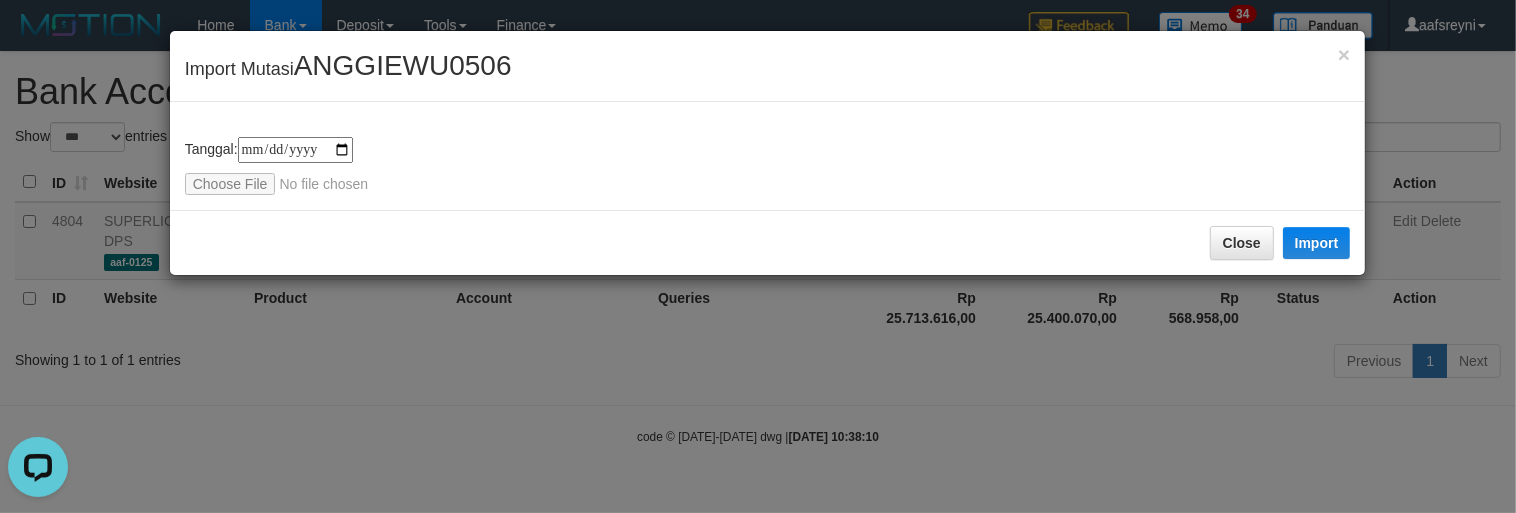 type on "**********" 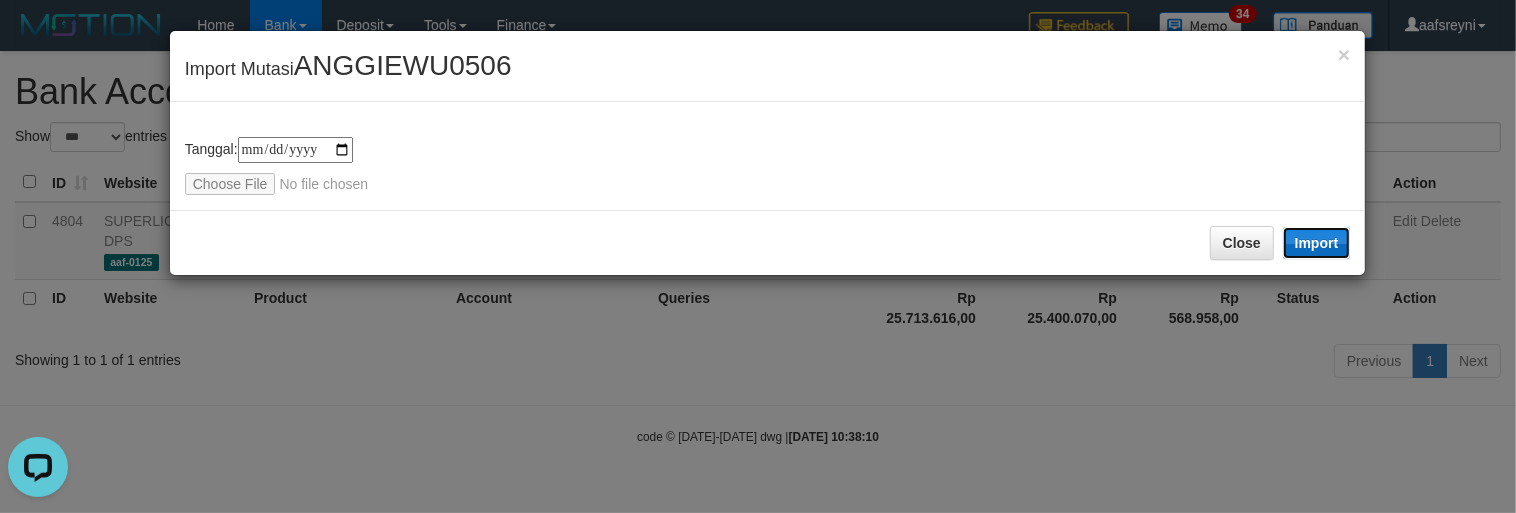click on "Import" at bounding box center (1317, 243) 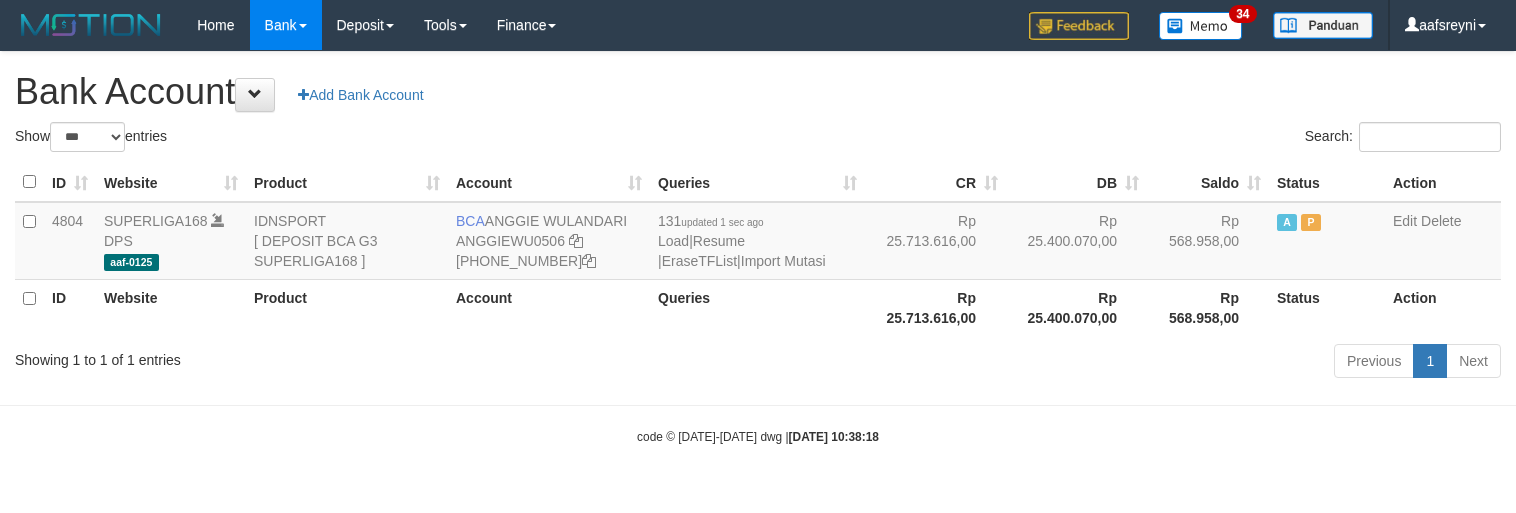 select on "***" 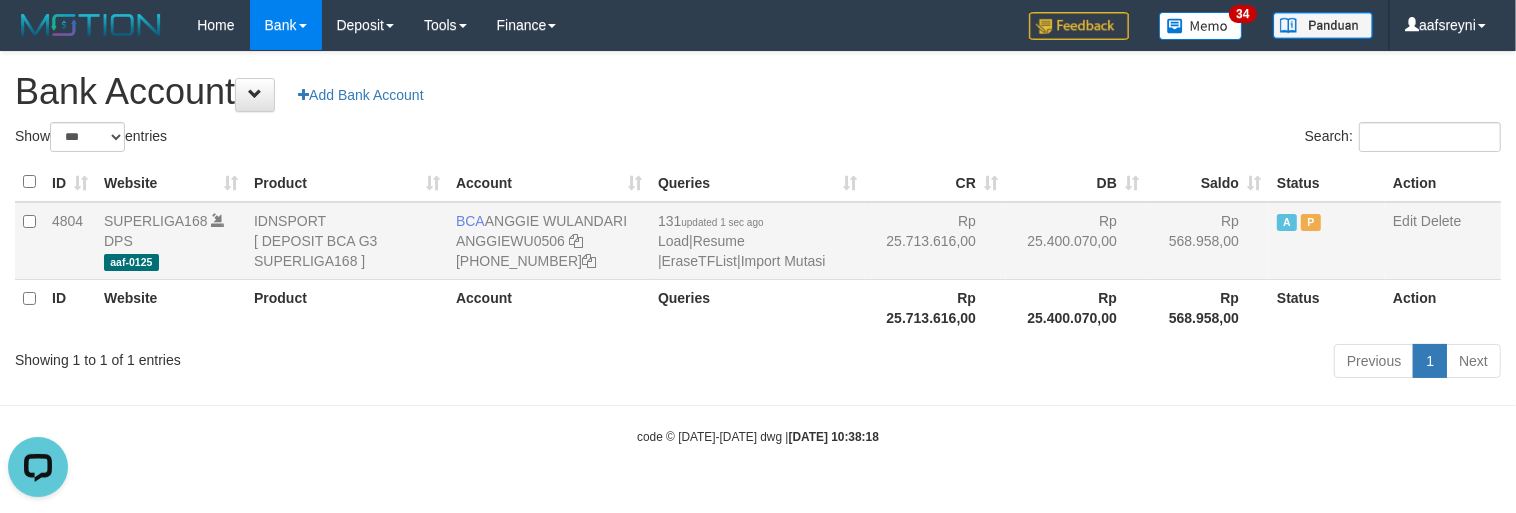 scroll, scrollTop: 0, scrollLeft: 0, axis: both 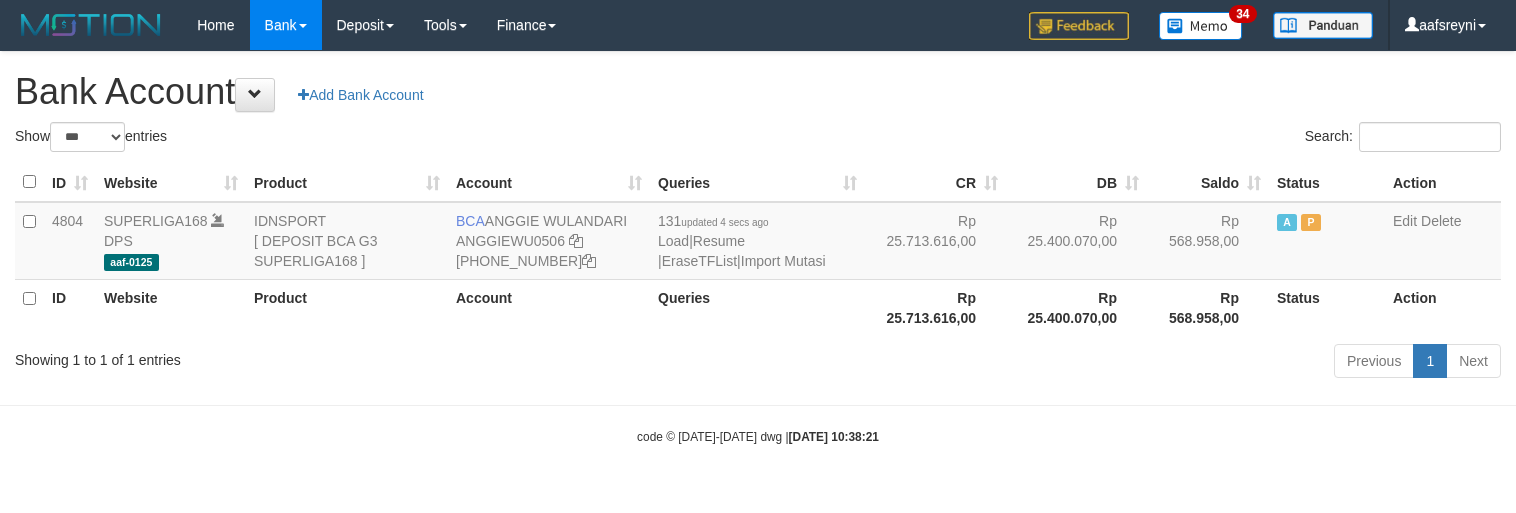 select on "***" 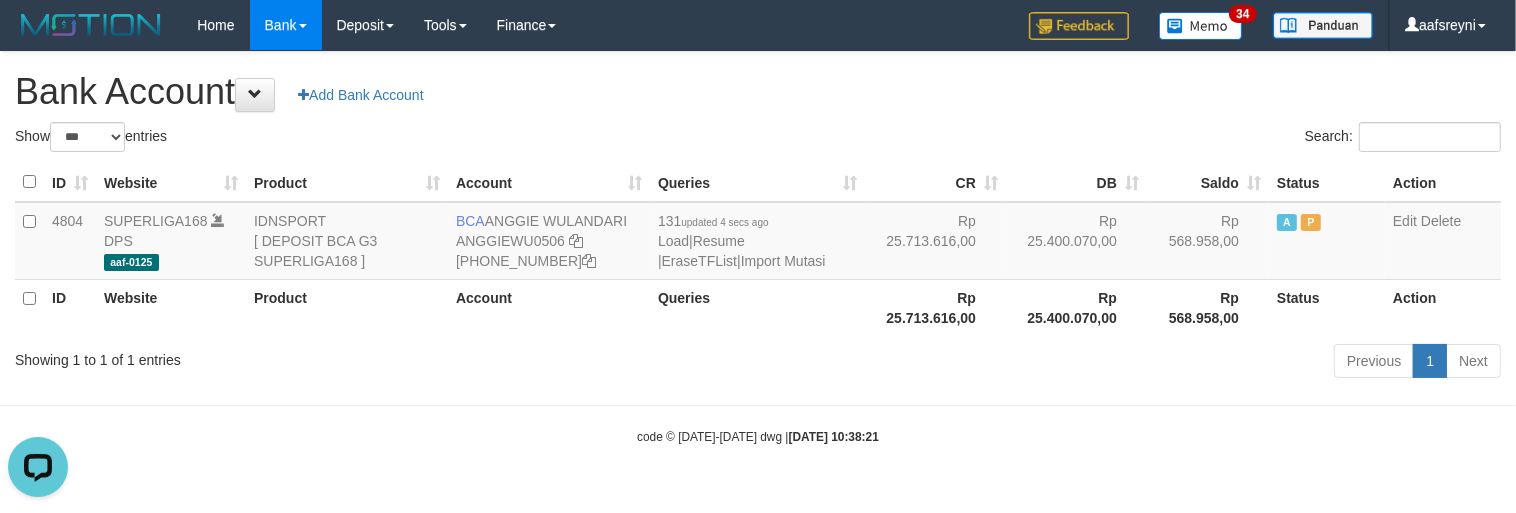scroll, scrollTop: 0, scrollLeft: 0, axis: both 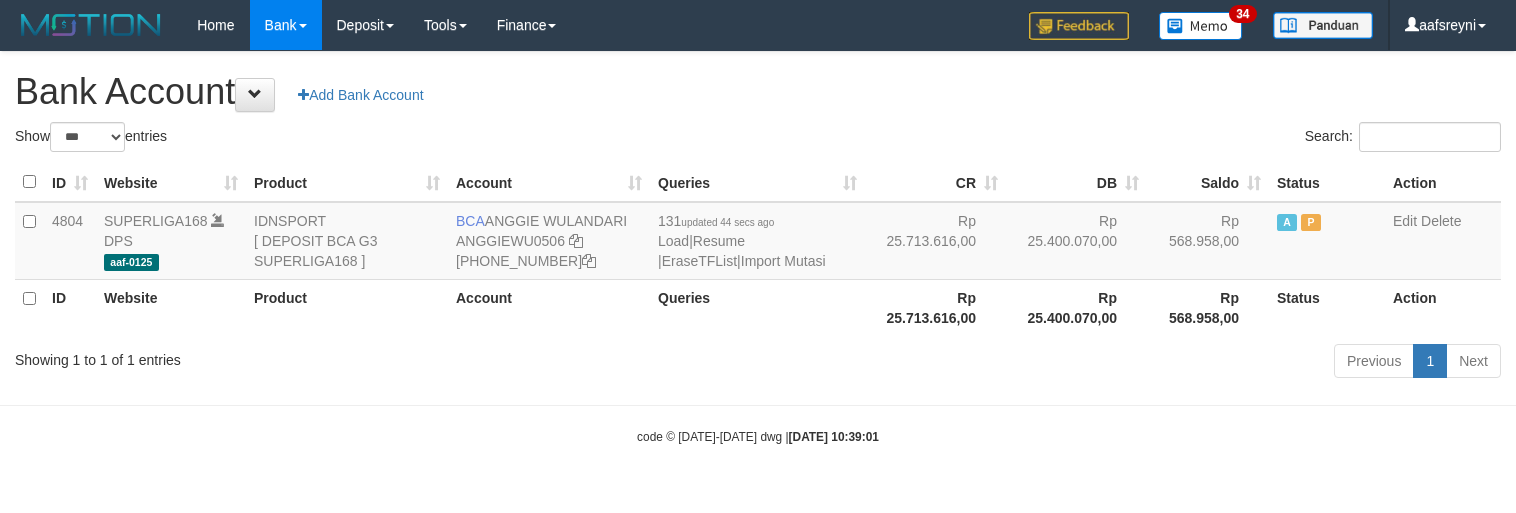 select on "***" 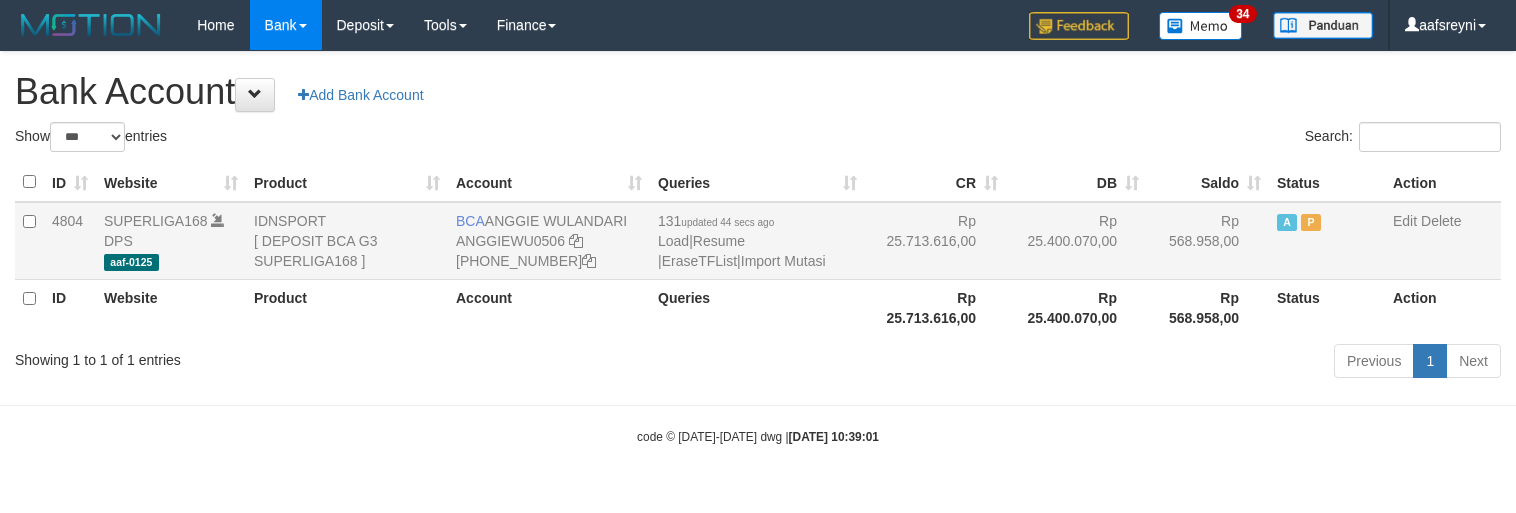 scroll, scrollTop: 0, scrollLeft: 0, axis: both 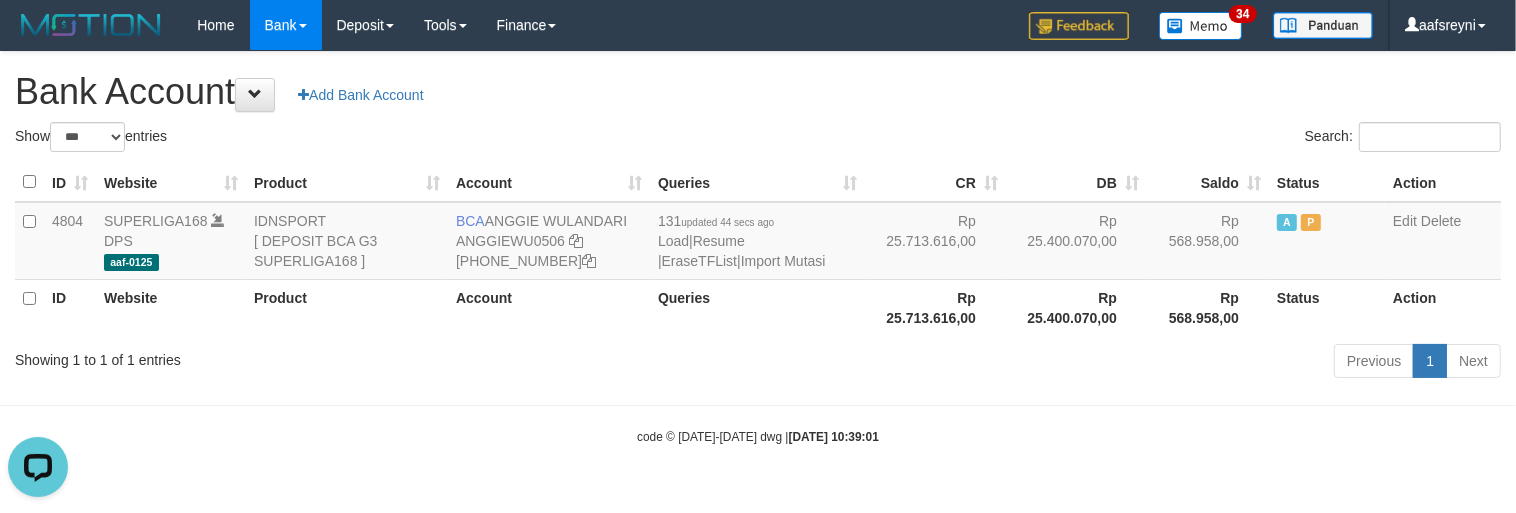 drag, startPoint x: 1063, startPoint y: 283, endPoint x: 1052, endPoint y: 297, distance: 17.804493 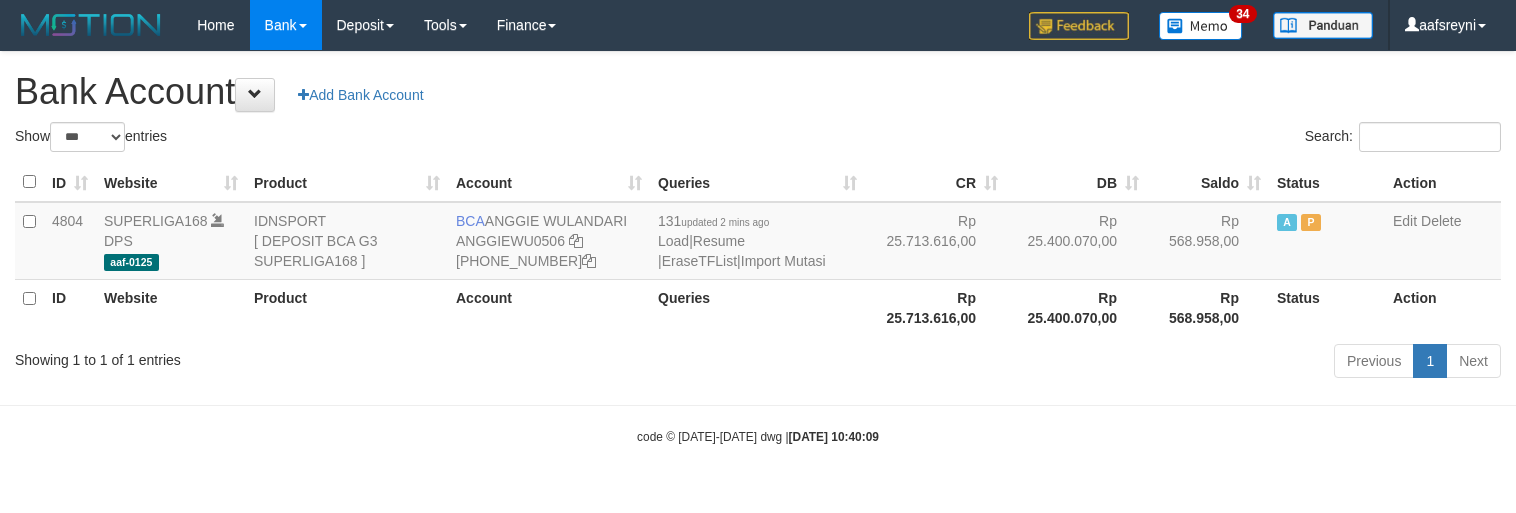 select on "***" 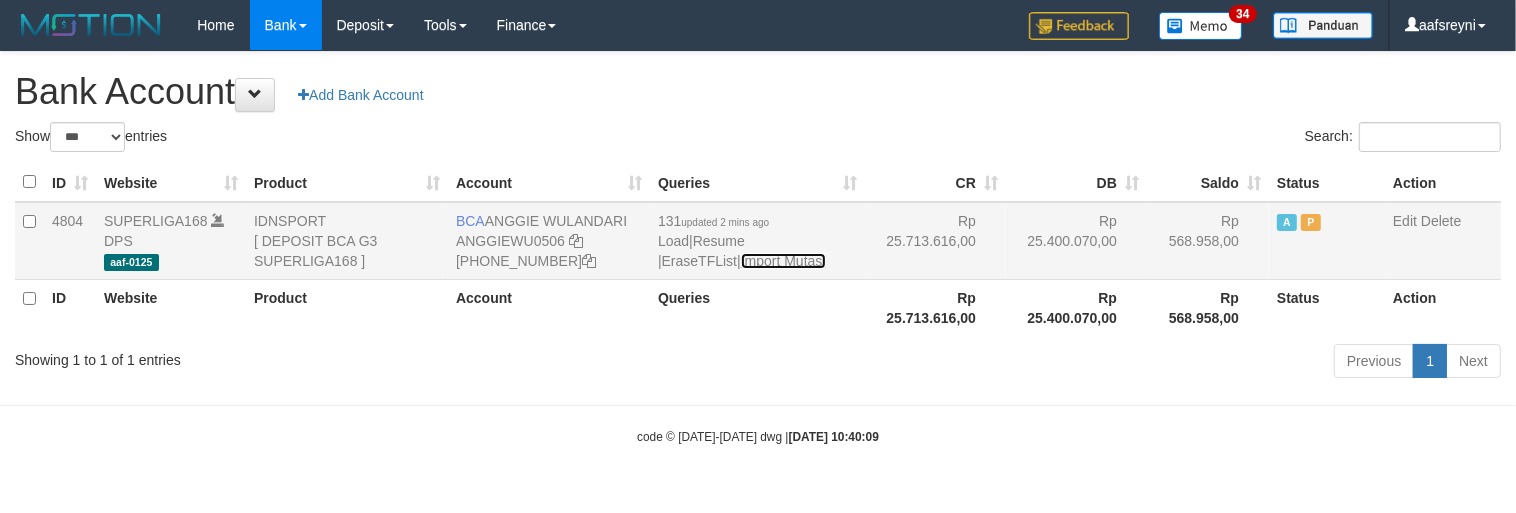 click on "Import Mutasi" at bounding box center (783, 261) 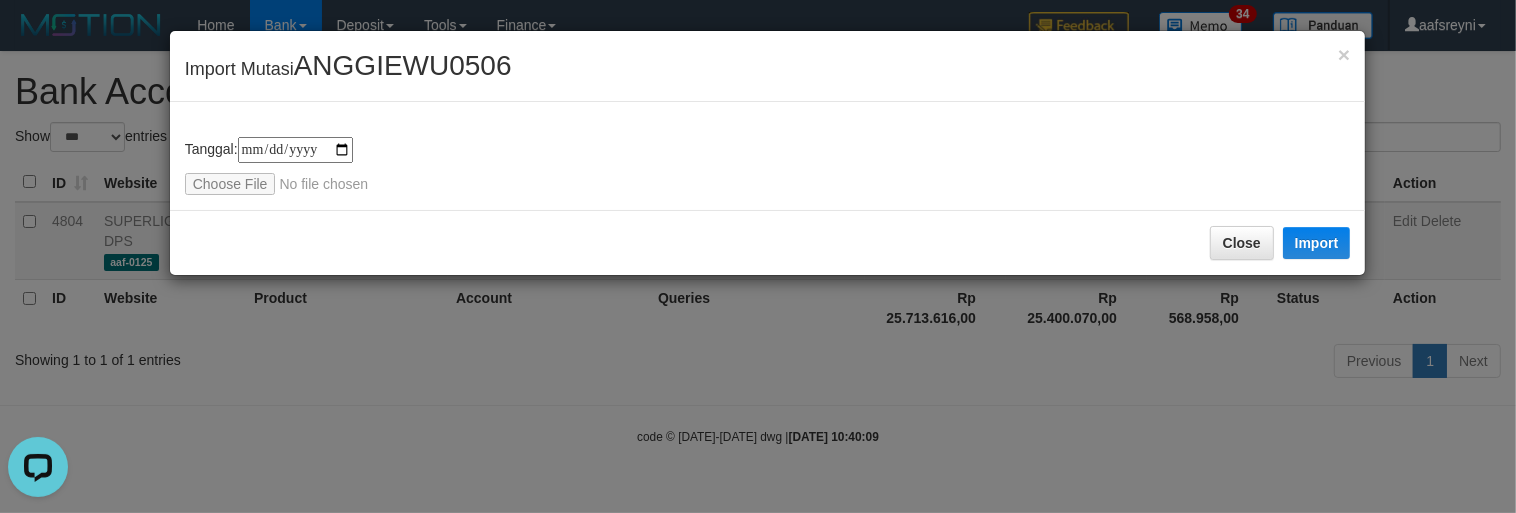 scroll, scrollTop: 0, scrollLeft: 0, axis: both 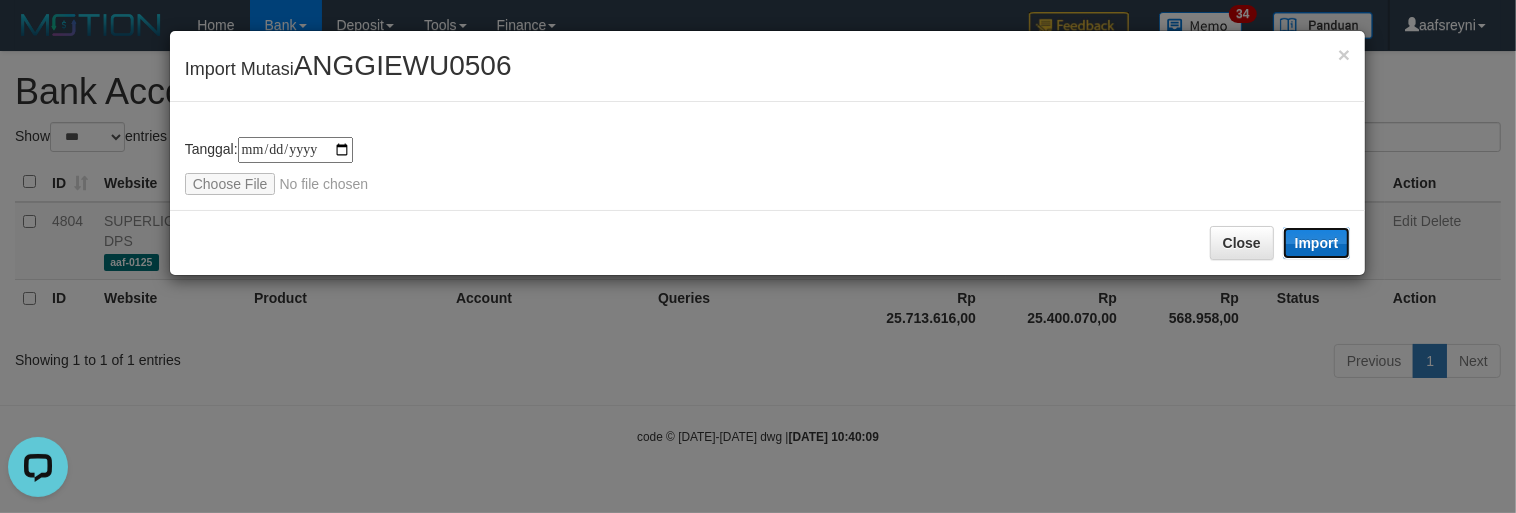 click on "Import" at bounding box center [1317, 243] 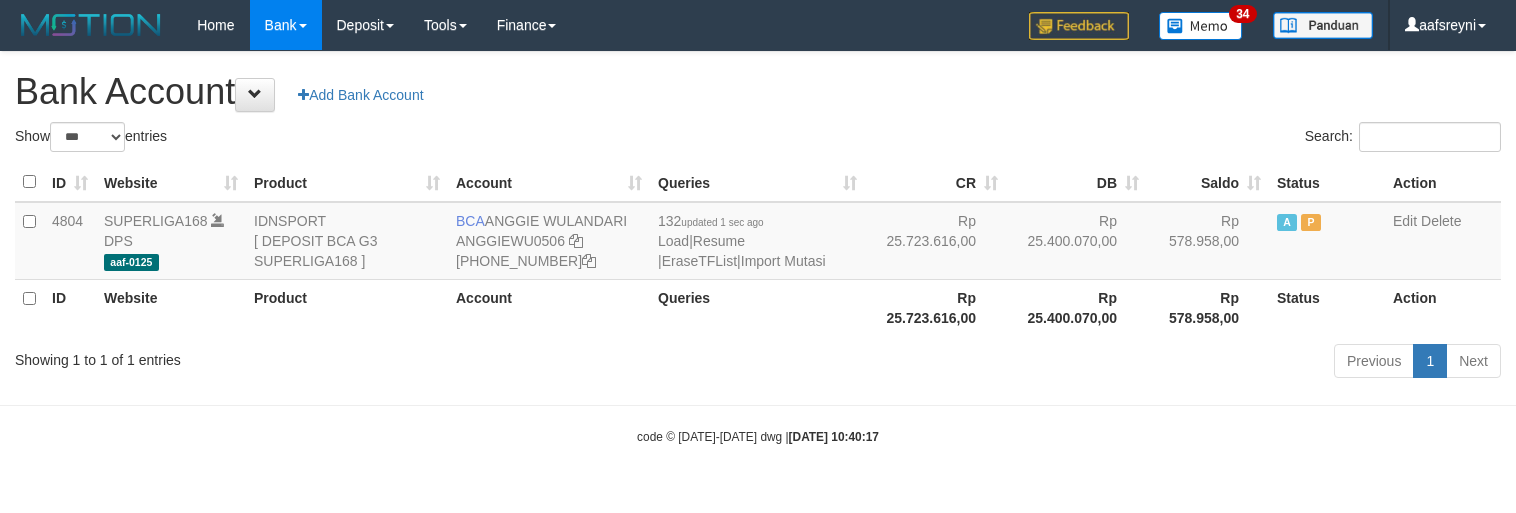 select on "***" 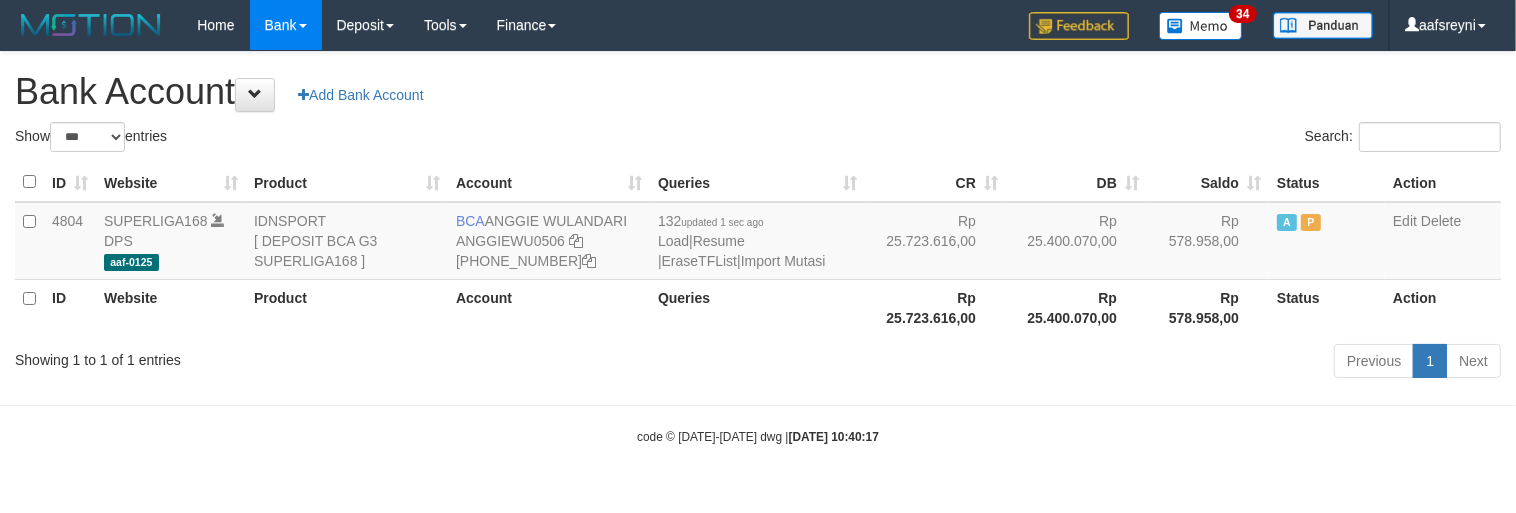 click on "Rp 25.400.070,00" at bounding box center [1076, 307] 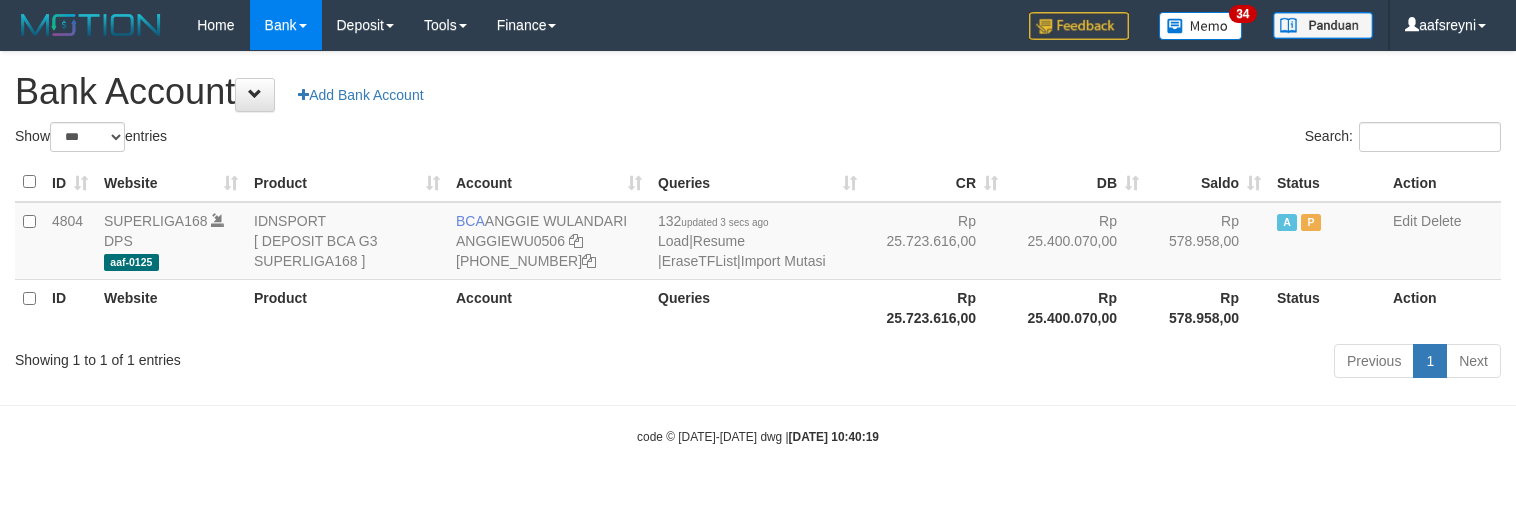 select on "***" 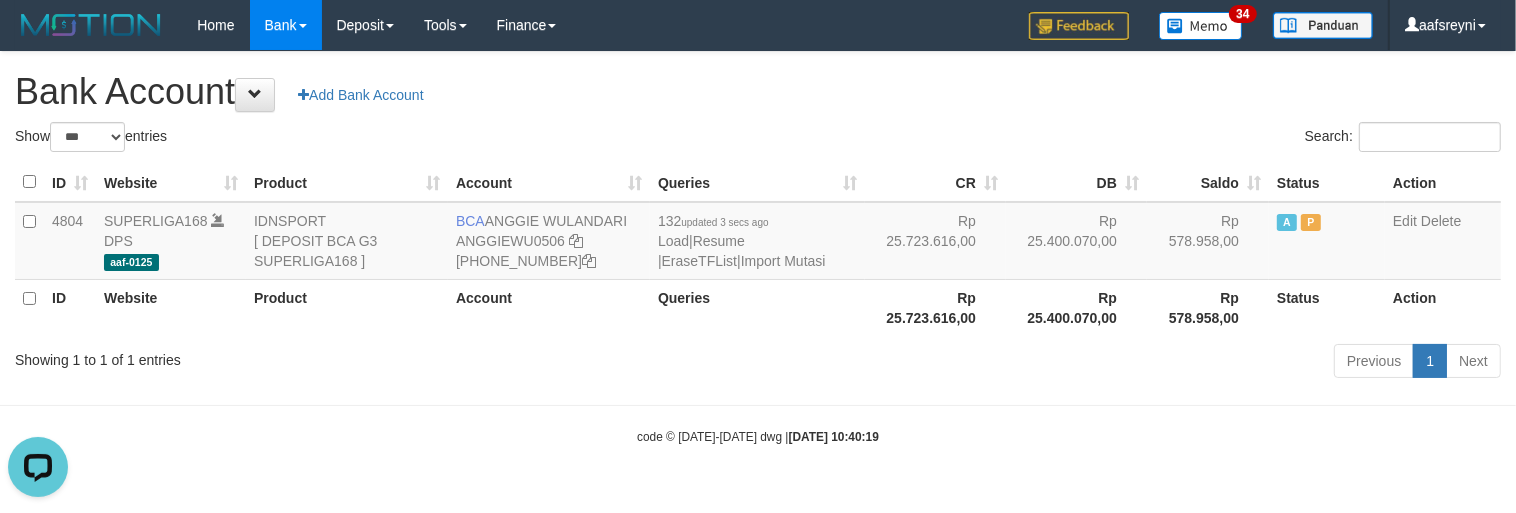 scroll, scrollTop: 0, scrollLeft: 0, axis: both 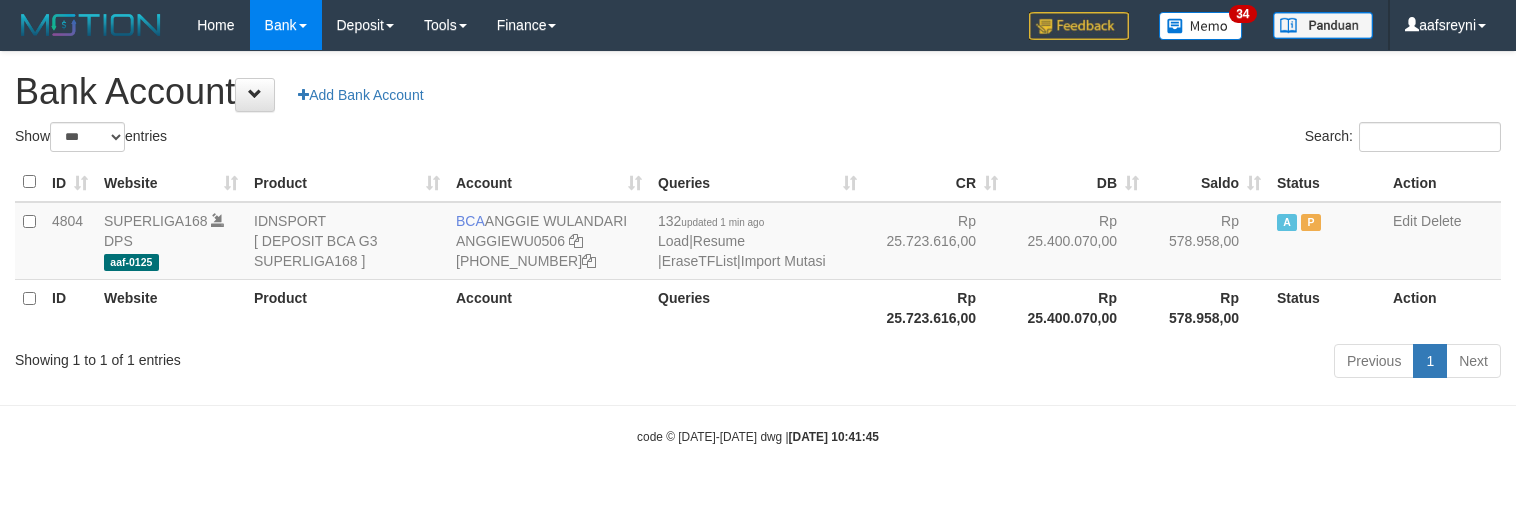 select on "***" 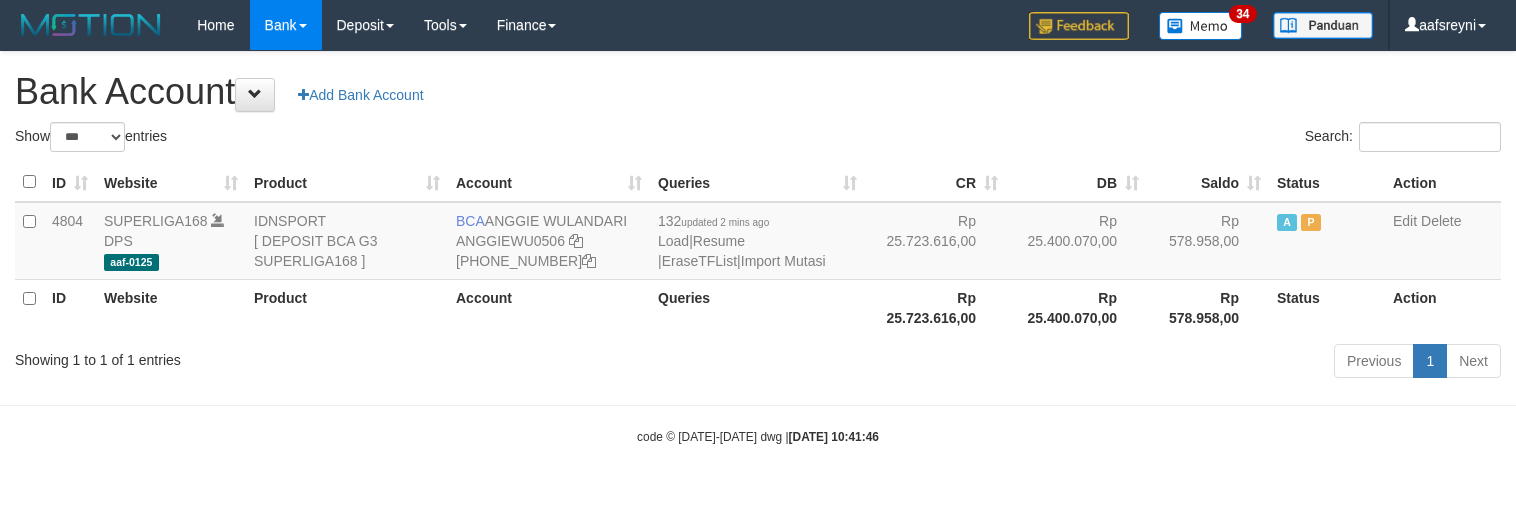 select on "***" 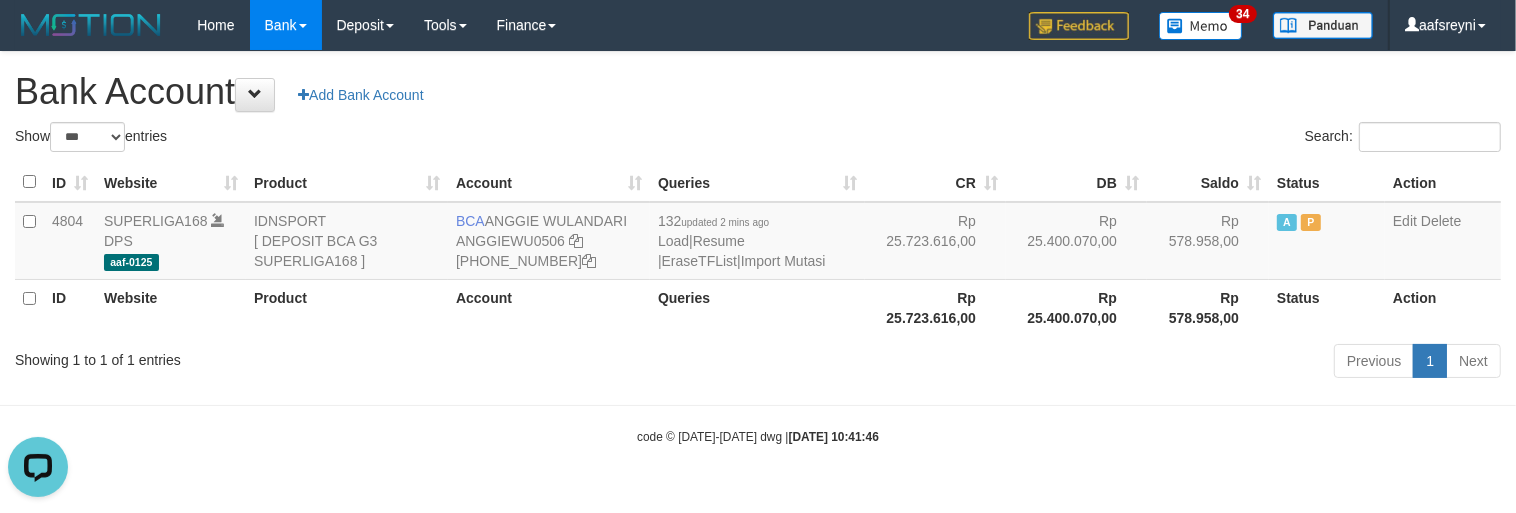 scroll, scrollTop: 0, scrollLeft: 0, axis: both 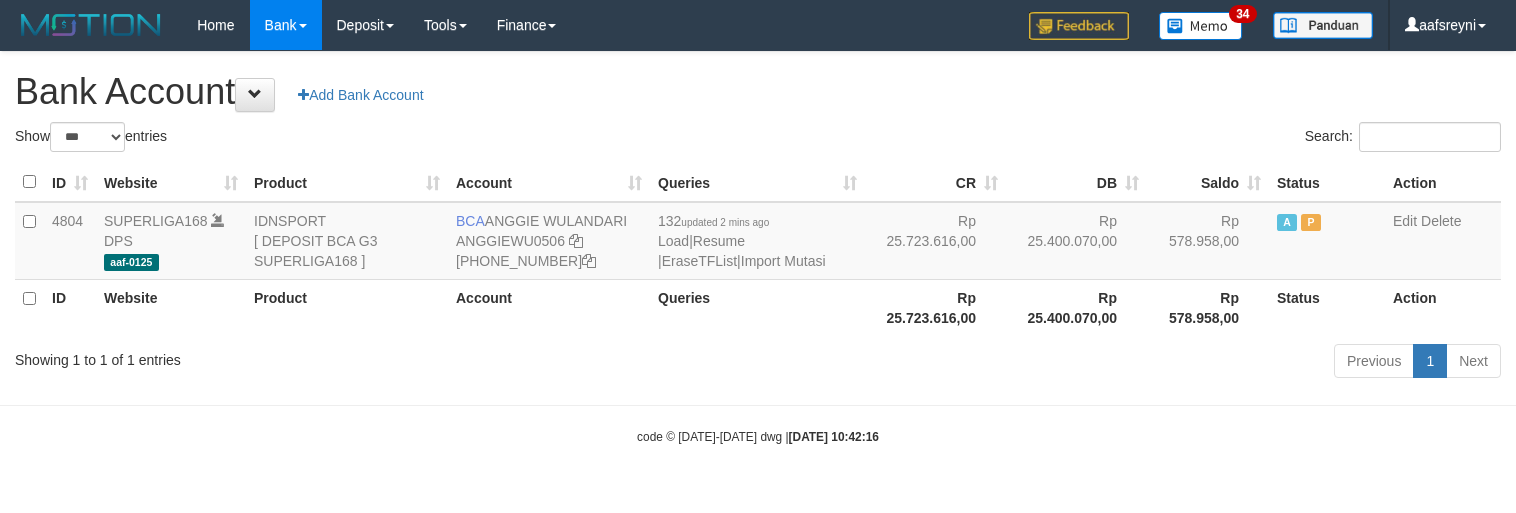 select on "***" 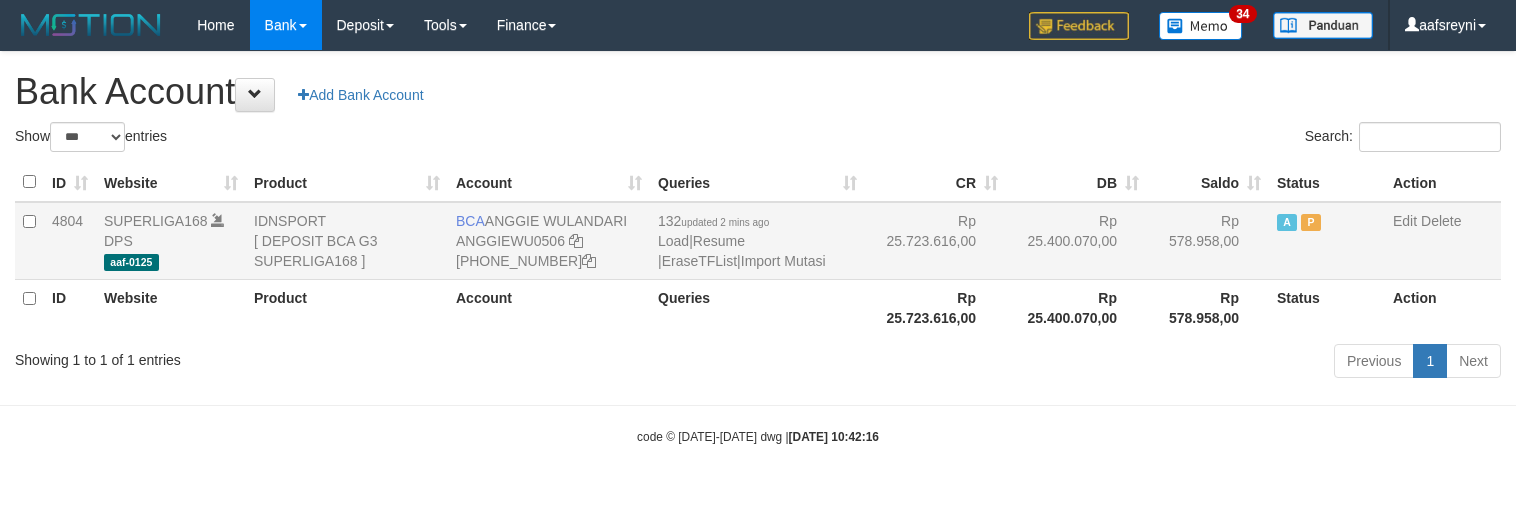 scroll, scrollTop: 0, scrollLeft: 0, axis: both 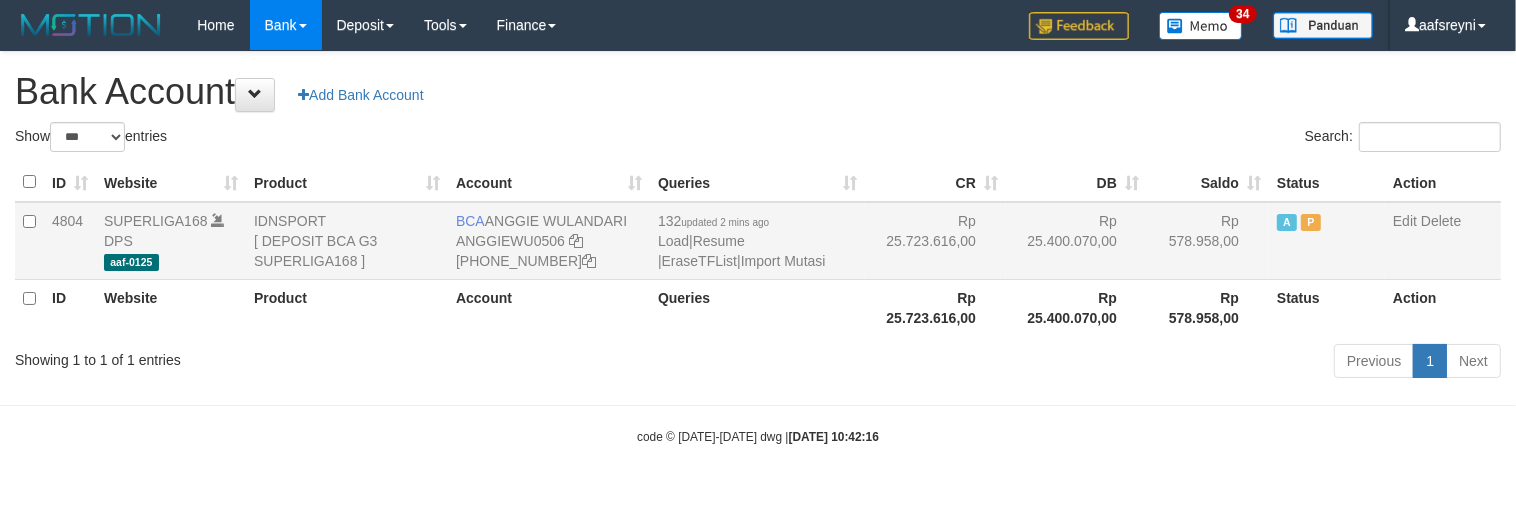 click on "132  updated 2 mins ago
Load
|
Resume
|
EraseTFList
|
Import Mutasi" at bounding box center [757, 241] 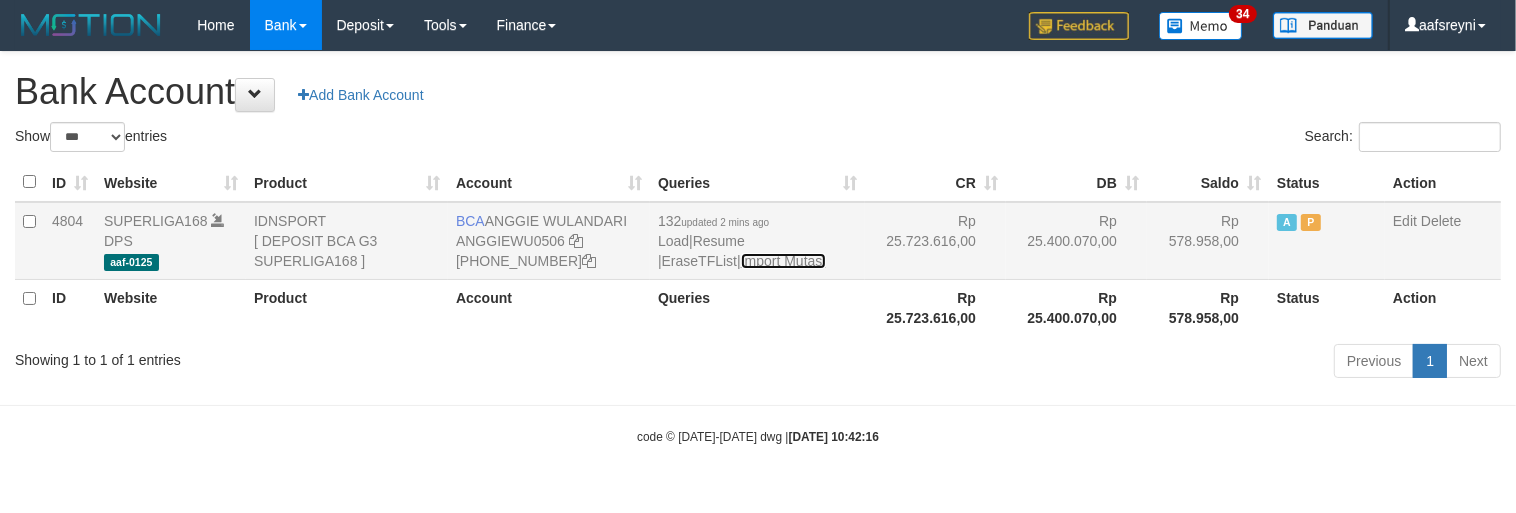 click on "Import Mutasi" at bounding box center (783, 261) 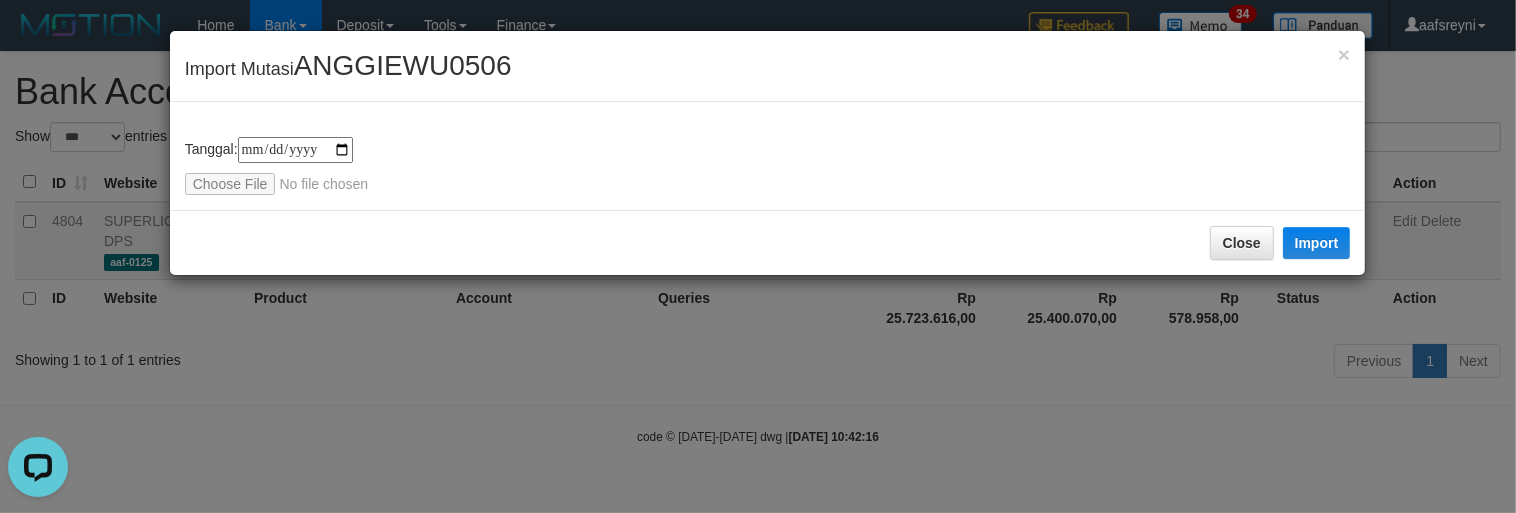 scroll, scrollTop: 0, scrollLeft: 0, axis: both 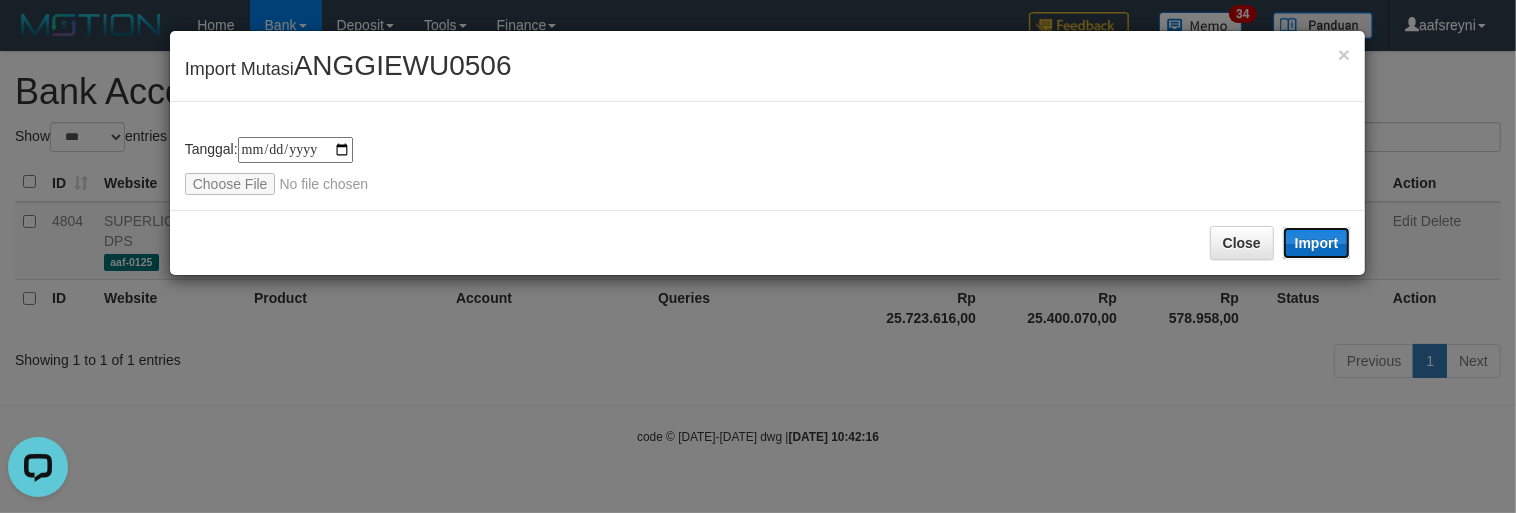 click on "Import" at bounding box center [1317, 243] 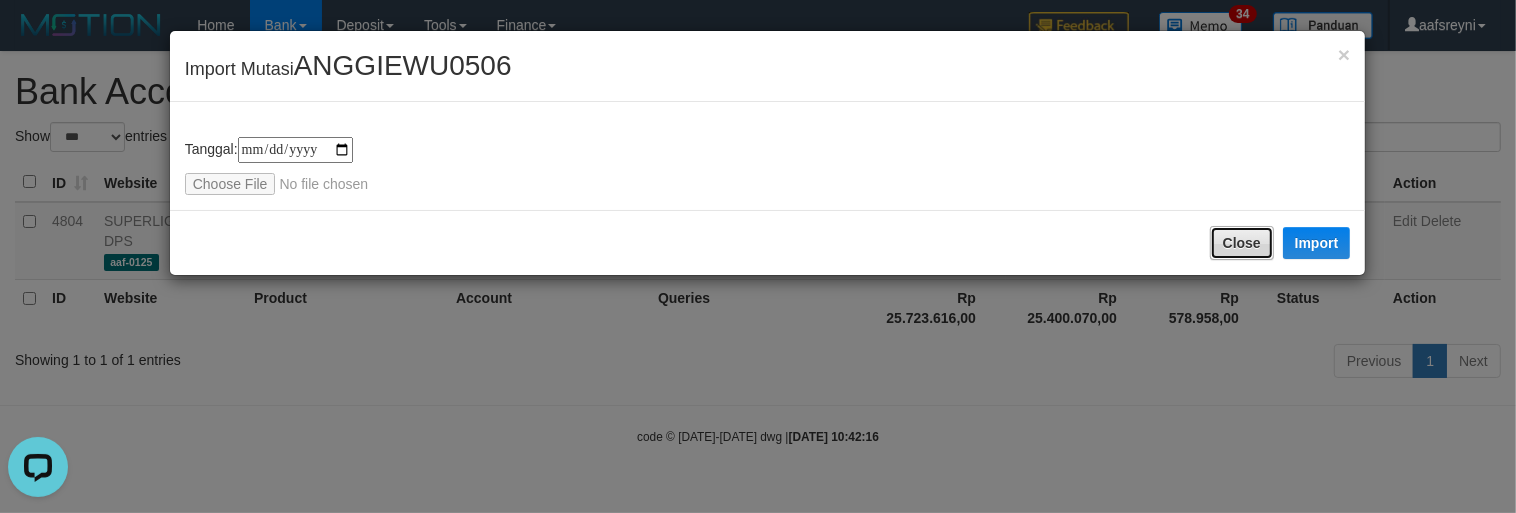 click on "Close" at bounding box center [1242, 243] 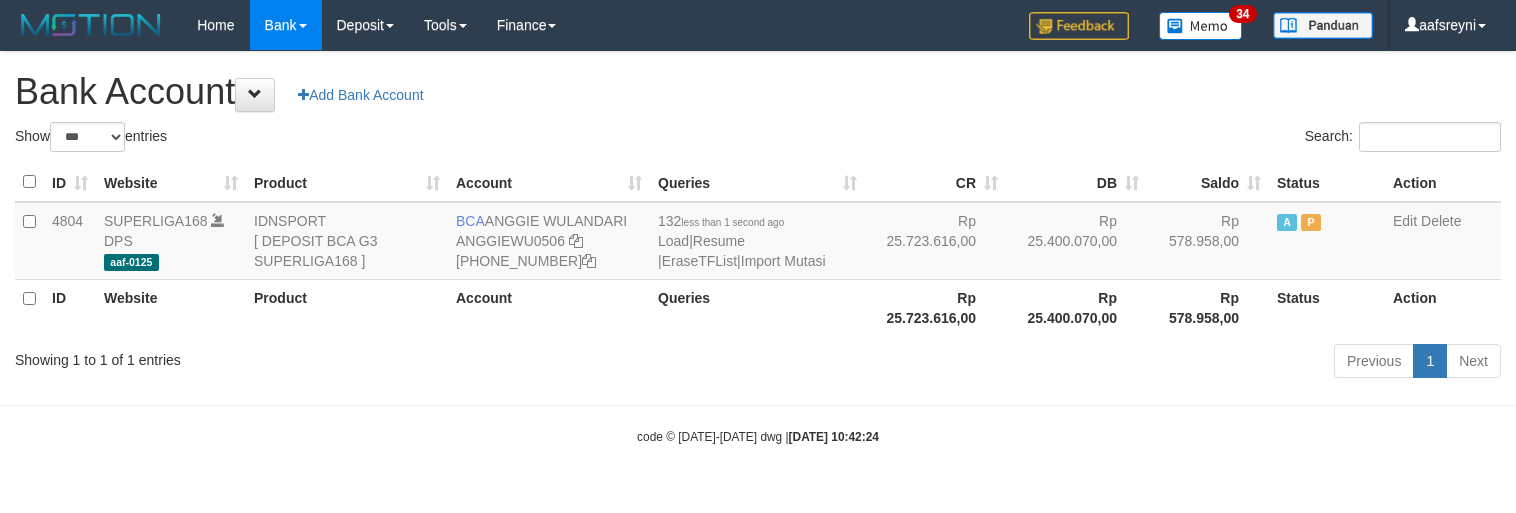 select on "***" 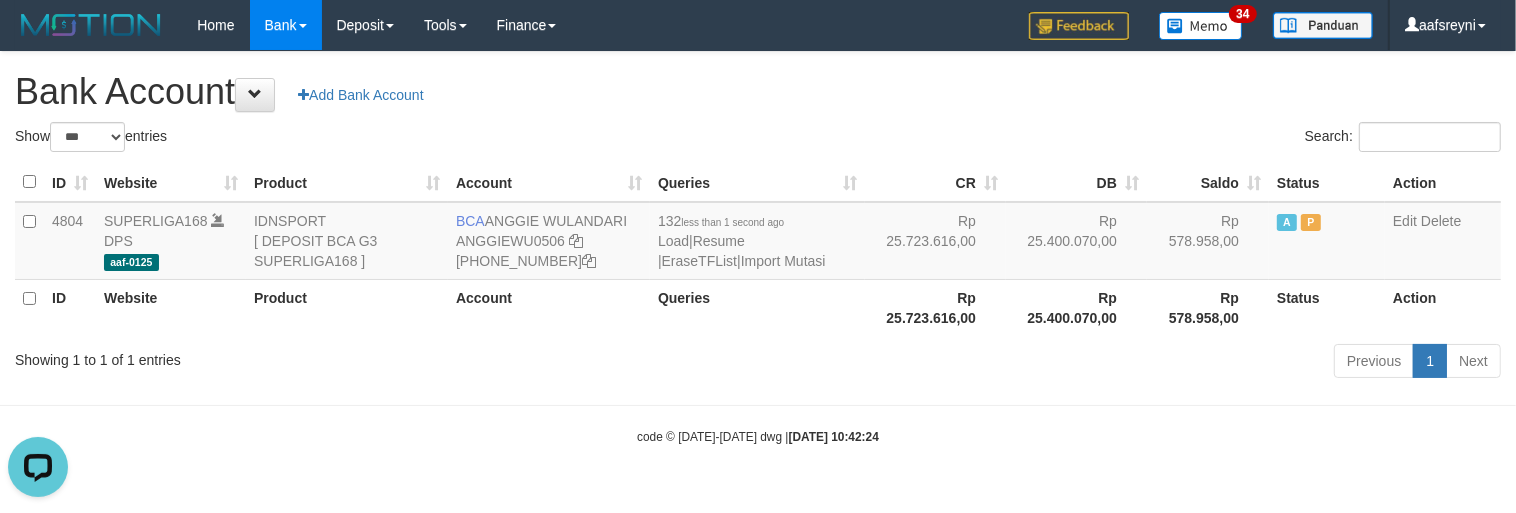scroll, scrollTop: 0, scrollLeft: 0, axis: both 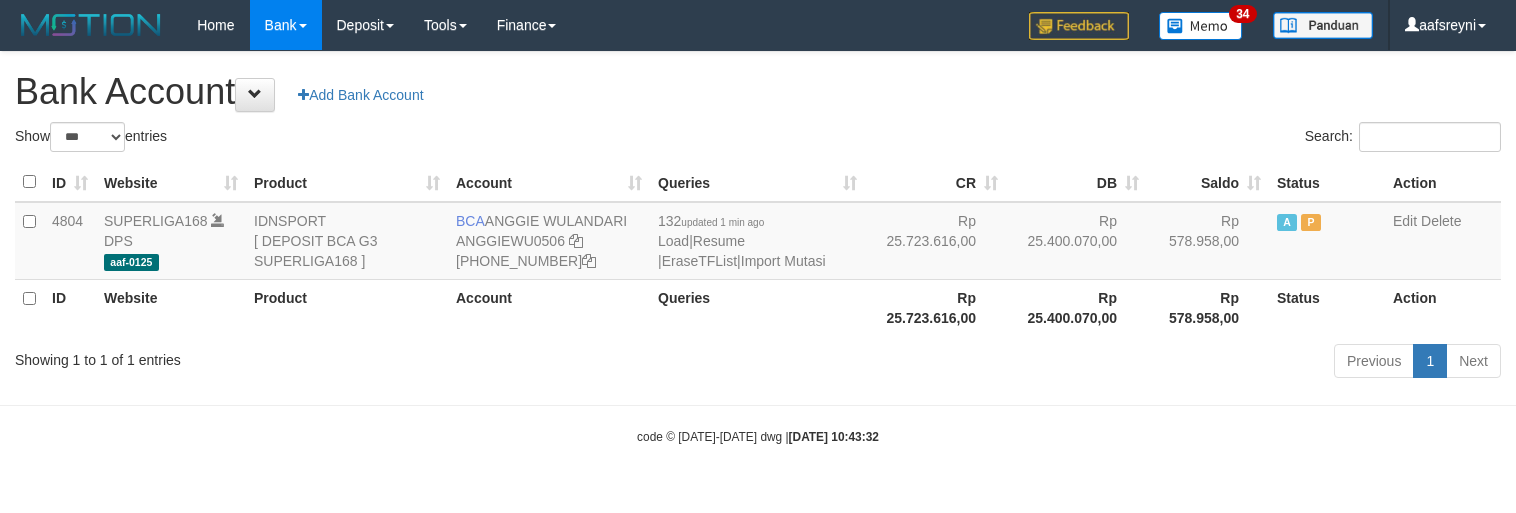 select on "***" 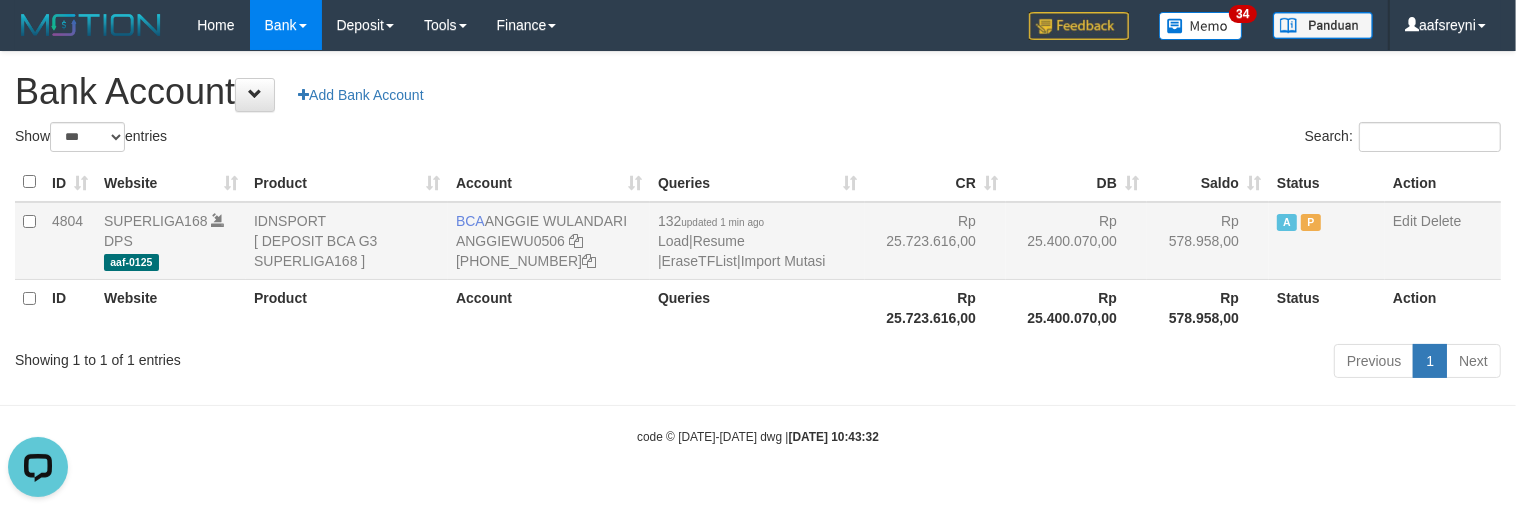 scroll, scrollTop: 0, scrollLeft: 0, axis: both 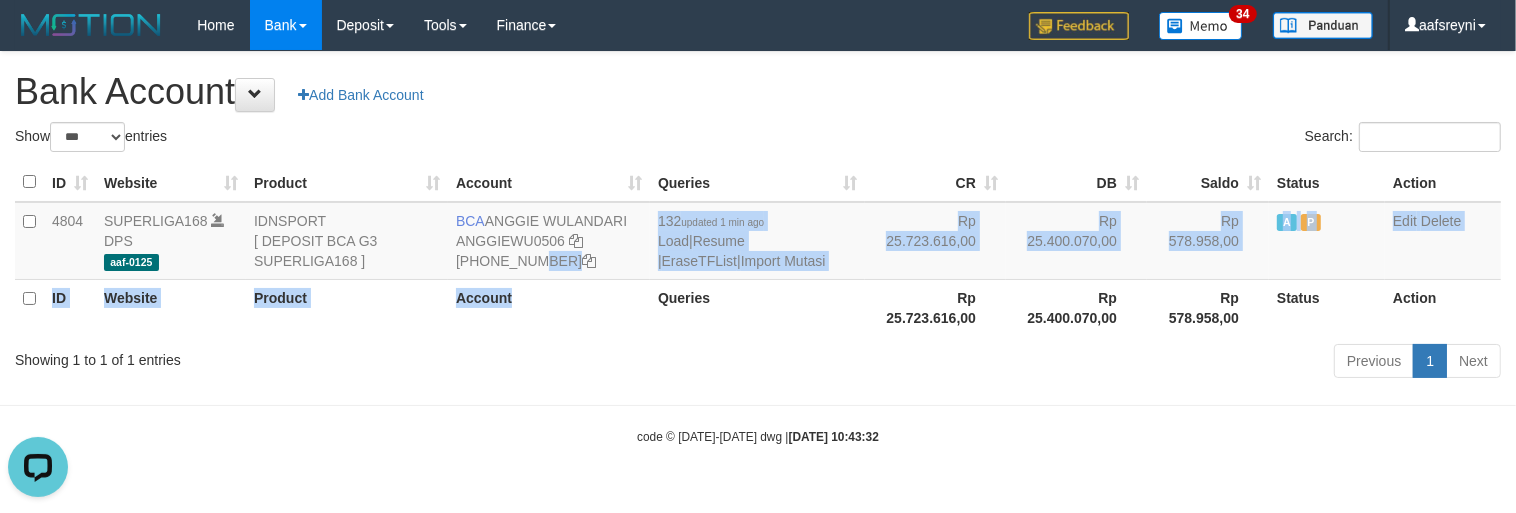 drag, startPoint x: 621, startPoint y: 281, endPoint x: 721, endPoint y: 312, distance: 104.69479 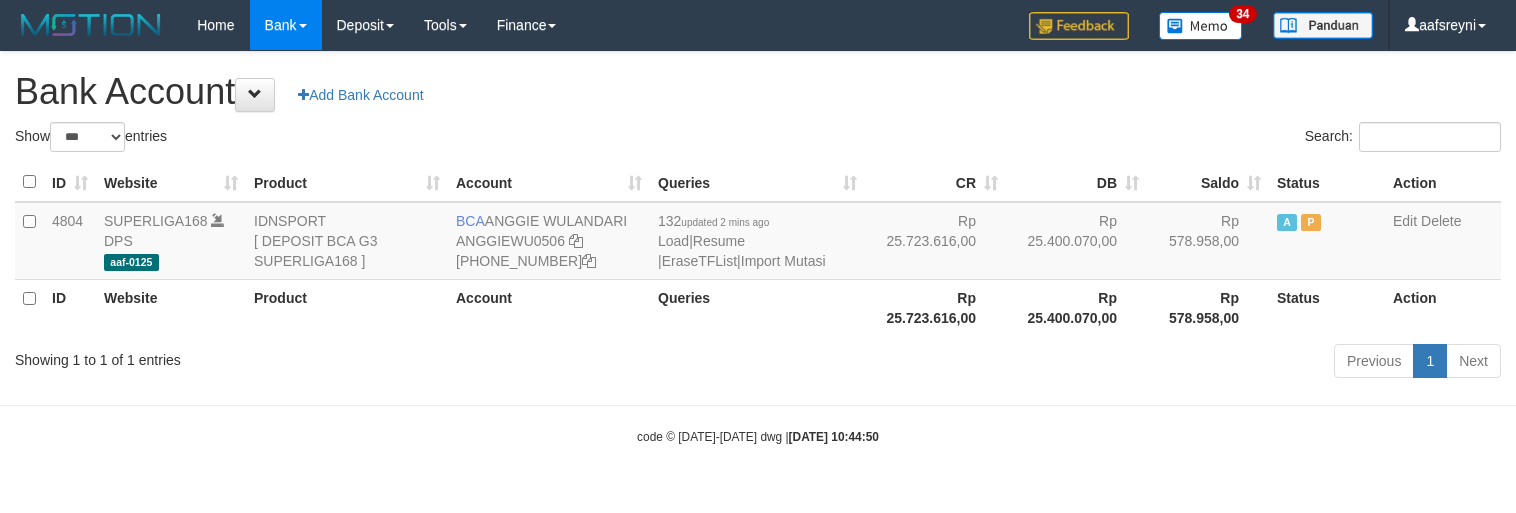 select on "***" 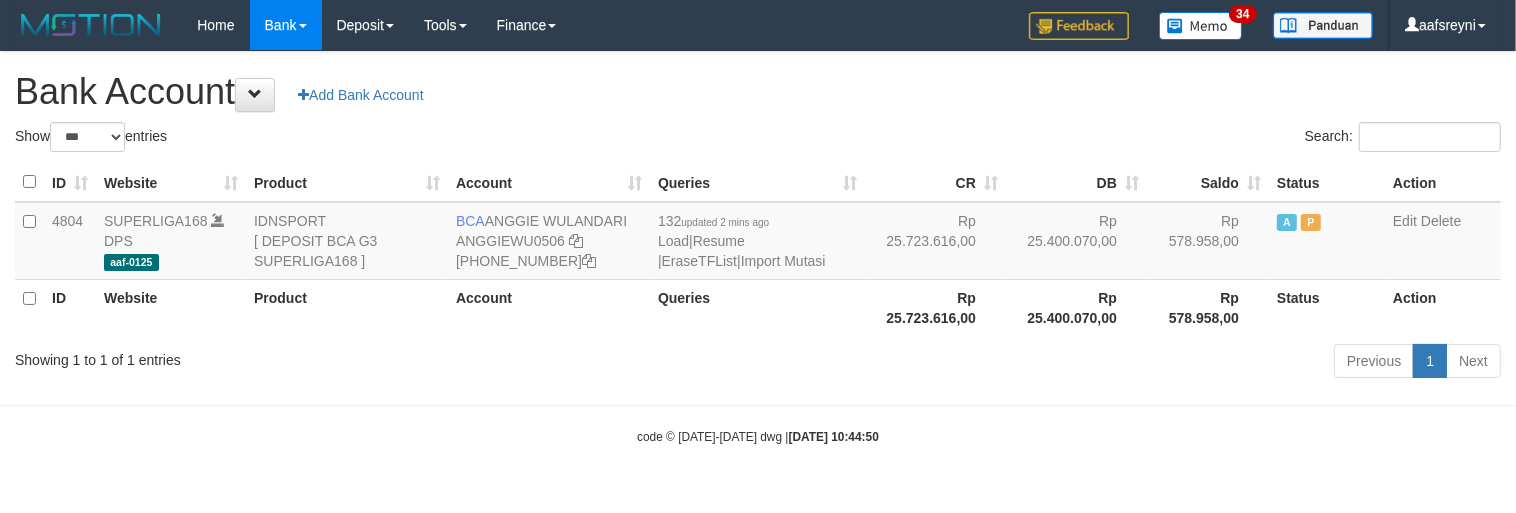 click on "132  updated 2 mins ago
Load
|
Resume
|
EraseTFList
|
Import Mutasi" at bounding box center (757, 241) 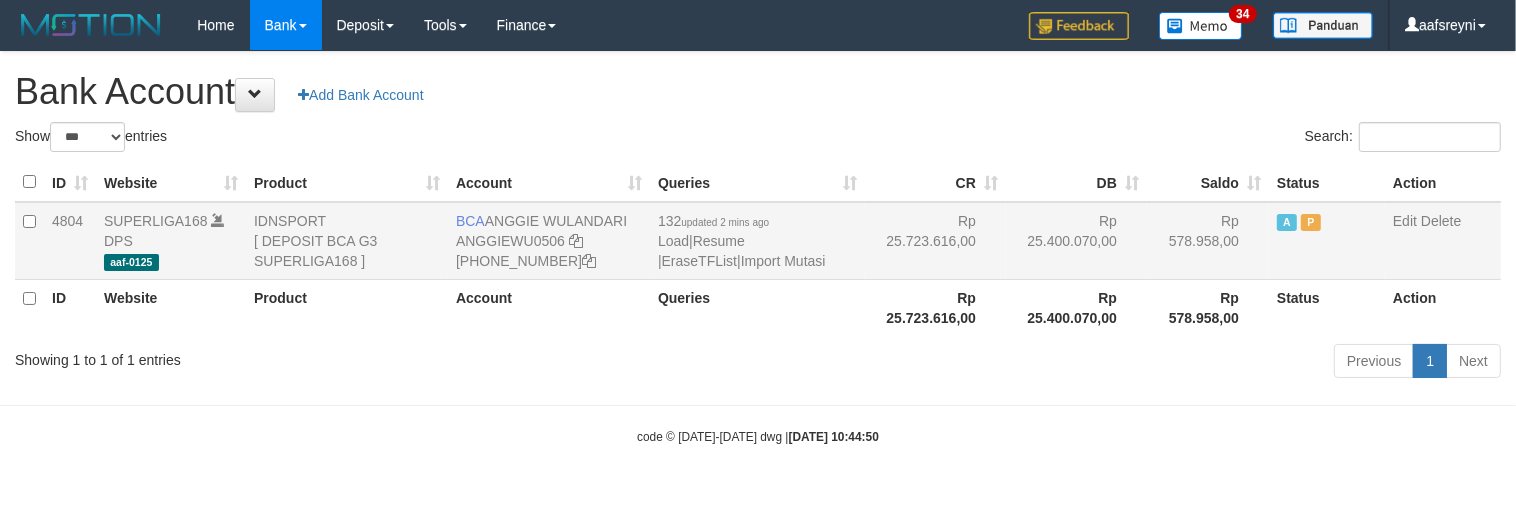 click on "132  updated 2 mins ago
Load
|
Resume
|
EraseTFList
|
Import Mutasi" at bounding box center [757, 241] 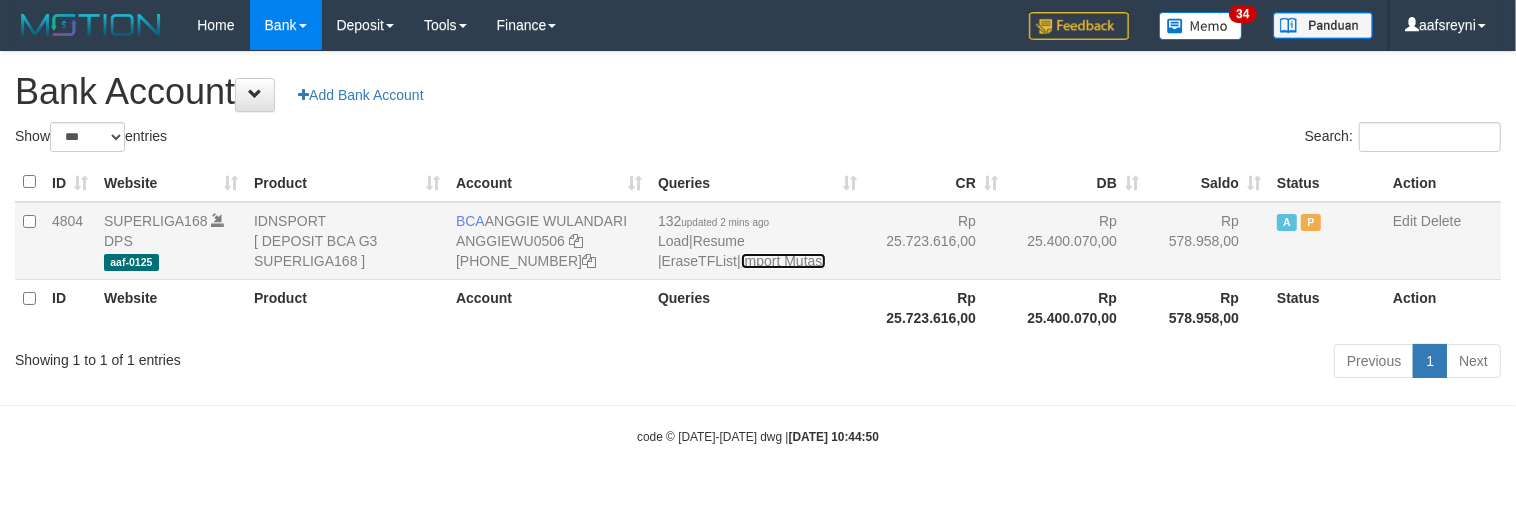 click on "Import Mutasi" at bounding box center (783, 261) 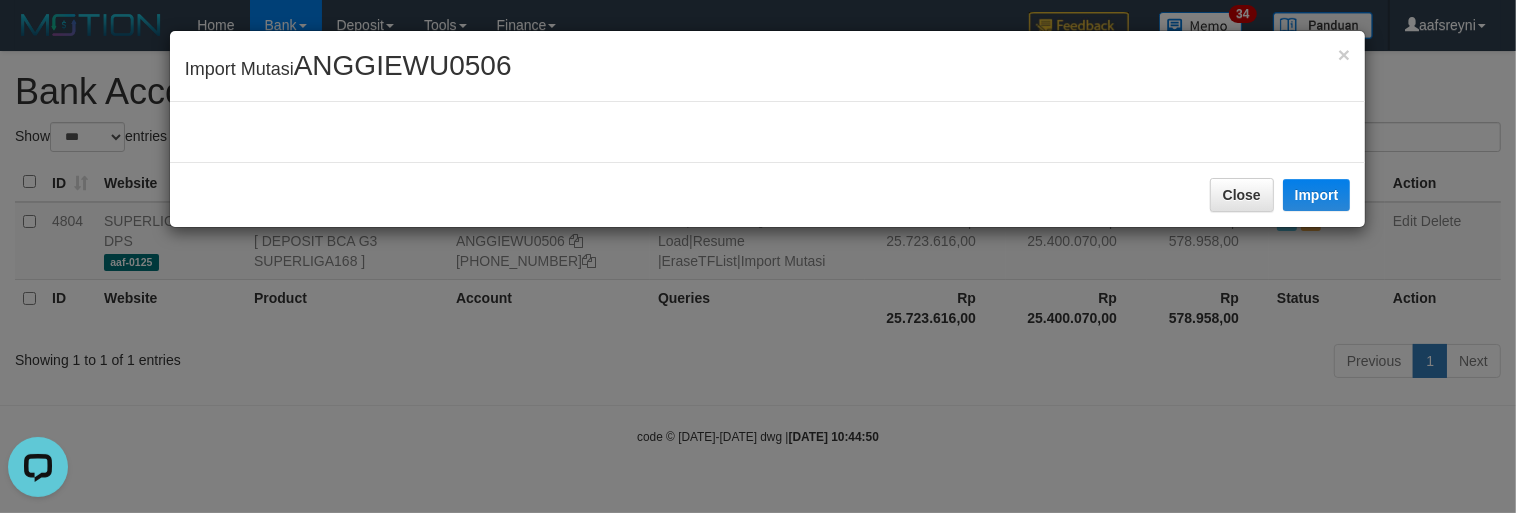 scroll, scrollTop: 0, scrollLeft: 0, axis: both 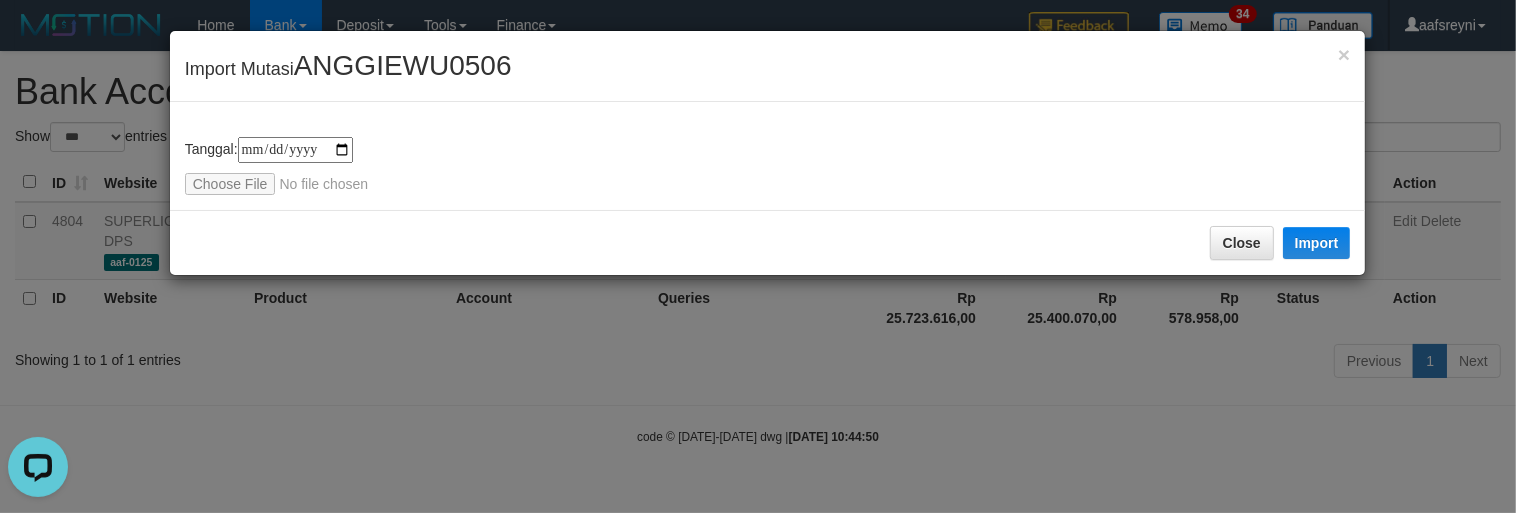type on "**********" 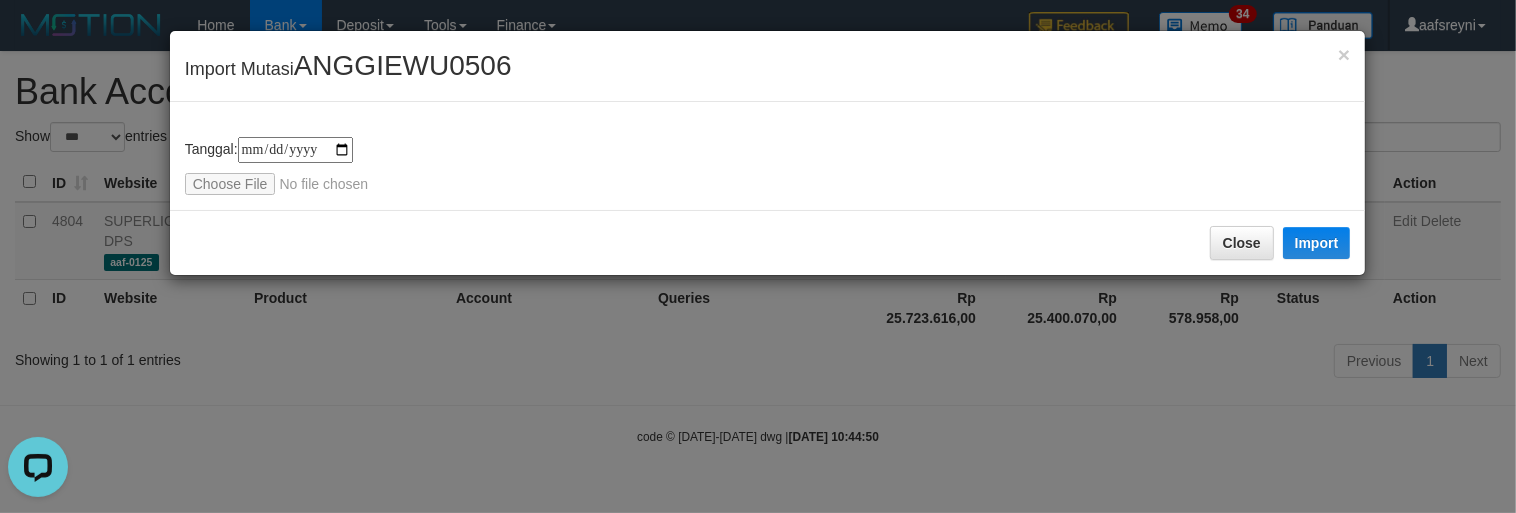 click on "Close
Import" at bounding box center [768, 242] 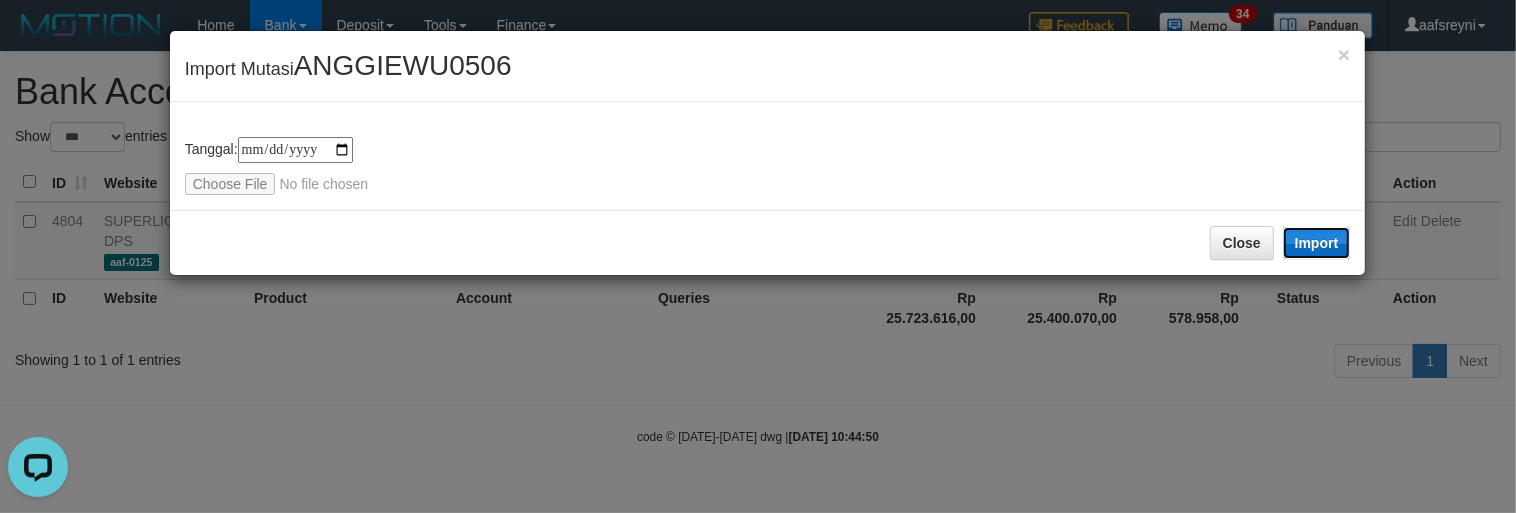 click on "Import" at bounding box center (1317, 243) 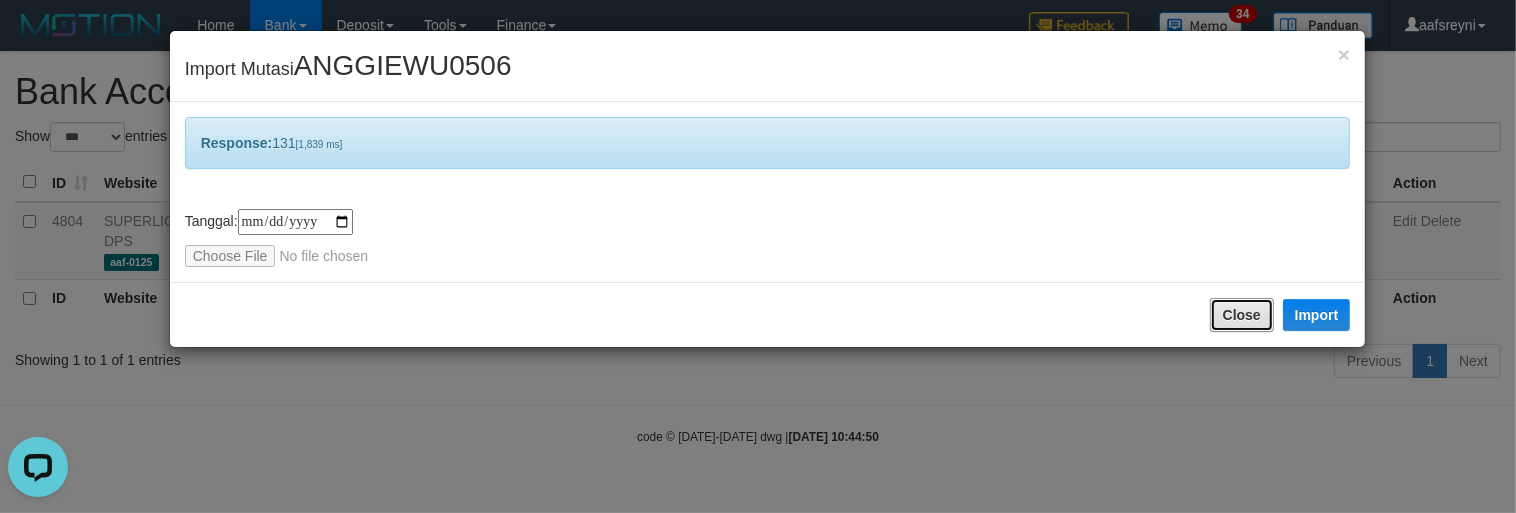 click on "Close" at bounding box center [1242, 315] 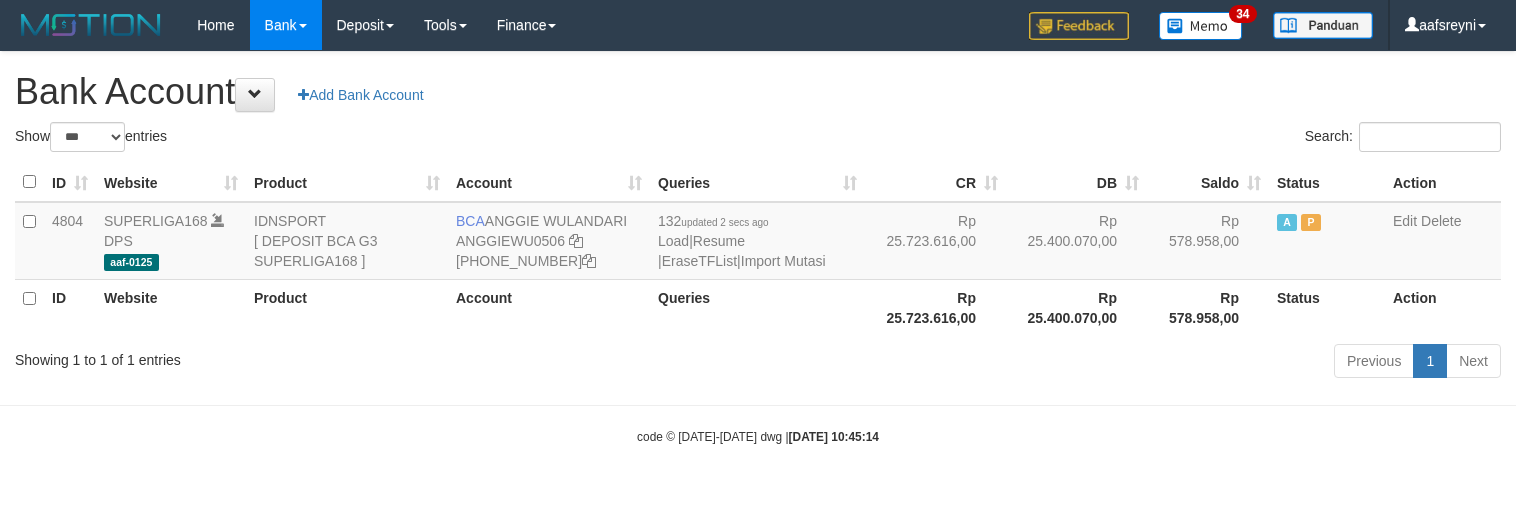 select on "***" 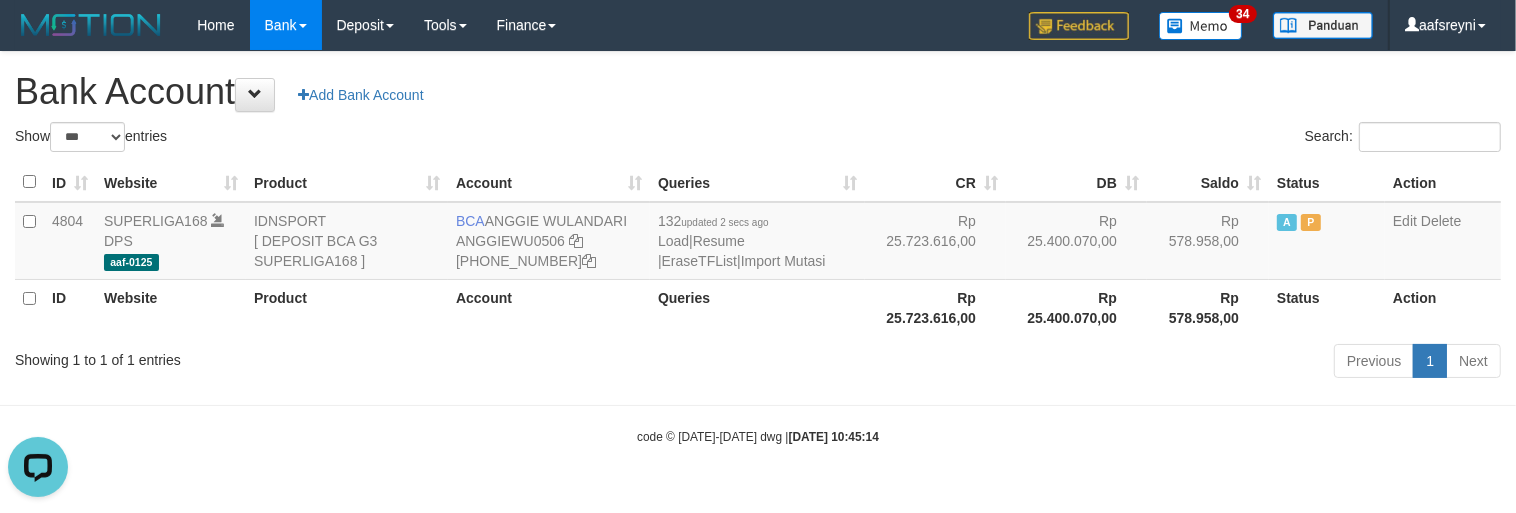 scroll, scrollTop: 0, scrollLeft: 0, axis: both 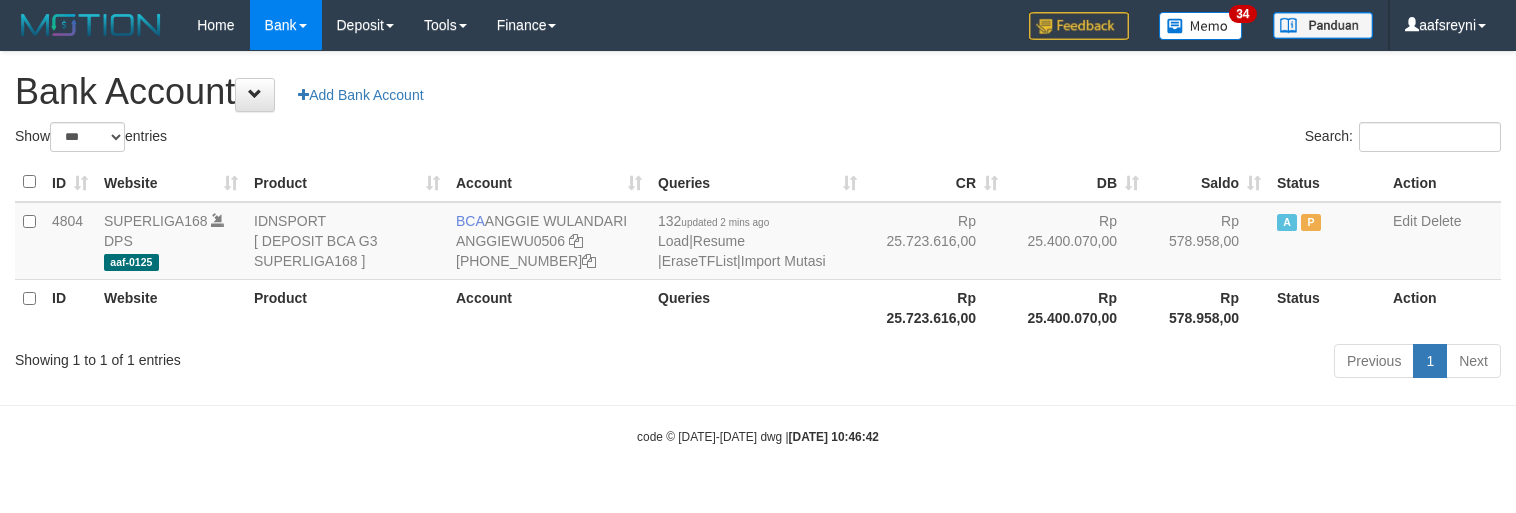 select on "***" 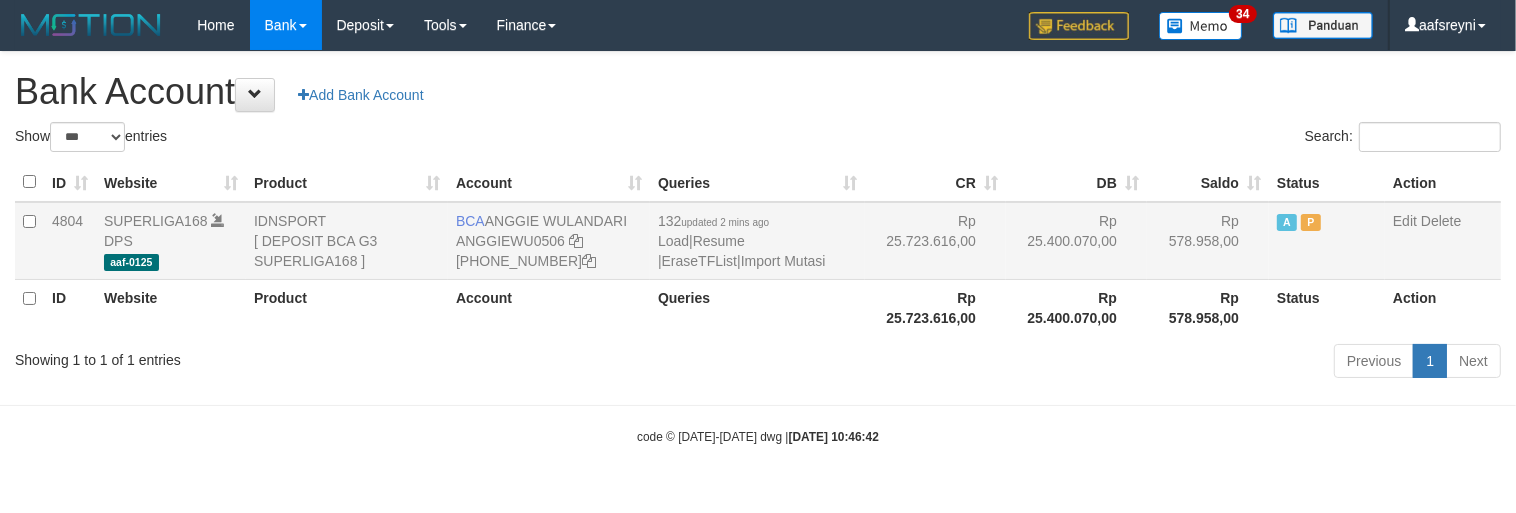 click on "132  updated 2 mins ago
Load
|
Resume
|
EraseTFList
|
Import Mutasi" at bounding box center (757, 241) 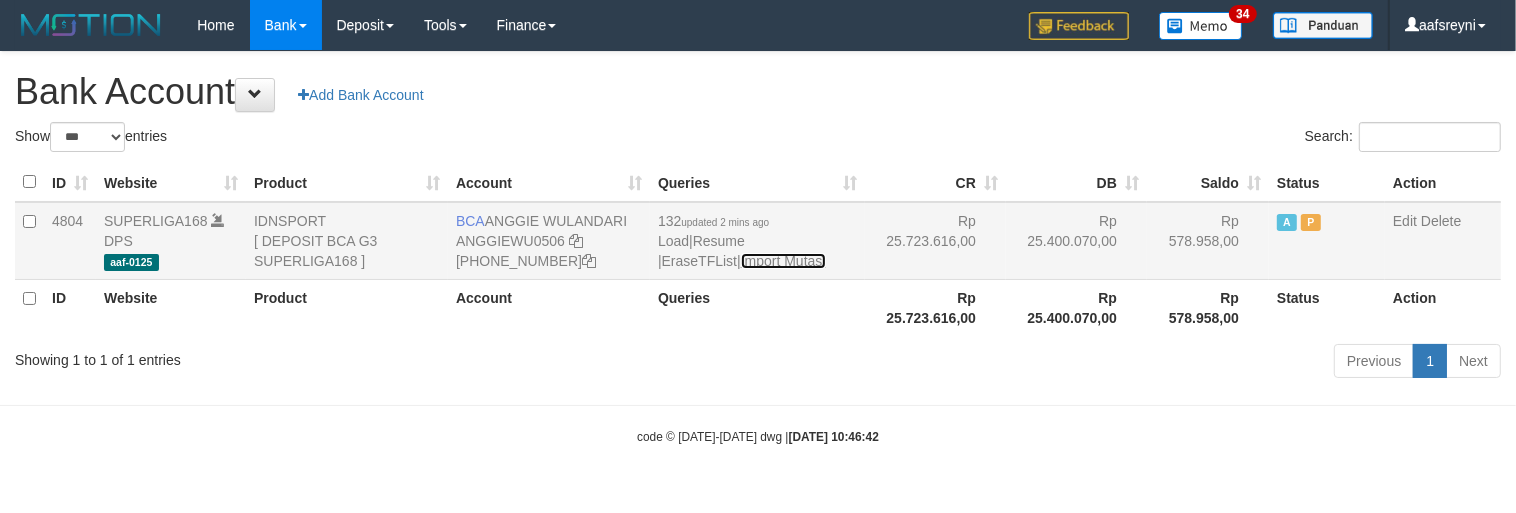 click on "Import Mutasi" at bounding box center (783, 261) 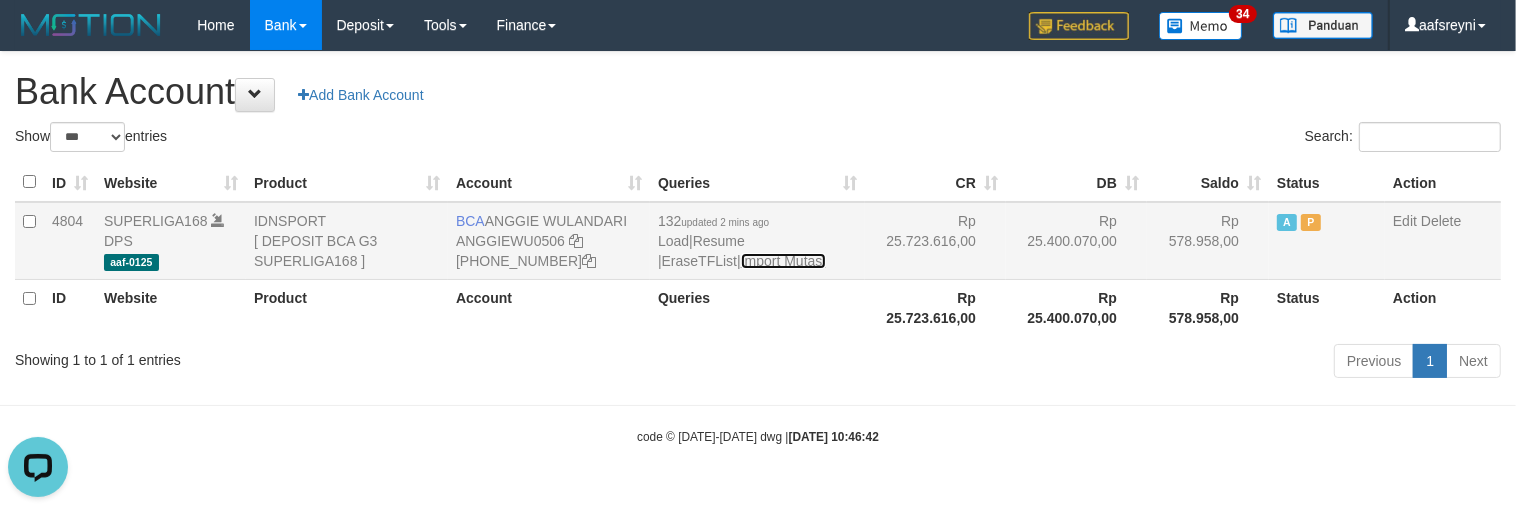 scroll, scrollTop: 0, scrollLeft: 0, axis: both 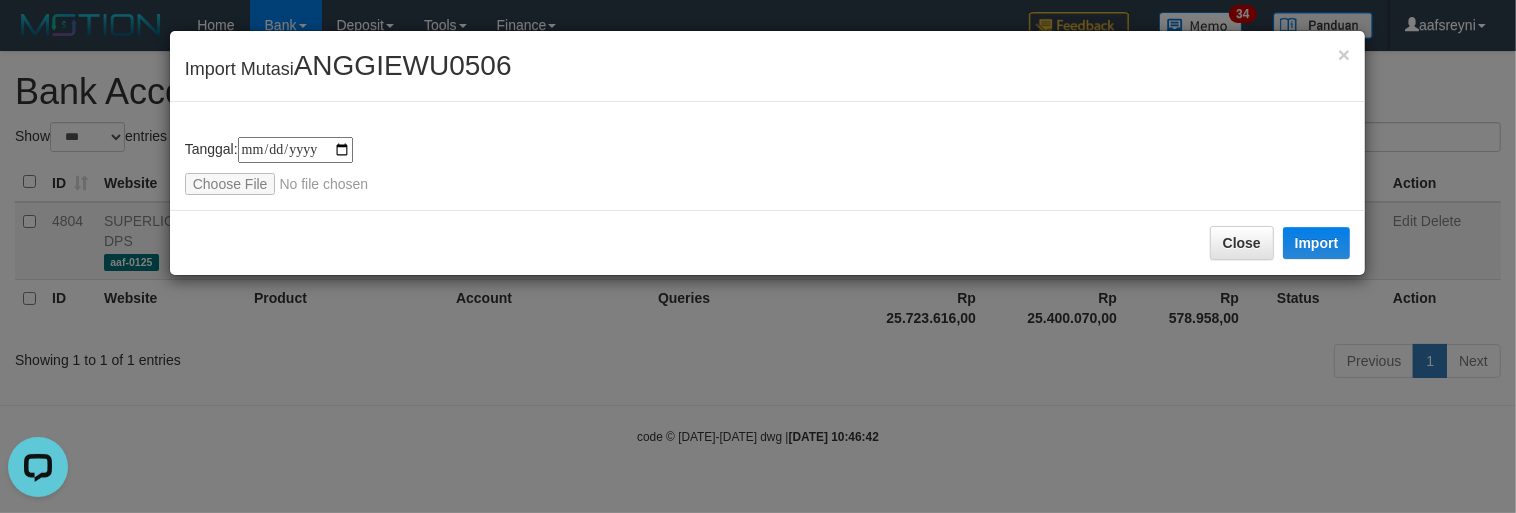 type on "**********" 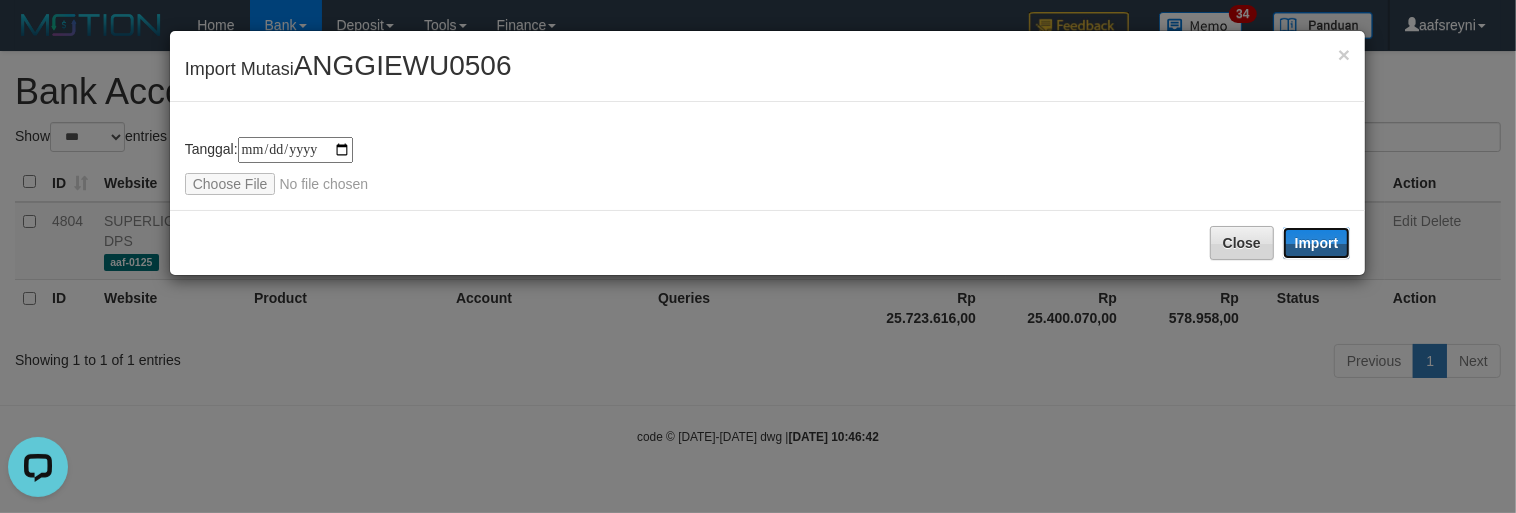 click on "Import" at bounding box center [1317, 243] 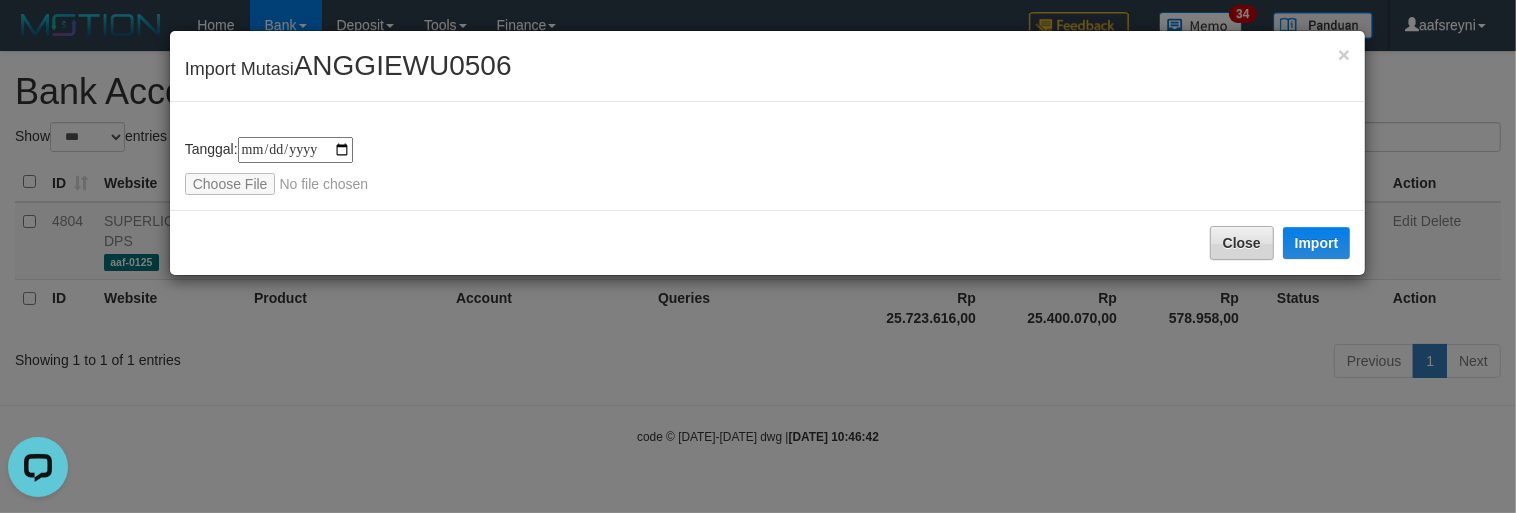 click on "Close" at bounding box center [1242, 243] 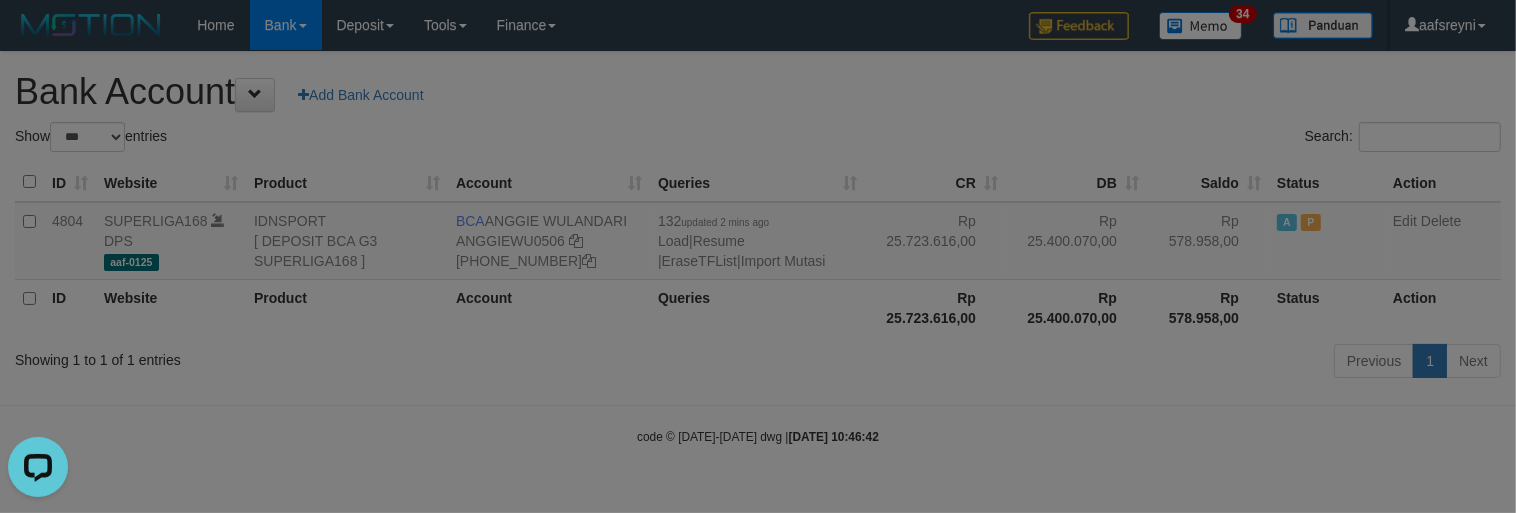 type 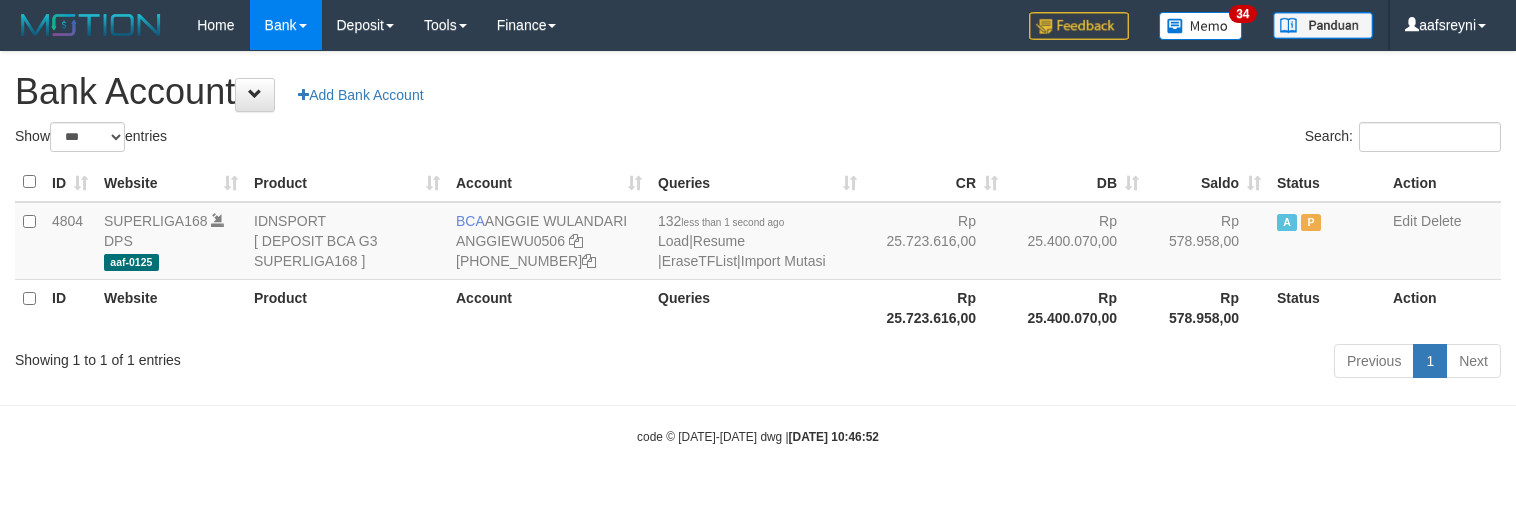 select on "***" 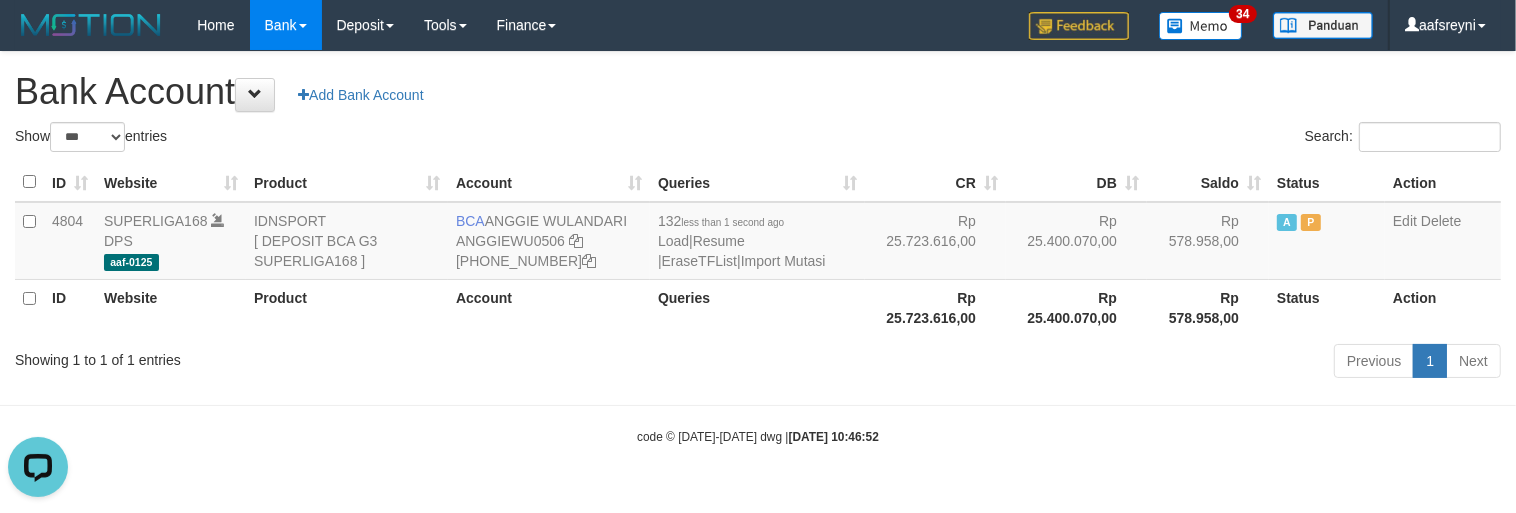 scroll, scrollTop: 0, scrollLeft: 0, axis: both 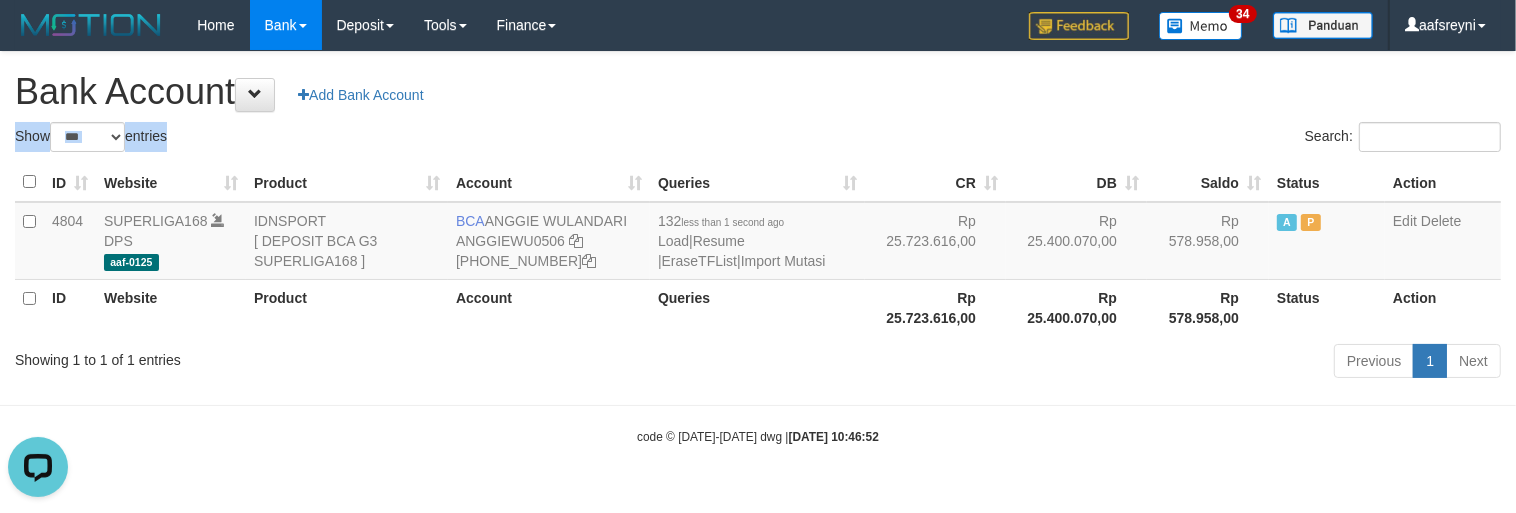 drag, startPoint x: 860, startPoint y: 128, endPoint x: 851, endPoint y: 110, distance: 20.12461 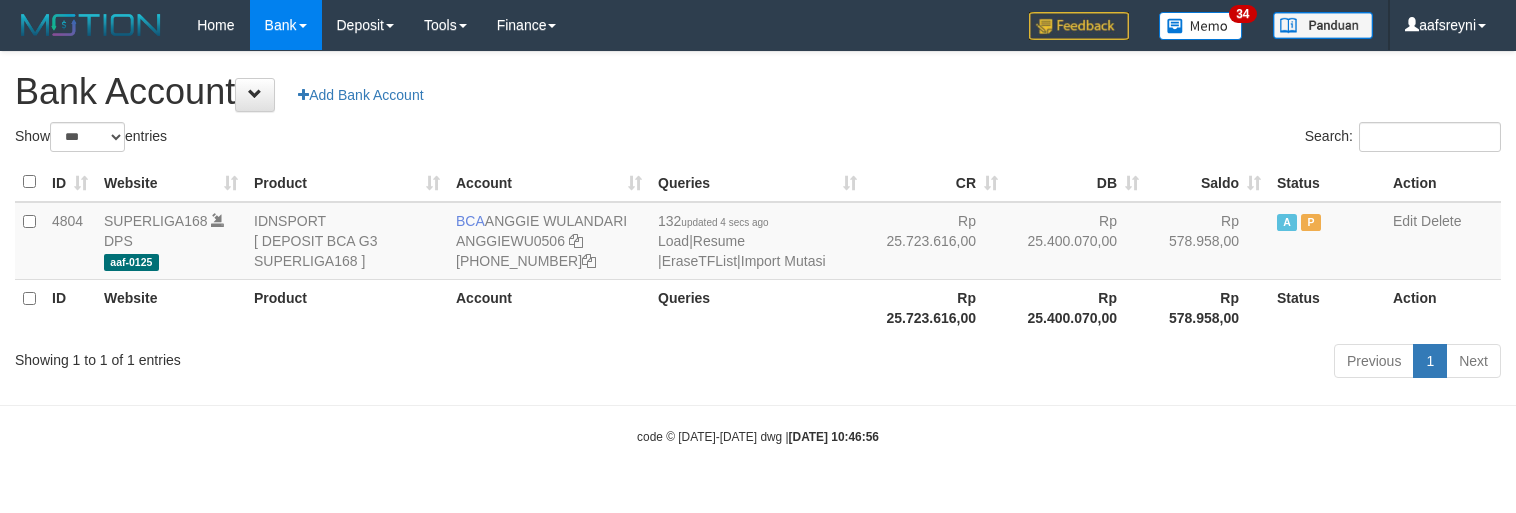 select on "***" 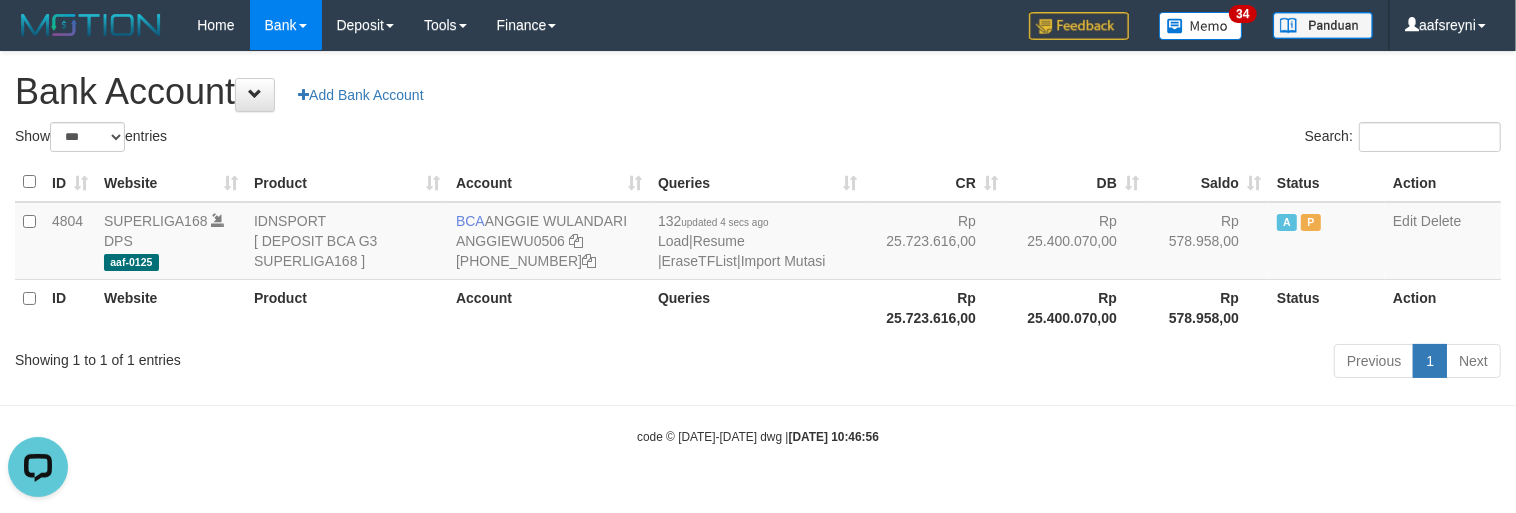 scroll, scrollTop: 0, scrollLeft: 0, axis: both 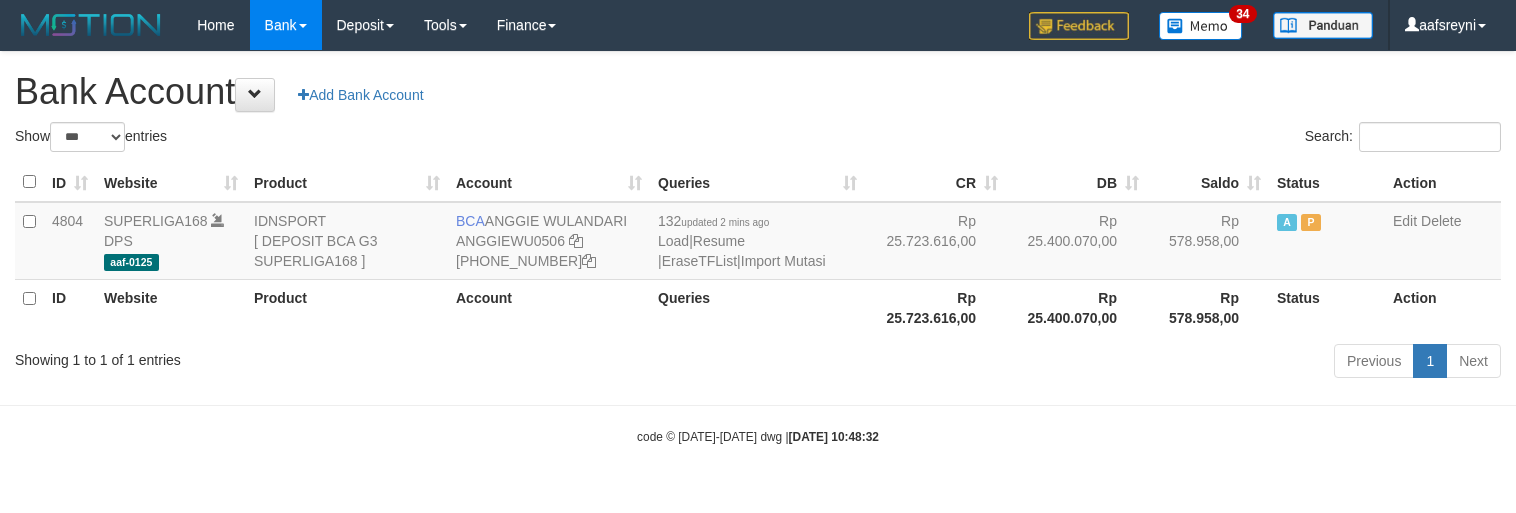select on "***" 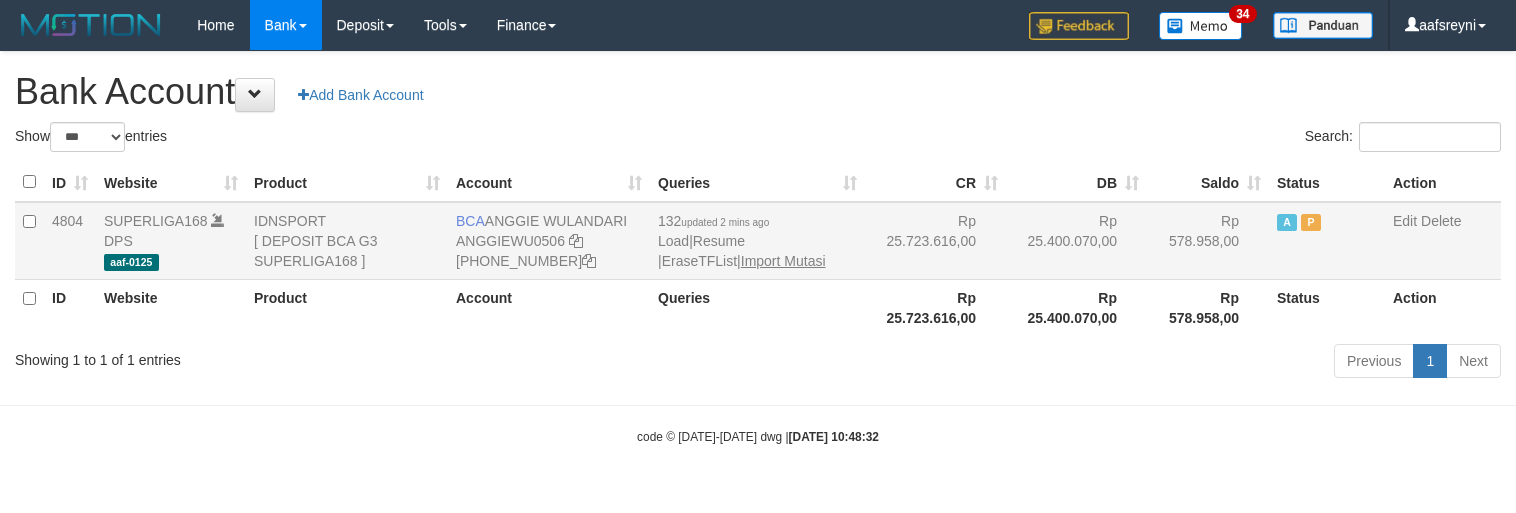 scroll, scrollTop: 0, scrollLeft: 0, axis: both 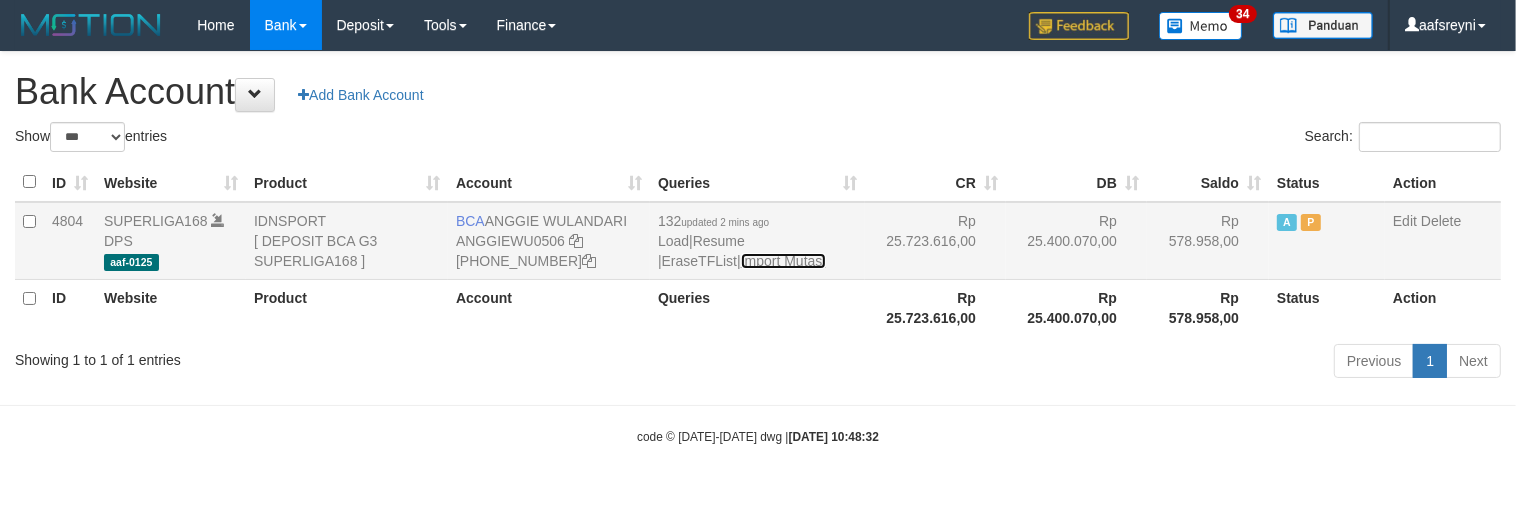 click on "Import Mutasi" at bounding box center (783, 261) 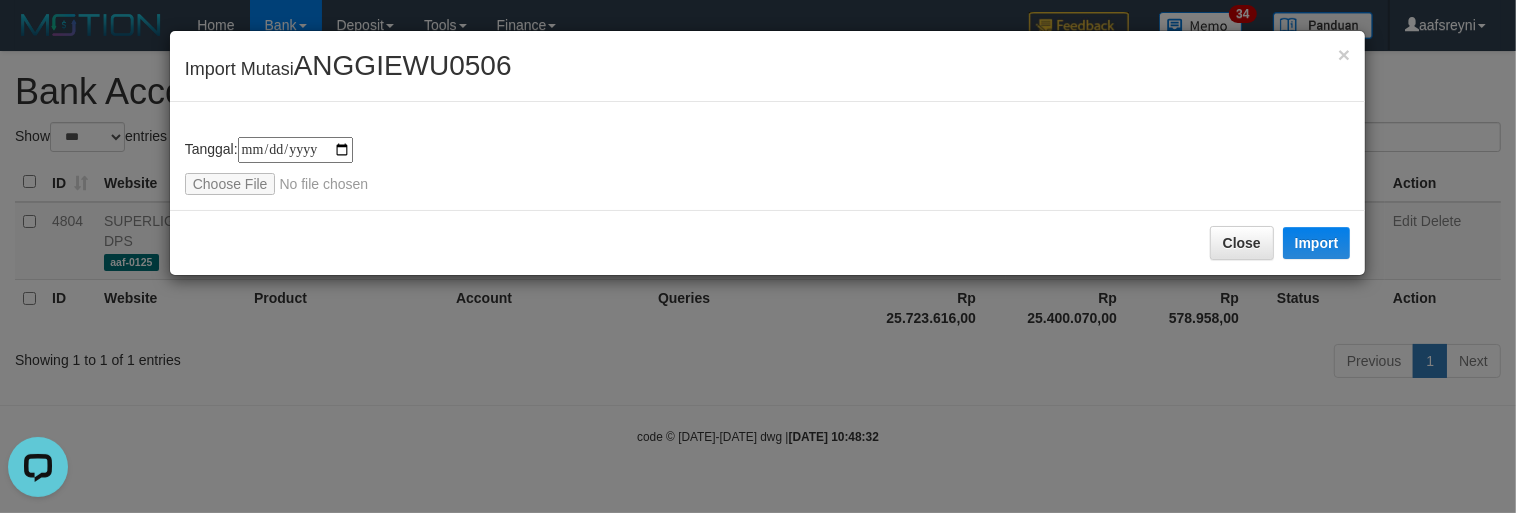 scroll, scrollTop: 0, scrollLeft: 0, axis: both 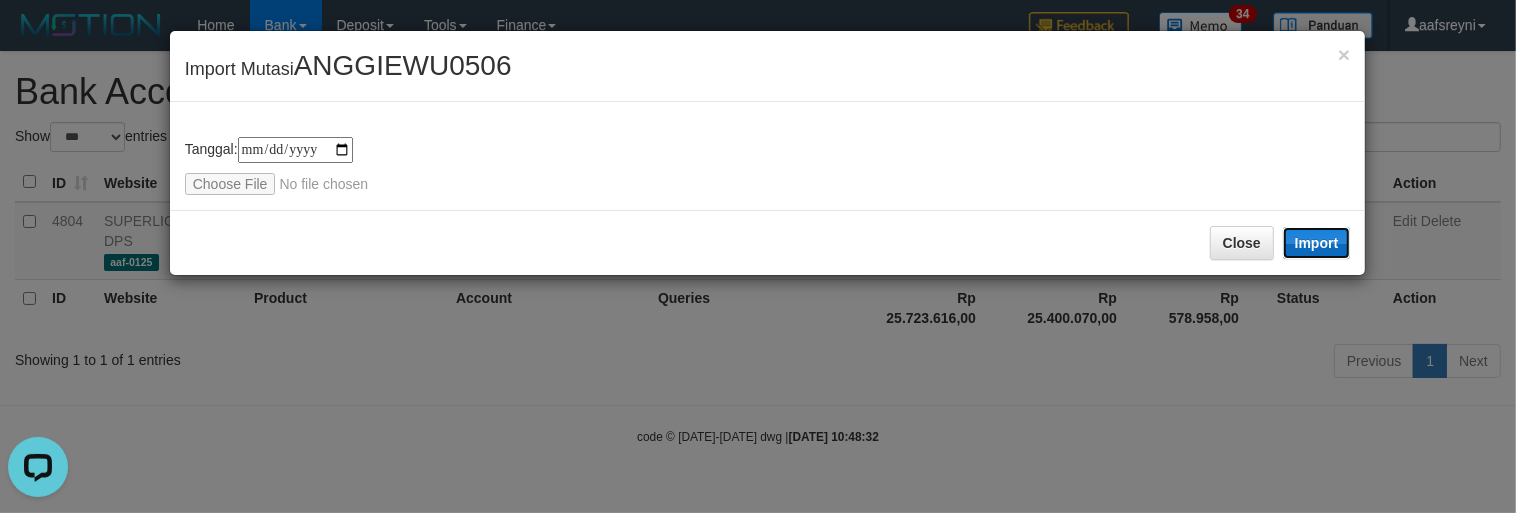 click on "Import" at bounding box center (1317, 243) 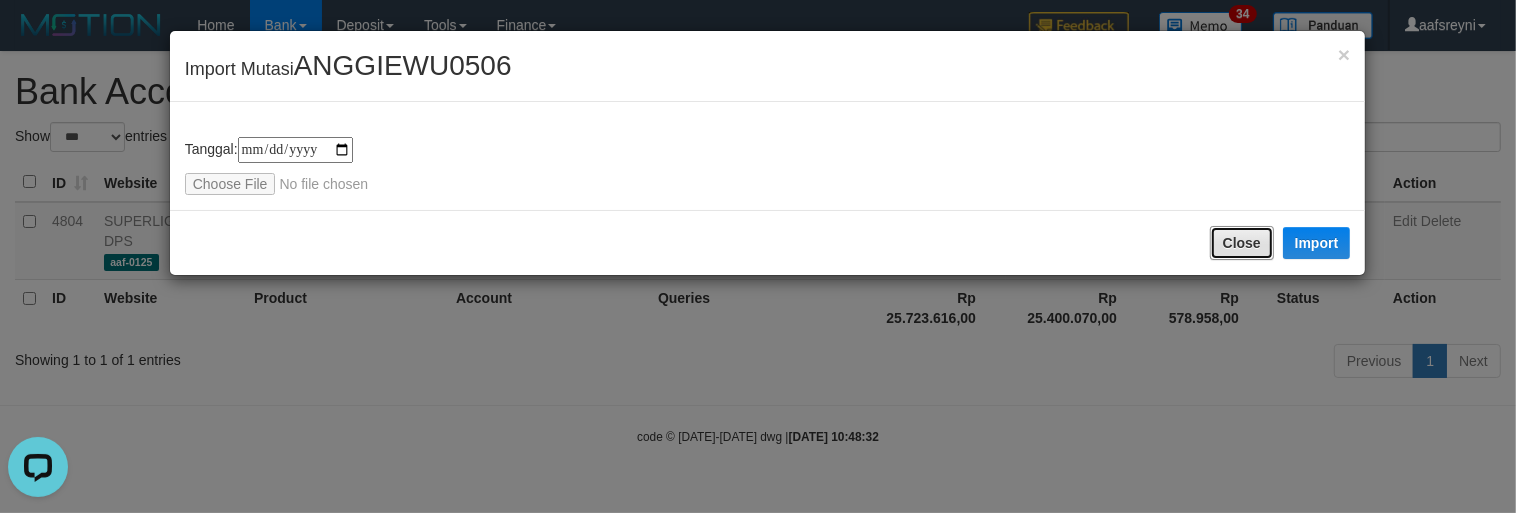 click on "Close" at bounding box center (1242, 243) 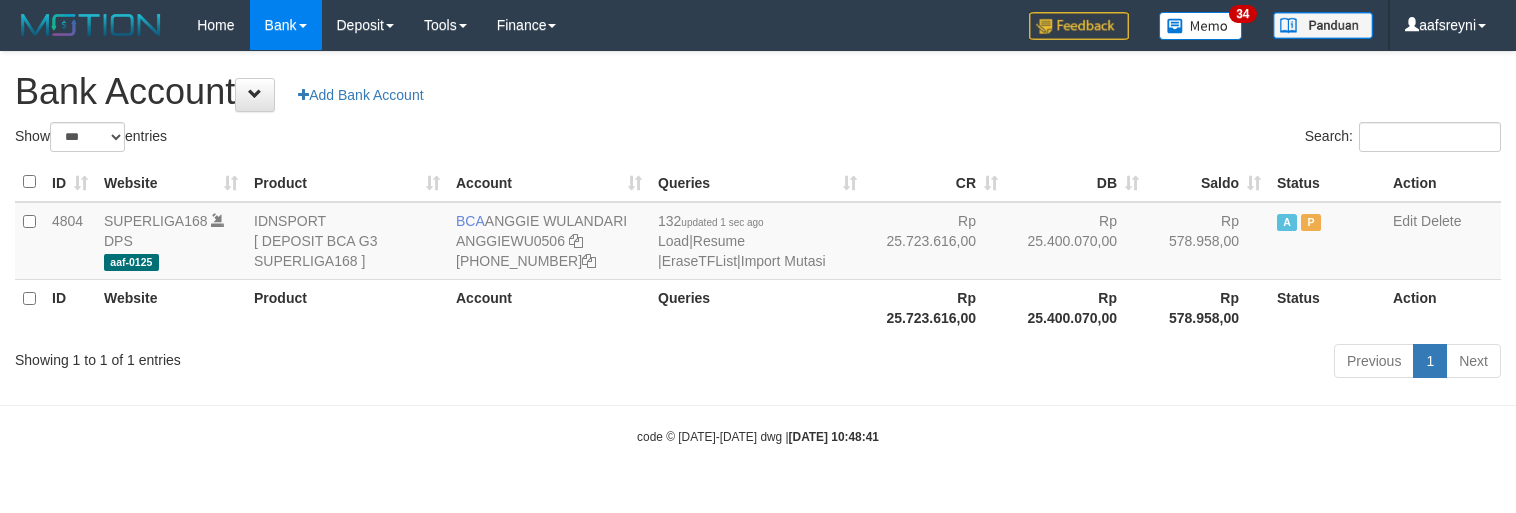 select on "***" 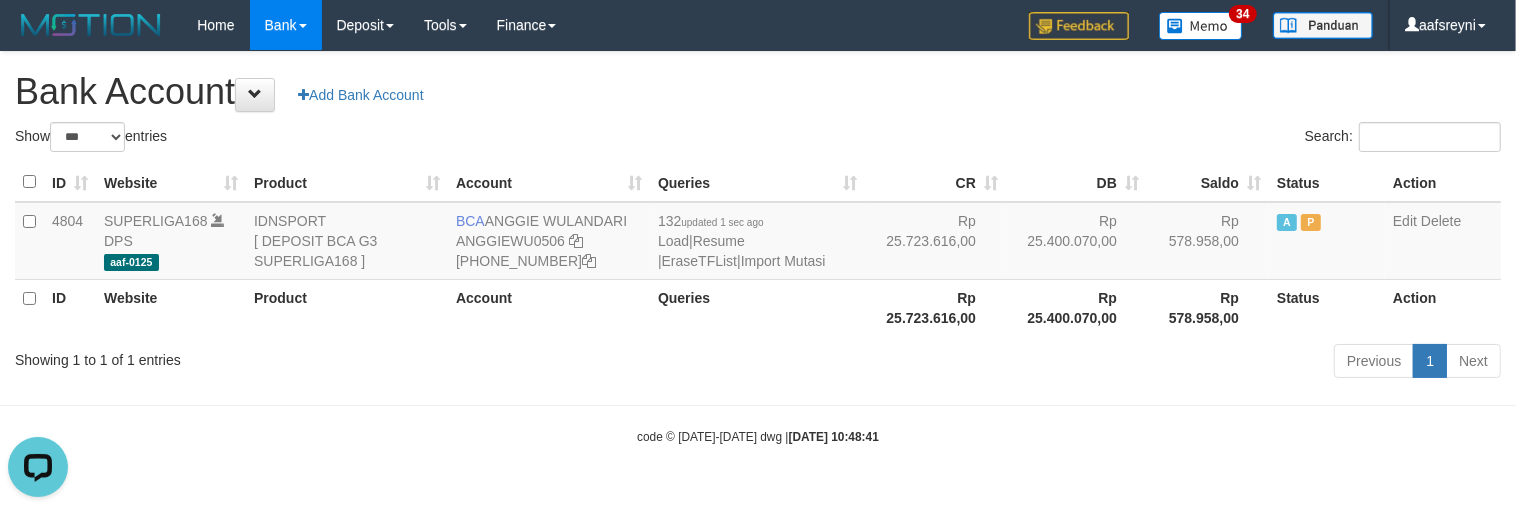 scroll, scrollTop: 0, scrollLeft: 0, axis: both 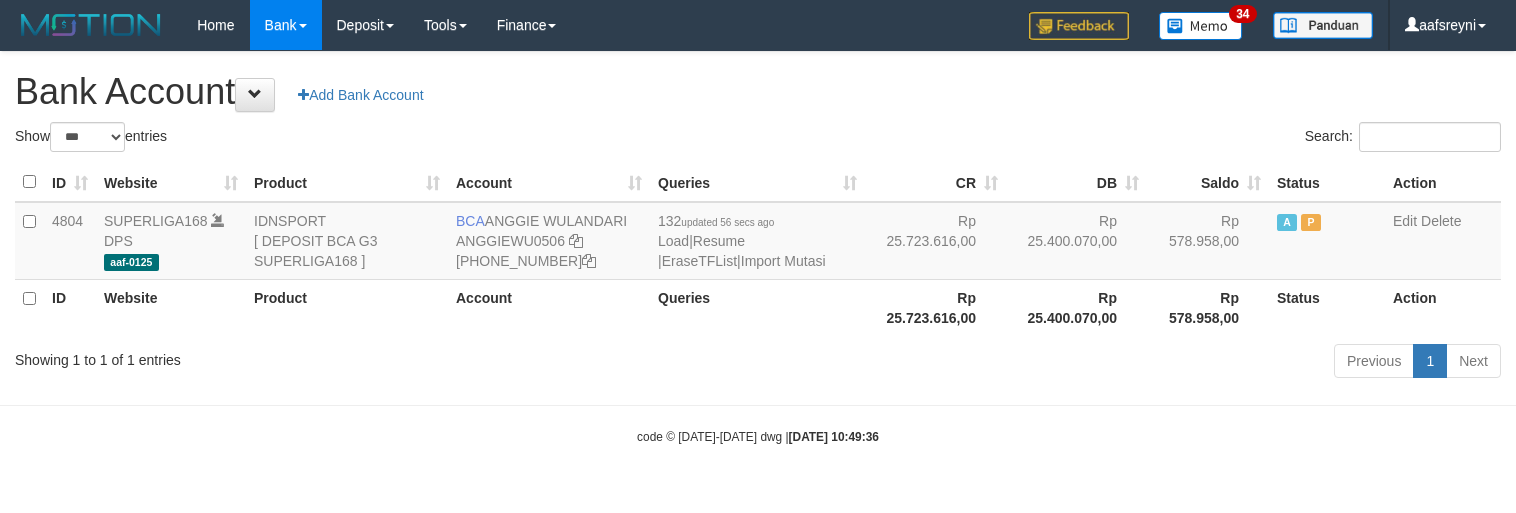 select on "***" 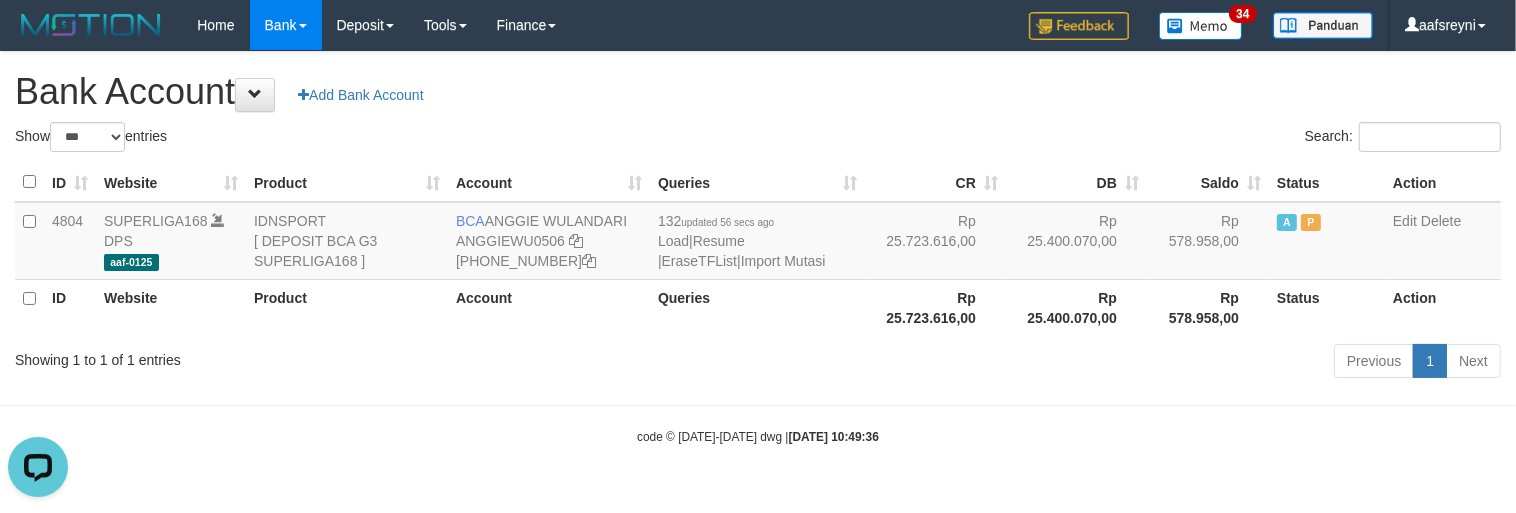 scroll, scrollTop: 0, scrollLeft: 0, axis: both 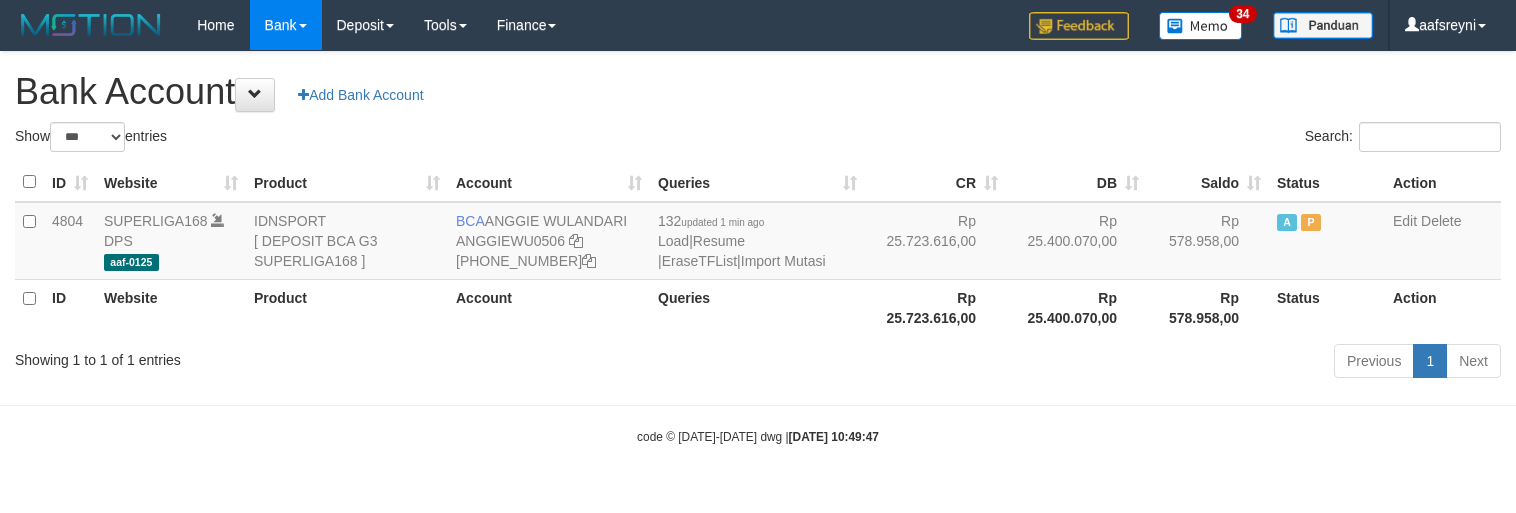 select on "***" 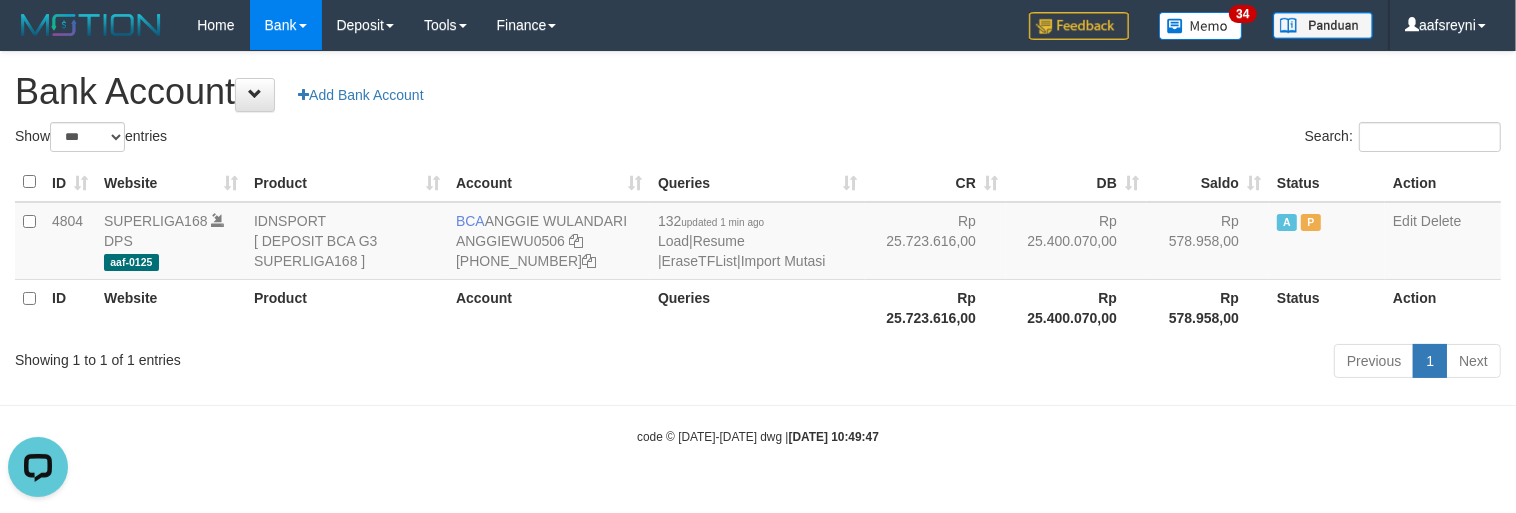scroll, scrollTop: 0, scrollLeft: 0, axis: both 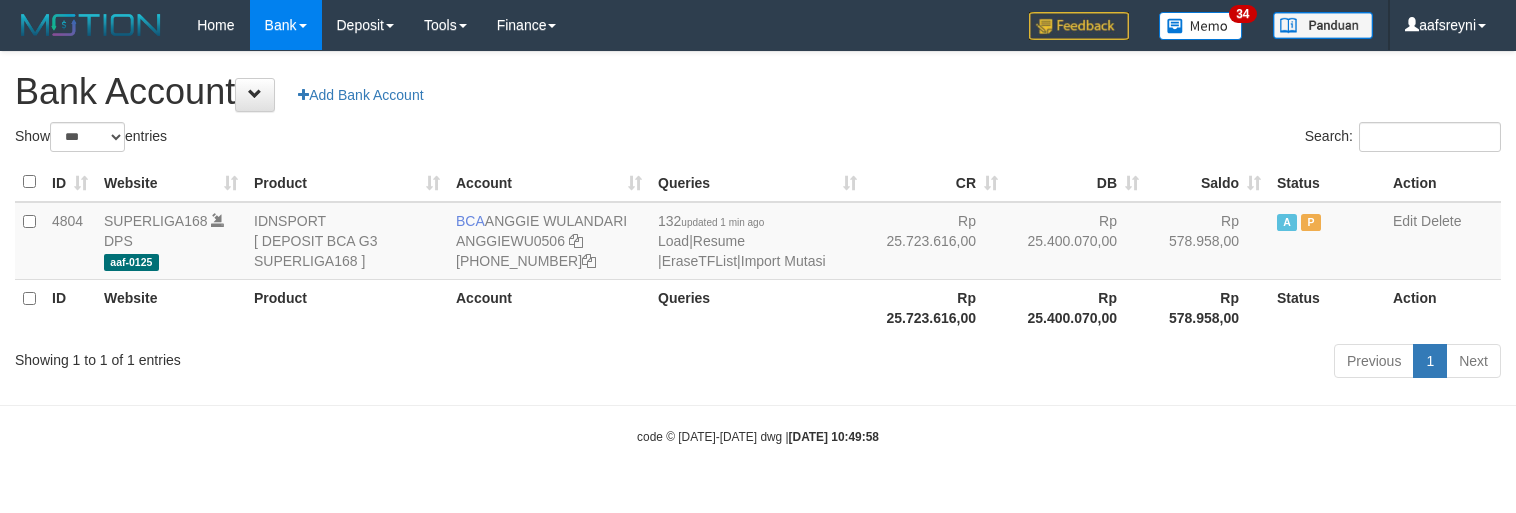 select on "***" 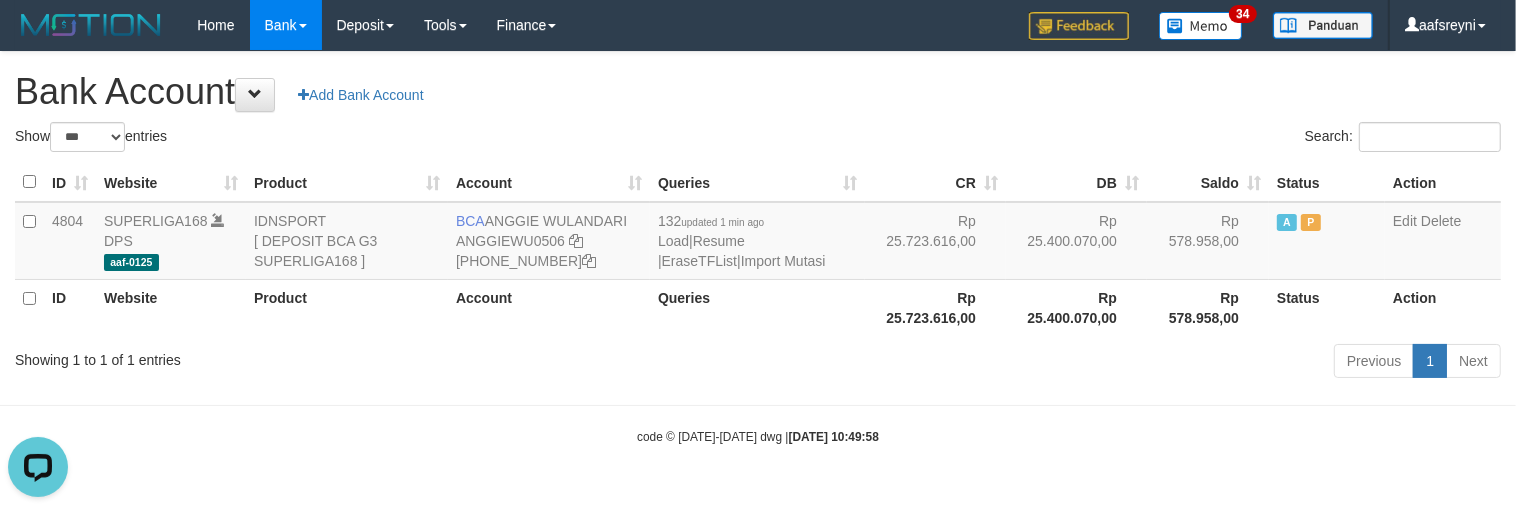 scroll, scrollTop: 0, scrollLeft: 0, axis: both 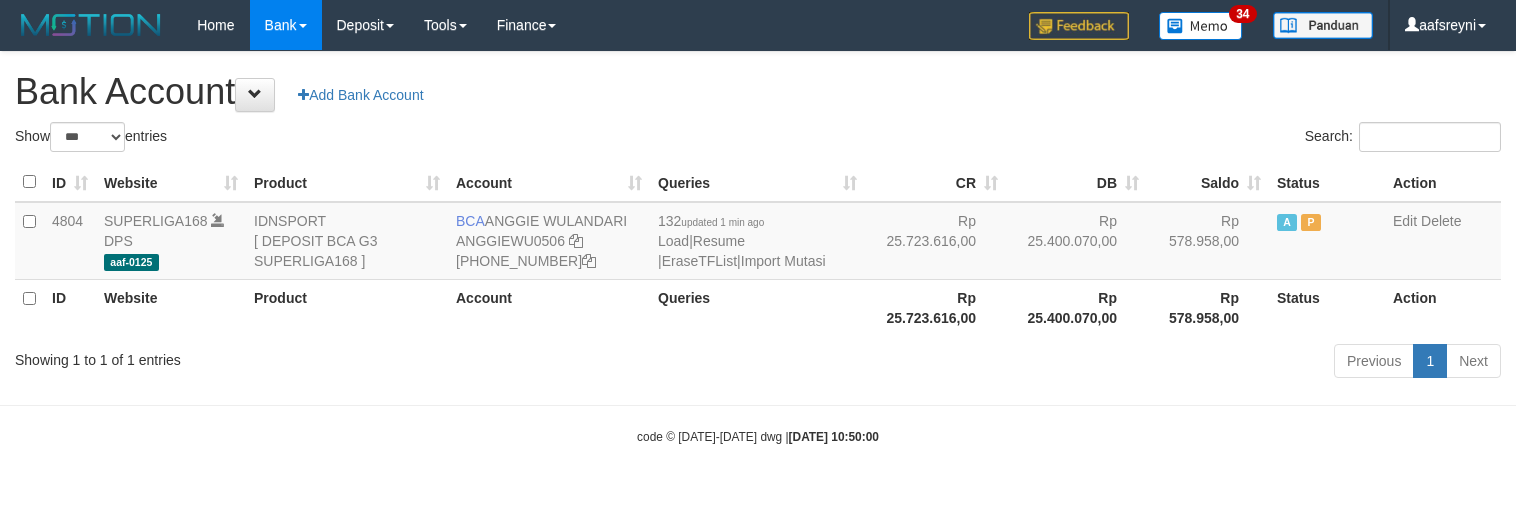 select on "***" 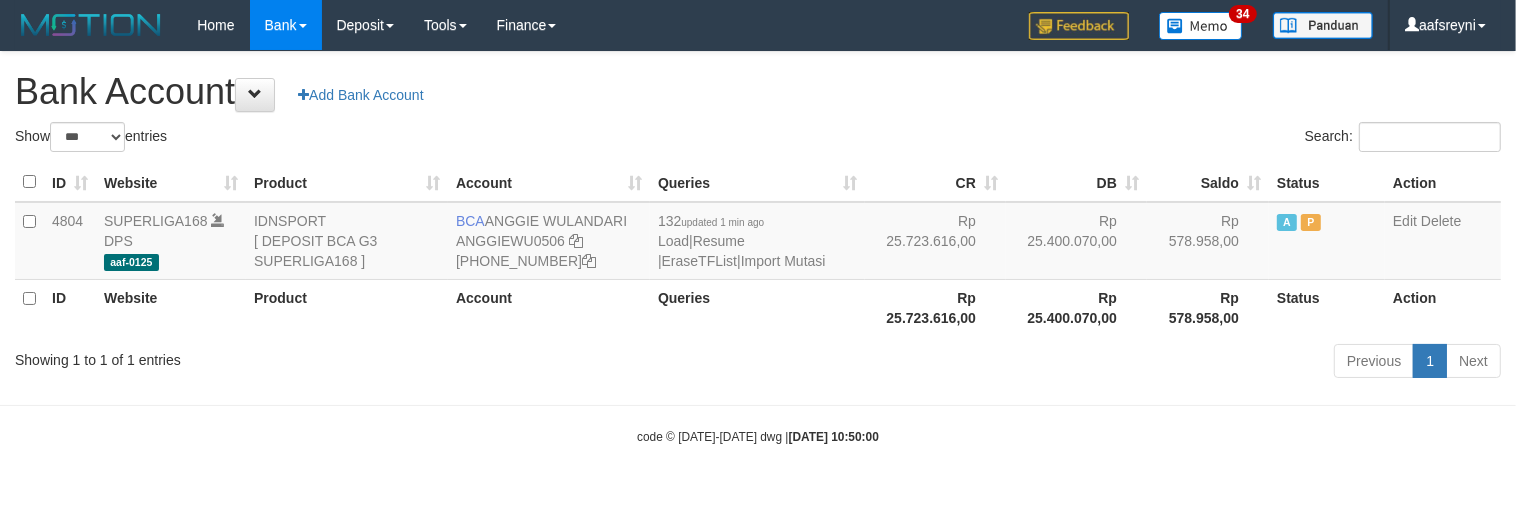 click on "Queries" at bounding box center (757, 307) 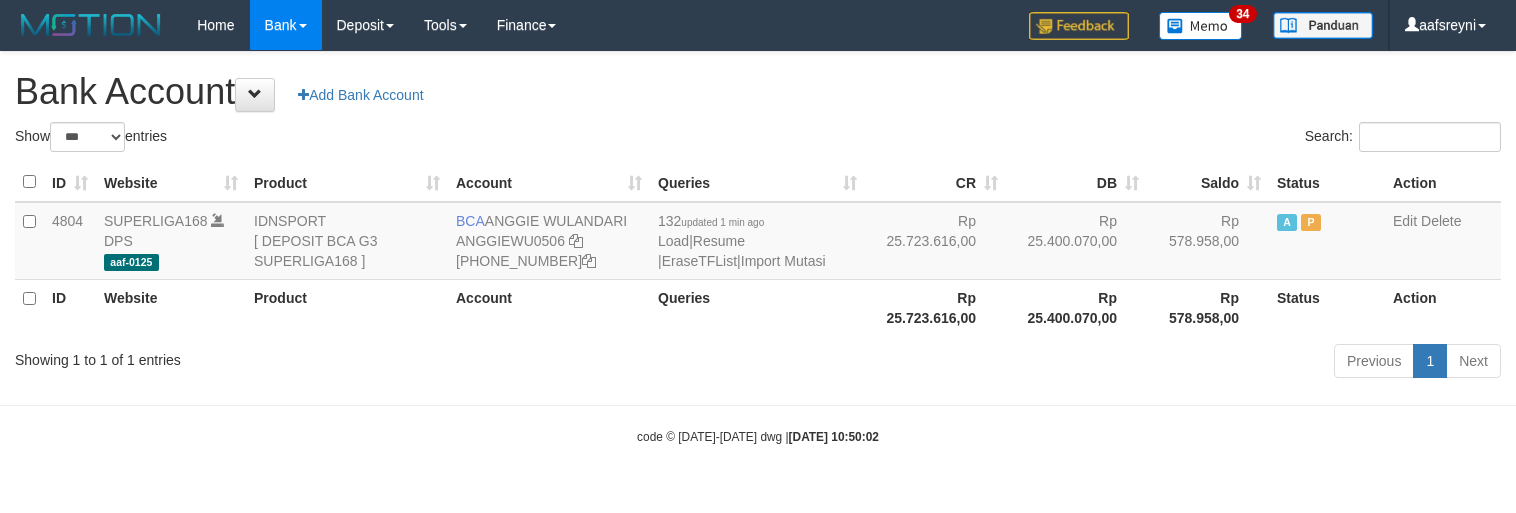 select on "***" 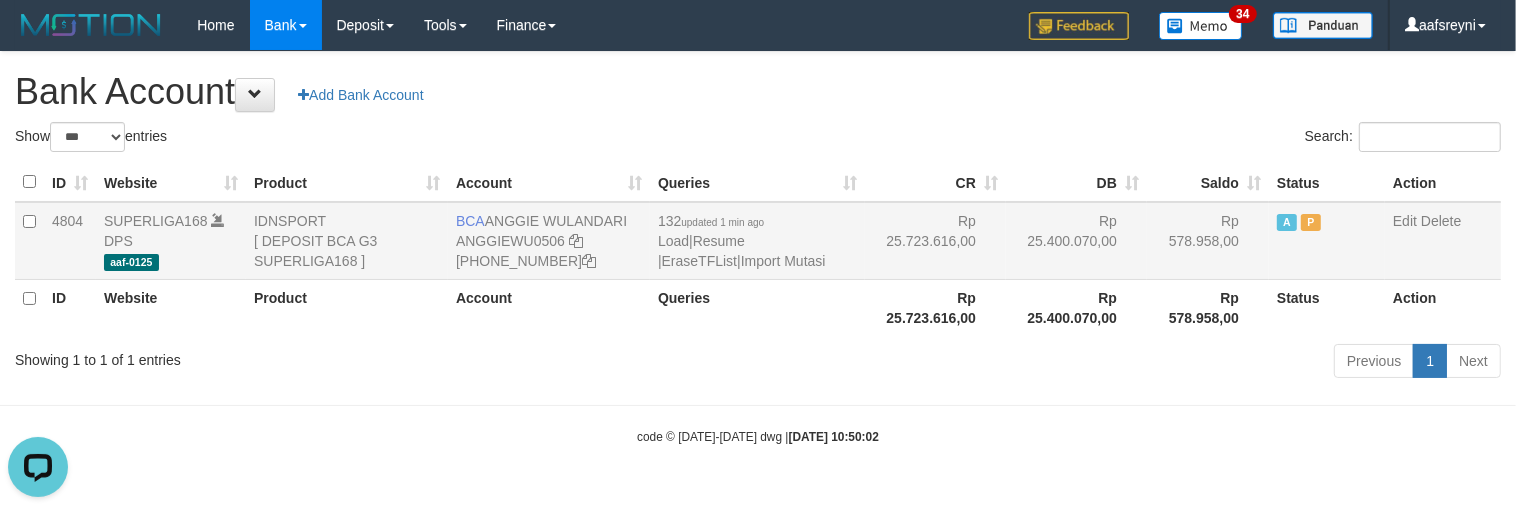scroll, scrollTop: 0, scrollLeft: 0, axis: both 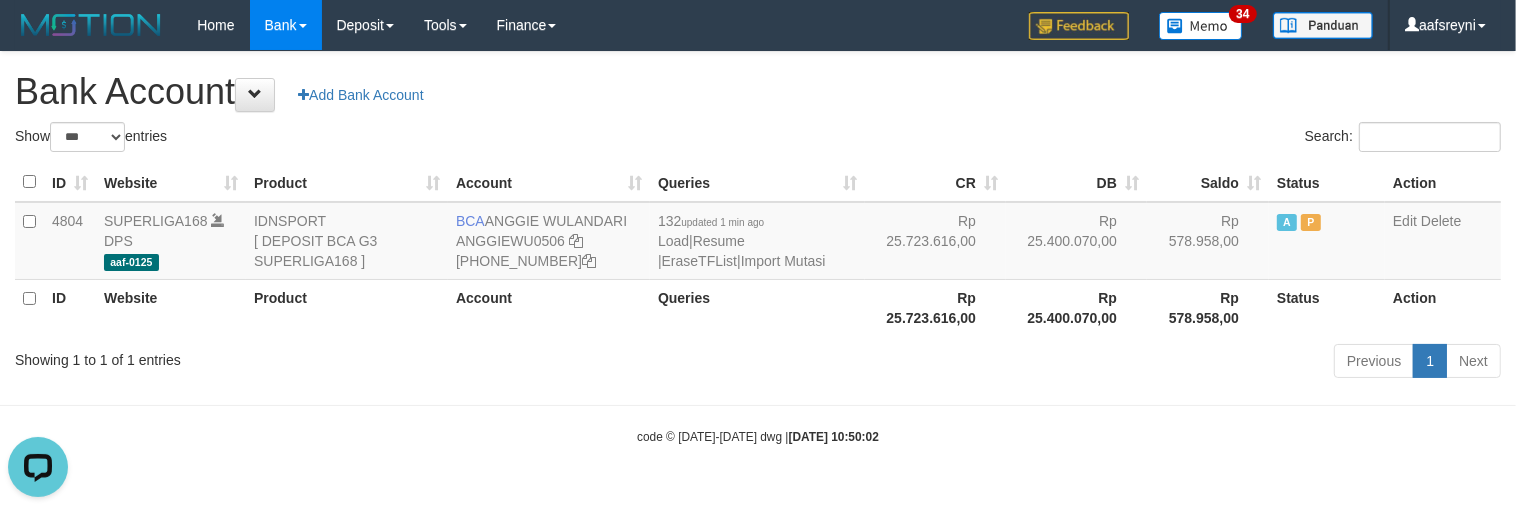 drag, startPoint x: 657, startPoint y: 432, endPoint x: 642, endPoint y: 428, distance: 15.524175 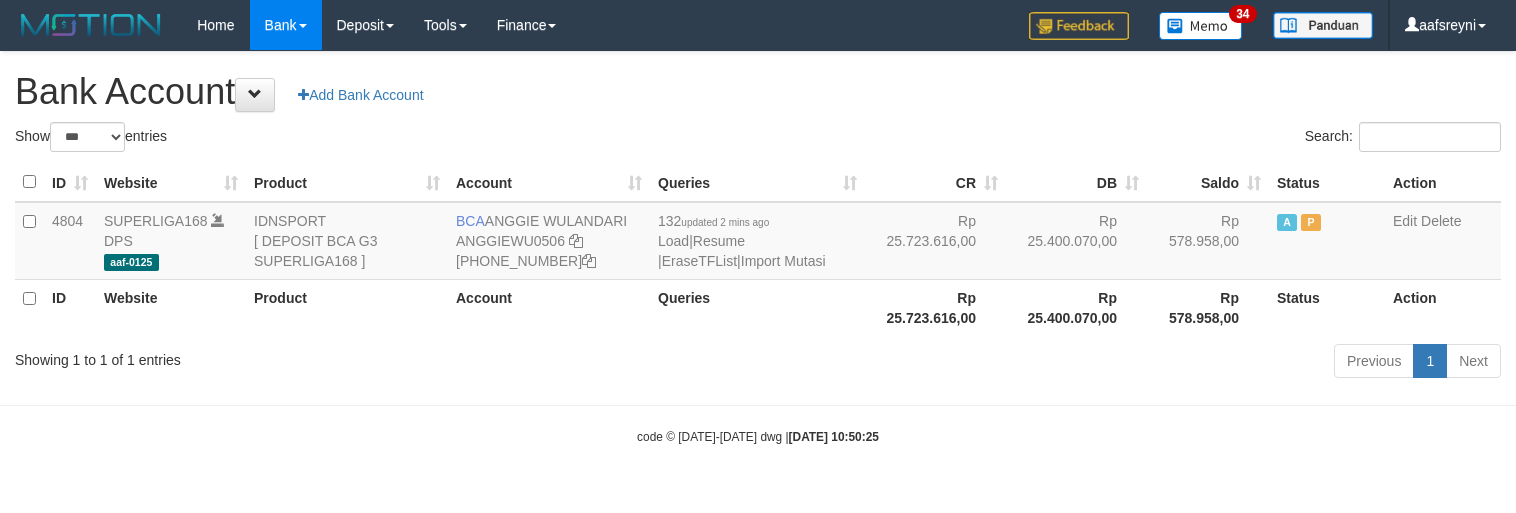select on "***" 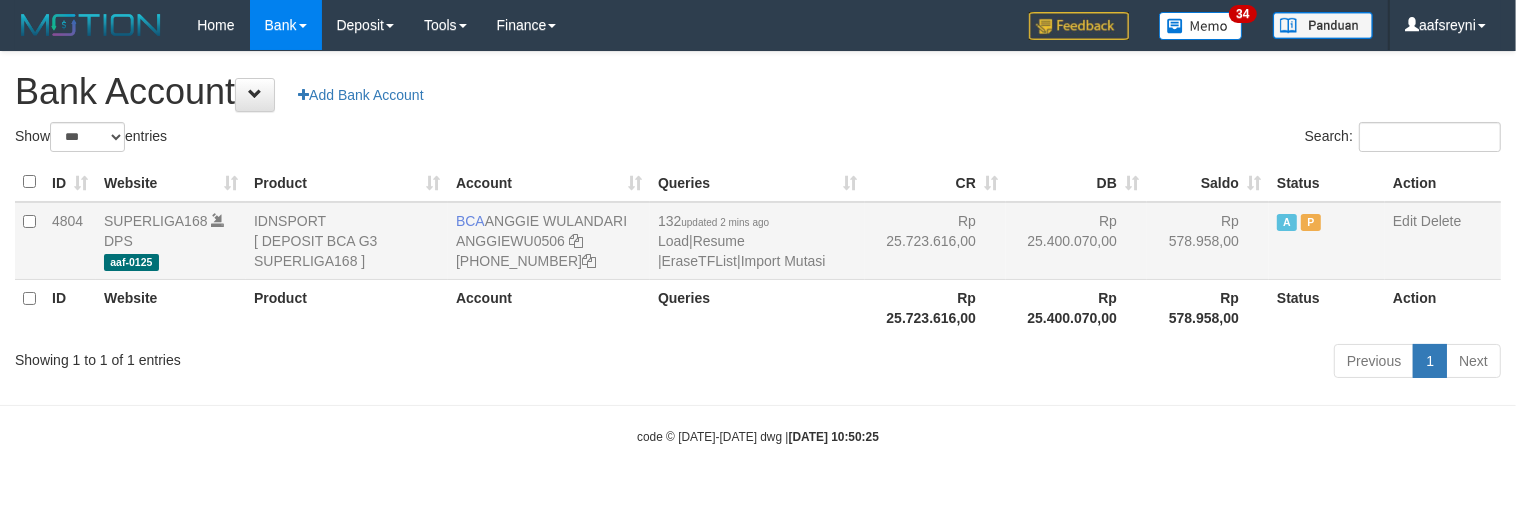click on "132  updated 2 mins ago
Load
|
Resume
|
EraseTFList
|
Import Mutasi" at bounding box center (757, 241) 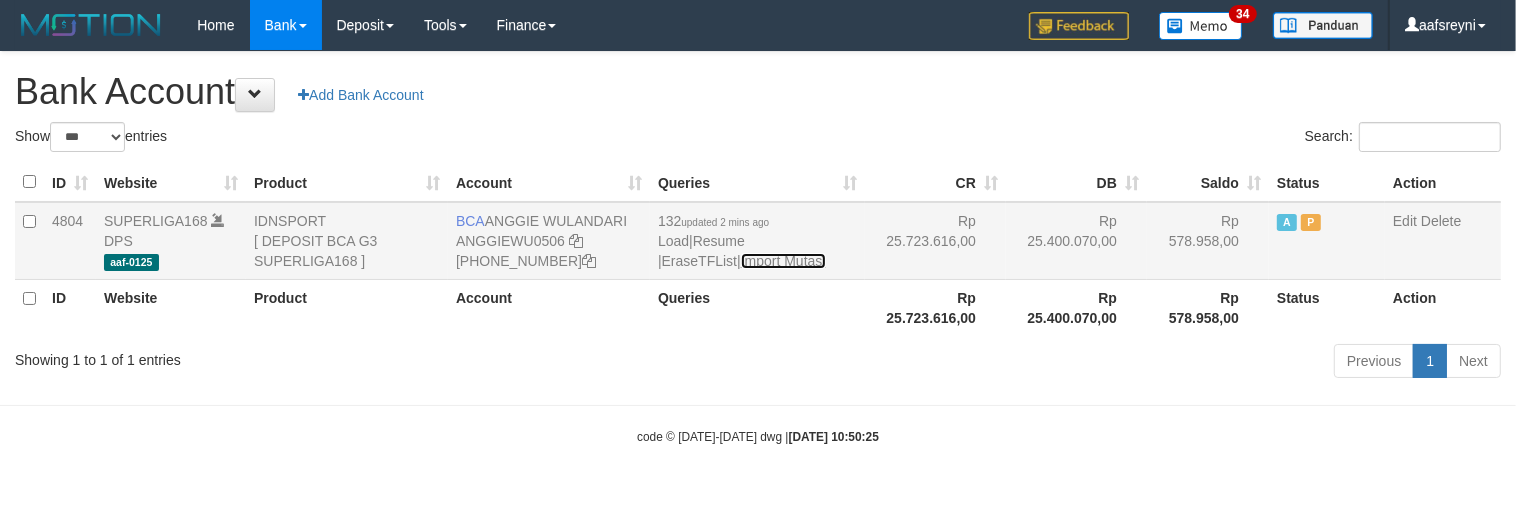 click on "Import Mutasi" at bounding box center (783, 261) 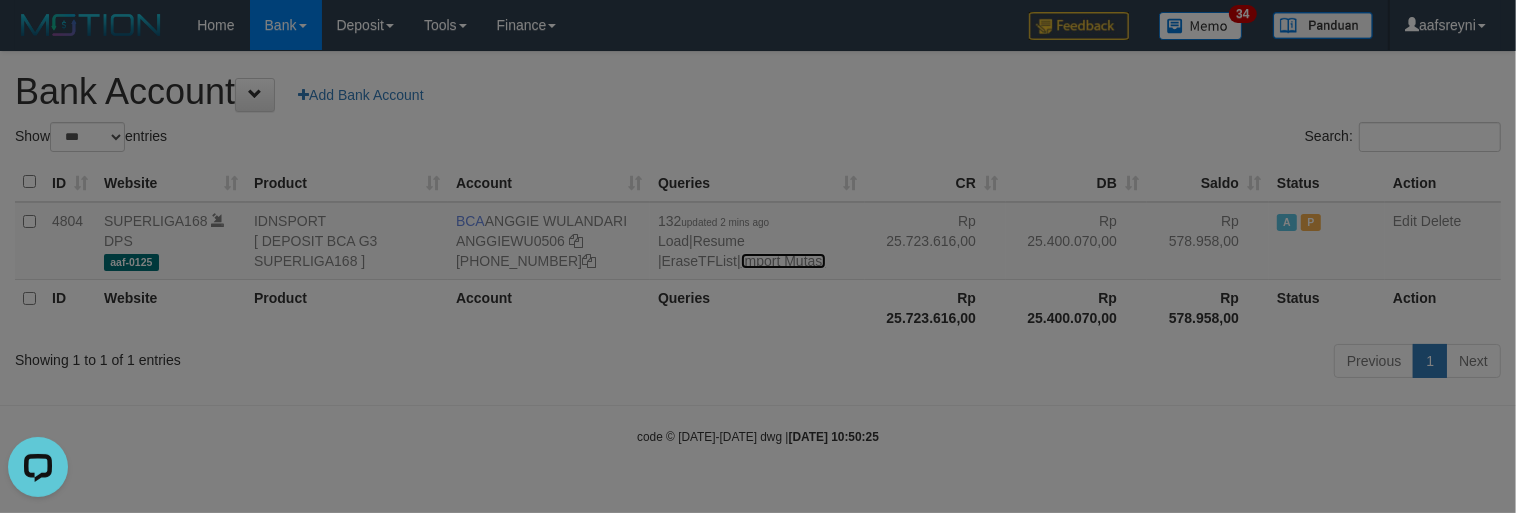 scroll, scrollTop: 0, scrollLeft: 0, axis: both 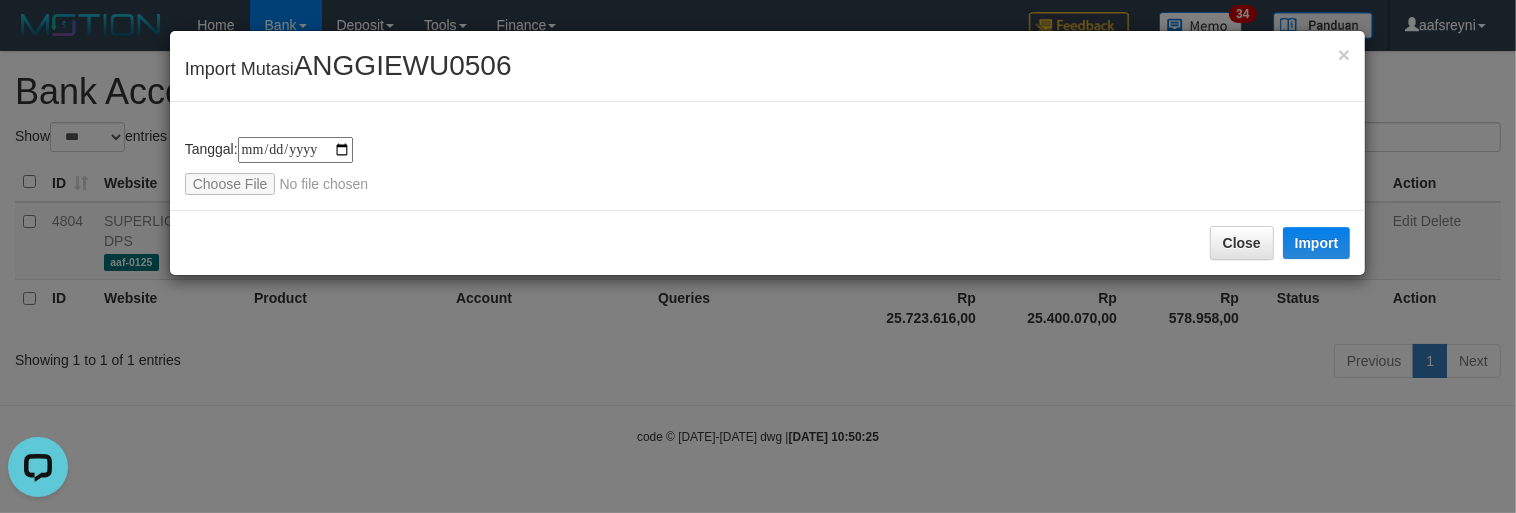 type on "**********" 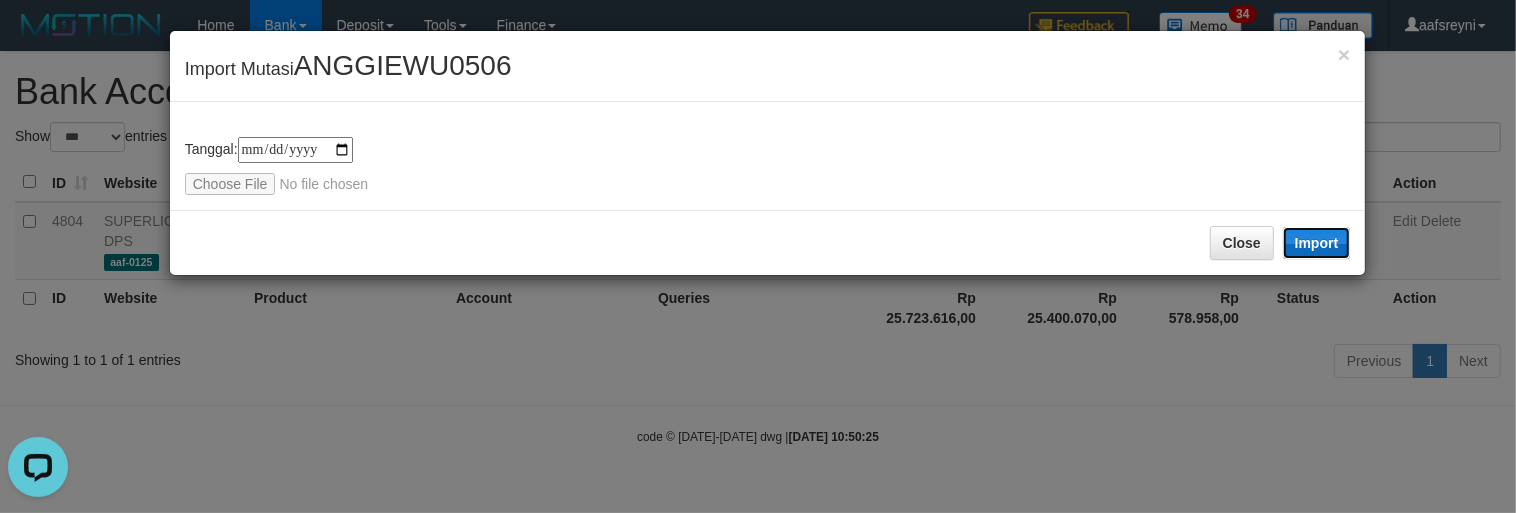 click on "Import" at bounding box center (1317, 243) 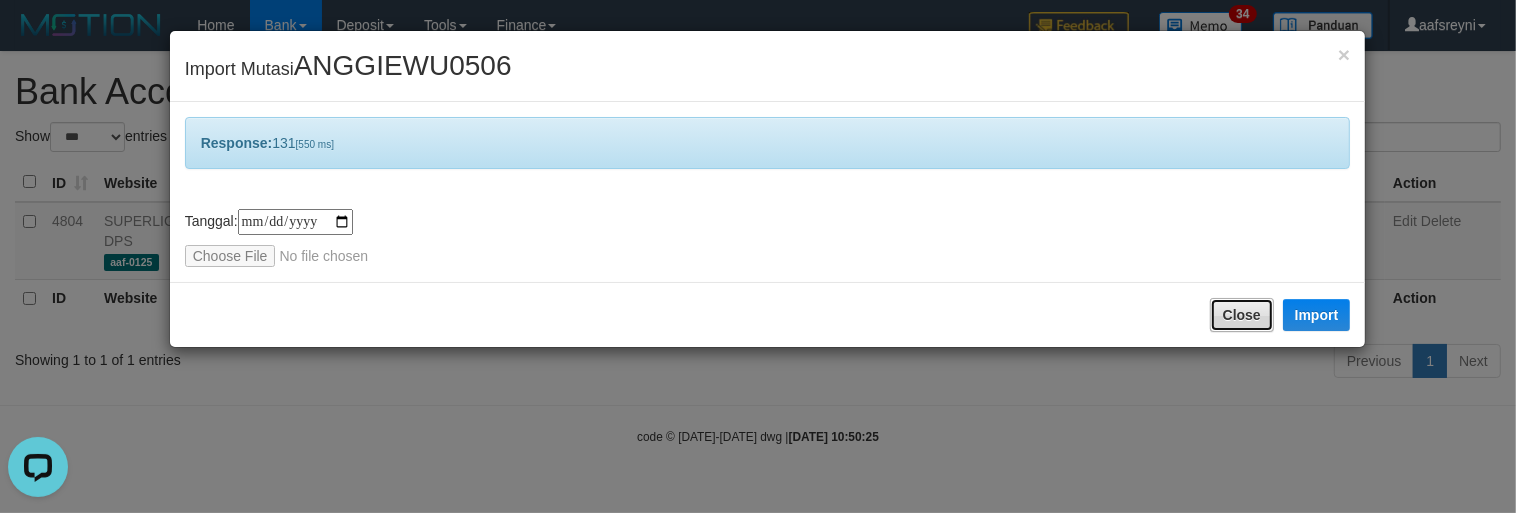 drag, startPoint x: 1251, startPoint y: 308, endPoint x: 1241, endPoint y: 302, distance: 11.661903 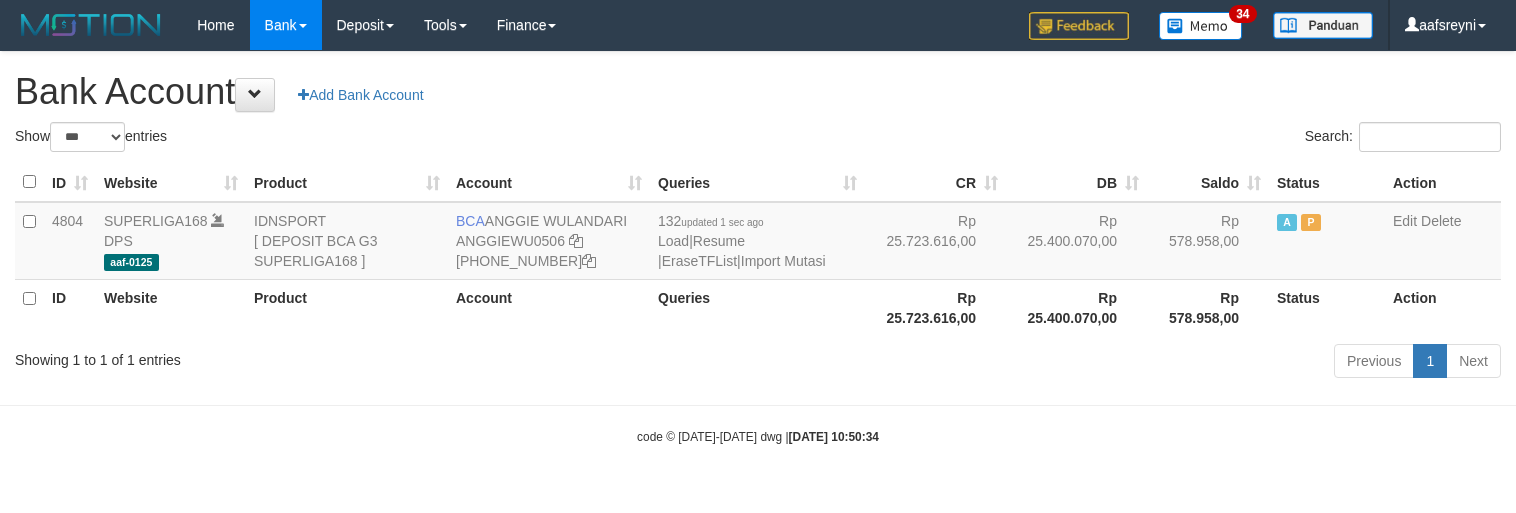 select on "***" 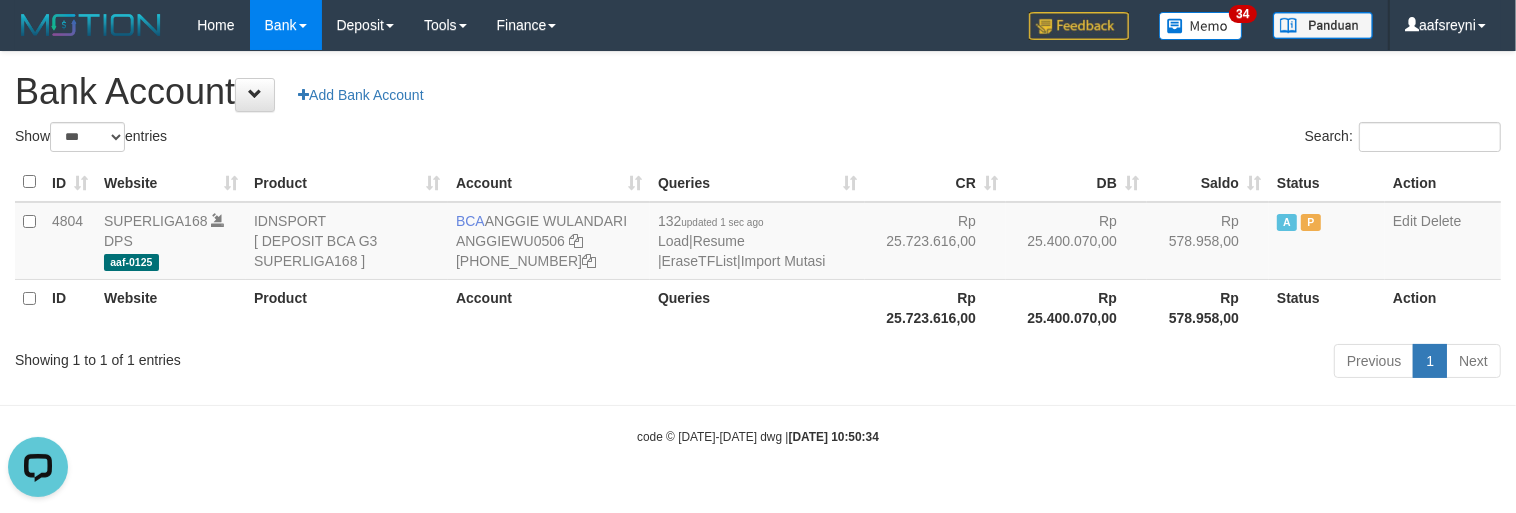 scroll, scrollTop: 0, scrollLeft: 0, axis: both 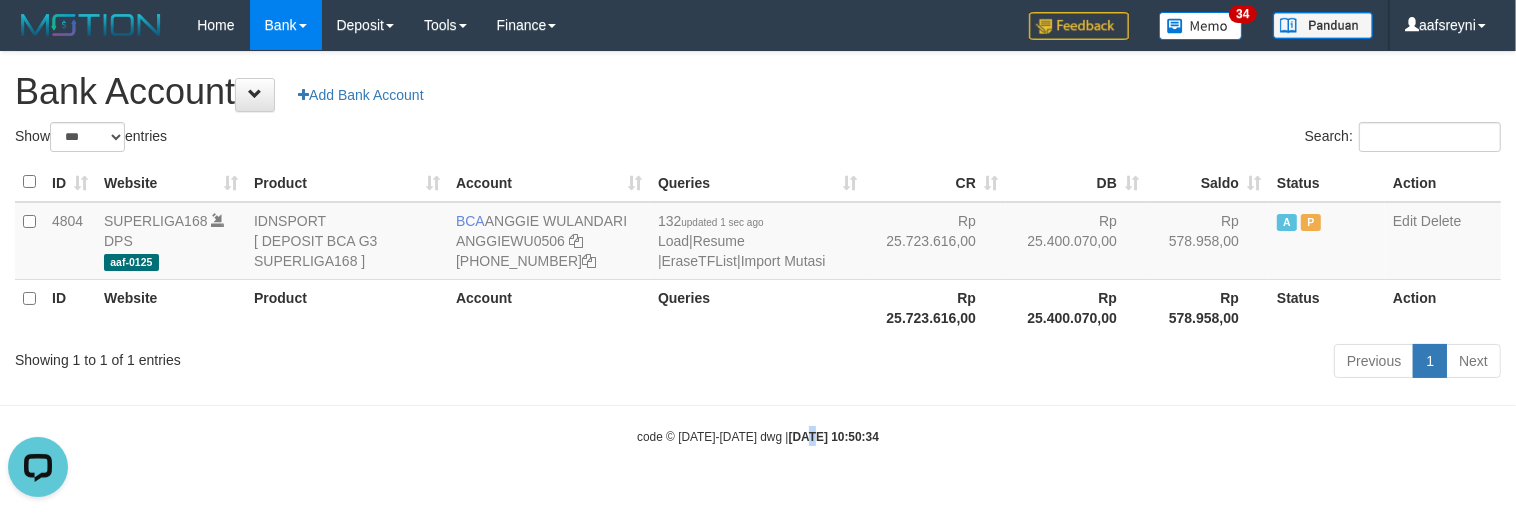 click on "Toggle navigation
Home
Bank
Account List
Load
By Website
Group
[ISPORT]													SUPERLIGA168
By Load Group (DPS)" at bounding box center (758, 248) 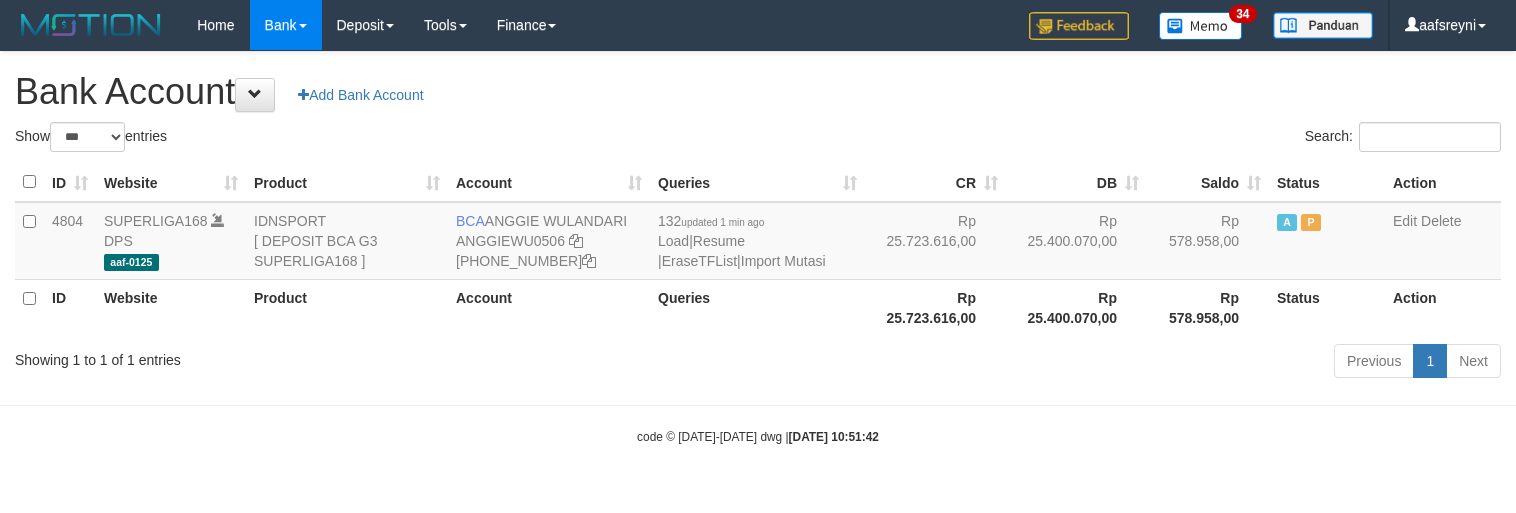 select on "***" 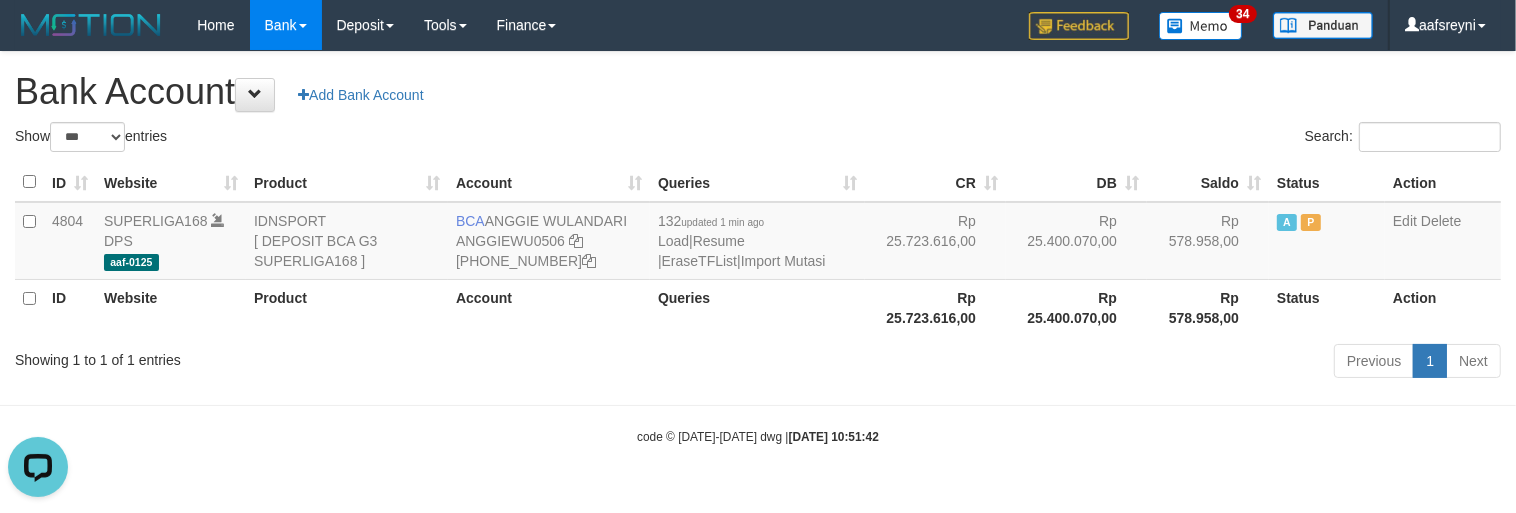 scroll, scrollTop: 0, scrollLeft: 0, axis: both 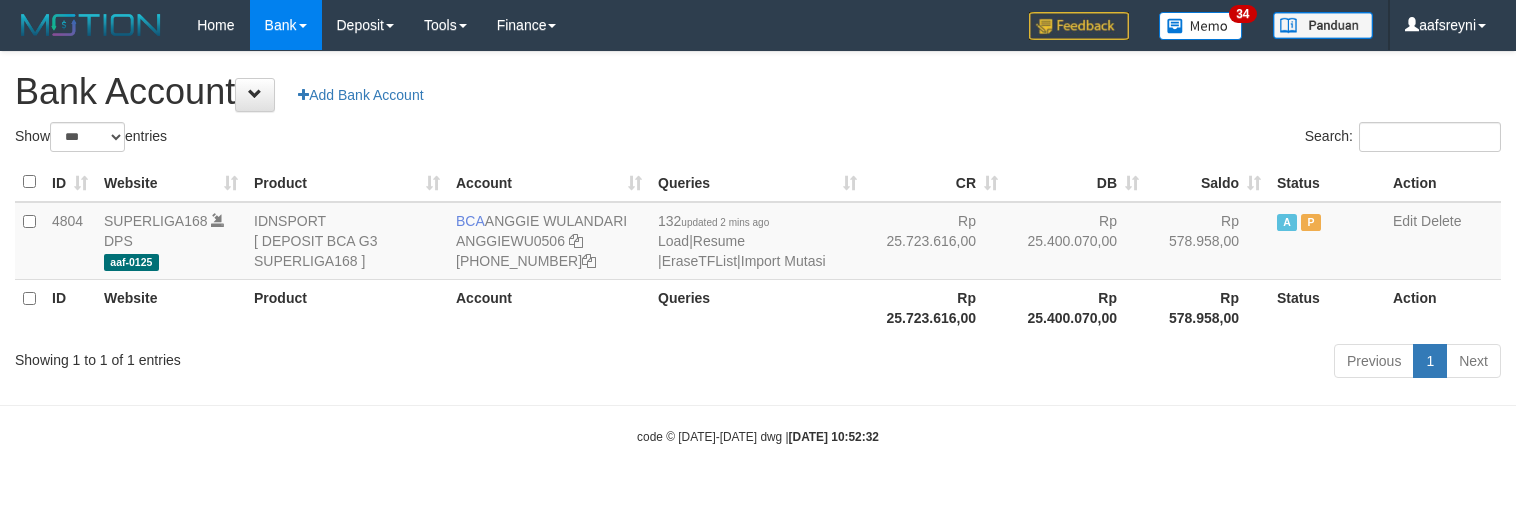 select on "***" 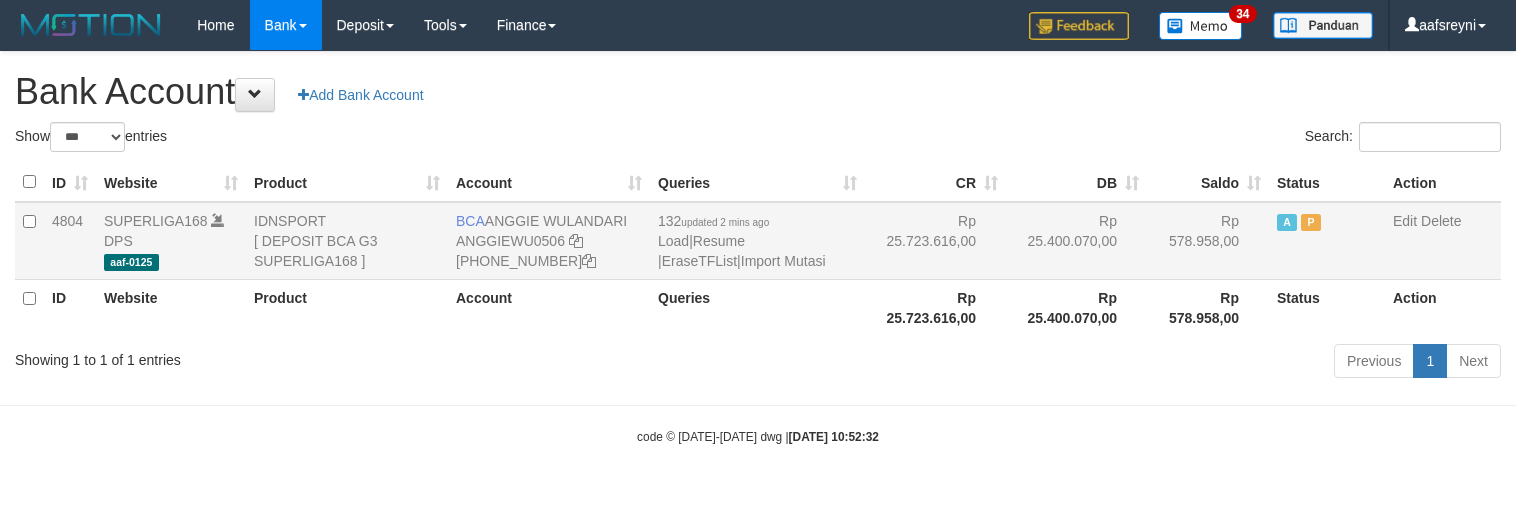 scroll, scrollTop: 0, scrollLeft: 0, axis: both 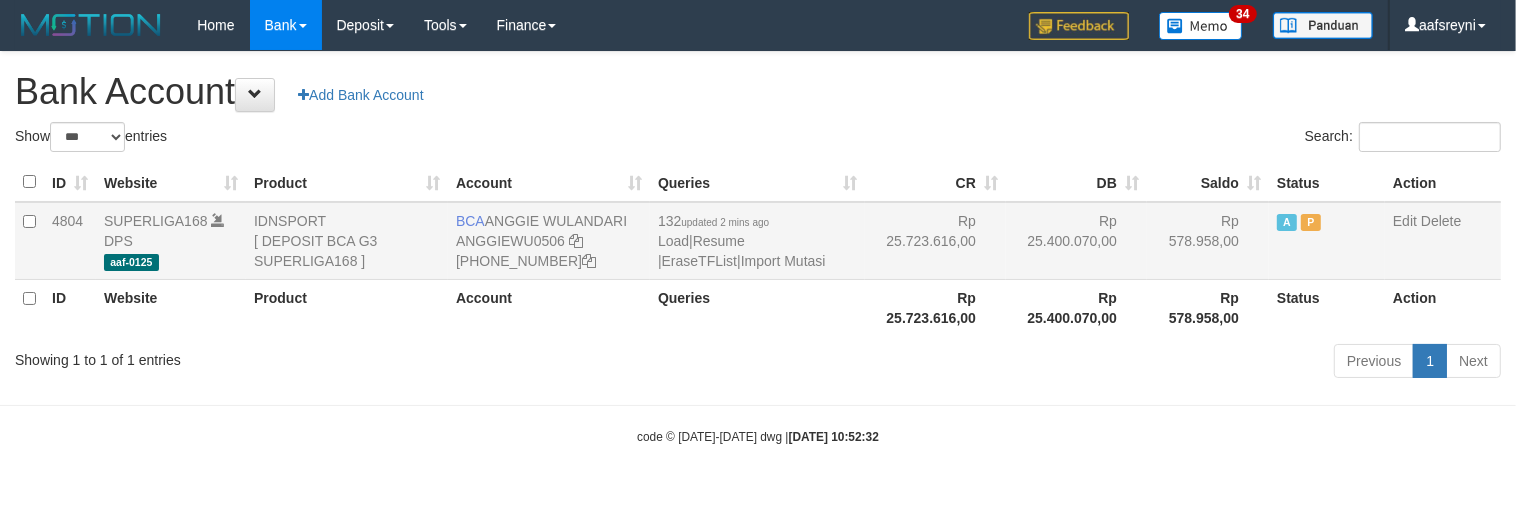 click on "132  updated 2 mins ago
Load
|
Resume
|
EraseTFList
|
Import Mutasi" at bounding box center (757, 241) 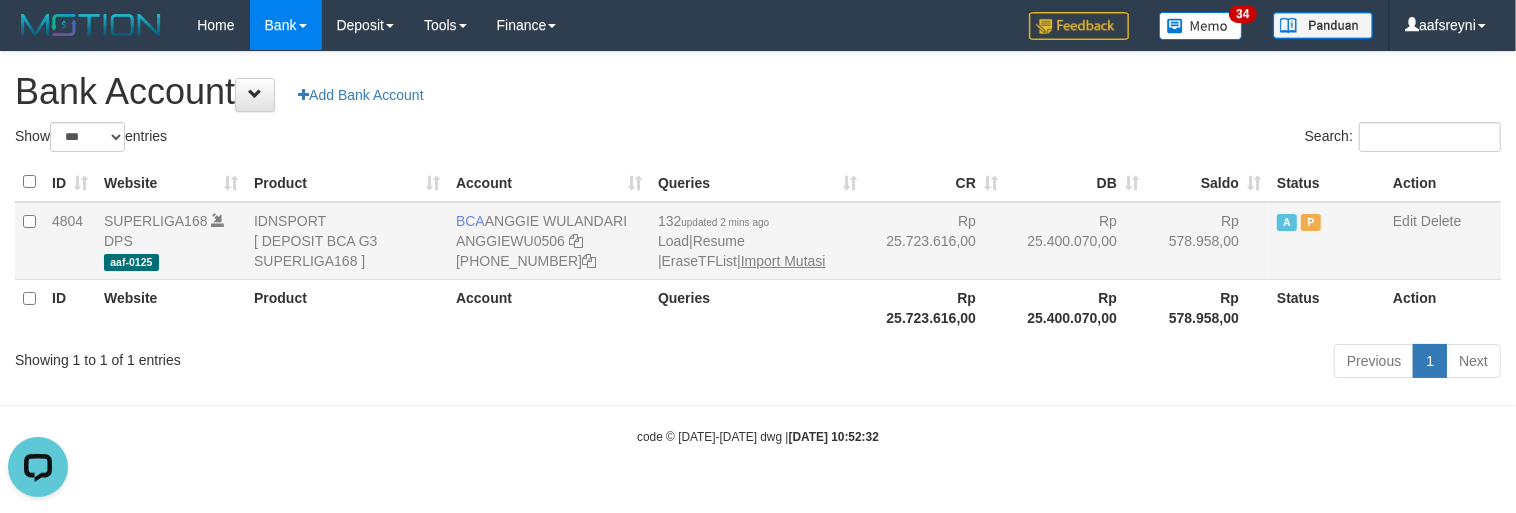 scroll, scrollTop: 0, scrollLeft: 0, axis: both 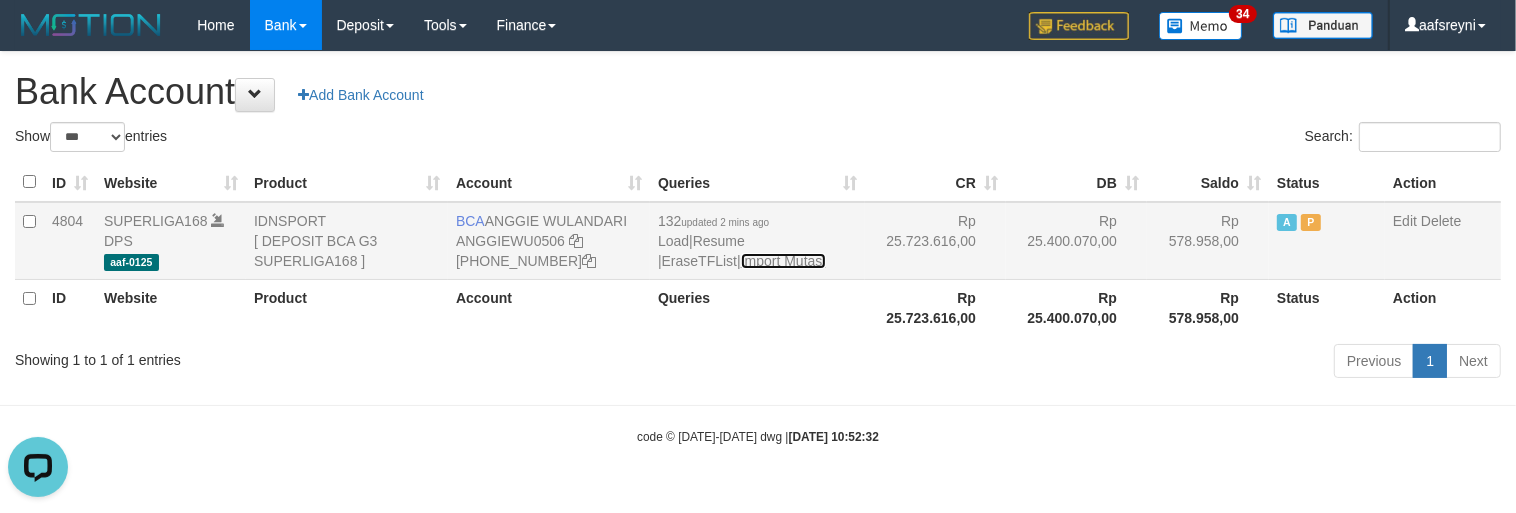 click on "Import Mutasi" at bounding box center [783, 261] 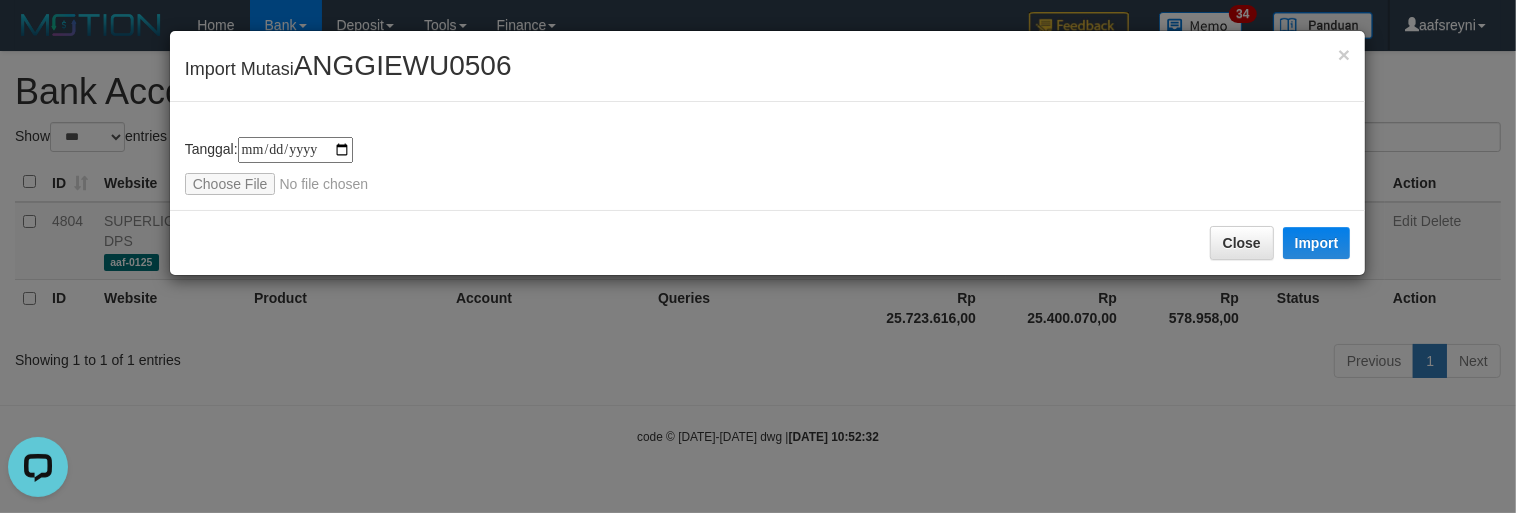 type on "**********" 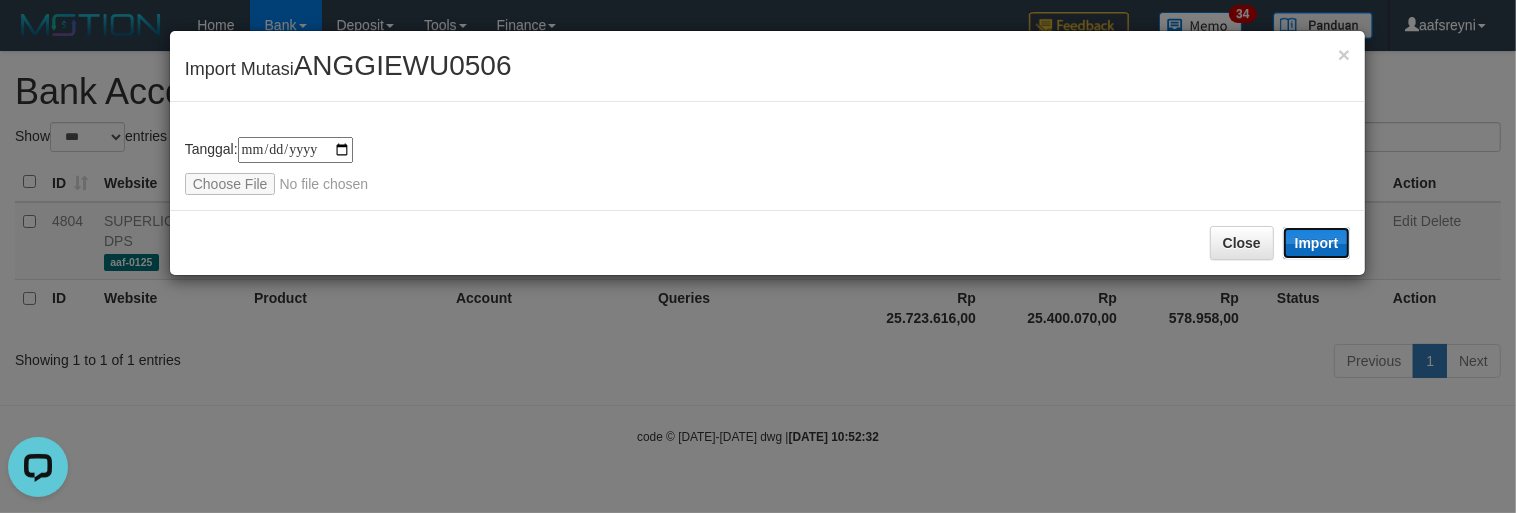 click on "Import" at bounding box center [1317, 243] 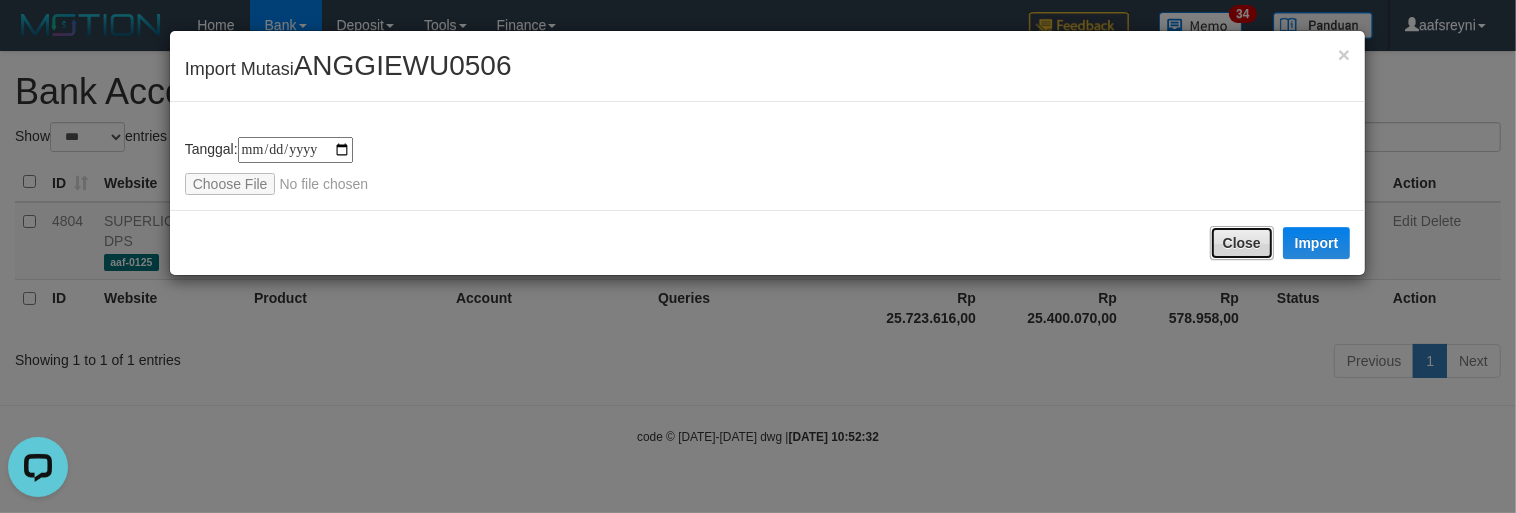 click on "Close" at bounding box center [1242, 243] 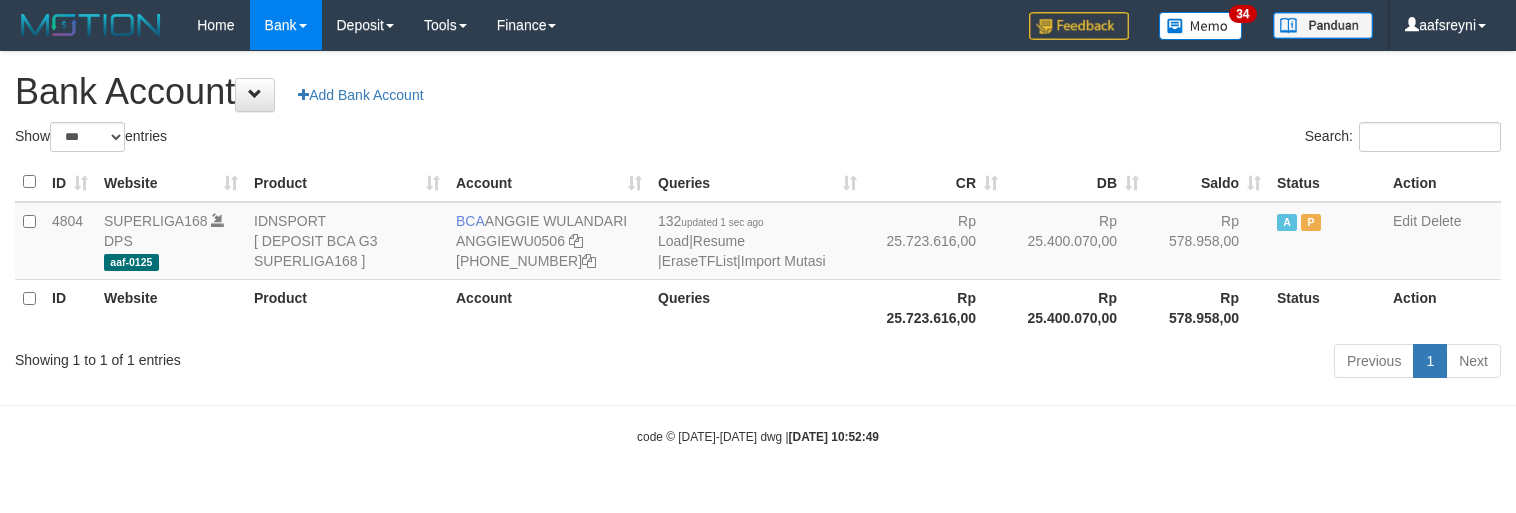 select on "***" 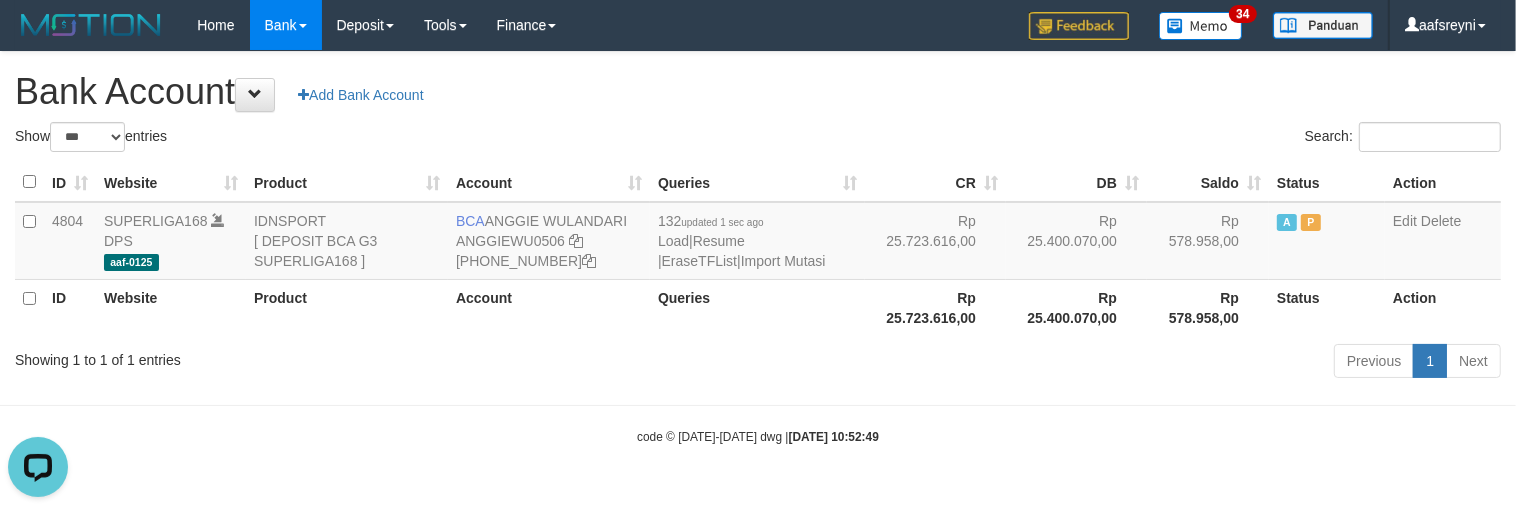 scroll, scrollTop: 0, scrollLeft: 0, axis: both 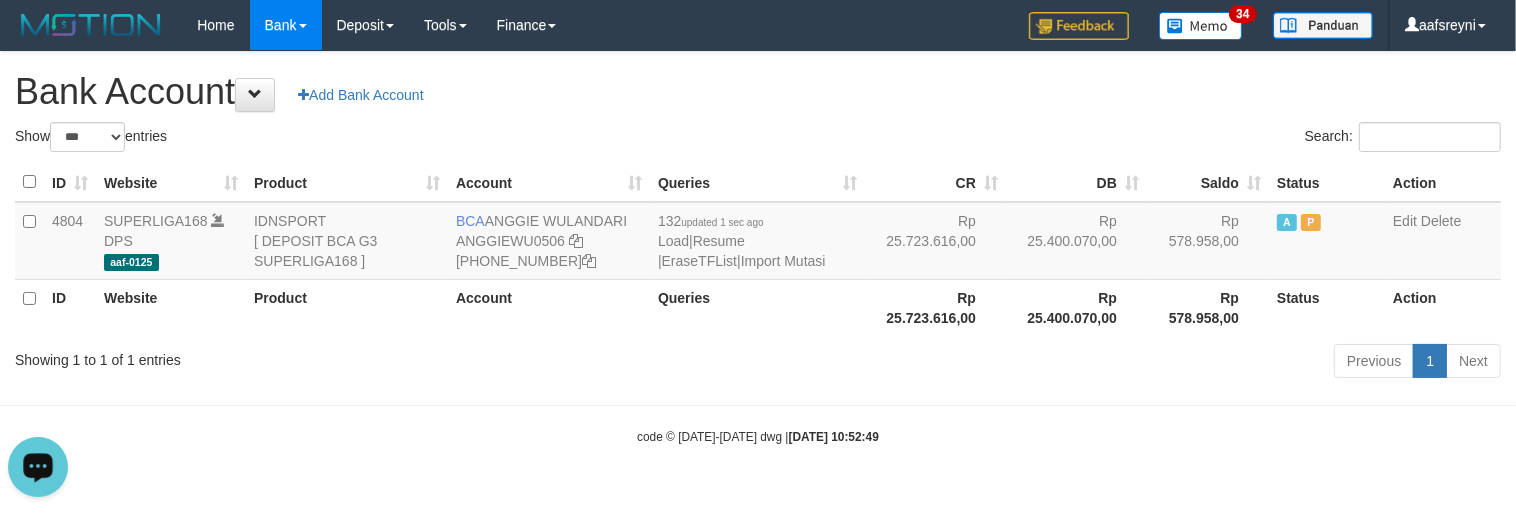 click on "Previous 1 Next" at bounding box center (1074, 363) 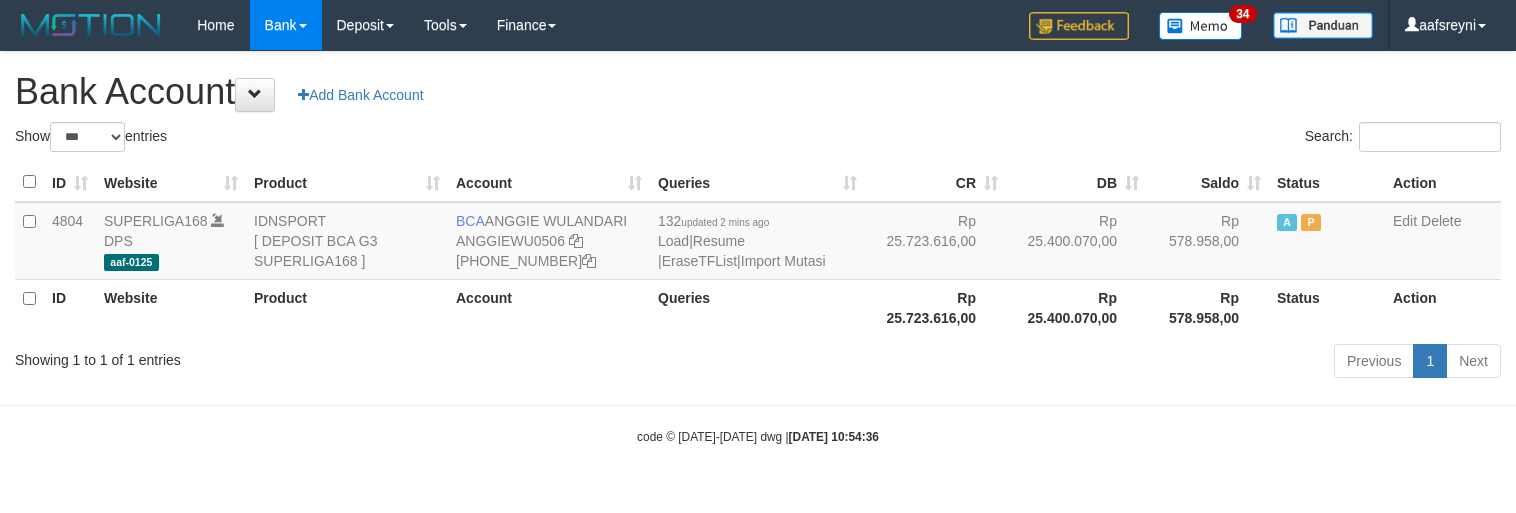 select on "***" 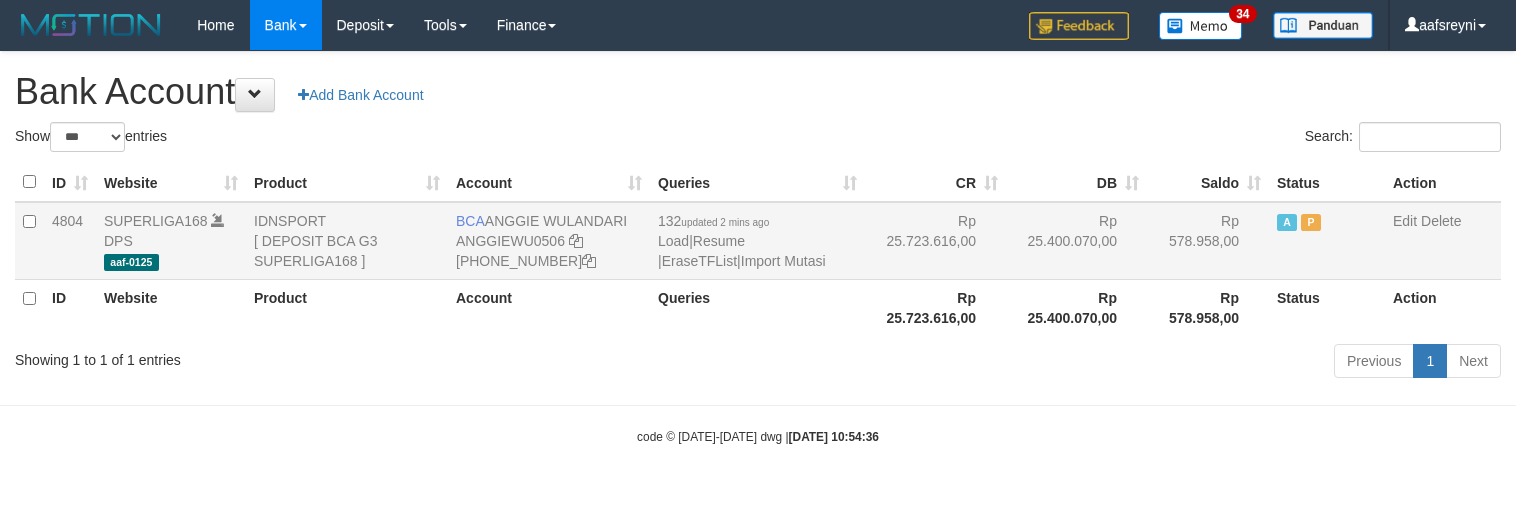 scroll, scrollTop: 0, scrollLeft: 0, axis: both 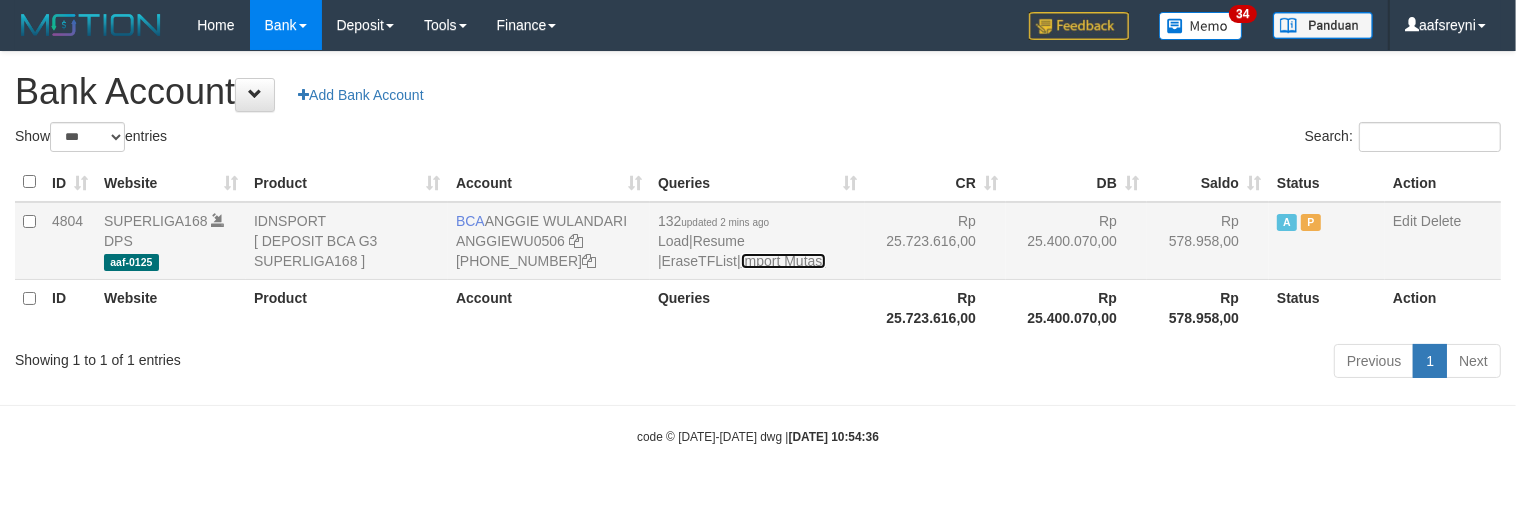 click on "Import Mutasi" at bounding box center (783, 261) 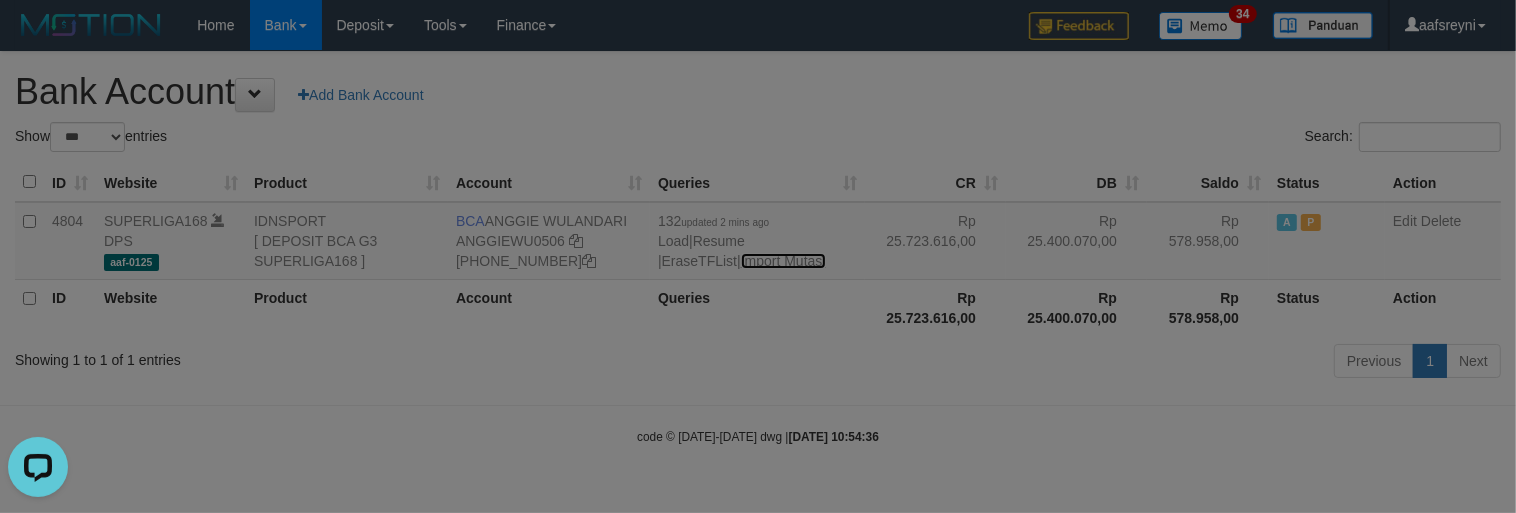 scroll, scrollTop: 0, scrollLeft: 0, axis: both 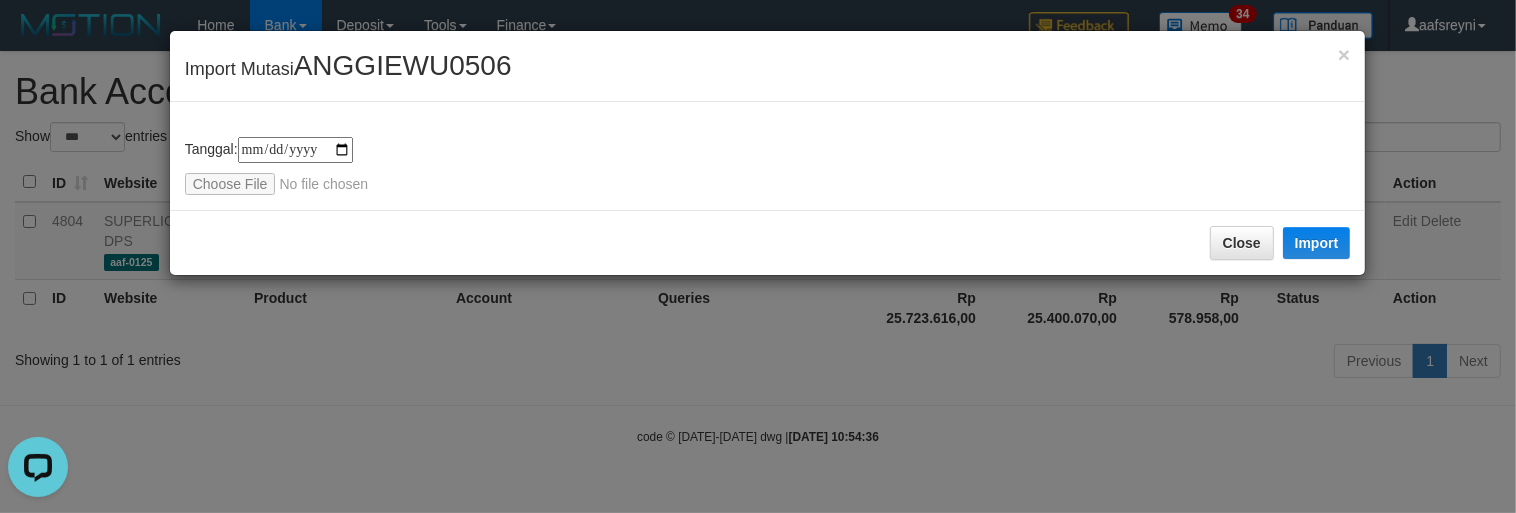 type on "**********" 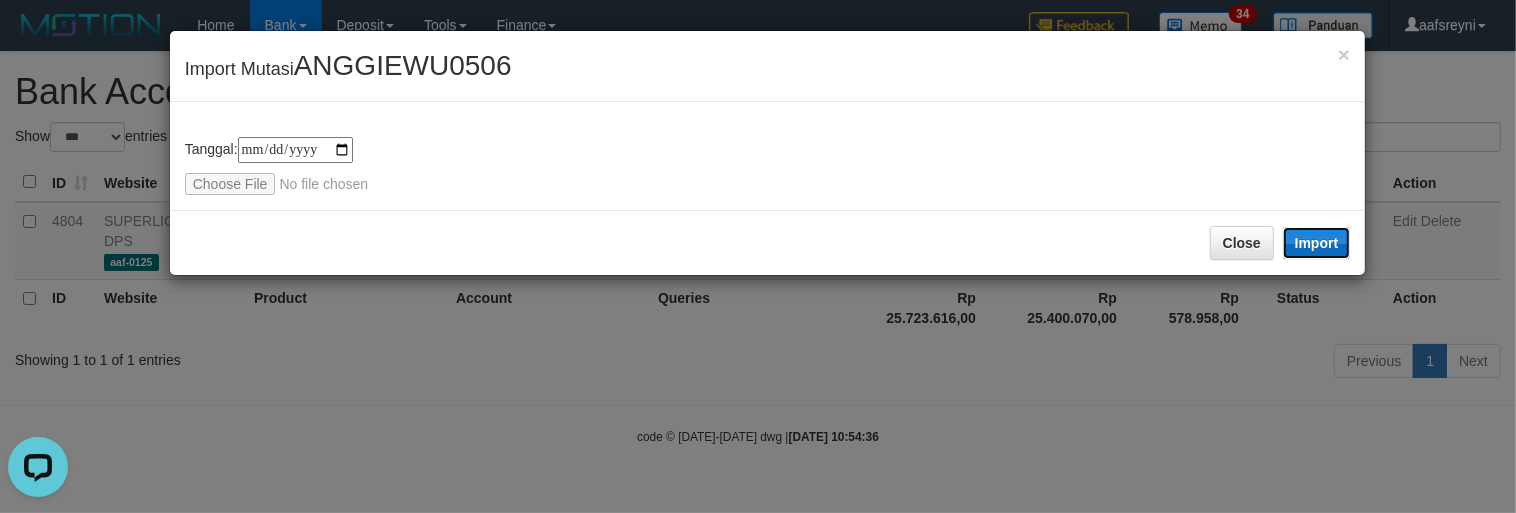 click on "Import" at bounding box center [1317, 243] 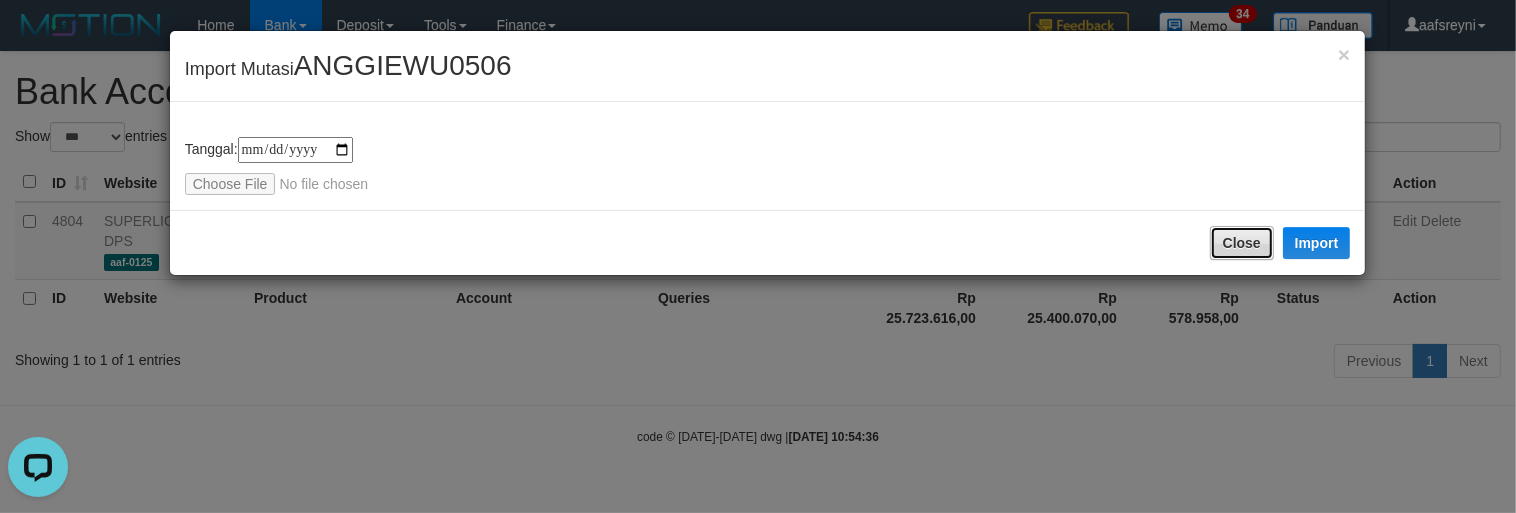 click on "Close" at bounding box center [1242, 243] 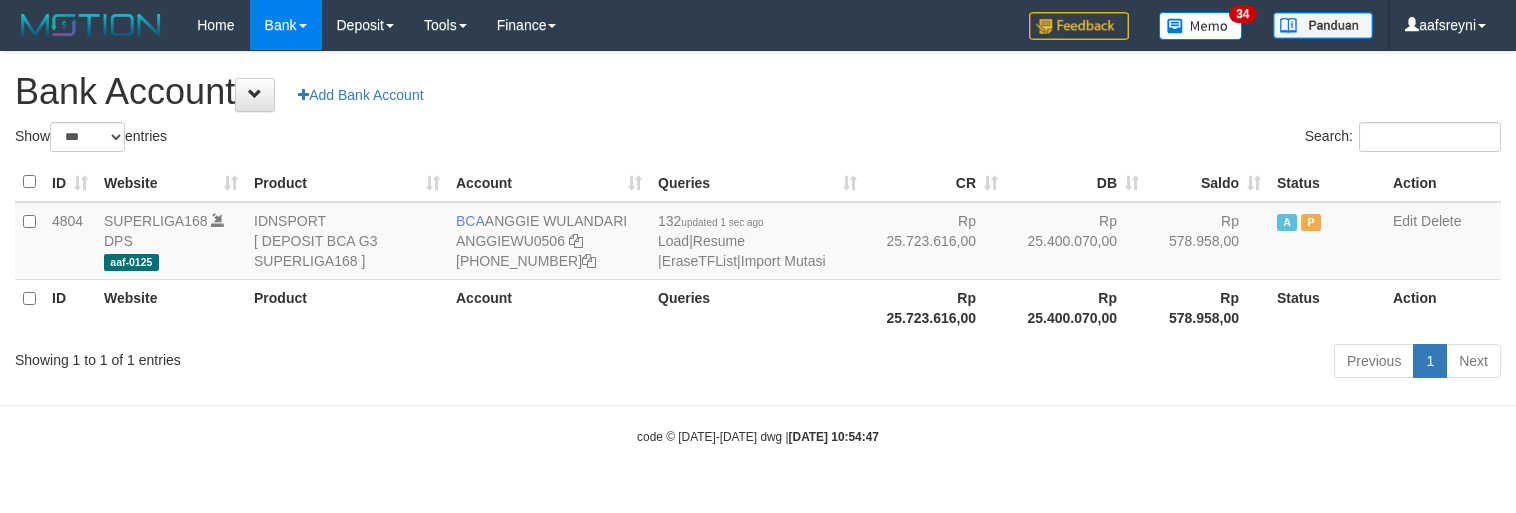 select on "***" 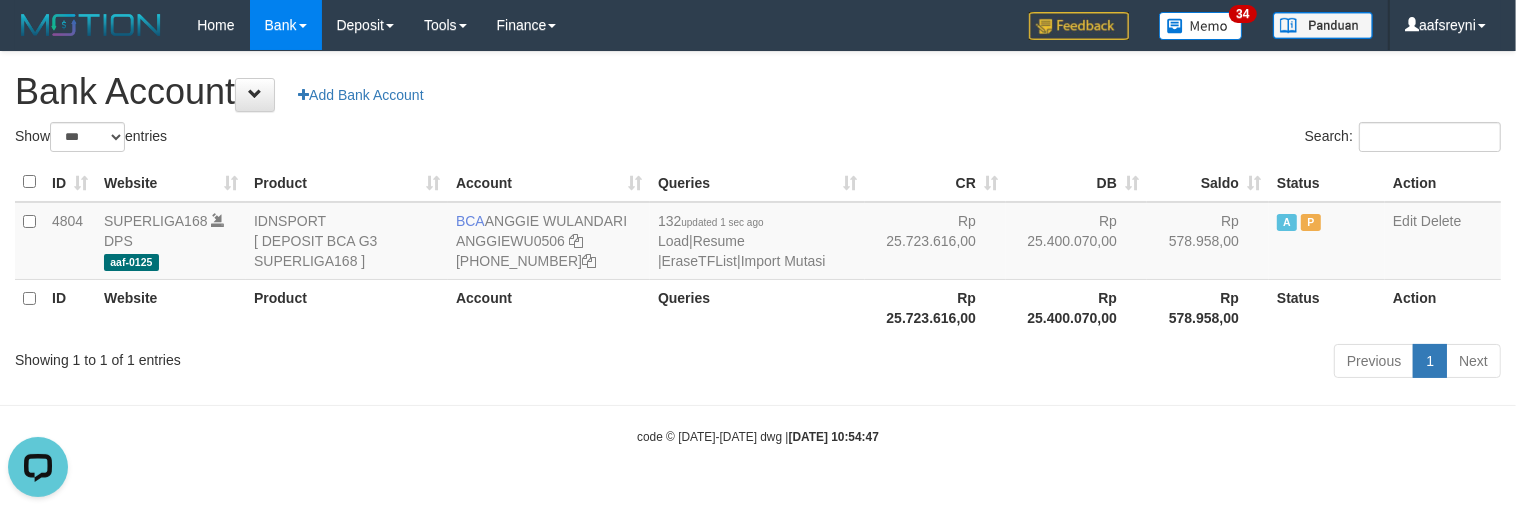 scroll, scrollTop: 0, scrollLeft: 0, axis: both 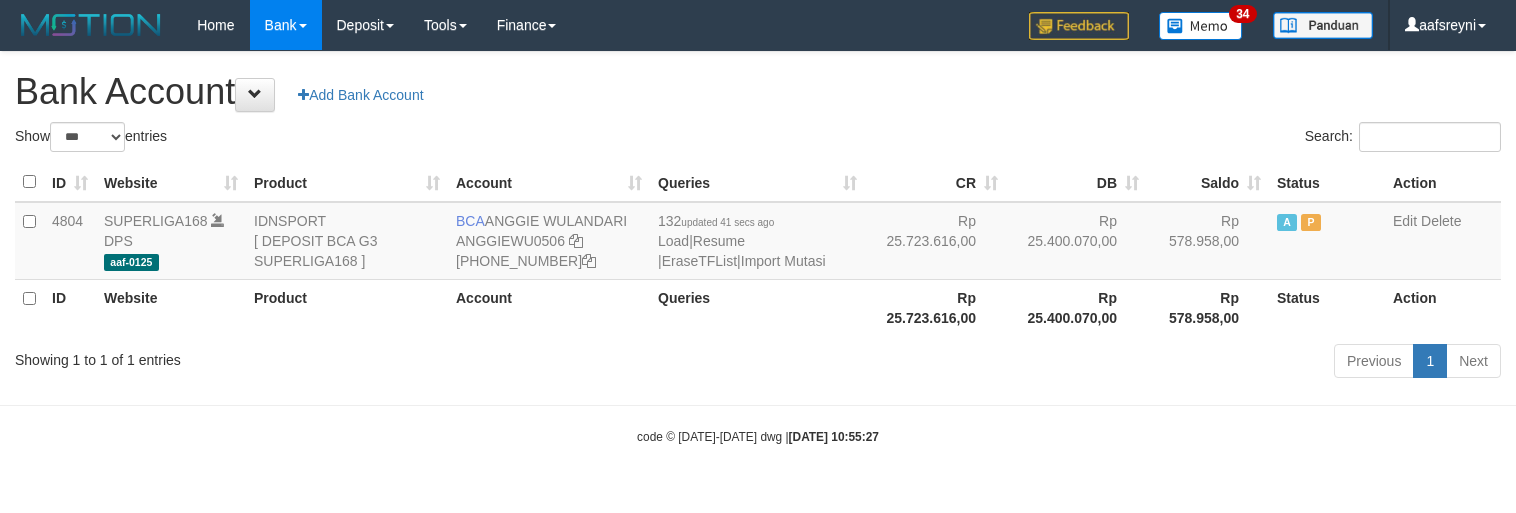 select on "***" 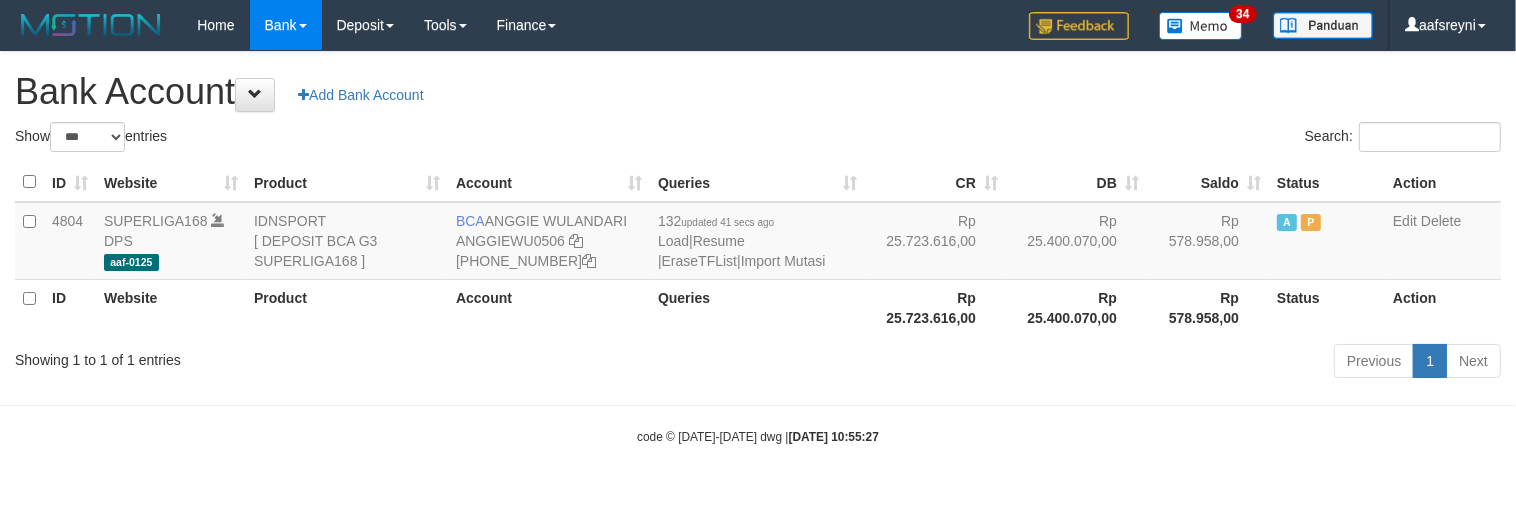 click on "Previous 1 Next" at bounding box center (1074, 363) 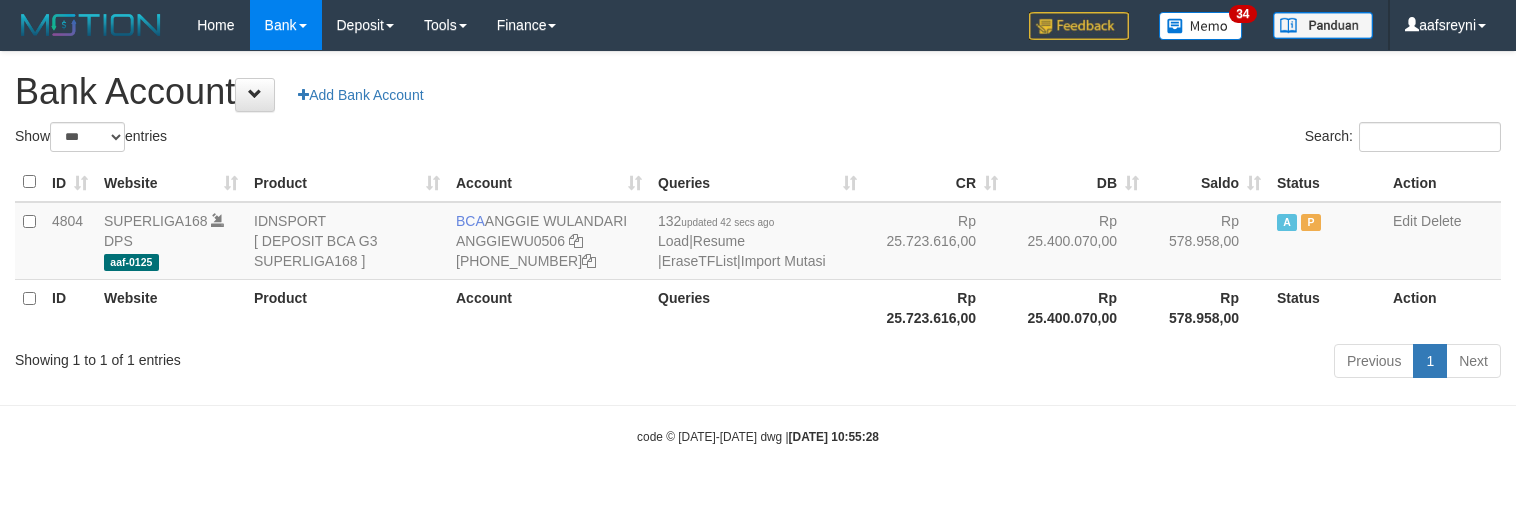 select on "***" 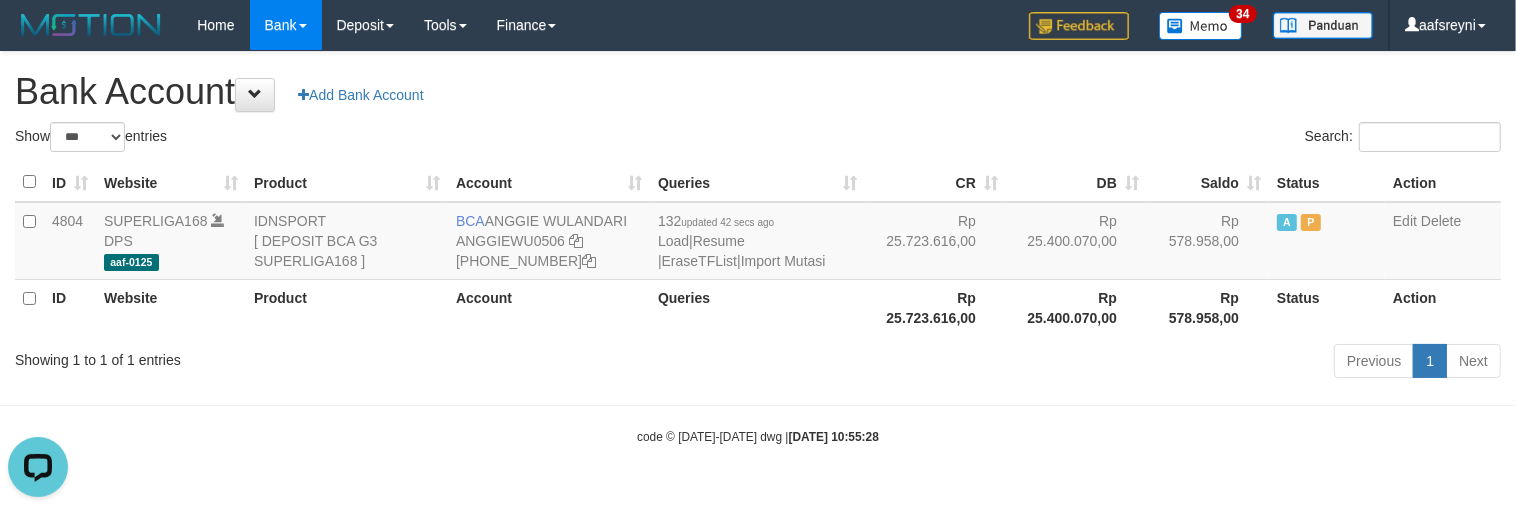 scroll, scrollTop: 0, scrollLeft: 0, axis: both 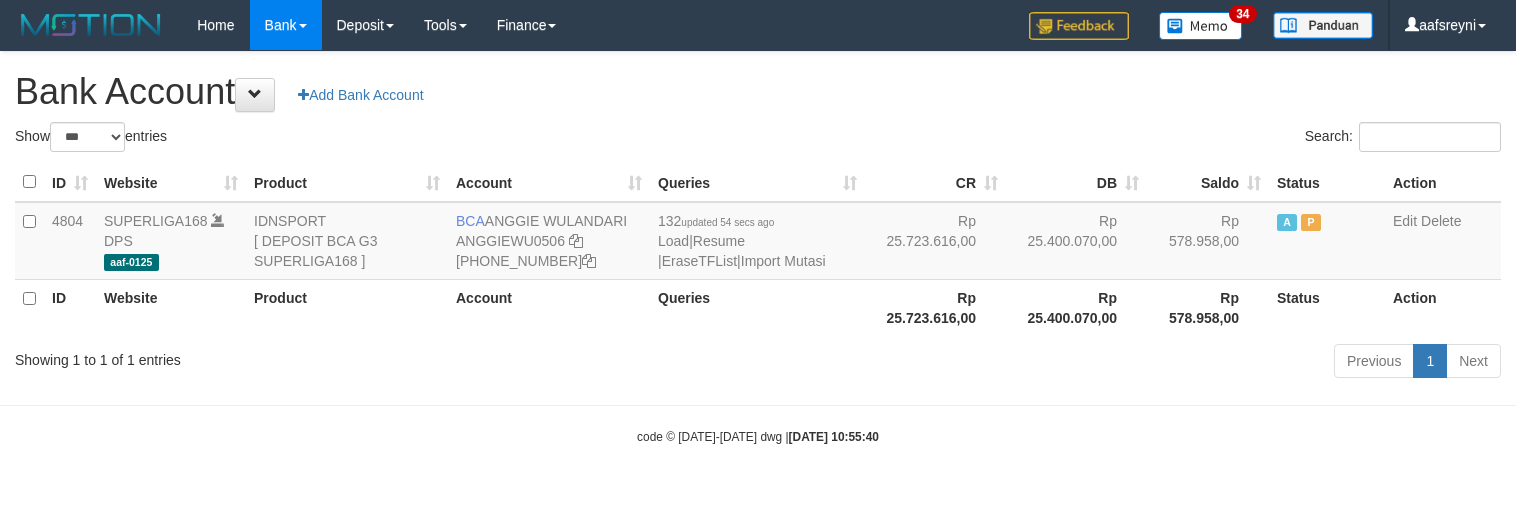 select on "***" 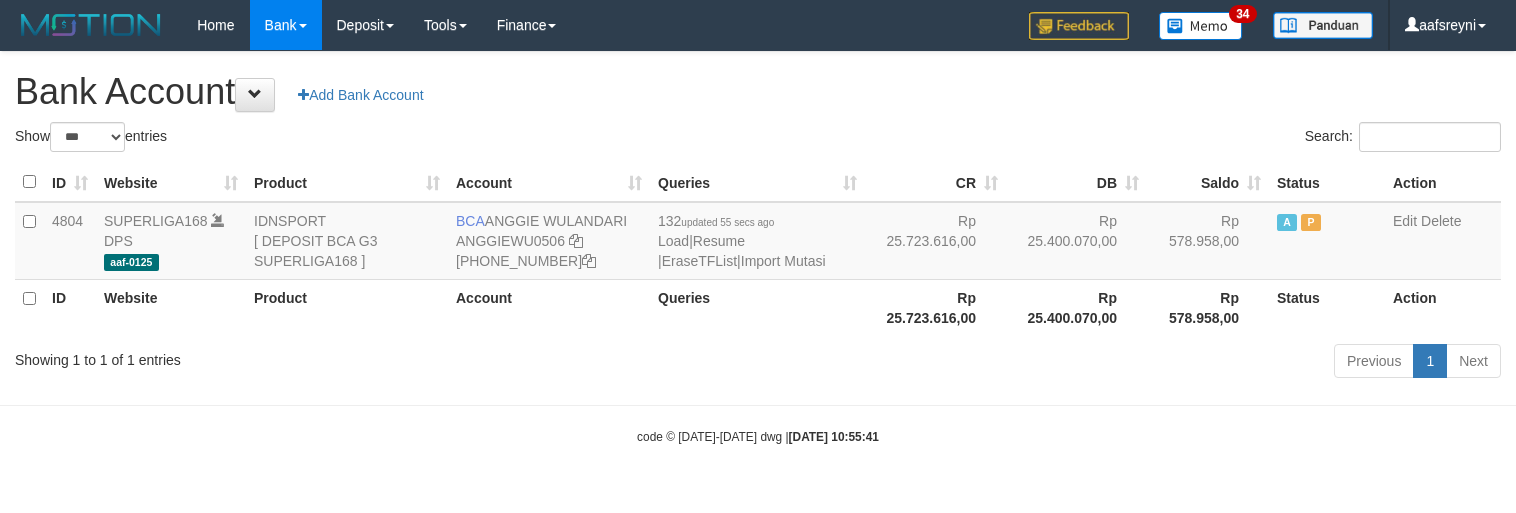 select on "***" 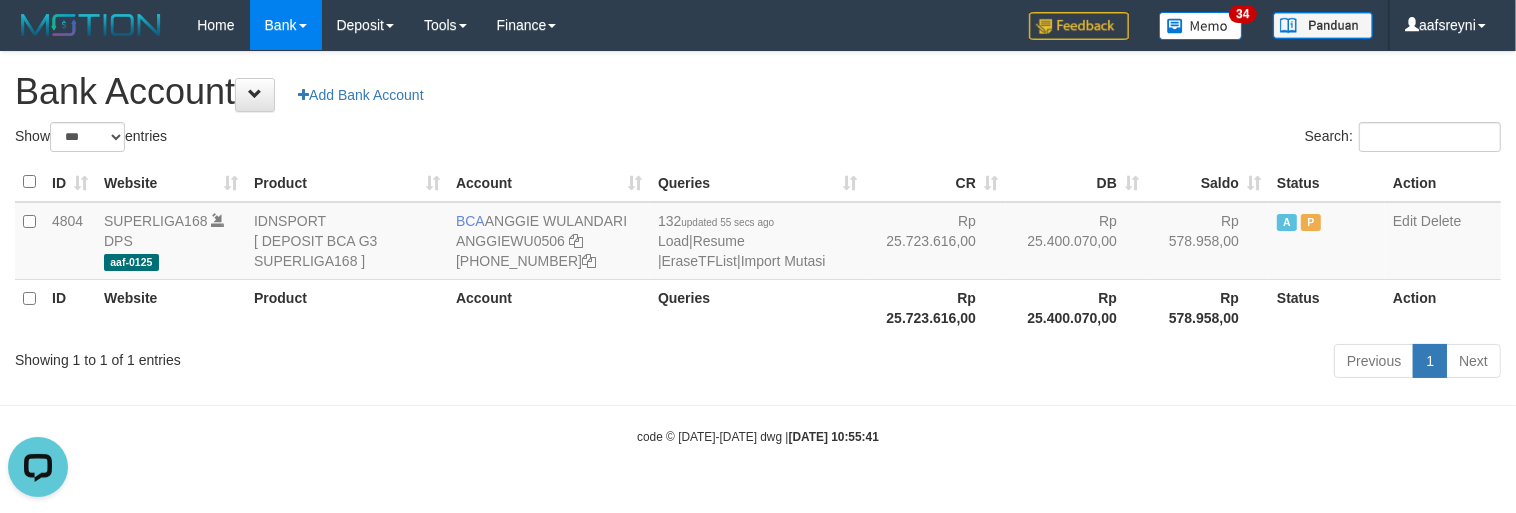 scroll, scrollTop: 0, scrollLeft: 0, axis: both 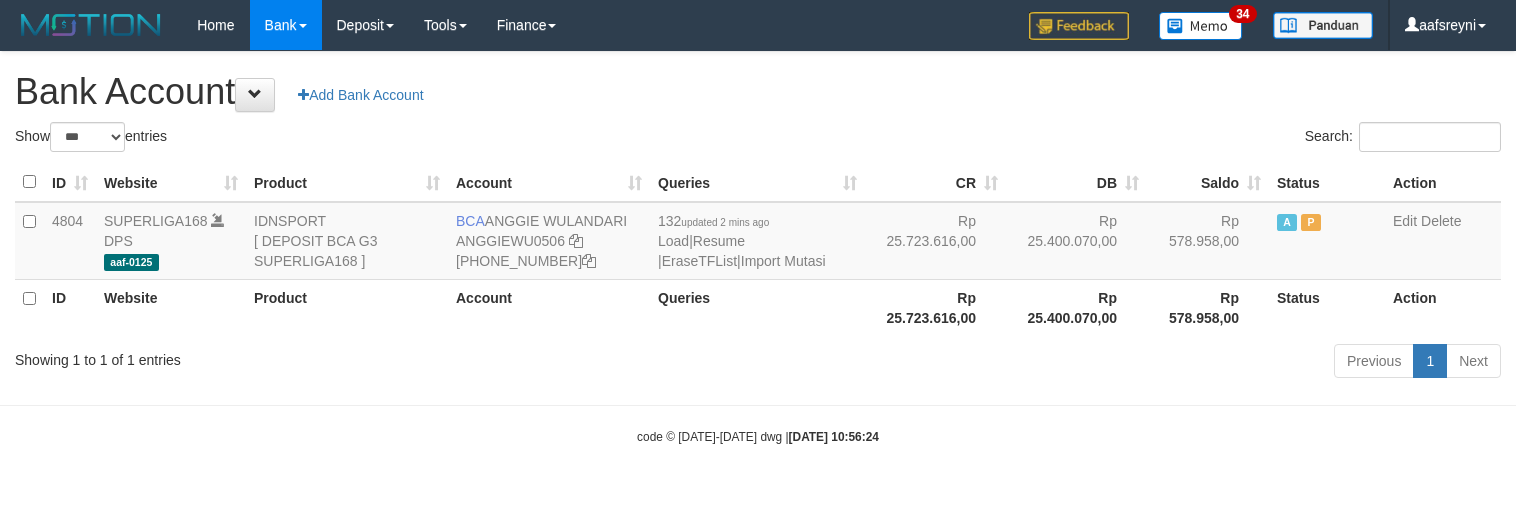 select on "***" 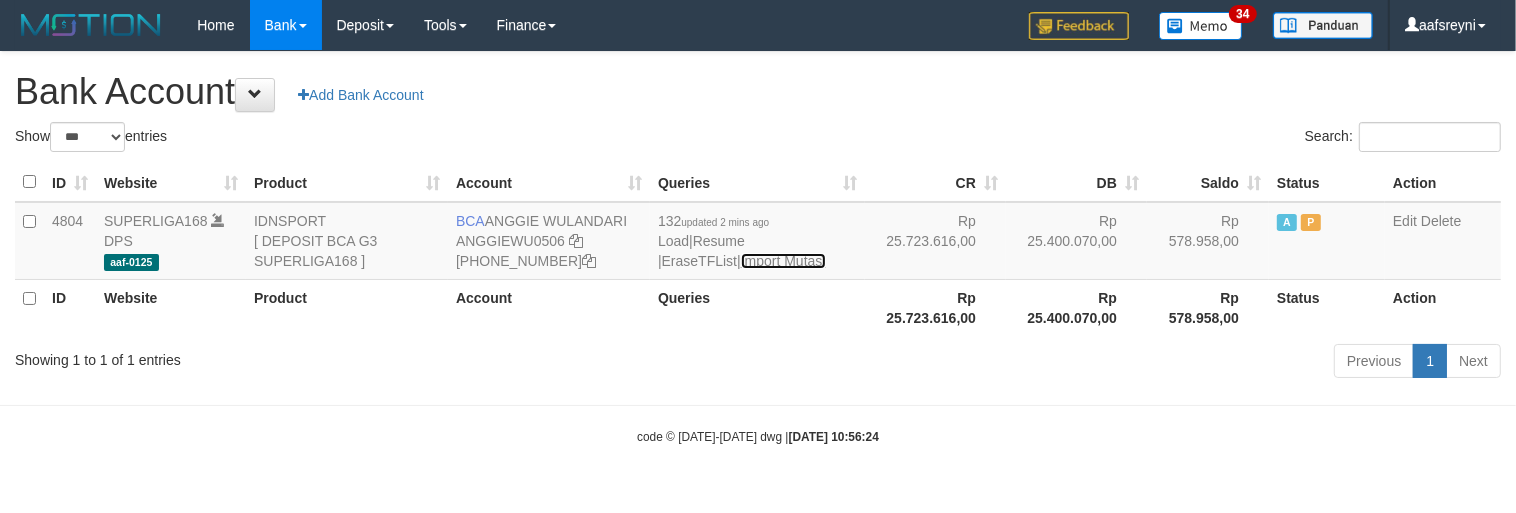 click on "Import Mutasi" at bounding box center [783, 261] 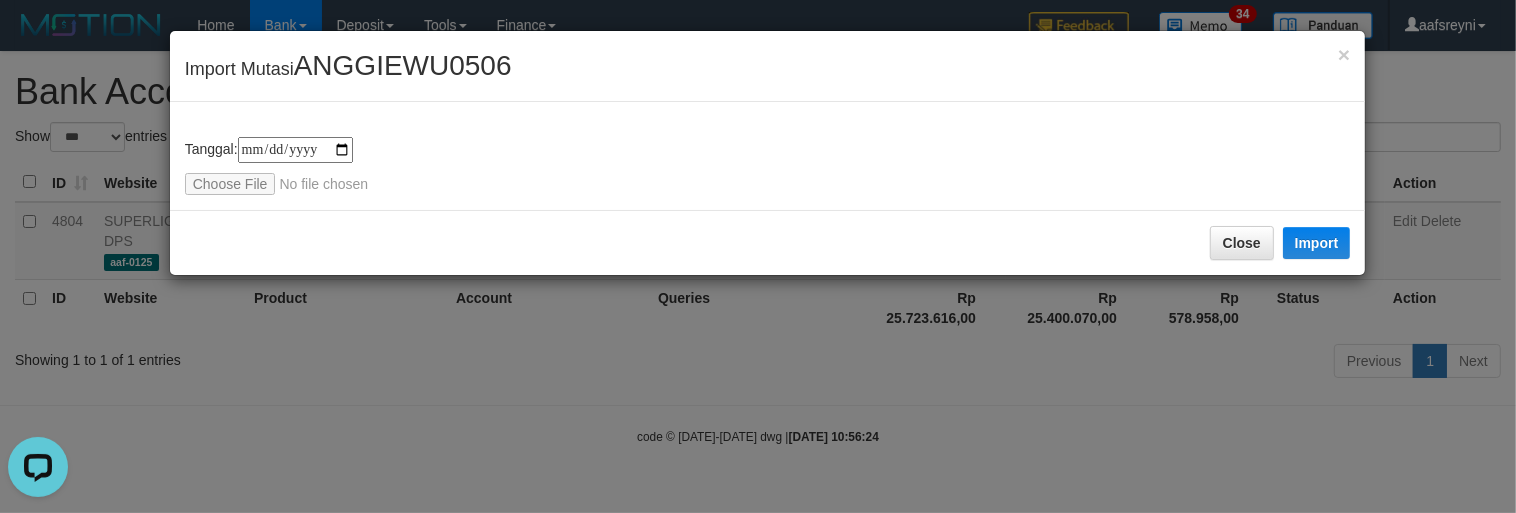 scroll, scrollTop: 0, scrollLeft: 0, axis: both 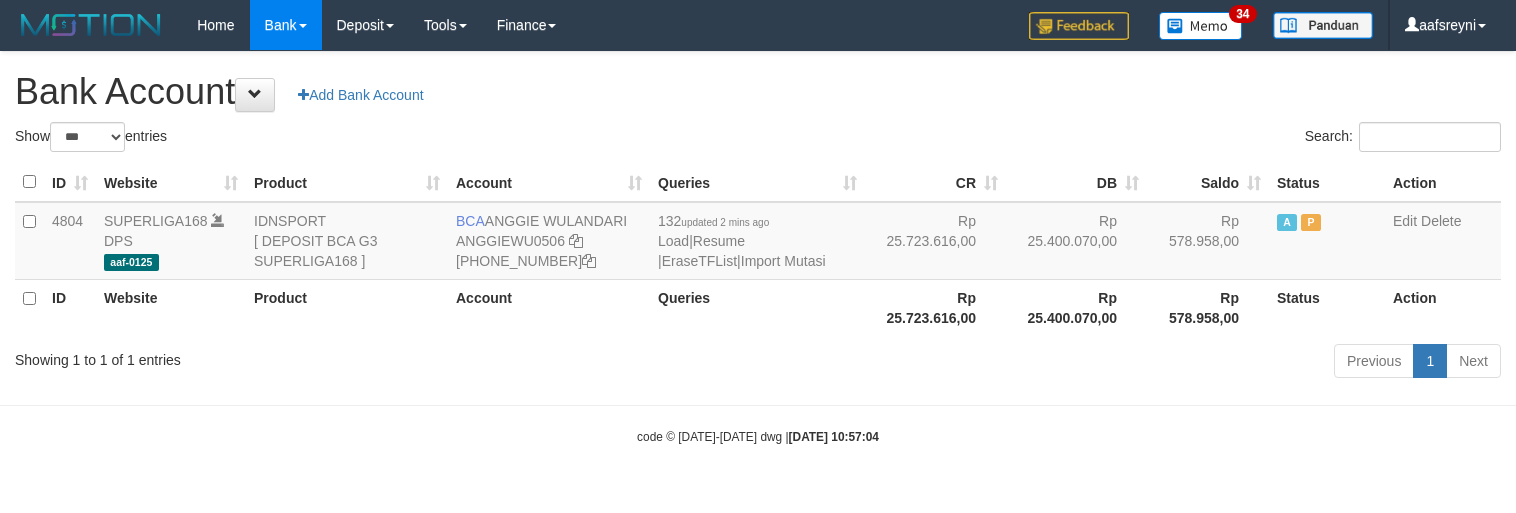 select on "***" 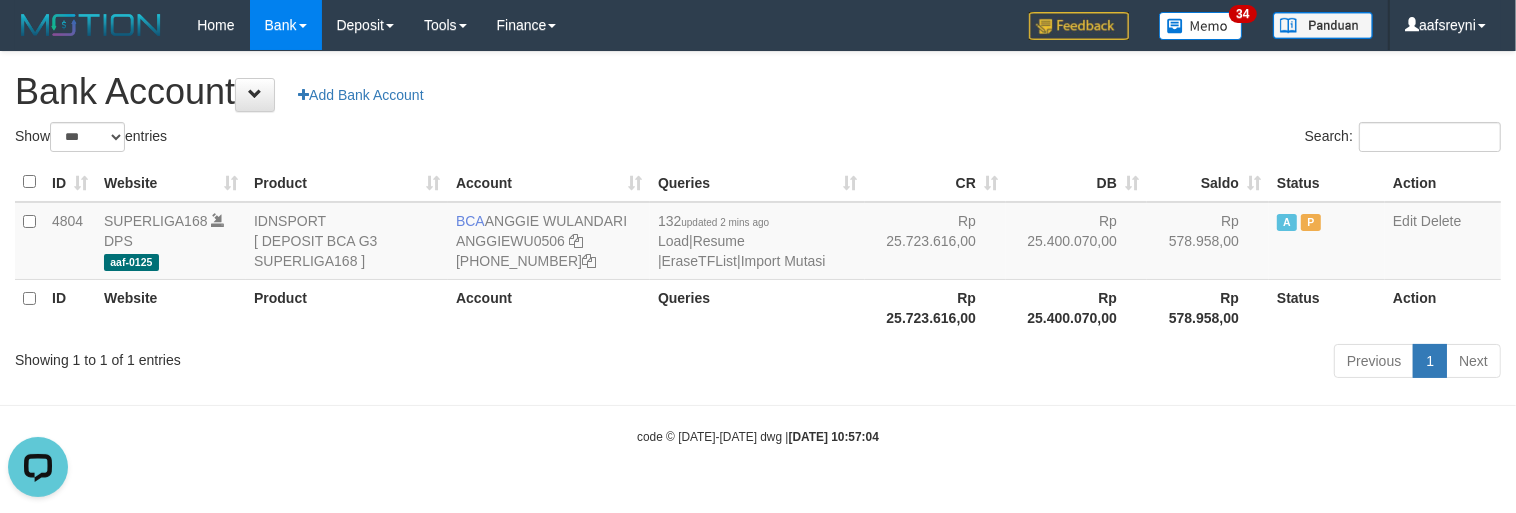 scroll, scrollTop: 0, scrollLeft: 0, axis: both 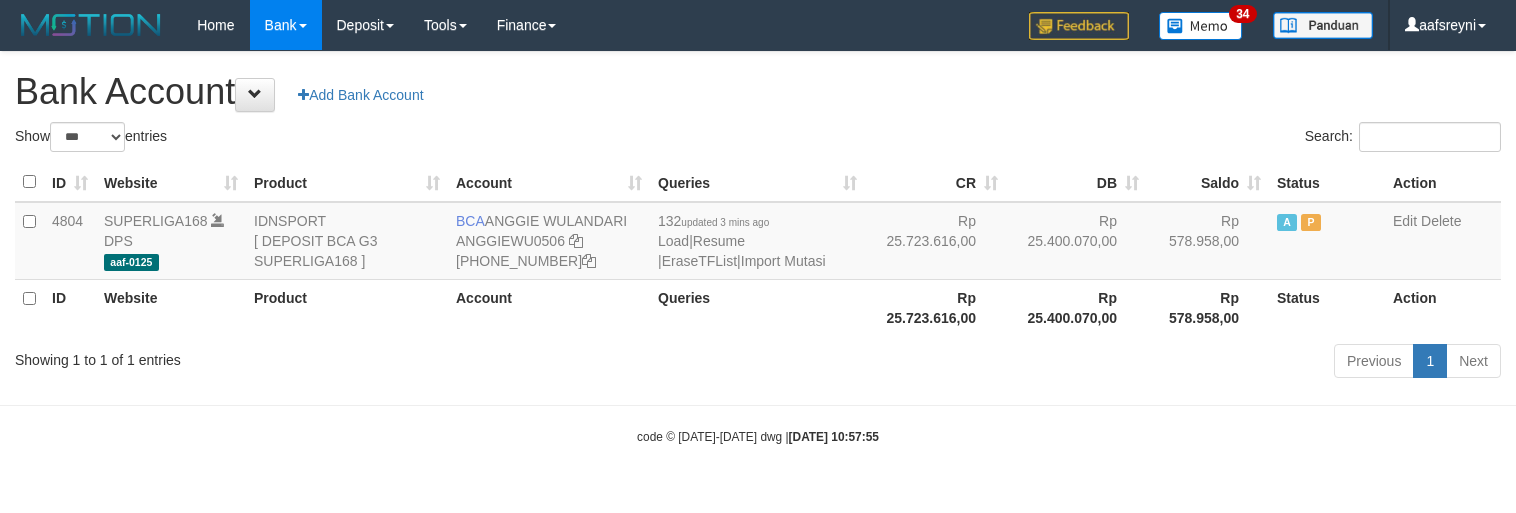select on "***" 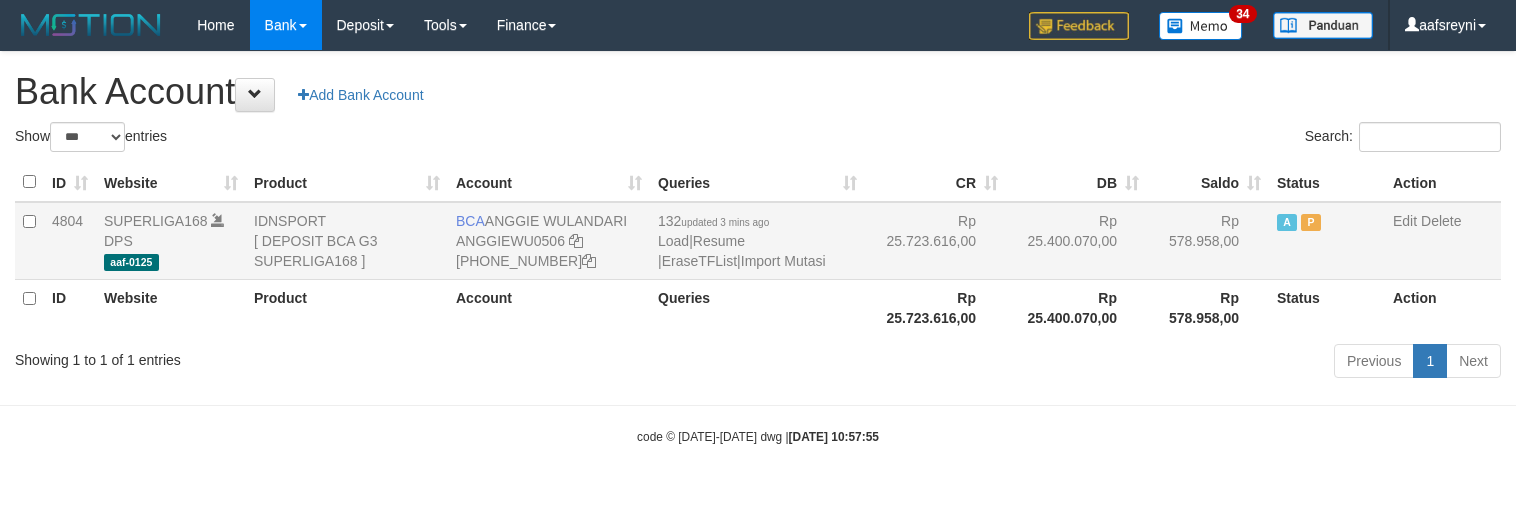 scroll, scrollTop: 0, scrollLeft: 0, axis: both 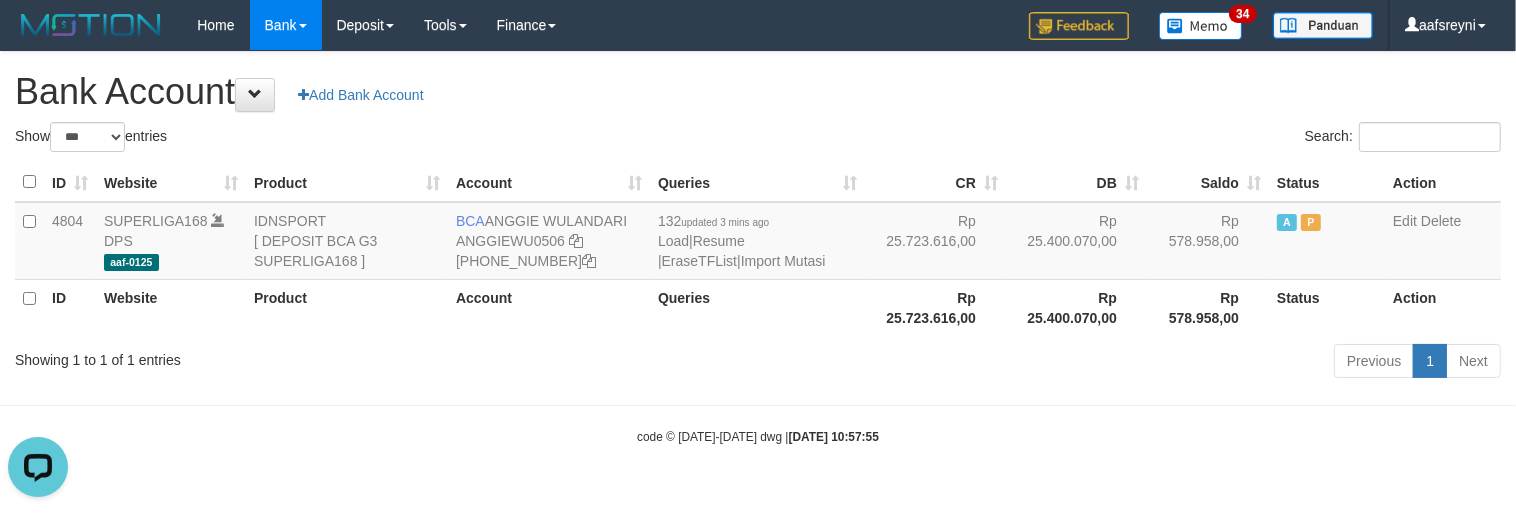 click on "Showing 1 to 1 of 1 entries" at bounding box center [316, 356] 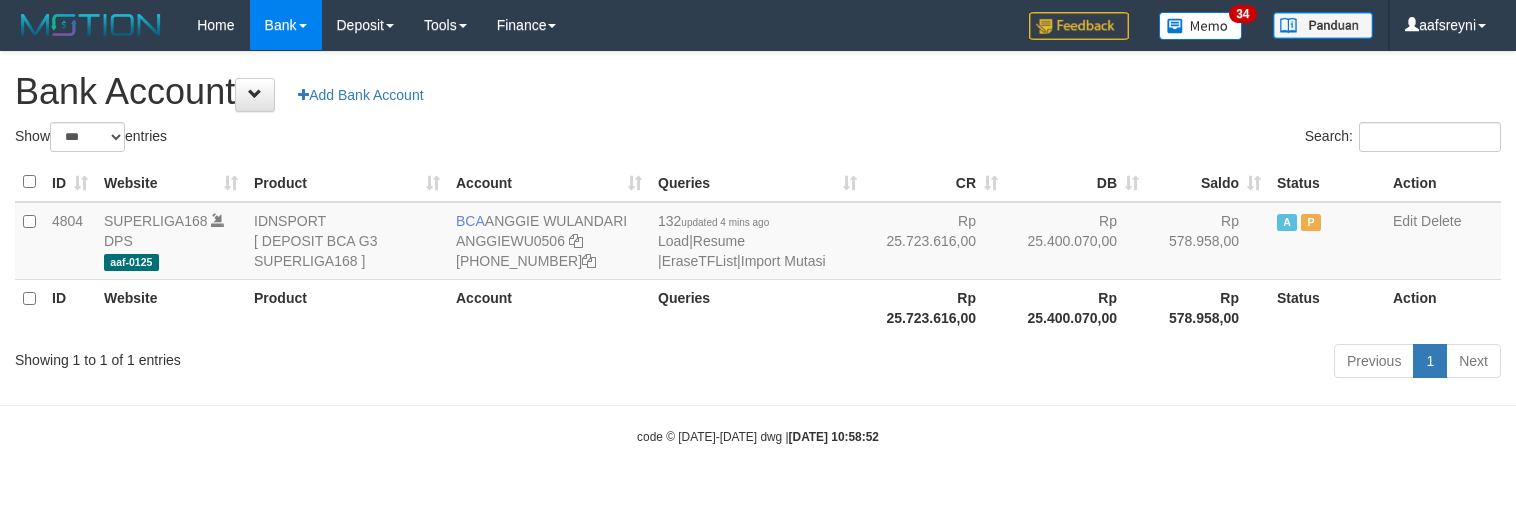 select on "***" 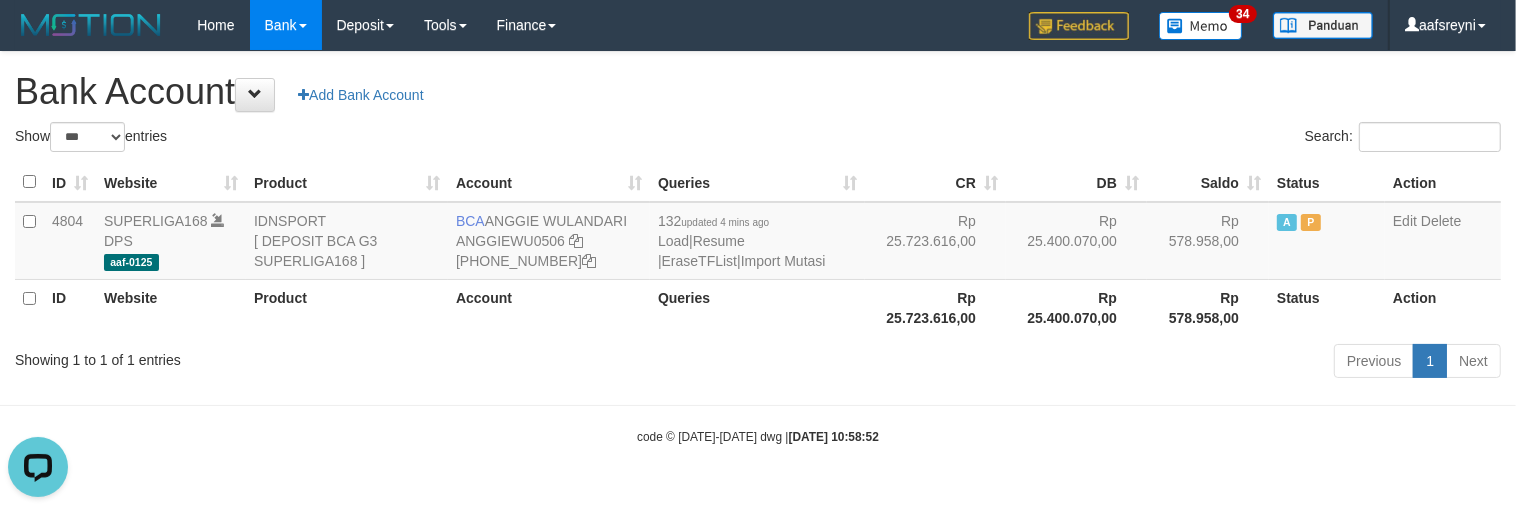 scroll, scrollTop: 0, scrollLeft: 0, axis: both 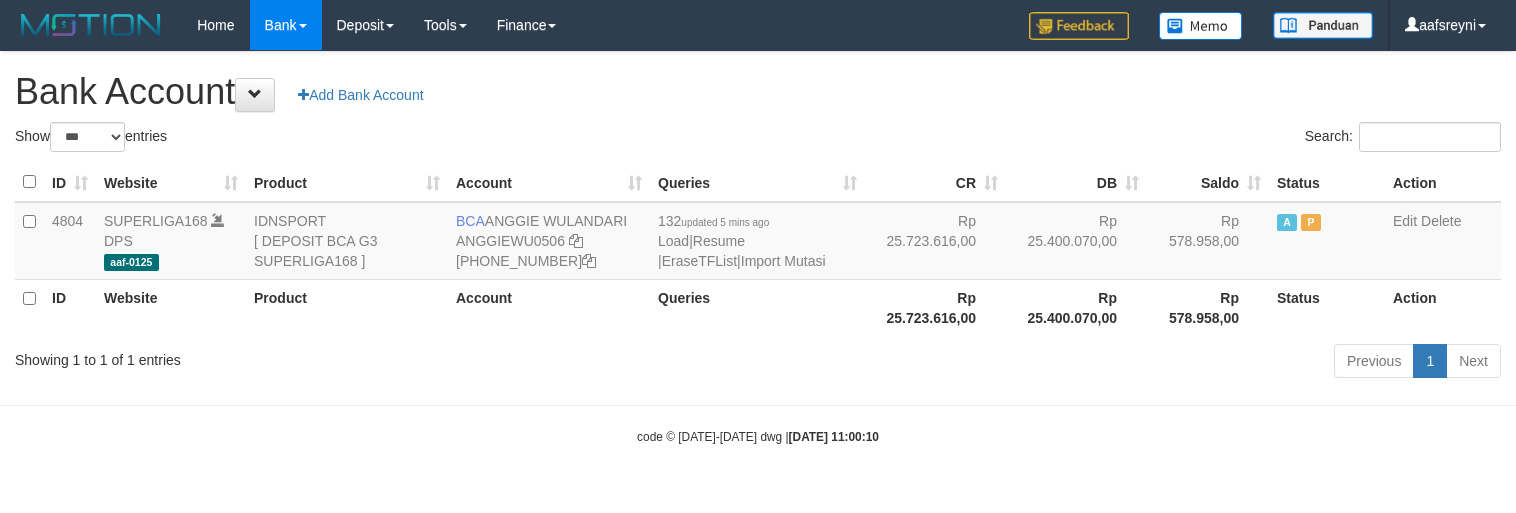 select on "***" 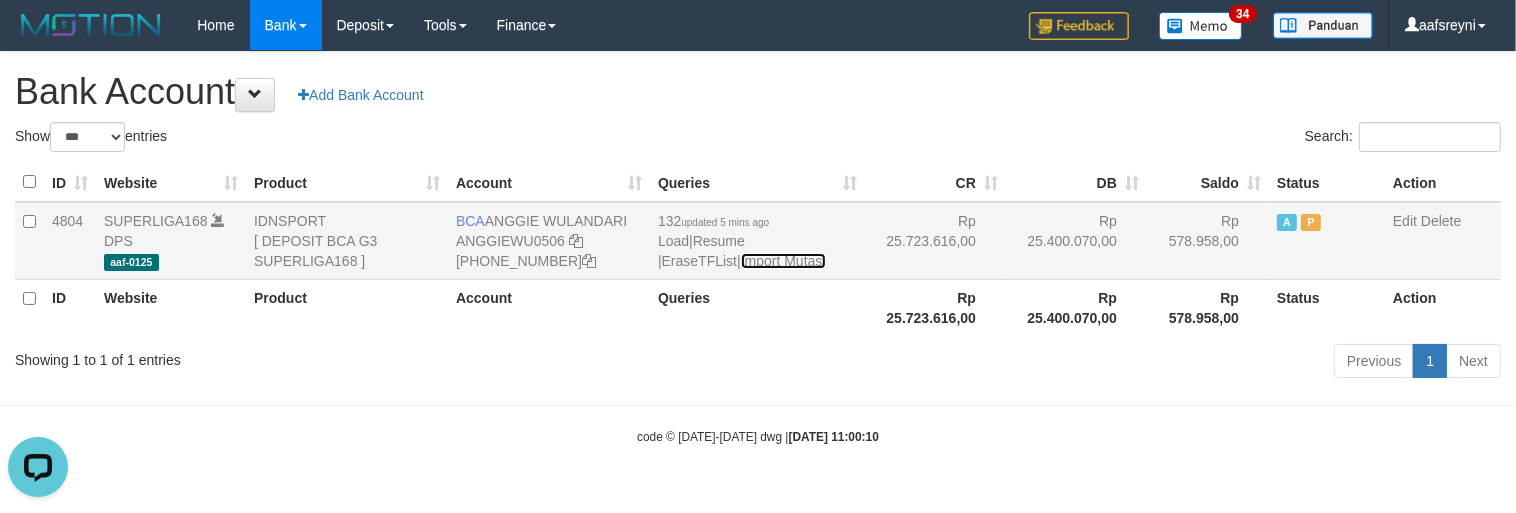 scroll, scrollTop: 0, scrollLeft: 0, axis: both 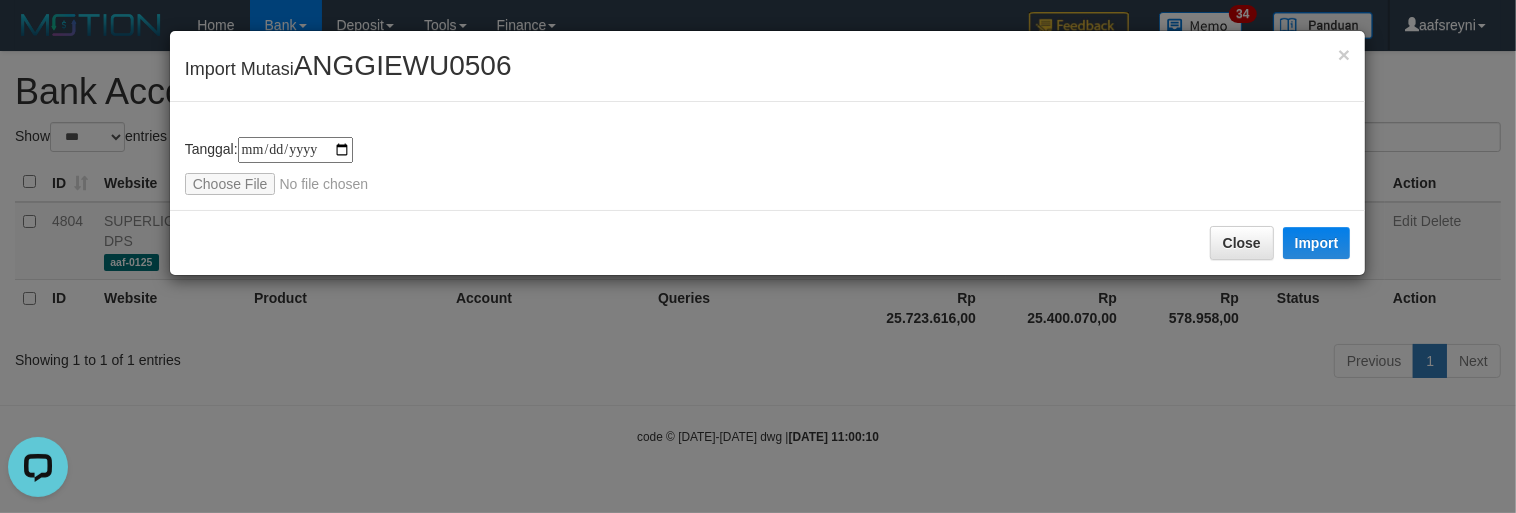 type on "**********" 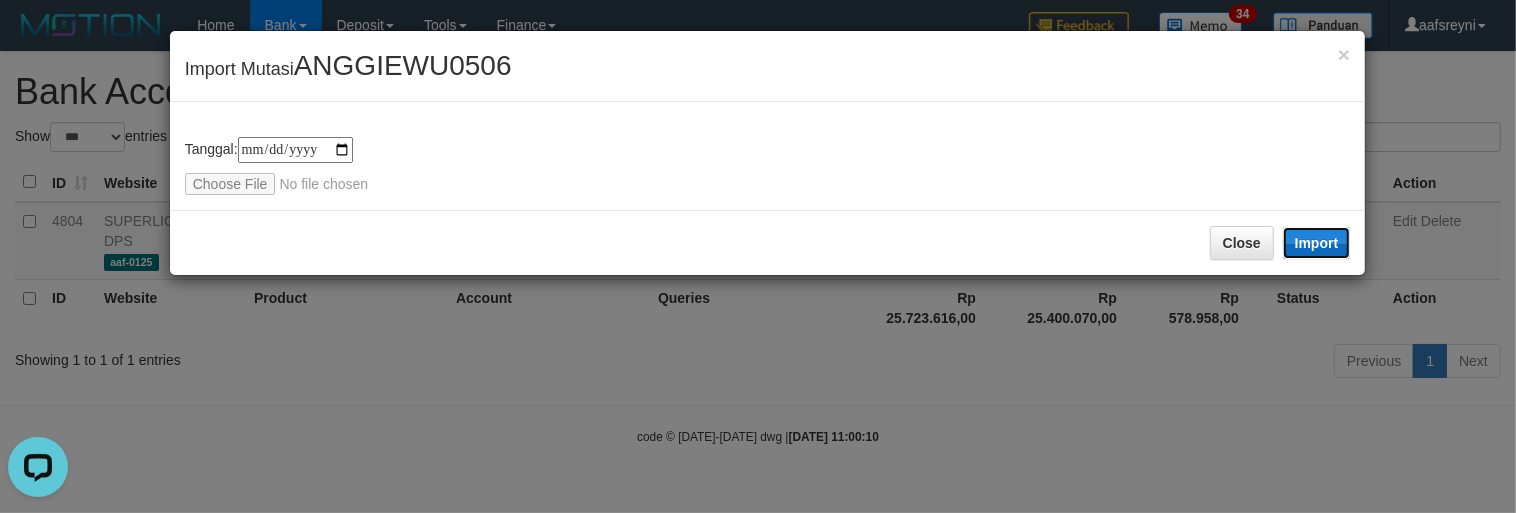 click on "Import" at bounding box center [1317, 243] 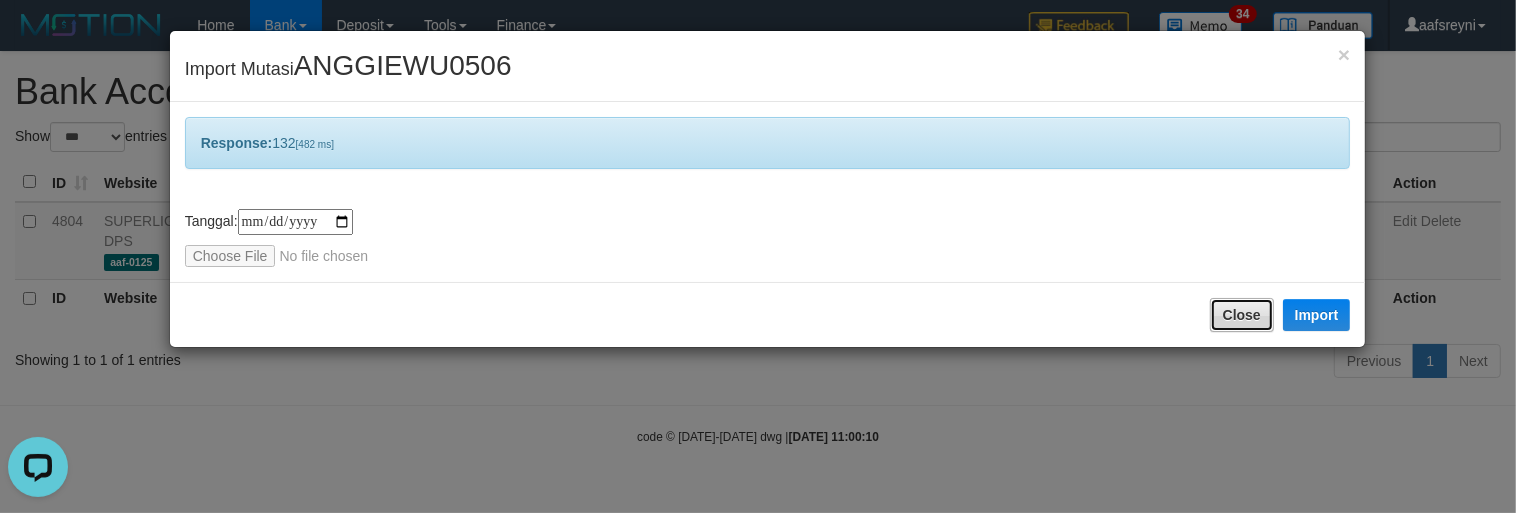 click on "Close" at bounding box center [1242, 315] 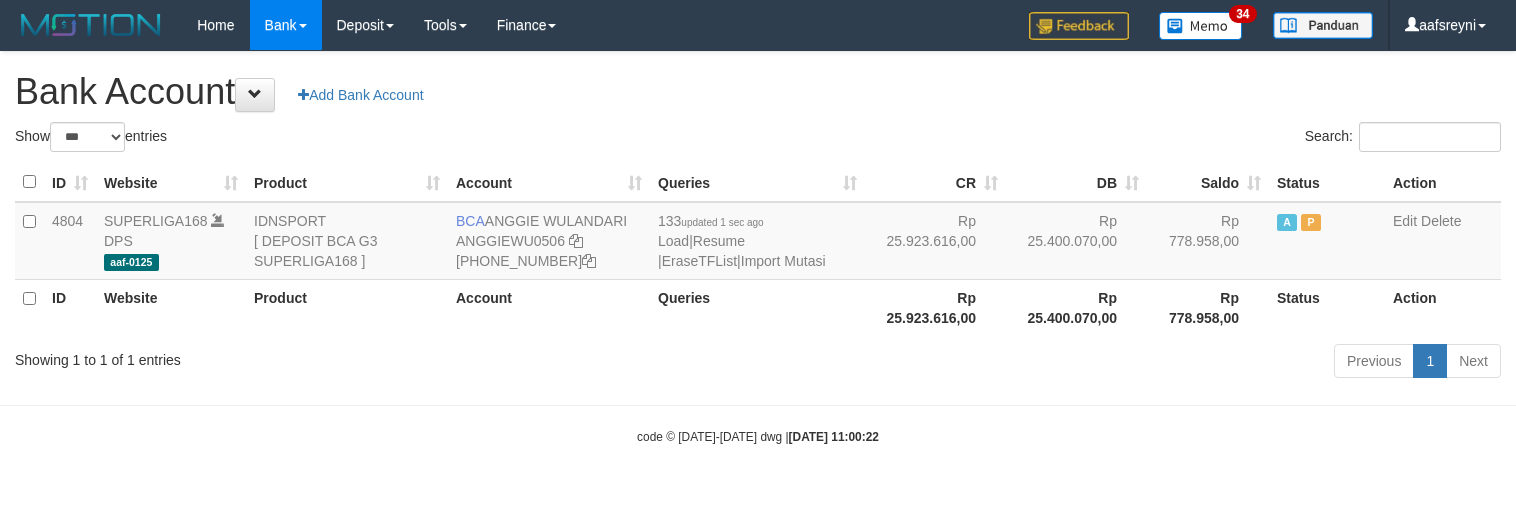select on "***" 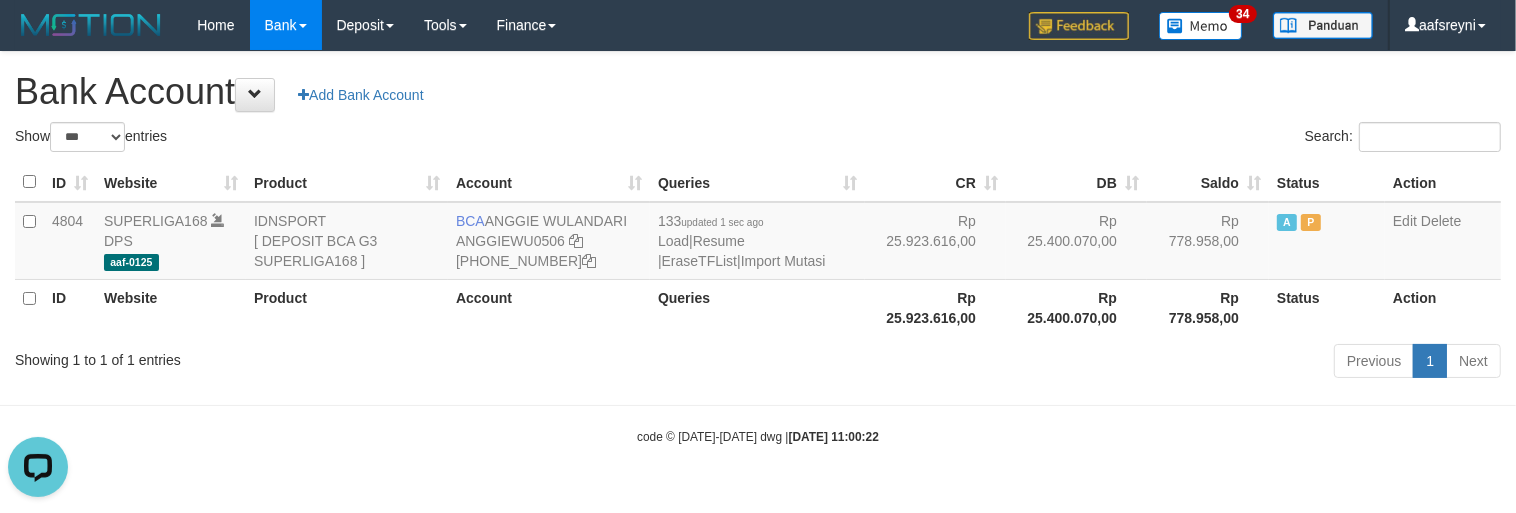 scroll, scrollTop: 0, scrollLeft: 0, axis: both 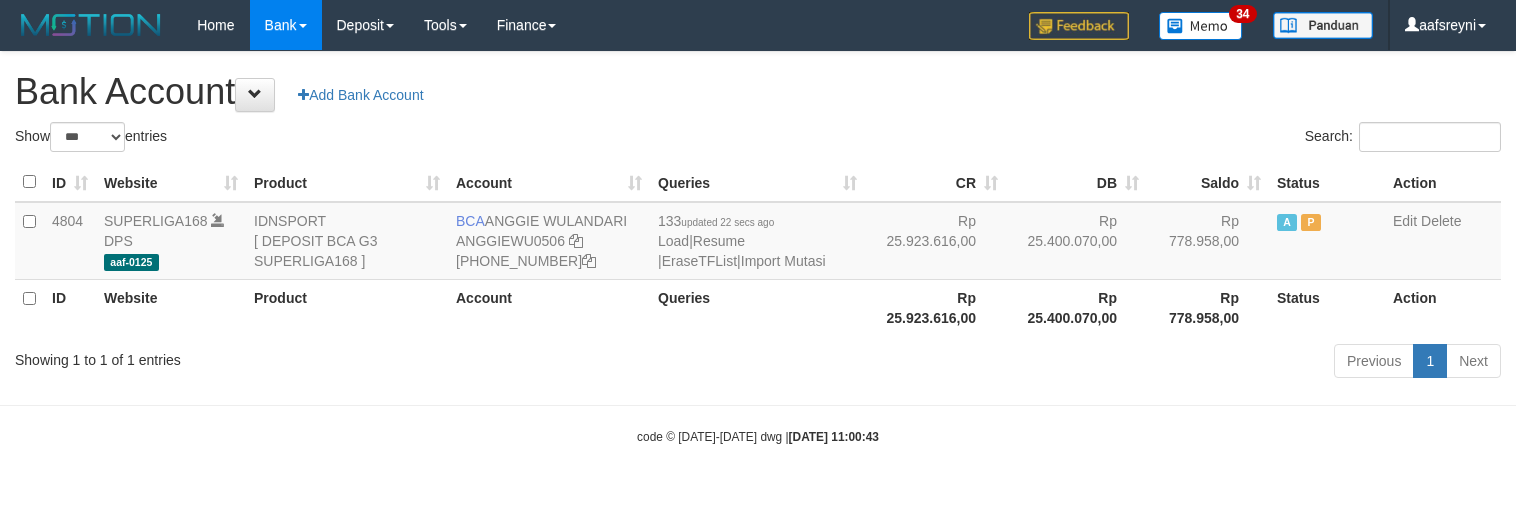 select on "***" 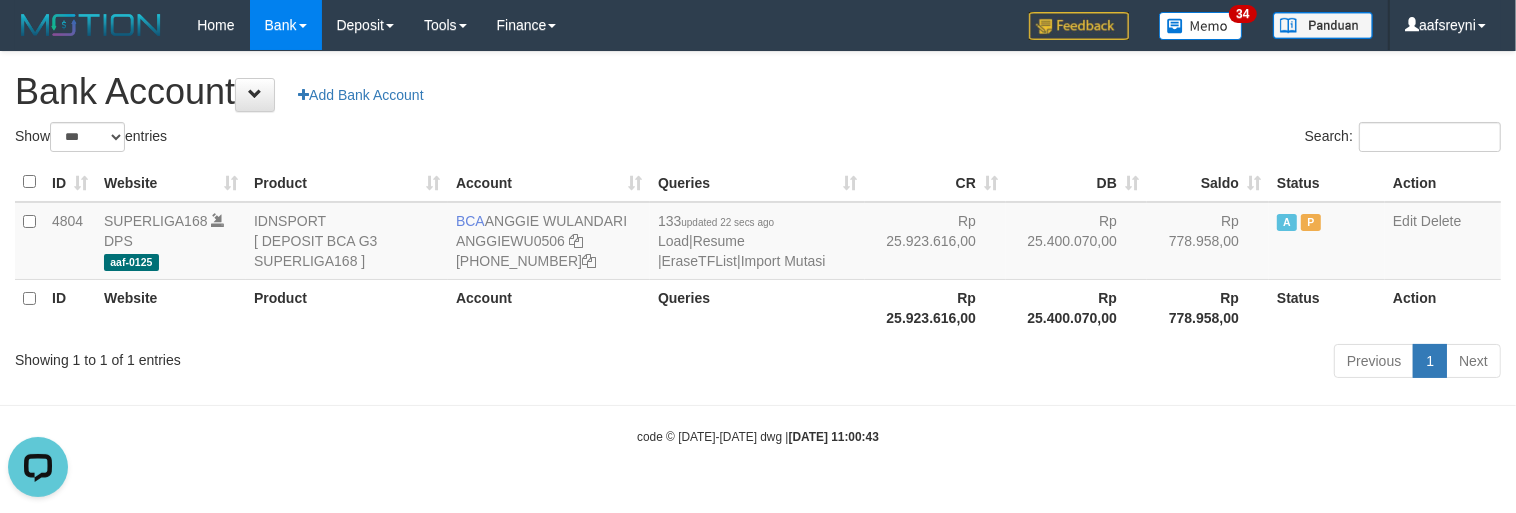 scroll, scrollTop: 0, scrollLeft: 0, axis: both 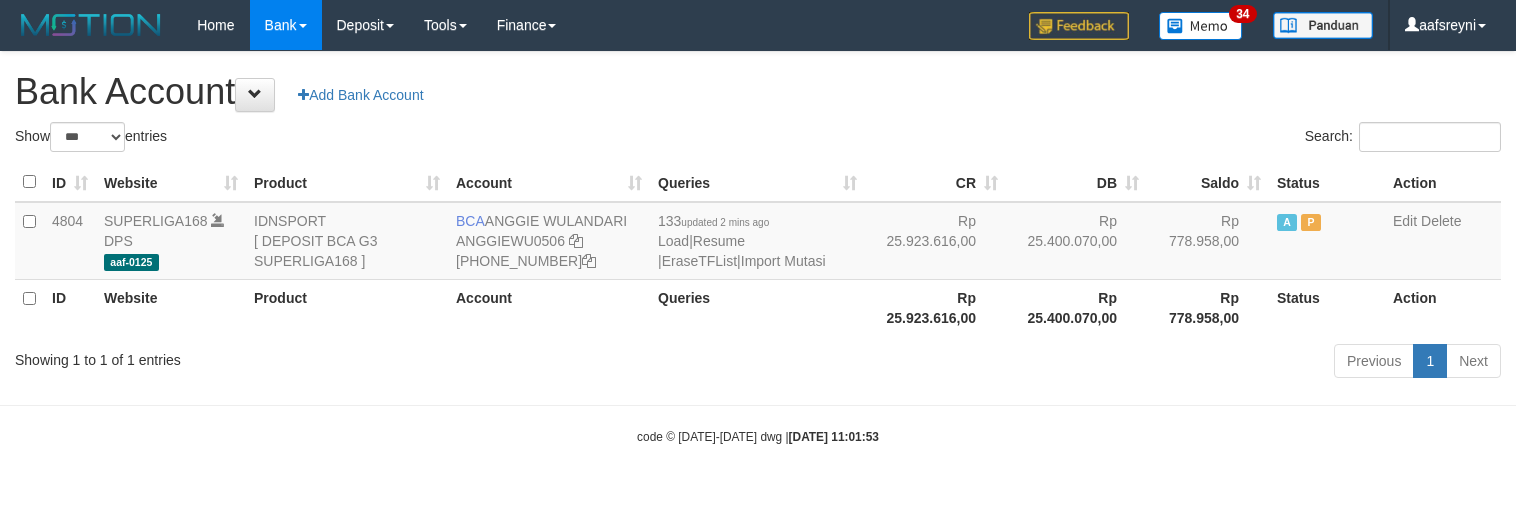 select on "***" 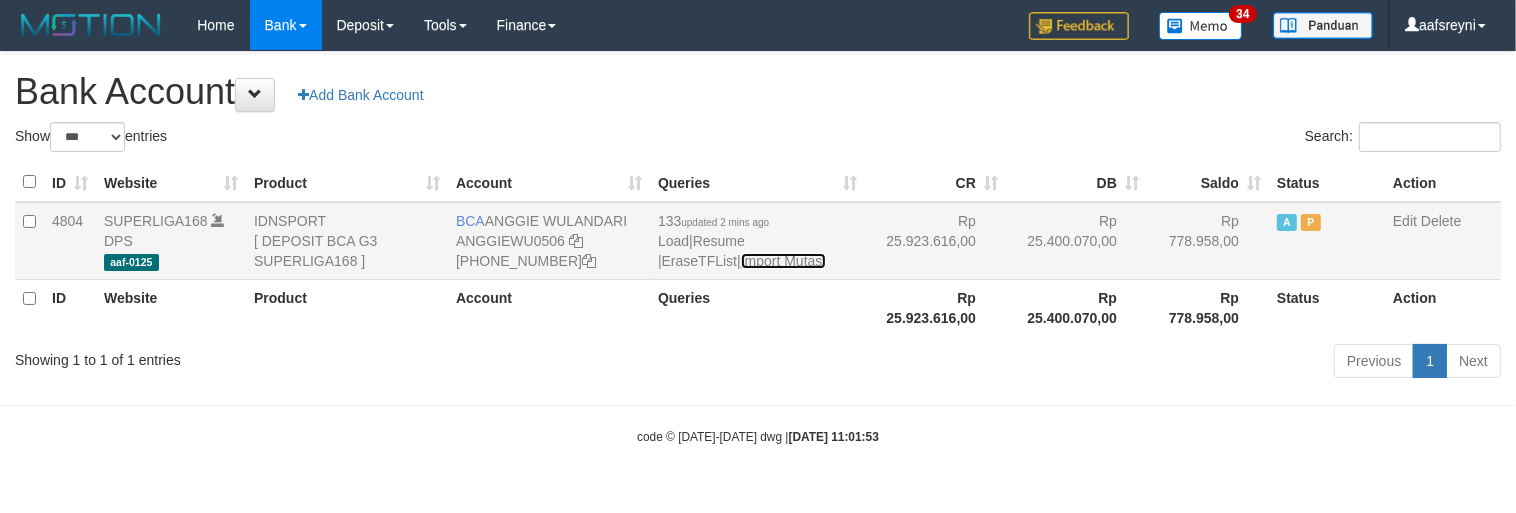 click on "Import Mutasi" at bounding box center [783, 261] 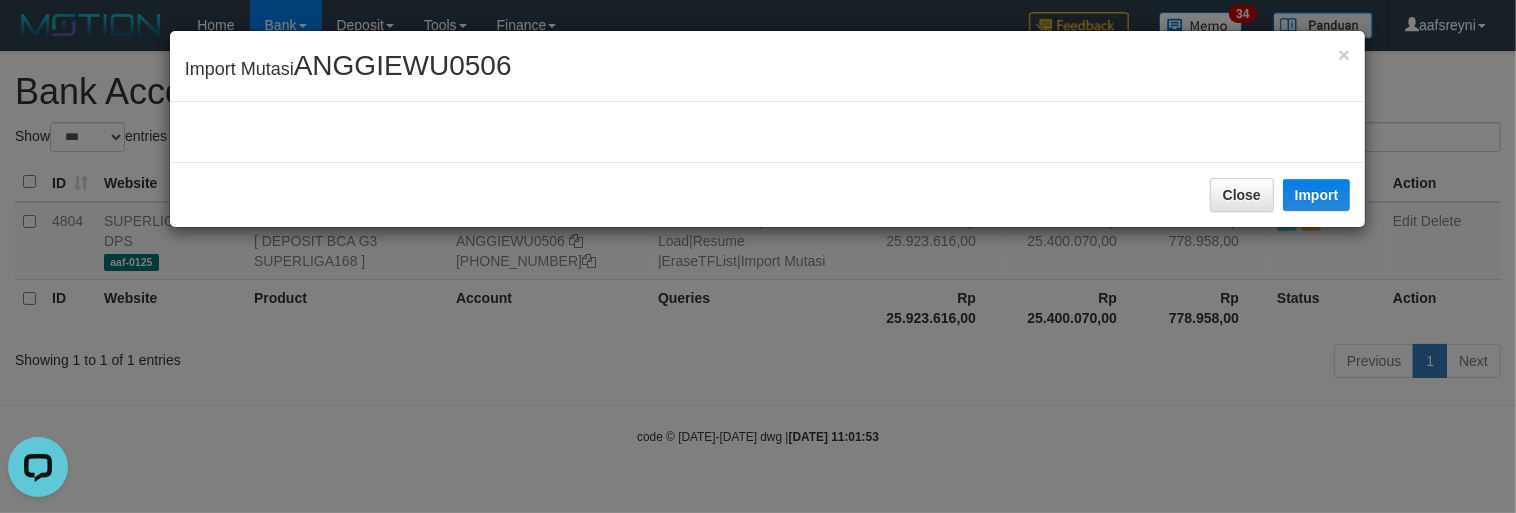 scroll, scrollTop: 0, scrollLeft: 0, axis: both 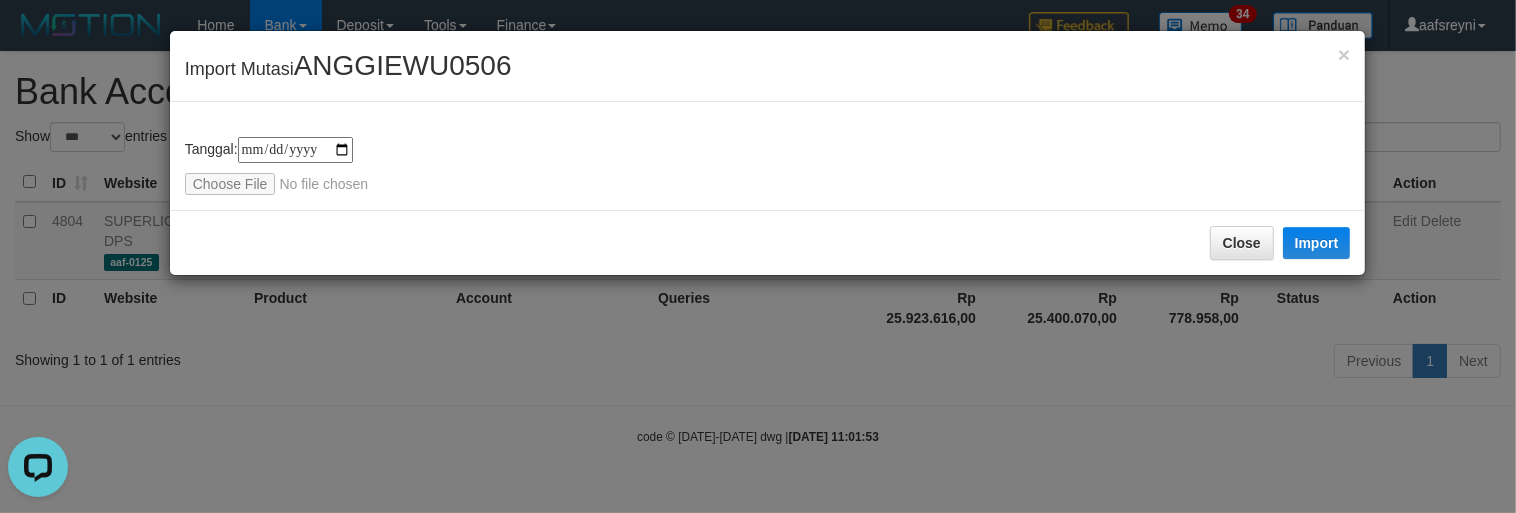 drag, startPoint x: 962, startPoint y: 440, endPoint x: 970, endPoint y: 421, distance: 20.615528 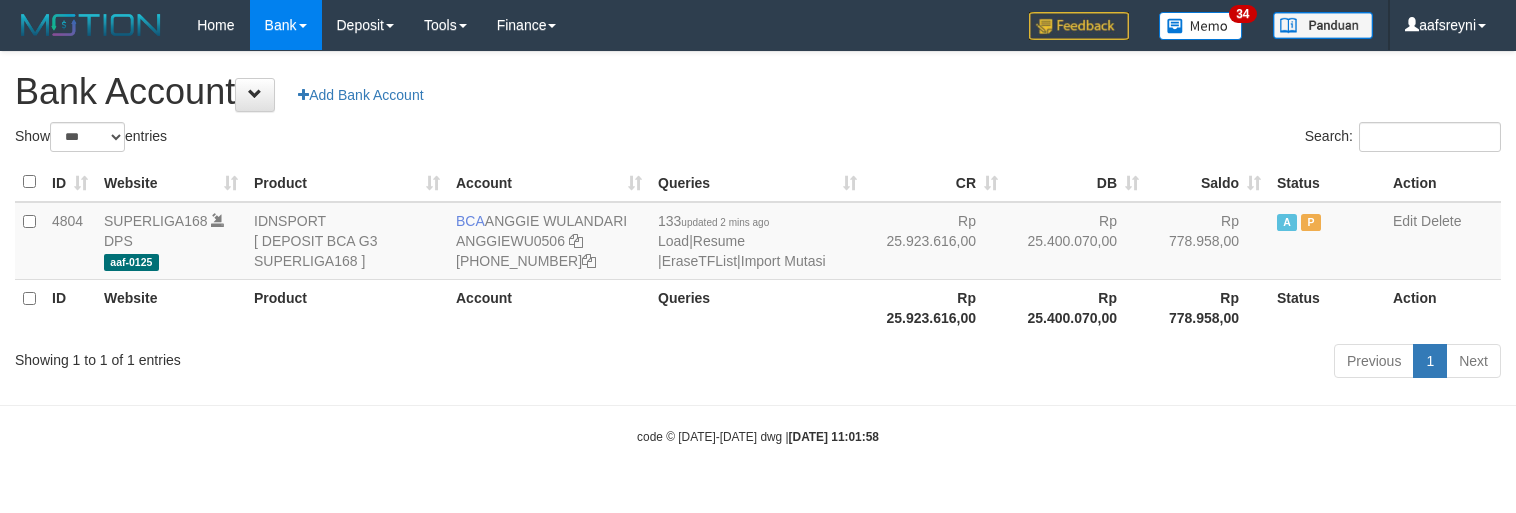 select on "***" 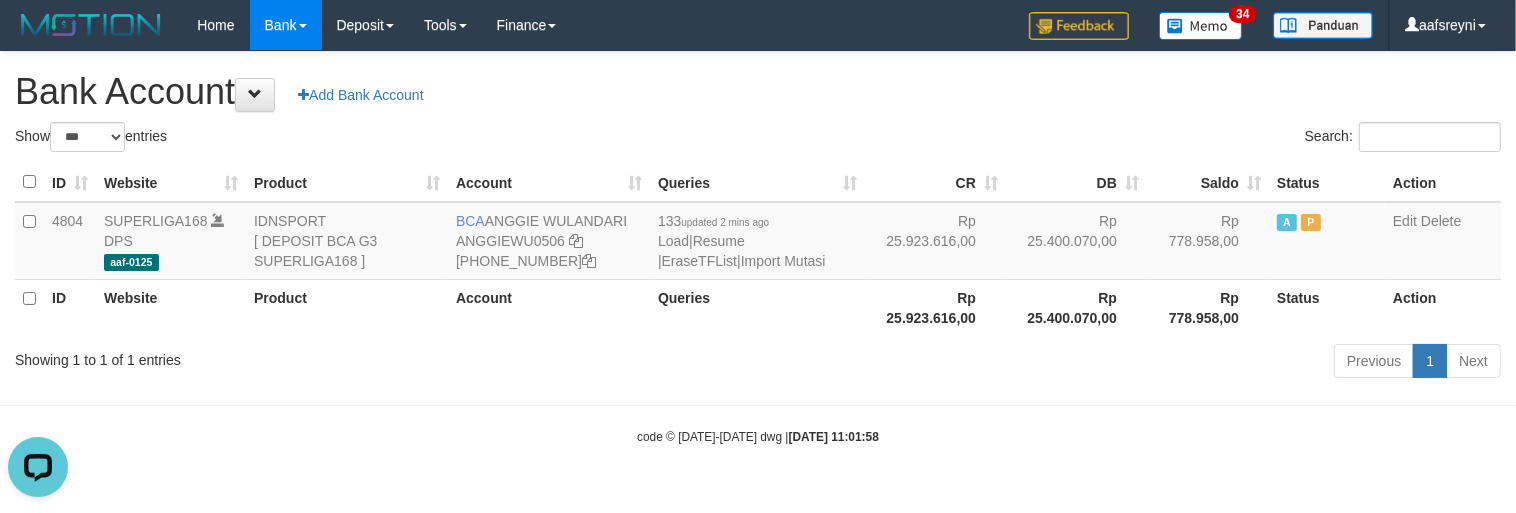 scroll, scrollTop: 0, scrollLeft: 0, axis: both 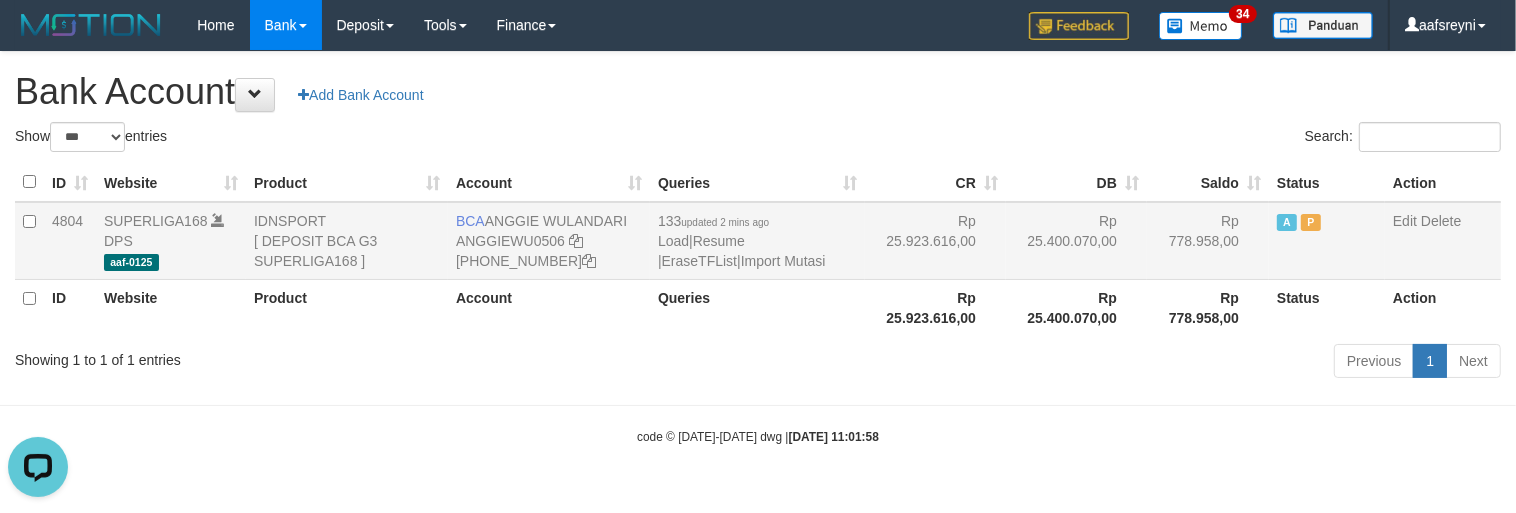 click on "Rp 25.923.616,00" at bounding box center [935, 241] 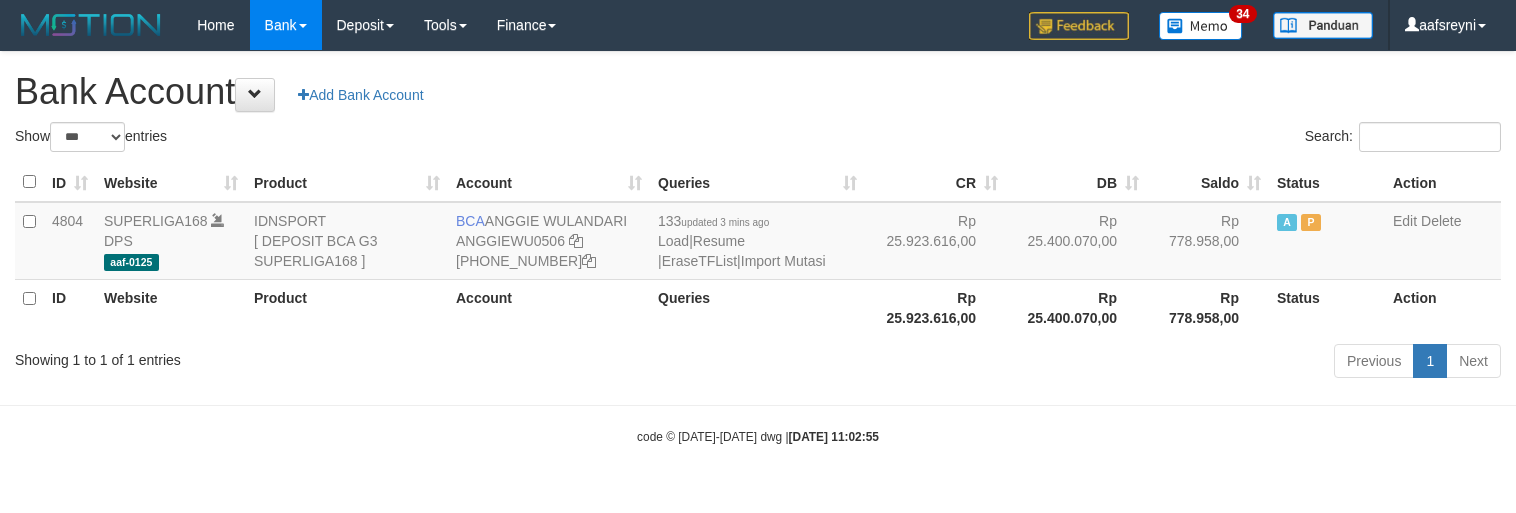 select on "***" 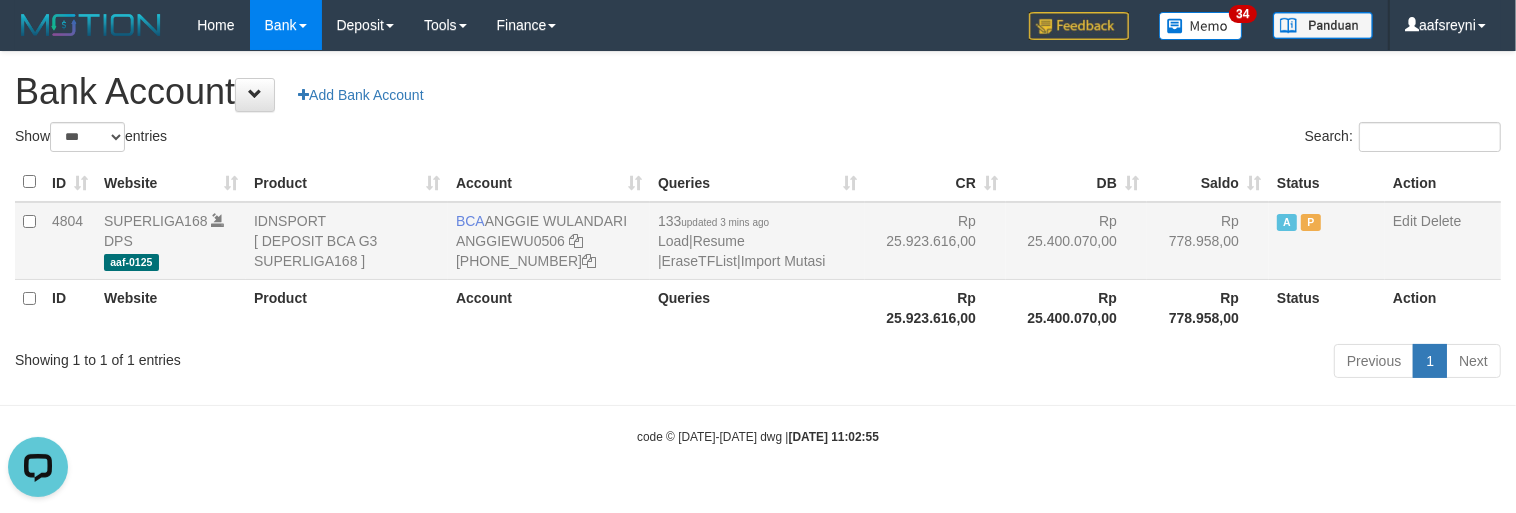 scroll, scrollTop: 0, scrollLeft: 0, axis: both 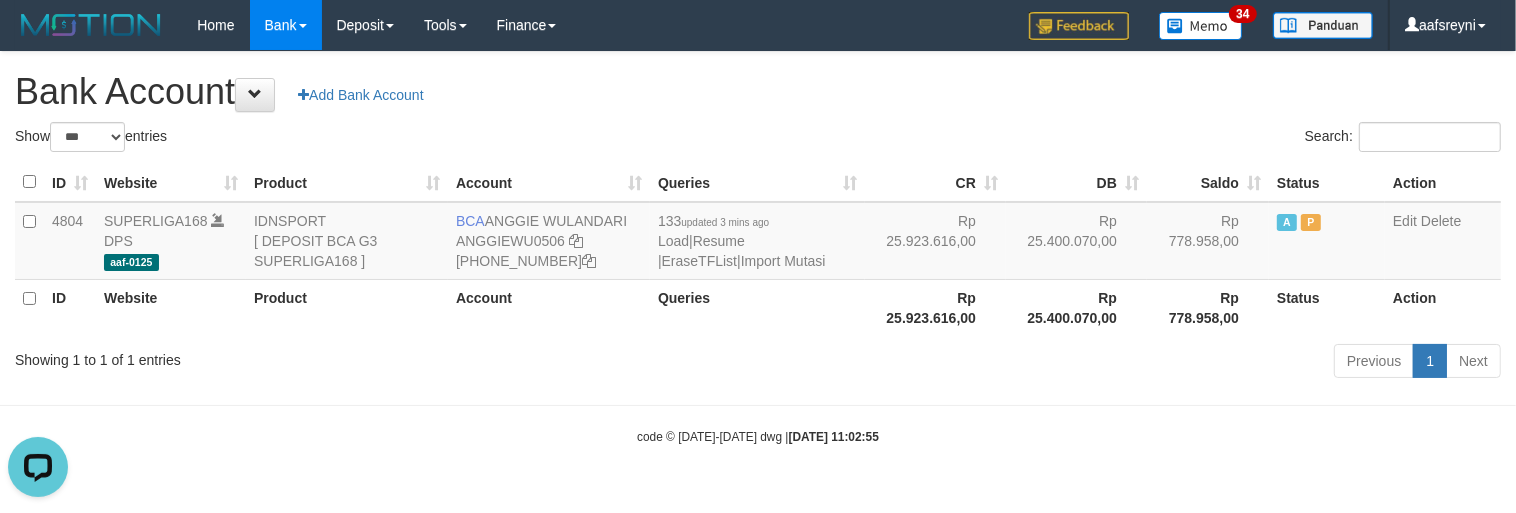 drag, startPoint x: 980, startPoint y: 280, endPoint x: 868, endPoint y: 286, distance: 112.1606 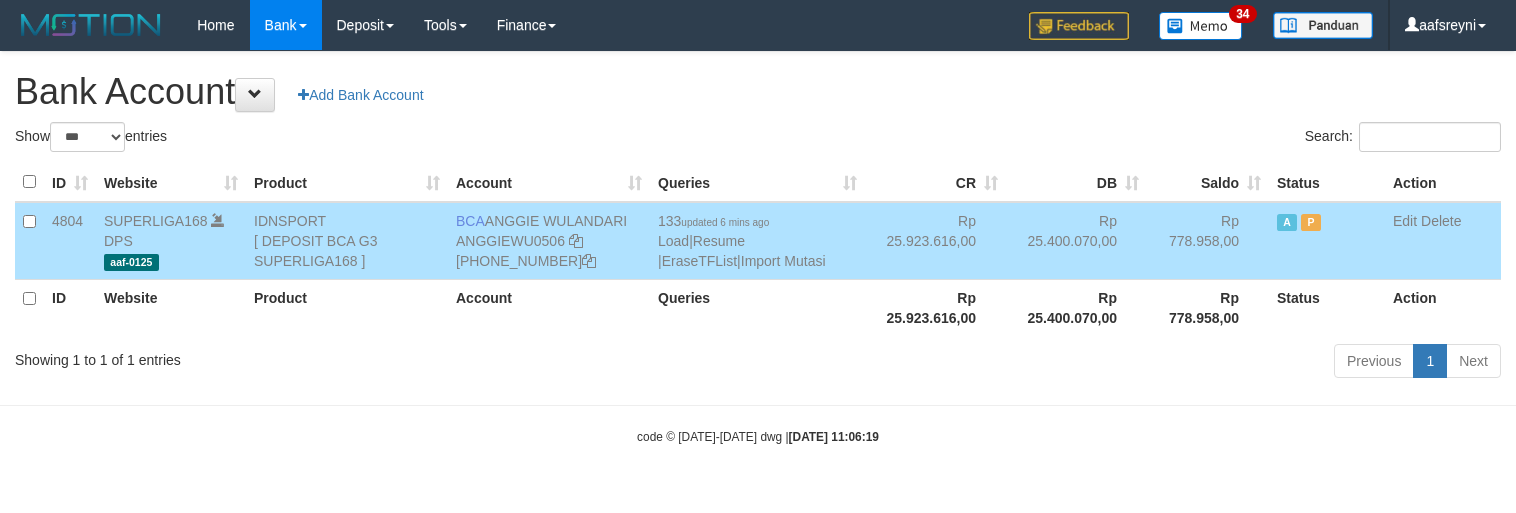 select on "***" 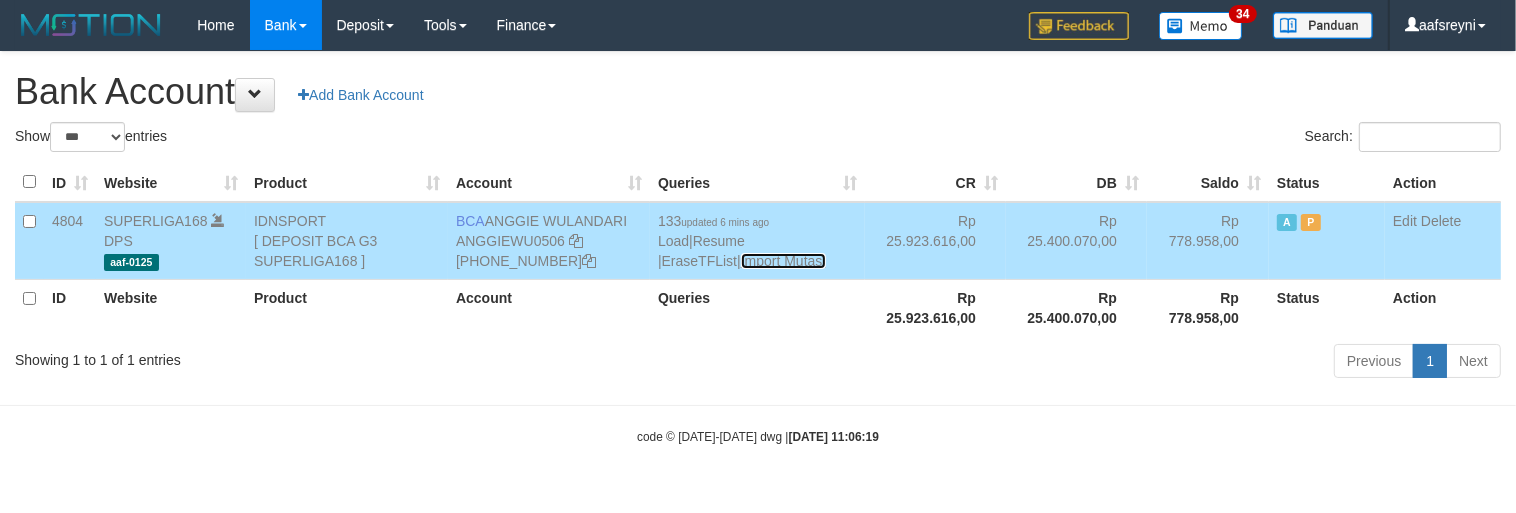 click on "Import Mutasi" at bounding box center (783, 261) 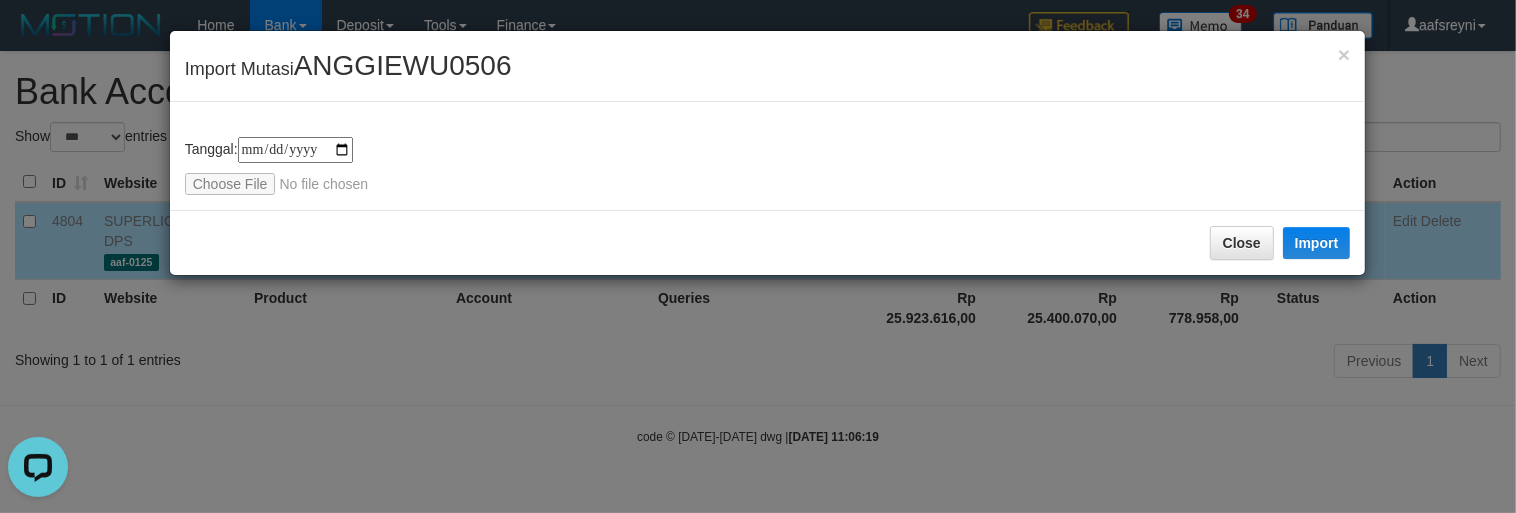 scroll, scrollTop: 0, scrollLeft: 0, axis: both 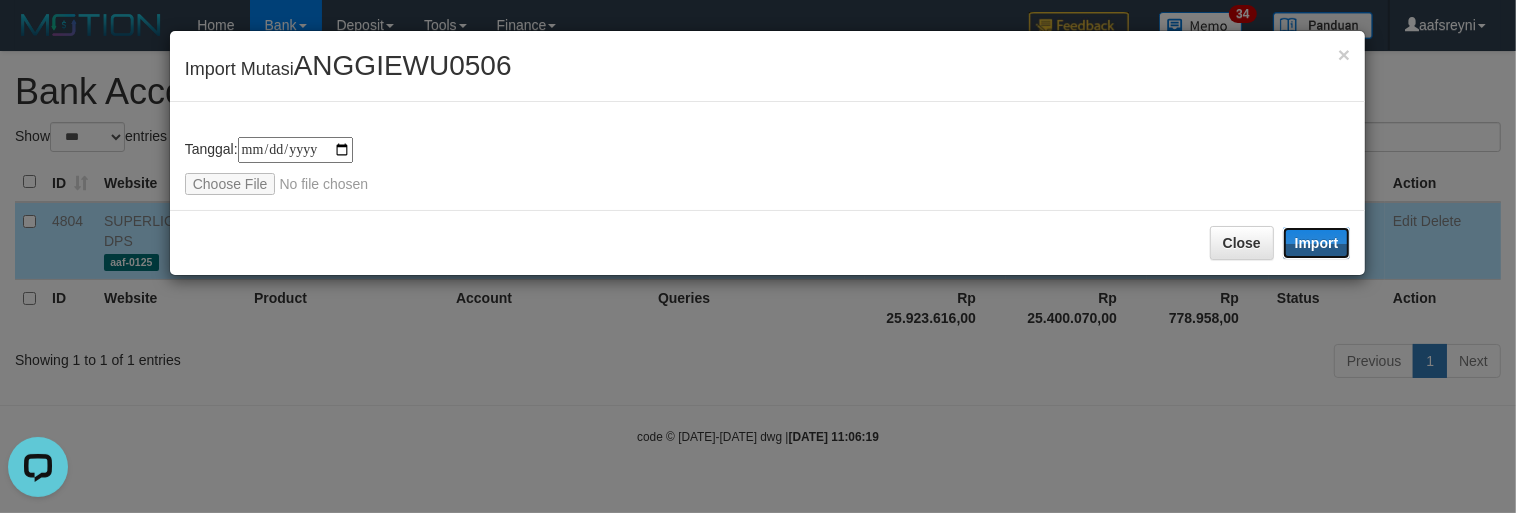 drag, startPoint x: 1318, startPoint y: 232, endPoint x: 53, endPoint y: 0, distance: 1286.0984 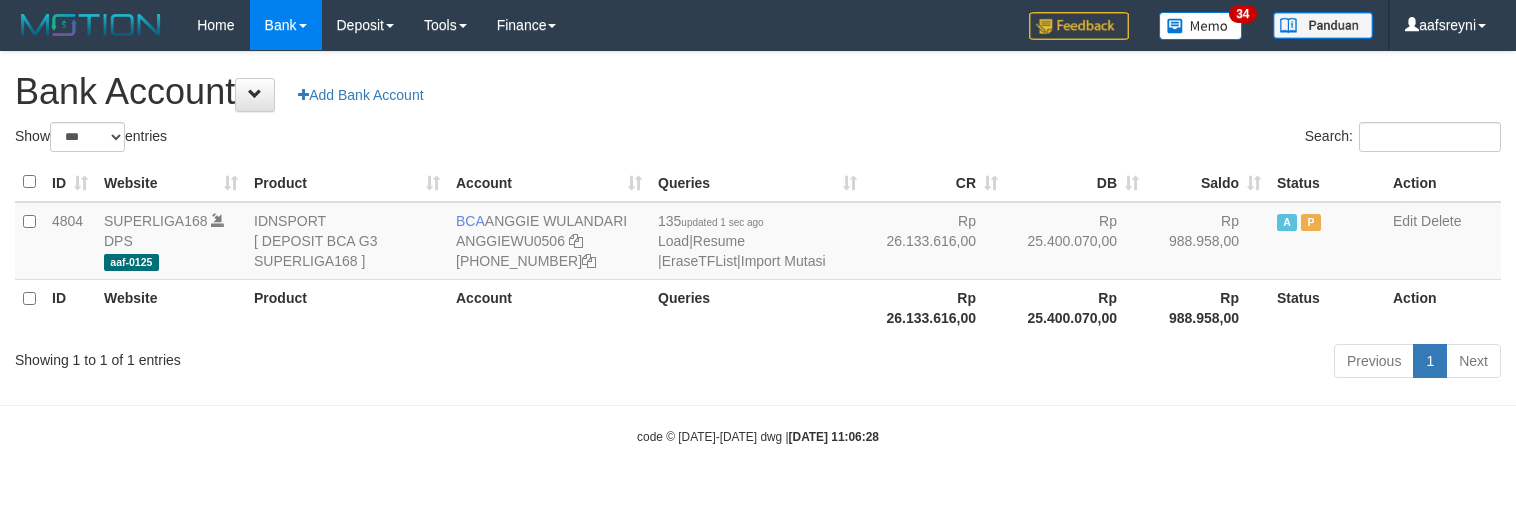 select on "***" 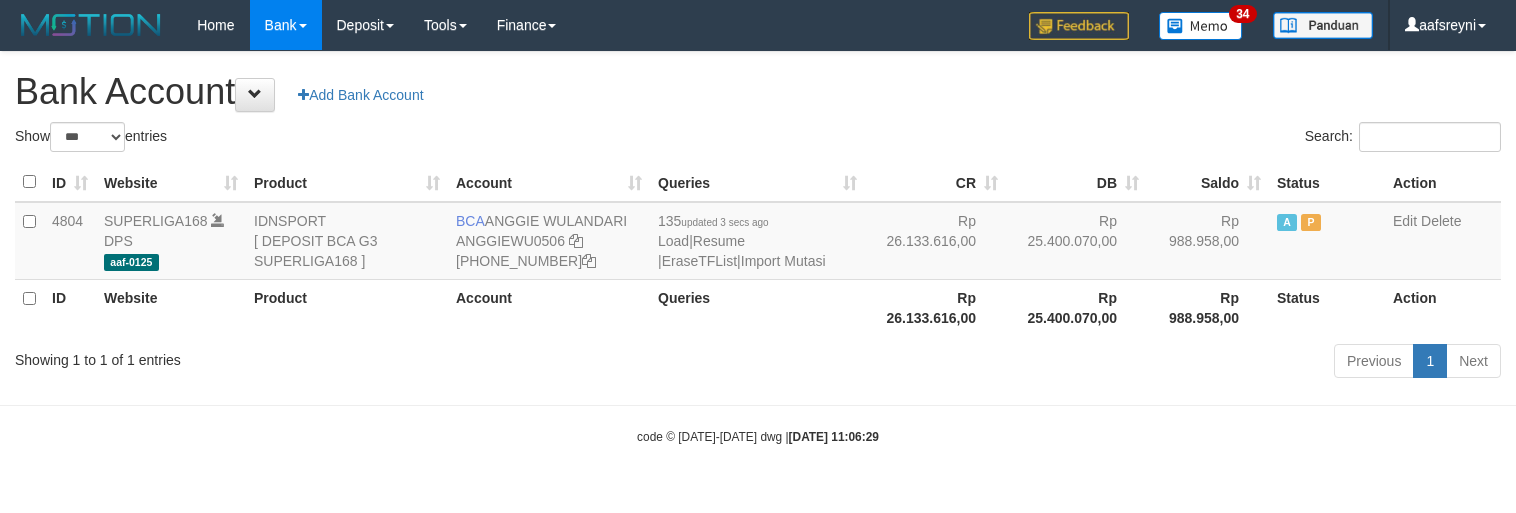 select on "***" 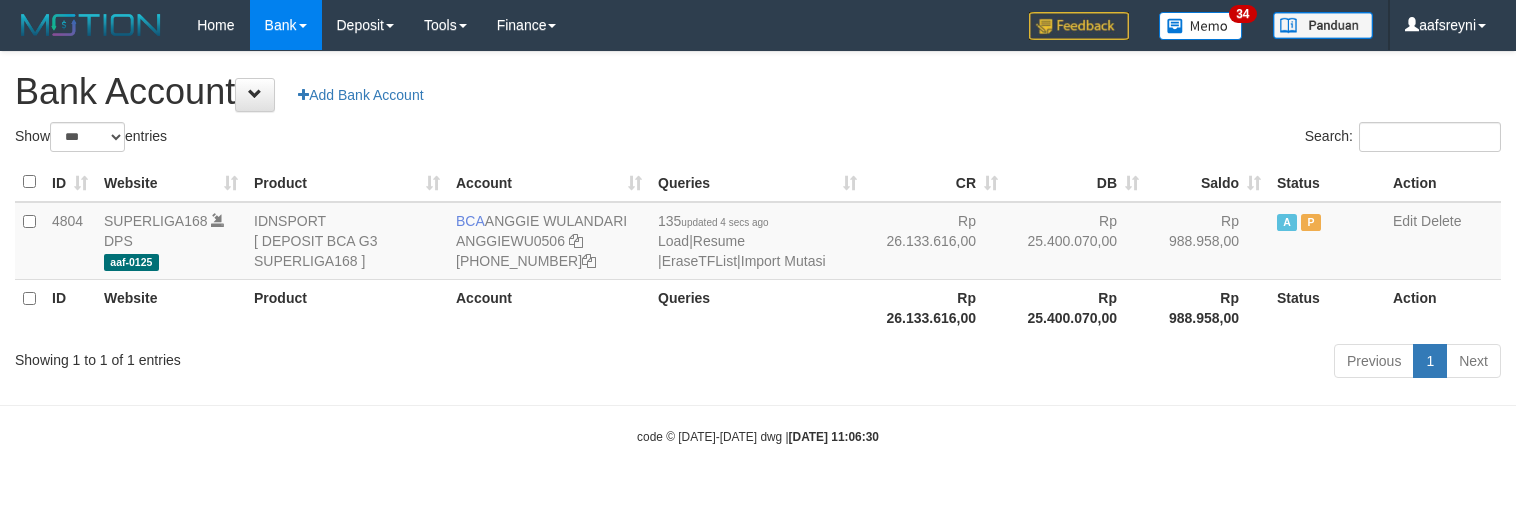 select on "***" 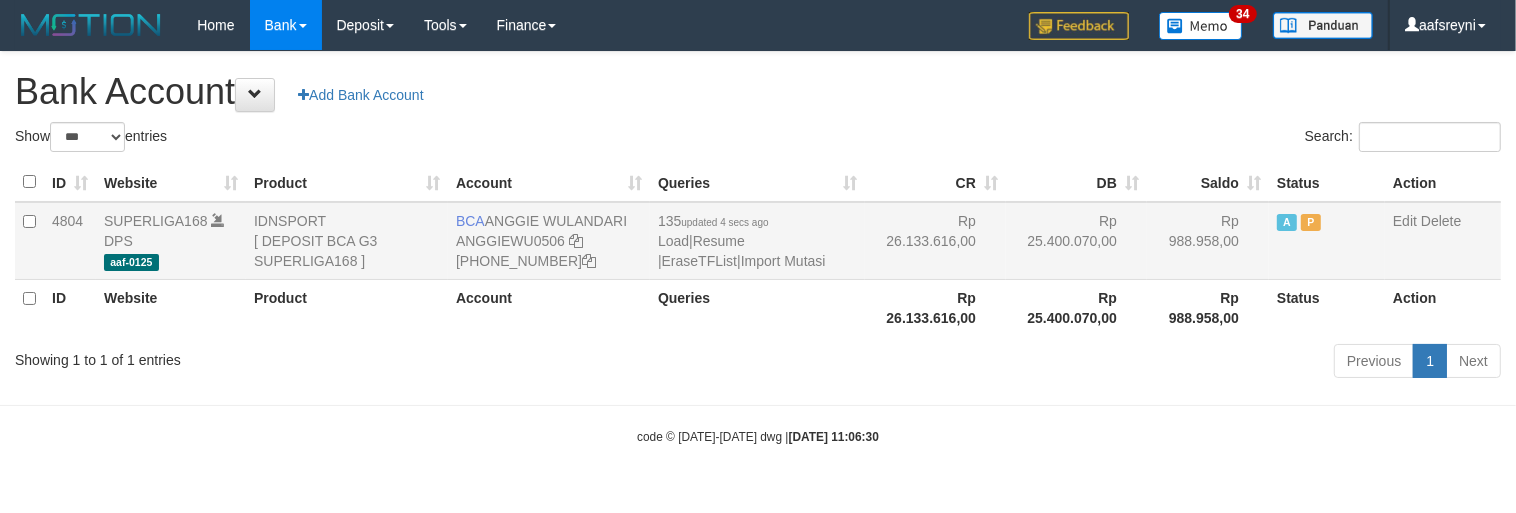 drag, startPoint x: 1032, startPoint y: 296, endPoint x: 1052, endPoint y: 247, distance: 52.924473 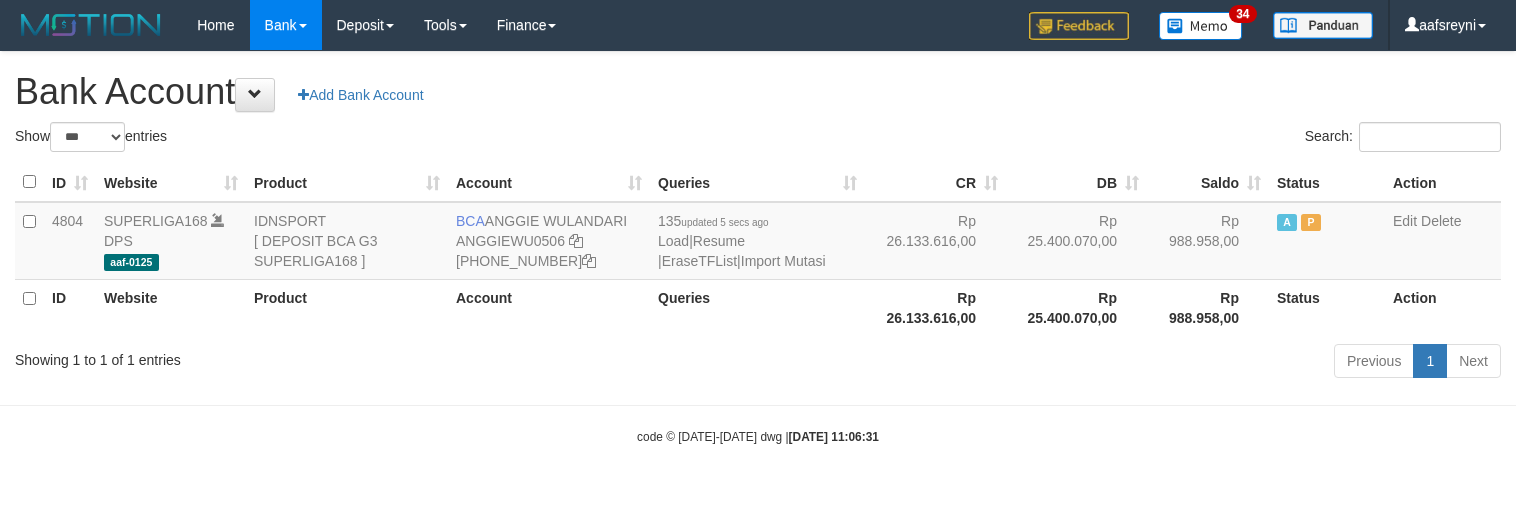 select on "***" 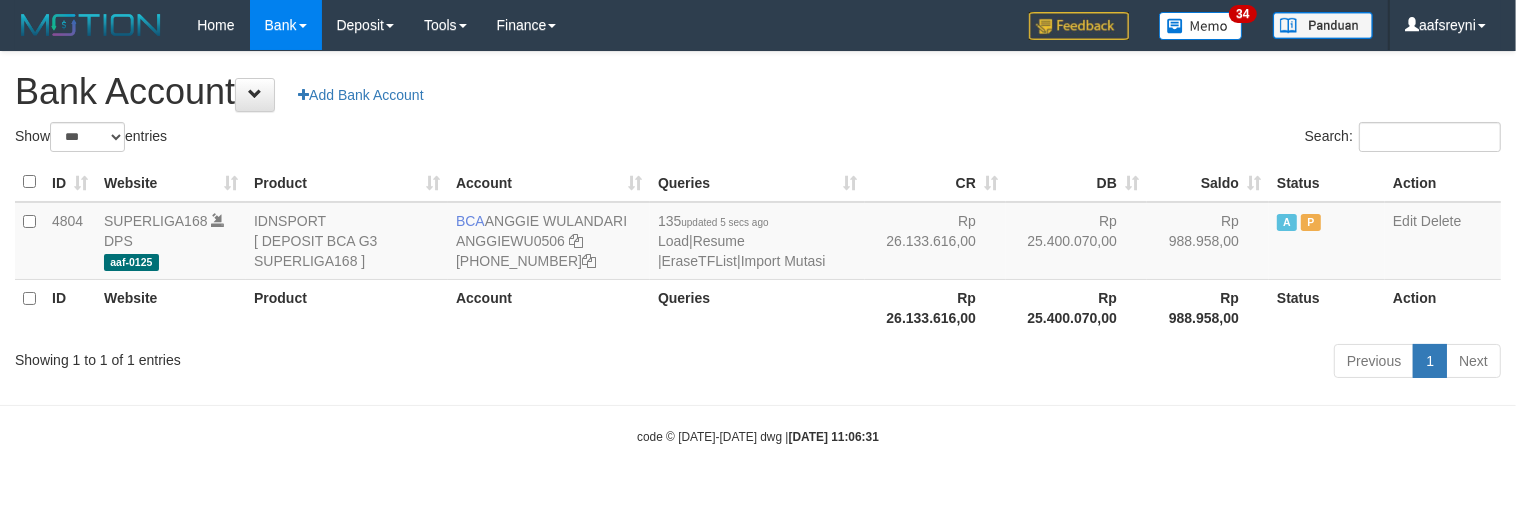 click on "Search:" at bounding box center (1137, 139) 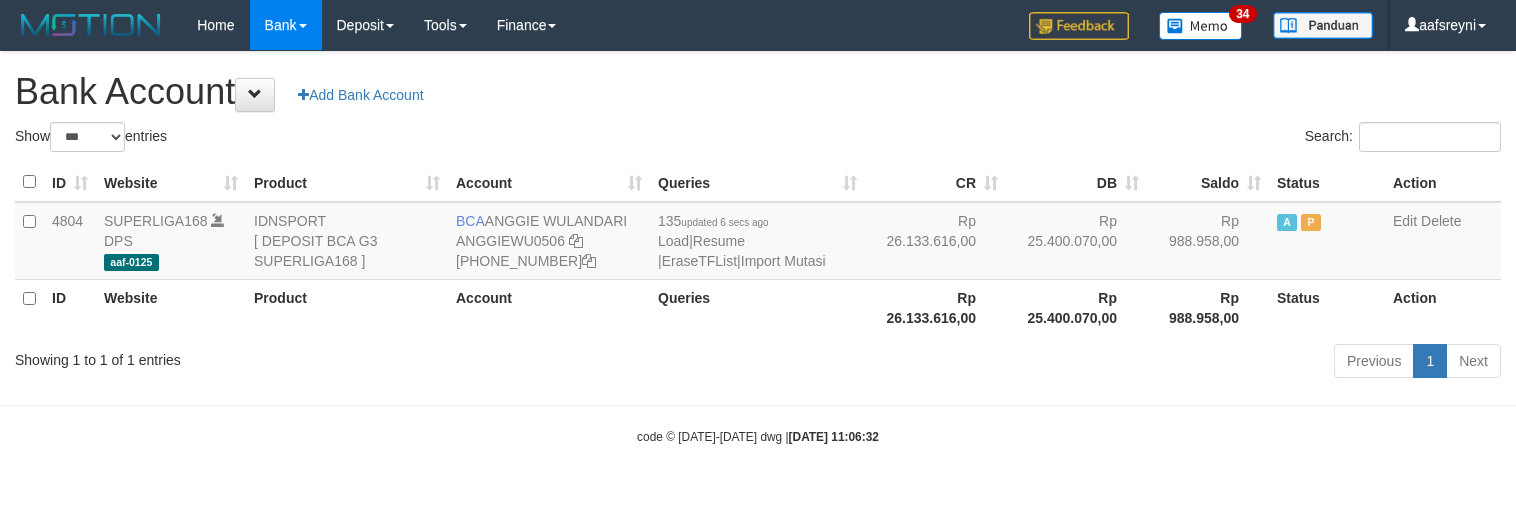 select on "***" 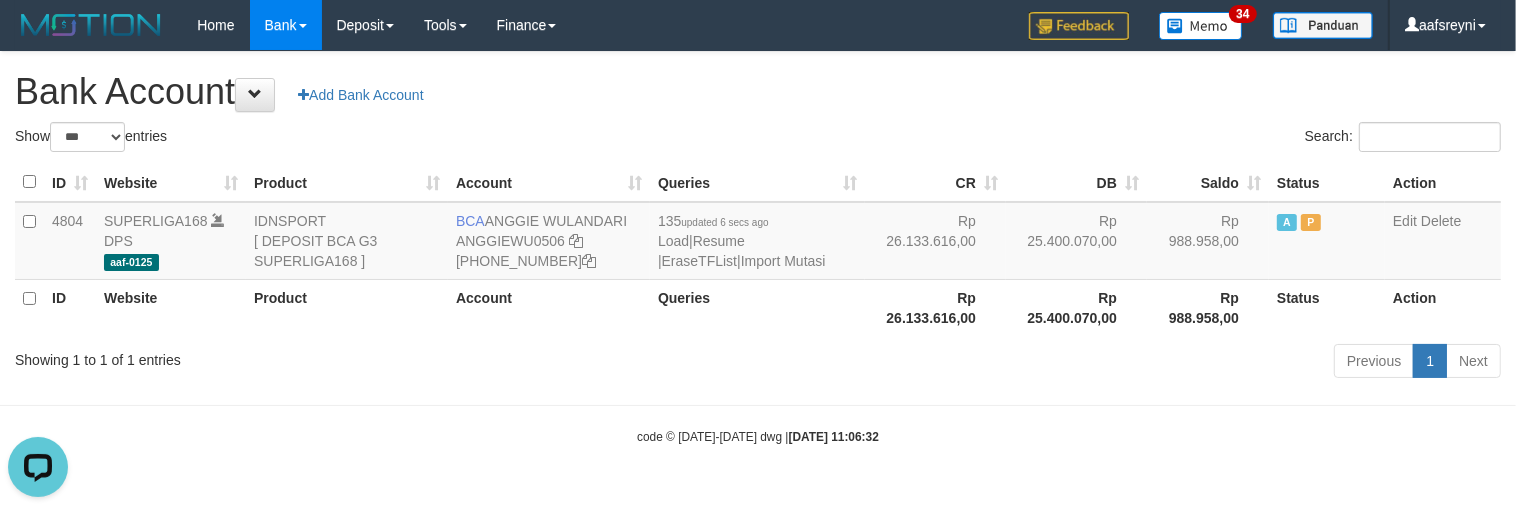 scroll, scrollTop: 0, scrollLeft: 0, axis: both 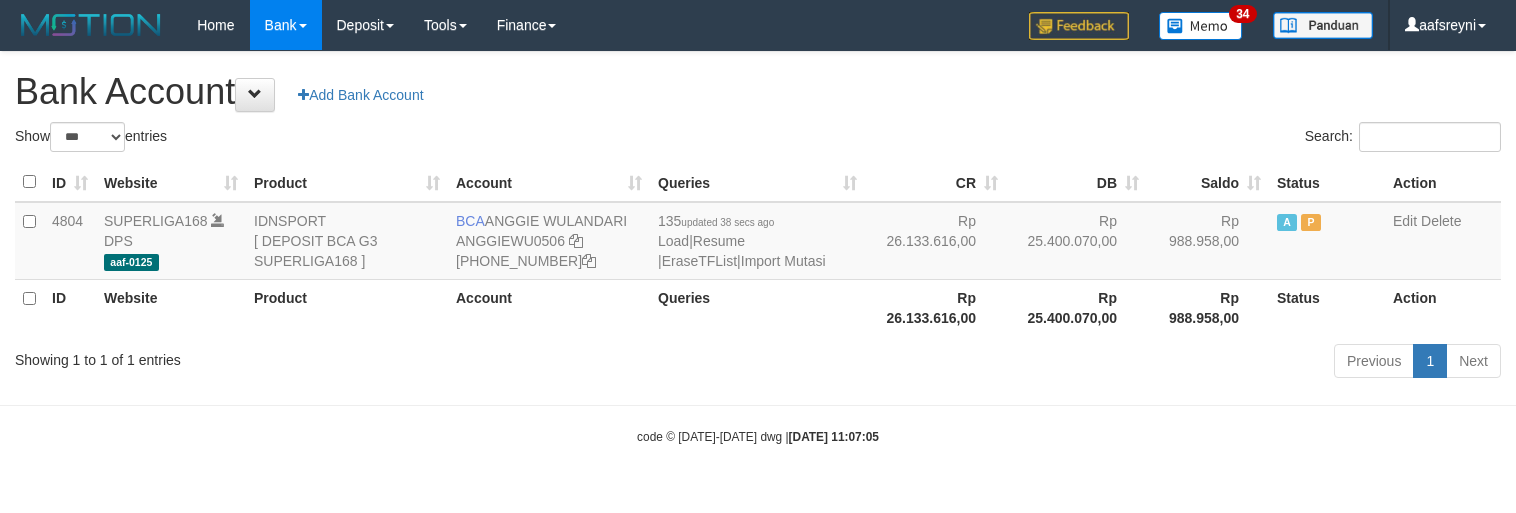 select on "***" 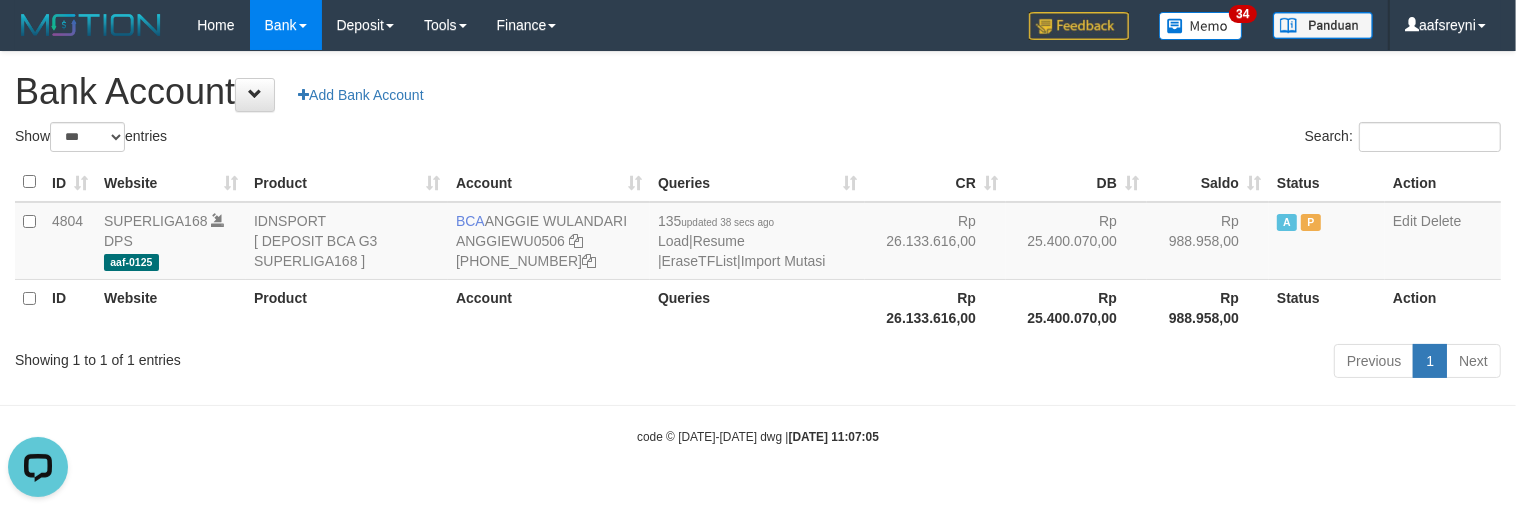scroll, scrollTop: 0, scrollLeft: 0, axis: both 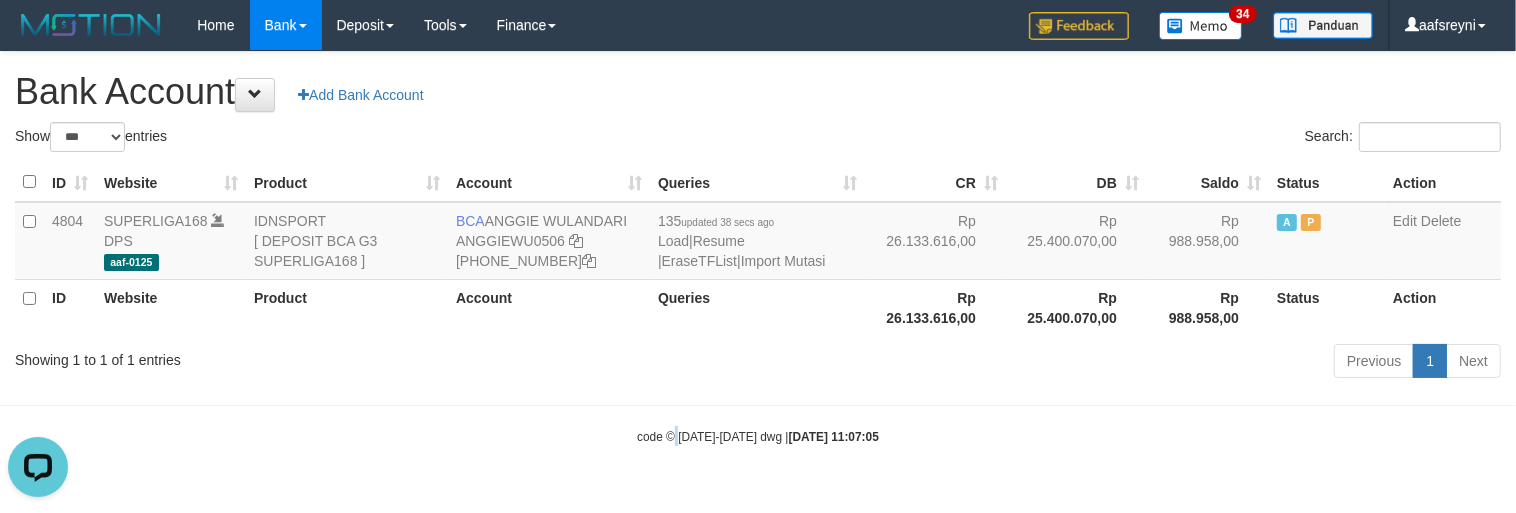 click on "Toggle navigation
Home
Bank
Account List
Load
By Website
Group
[ISPORT]													SUPERLIGA168
By Load Group (DPS)
34" at bounding box center [758, 248] 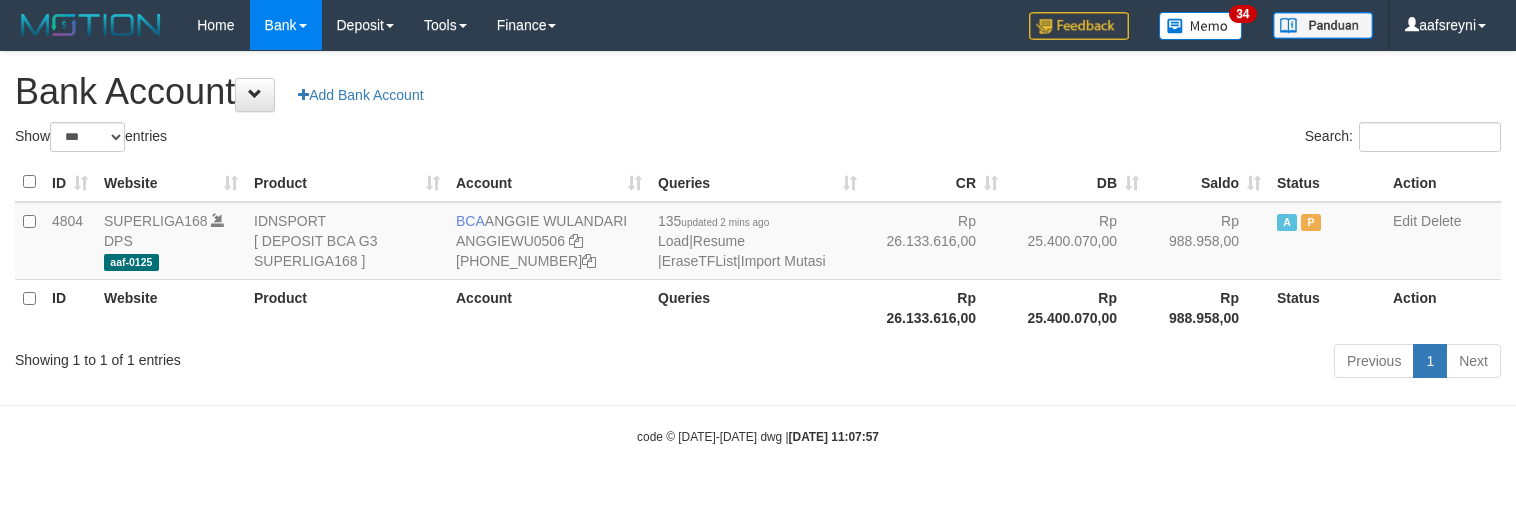 select on "***" 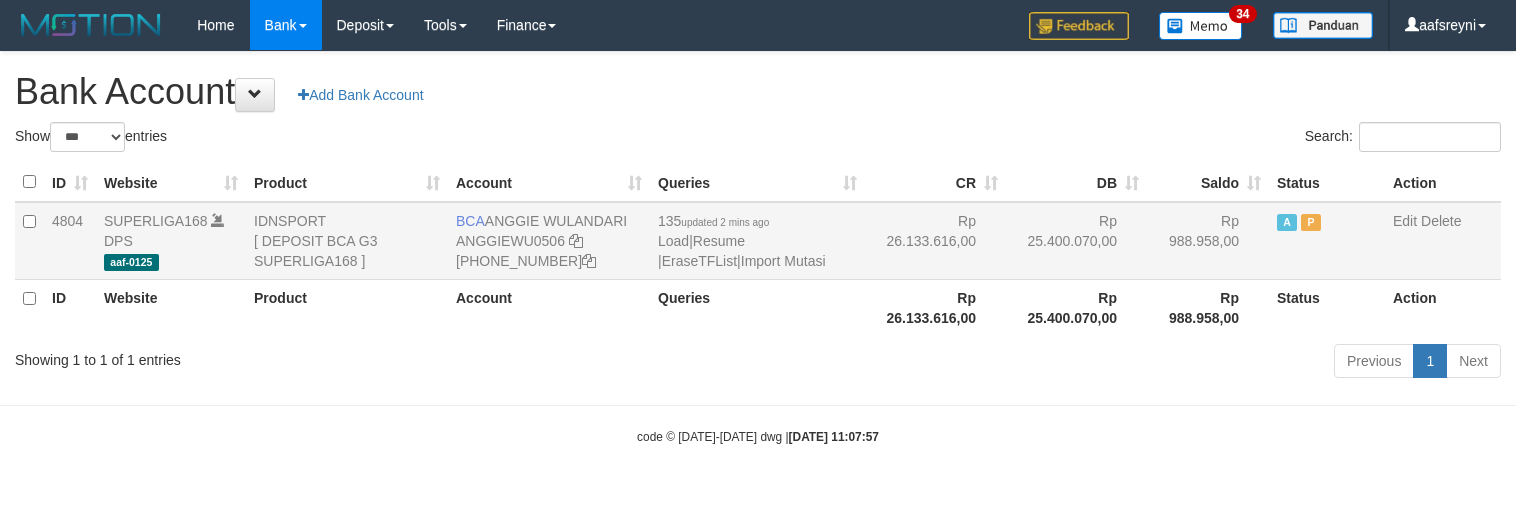 scroll, scrollTop: 0, scrollLeft: 0, axis: both 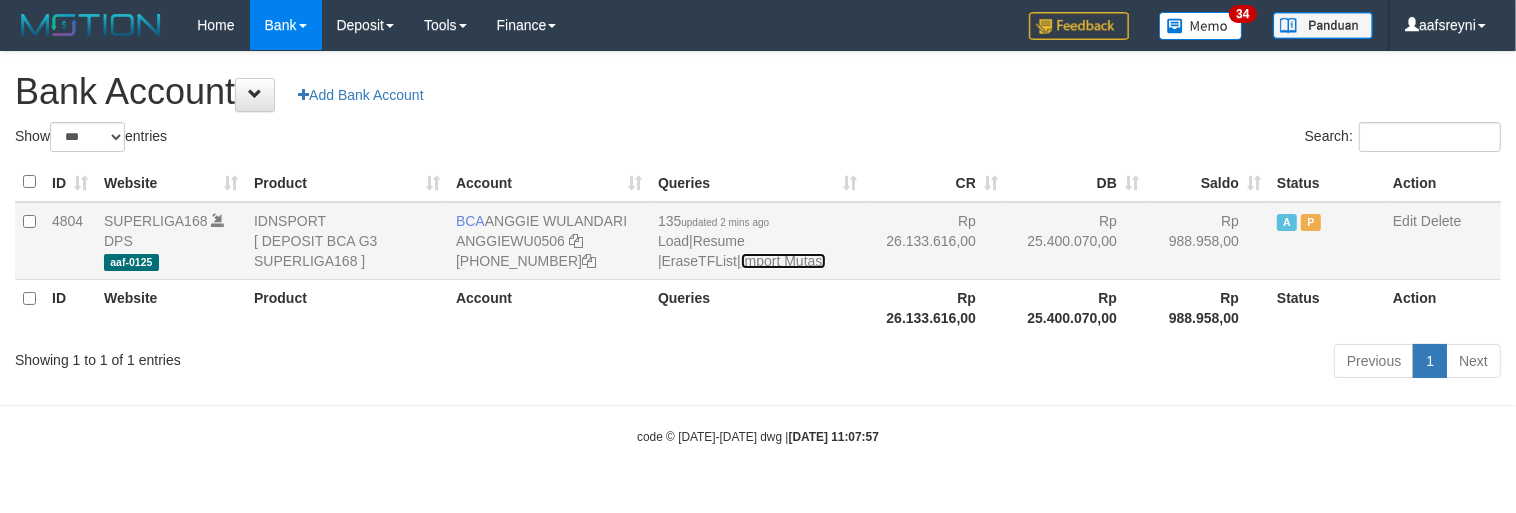 click on "Import Mutasi" at bounding box center (783, 261) 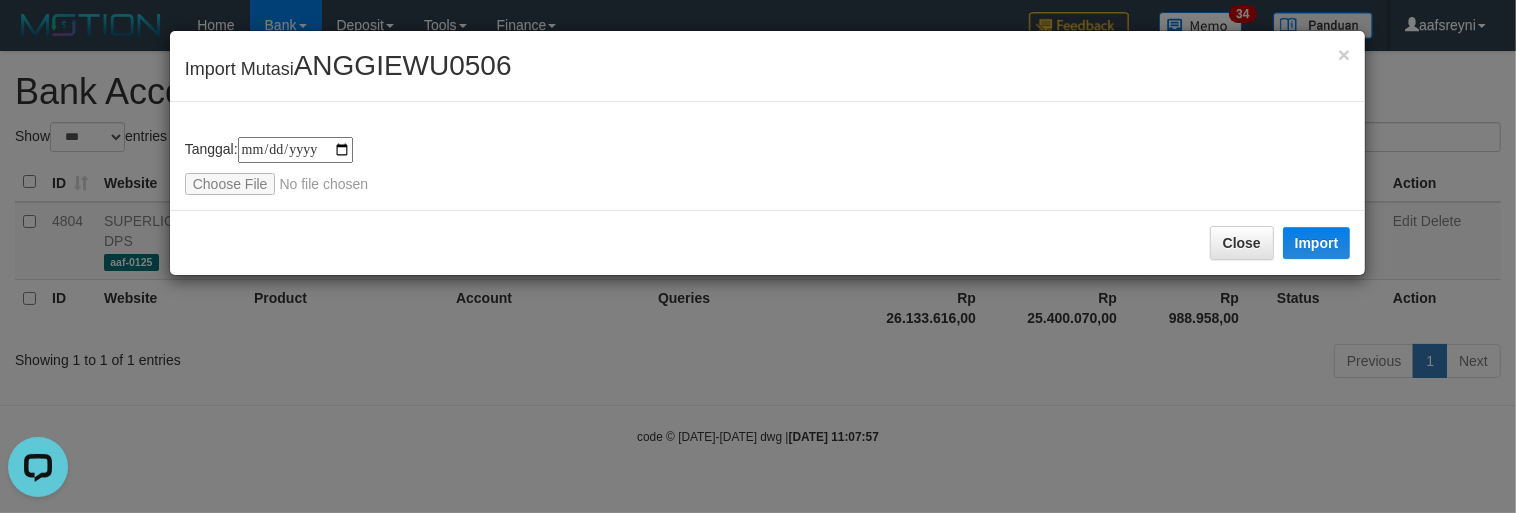scroll, scrollTop: 0, scrollLeft: 0, axis: both 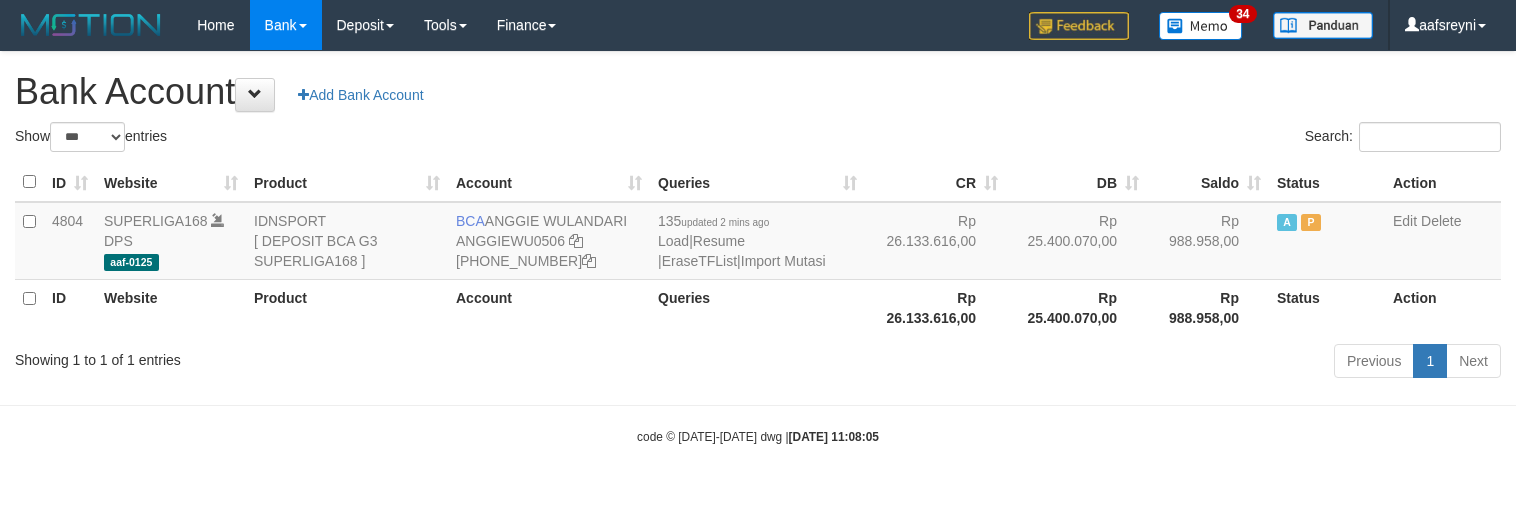 select on "***" 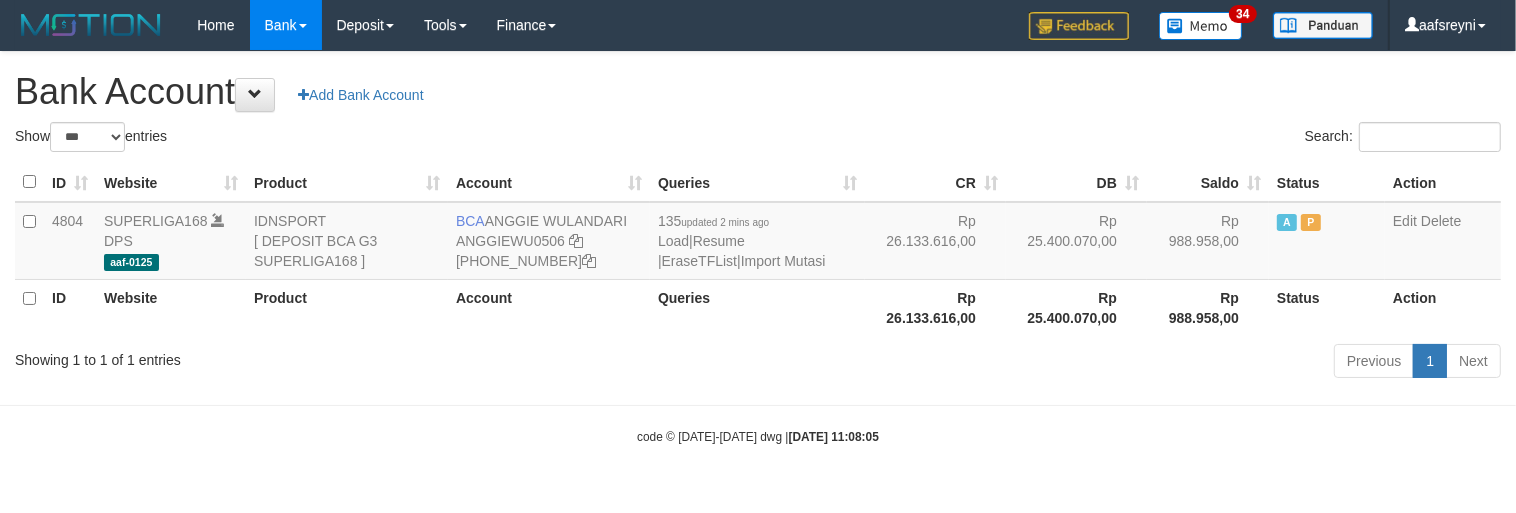 click on "ID Website Product Account Queries CR DB Saldo Status Action
4804
SUPERLIGA168
DPS
aaf-0125
IDNSPORT
[ DEPOSIT BCA G3 SUPERLIGA168 ]
BCA
ANGGIE WULANDARI
ANGGIEWU0506
406-221-3373
135  updated 2 mins ago
Load
|
Resume
|
EraseTFList
|
Import Mutasi
Rp 26.133.616,00
Rp 25.400.070,00
Rp 988.958,00
A
P
Edit
Delete
ID Website Product Account Queries Rp 26.133.616,00 Rp 25.400.070,00" at bounding box center (758, 249) 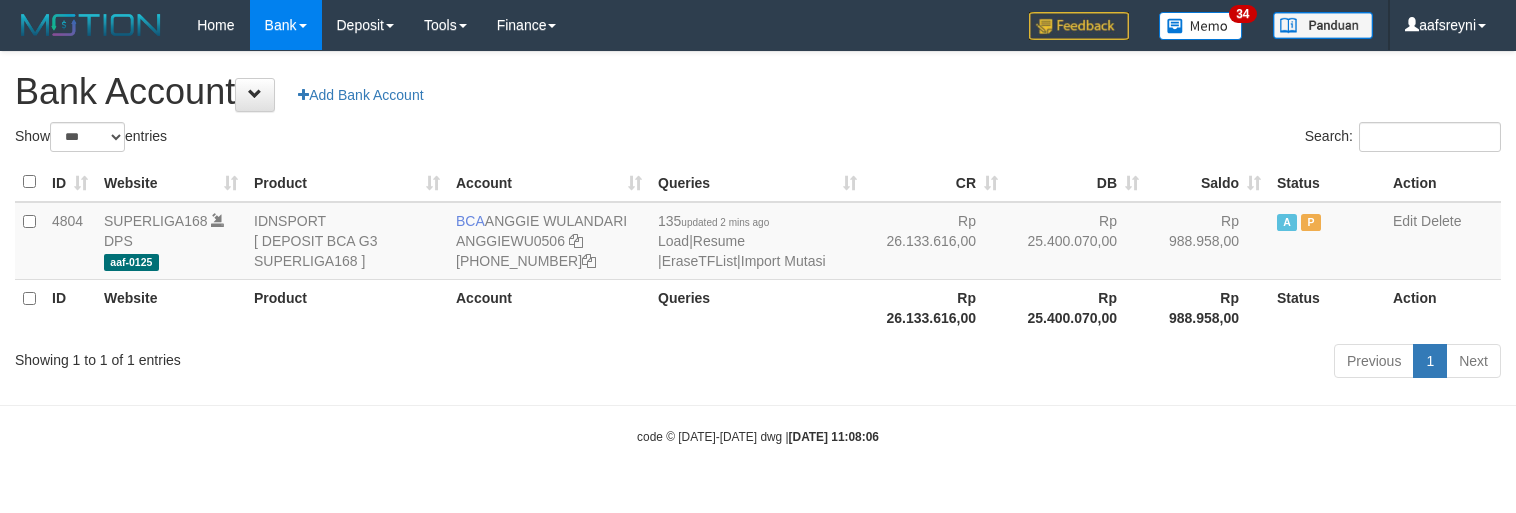 select on "***" 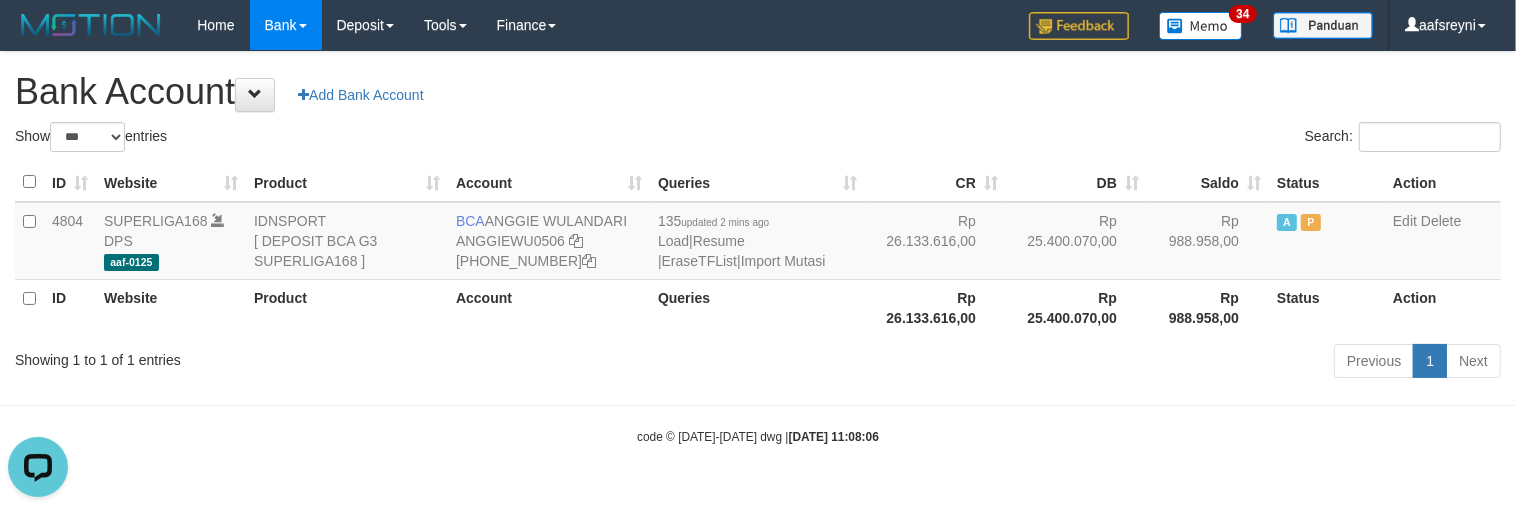scroll, scrollTop: 0, scrollLeft: 0, axis: both 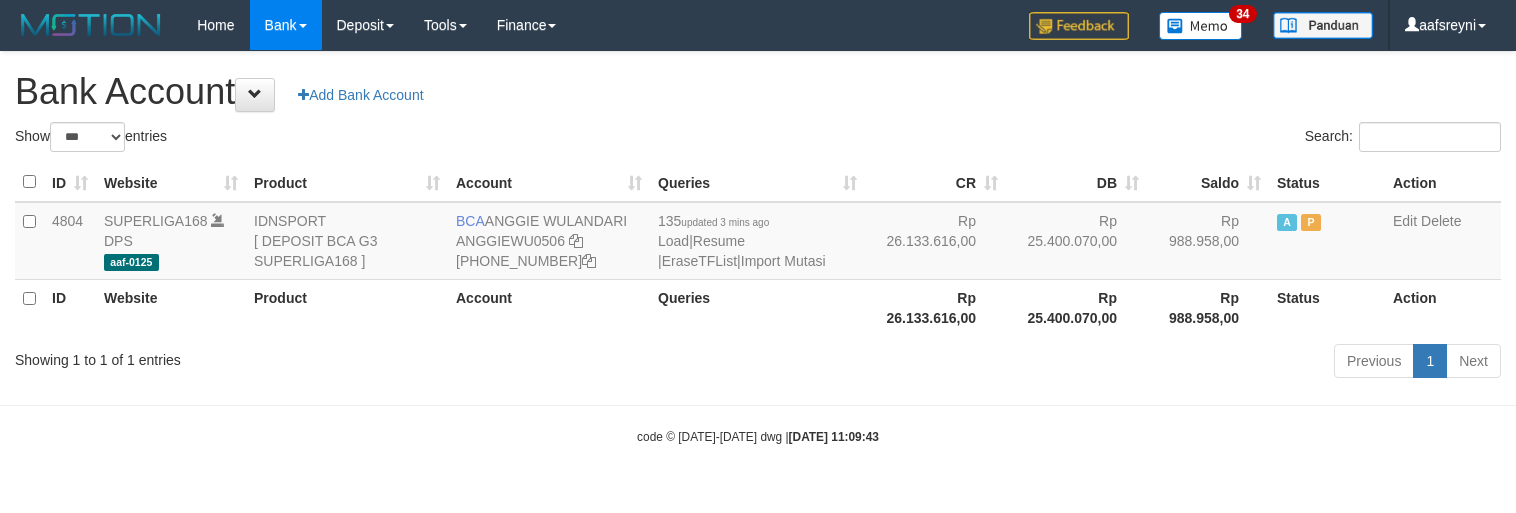 select on "***" 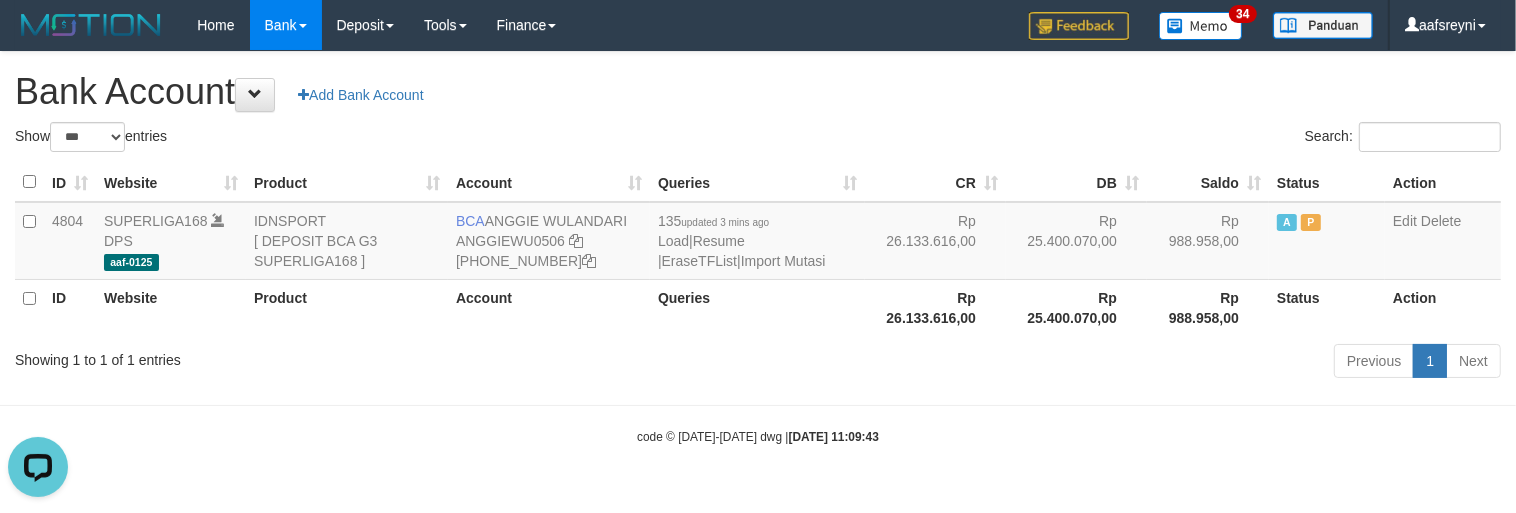 scroll, scrollTop: 0, scrollLeft: 0, axis: both 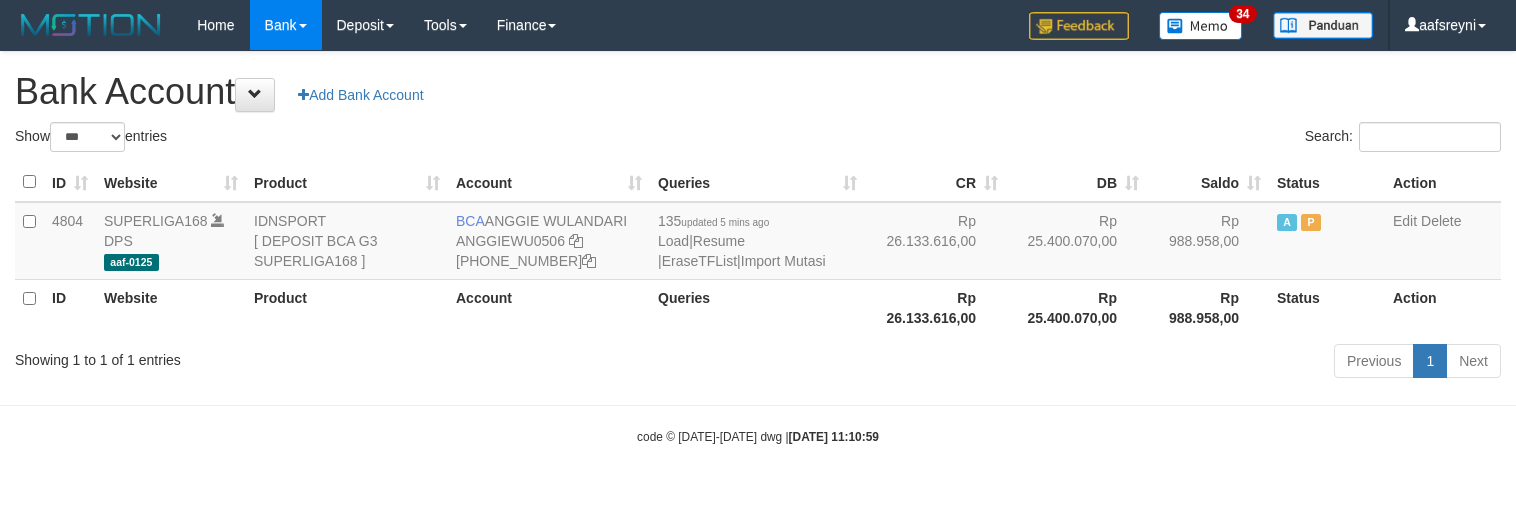 select on "***" 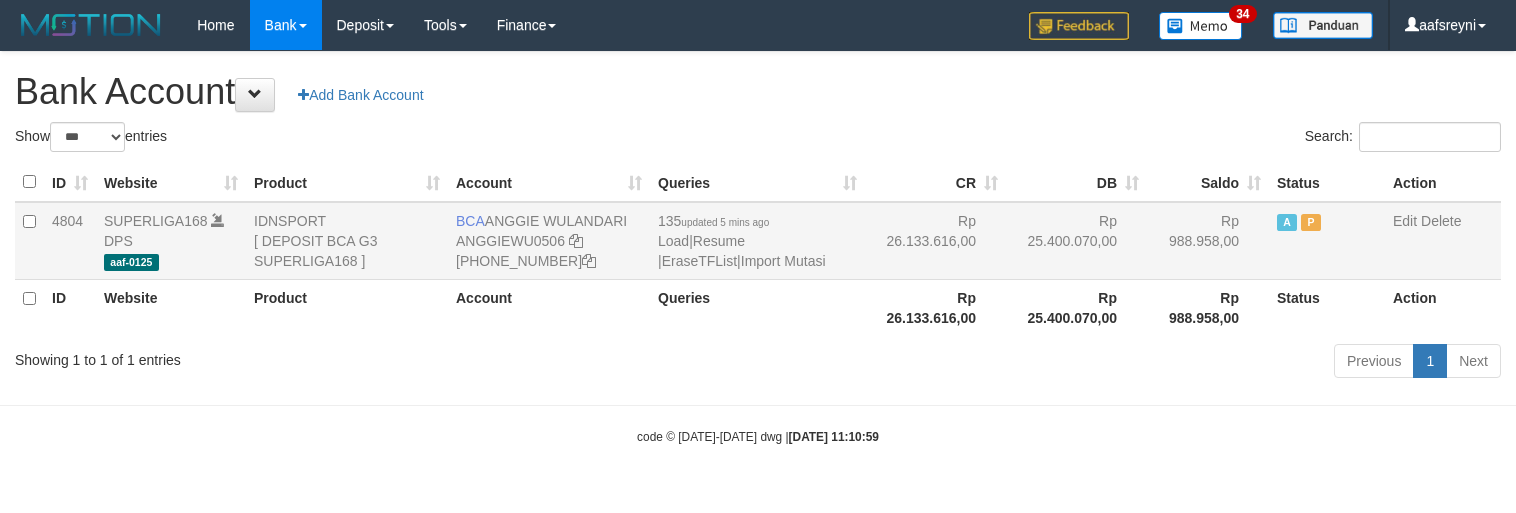 scroll, scrollTop: 0, scrollLeft: 0, axis: both 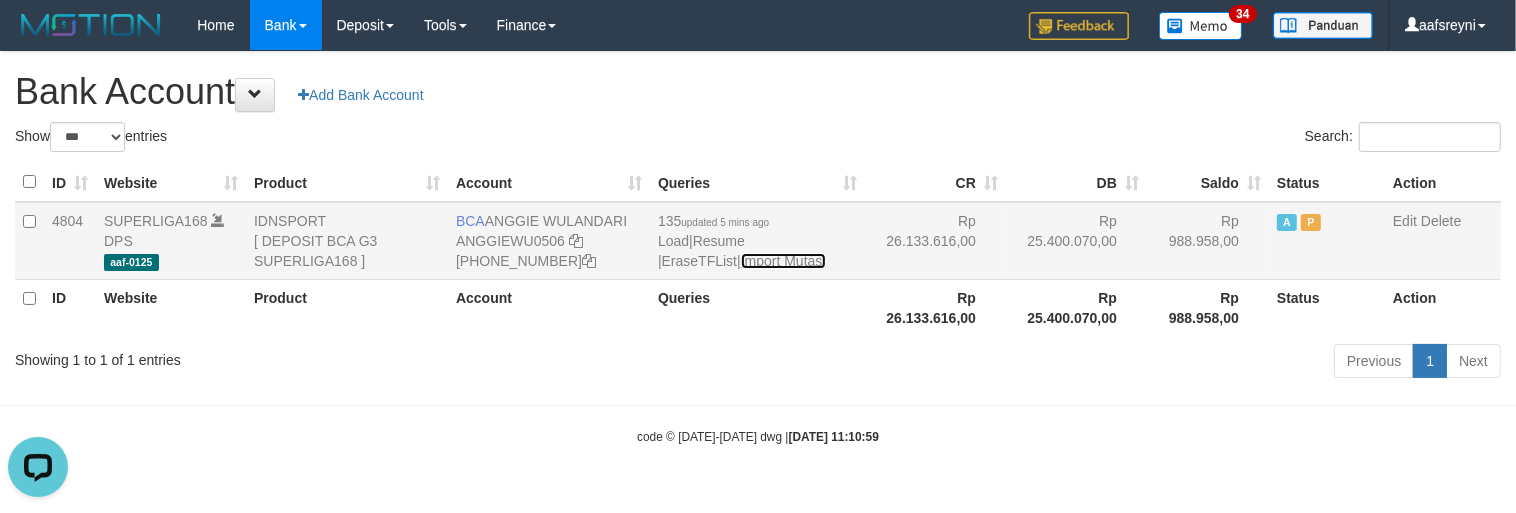 click on "Import Mutasi" at bounding box center (783, 261) 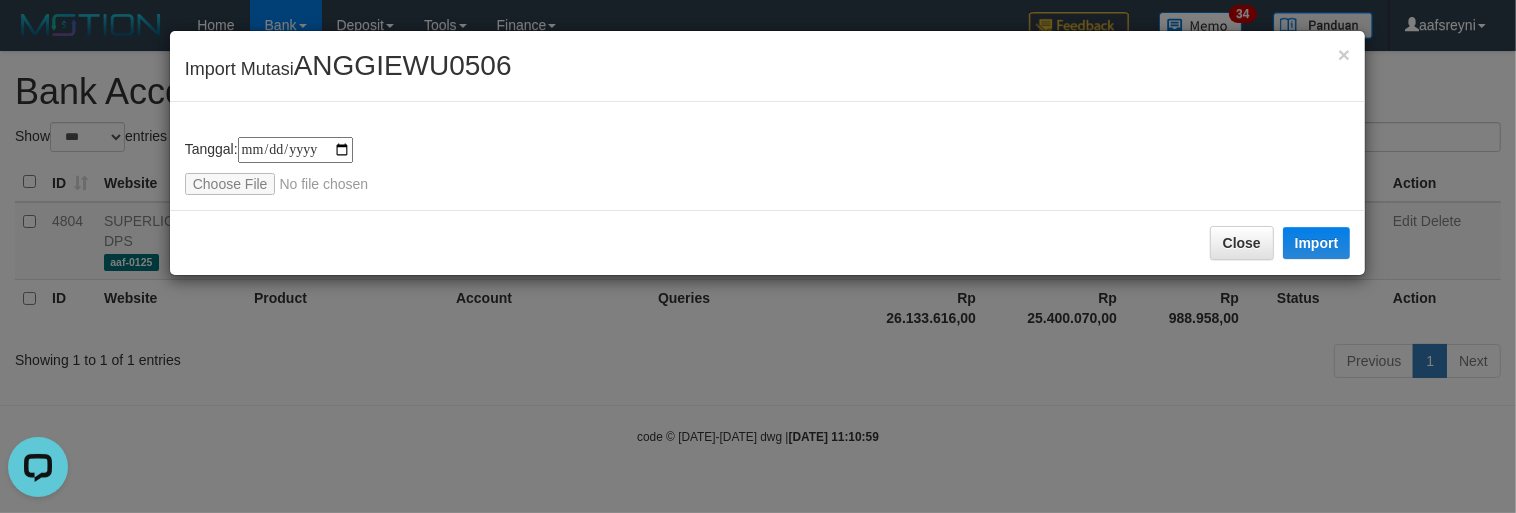 drag, startPoint x: 1050, startPoint y: 393, endPoint x: 1106, endPoint y: 348, distance: 71.8401 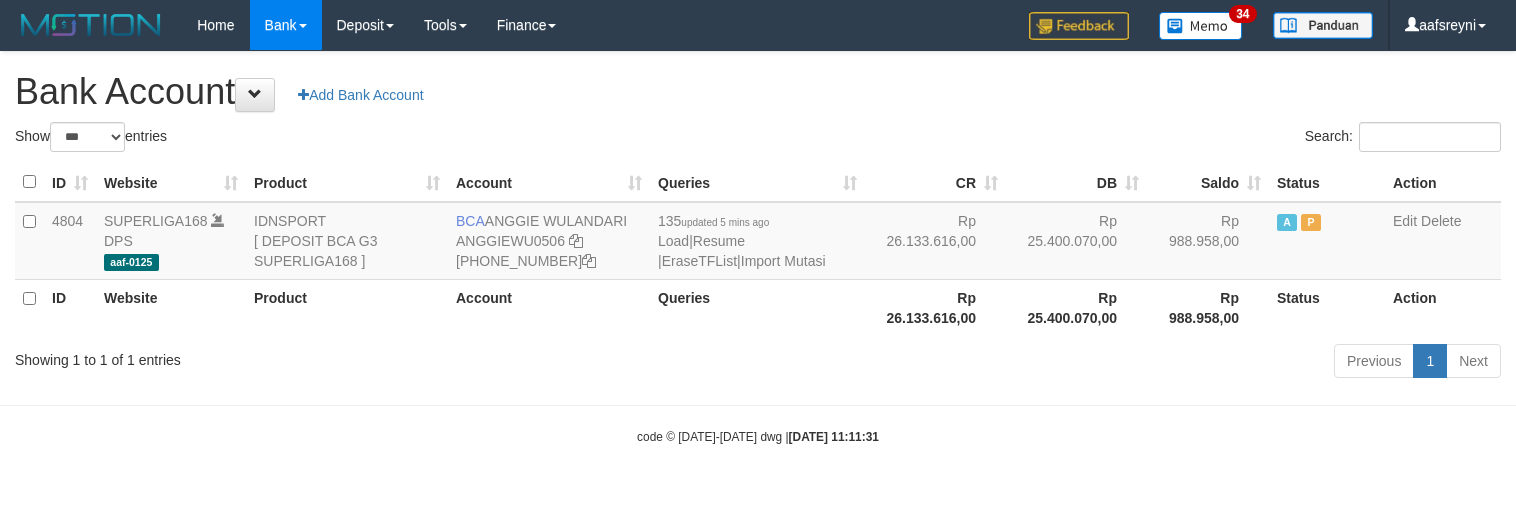 select on "***" 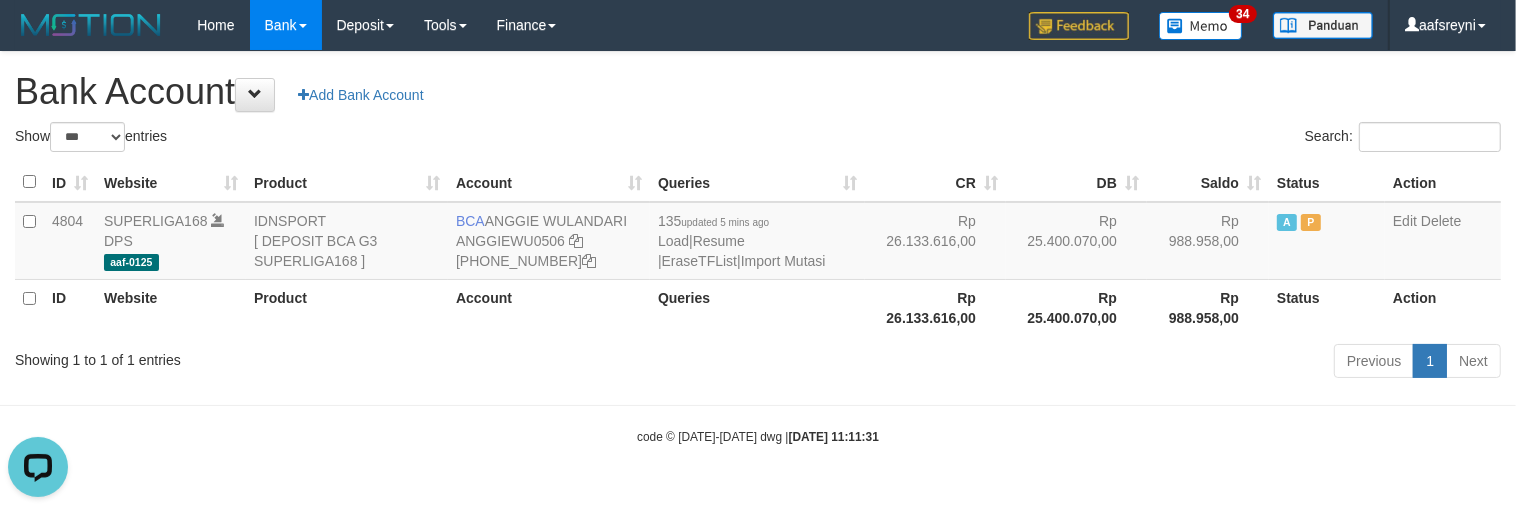 scroll, scrollTop: 0, scrollLeft: 0, axis: both 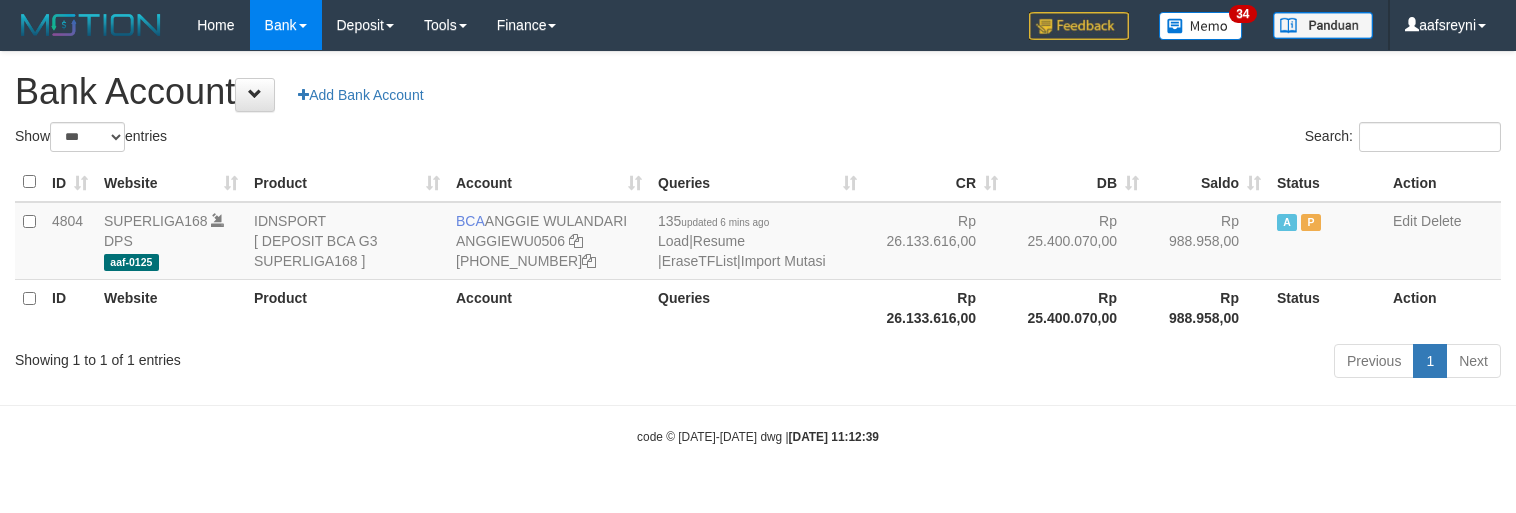 select on "***" 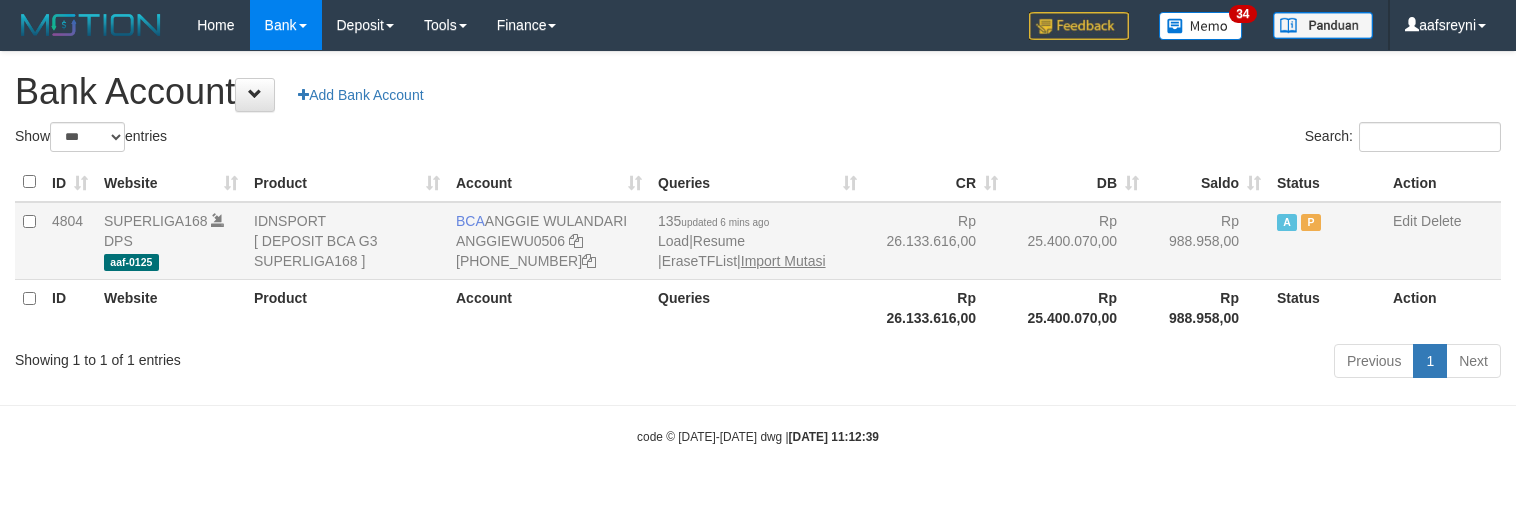 scroll, scrollTop: 0, scrollLeft: 0, axis: both 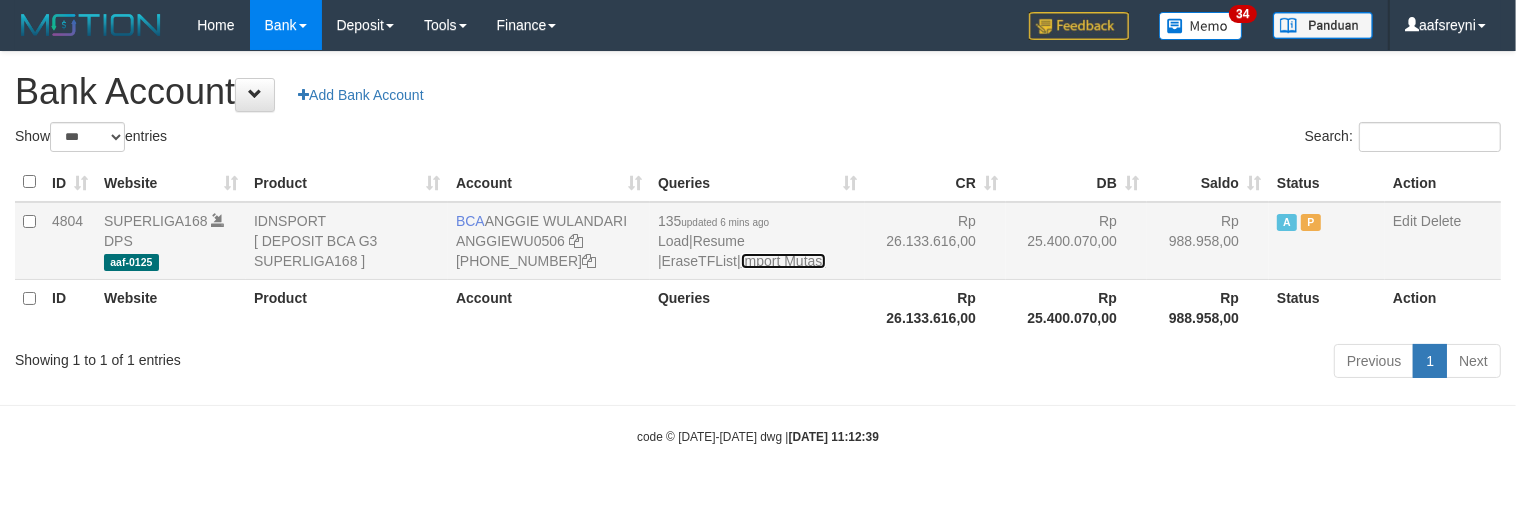 click on "Import Mutasi" at bounding box center (783, 261) 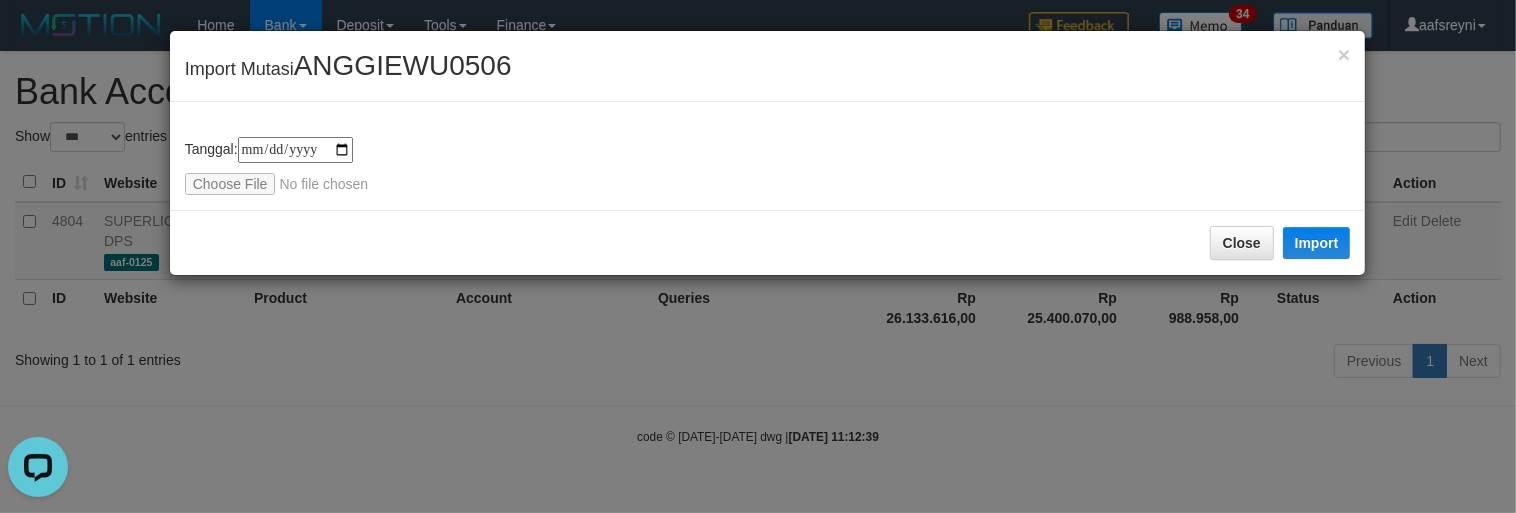 scroll, scrollTop: 0, scrollLeft: 0, axis: both 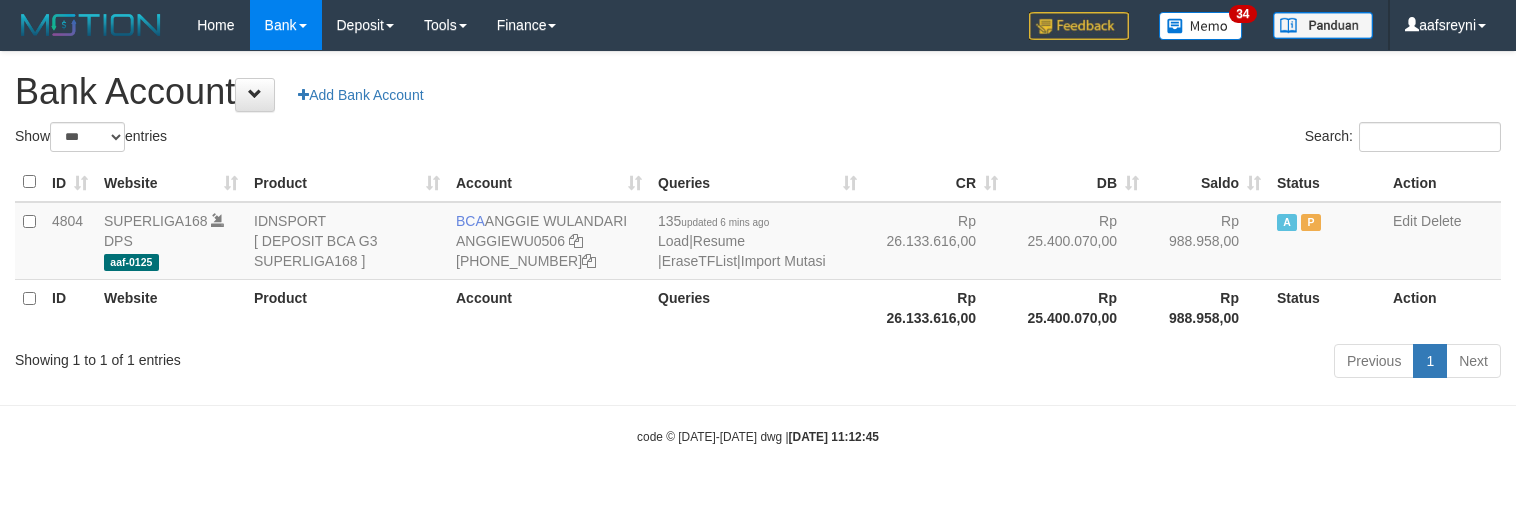 select on "***" 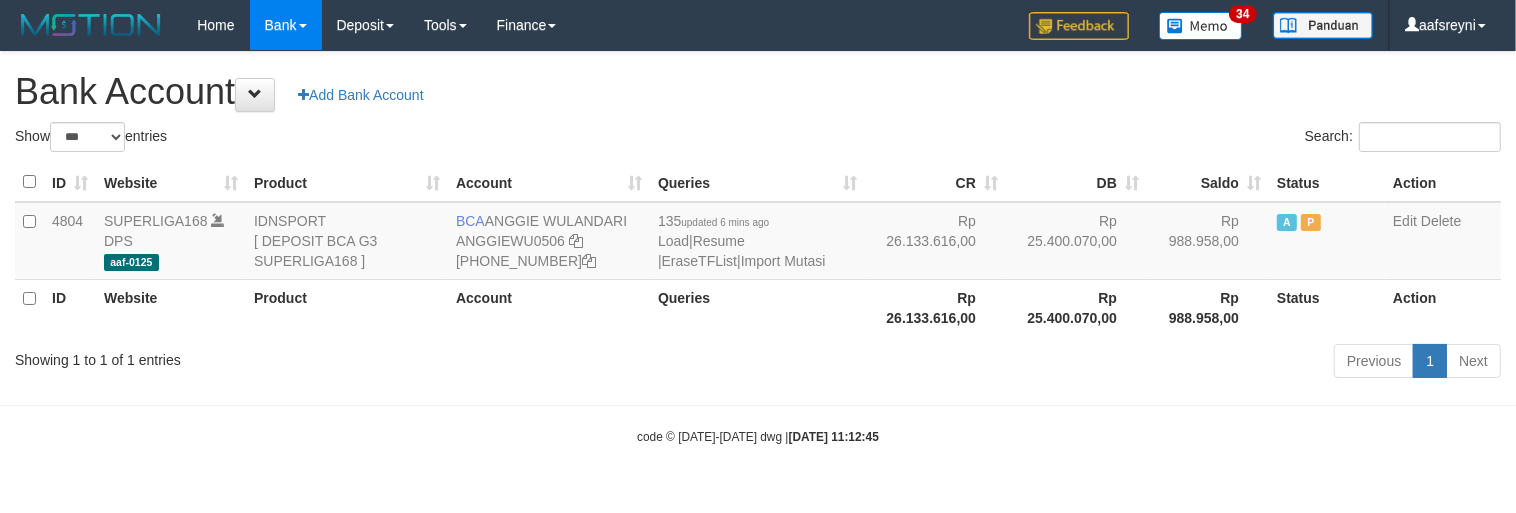 click on "code © [DATE]-[DATE] dwg |  [DATE] 11:12:45" at bounding box center (758, 436) 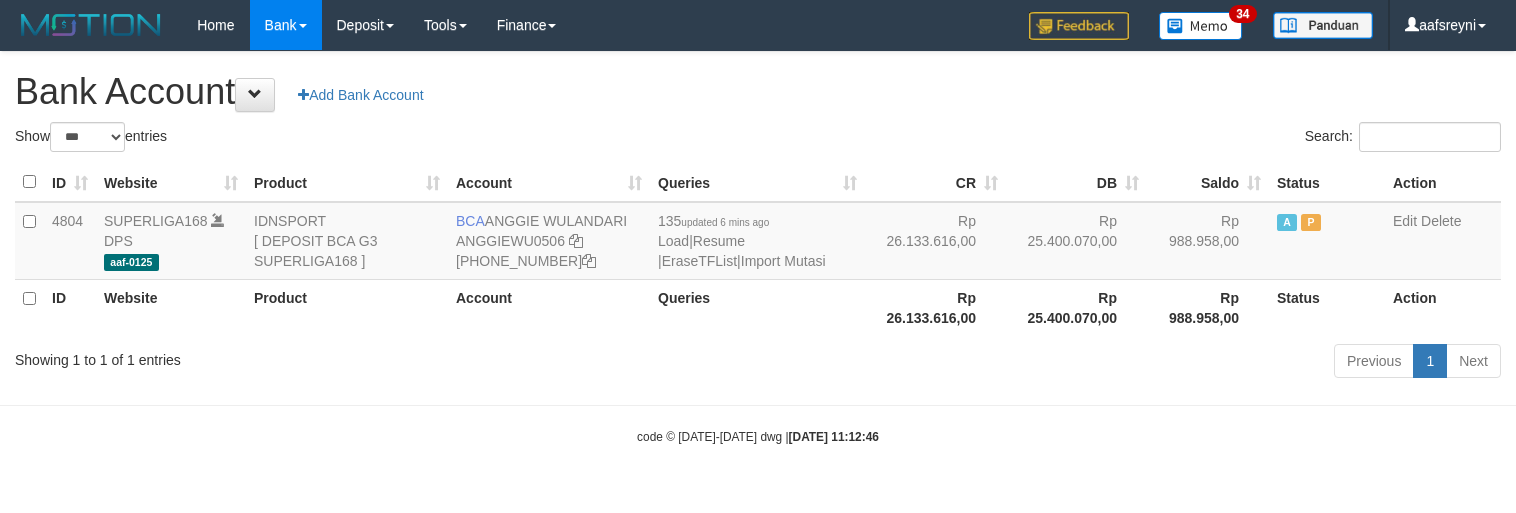 select on "***" 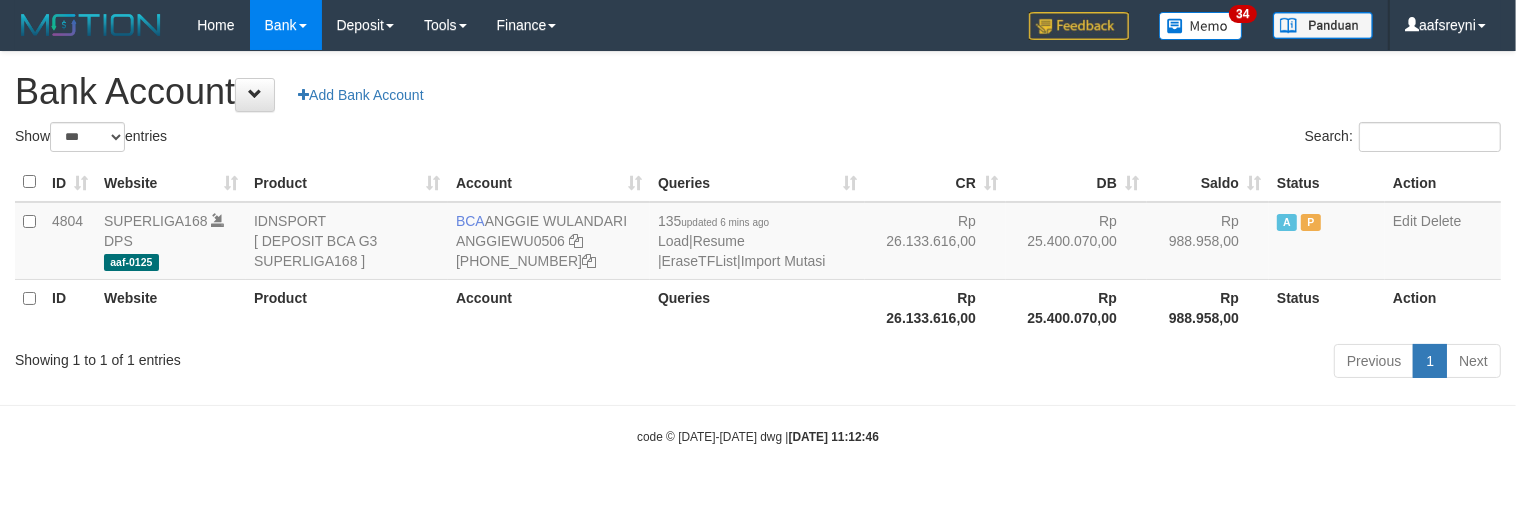 drag, startPoint x: 1146, startPoint y: 177, endPoint x: 1183, endPoint y: 182, distance: 37.336308 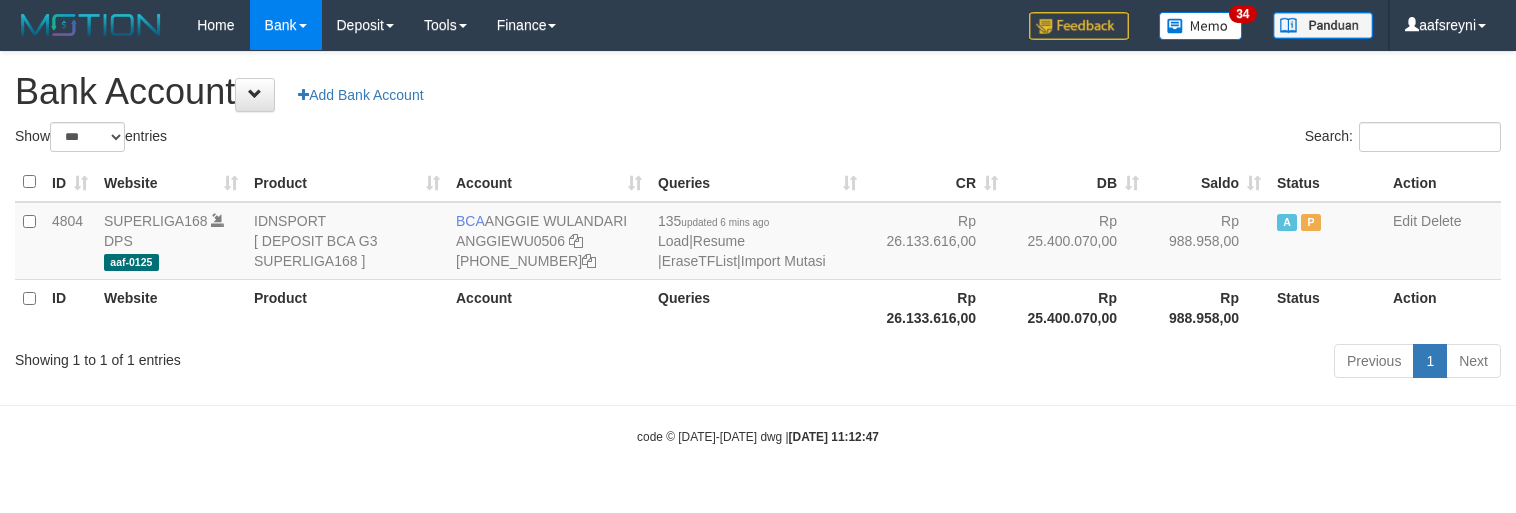 select on "***" 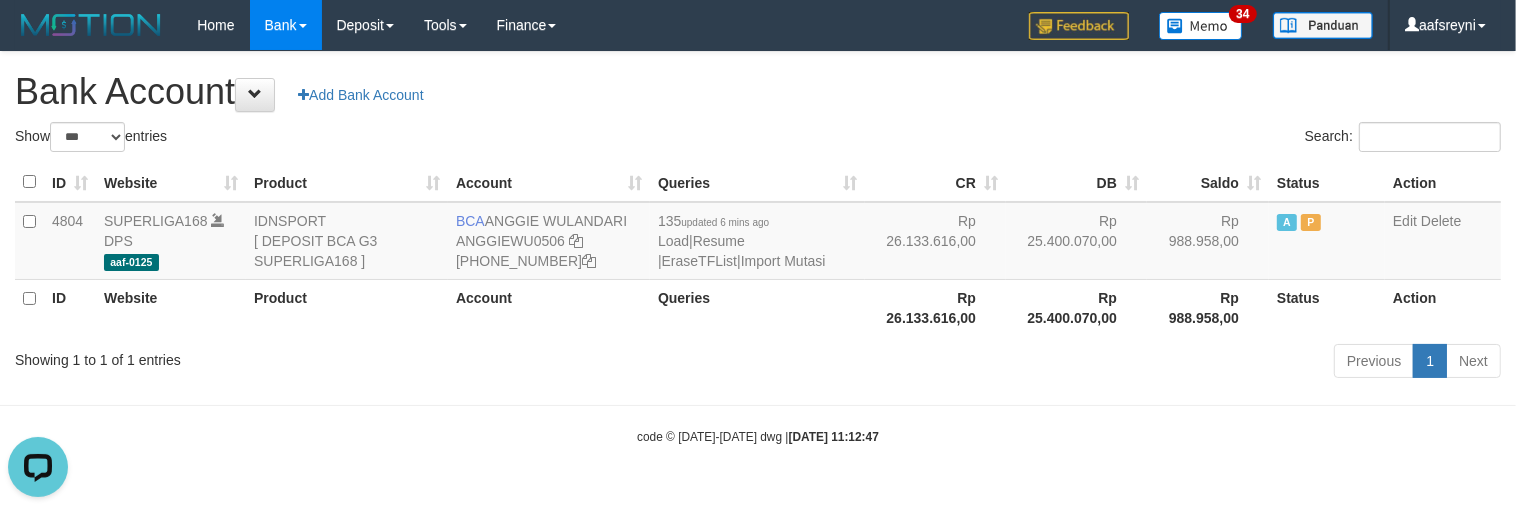 scroll, scrollTop: 0, scrollLeft: 0, axis: both 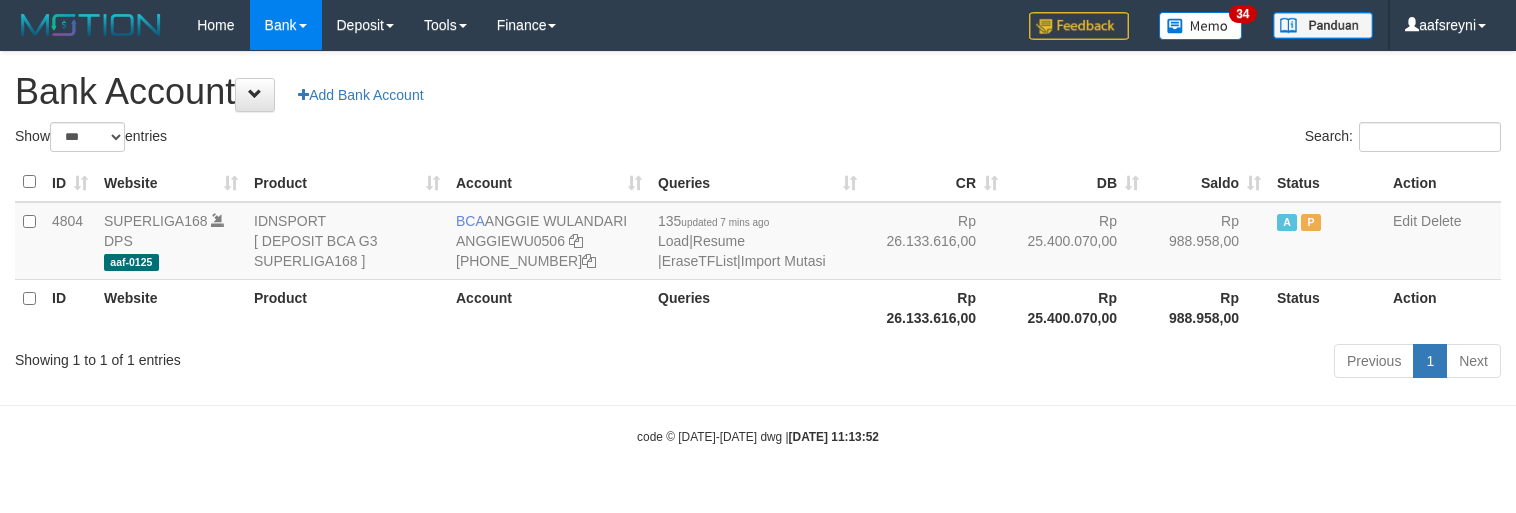 select on "***" 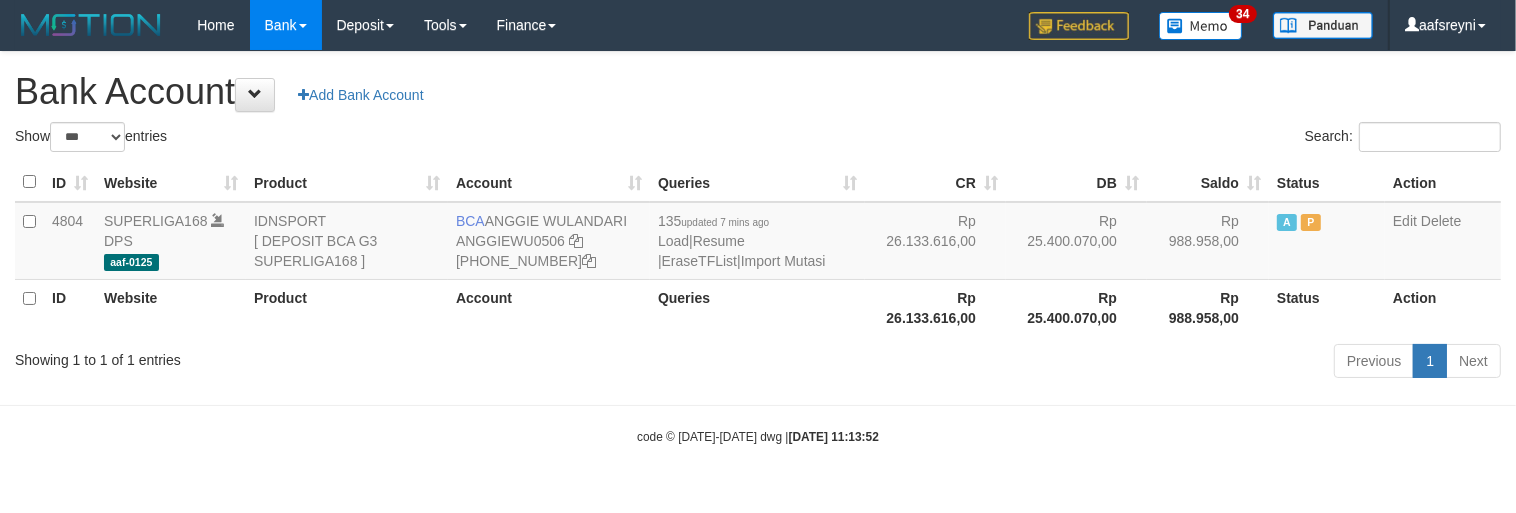 click on "Previous 1 Next" at bounding box center [1074, 363] 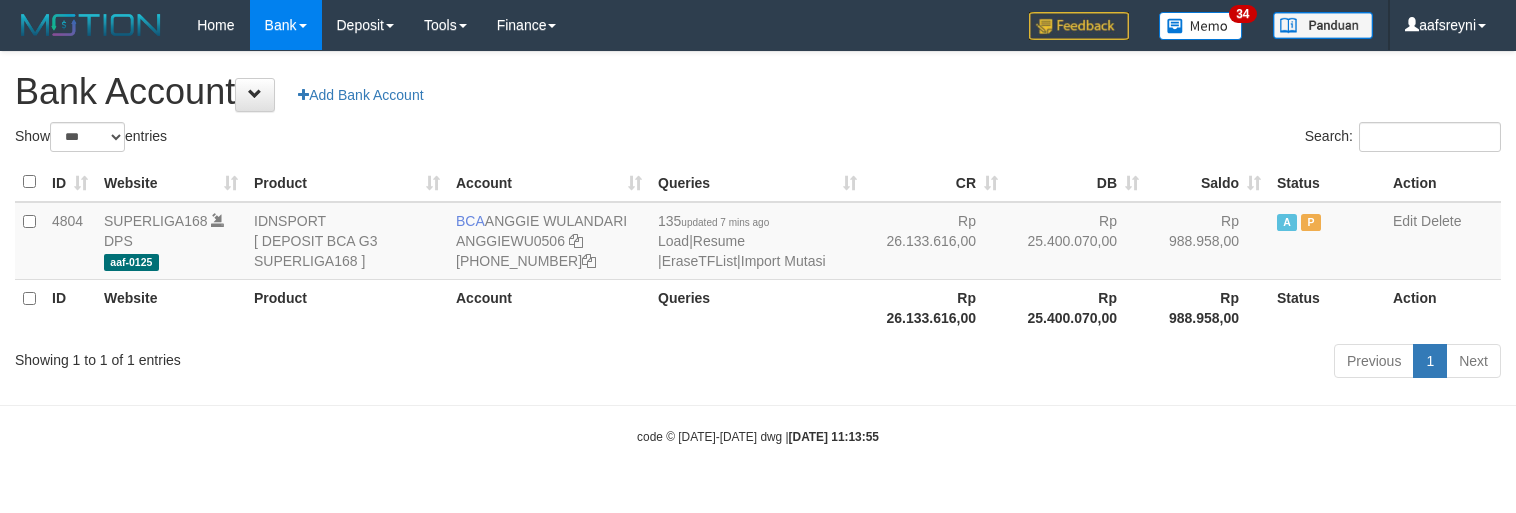 select on "***" 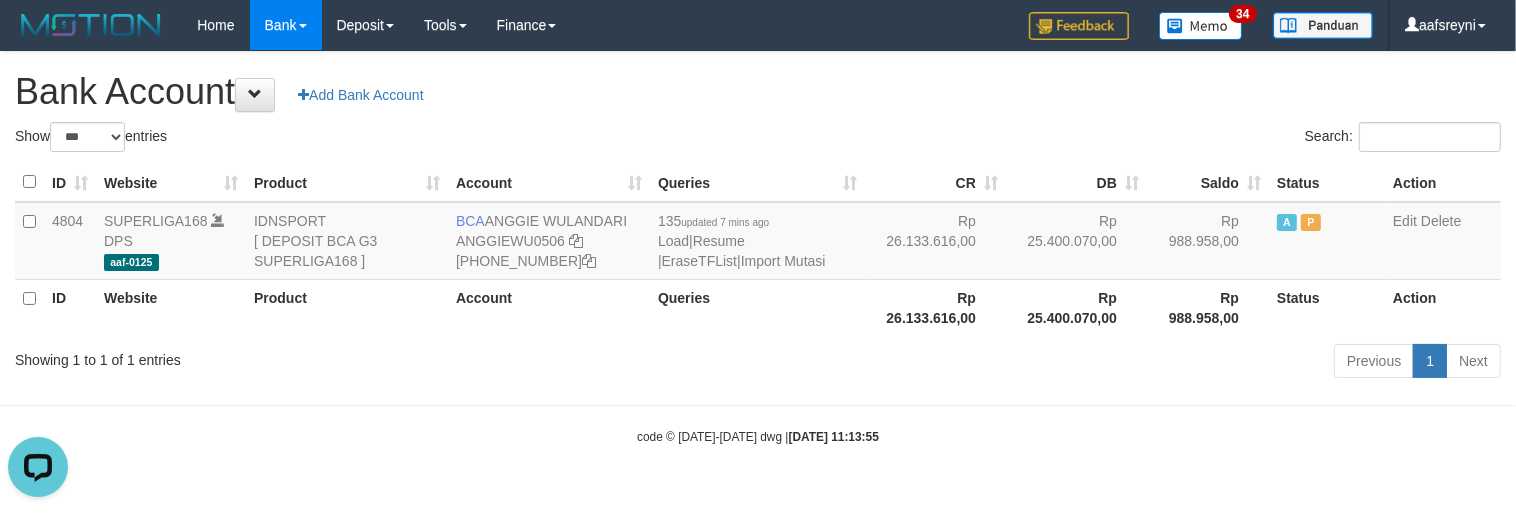 scroll, scrollTop: 0, scrollLeft: 0, axis: both 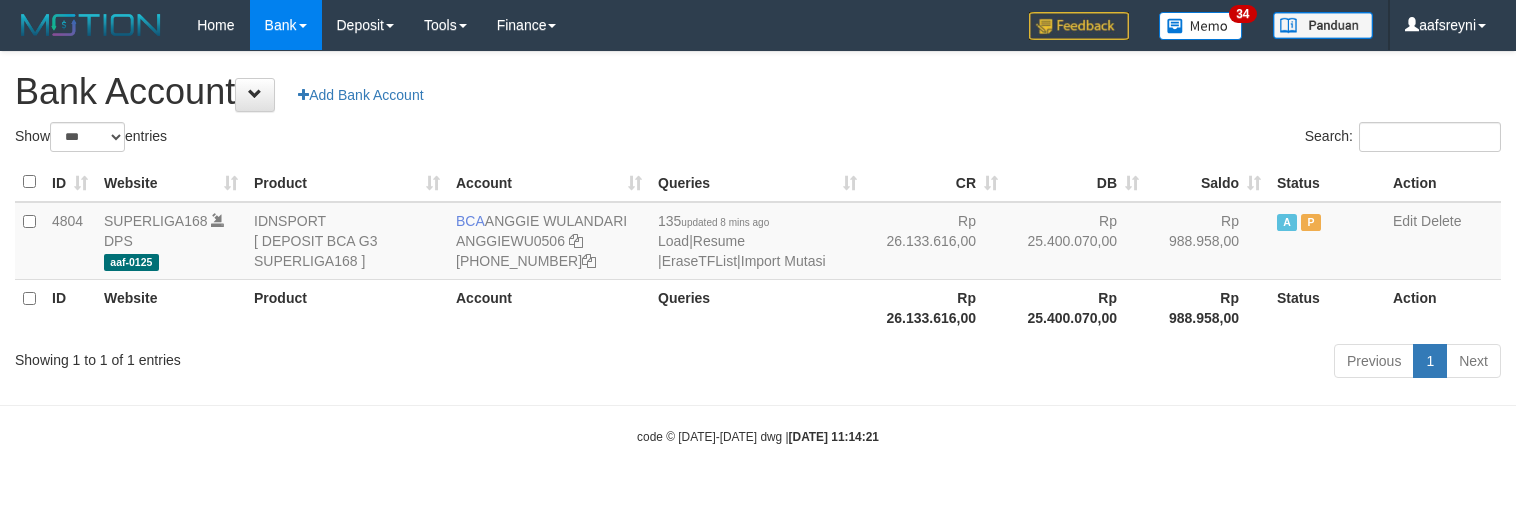 select on "***" 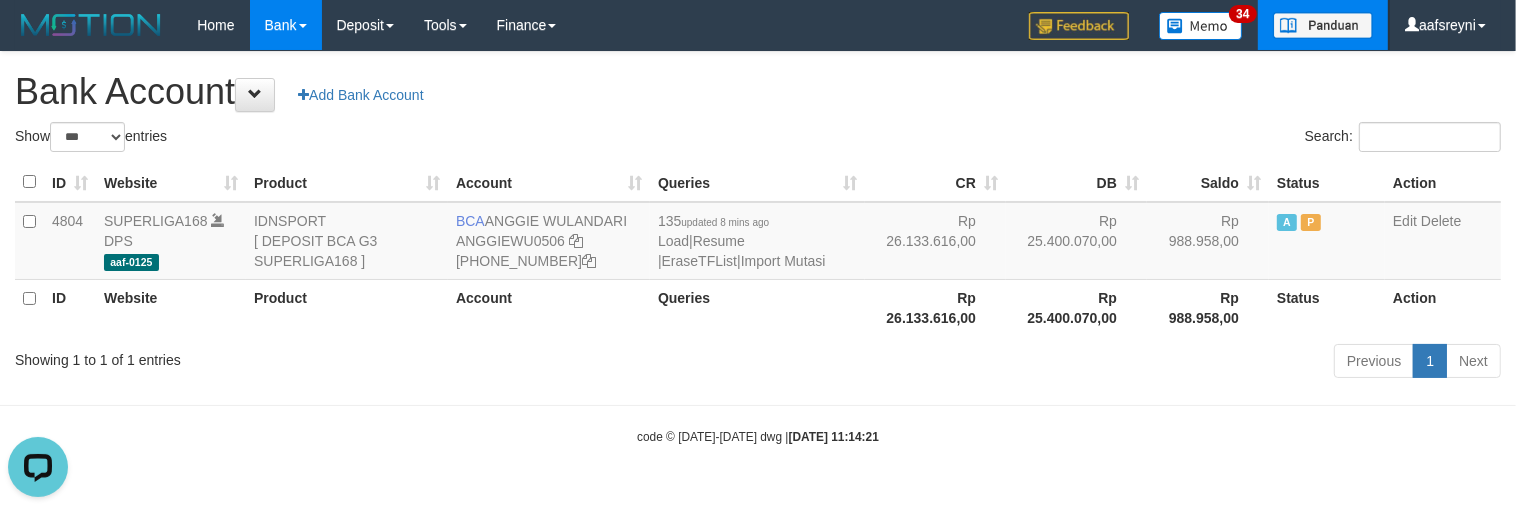 scroll, scrollTop: 0, scrollLeft: 0, axis: both 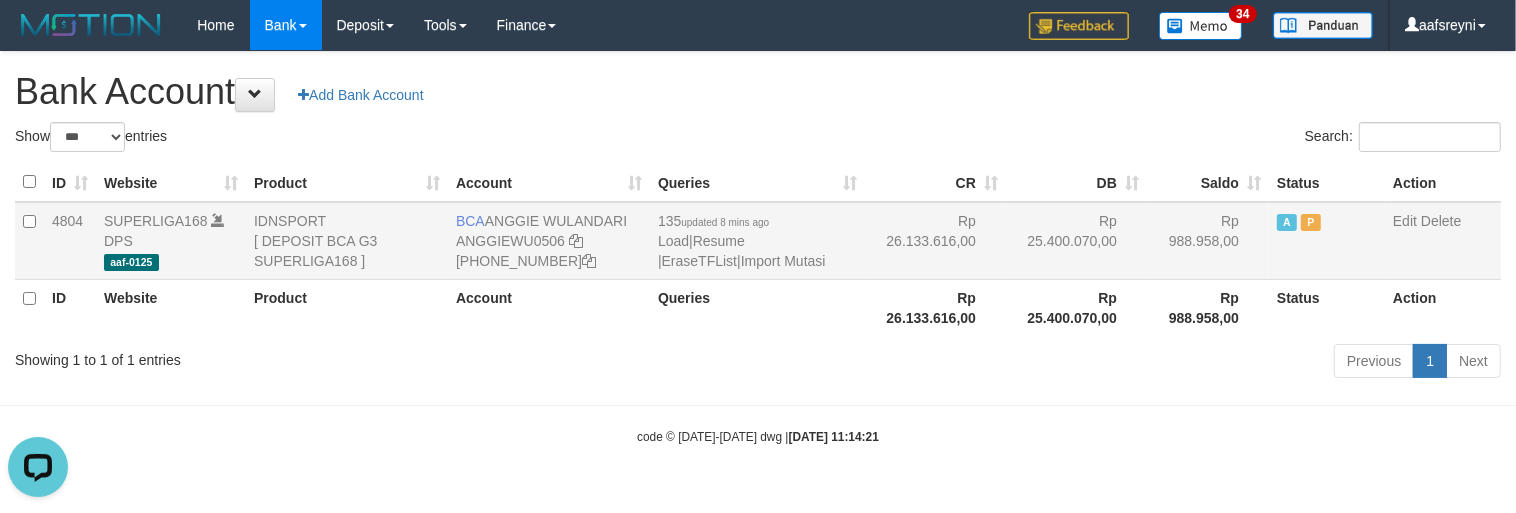 drag, startPoint x: 960, startPoint y: 212, endPoint x: 1166, endPoint y: 217, distance: 206.06067 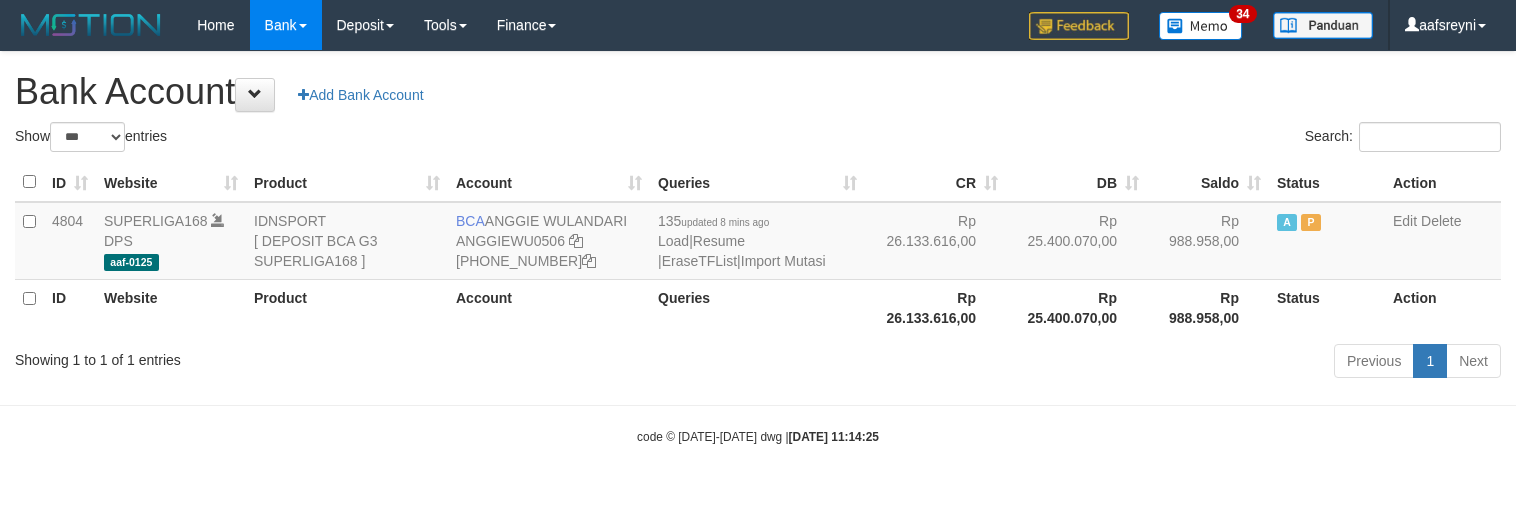 select on "***" 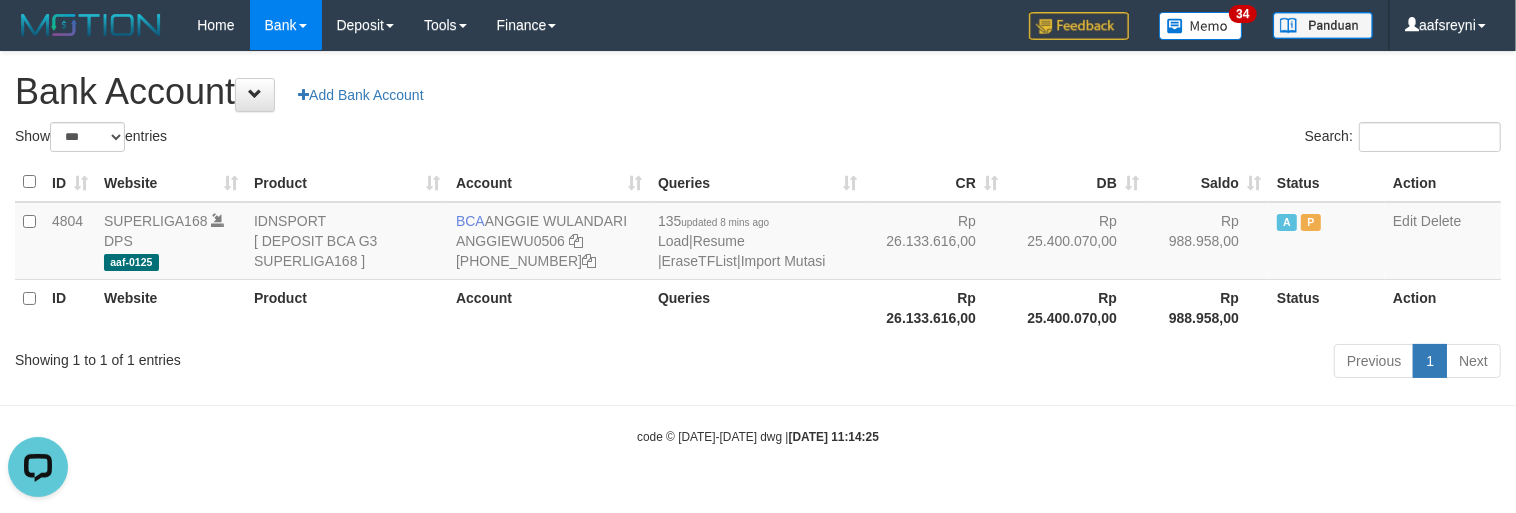 scroll, scrollTop: 0, scrollLeft: 0, axis: both 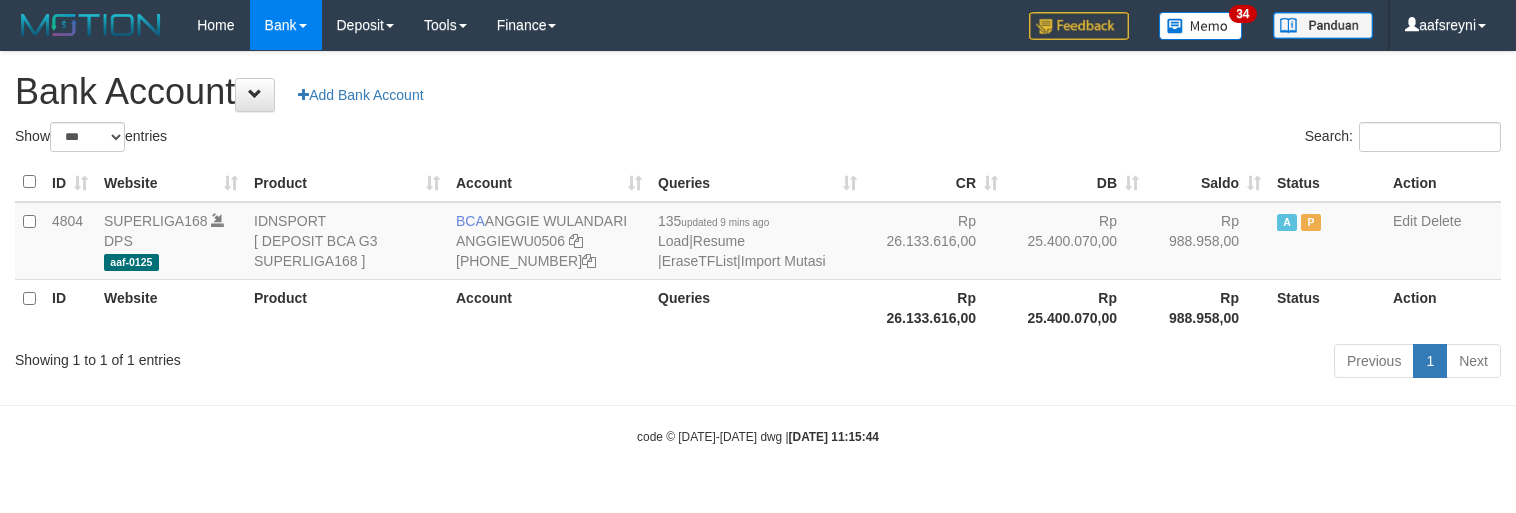 select on "***" 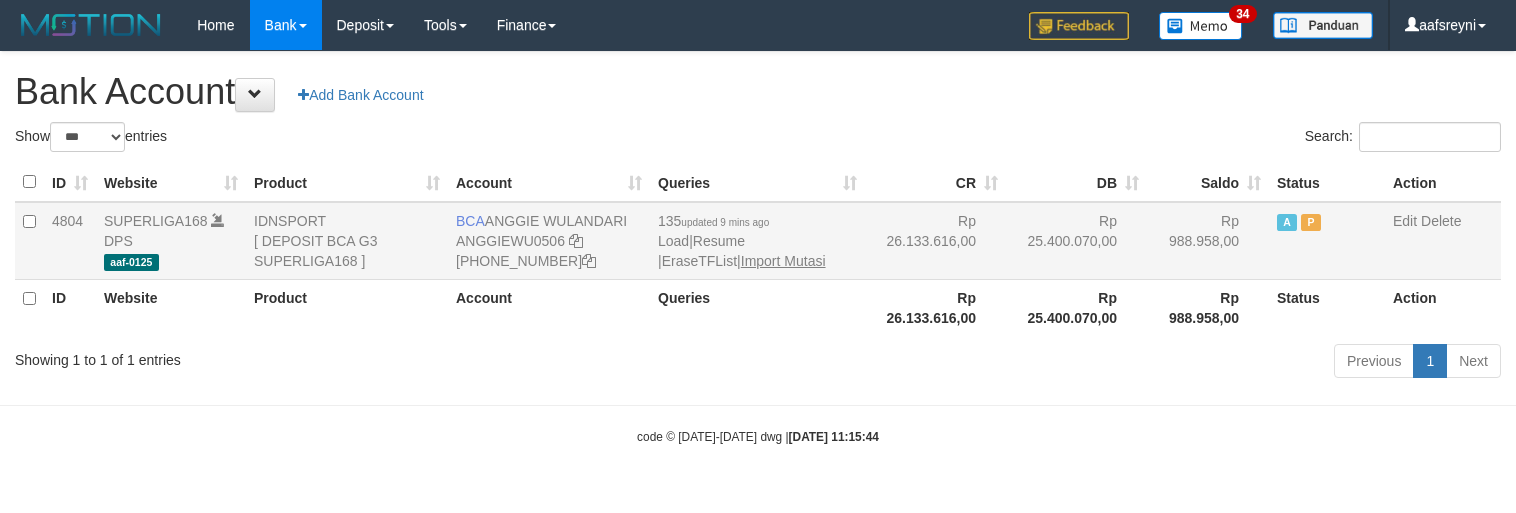 scroll, scrollTop: 0, scrollLeft: 0, axis: both 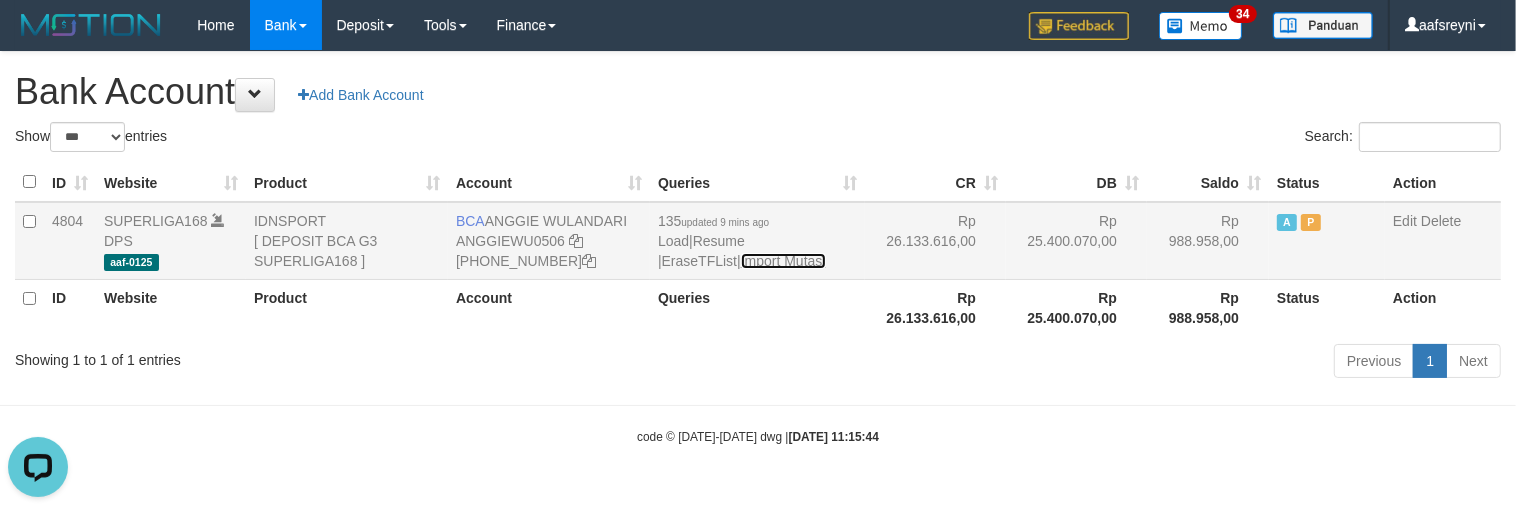 click on "Import Mutasi" at bounding box center [783, 261] 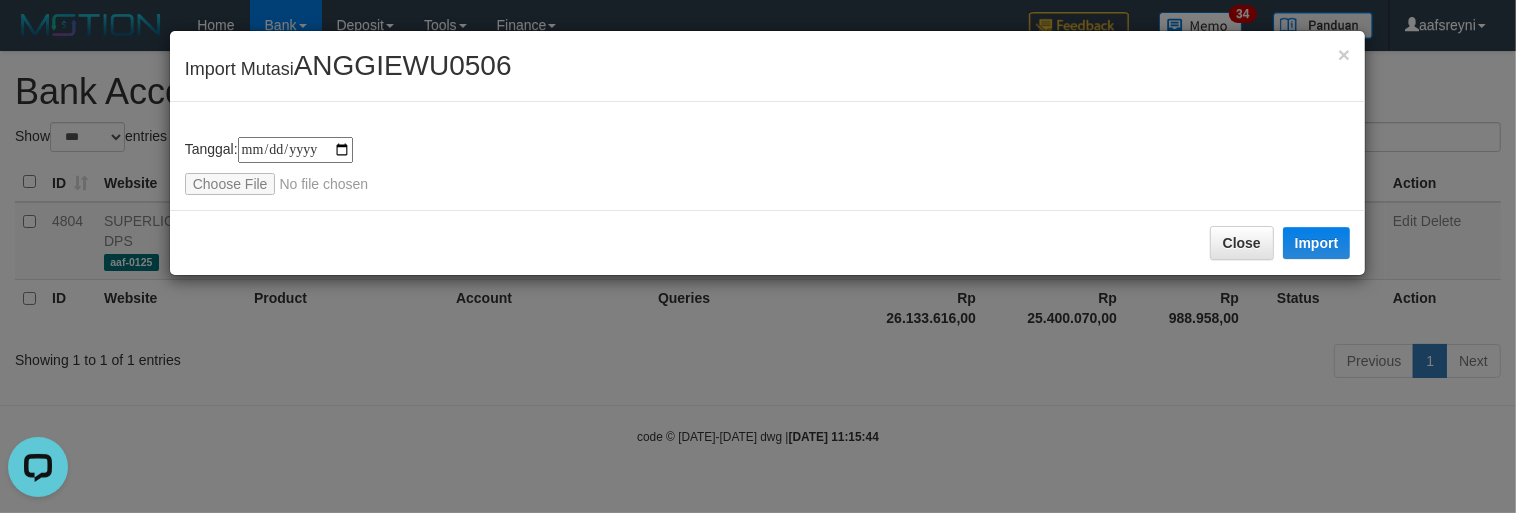 click on "**********" at bounding box center [758, 256] 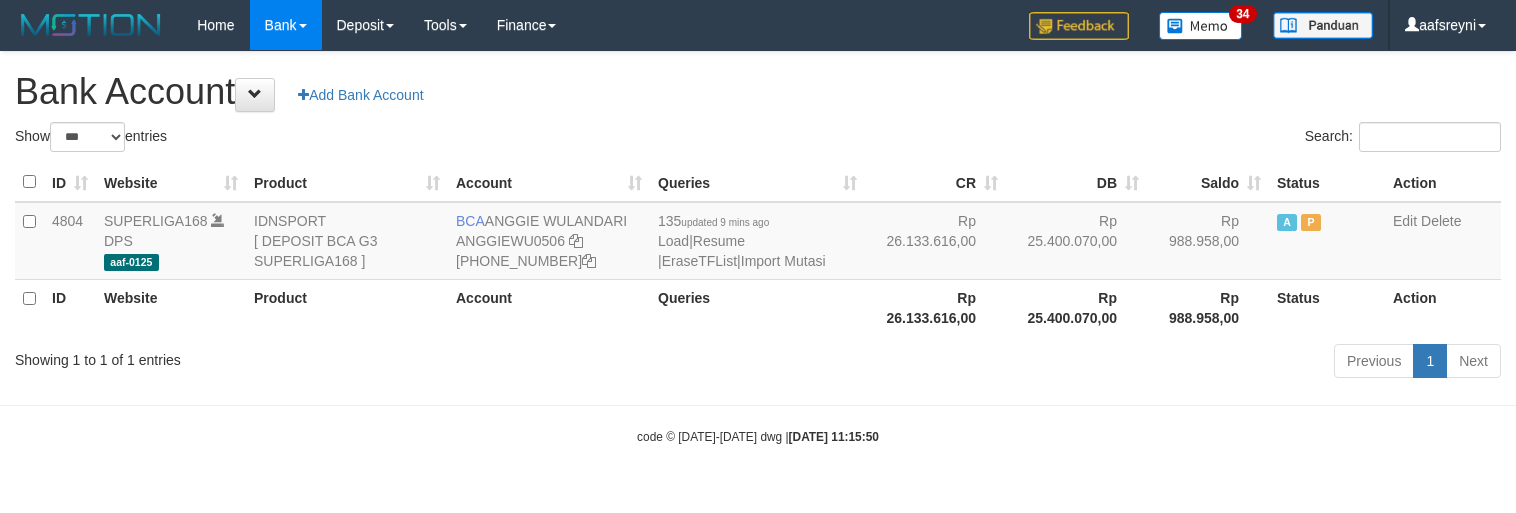 select on "***" 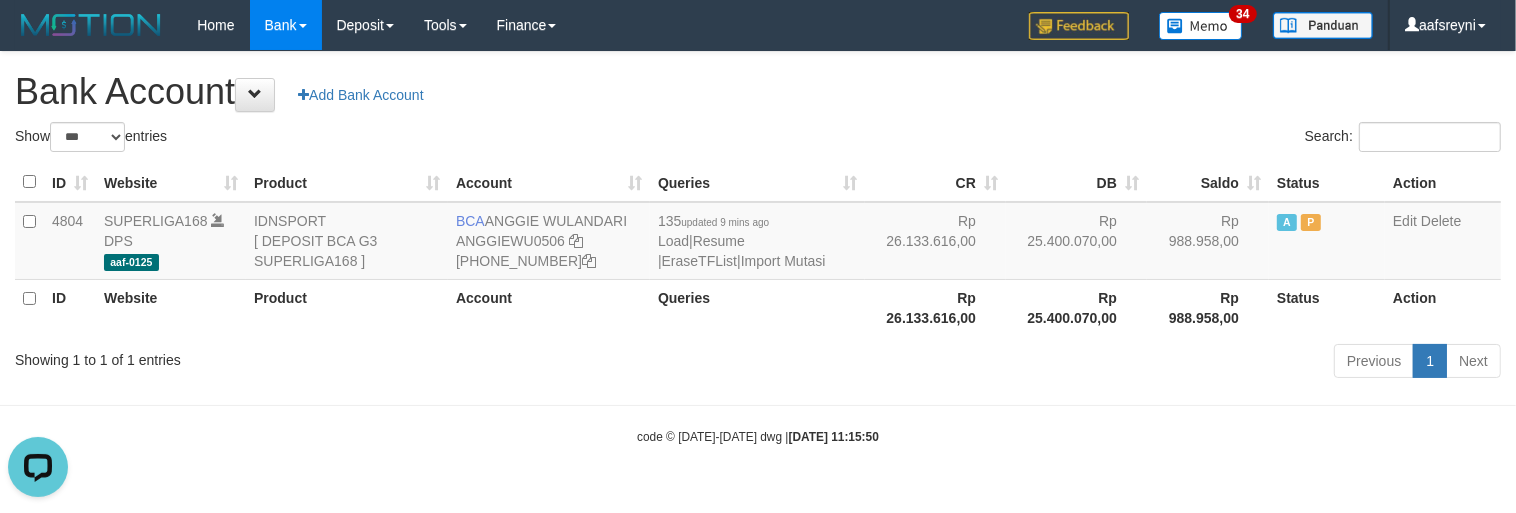 scroll, scrollTop: 0, scrollLeft: 0, axis: both 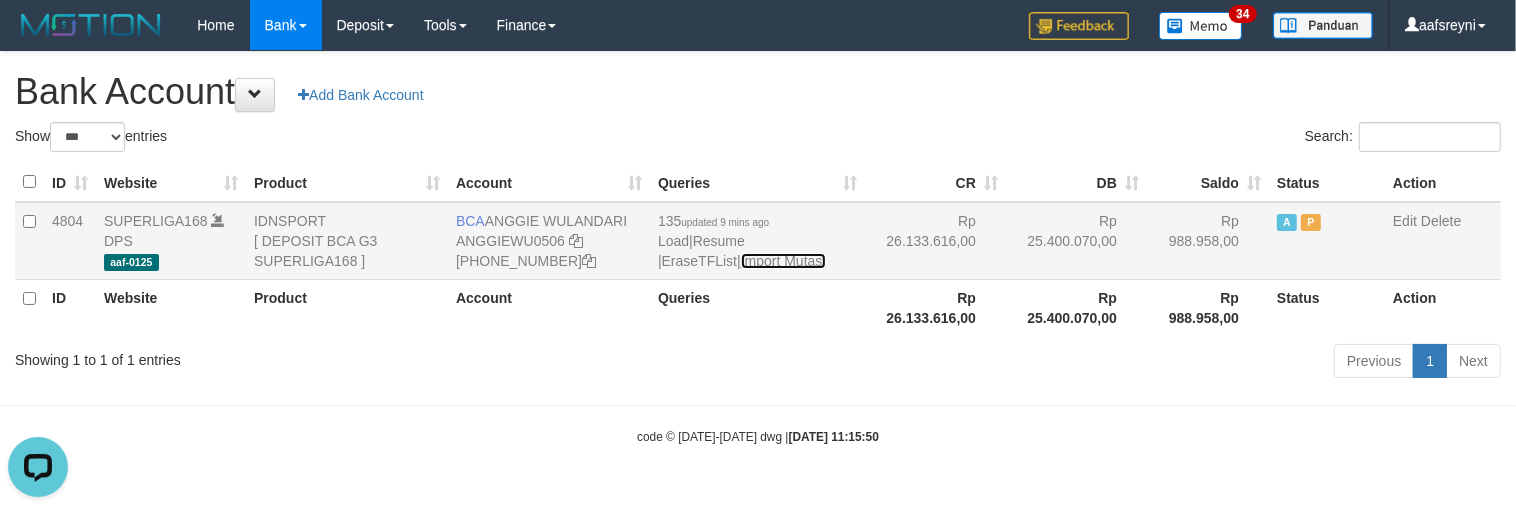 click on "Import Mutasi" at bounding box center (783, 261) 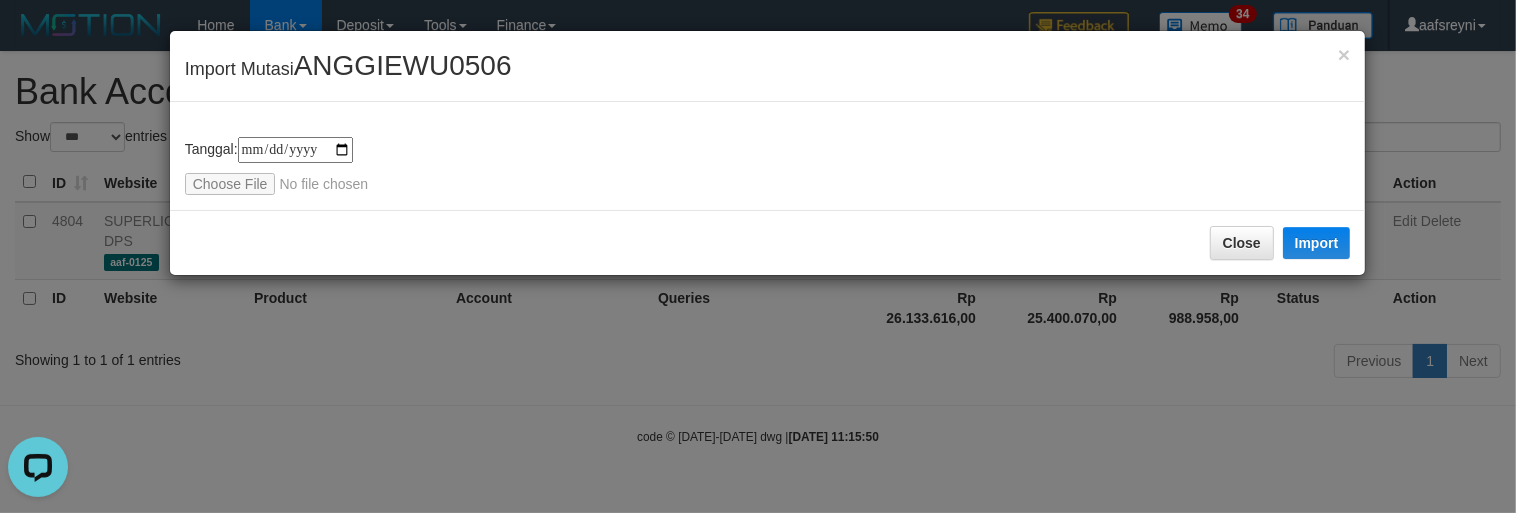 type on "**********" 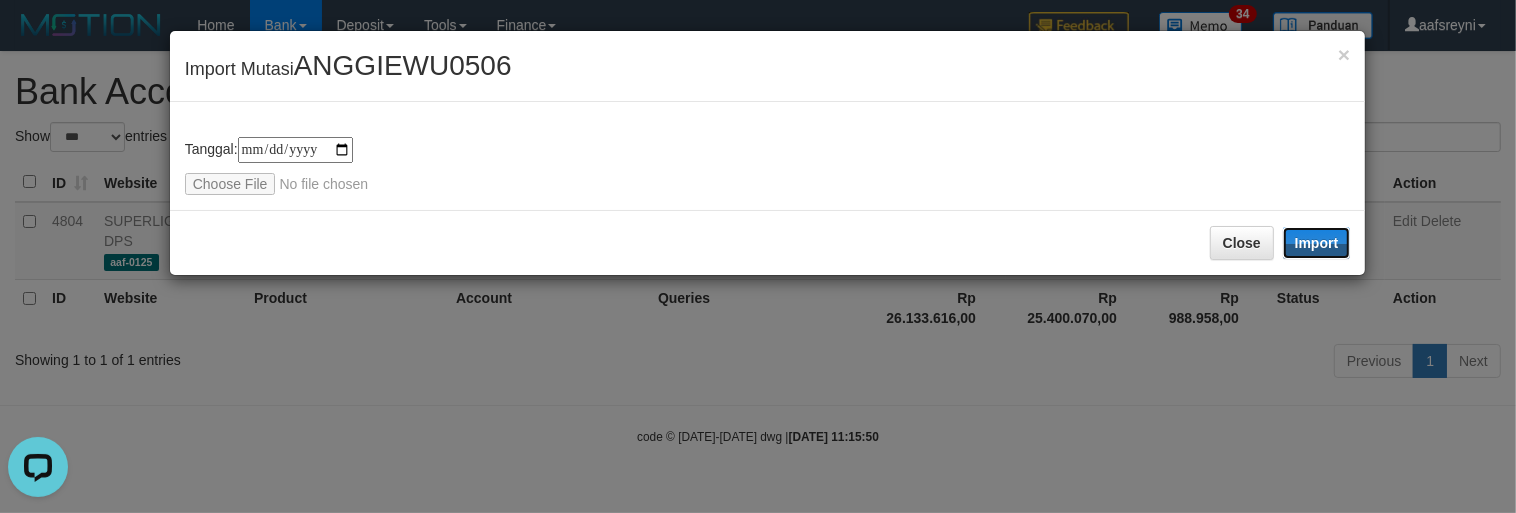 drag, startPoint x: 1308, startPoint y: 245, endPoint x: 240, endPoint y: 2, distance: 1095.2959 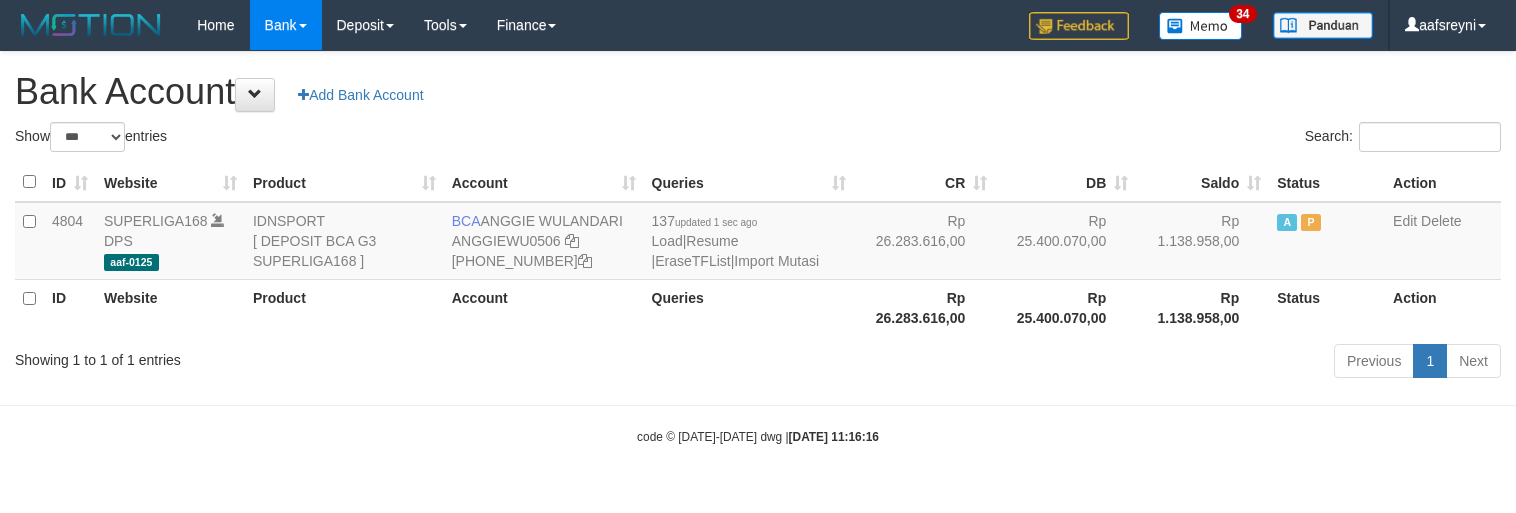 select on "***" 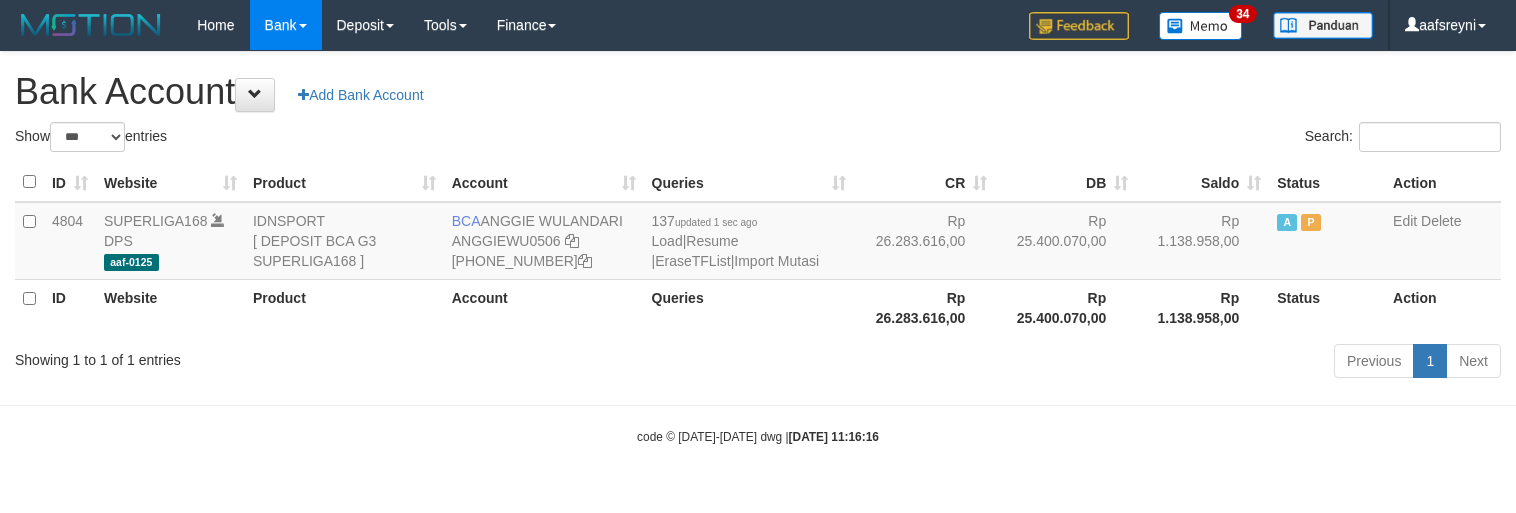 scroll, scrollTop: 0, scrollLeft: 0, axis: both 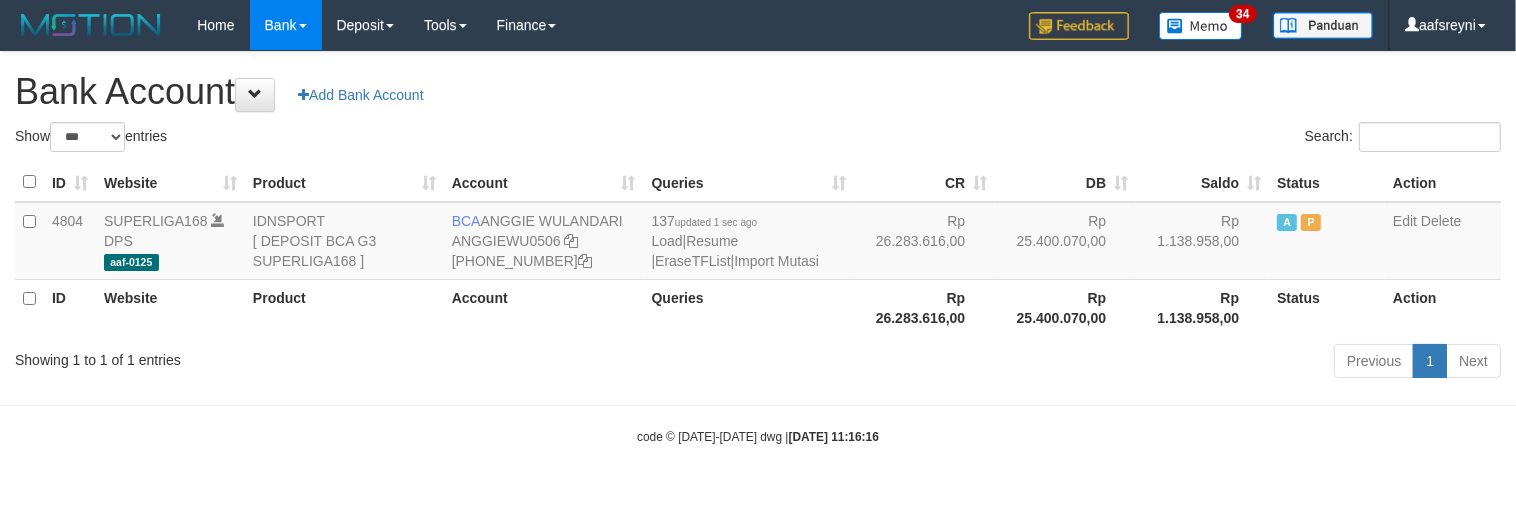 drag, startPoint x: 1128, startPoint y: 255, endPoint x: 1511, endPoint y: 185, distance: 389.34433 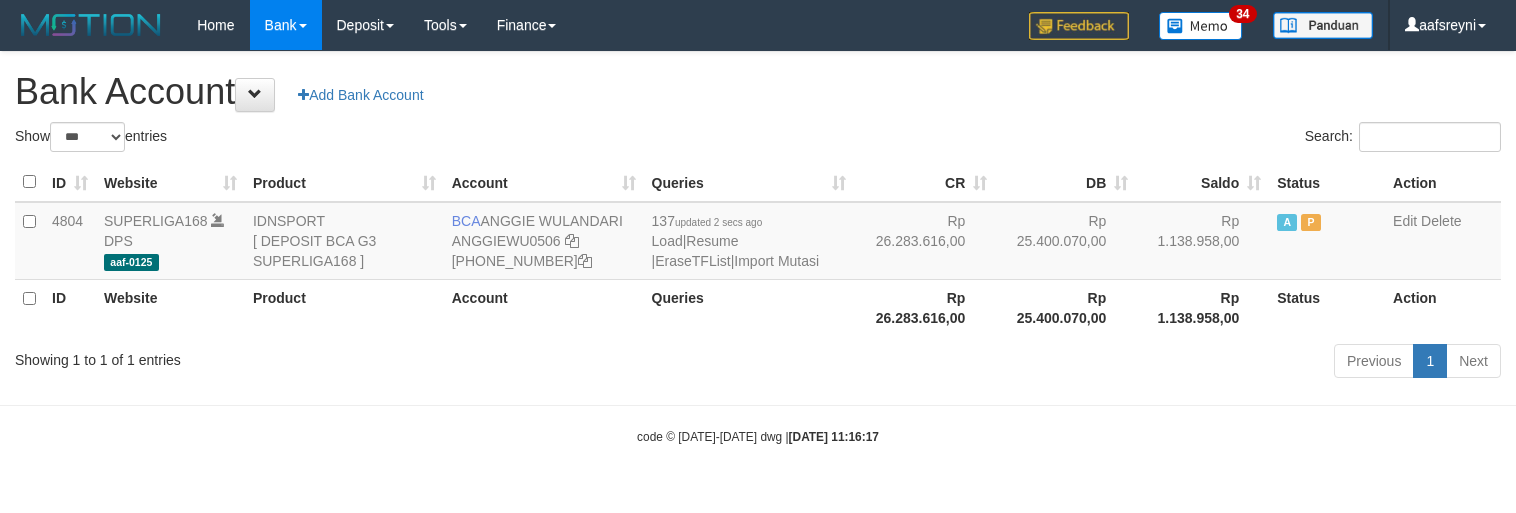 select on "***" 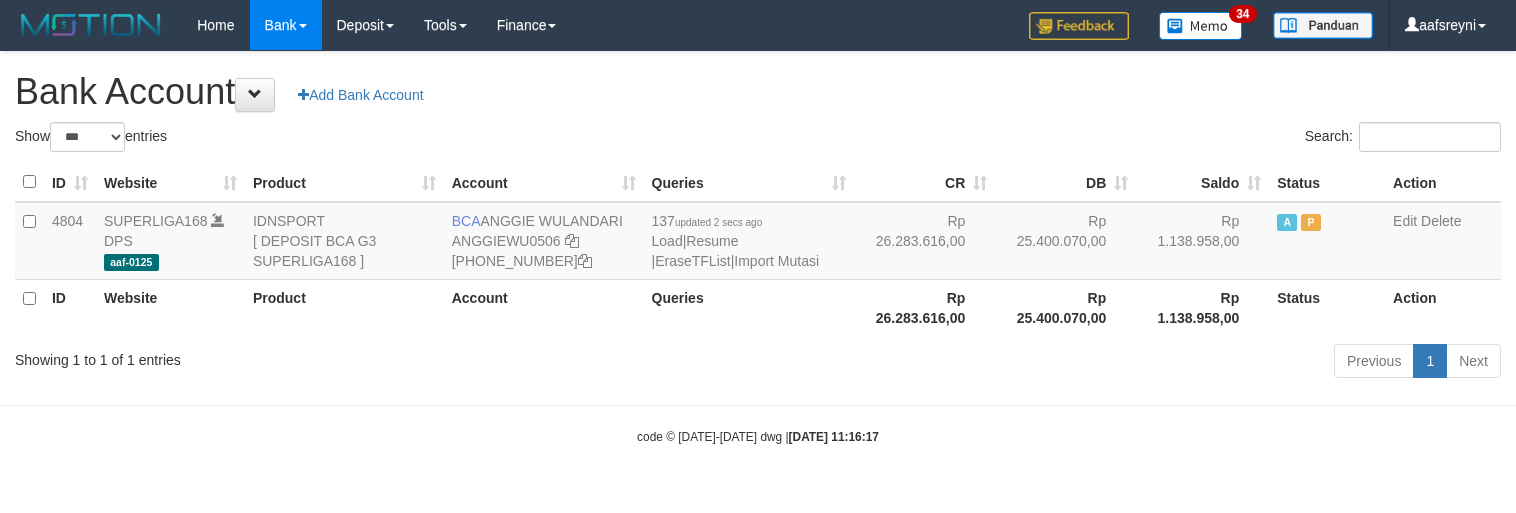 scroll, scrollTop: 0, scrollLeft: 0, axis: both 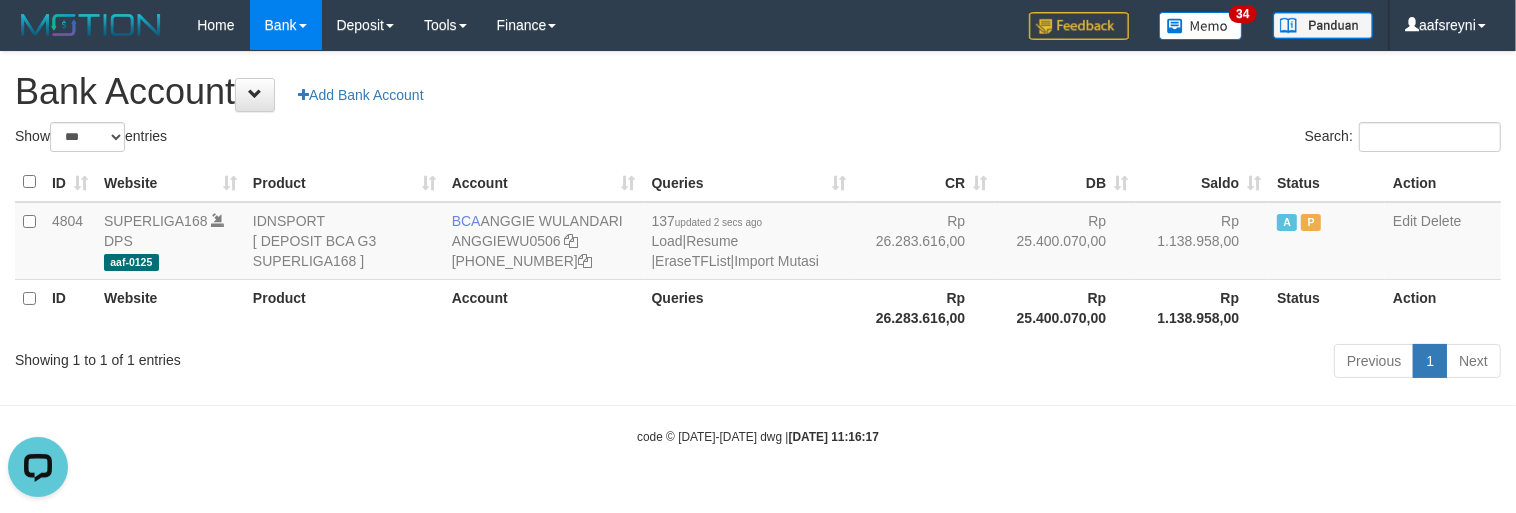 drag, startPoint x: 717, startPoint y: 370, endPoint x: 903, endPoint y: 351, distance: 186.96791 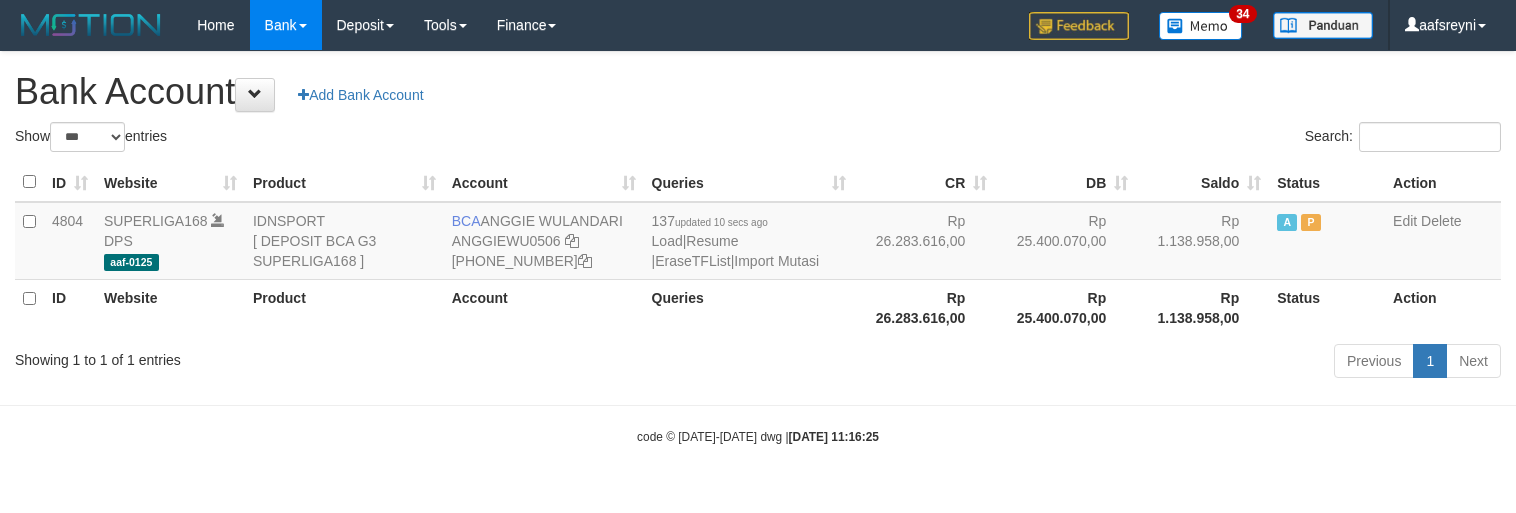 select on "***" 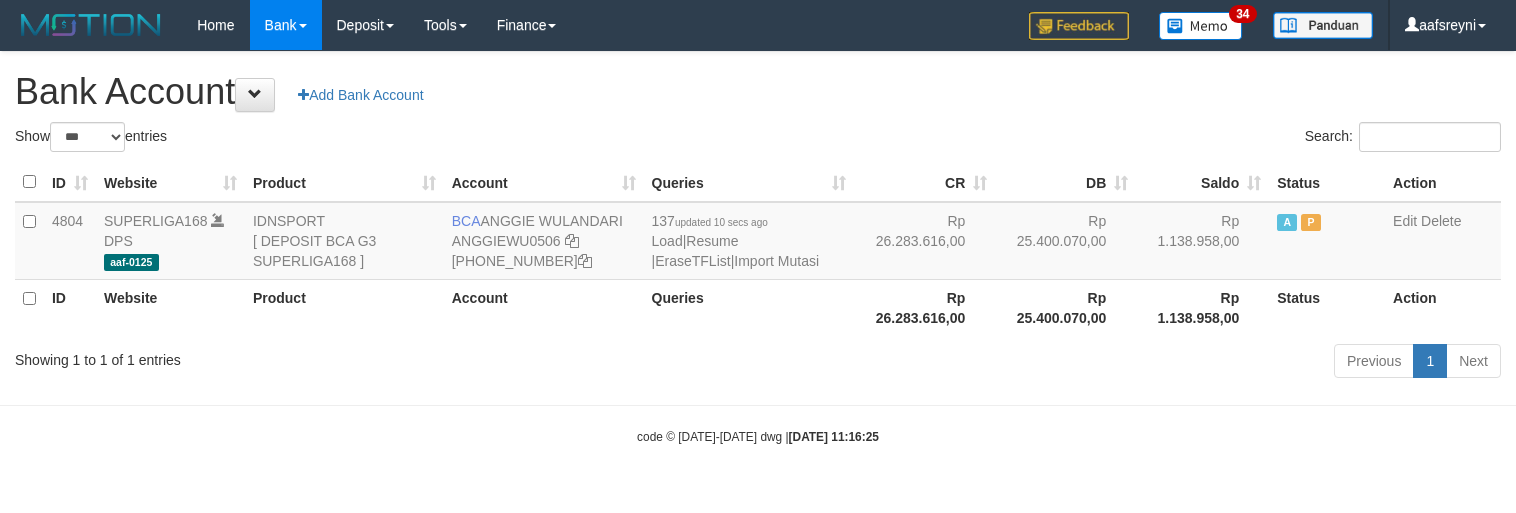 scroll, scrollTop: 0, scrollLeft: 0, axis: both 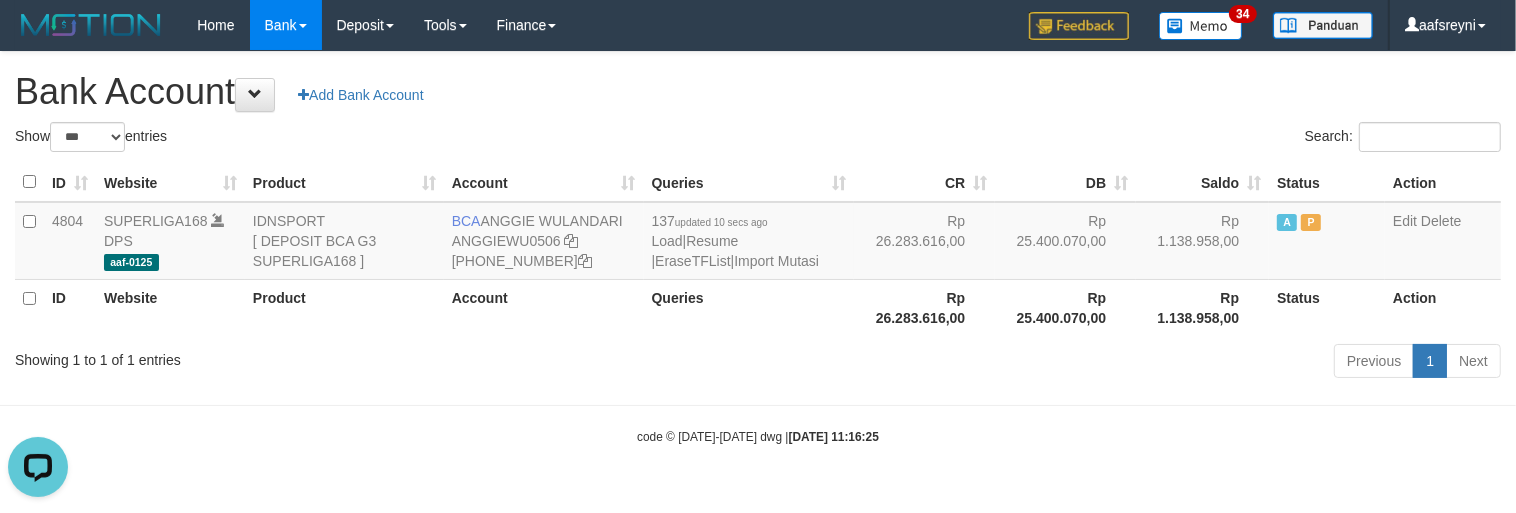 click on "Previous 1 Next" at bounding box center [1074, 363] 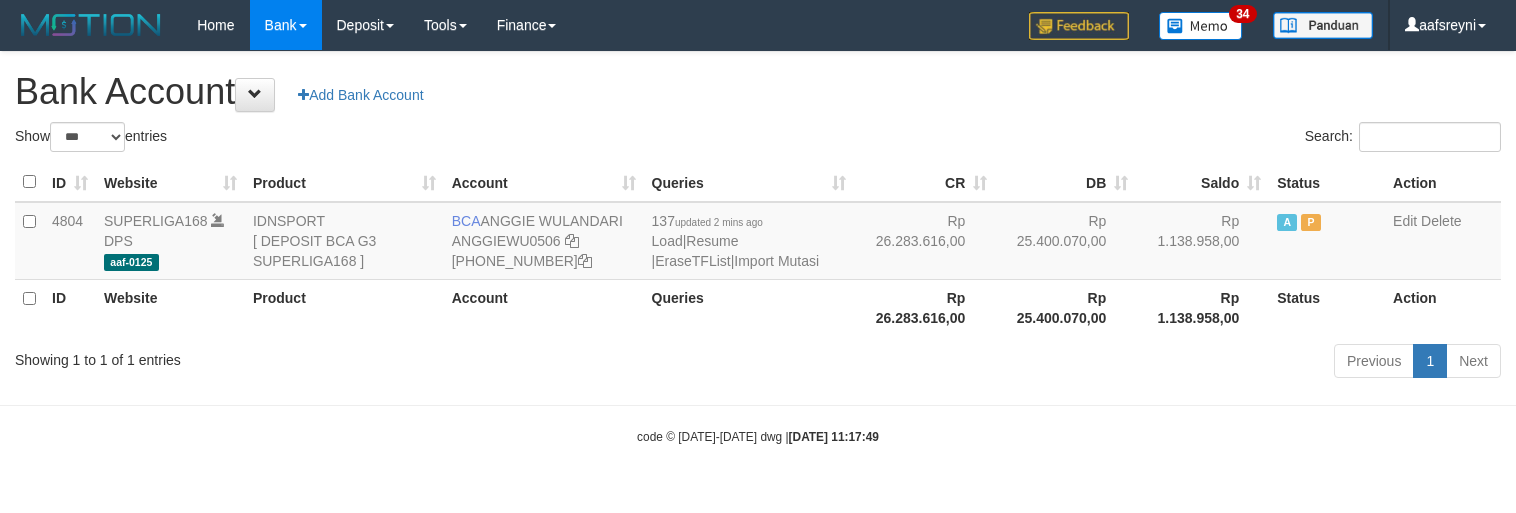 select on "***" 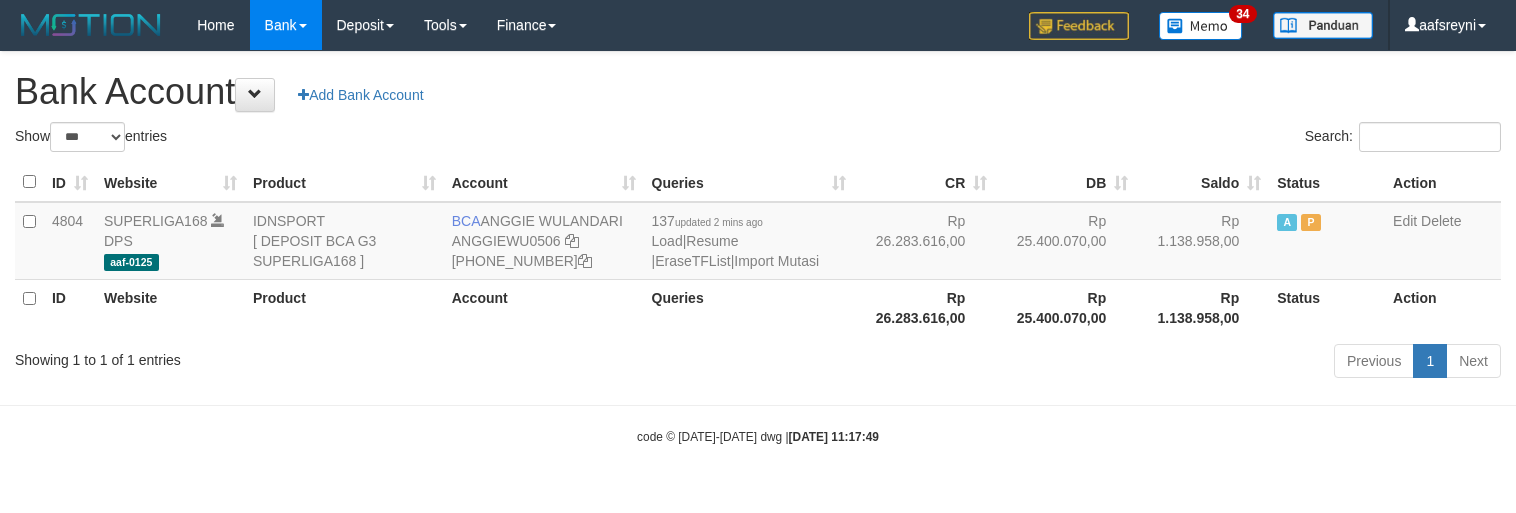 scroll, scrollTop: 0, scrollLeft: 0, axis: both 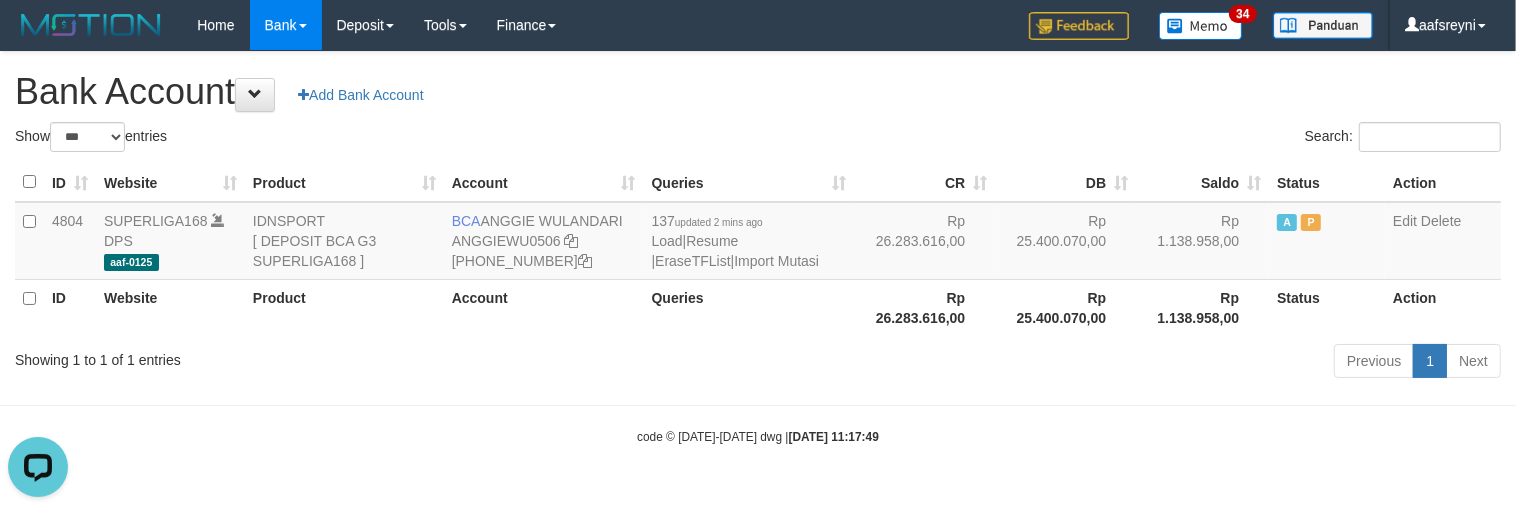 drag, startPoint x: 545, startPoint y: 373, endPoint x: 608, endPoint y: 375, distance: 63.03174 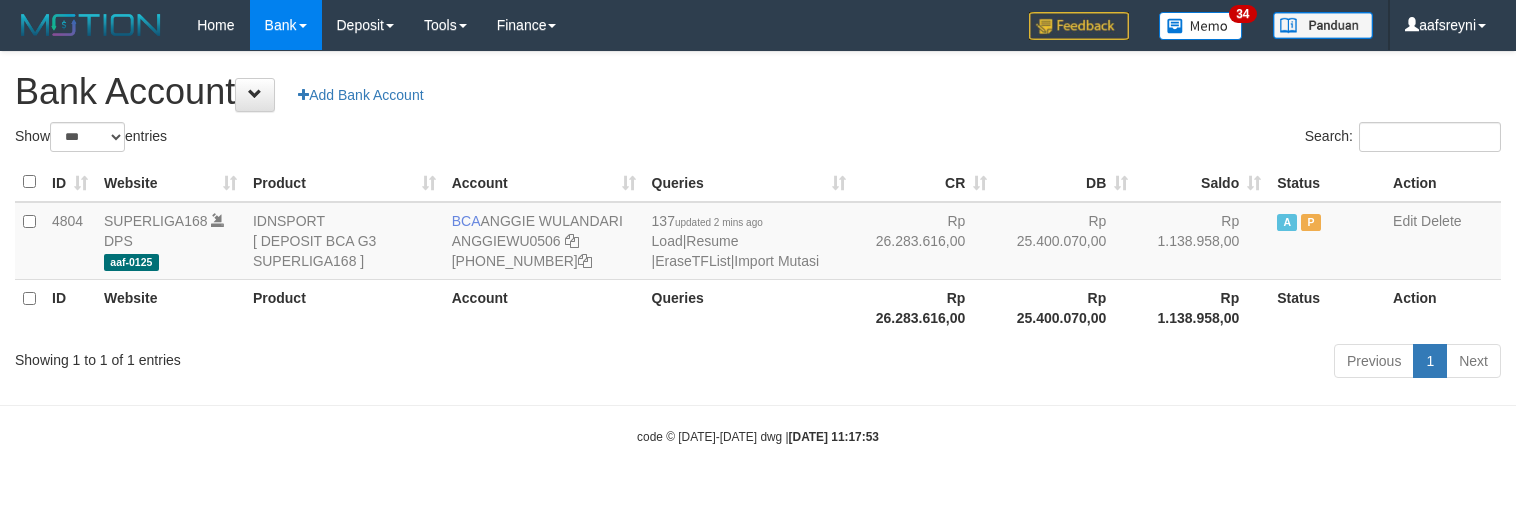 select on "***" 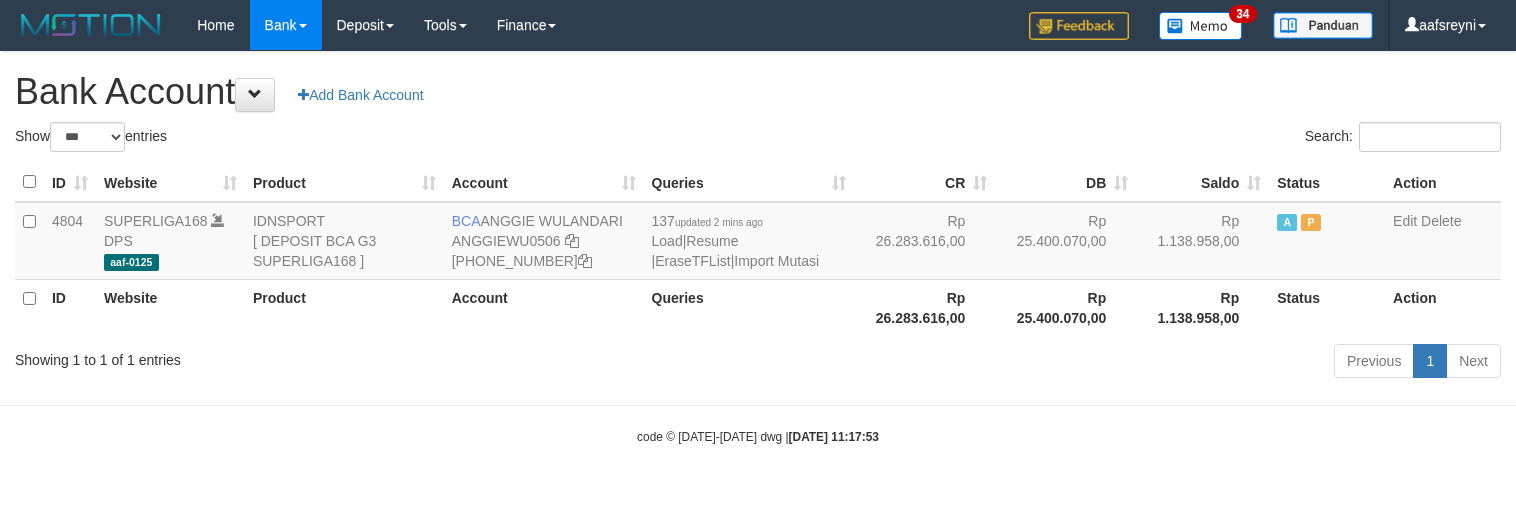 scroll, scrollTop: 0, scrollLeft: 0, axis: both 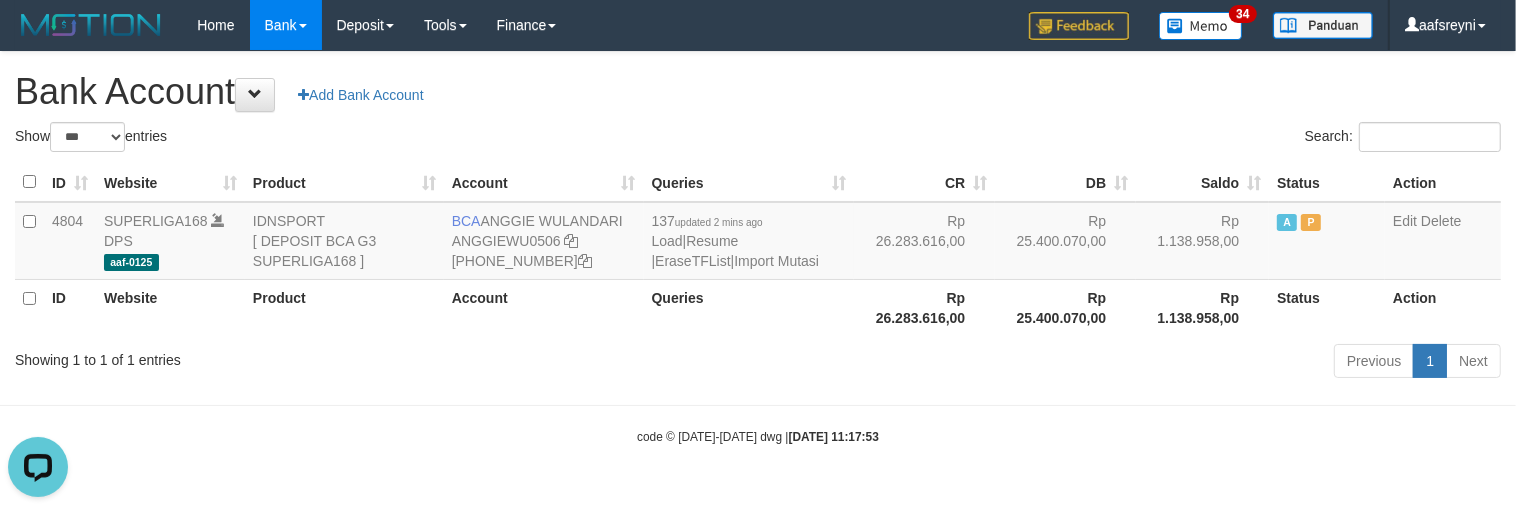 click on "code © 2012-2018 dwg |  2025/07/13 11:17:53" at bounding box center [758, 437] 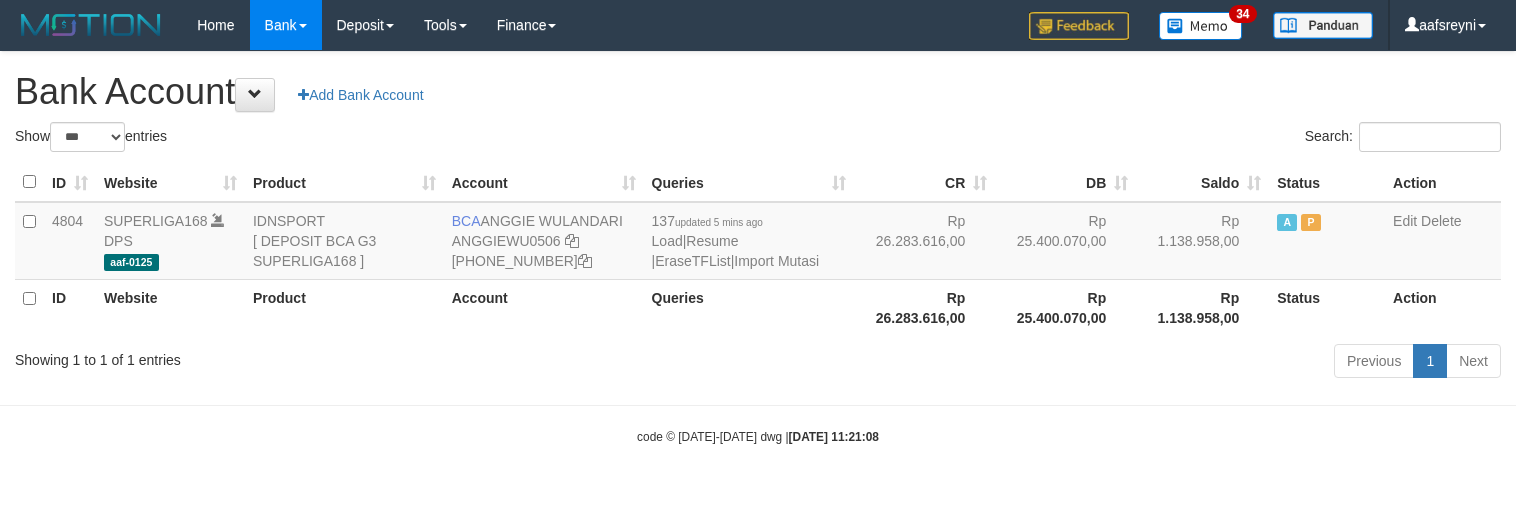 select on "***" 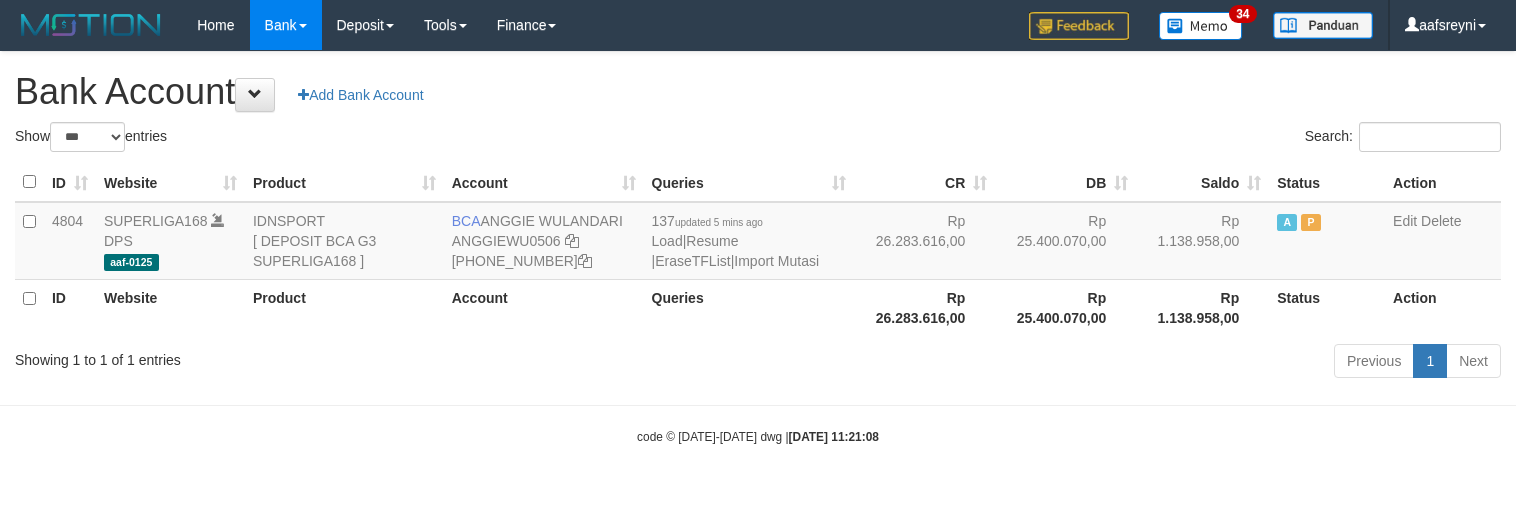 scroll, scrollTop: 0, scrollLeft: 0, axis: both 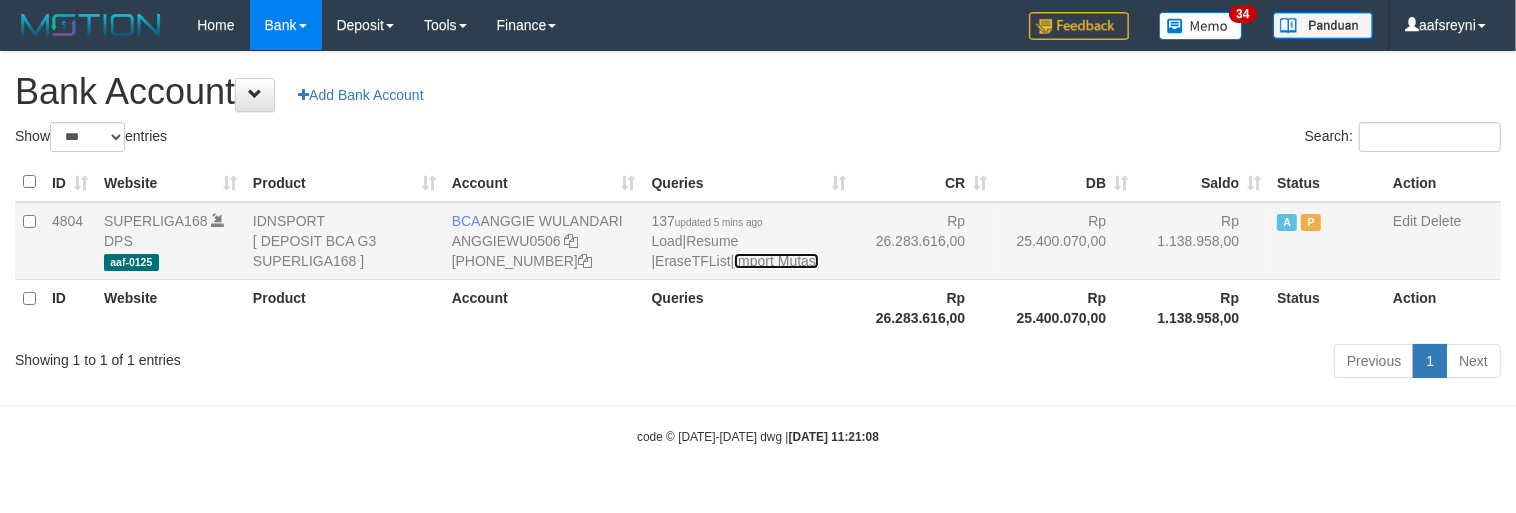 click on "Import Mutasi" at bounding box center (776, 261) 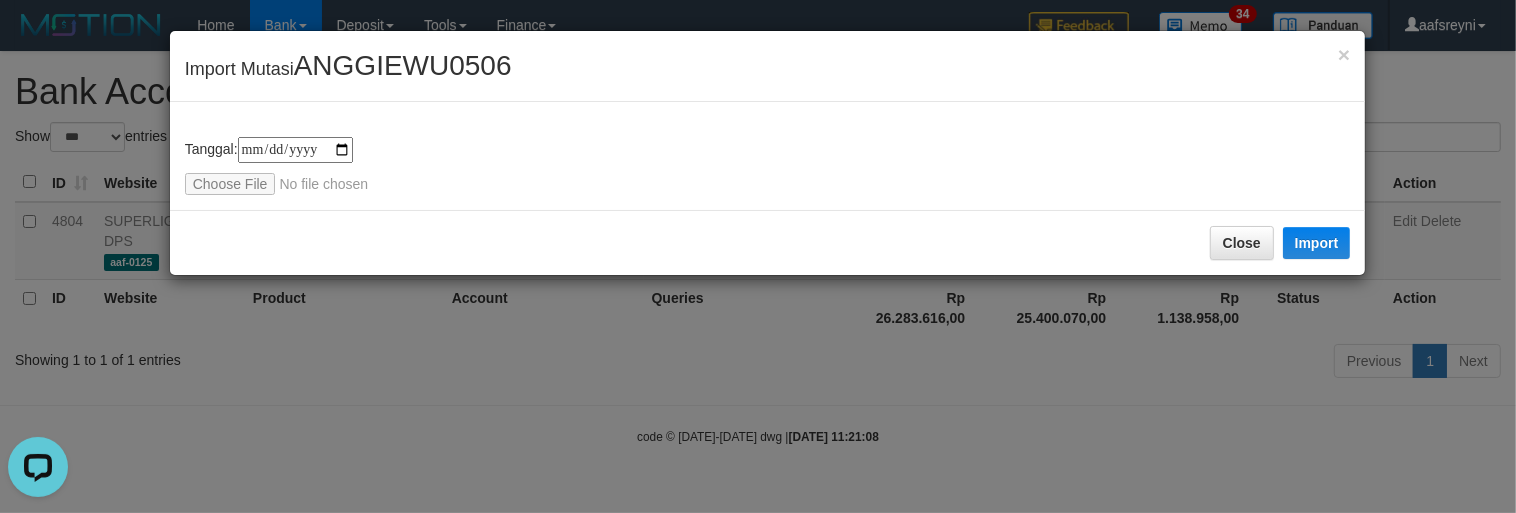 scroll, scrollTop: 0, scrollLeft: 0, axis: both 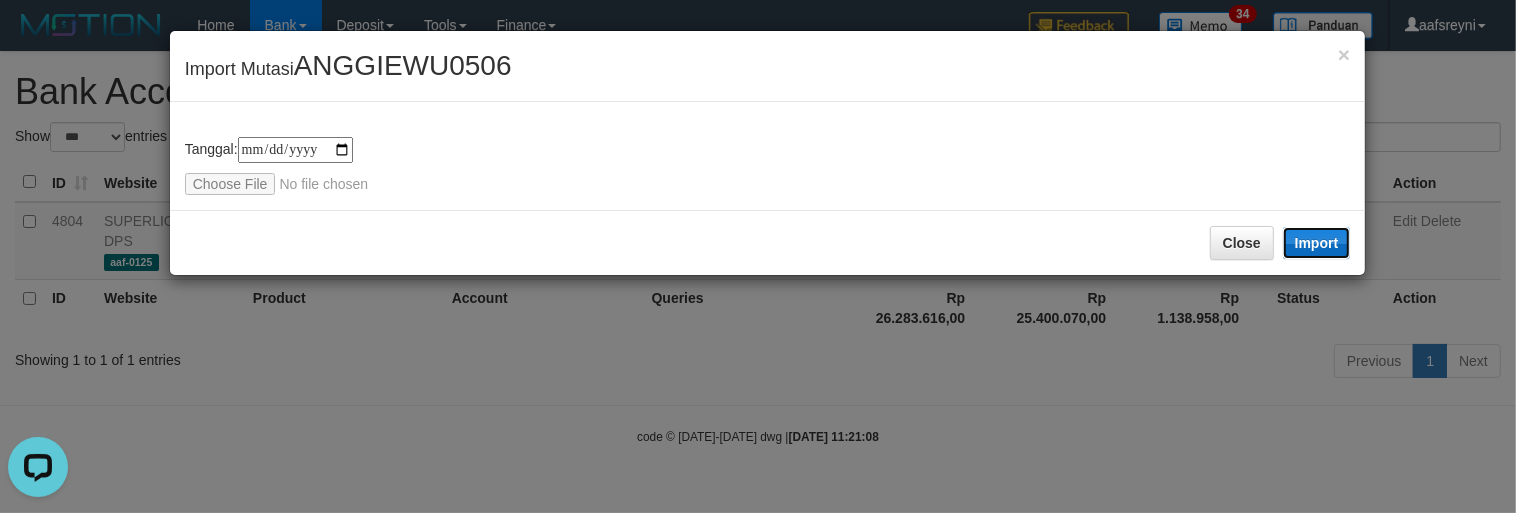 click on "Import" at bounding box center (1317, 243) 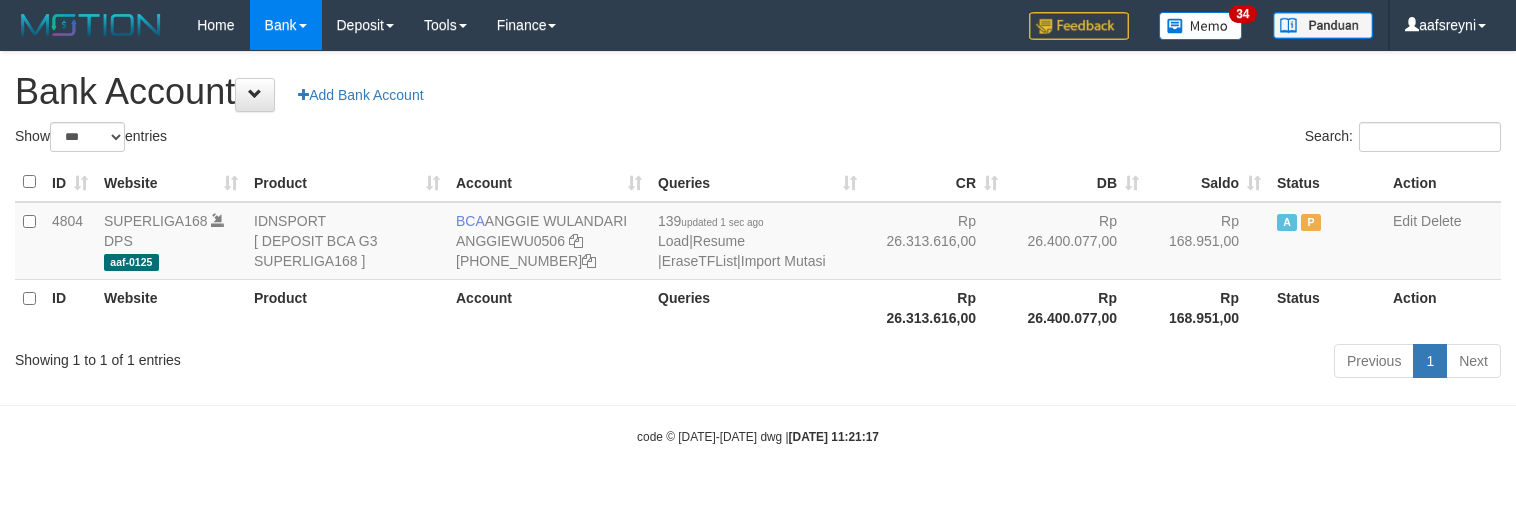 select on "***" 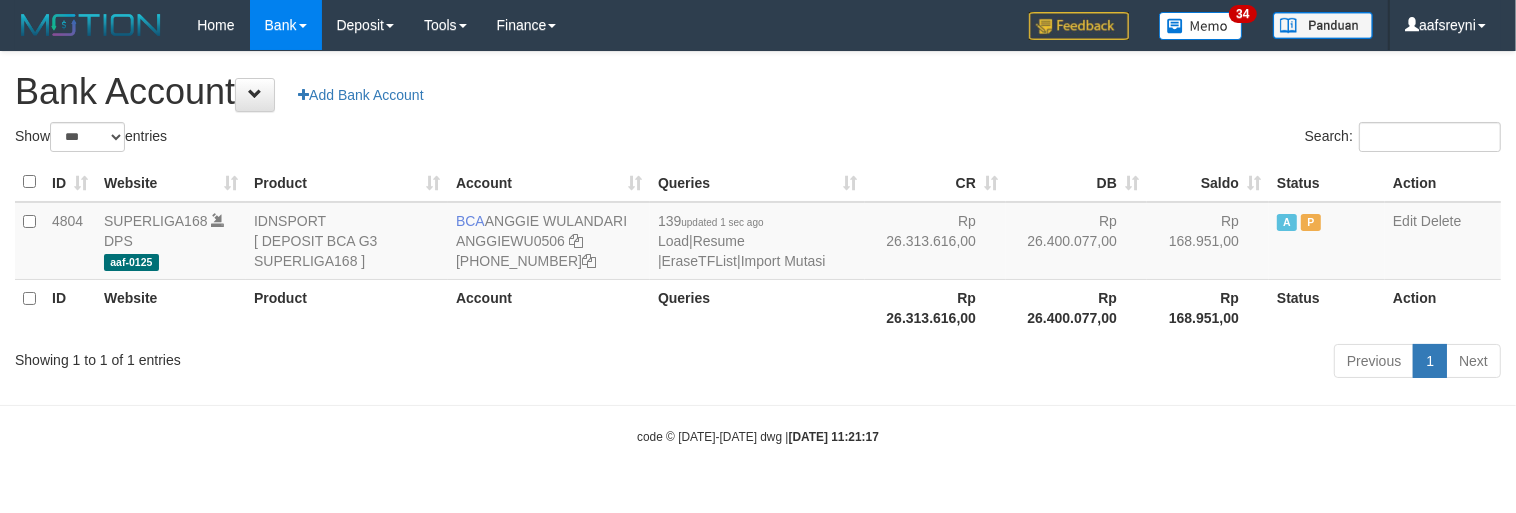 click on "Rp 26.400.077,00" at bounding box center (1076, 307) 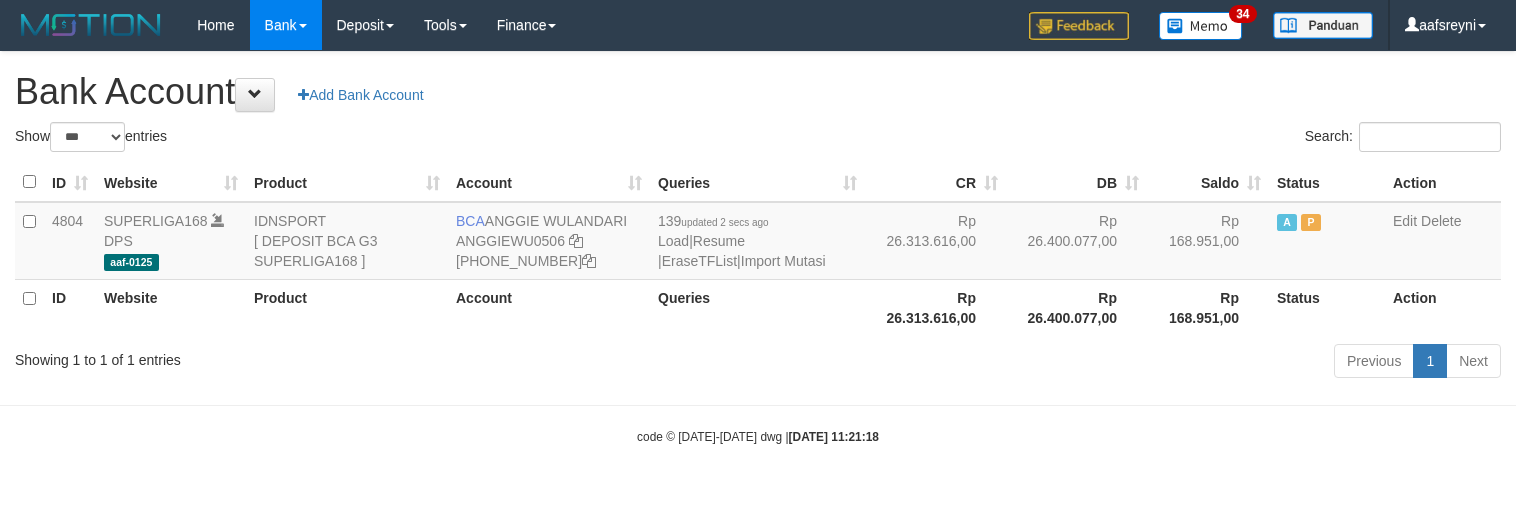 select on "***" 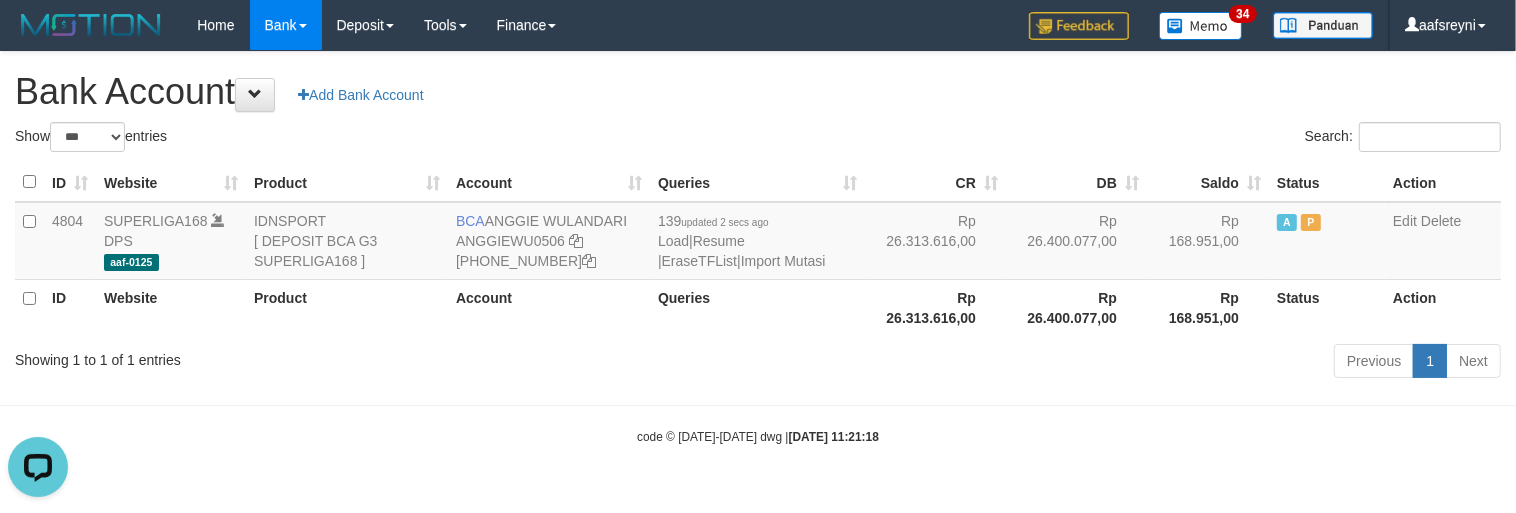 scroll, scrollTop: 0, scrollLeft: 0, axis: both 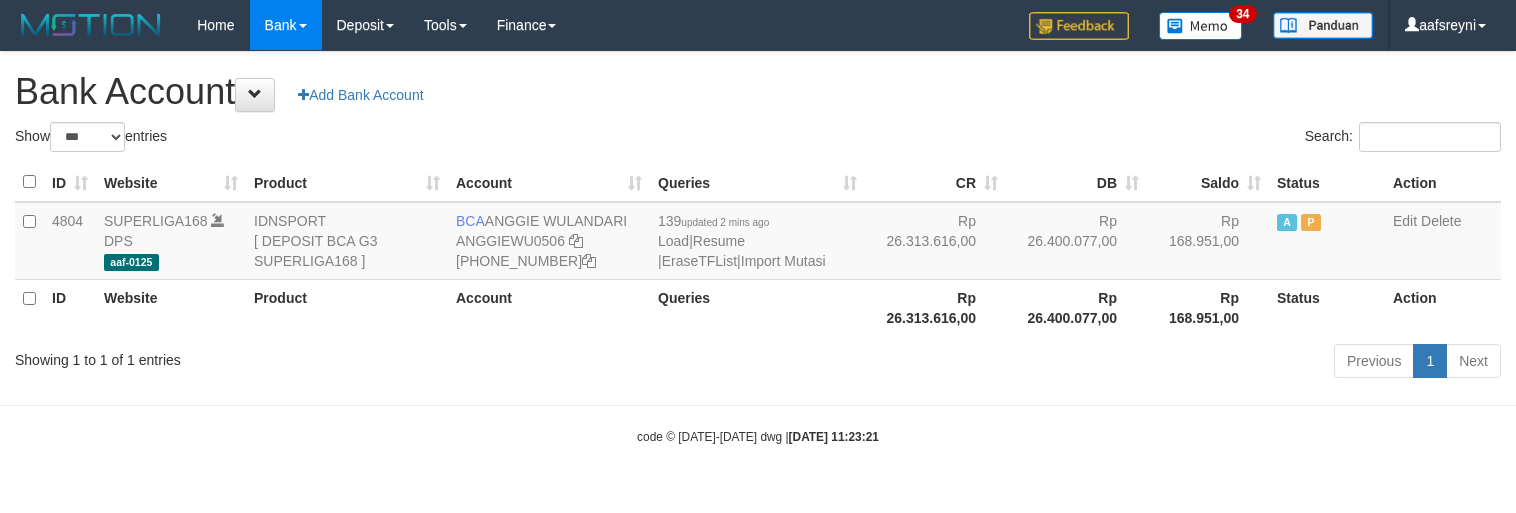 select on "***" 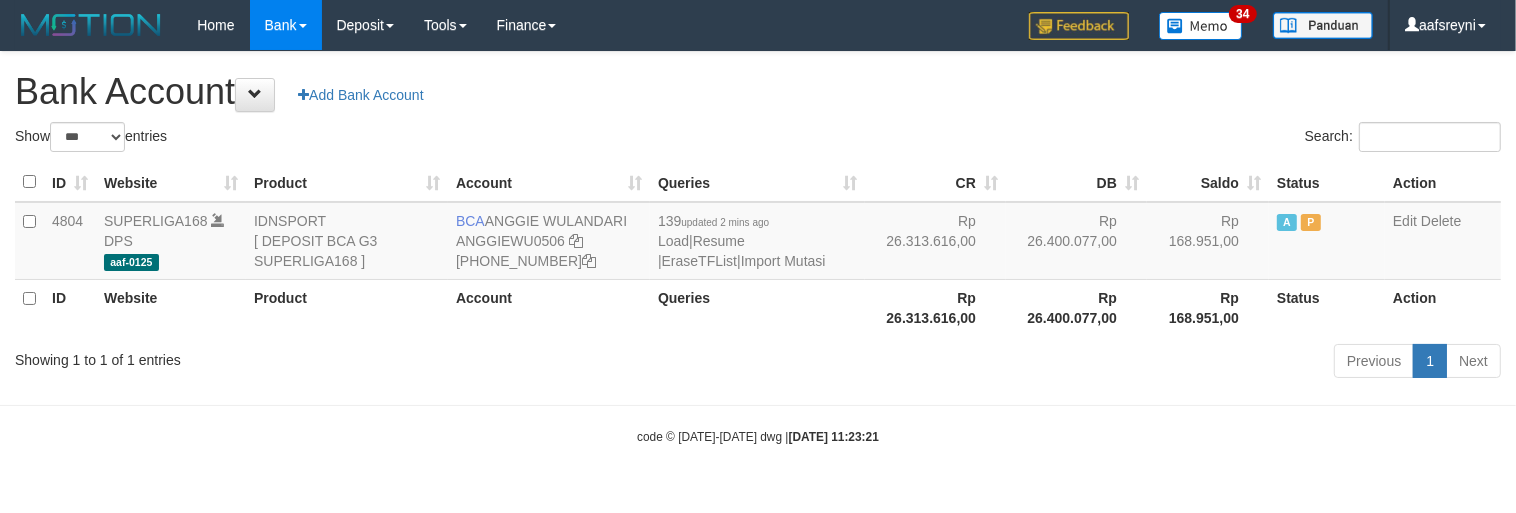 drag, startPoint x: 1106, startPoint y: 321, endPoint x: 1408, endPoint y: 297, distance: 302.95215 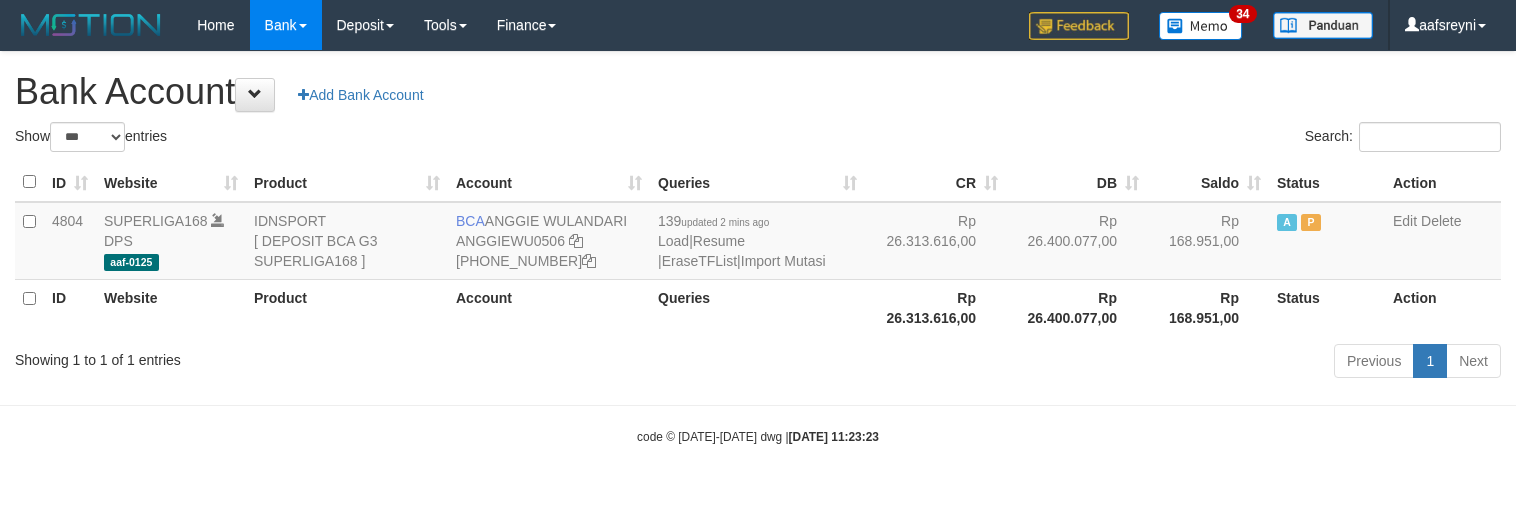 select on "***" 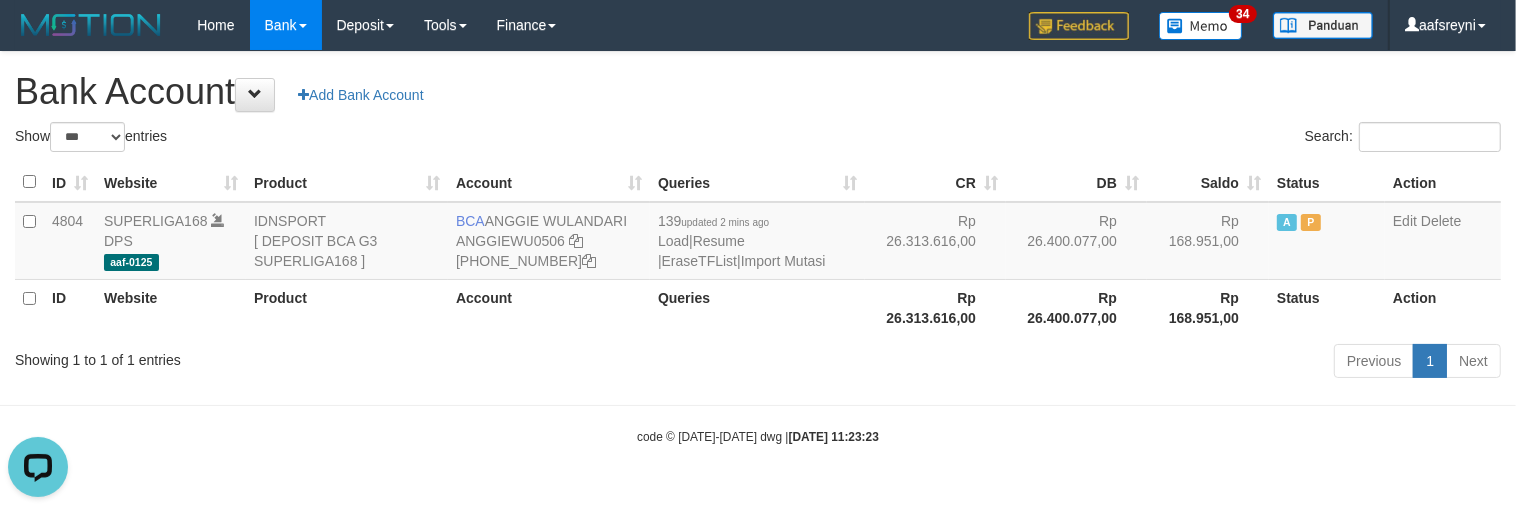 scroll, scrollTop: 0, scrollLeft: 0, axis: both 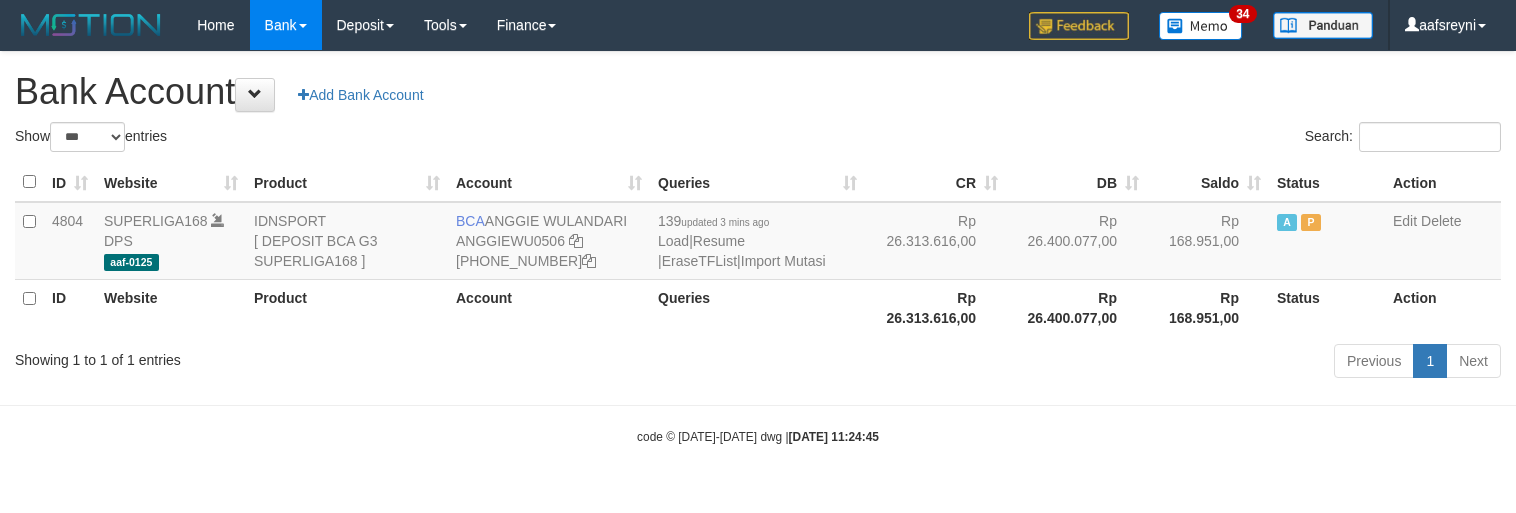 select on "***" 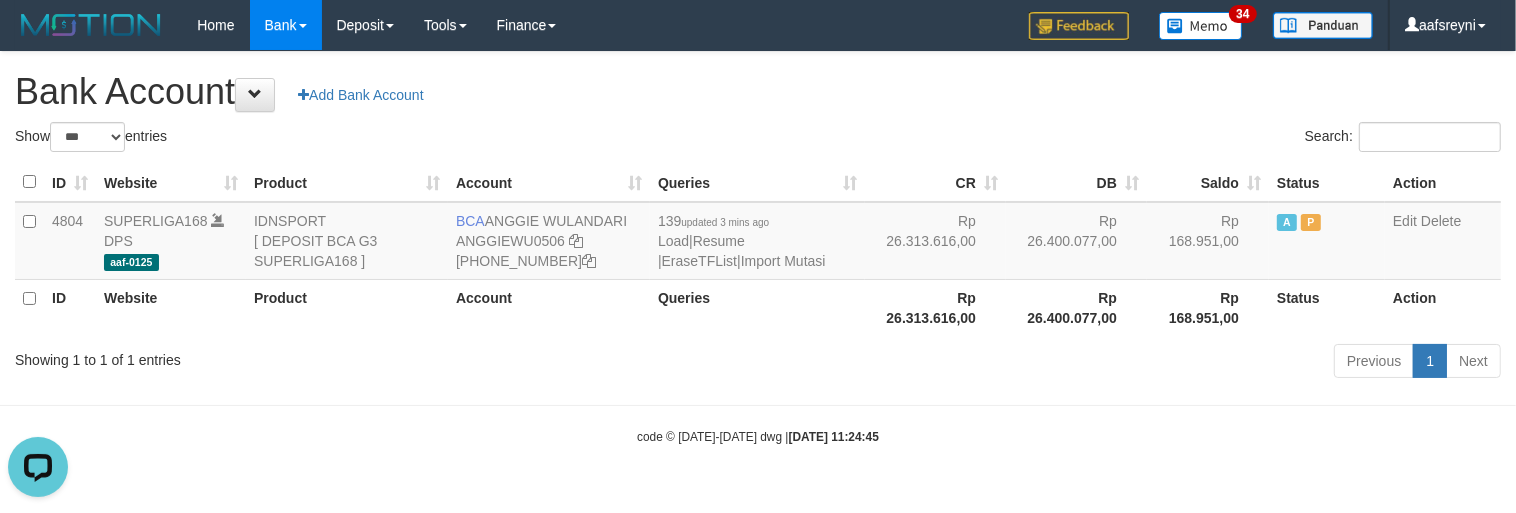 scroll, scrollTop: 0, scrollLeft: 0, axis: both 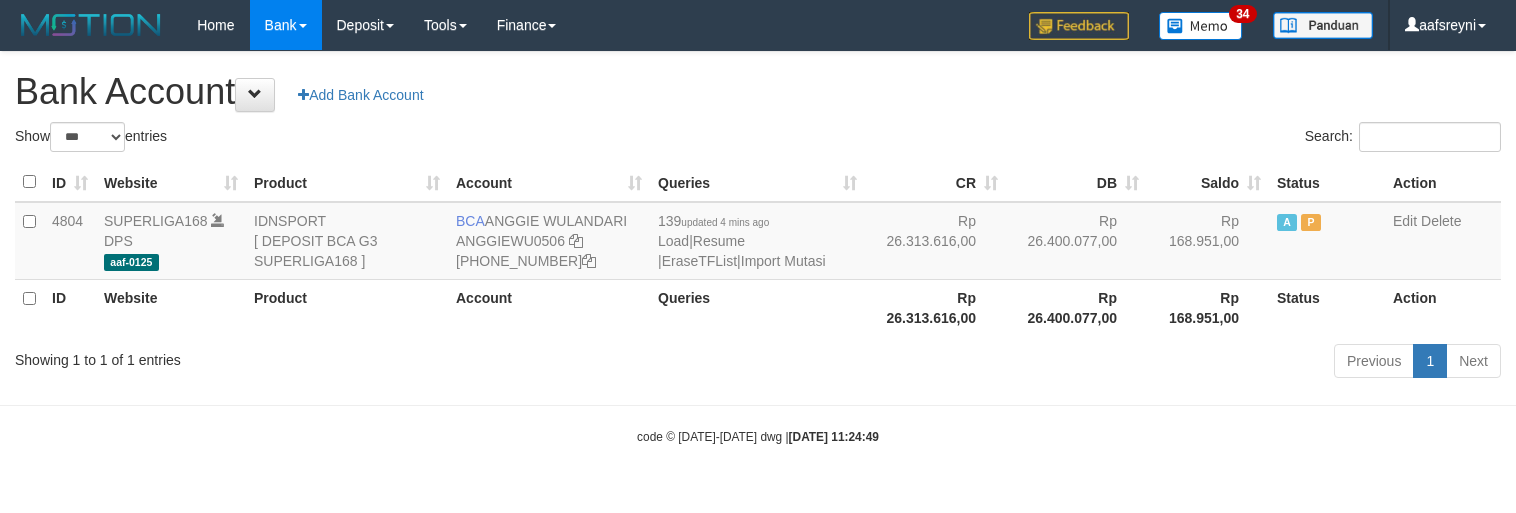 select on "***" 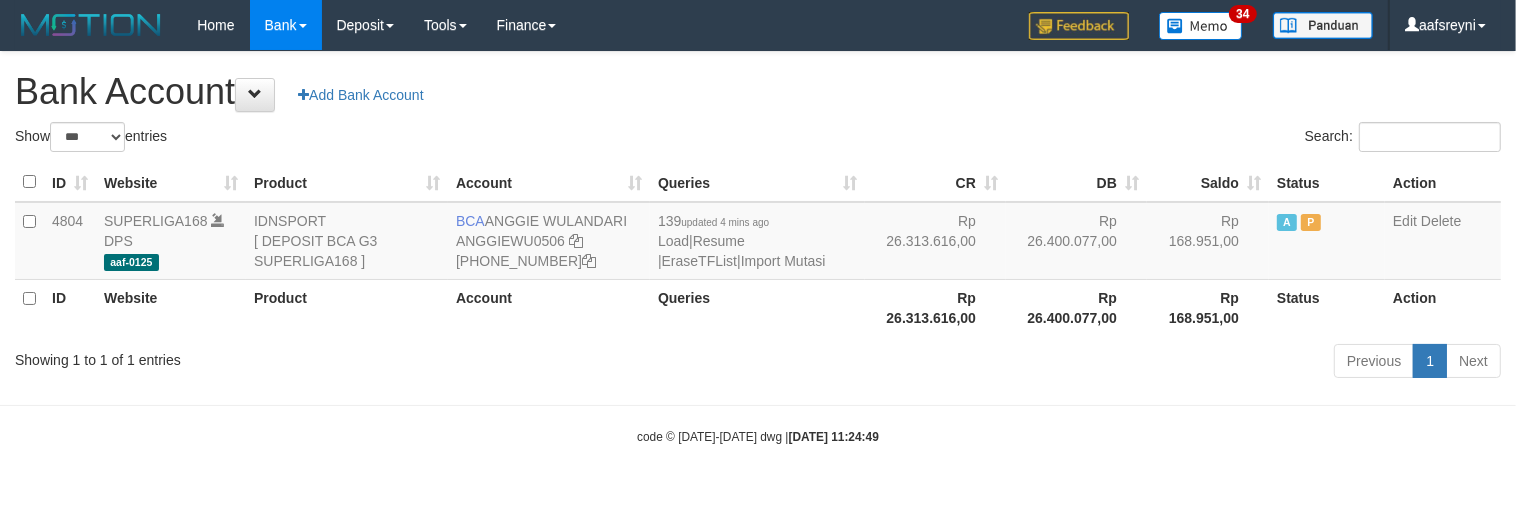 click on "Rp 26.400.077,00" at bounding box center (1076, 307) 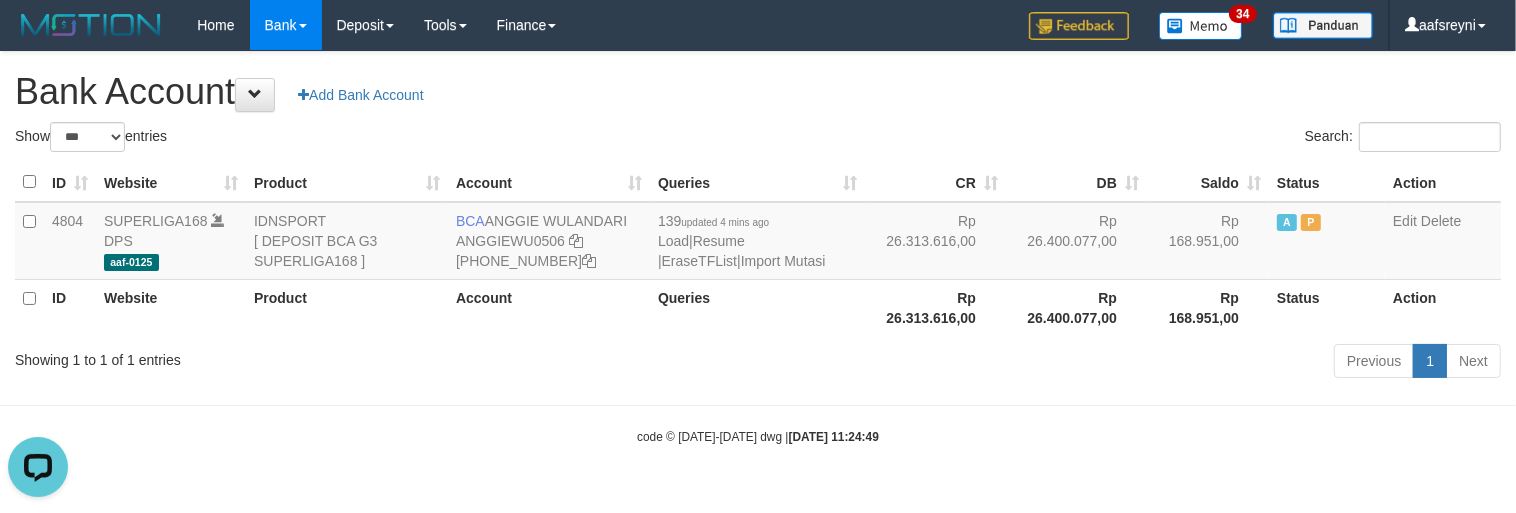 scroll, scrollTop: 0, scrollLeft: 0, axis: both 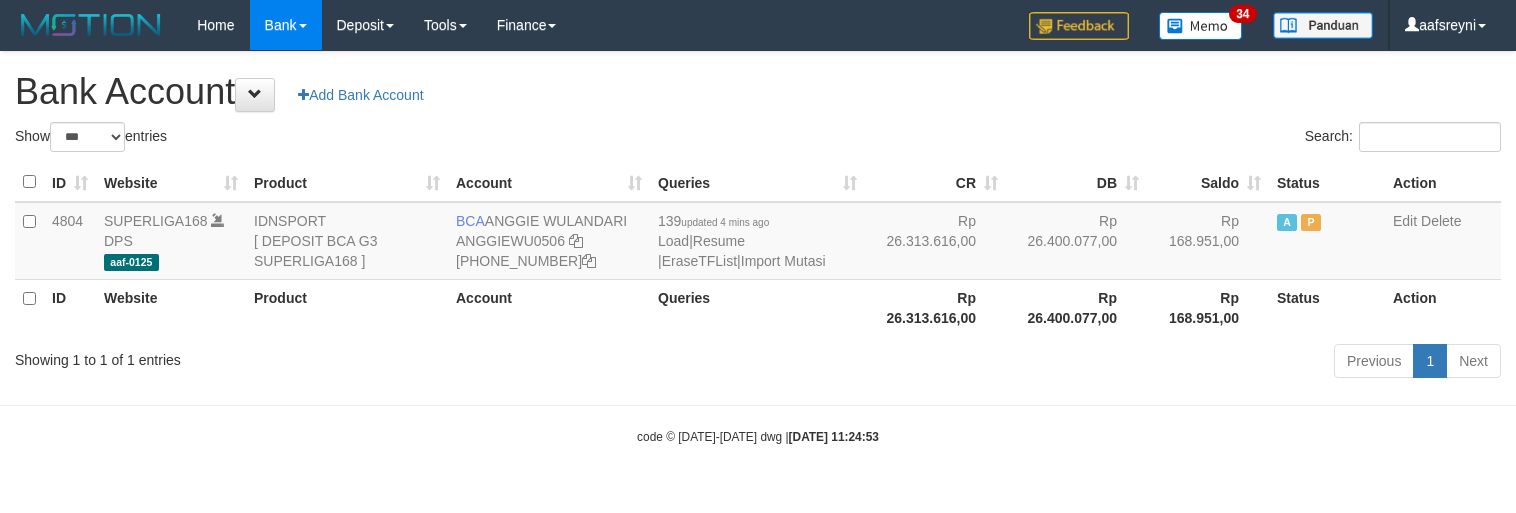 select on "***" 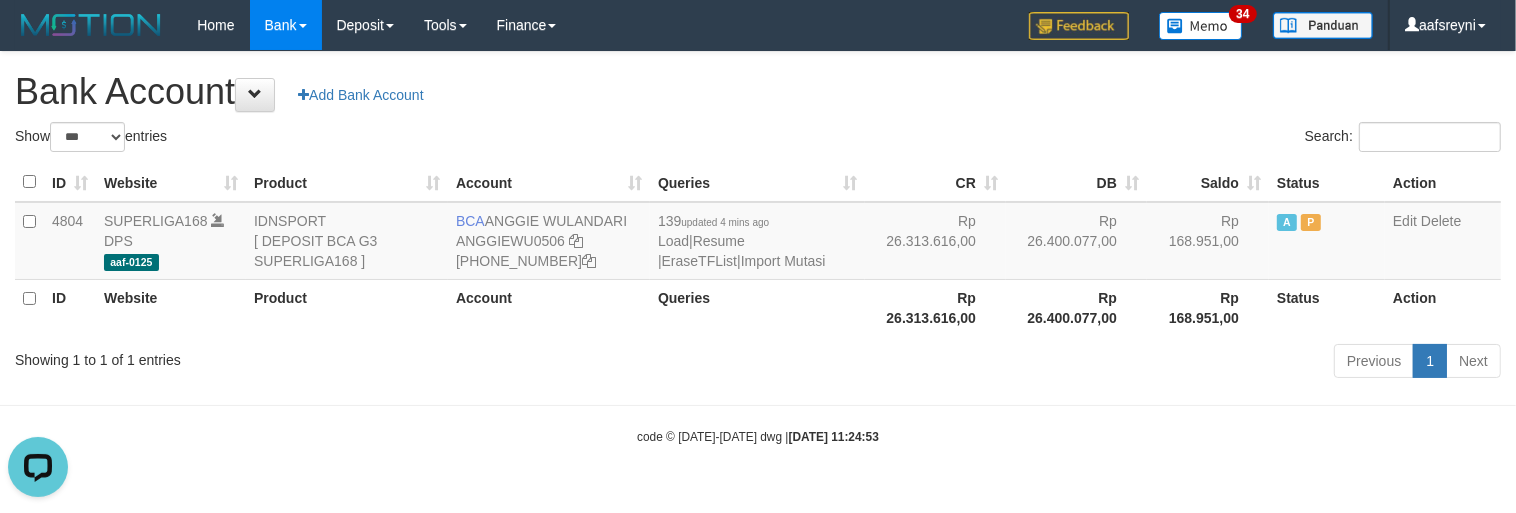 scroll, scrollTop: 0, scrollLeft: 0, axis: both 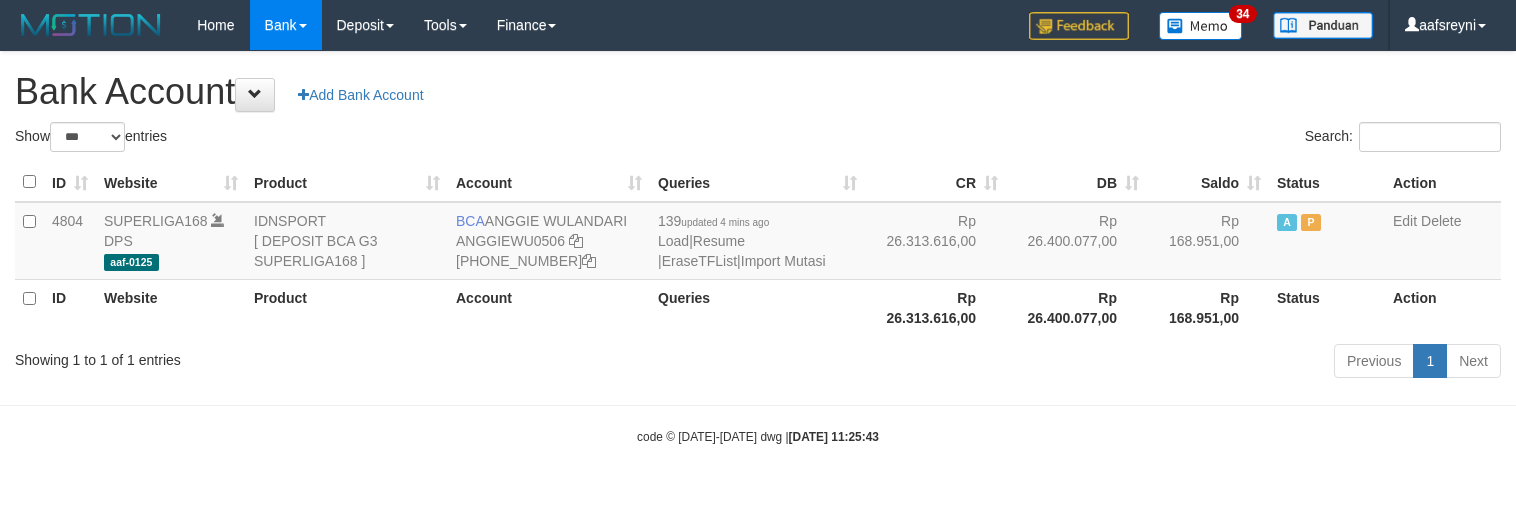 select on "***" 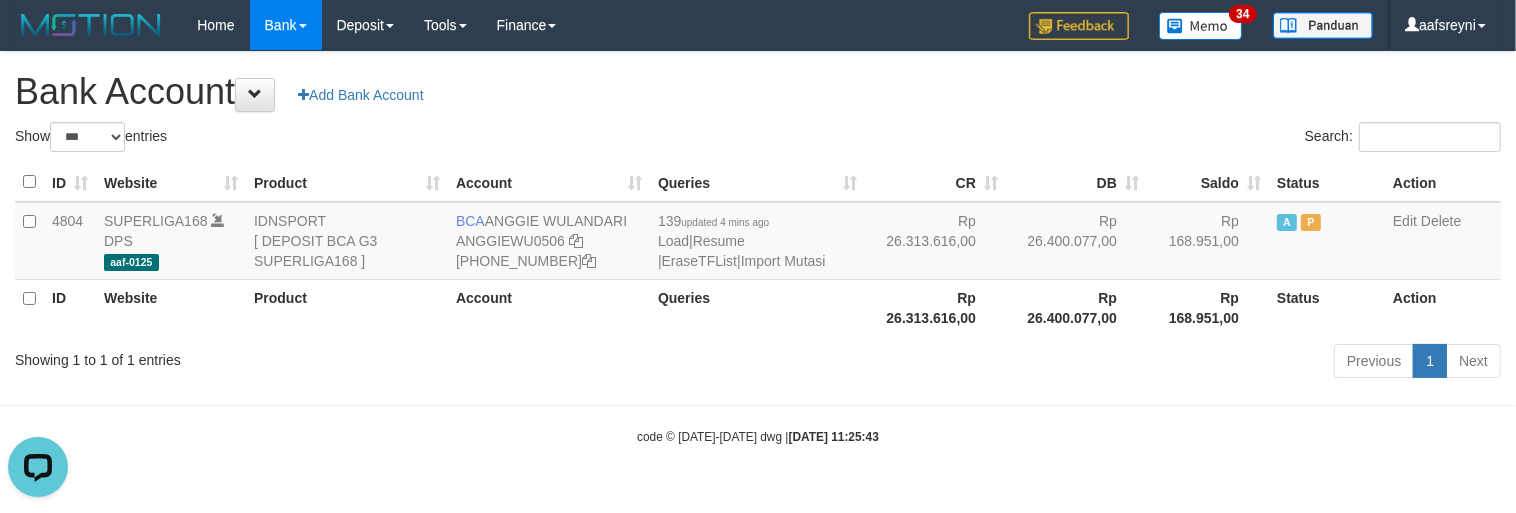 scroll, scrollTop: 0, scrollLeft: 0, axis: both 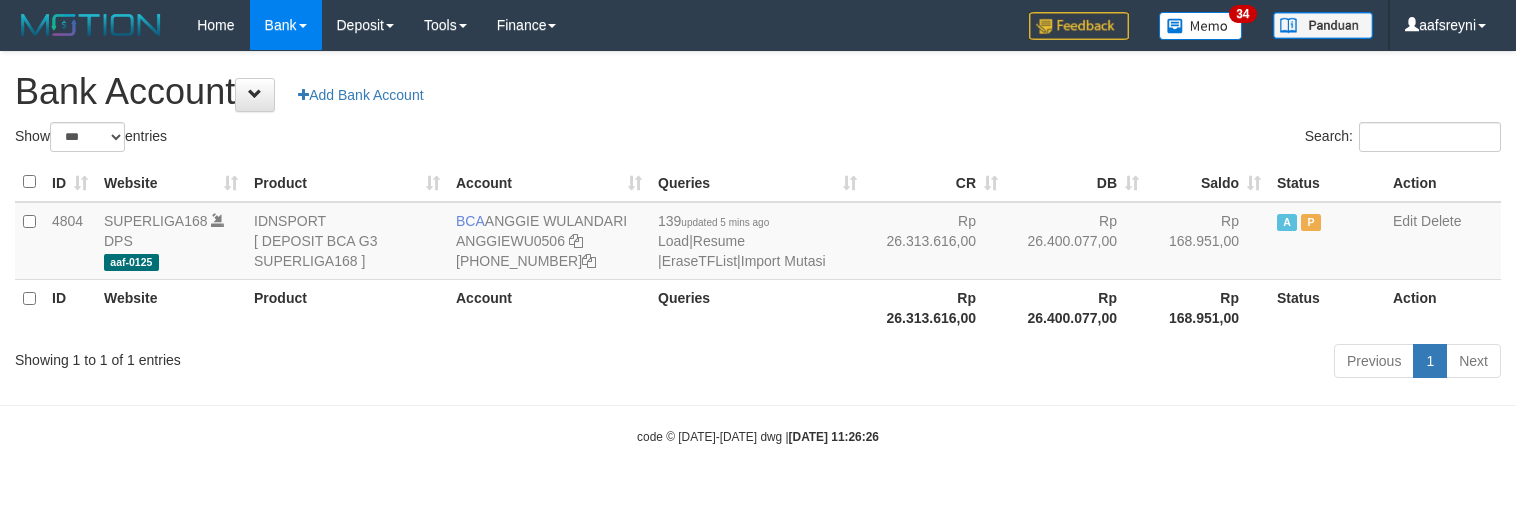 select on "***" 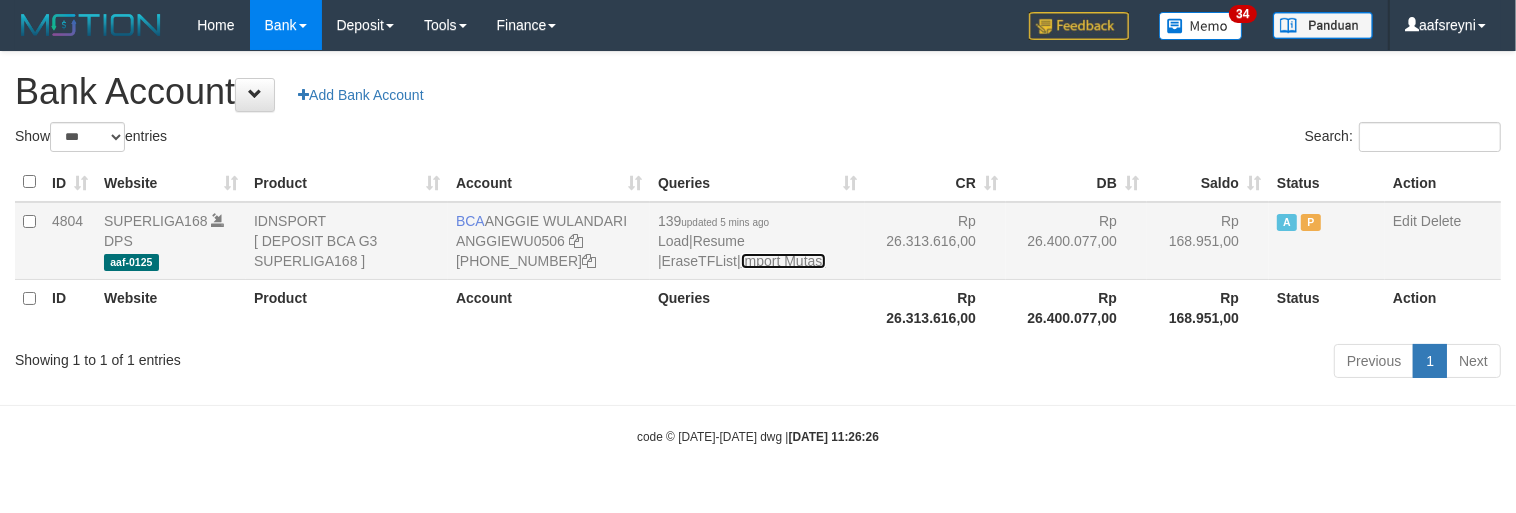click on "Import Mutasi" at bounding box center (783, 261) 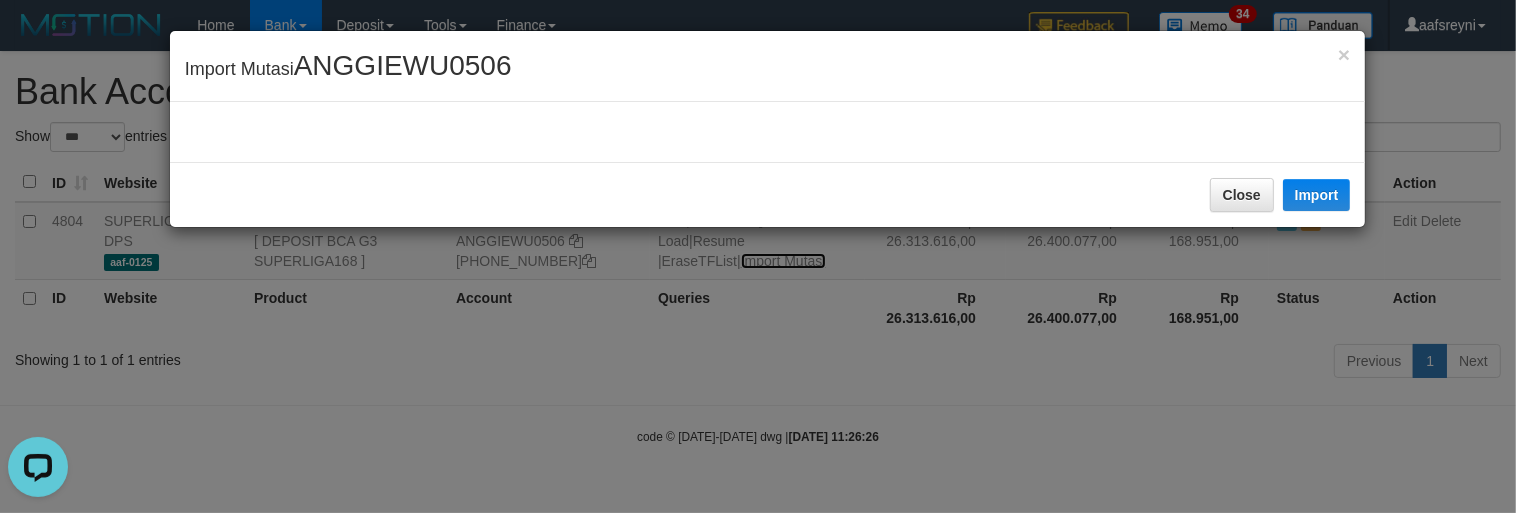 scroll, scrollTop: 0, scrollLeft: 0, axis: both 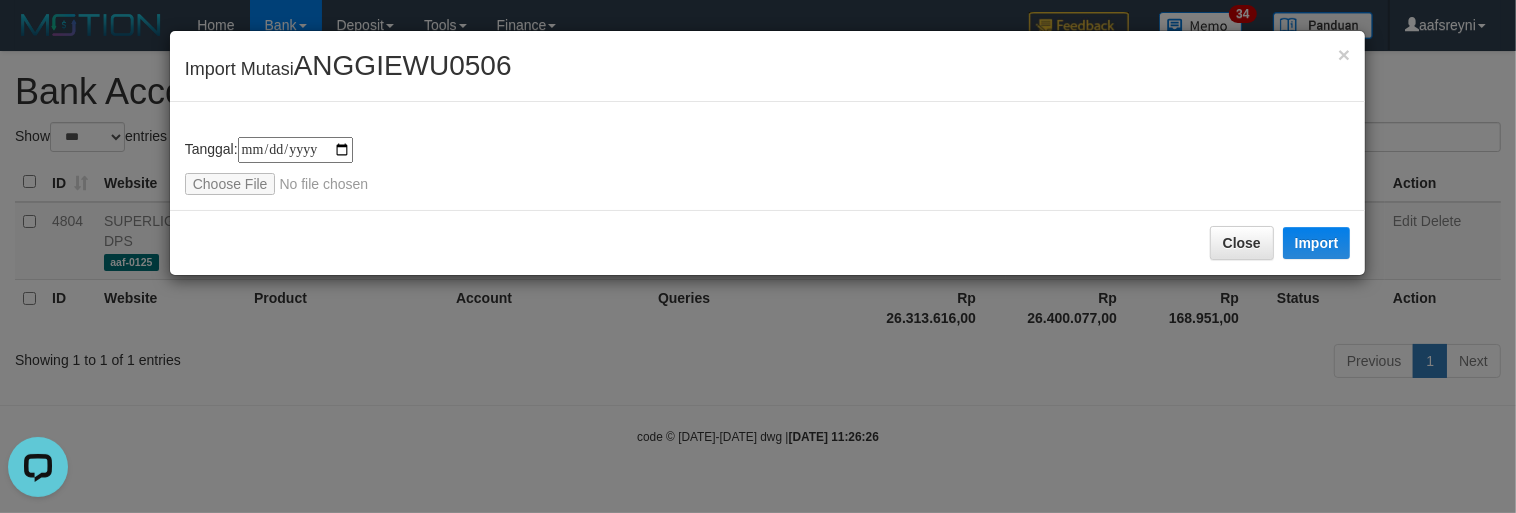 type on "**********" 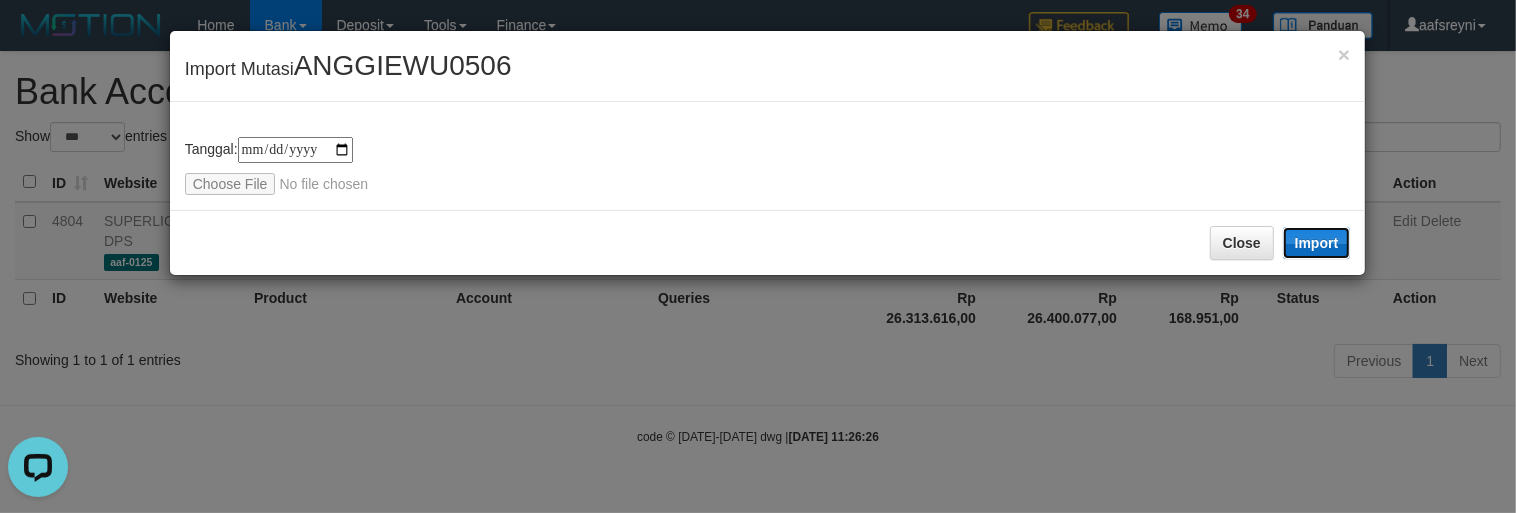 click on "Import" at bounding box center (1317, 243) 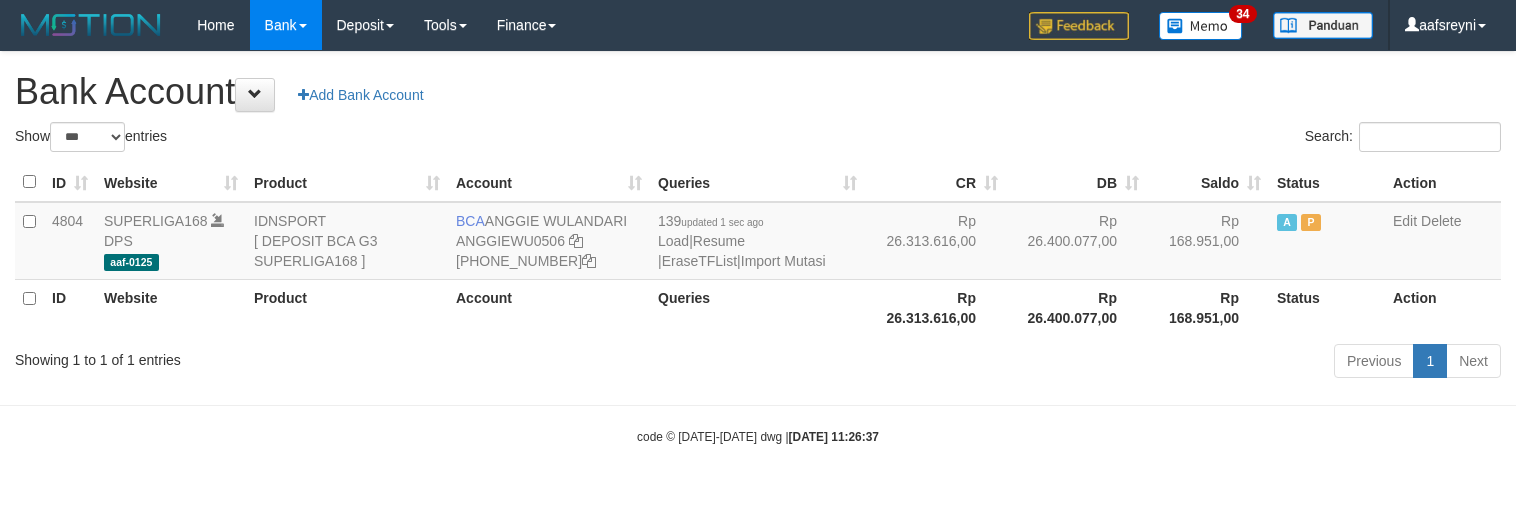 select on "***" 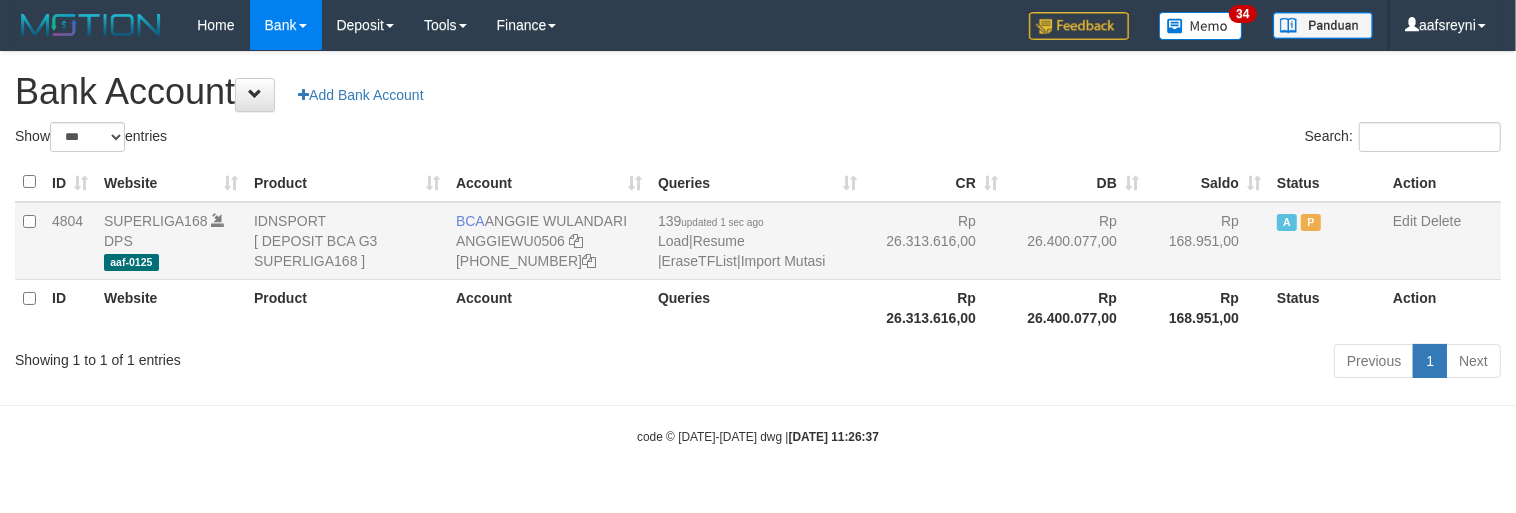 click on "Rp 26.313.616,00" at bounding box center (935, 241) 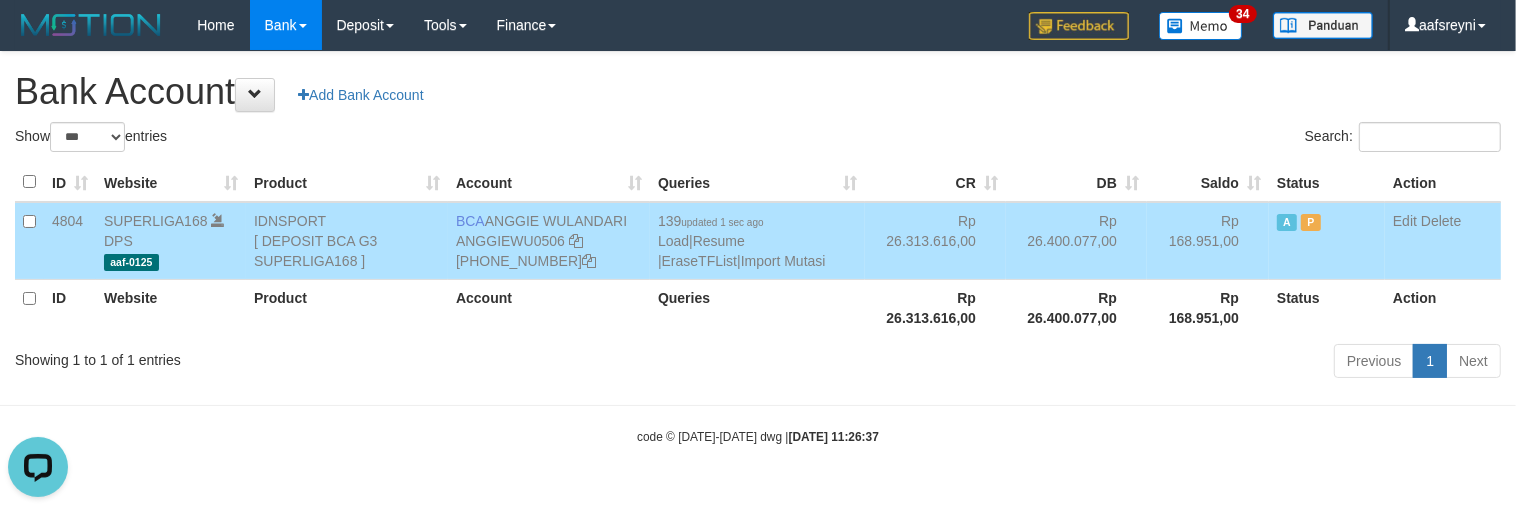 scroll, scrollTop: 0, scrollLeft: 0, axis: both 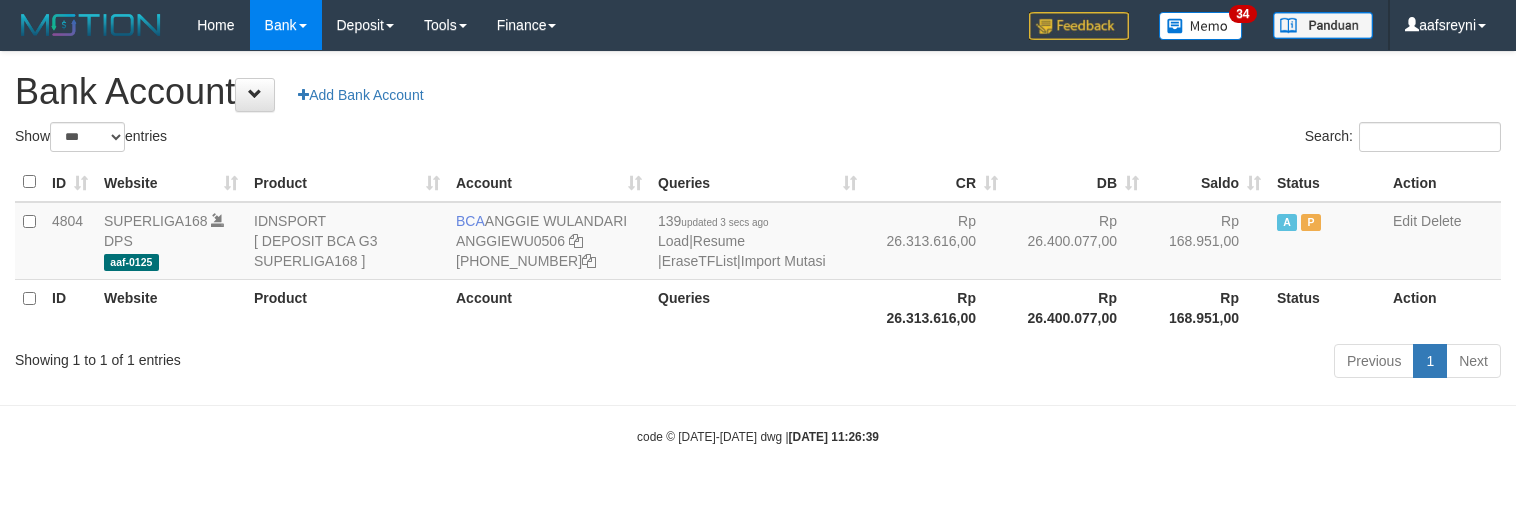 select on "***" 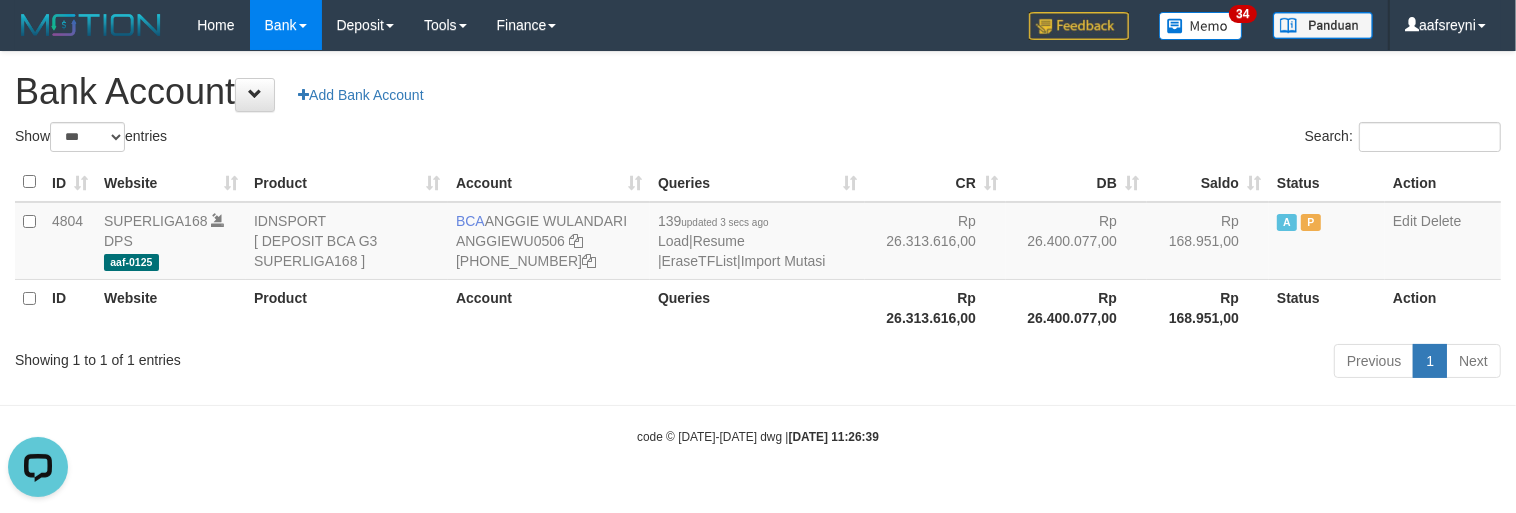 scroll, scrollTop: 0, scrollLeft: 0, axis: both 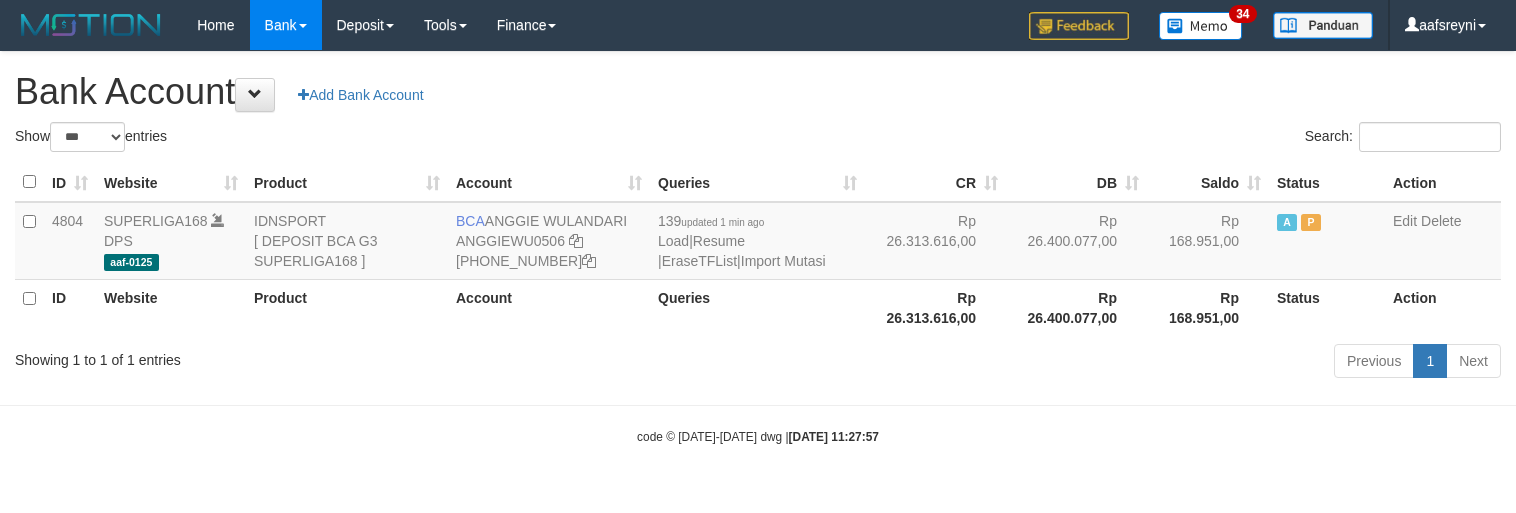 select on "***" 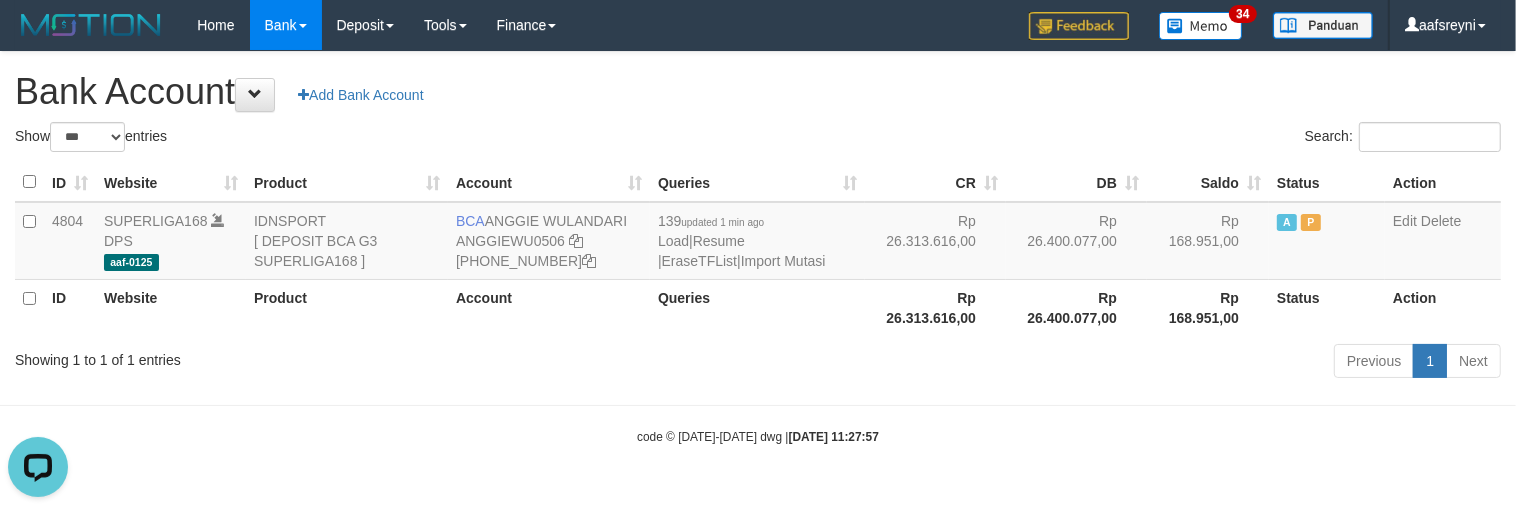 scroll, scrollTop: 0, scrollLeft: 0, axis: both 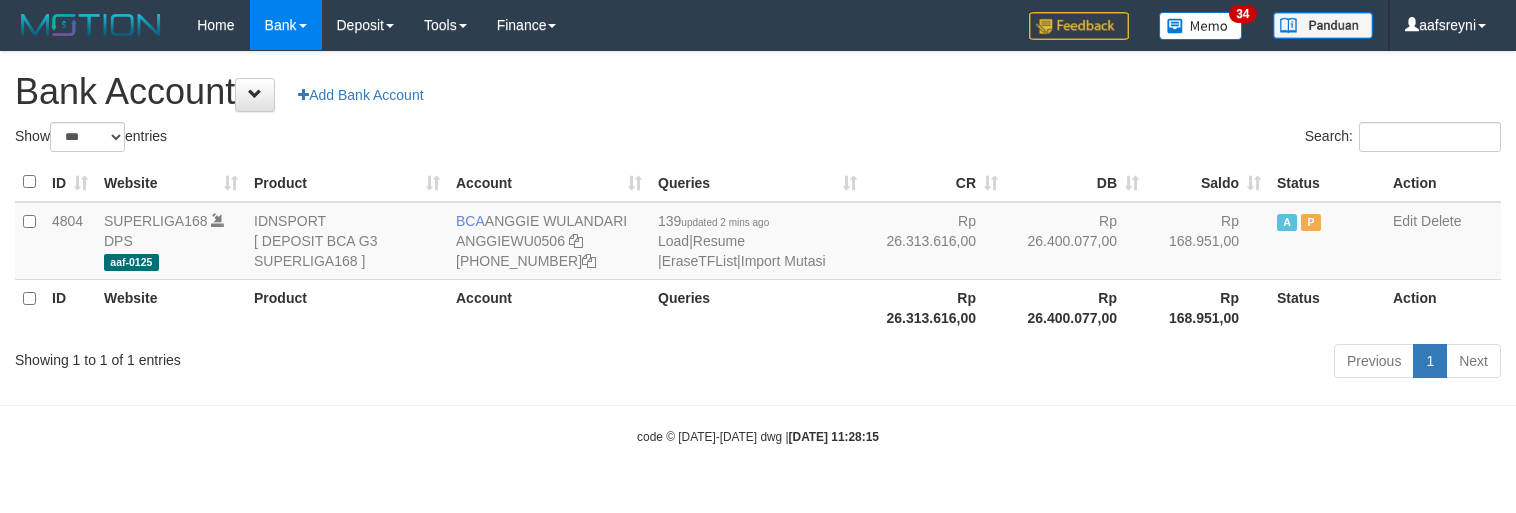 select on "***" 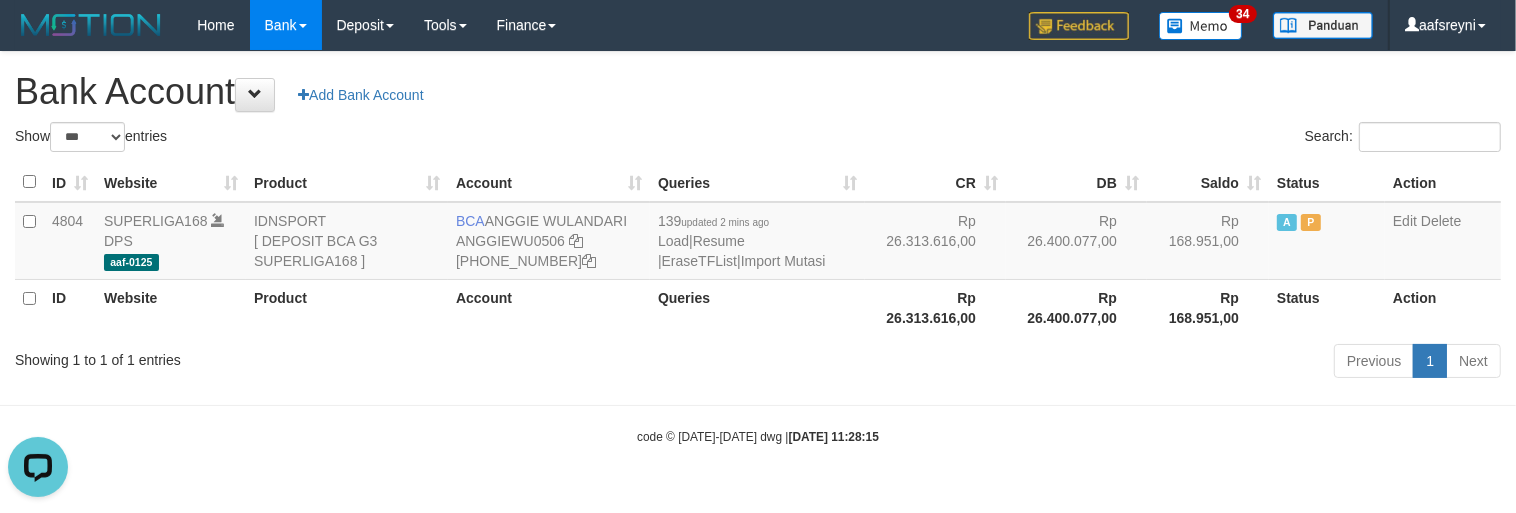 scroll, scrollTop: 0, scrollLeft: 0, axis: both 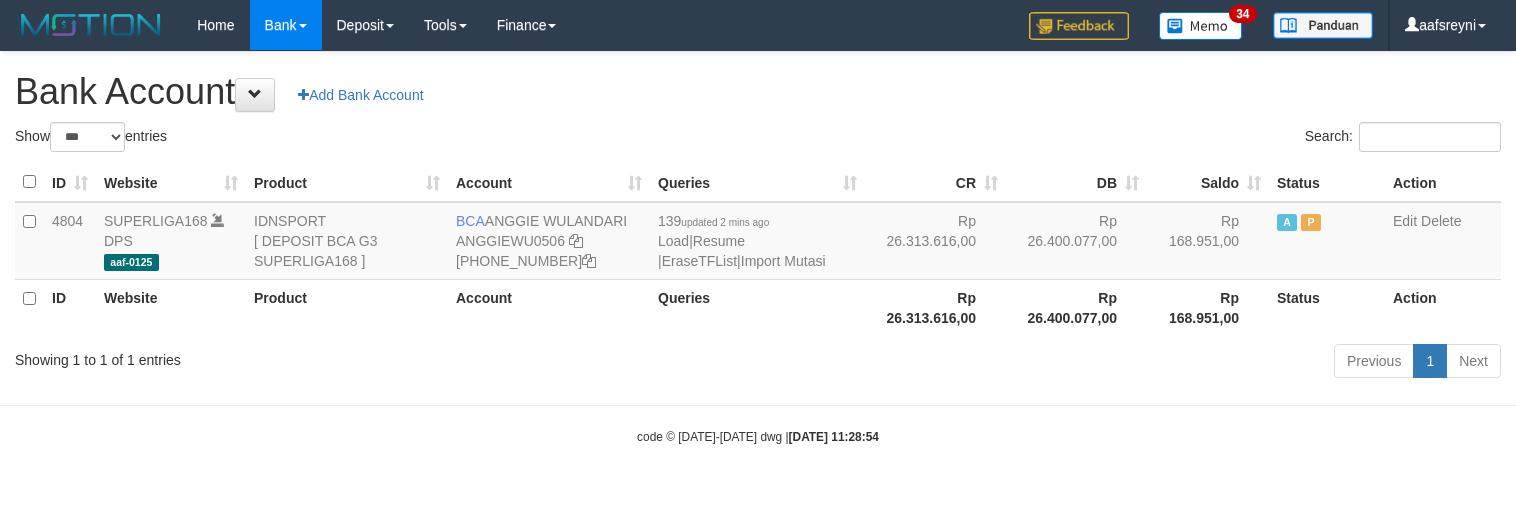 select on "***" 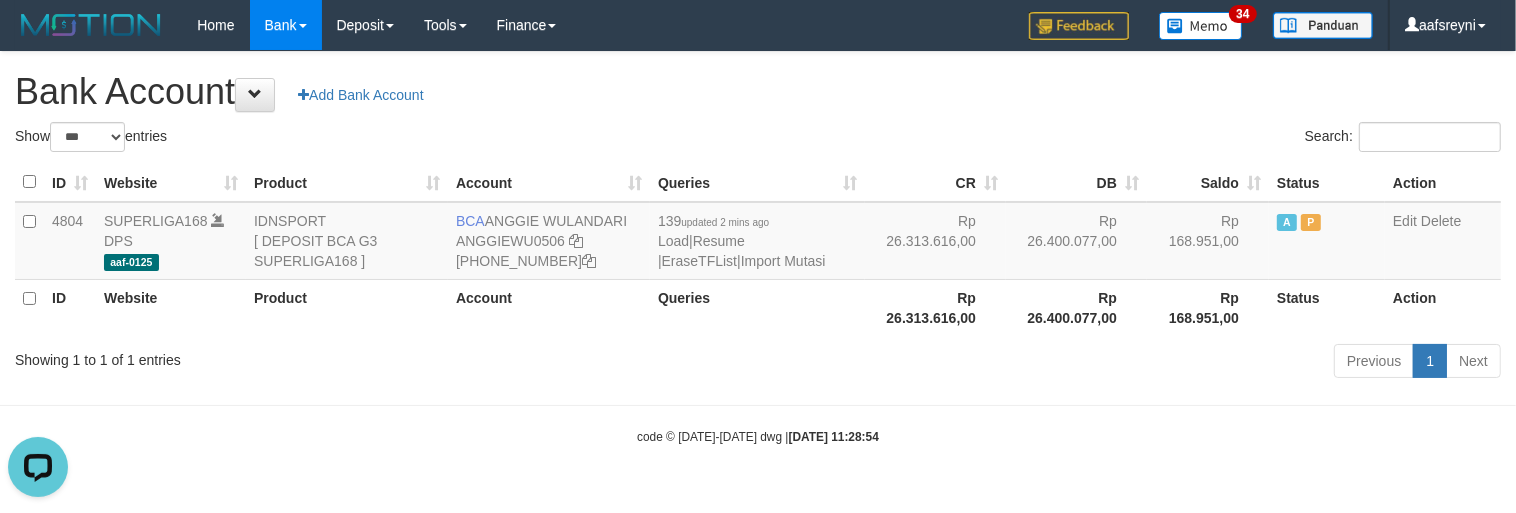 scroll, scrollTop: 0, scrollLeft: 0, axis: both 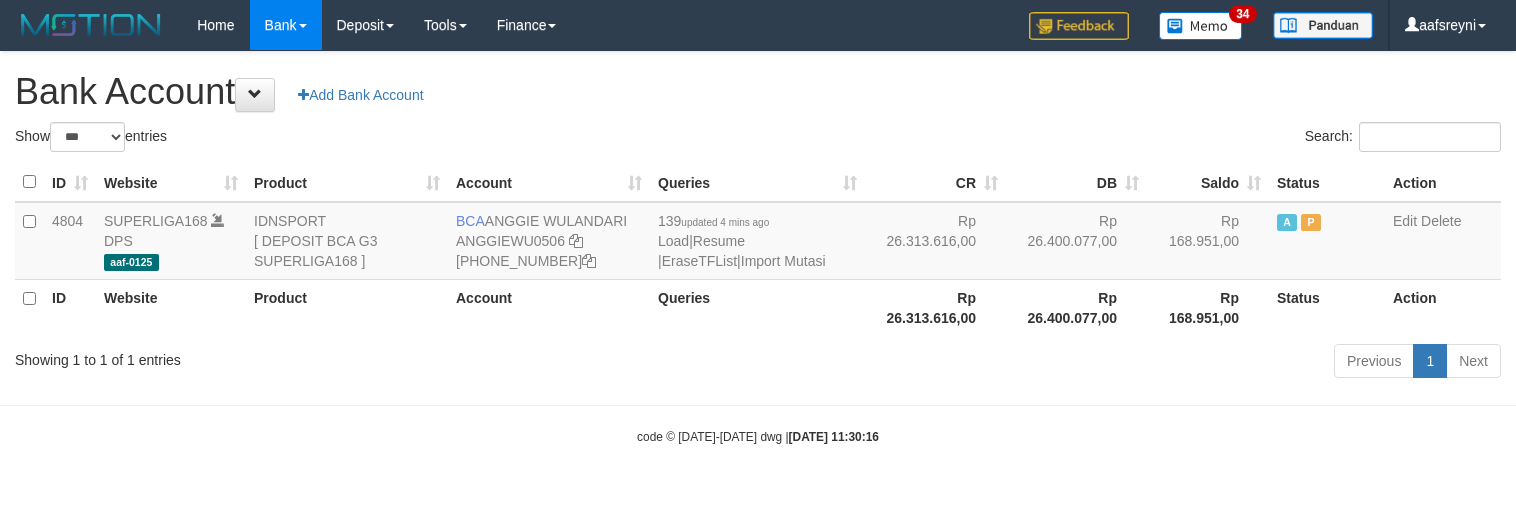 select on "***" 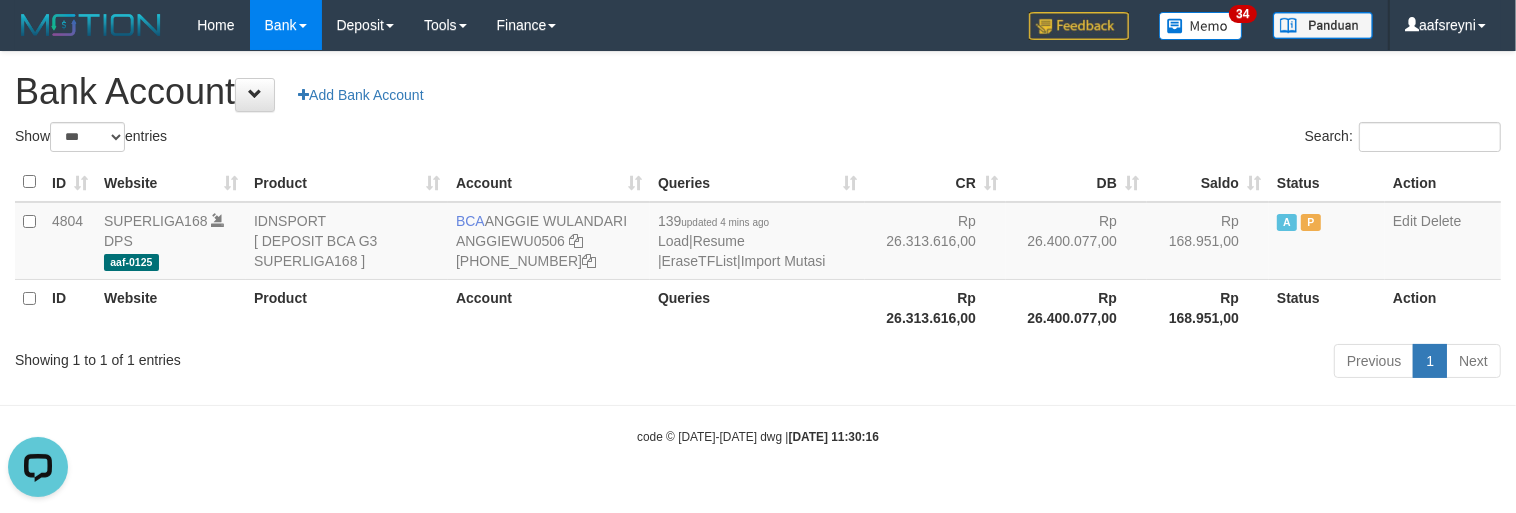scroll, scrollTop: 0, scrollLeft: 0, axis: both 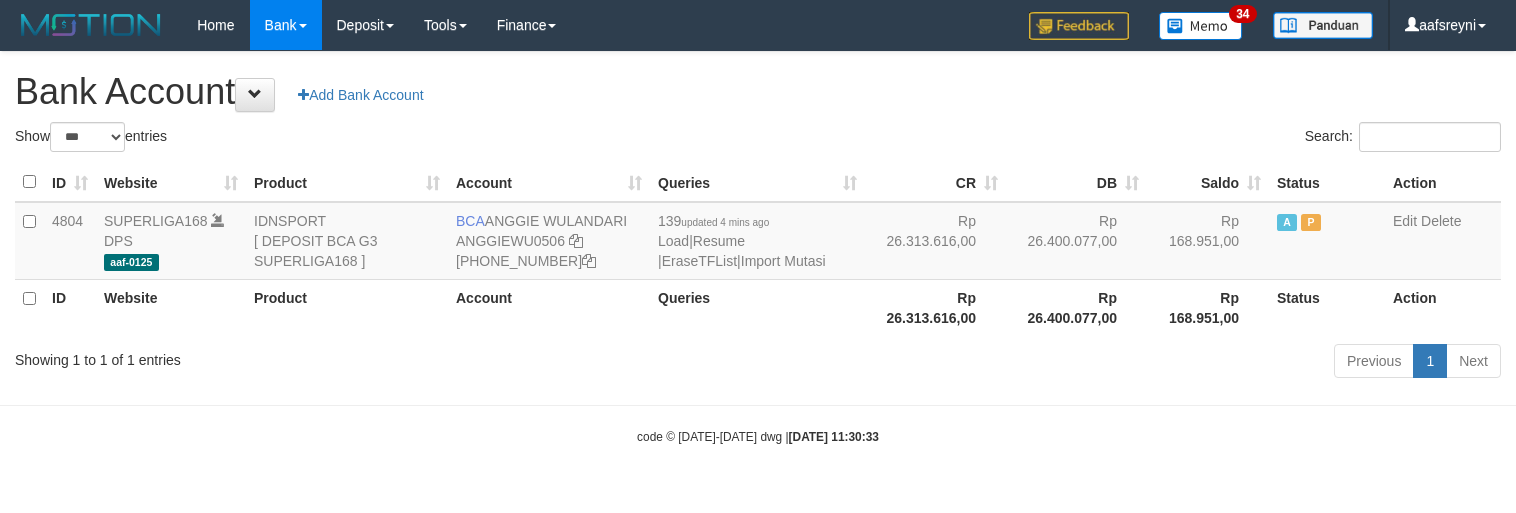 select on "***" 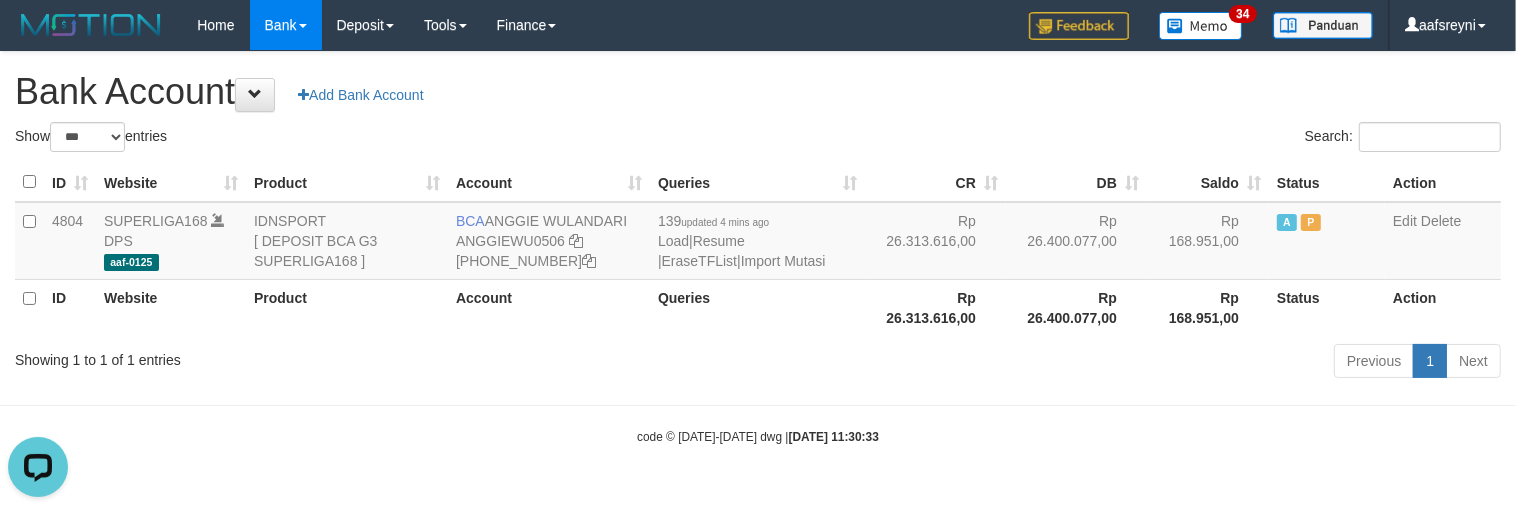 scroll, scrollTop: 0, scrollLeft: 0, axis: both 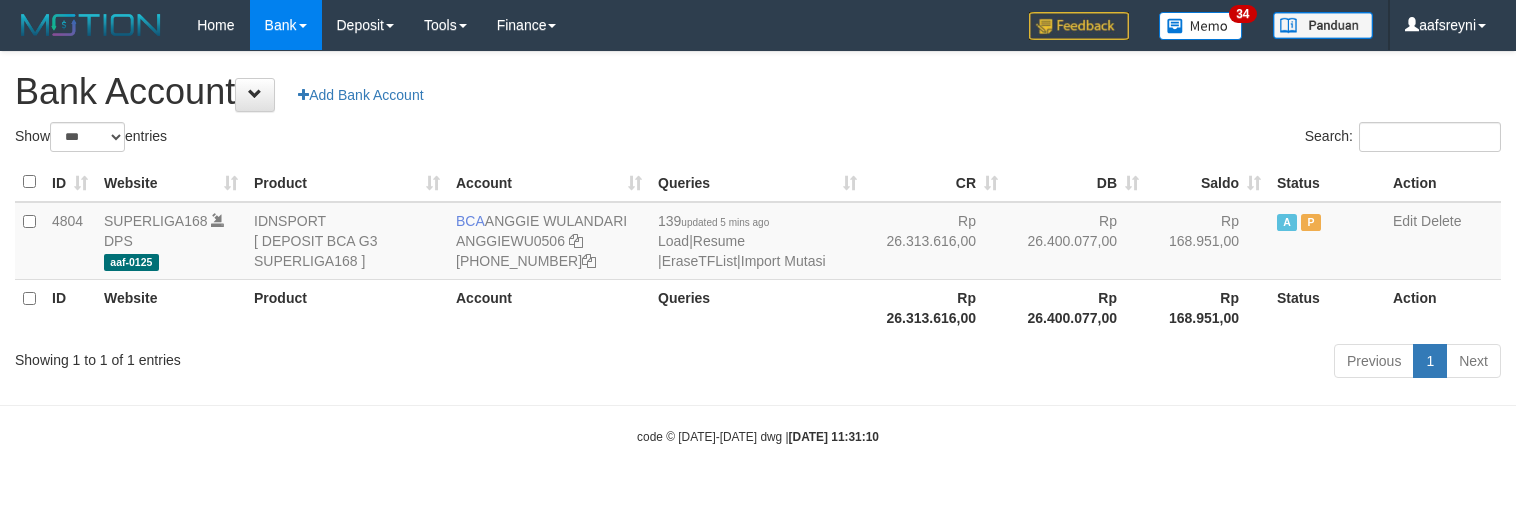 select on "***" 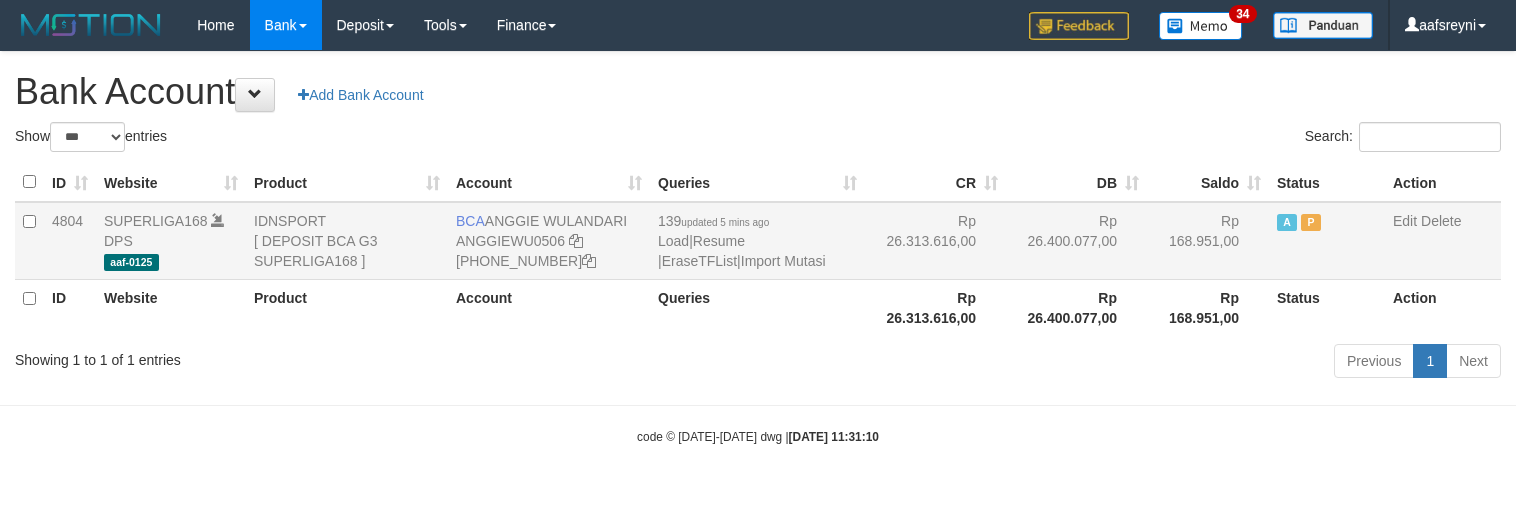 scroll, scrollTop: 0, scrollLeft: 0, axis: both 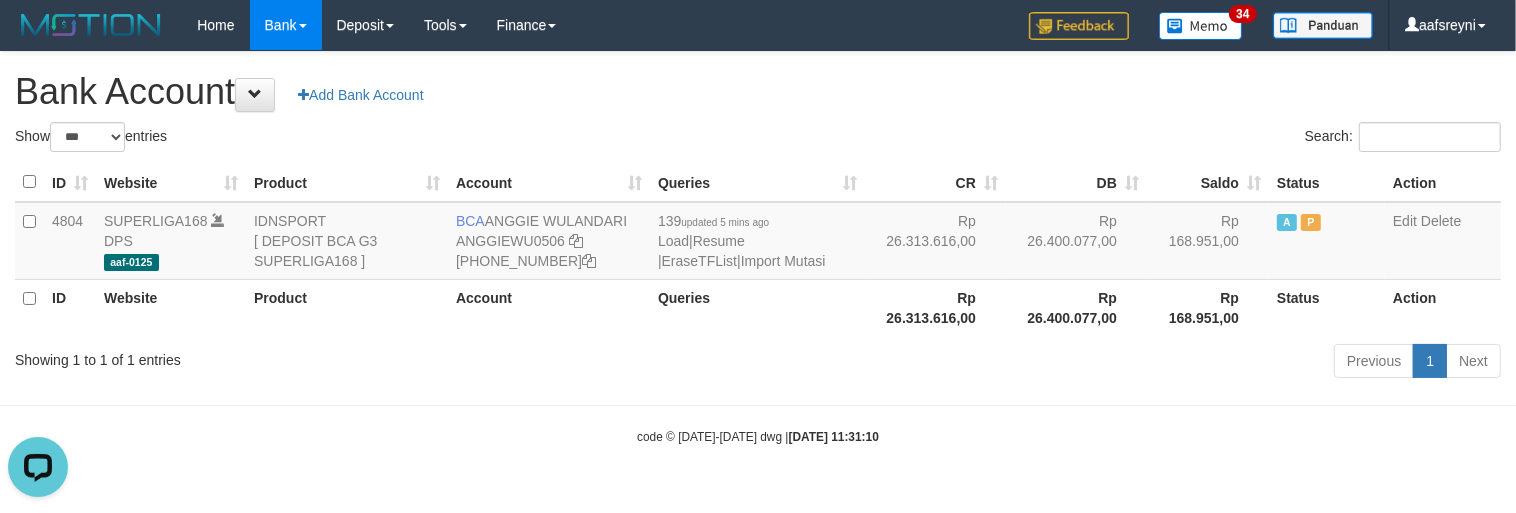 click on "Account" at bounding box center (549, 307) 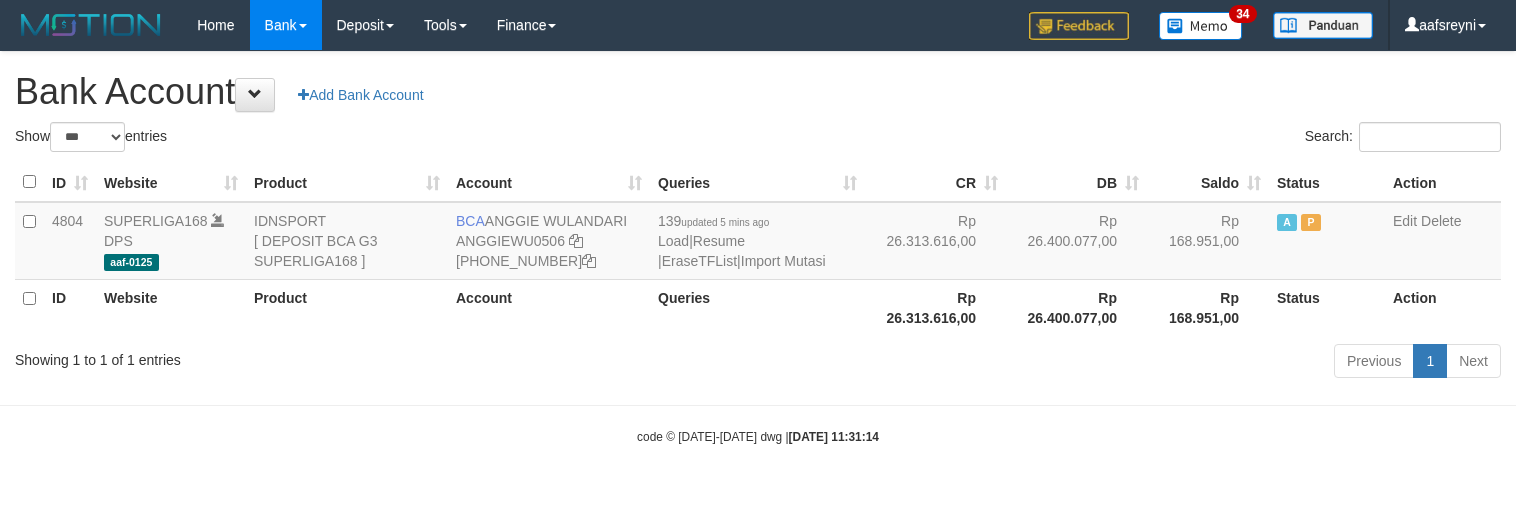 select on "***" 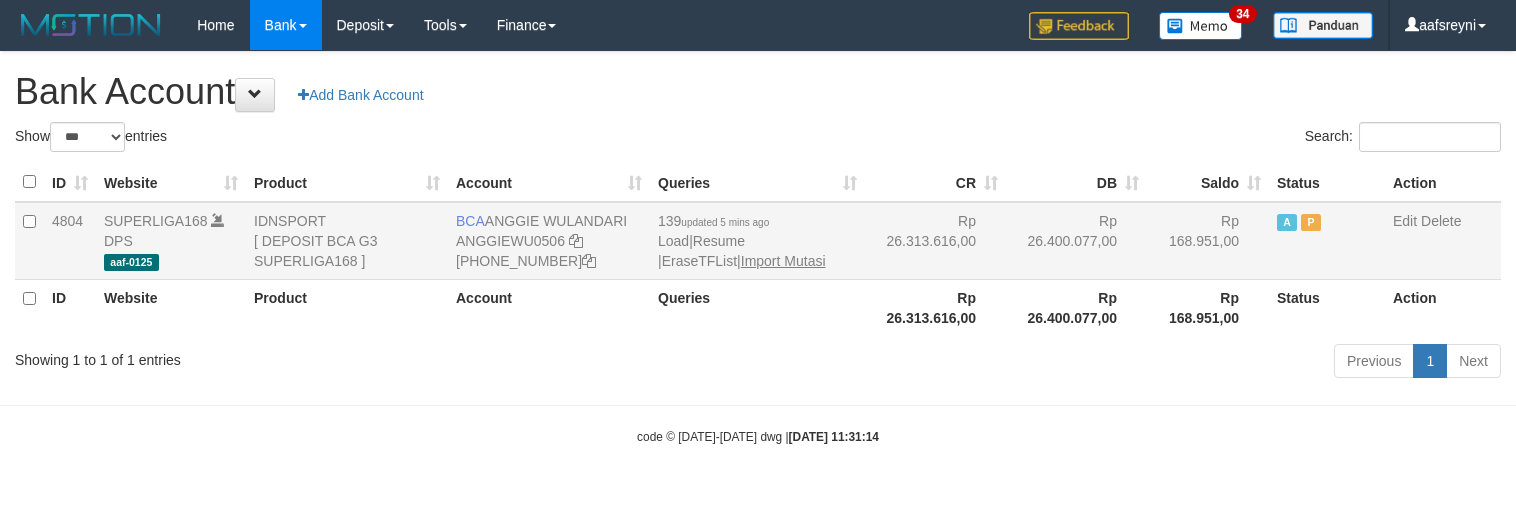 scroll, scrollTop: 0, scrollLeft: 0, axis: both 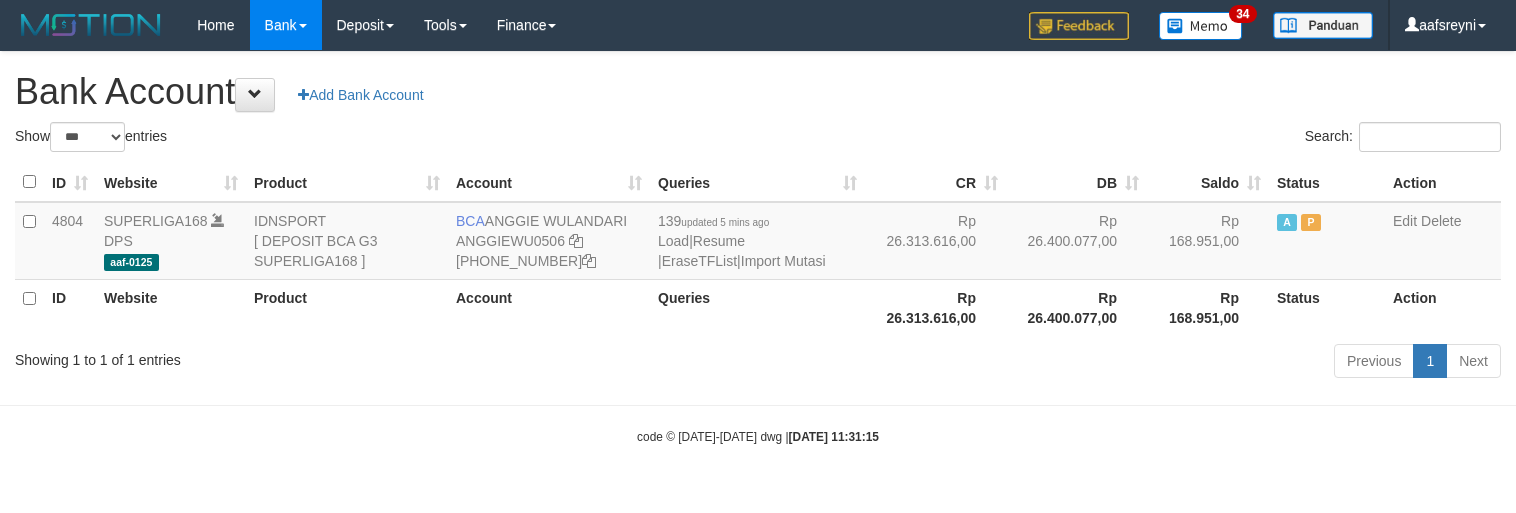 select on "***" 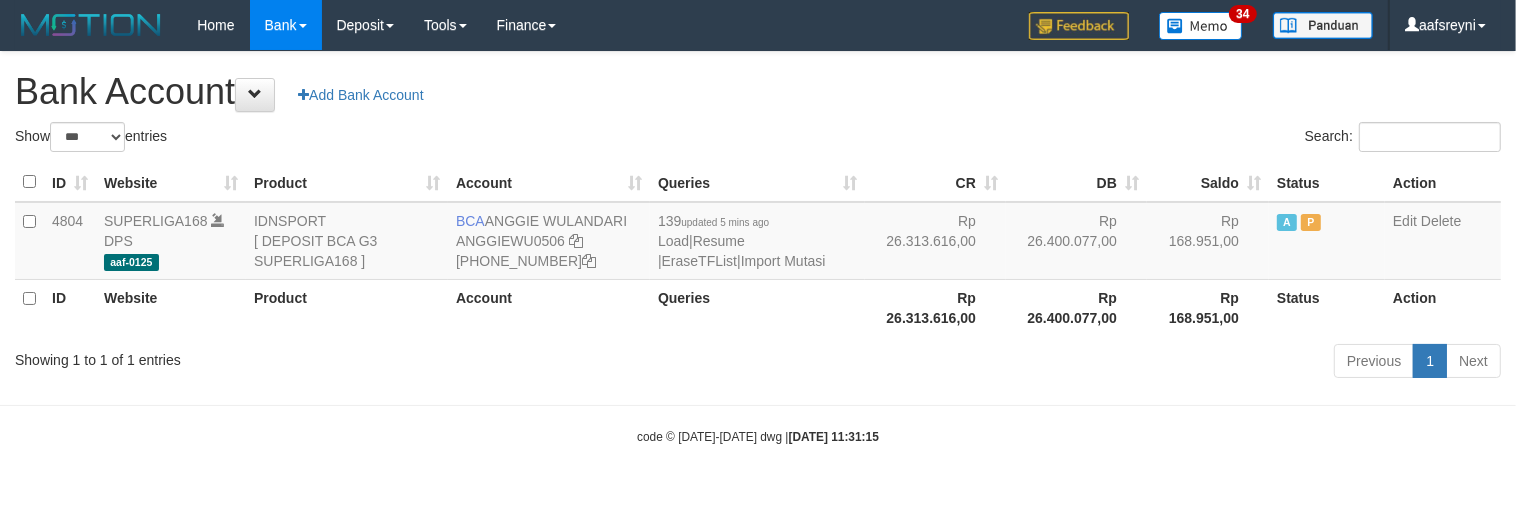 click on "Import Mutasi" at bounding box center (783, 261) 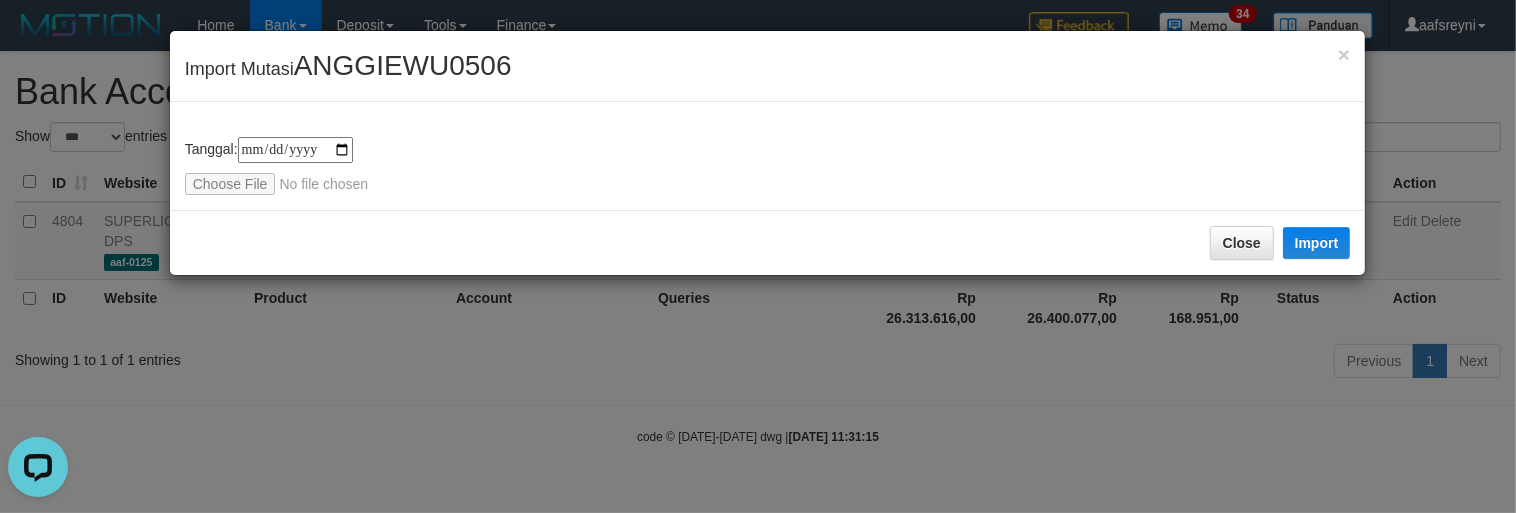 scroll, scrollTop: 0, scrollLeft: 0, axis: both 